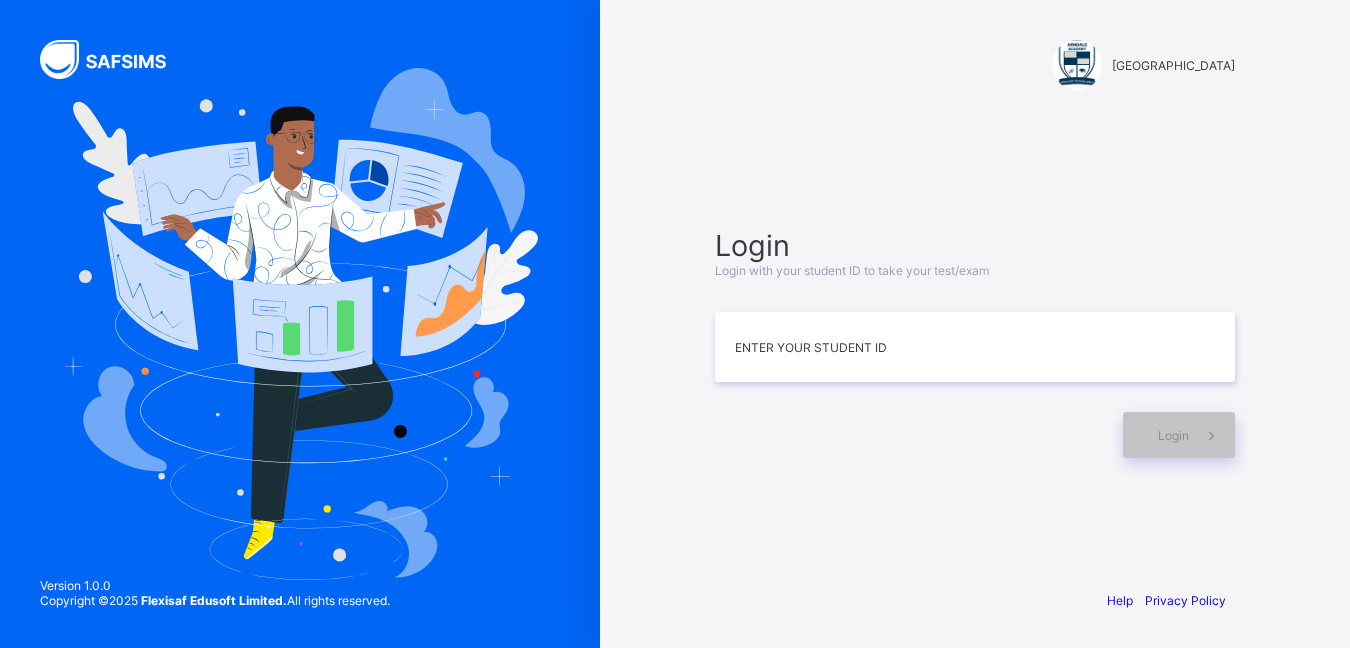 scroll, scrollTop: 0, scrollLeft: 0, axis: both 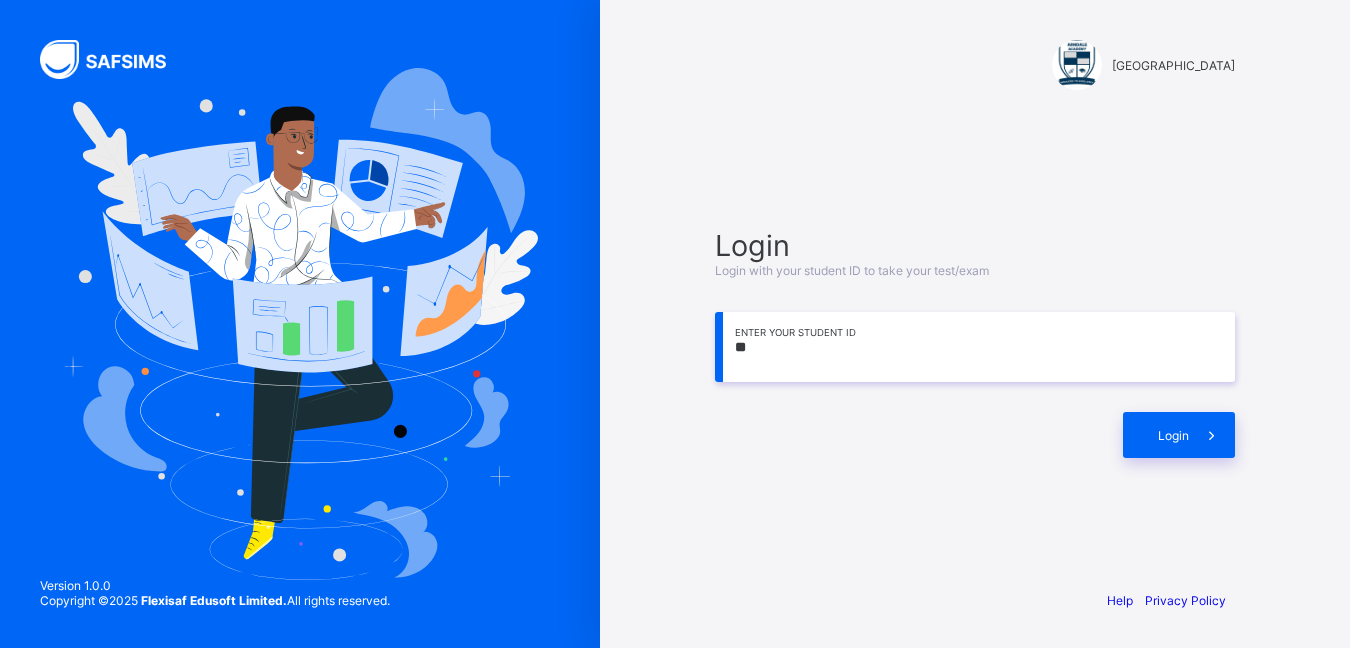 type on "*" 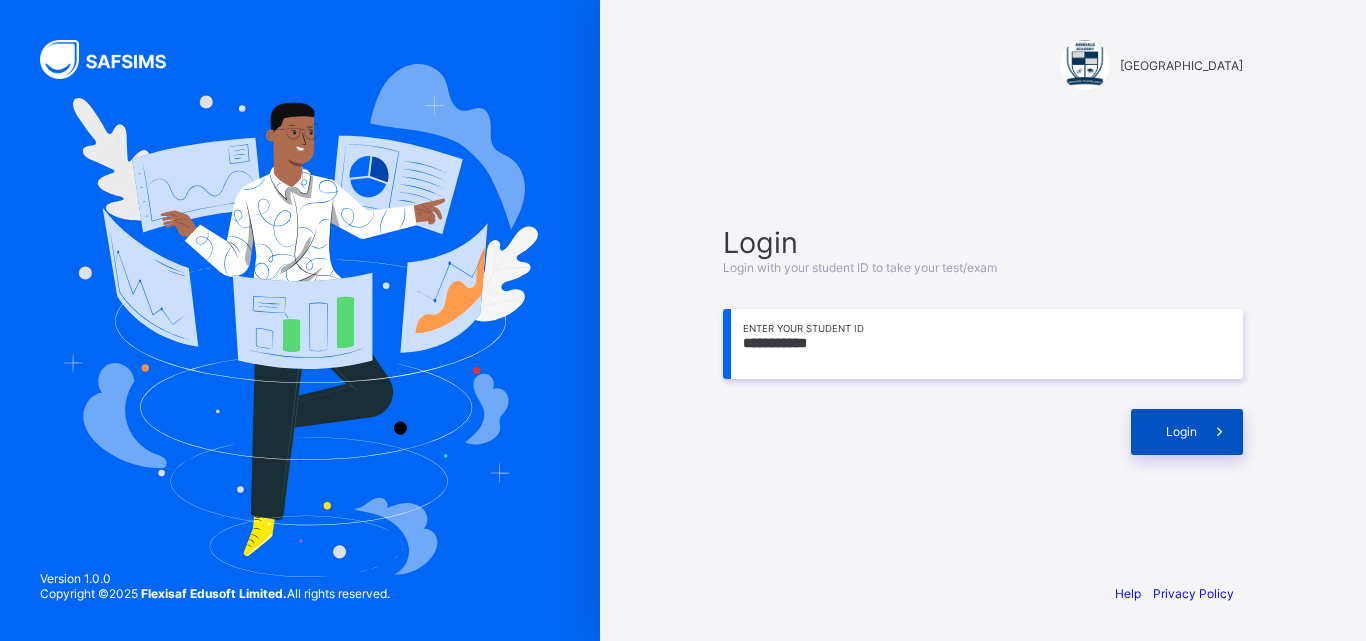 click on "Login" at bounding box center [1181, 431] 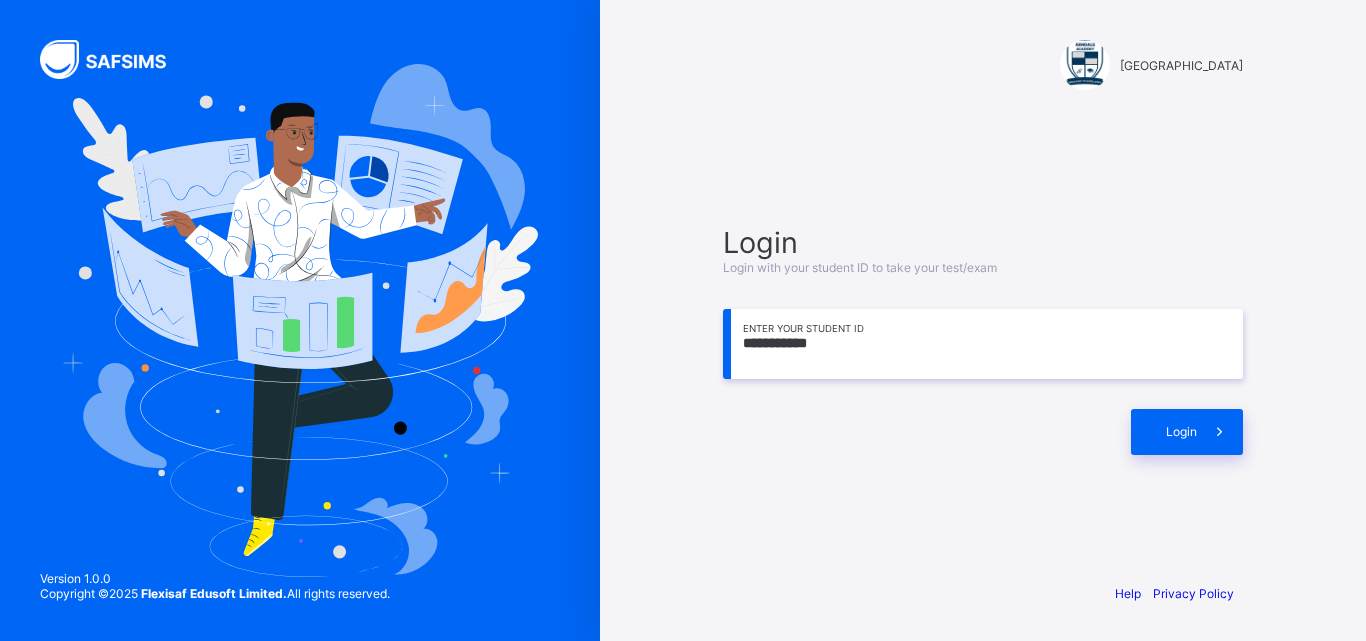 click on "**********" at bounding box center (983, 344) 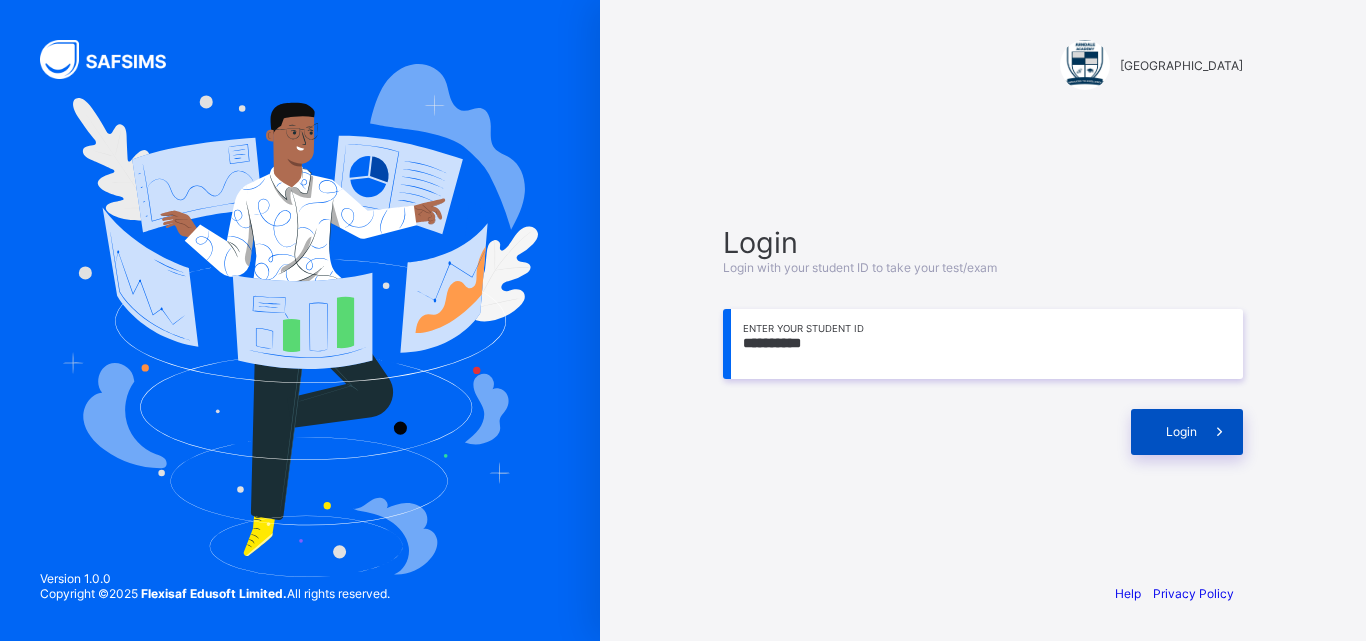 type on "**********" 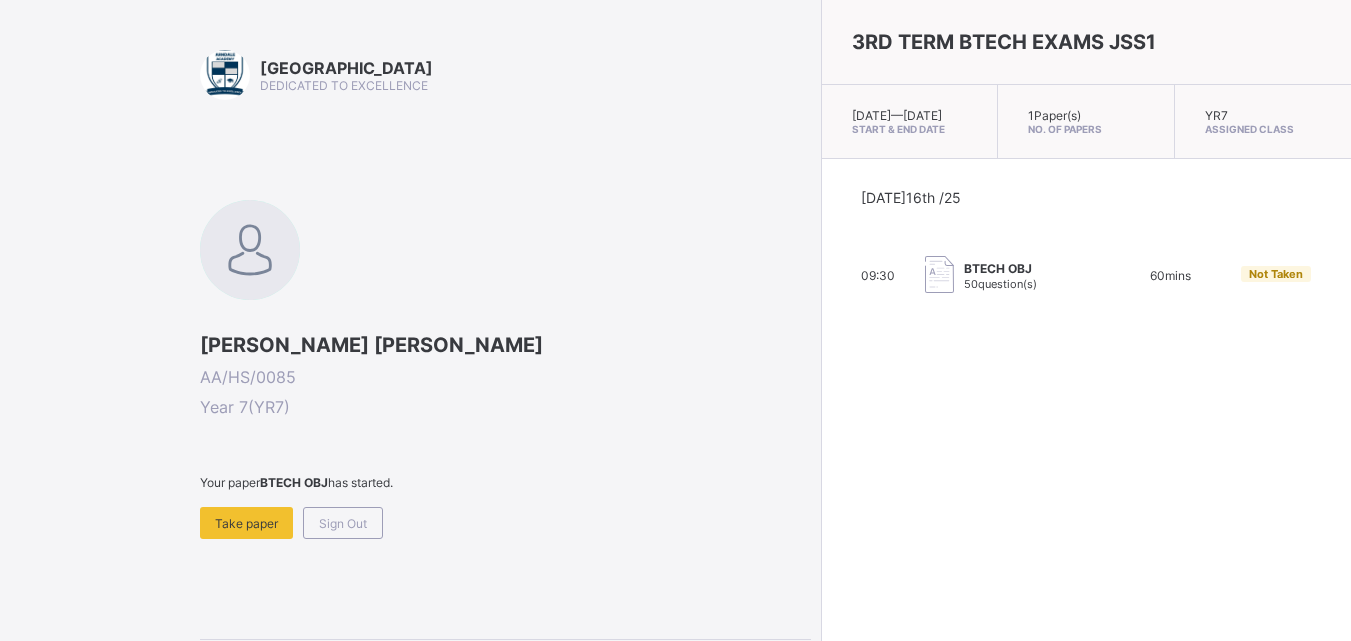 click on "Arndale Academy   DEDICATED TO EXCELLENCE LISA CHIJIOKE AKANIRO AA/HS/0085 Year 7  ( YR7 ) Your paper  BTECH OBJ  has started.  Take paper   Sign Out   General Instructions  Answer all the questions." at bounding box center [505, 395] 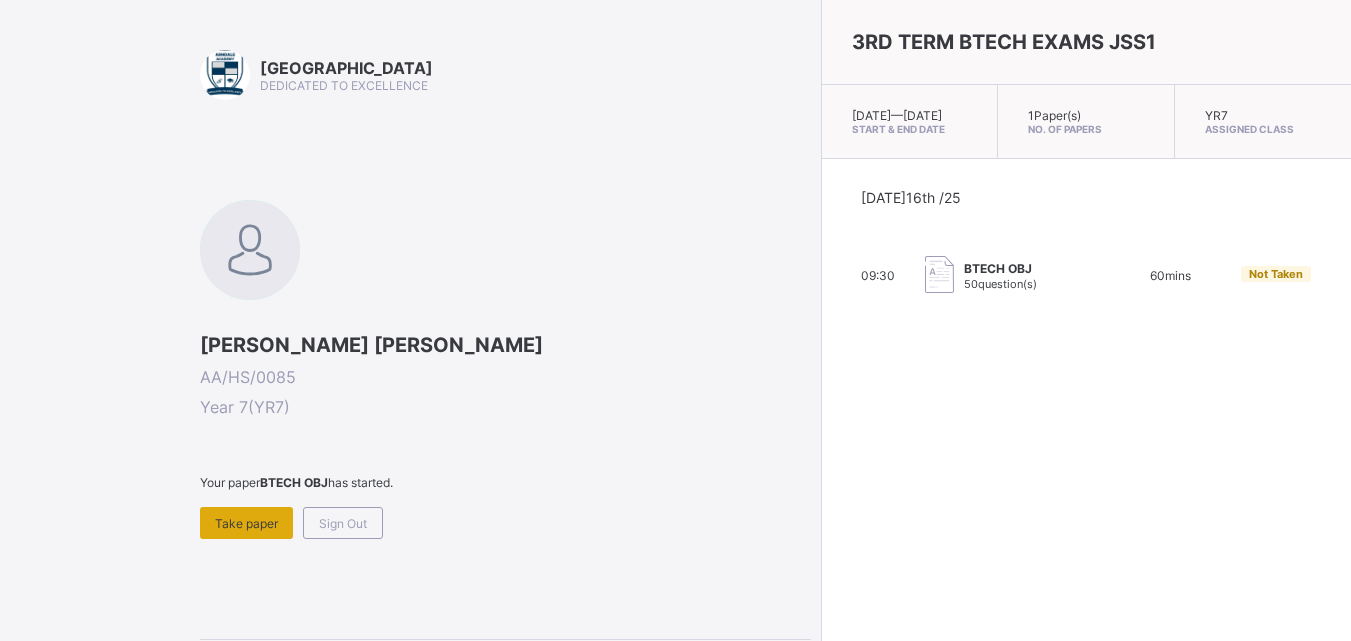 click on "Take paper" at bounding box center (246, 523) 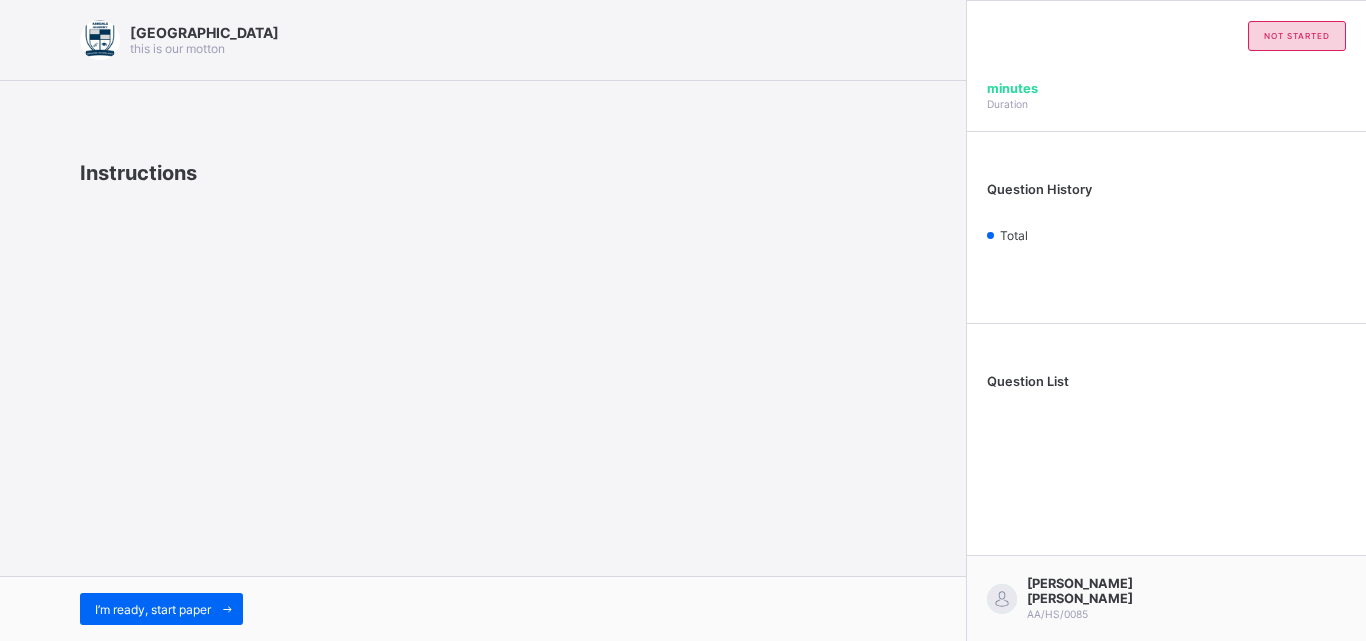 click at bounding box center [227, 609] 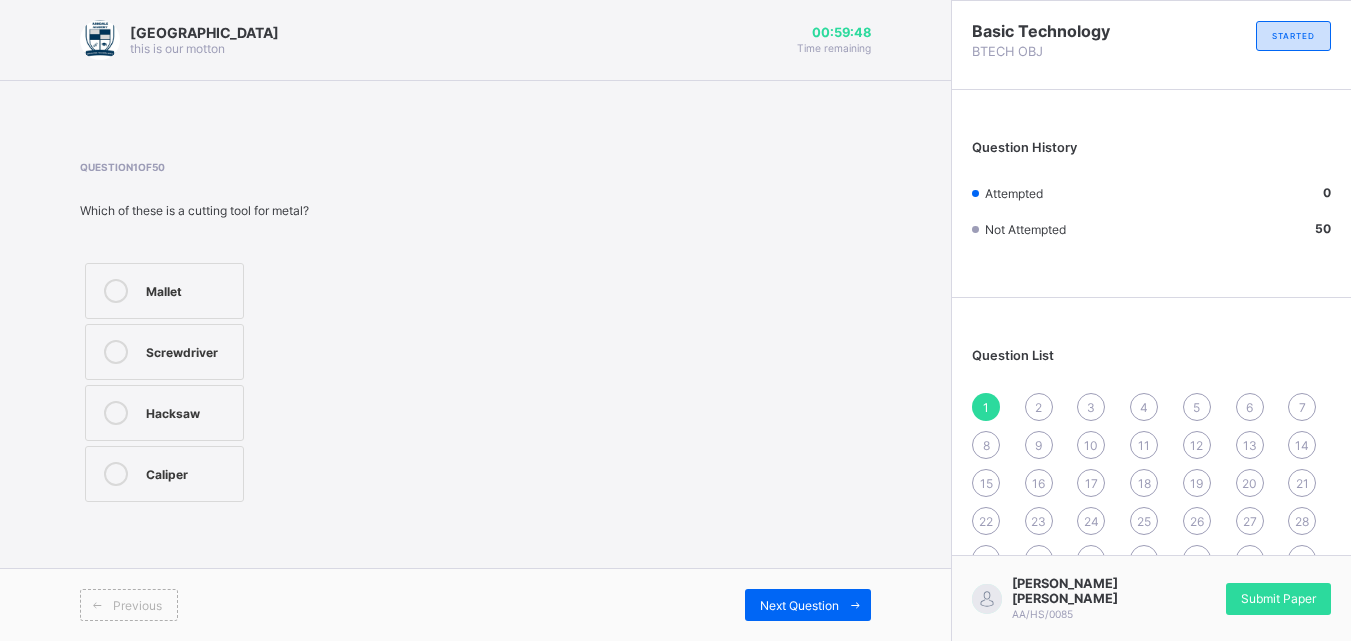 click on "Hacksaw" at bounding box center (189, 411) 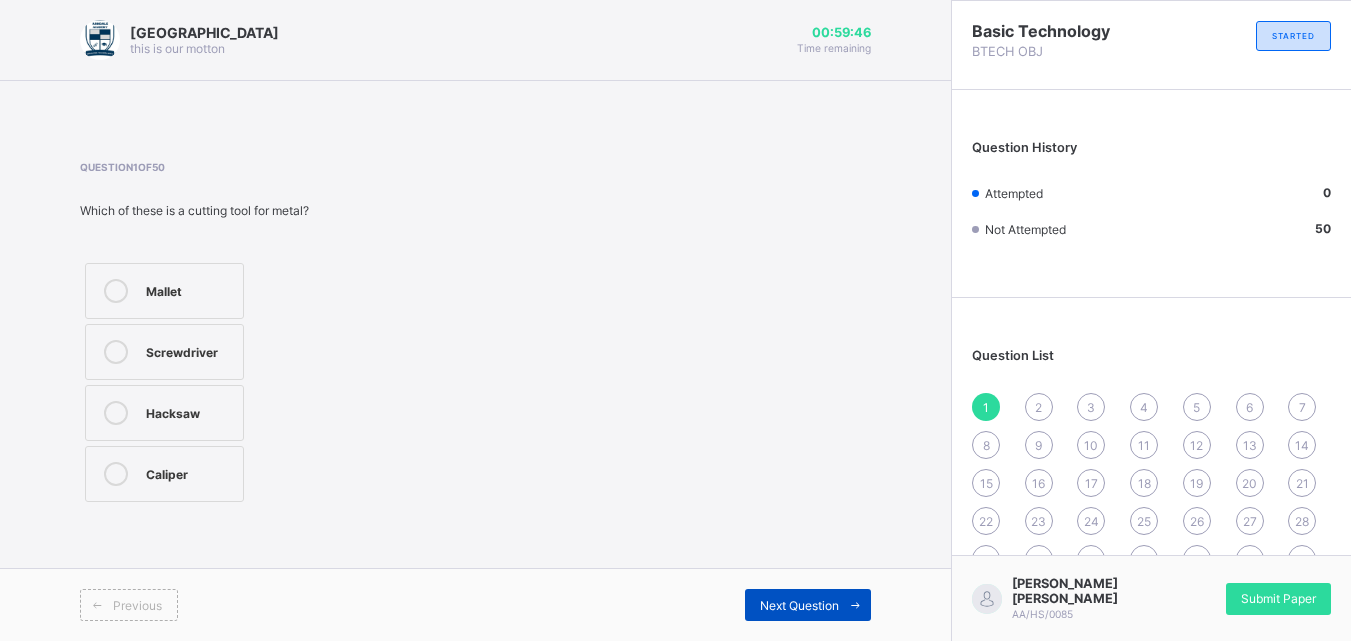click on "Next Question" at bounding box center [808, 605] 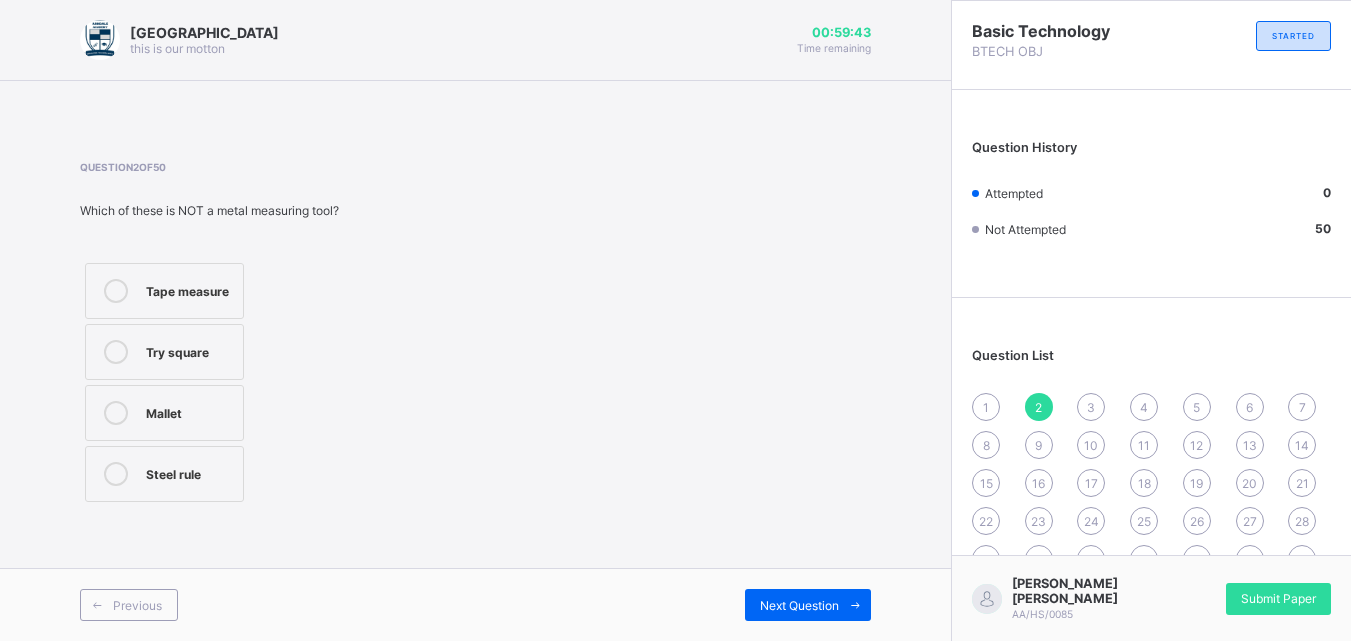 click on "1" at bounding box center [986, 407] 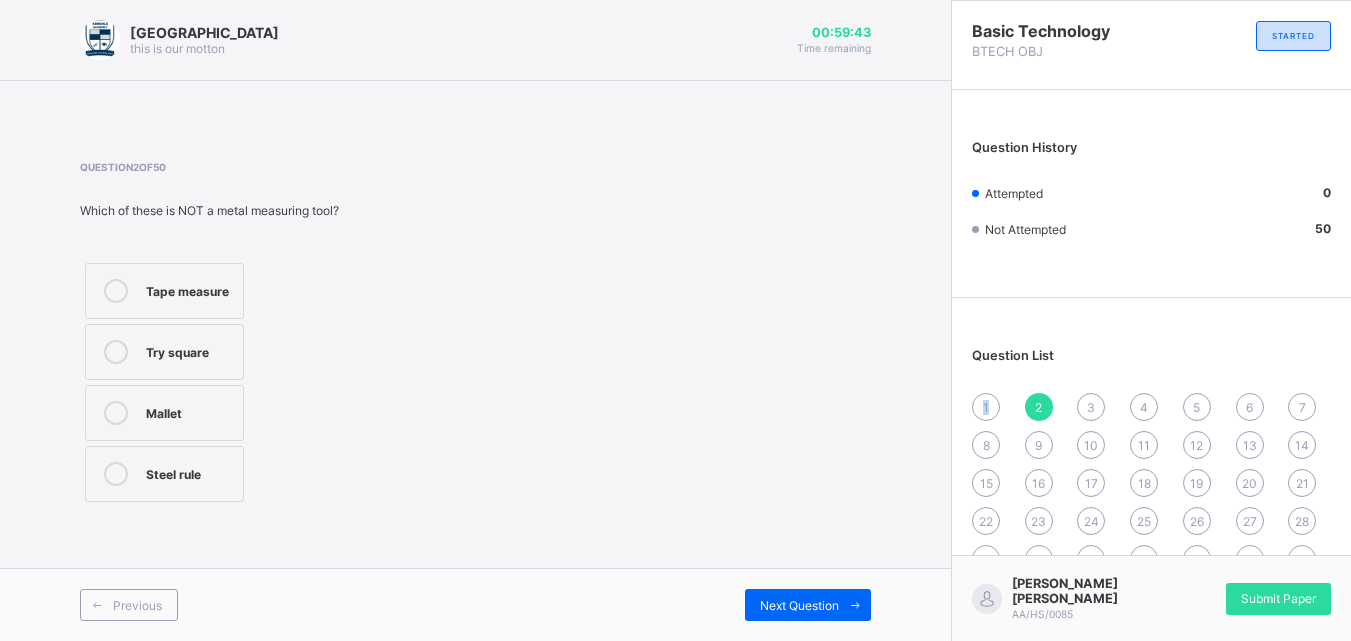 drag, startPoint x: 998, startPoint y: 416, endPoint x: 991, endPoint y: 437, distance: 22.135944 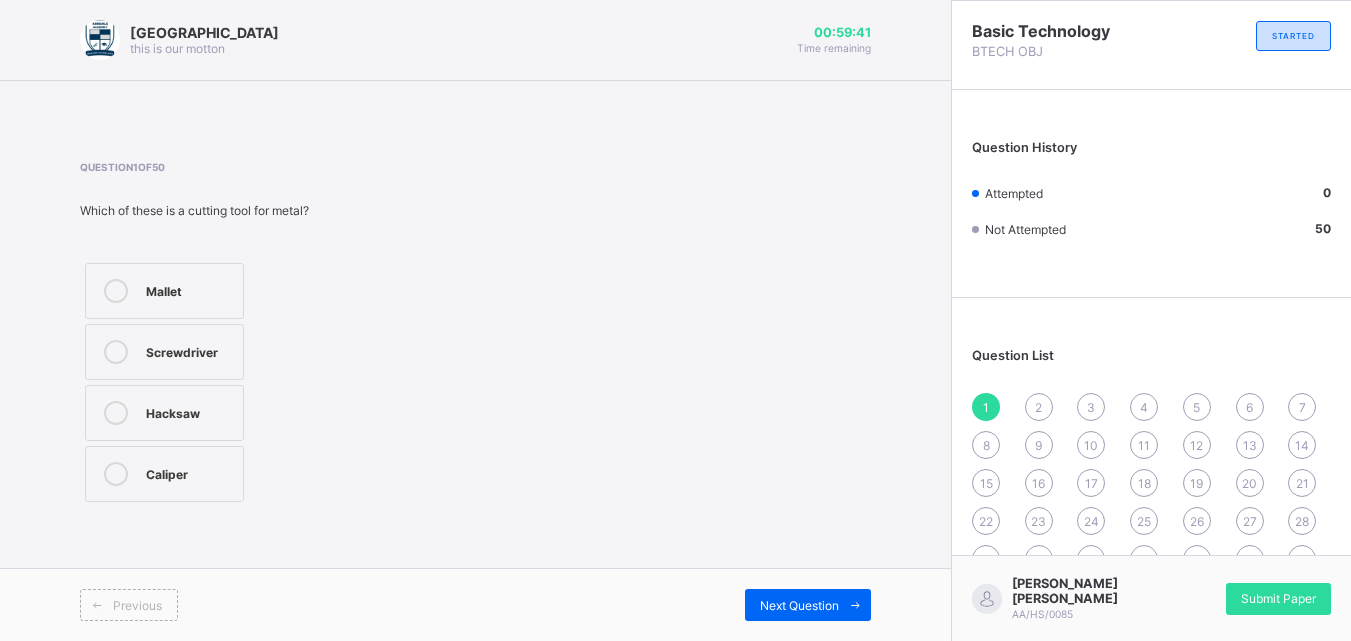 click on "Hacksaw" at bounding box center [164, 413] 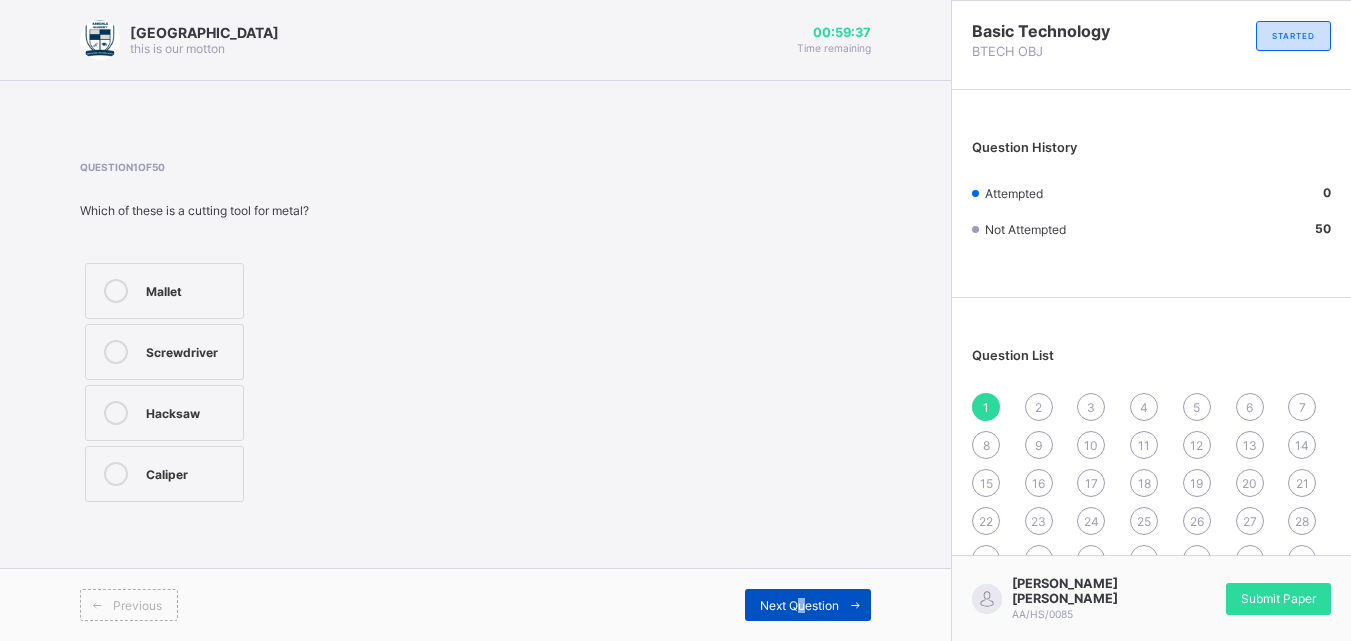 drag, startPoint x: 813, startPoint y: 610, endPoint x: 819, endPoint y: 600, distance: 11.661903 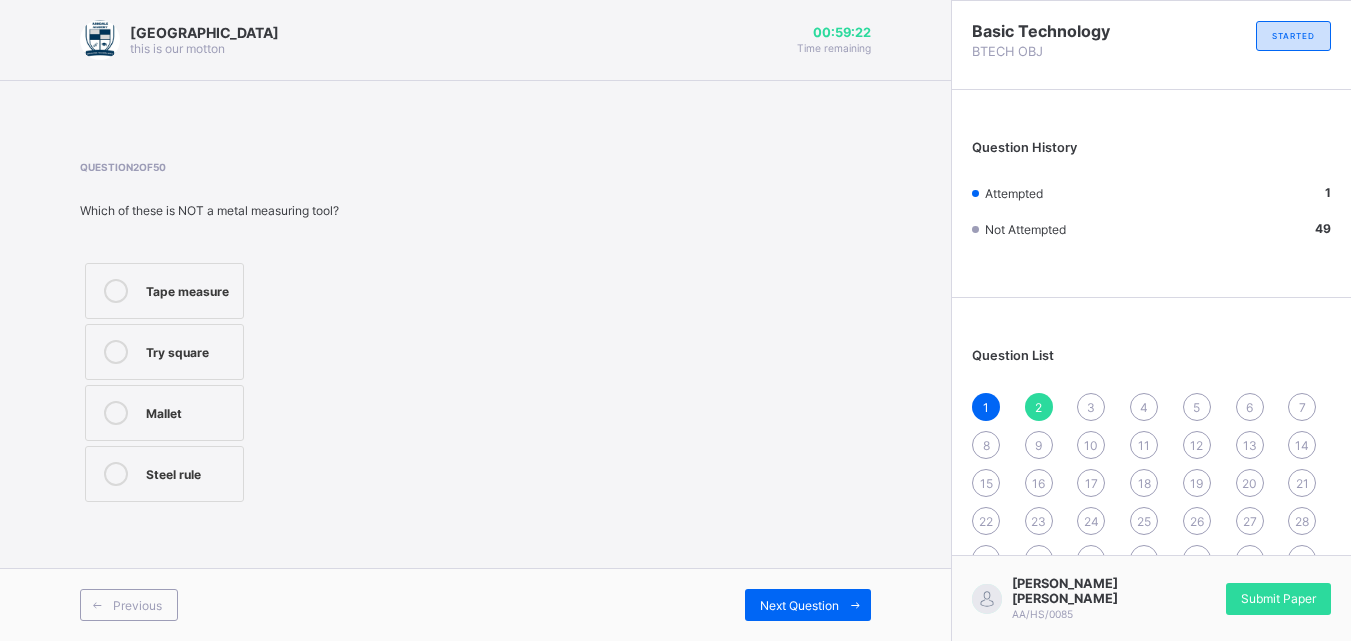 click on "Mallet" at bounding box center [164, 413] 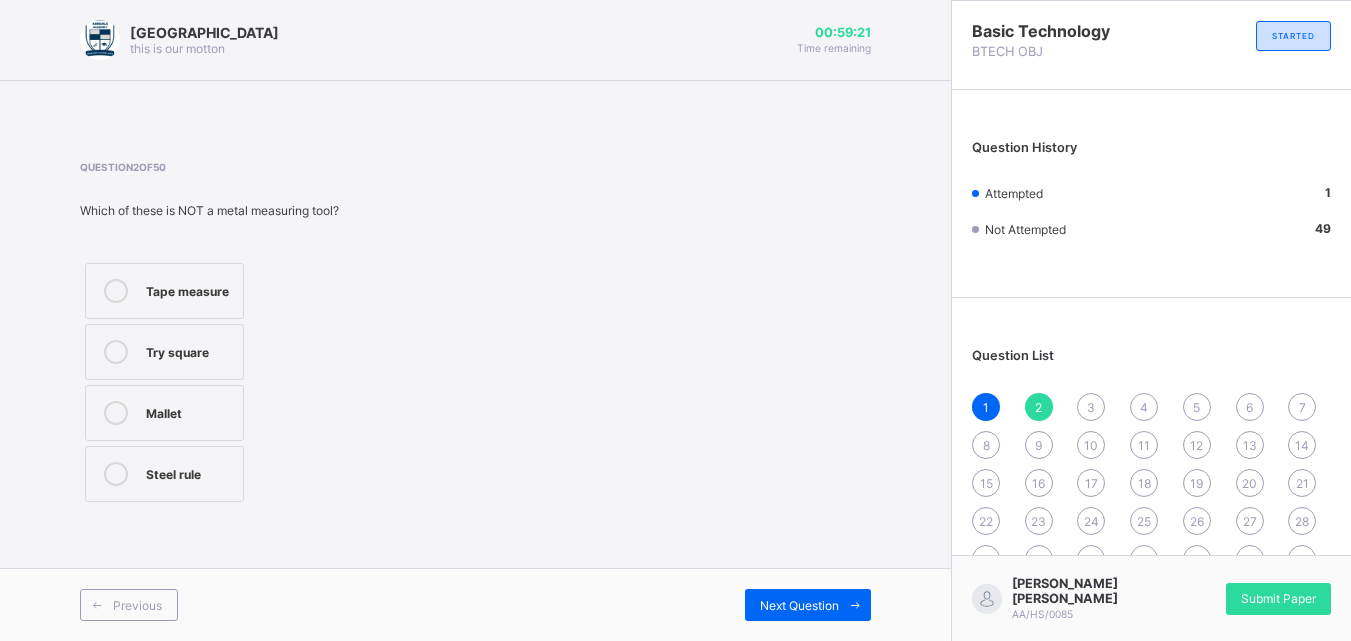 drag, startPoint x: 841, startPoint y: 605, endPoint x: 810, endPoint y: 640, distance: 46.75468 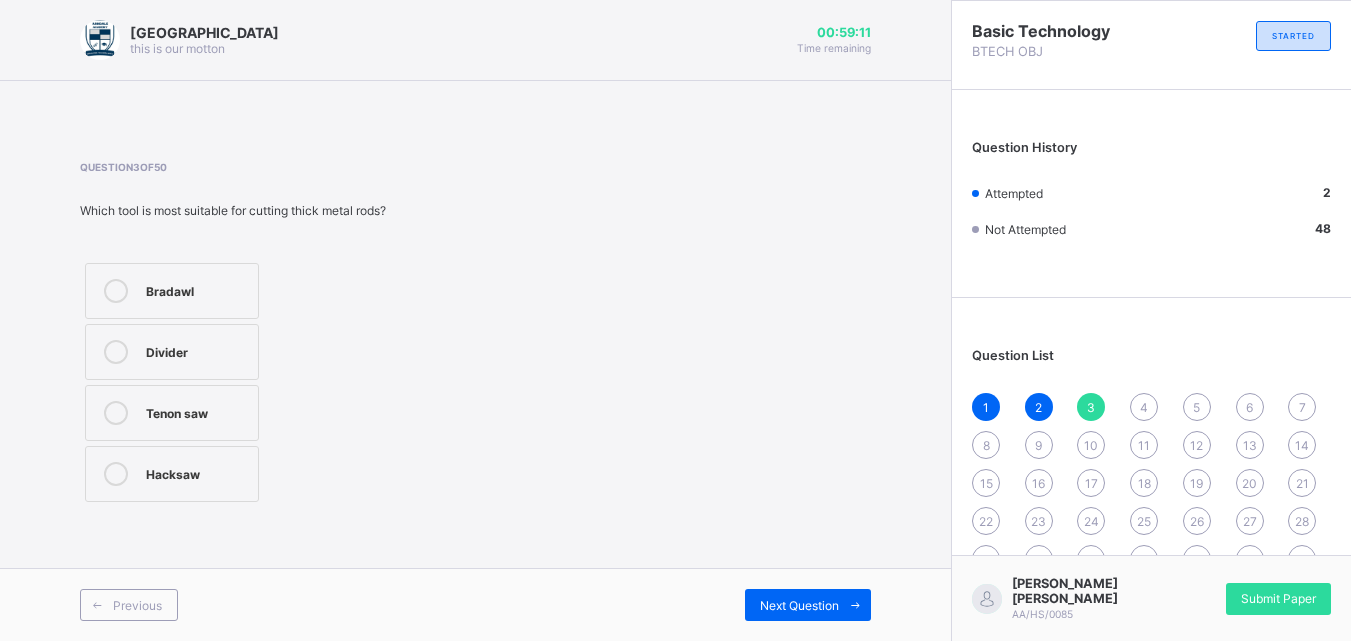 click on "Hacksaw" at bounding box center [172, 474] 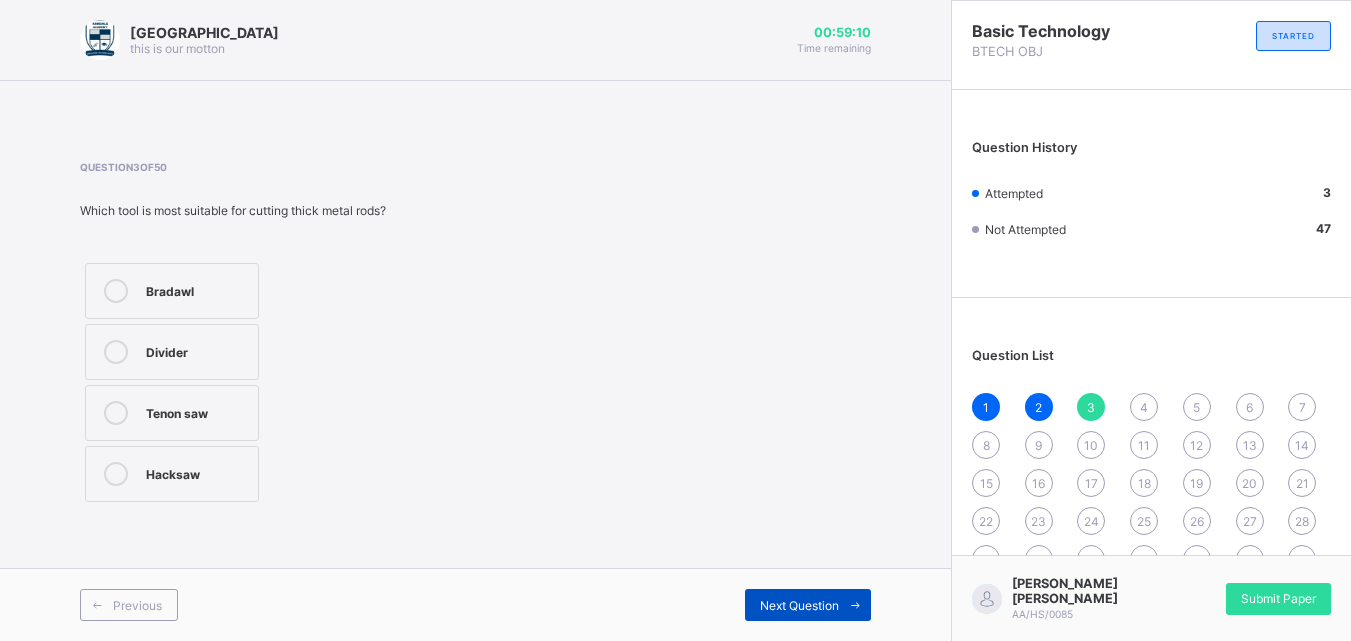 click at bounding box center (855, 605) 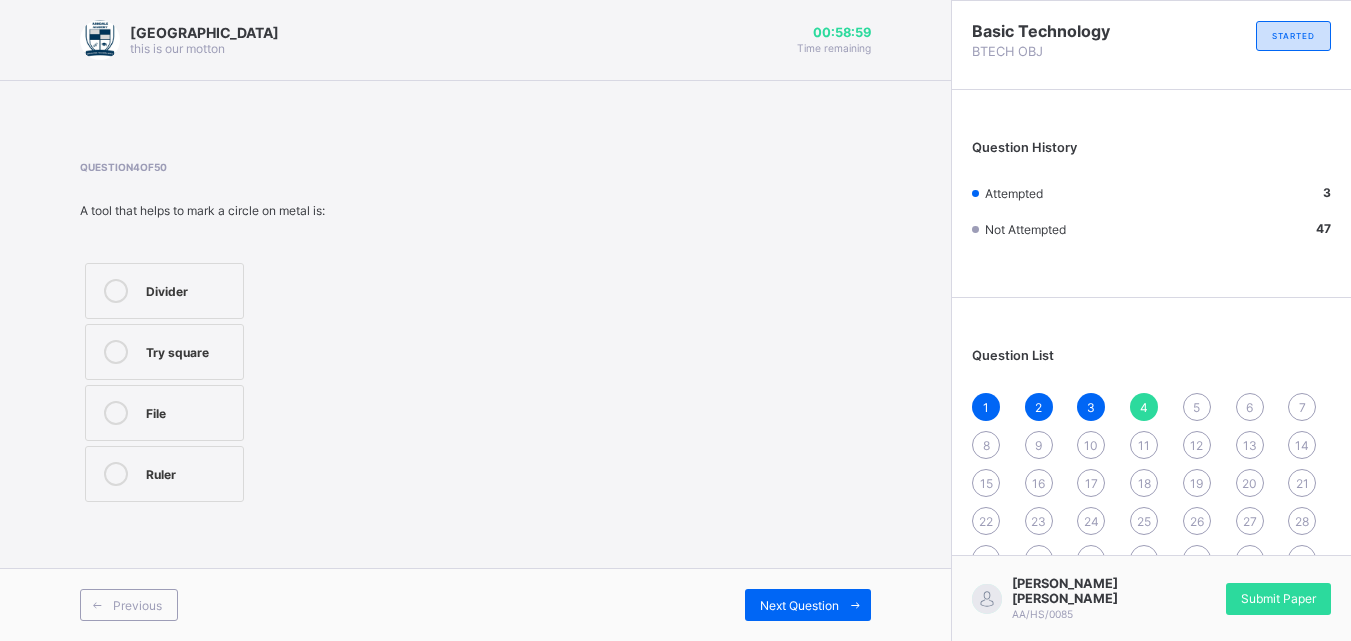 click on "Try square" at bounding box center [189, 350] 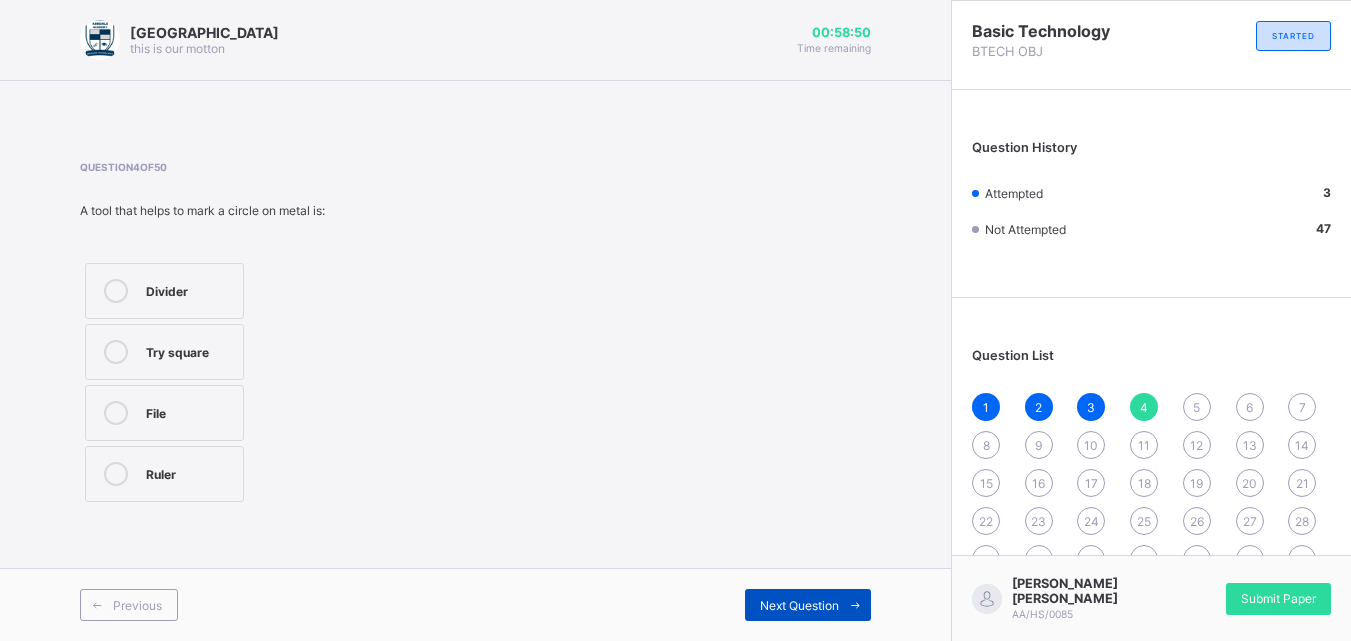 click on "Next Question" at bounding box center (808, 605) 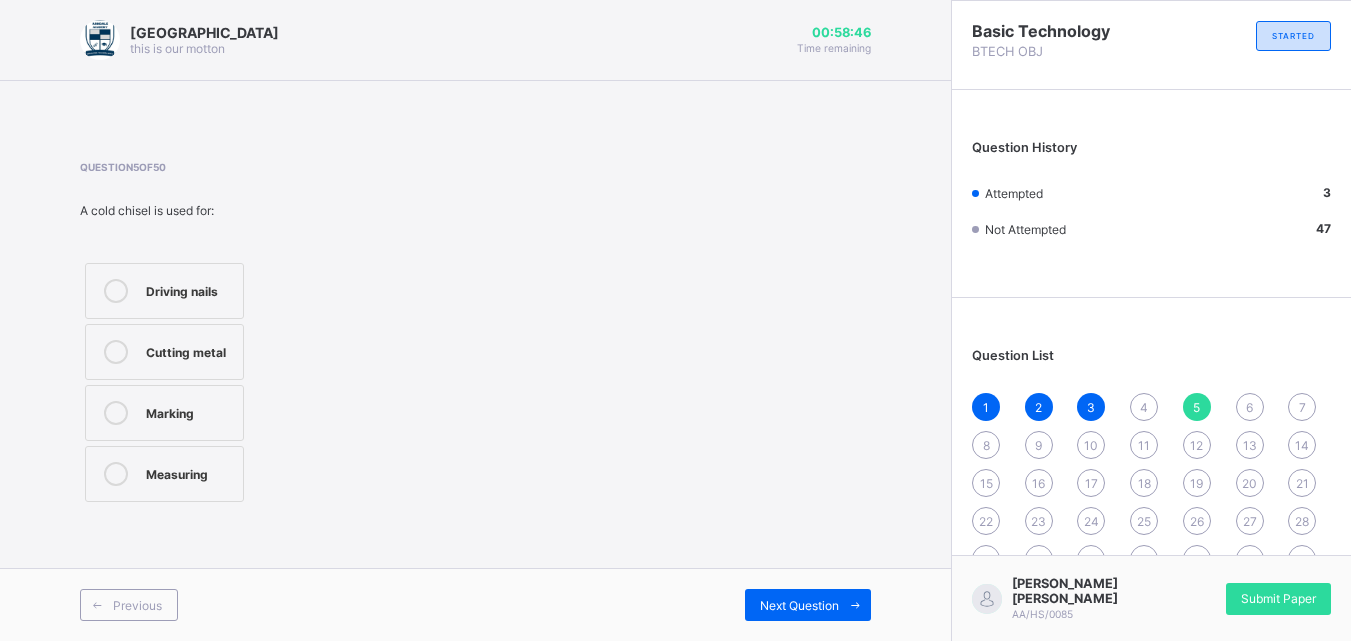 click on "1 2 3 4 5 6 7 8 9 10 11 12 13 14 15 16 17 18 19 20 21 22 23 24 25 26 27 28 29 30 31 32 33 34 35 36 37 38 39 40 41 42 43 44 45 46 47 48 49 50" at bounding box center [1151, 540] 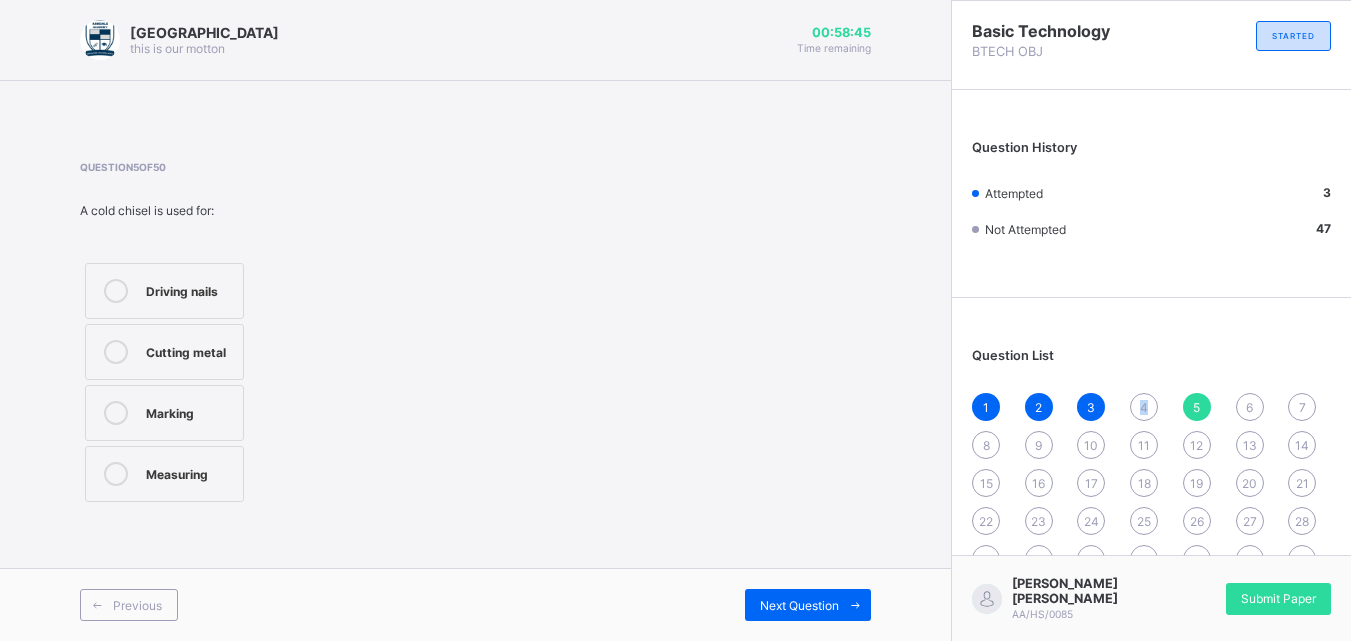 drag, startPoint x: 1153, startPoint y: 401, endPoint x: 1162, endPoint y: 410, distance: 12.727922 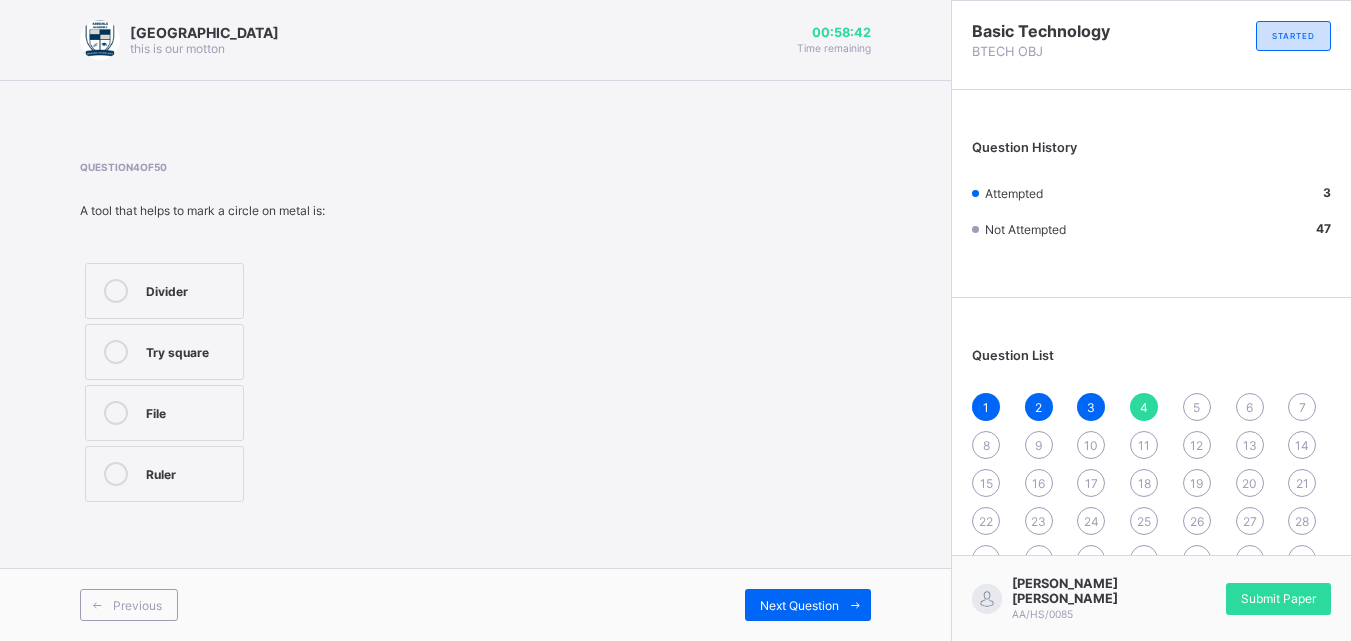 click on "Divider" at bounding box center [164, 291] 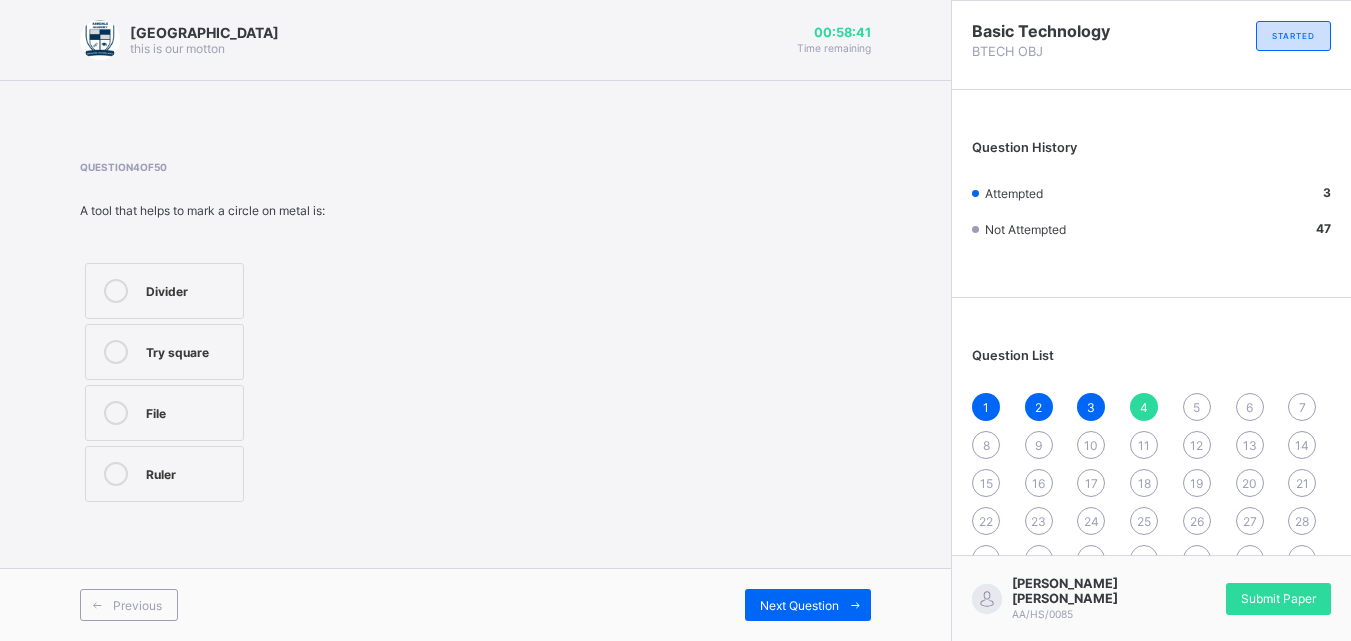 click on "Try square" at bounding box center [189, 350] 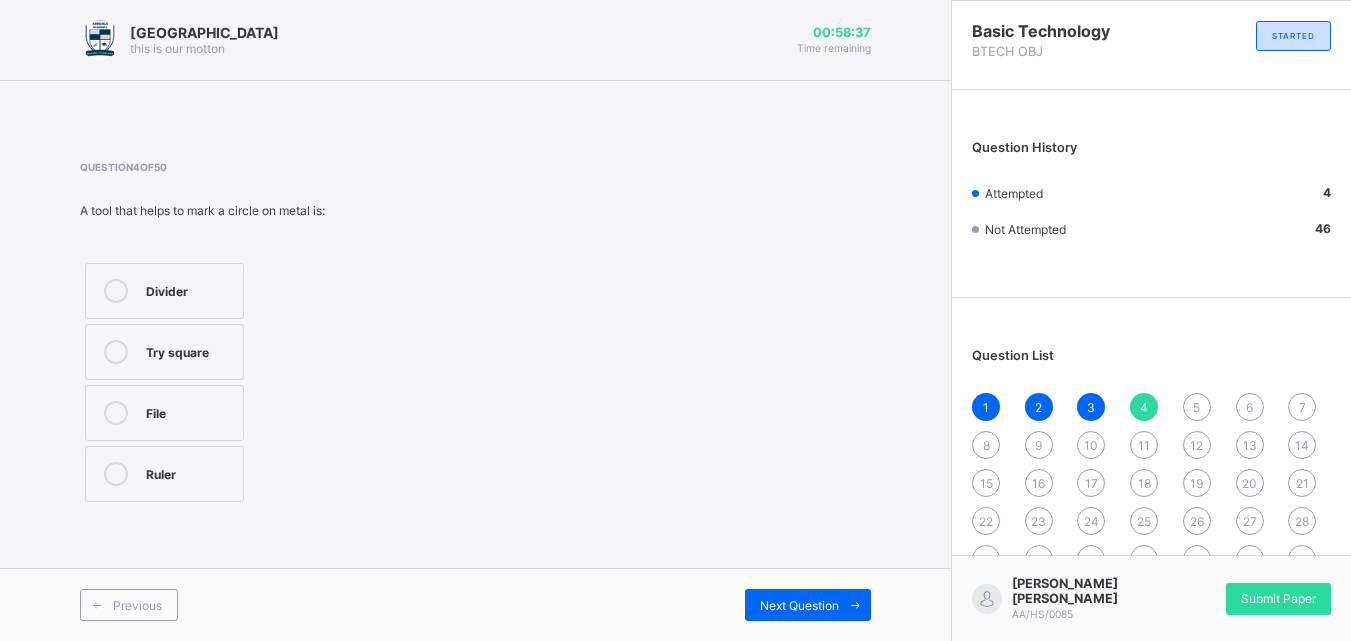 click on "5" at bounding box center (1197, 407) 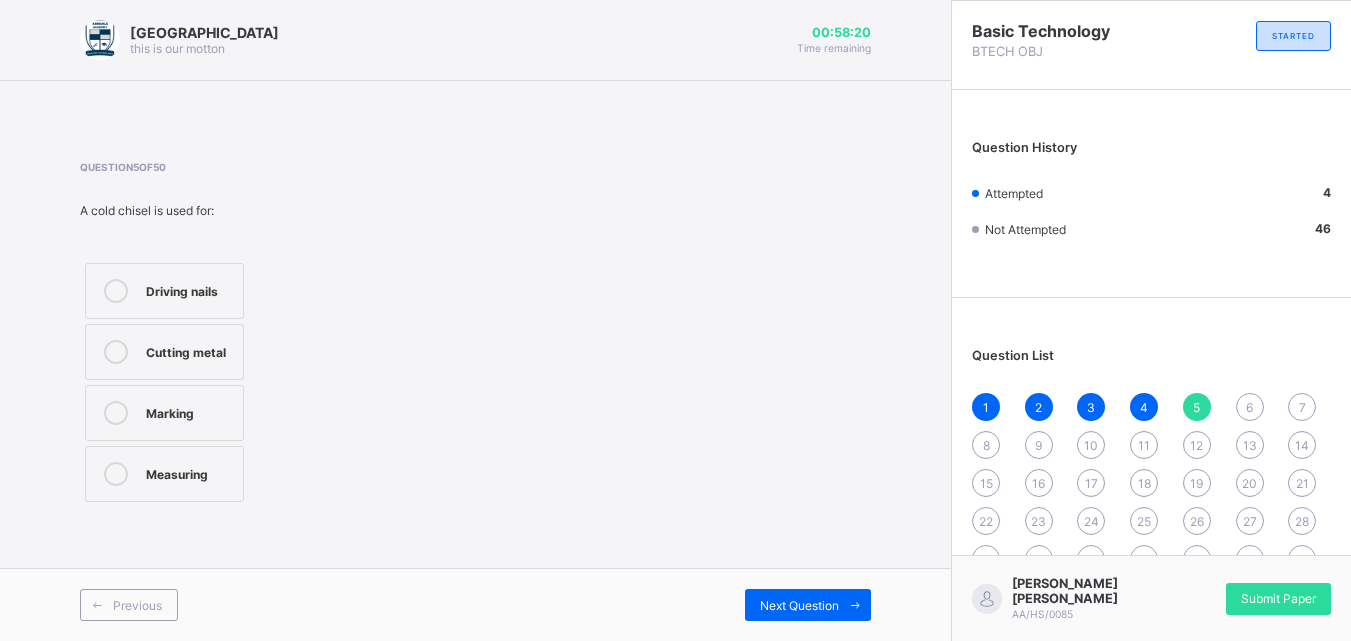 click on "Cutting metal" at bounding box center (164, 352) 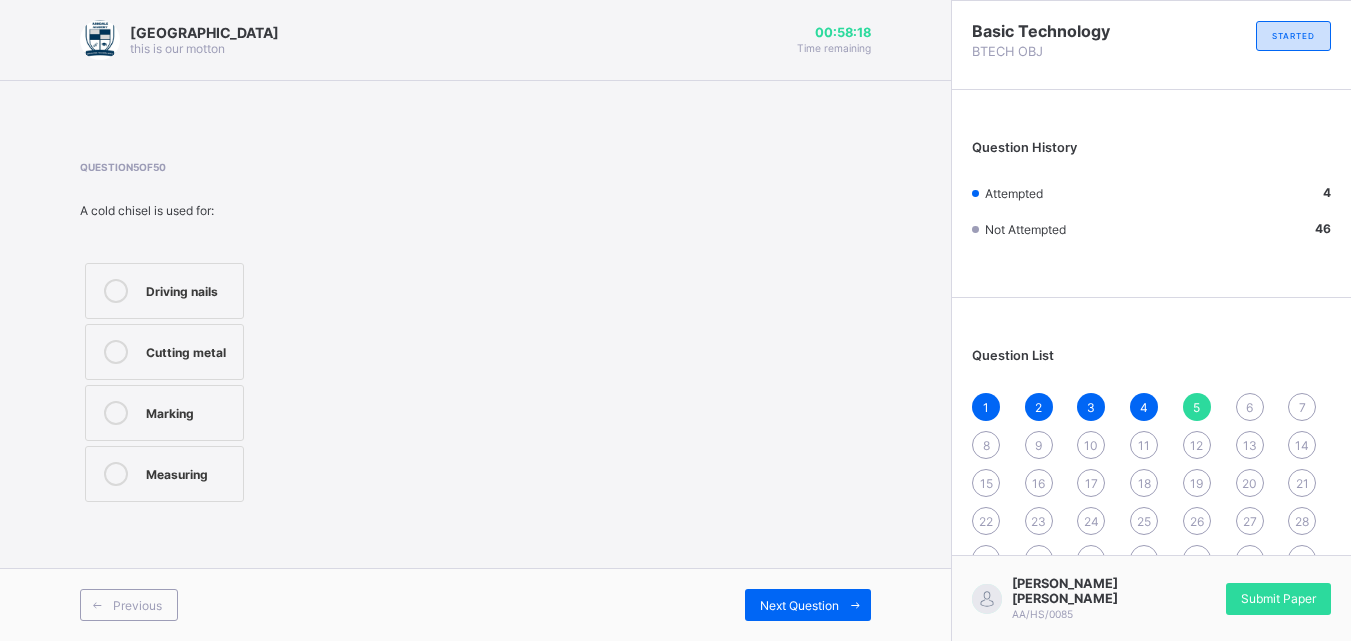 click on "Driving nails" at bounding box center [164, 291] 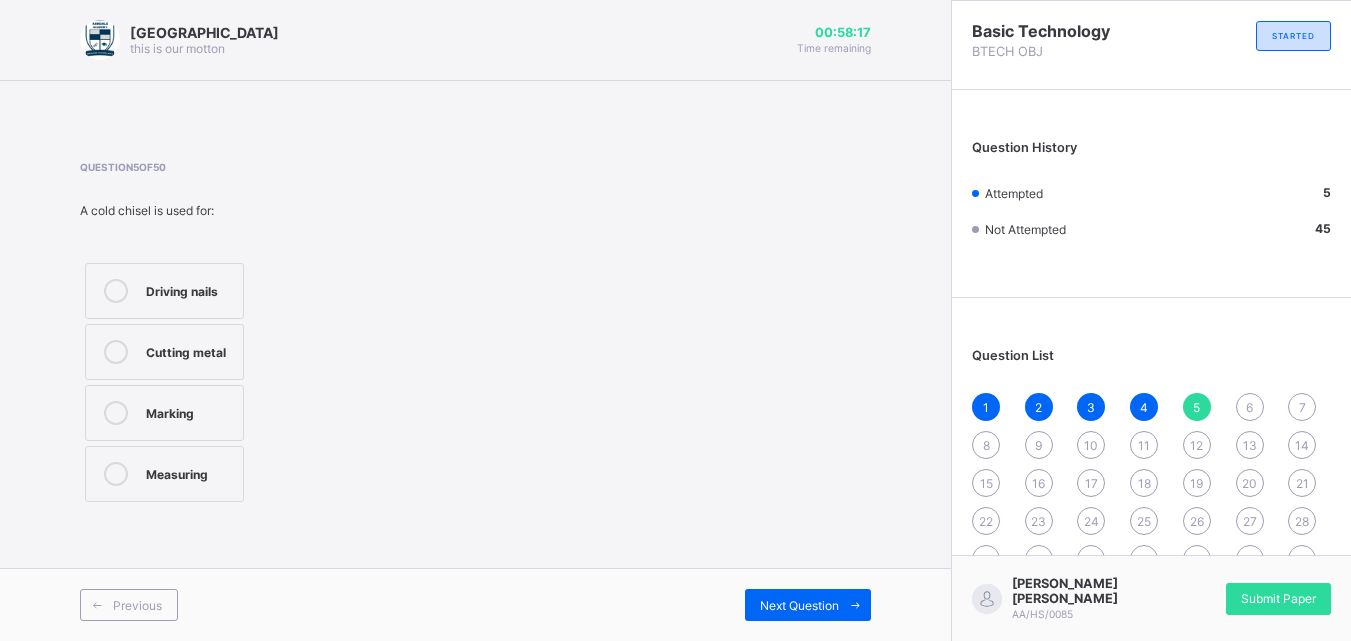 click on "Cutting metal" at bounding box center (164, 352) 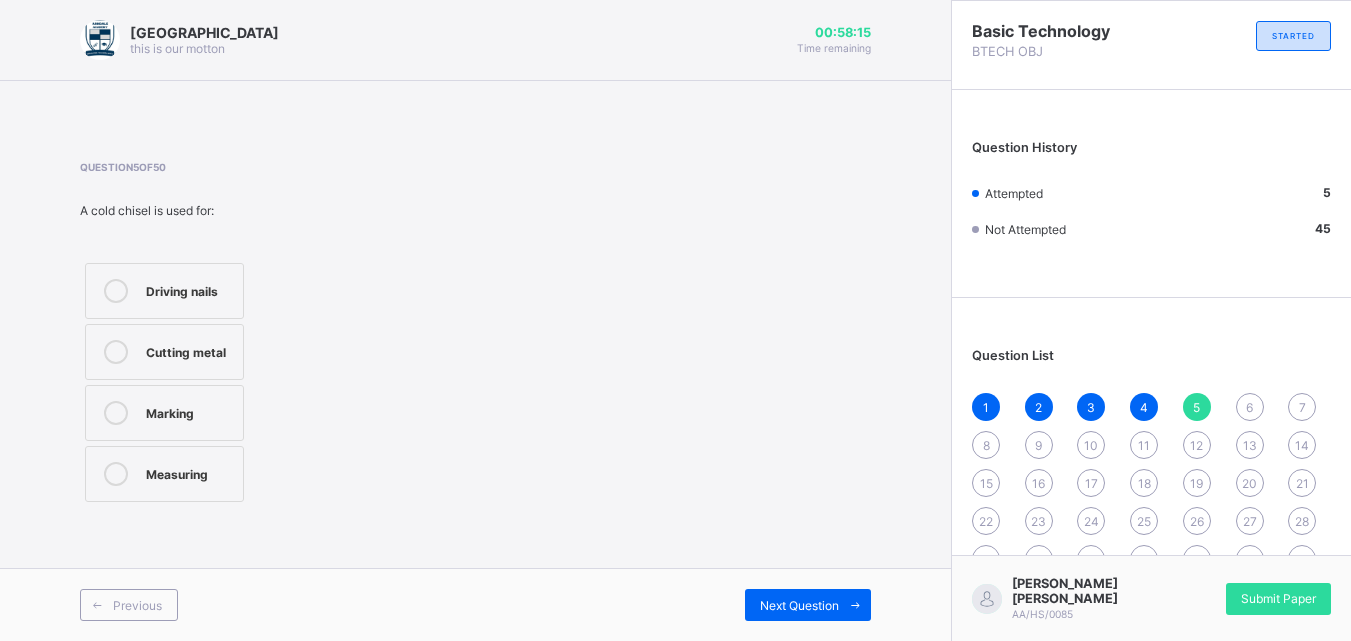 click on "Driving nails" at bounding box center [164, 291] 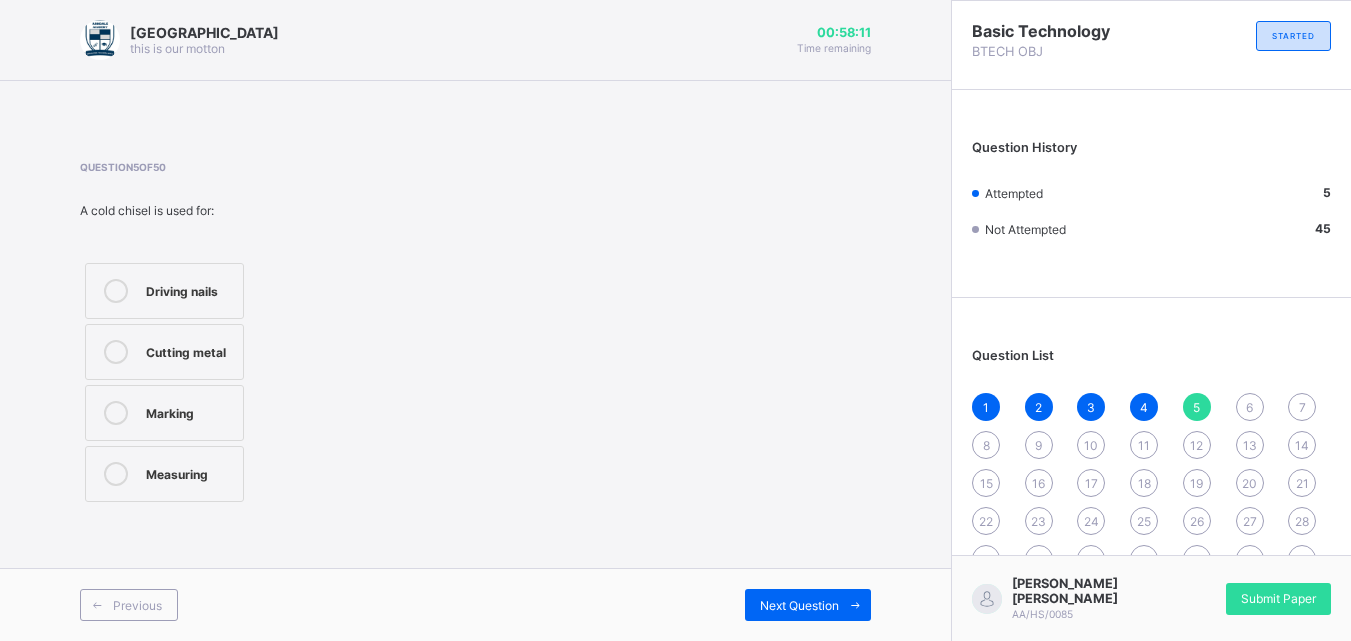 drag, startPoint x: 838, startPoint y: 595, endPoint x: 838, endPoint y: 581, distance: 14 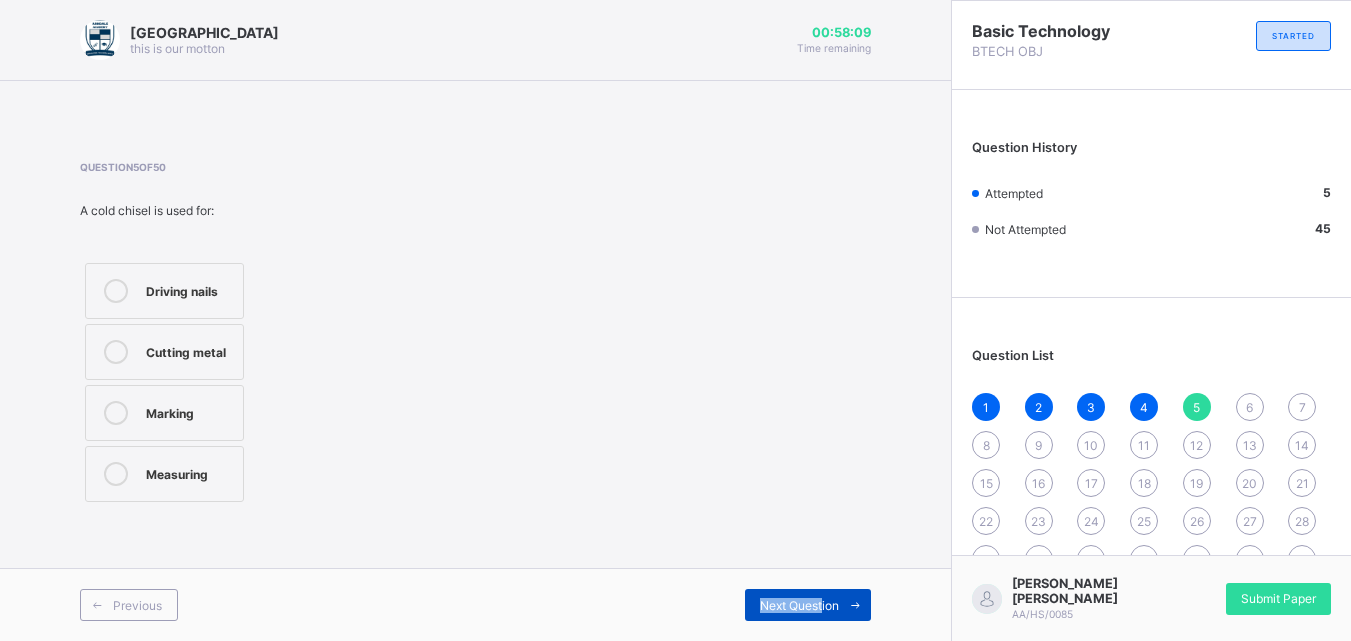 click on "Next Question" at bounding box center [799, 605] 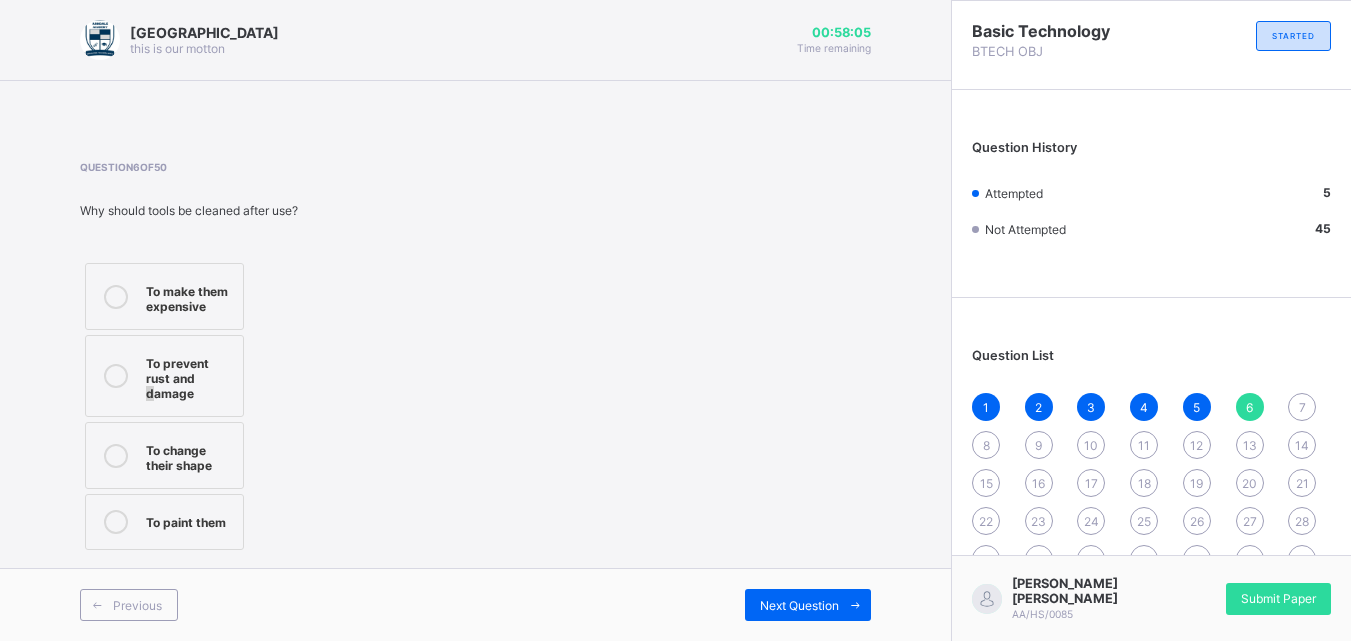 click on "To prevent rust and damage" at bounding box center [189, 376] 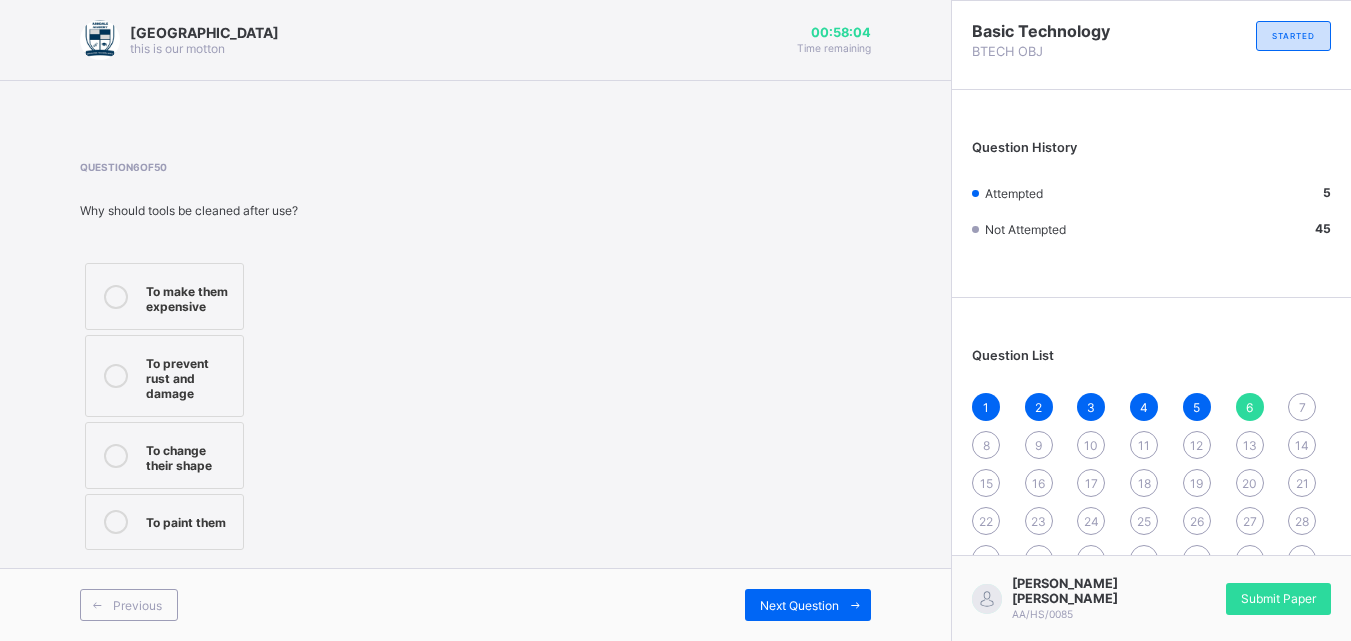 click on "To prevent rust and damage" at bounding box center (189, 376) 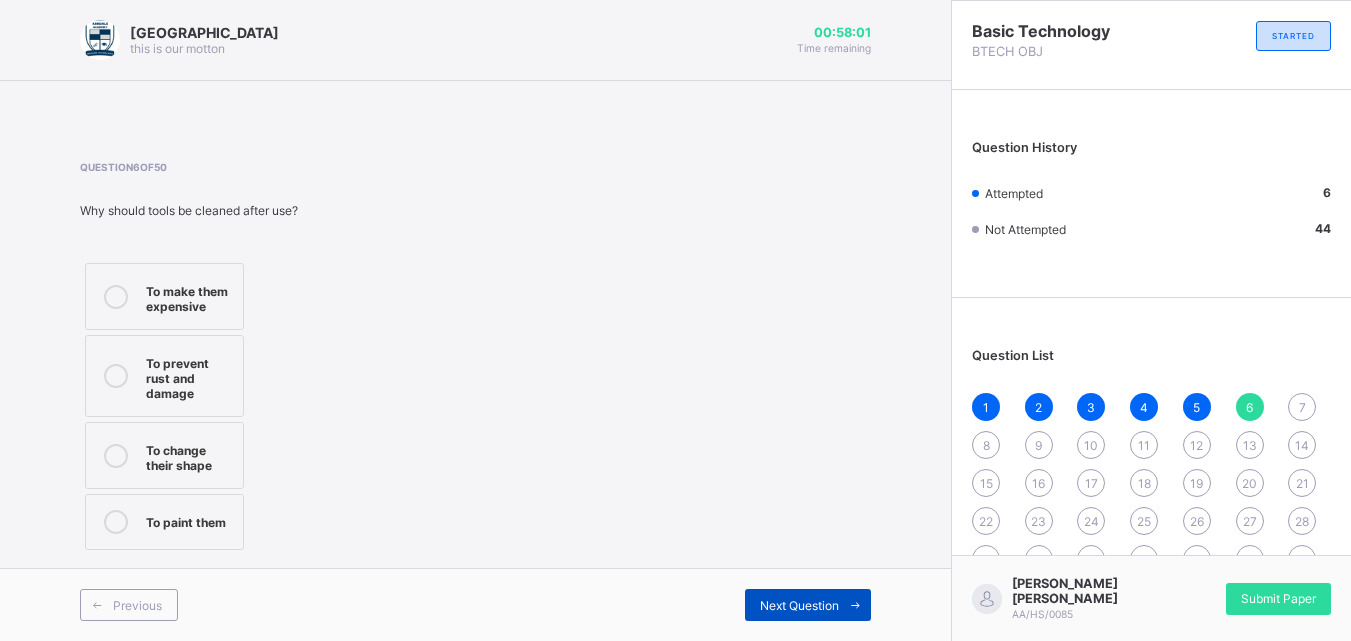 click at bounding box center [855, 605] 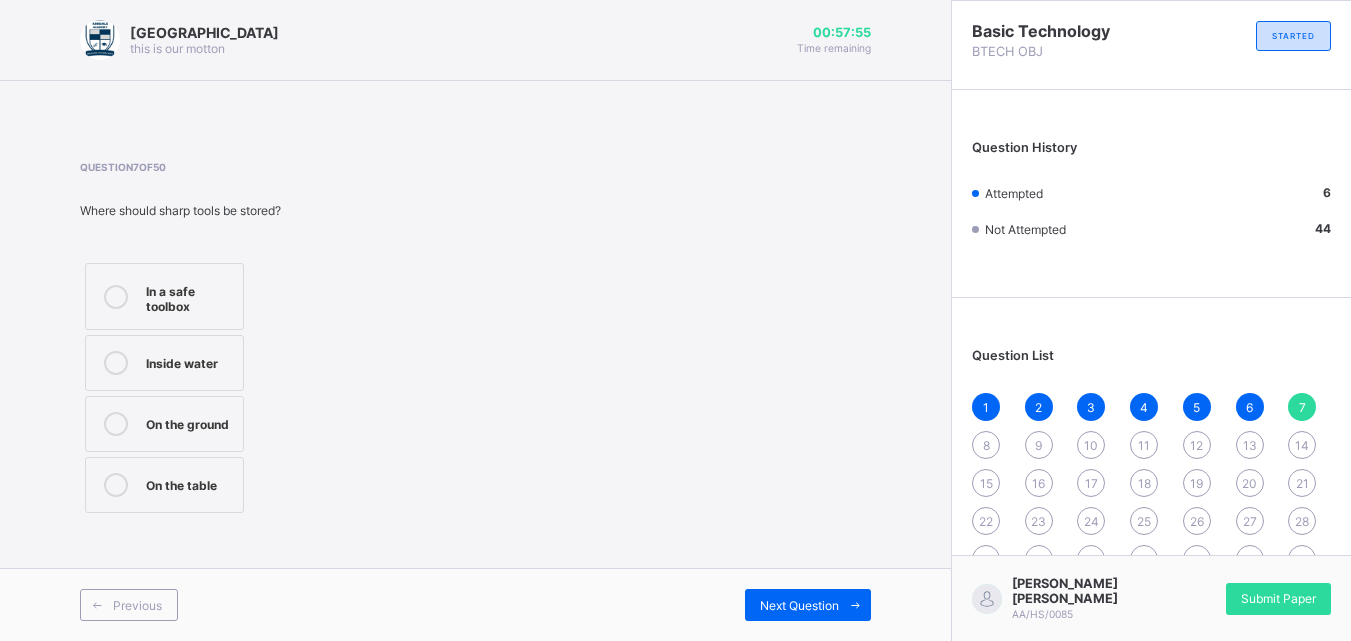 click on "In a safe toolbox" at bounding box center [189, 296] 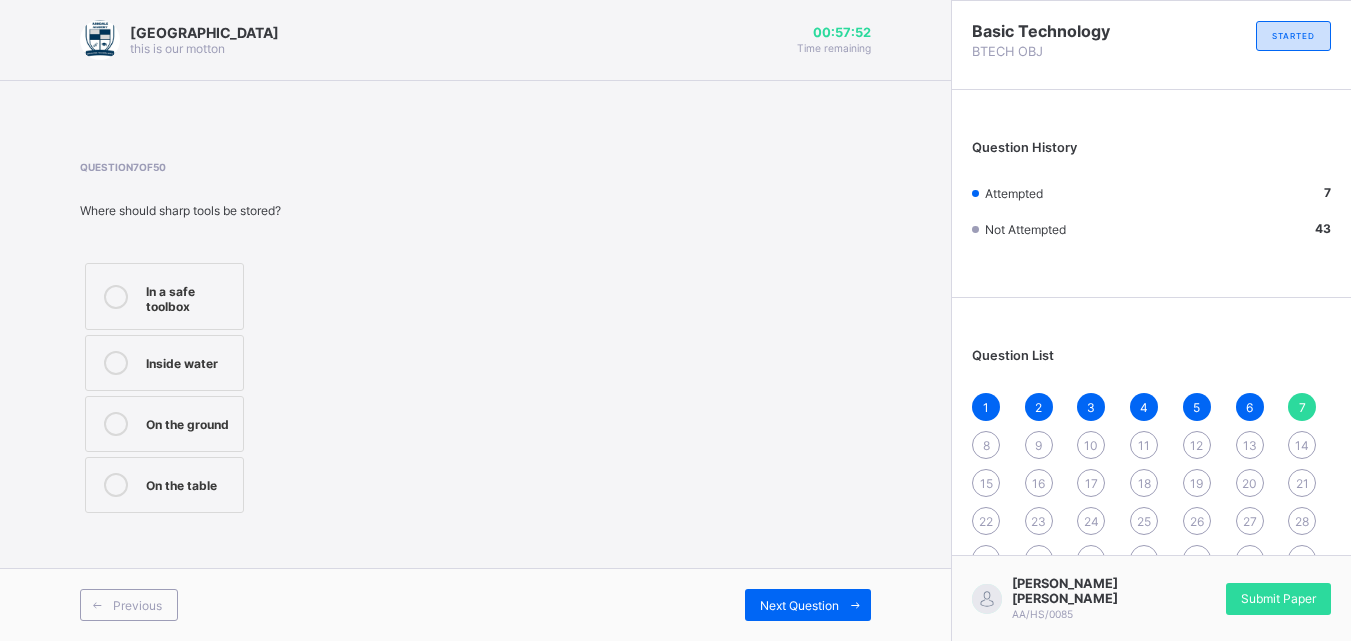 drag, startPoint x: 860, startPoint y: 607, endPoint x: 858, endPoint y: 581, distance: 26.076809 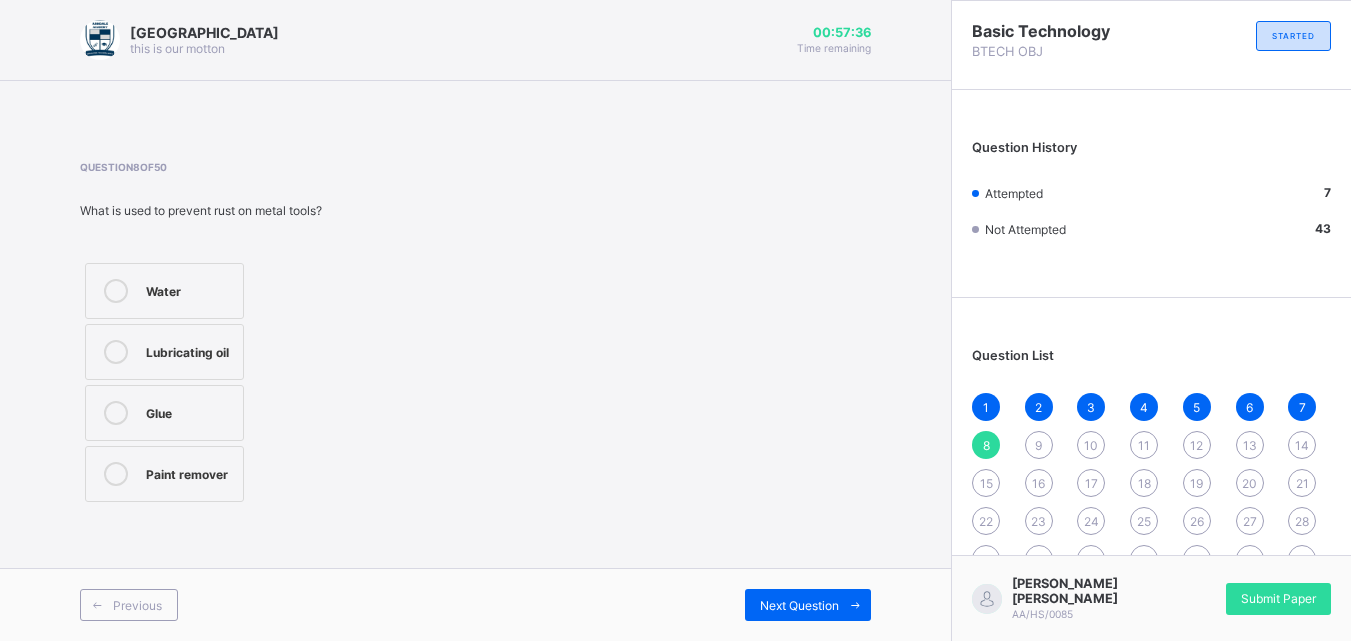 click on "Paint remover" at bounding box center (164, 474) 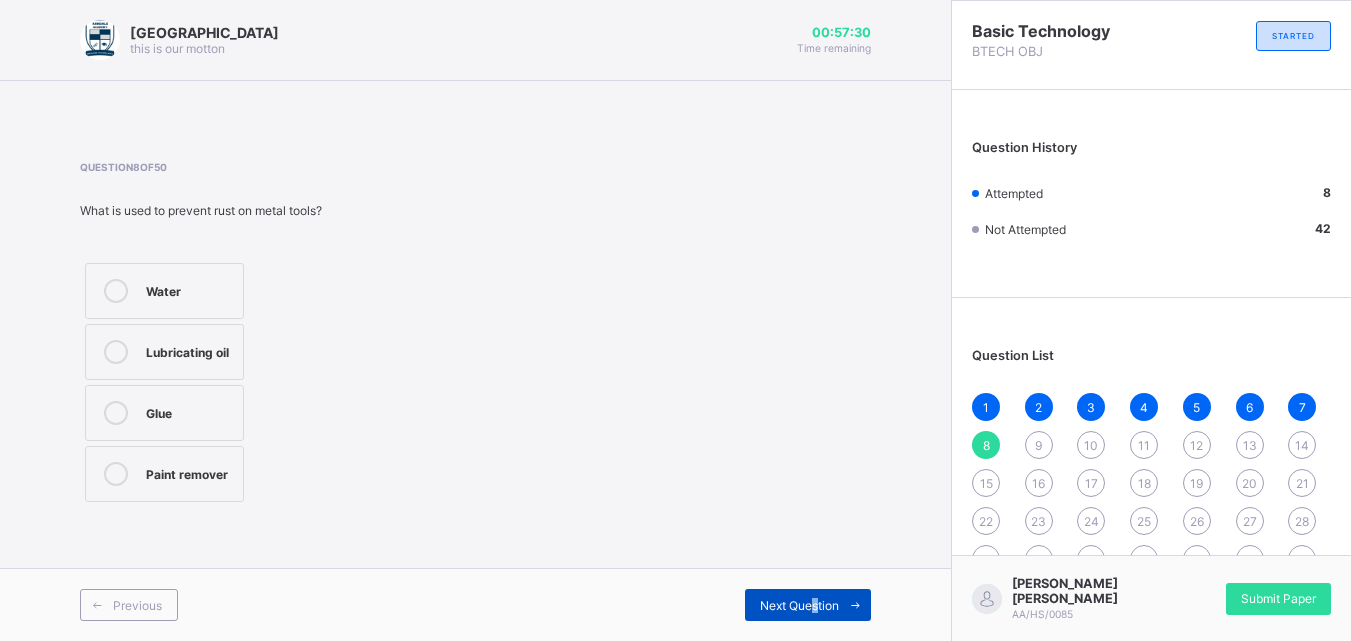 click on "Next Question" at bounding box center [808, 605] 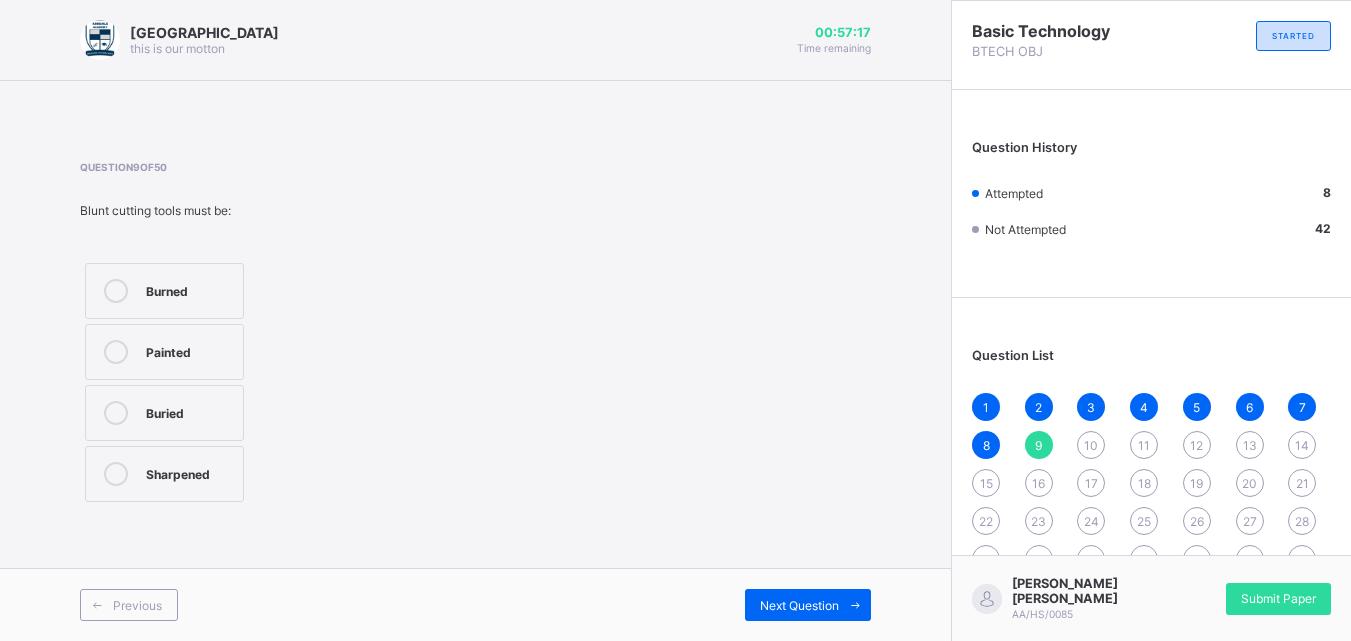 click on "Sharpened" at bounding box center (189, 472) 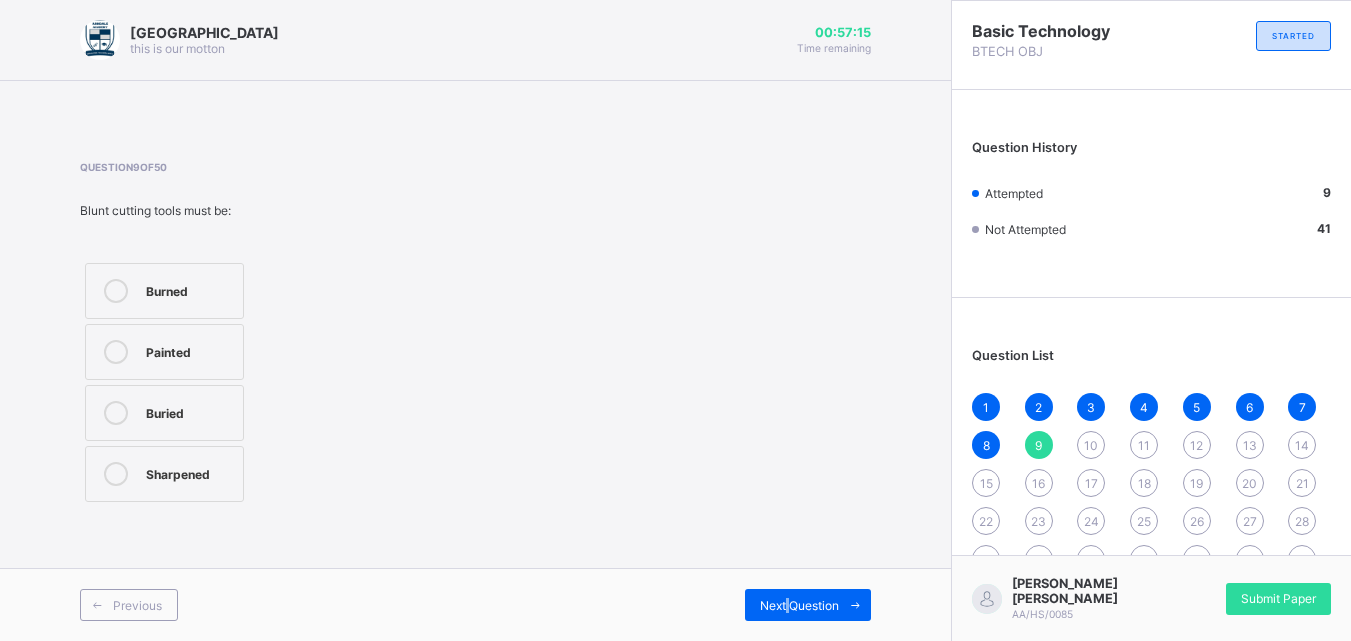 drag, startPoint x: 801, startPoint y: 595, endPoint x: 811, endPoint y: 585, distance: 14.142136 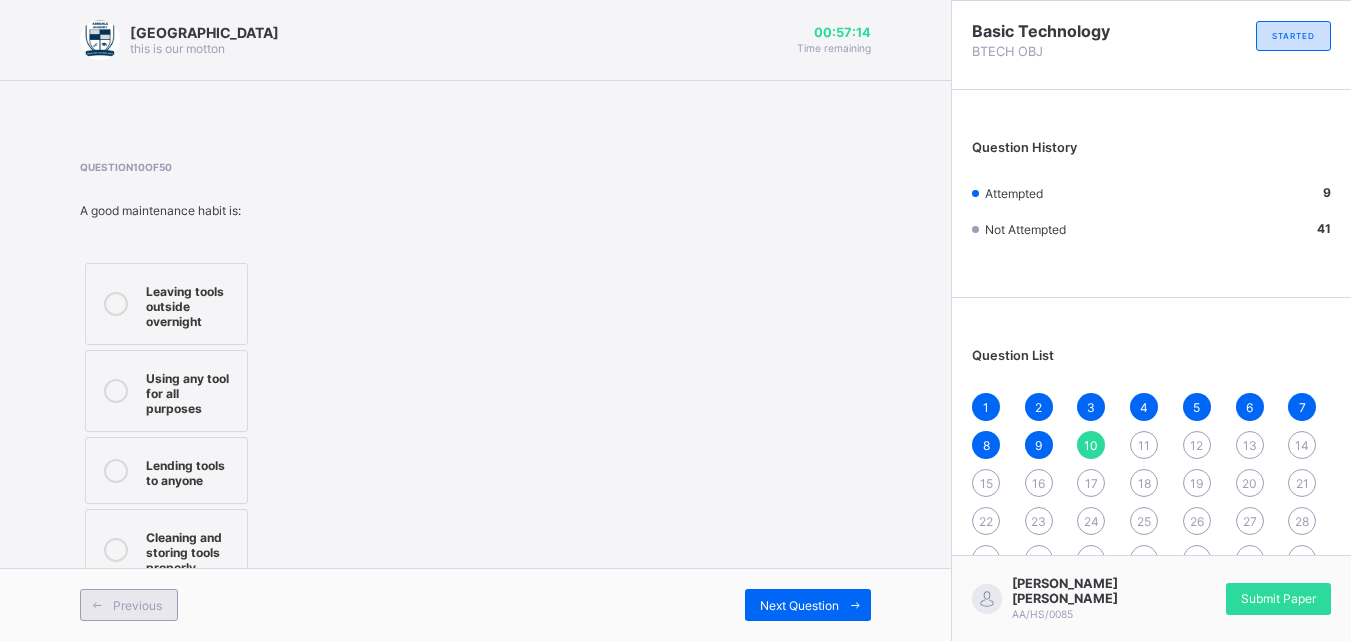 click on "Previous" at bounding box center (129, 605) 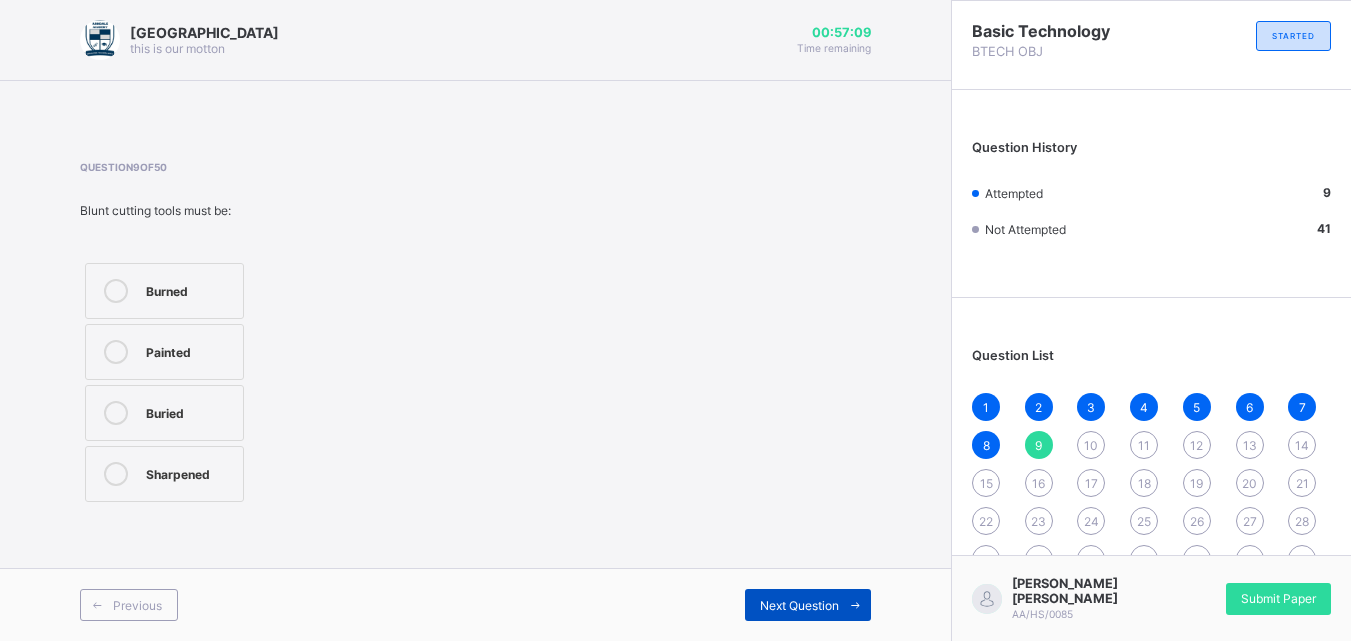 click on "Next Question" at bounding box center (799, 605) 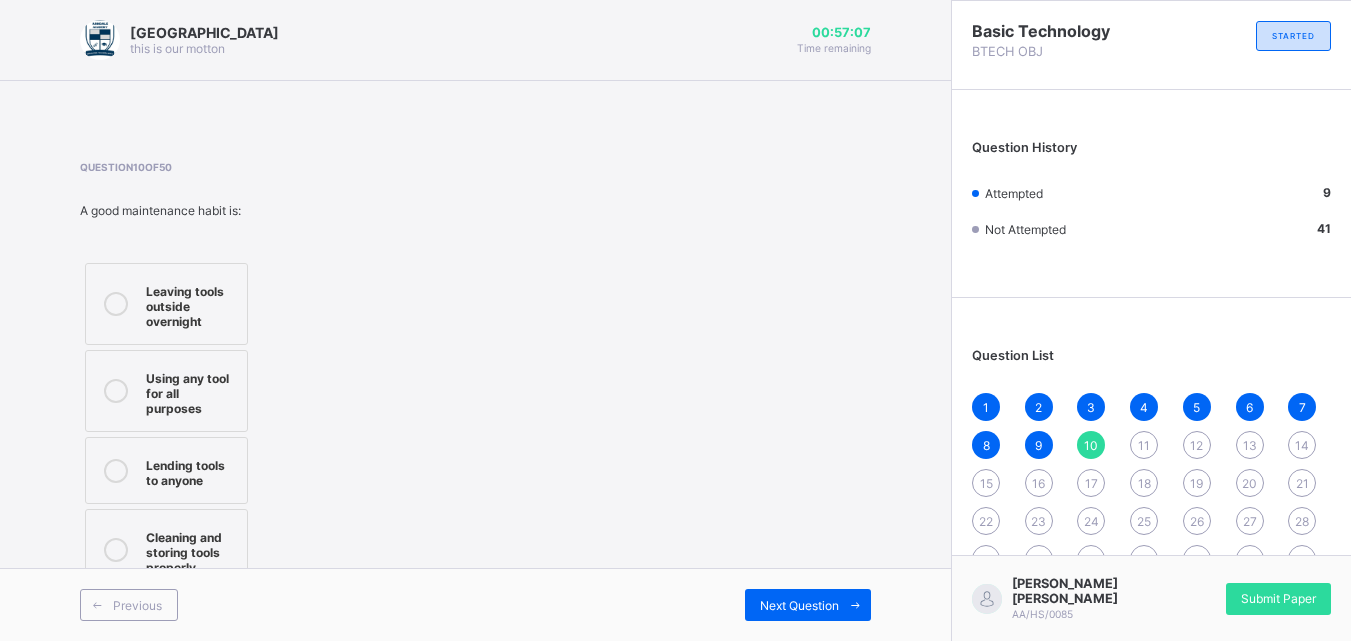 drag, startPoint x: 172, startPoint y: 533, endPoint x: 174, endPoint y: 514, distance: 19.104973 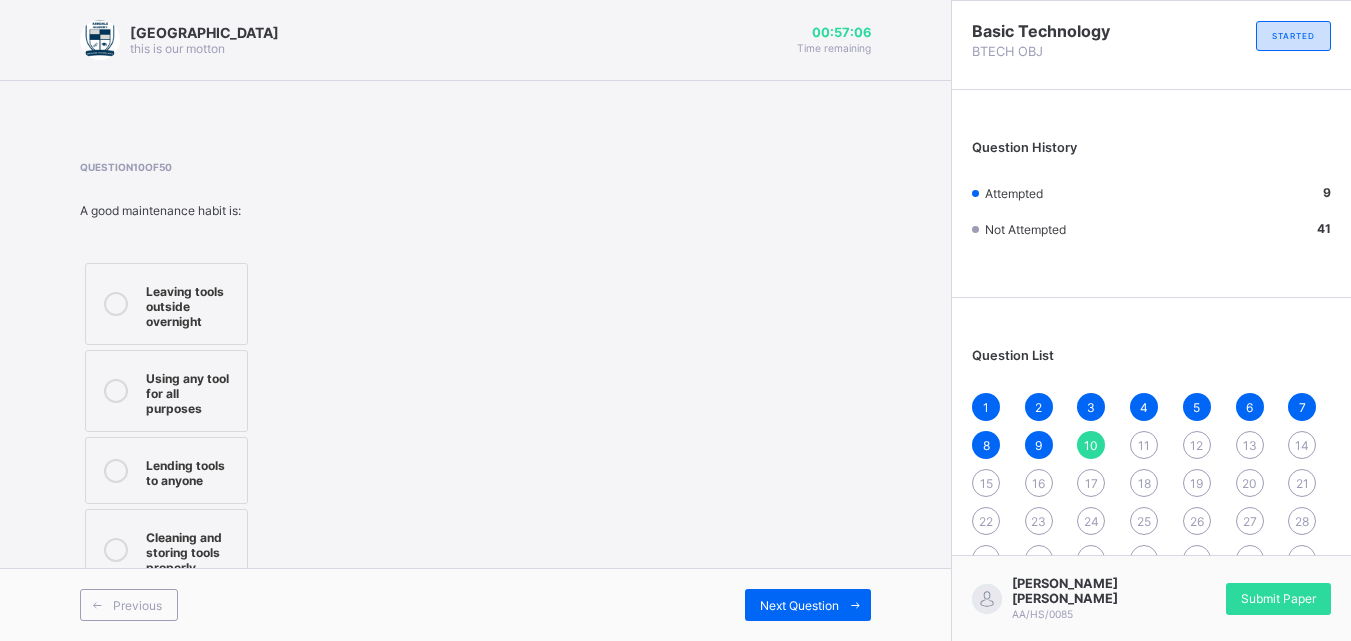 drag, startPoint x: 201, startPoint y: 546, endPoint x: 226, endPoint y: 527, distance: 31.400637 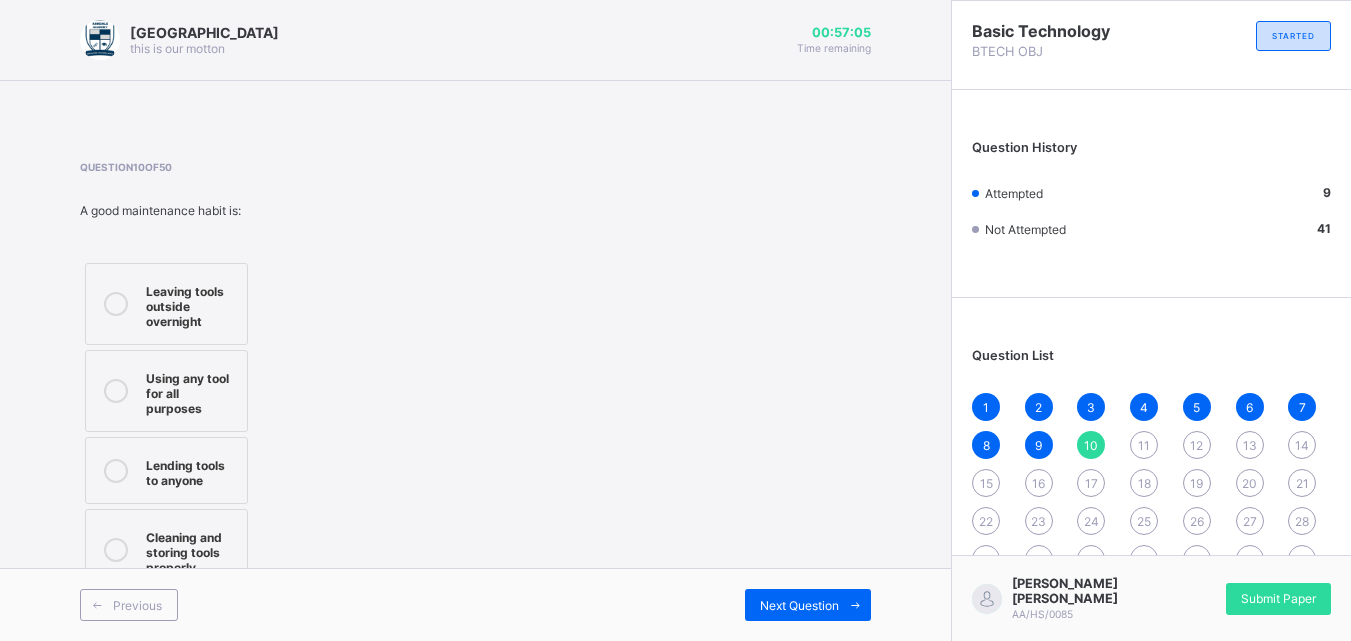 click on "Cleaning and storing tools properly" at bounding box center [191, 550] 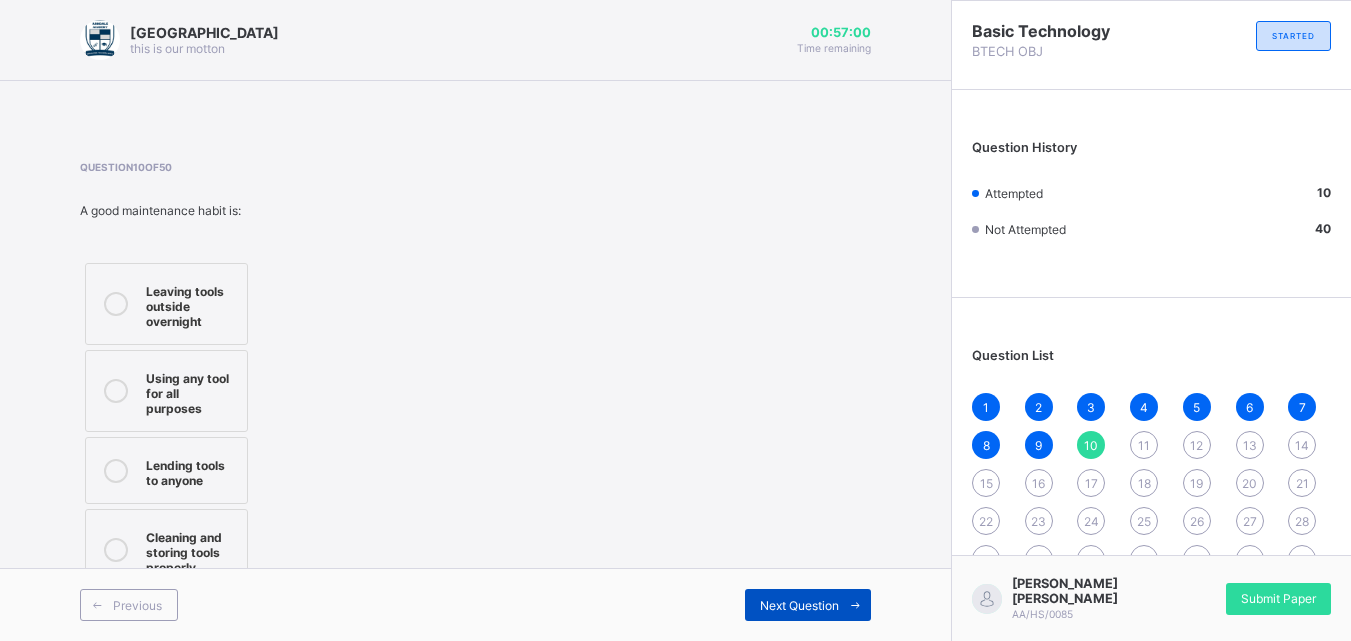 click on "Next Question" at bounding box center [808, 605] 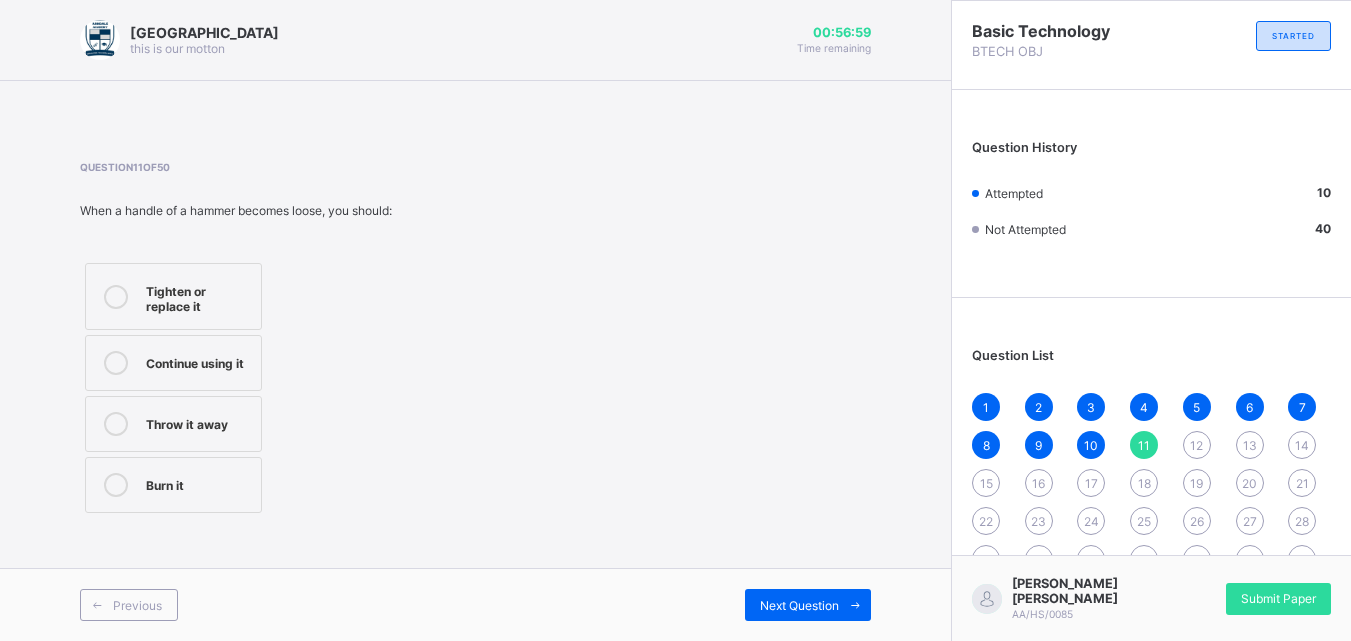 click on "Tighten or replace it" at bounding box center [173, 296] 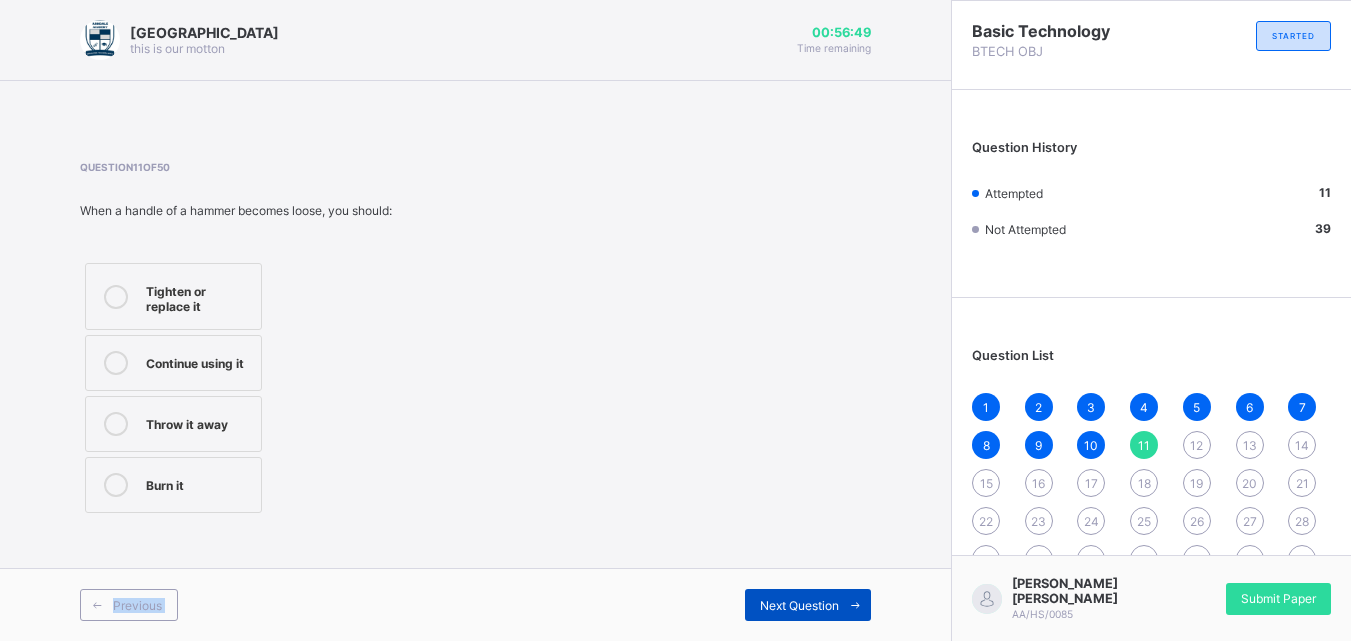 drag, startPoint x: 884, startPoint y: 572, endPoint x: 879, endPoint y: 592, distance: 20.615528 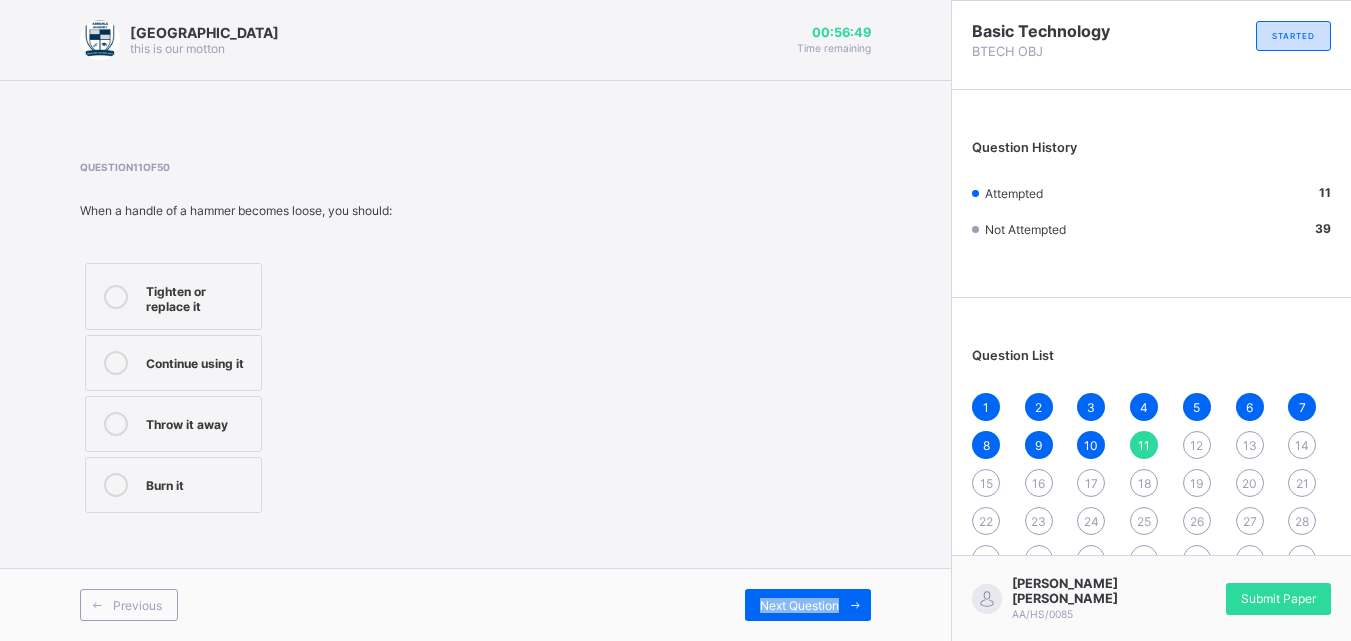 drag, startPoint x: 888, startPoint y: 588, endPoint x: 881, endPoint y: 568, distance: 21.189621 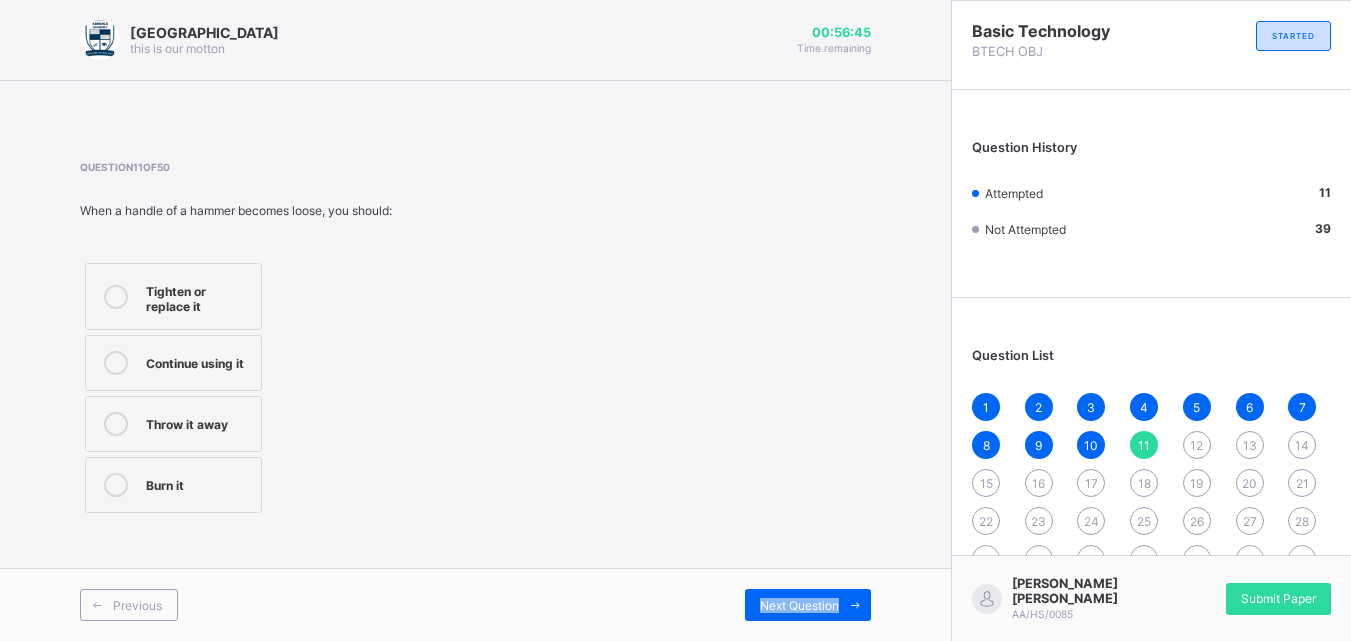 click on "Next Question" at bounding box center (808, 605) 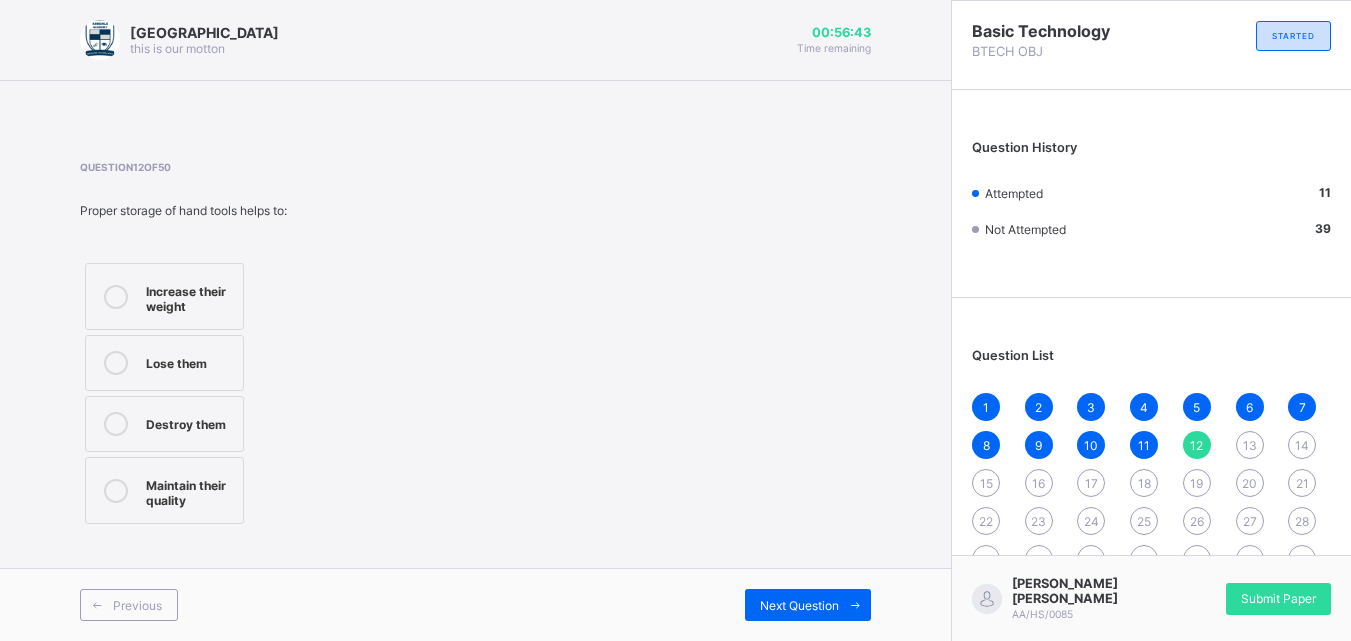 click on "Maintain their quality" at bounding box center [189, 490] 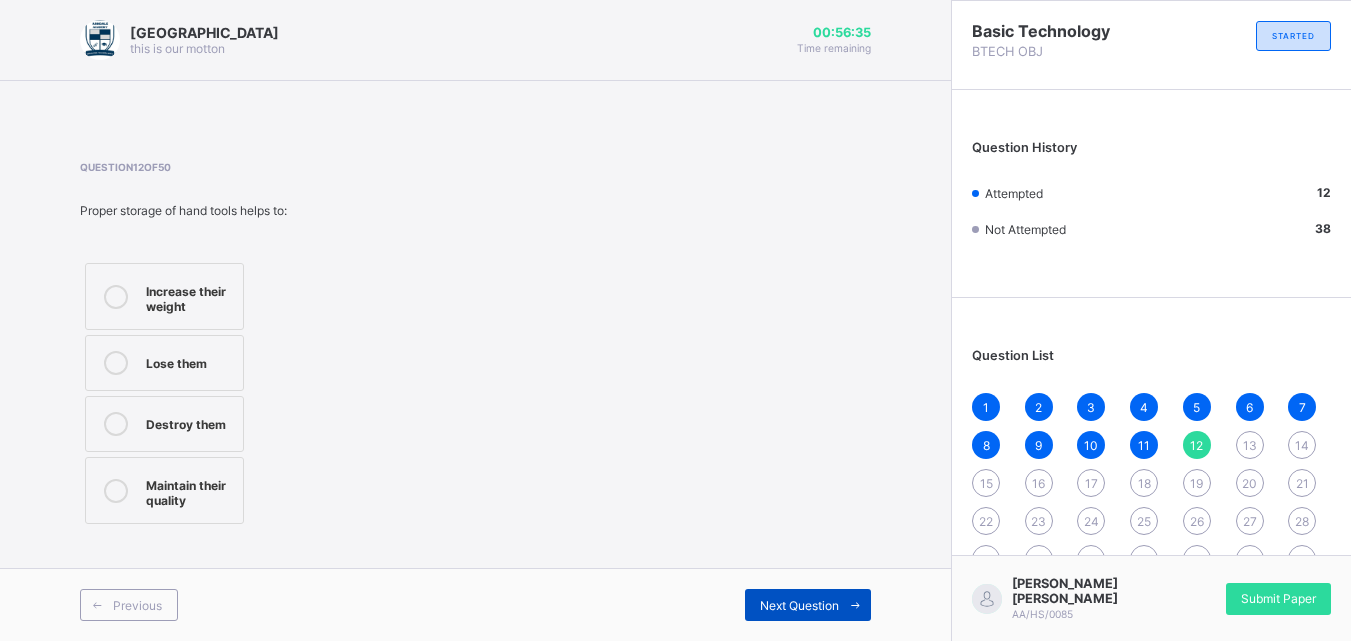 click on "Next Question" at bounding box center (808, 605) 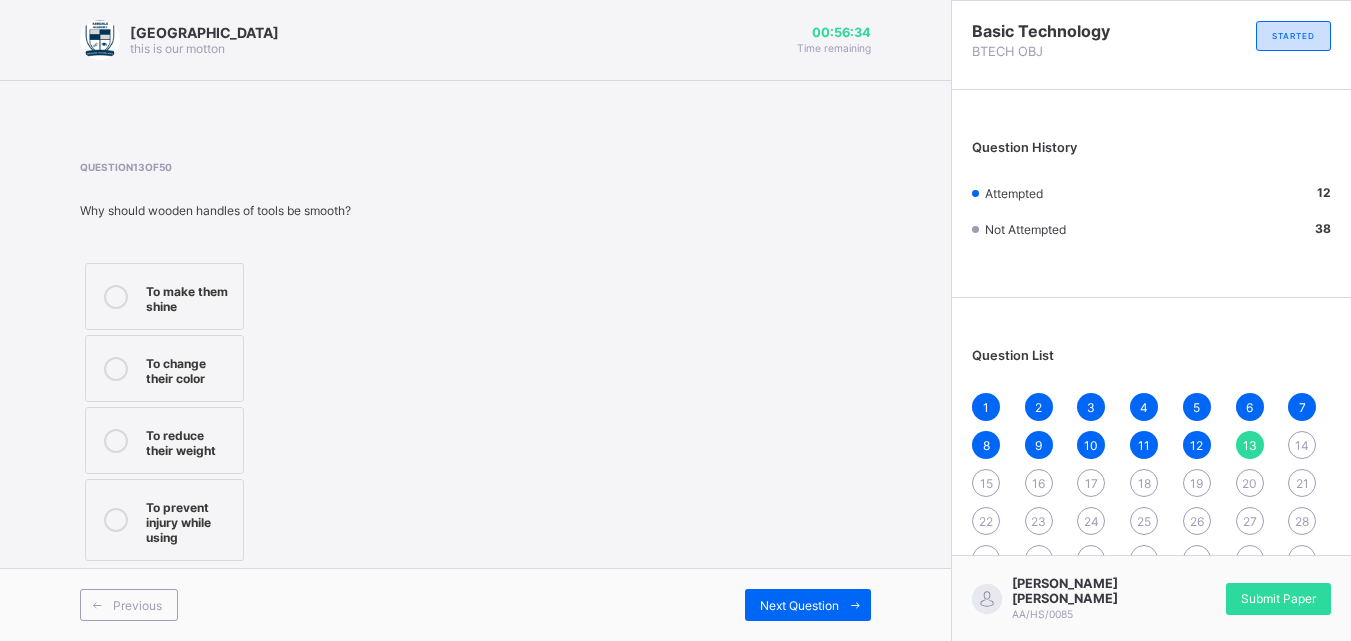 click on "To prevent injury while using" at bounding box center [189, 520] 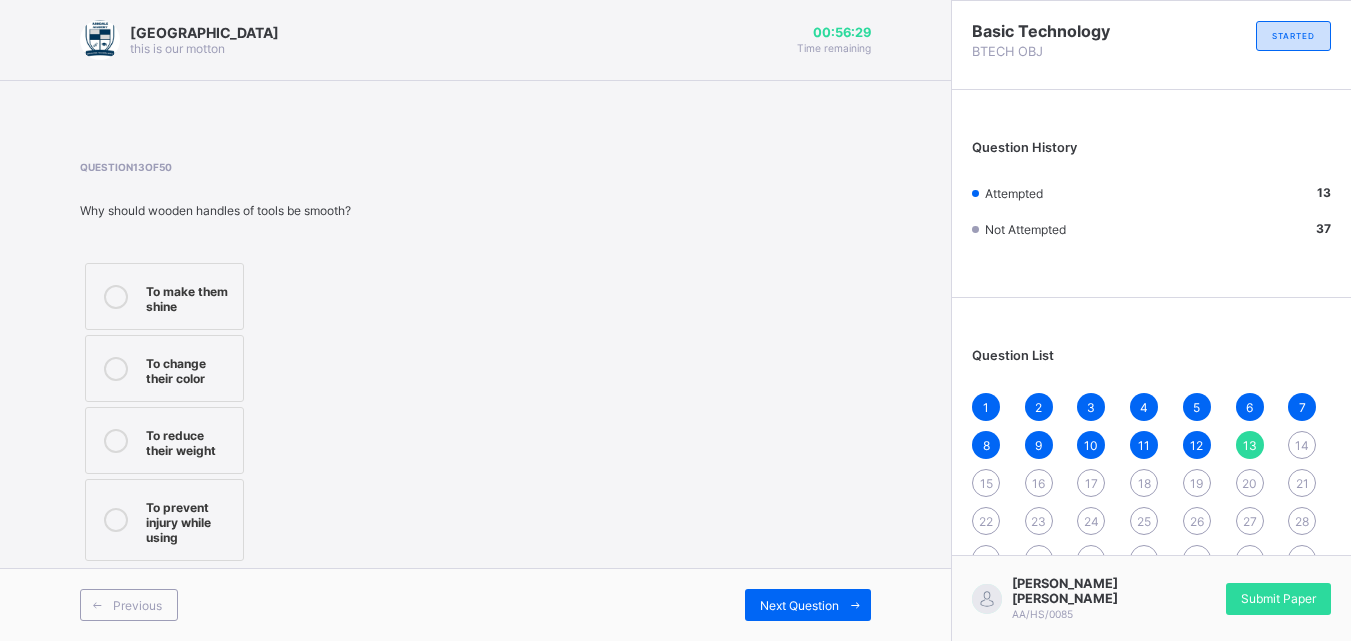 click on "Previous Next Question" at bounding box center (475, 604) 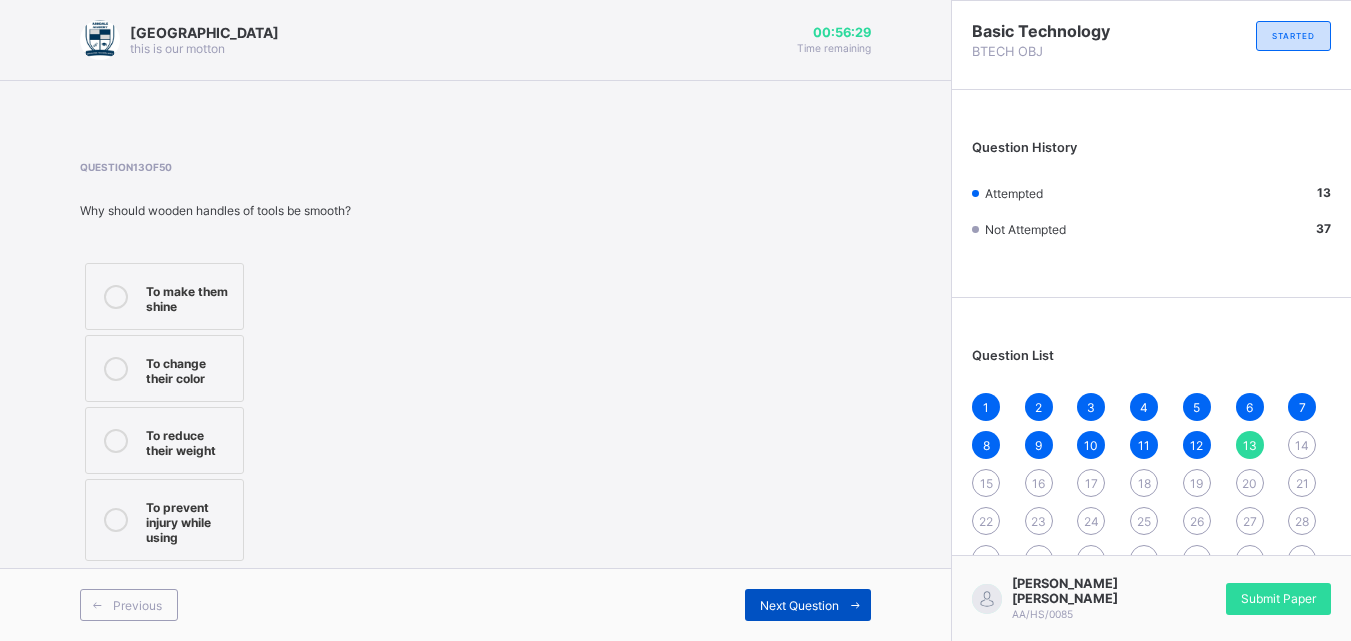 click on "Next Question" at bounding box center [799, 605] 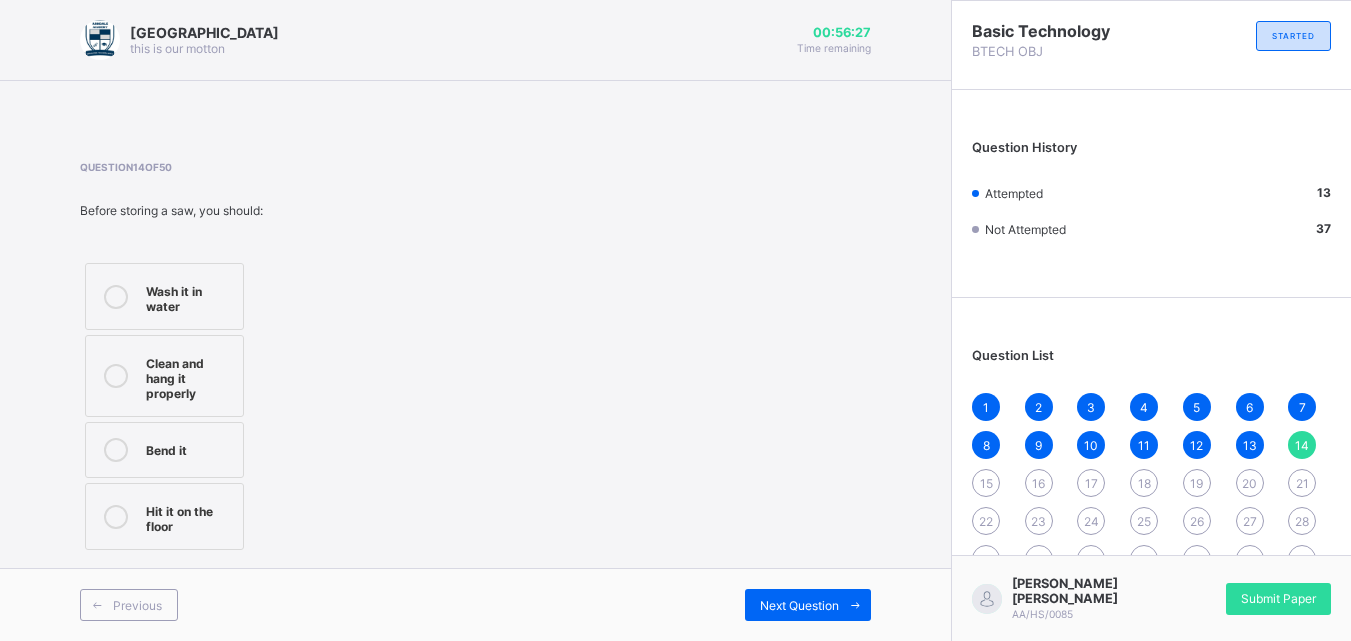 click on "Hit it on the floor" at bounding box center (164, 516) 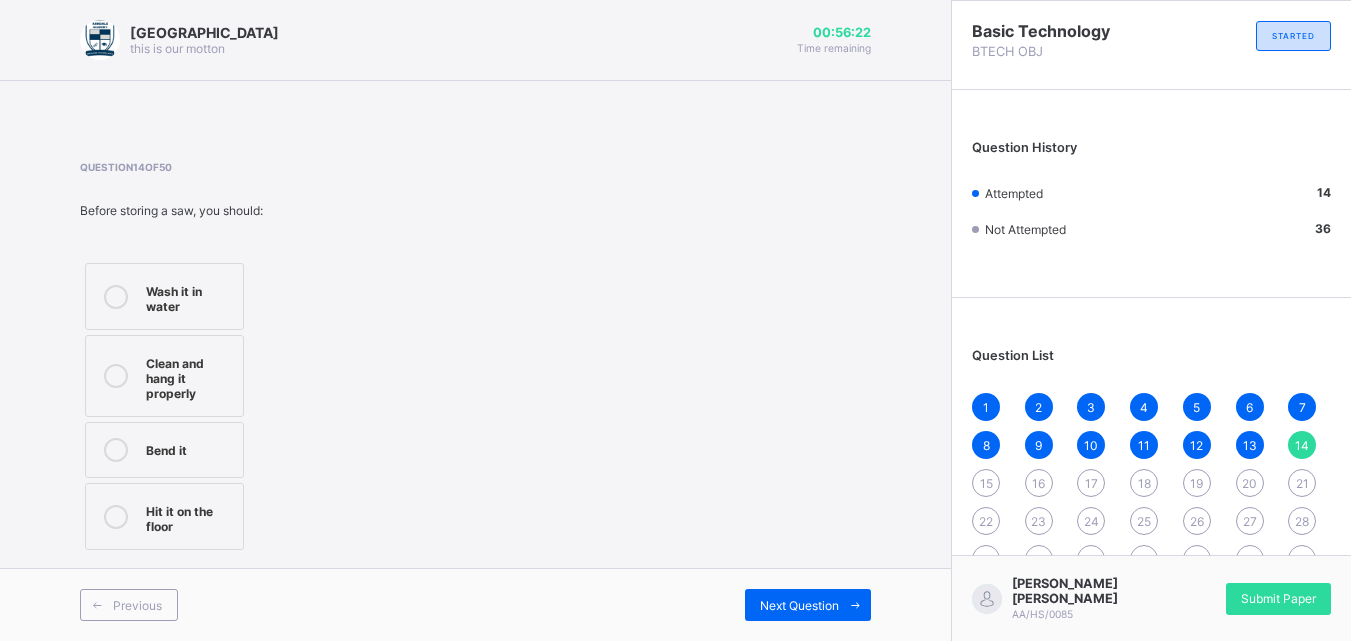 click on "Clean and hang it properly" at bounding box center (189, 376) 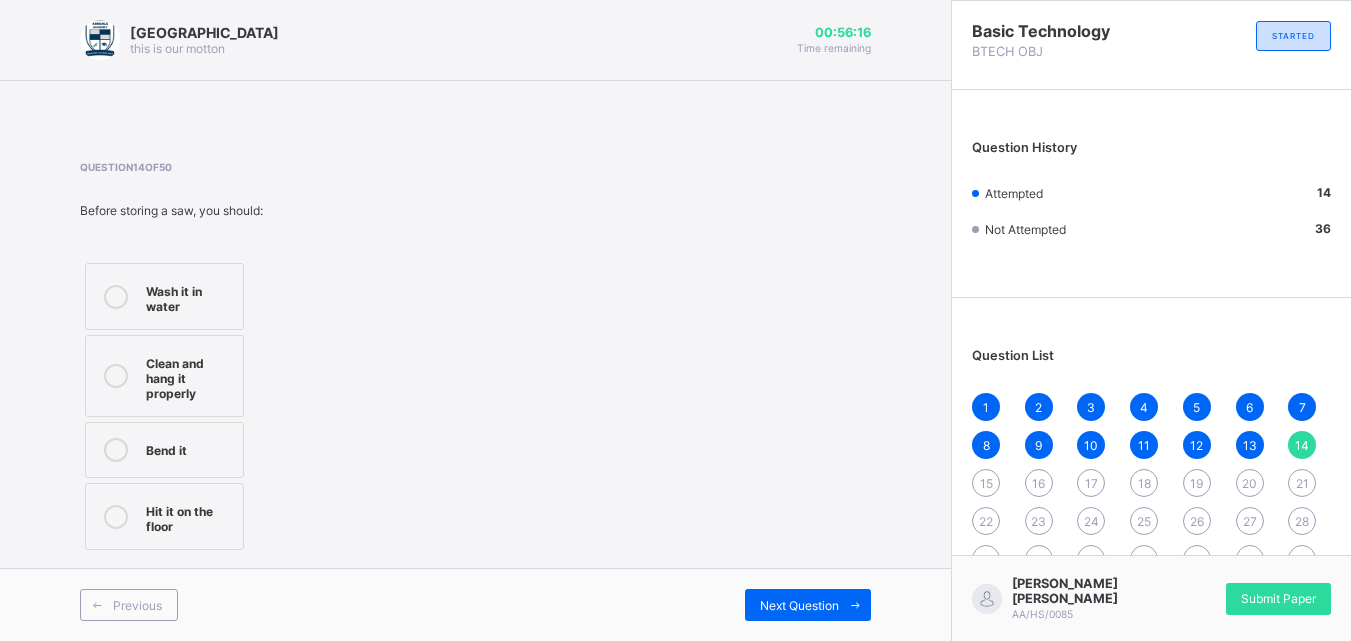 drag, startPoint x: 826, startPoint y: 605, endPoint x: 823, endPoint y: 637, distance: 32.140316 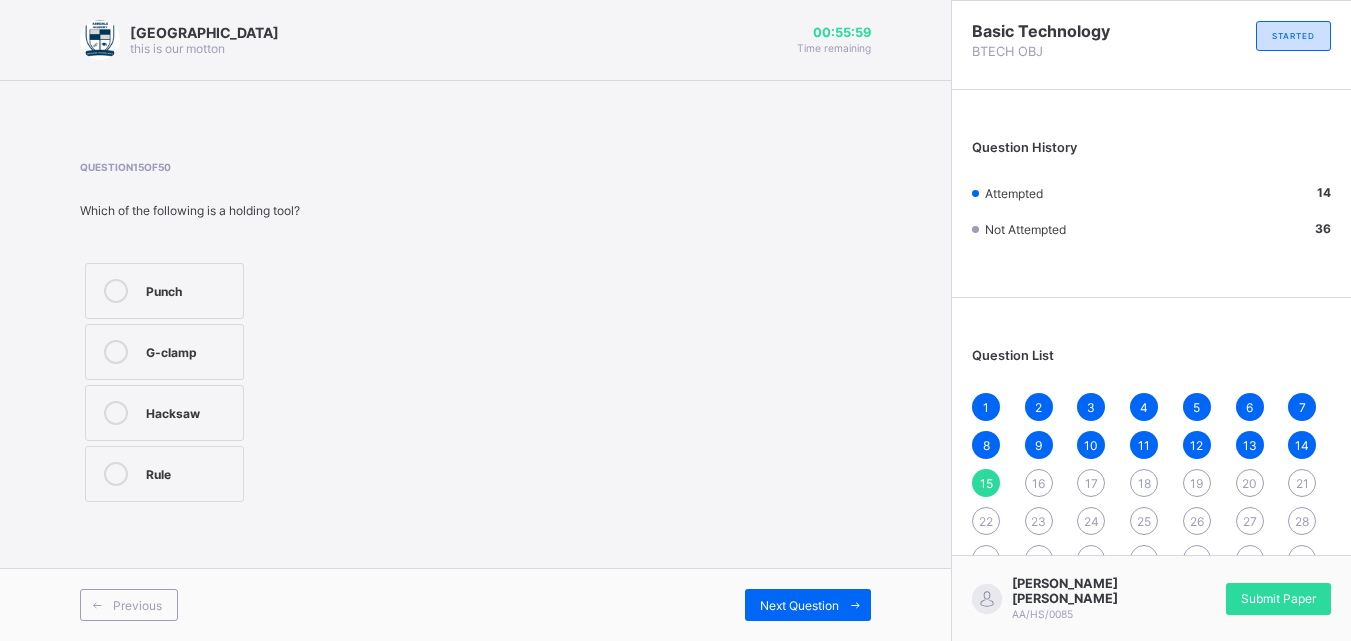 click on "G-clamp" at bounding box center [164, 352] 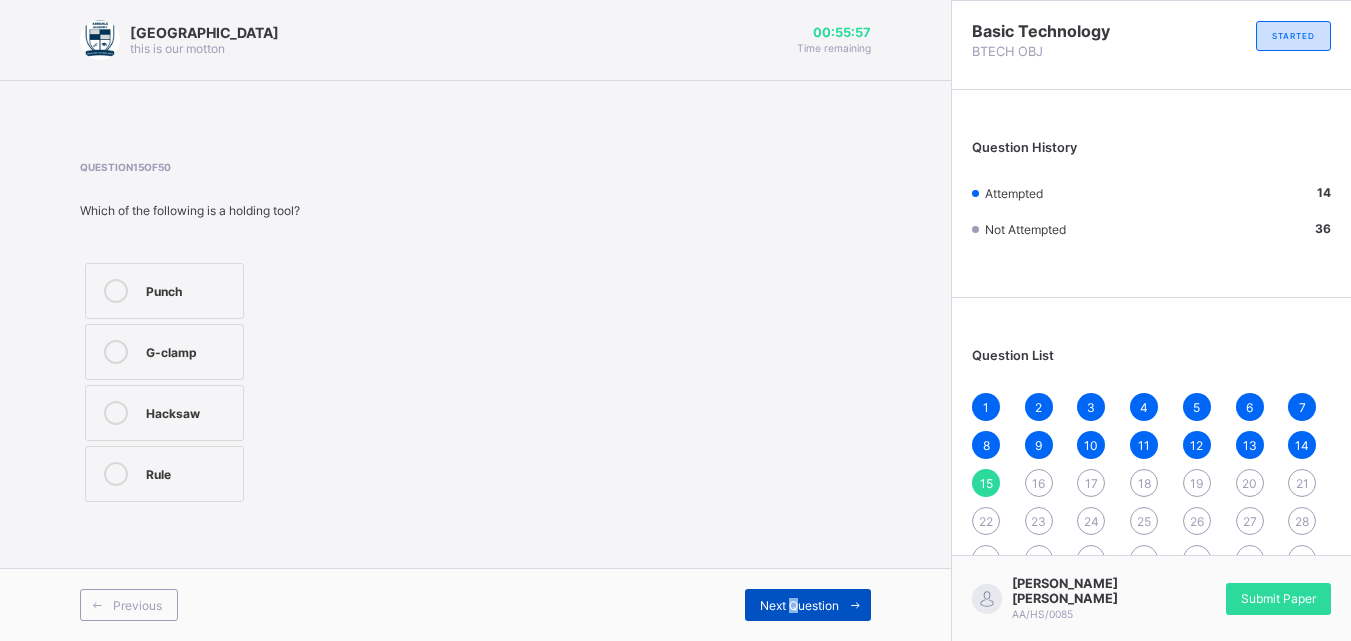 click on "Next Question" at bounding box center [808, 605] 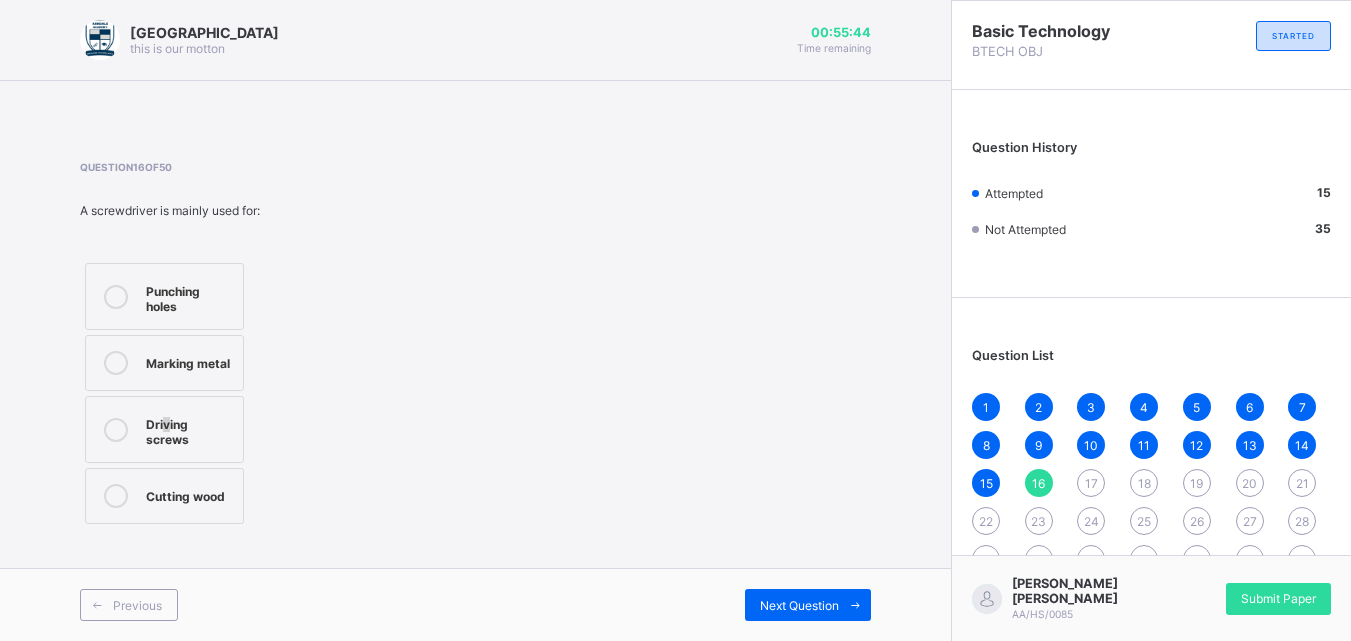 drag, startPoint x: 164, startPoint y: 421, endPoint x: 182, endPoint y: 439, distance: 25.455845 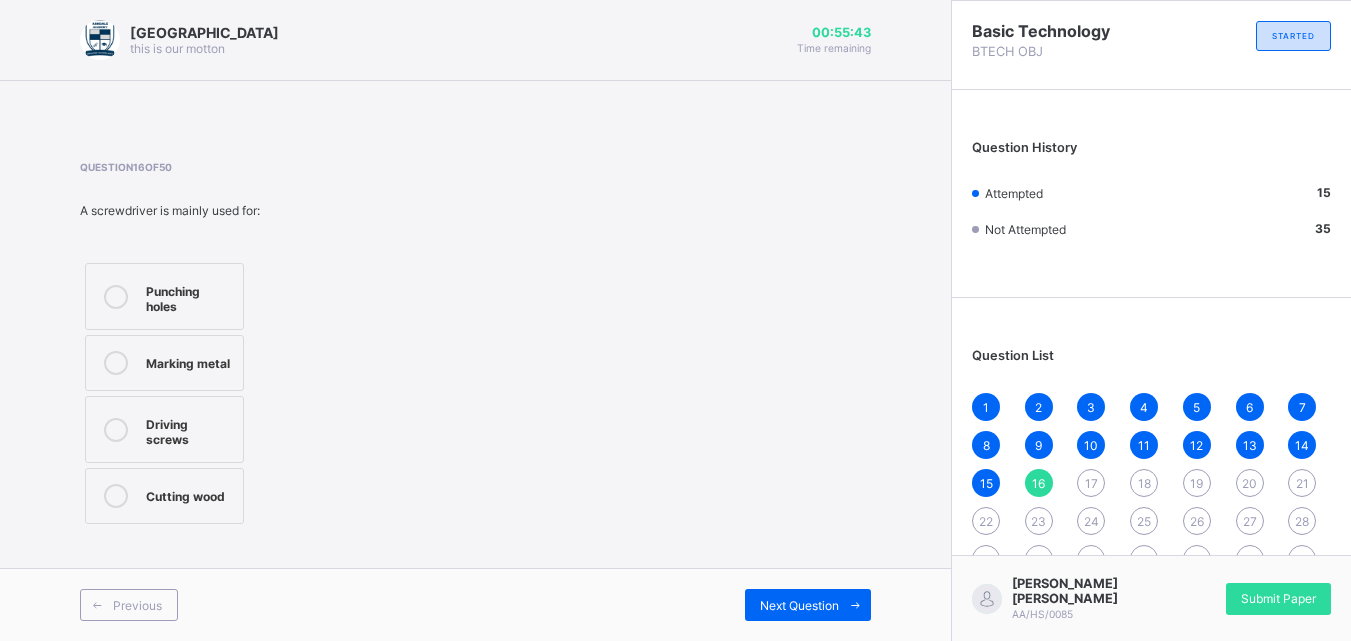 click on "Driving screws" at bounding box center (164, 429) 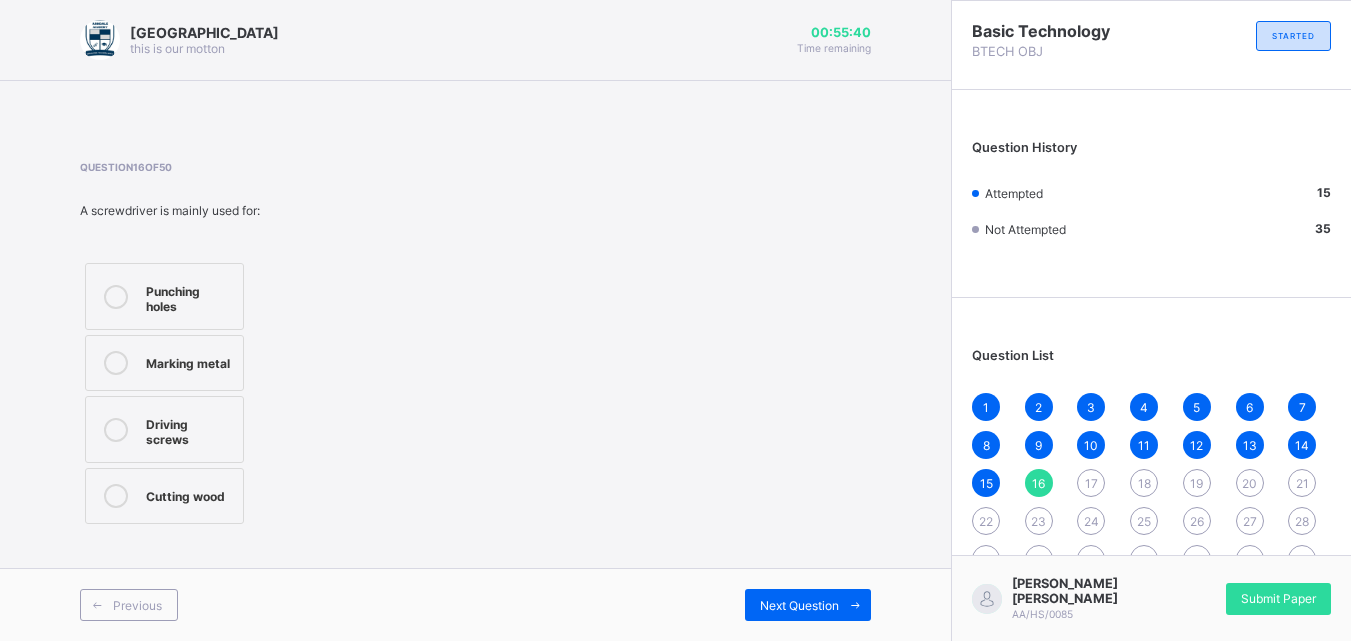 drag, startPoint x: 819, startPoint y: 632, endPoint x: 806, endPoint y: 625, distance: 14.764823 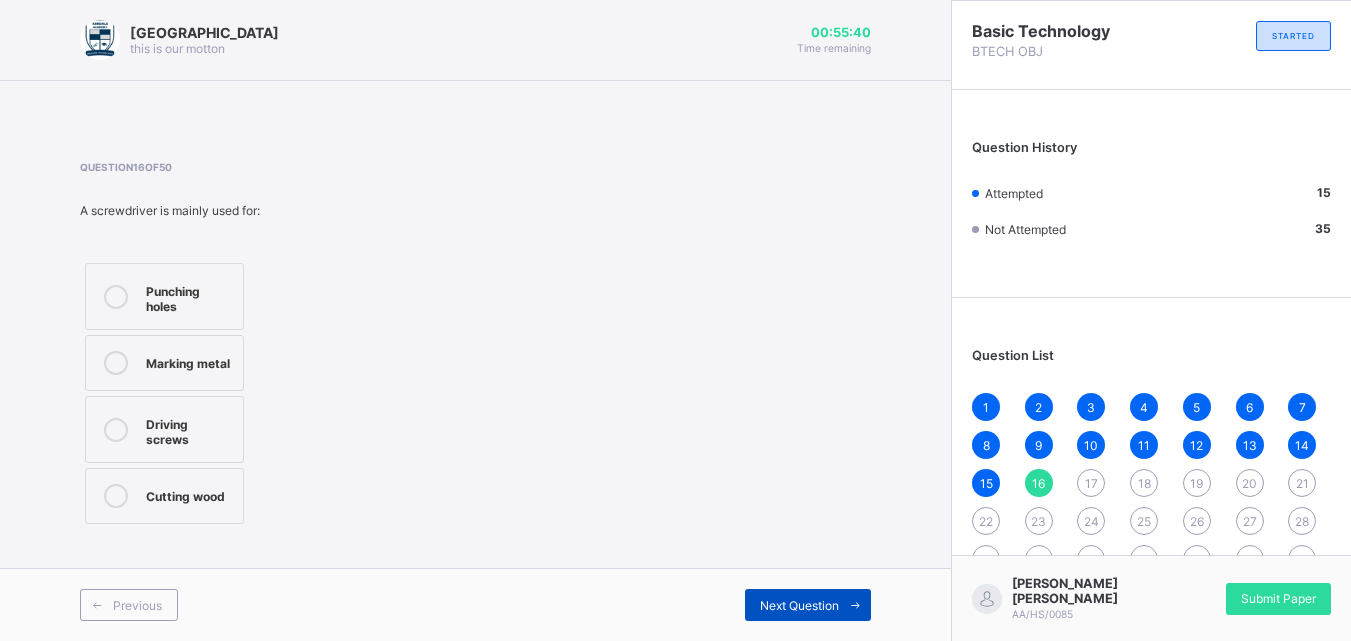 click on "Next Question" at bounding box center (808, 605) 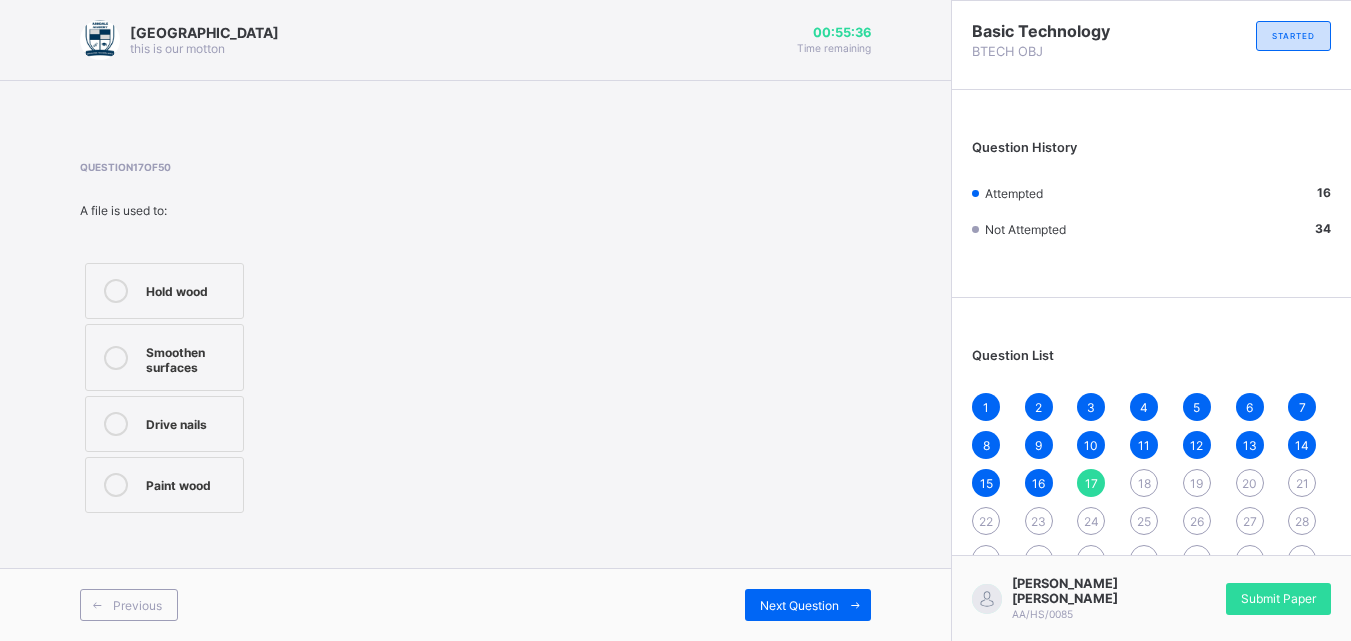 click on "Smoothen surfaces" at bounding box center [189, 357] 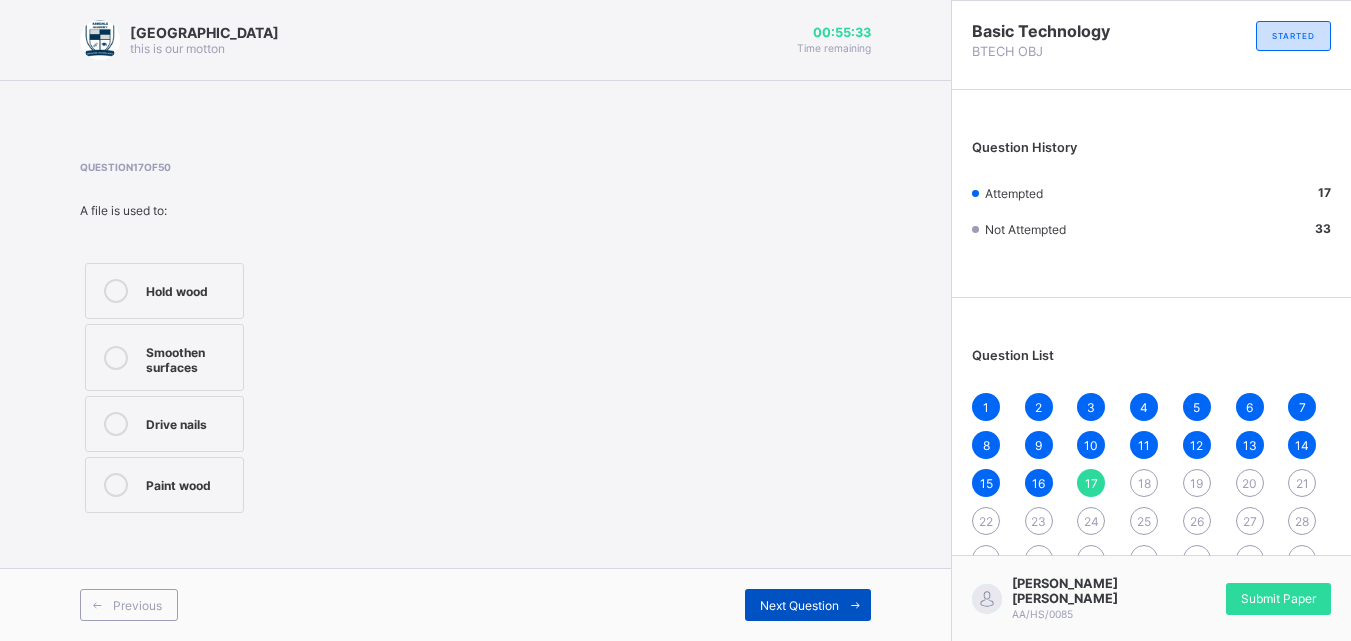 click on "Next Question" at bounding box center (808, 605) 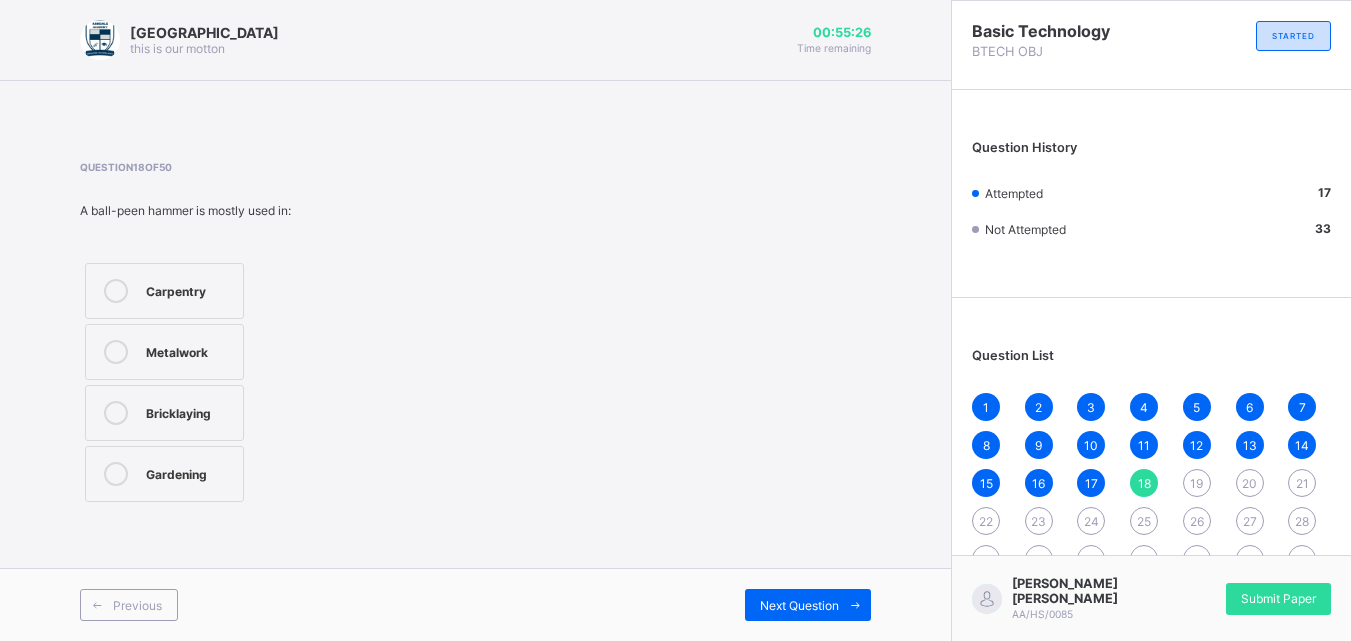drag, startPoint x: 248, startPoint y: 283, endPoint x: 250, endPoint y: 269, distance: 14.142136 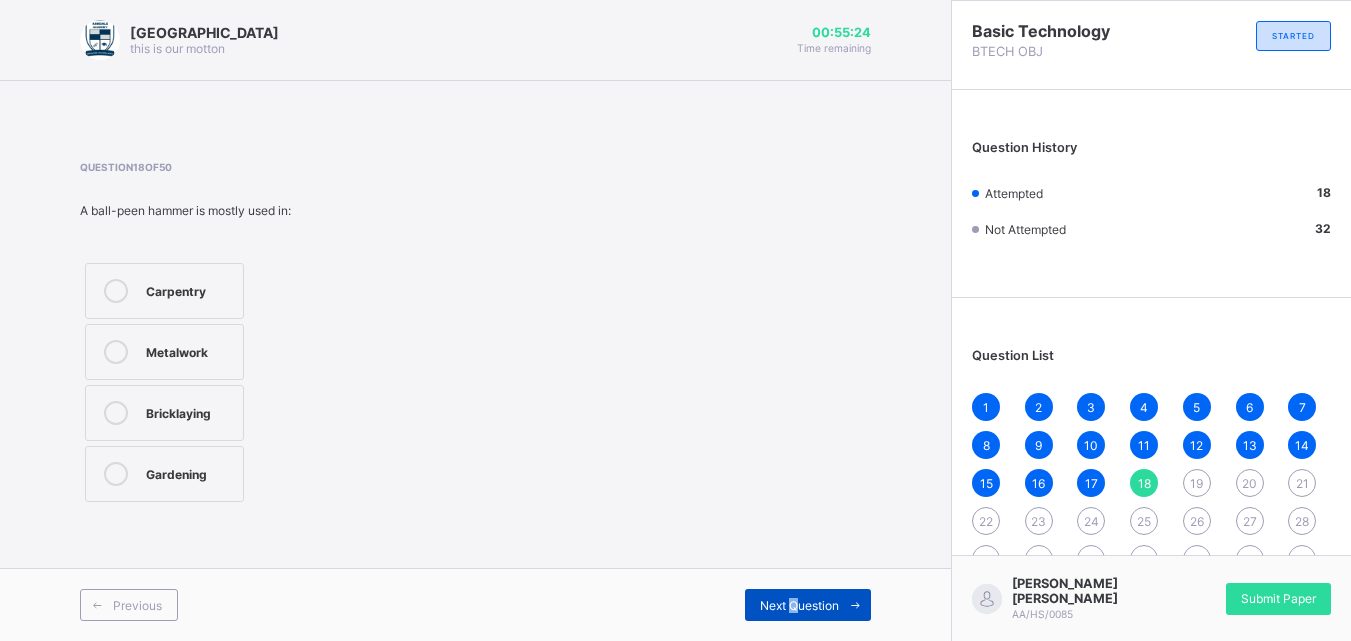drag, startPoint x: 807, startPoint y: 596, endPoint x: 810, endPoint y: 607, distance: 11.401754 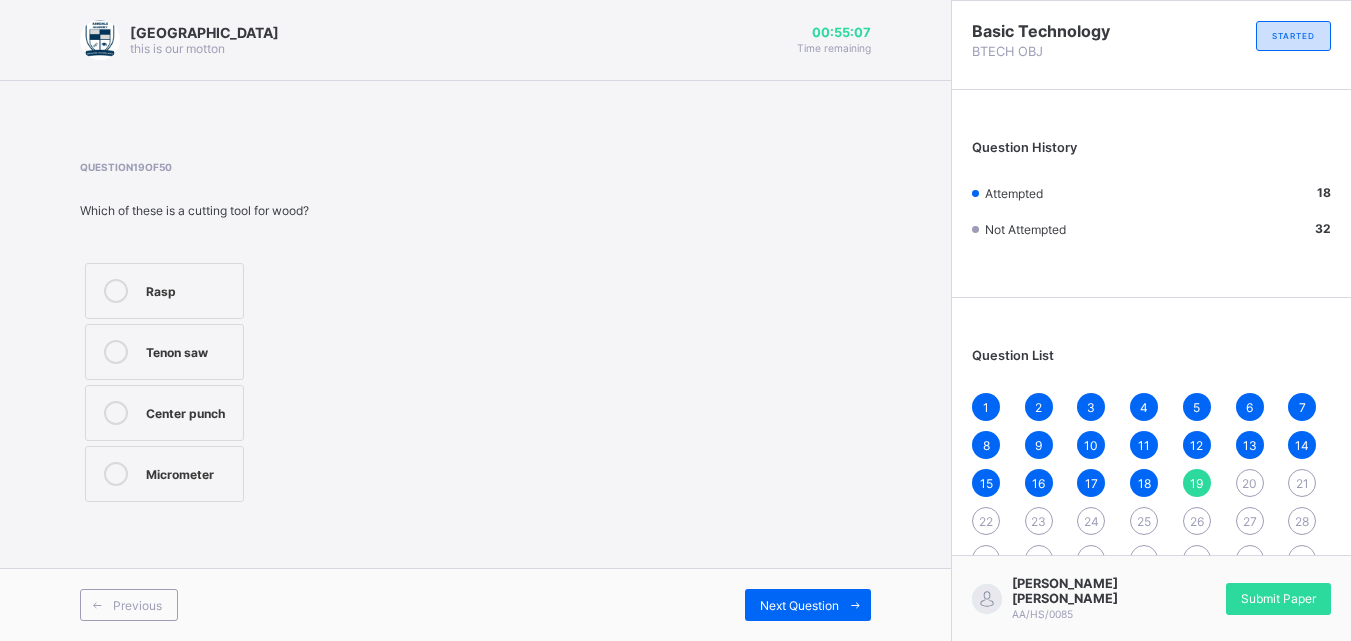 click on "Tenon saw" at bounding box center [164, 352] 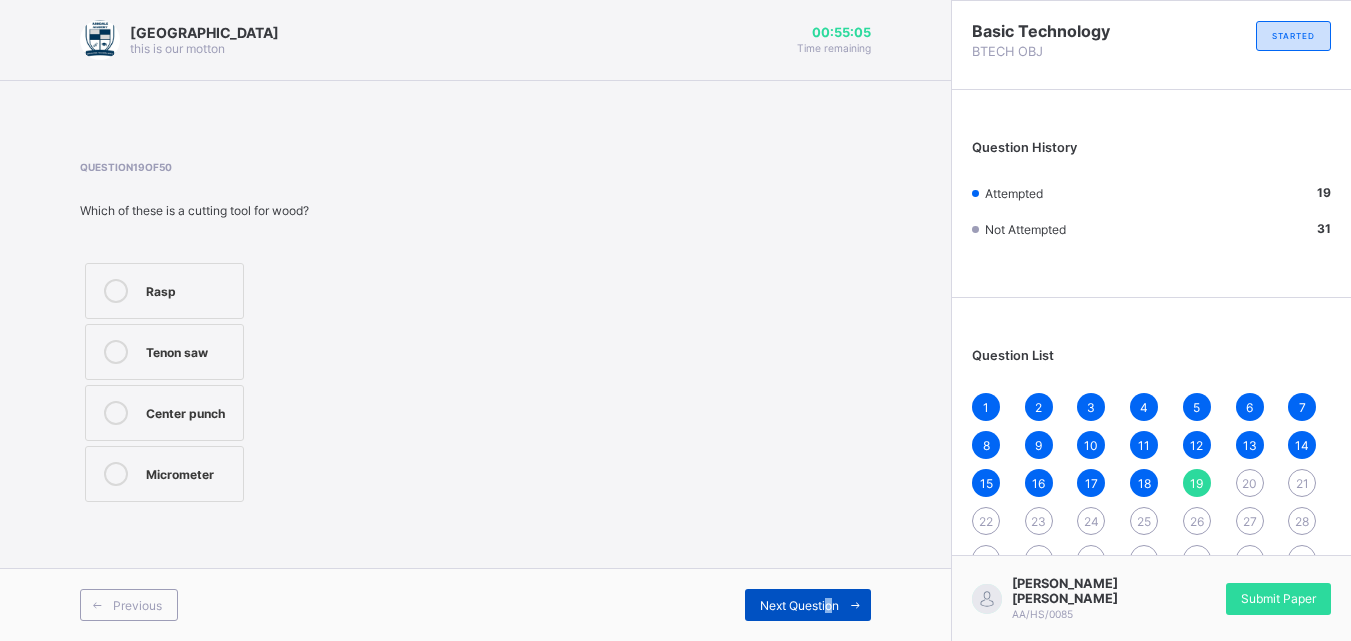 click on "Next Question" at bounding box center [799, 605] 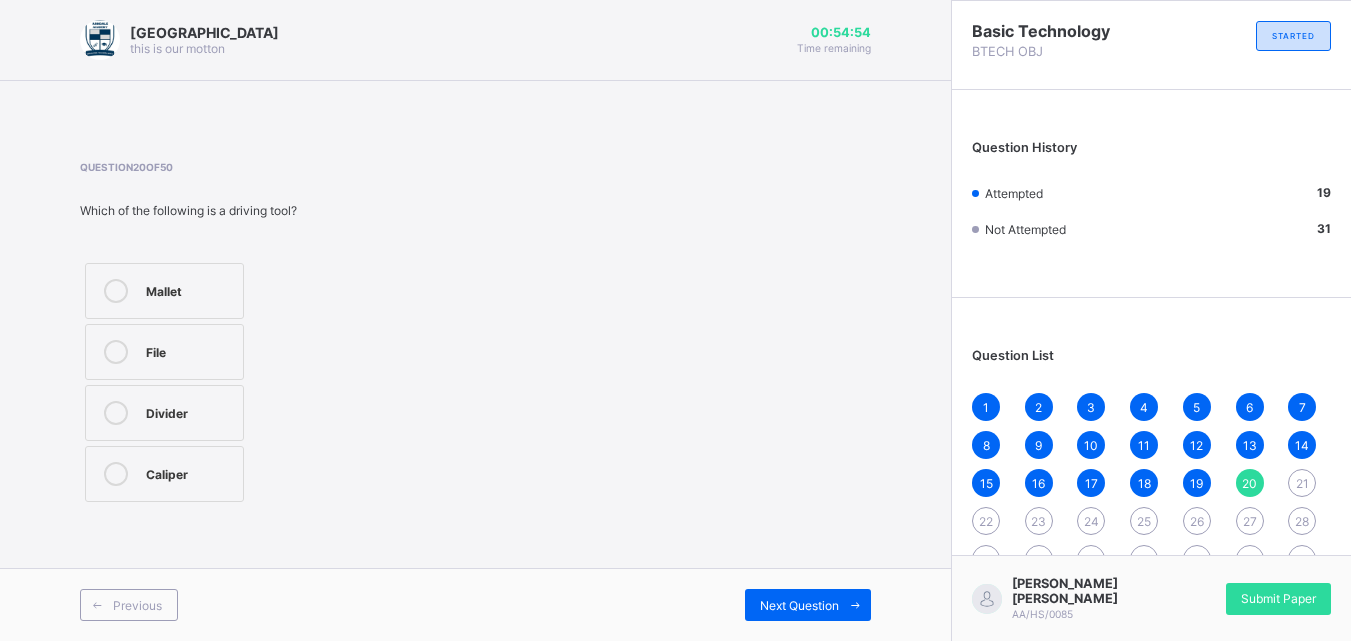 click on "Divider" at bounding box center (189, 413) 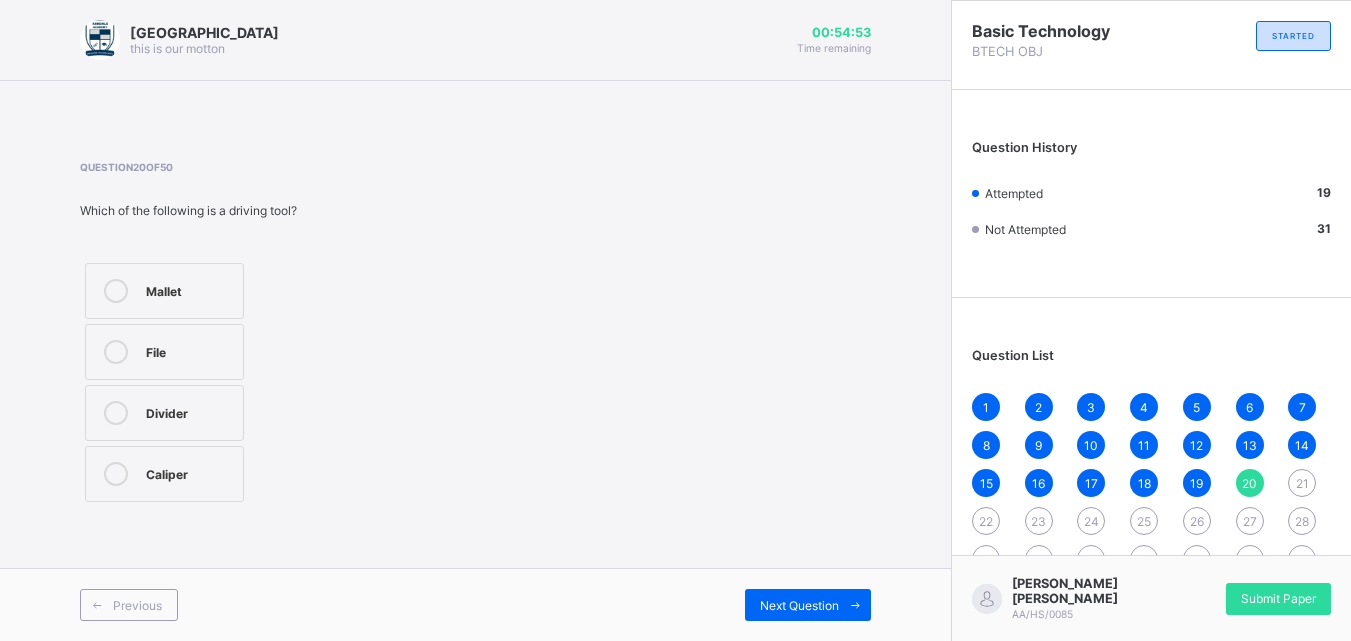 click on "Divider" at bounding box center (164, 413) 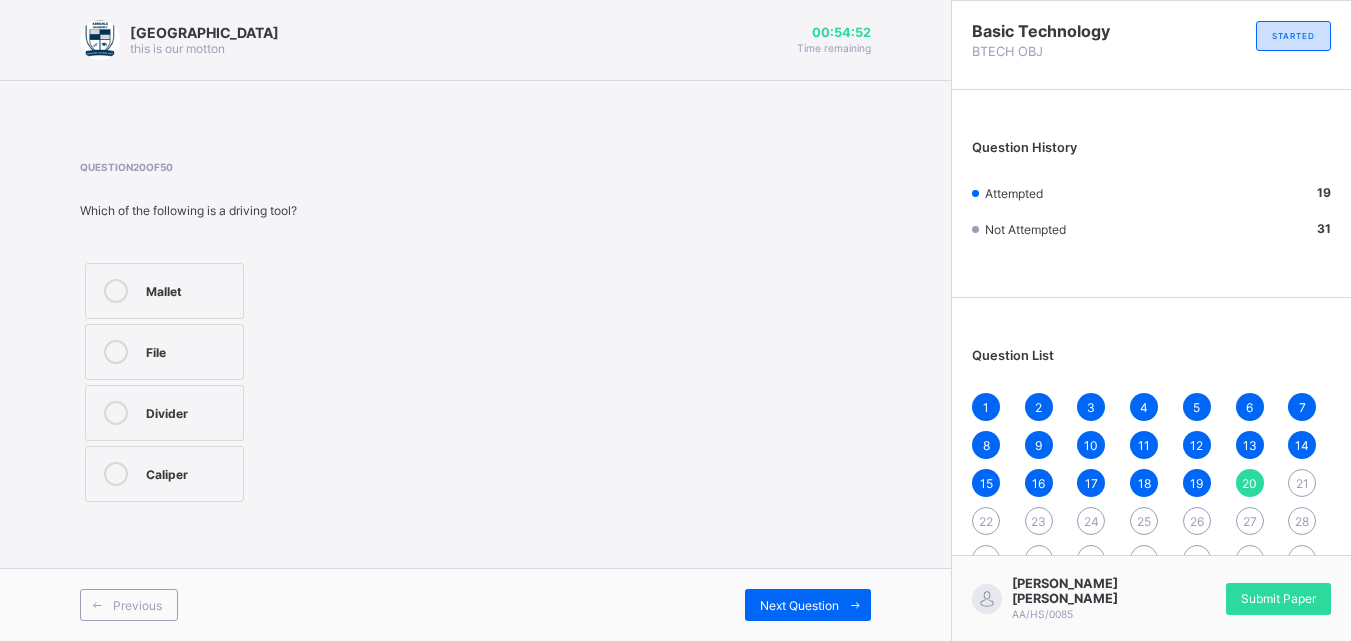 click on "Divider" at bounding box center (164, 413) 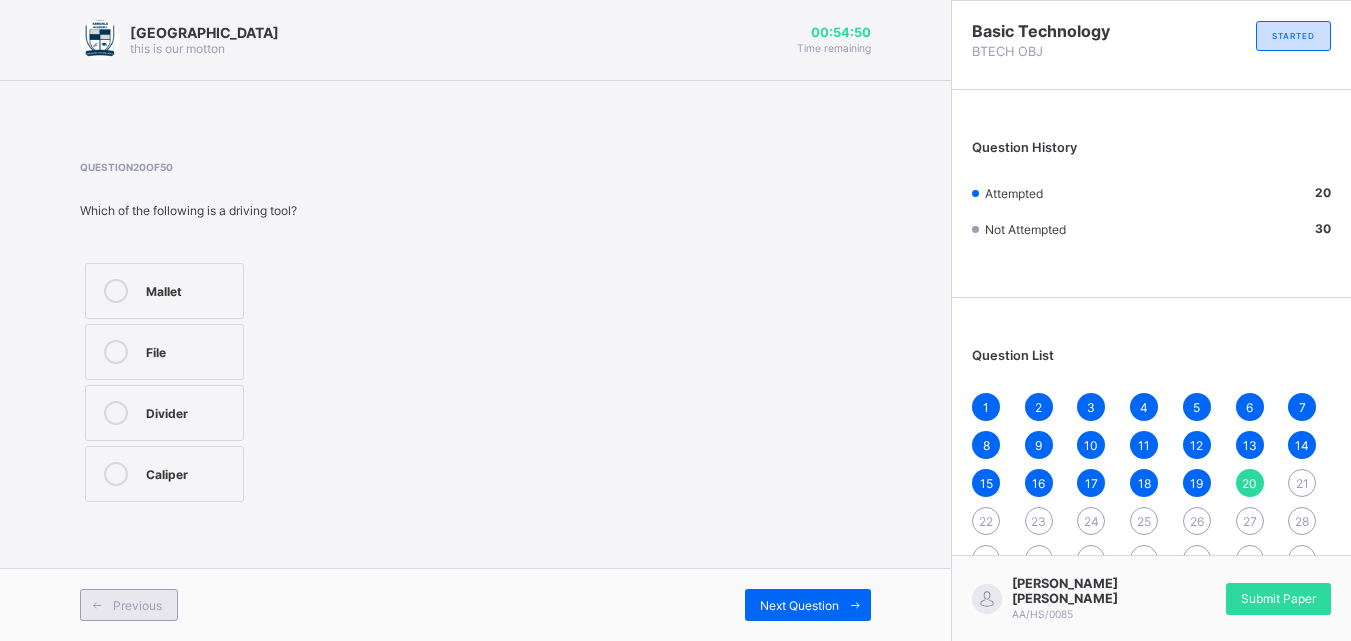 click on "Previous" at bounding box center [129, 605] 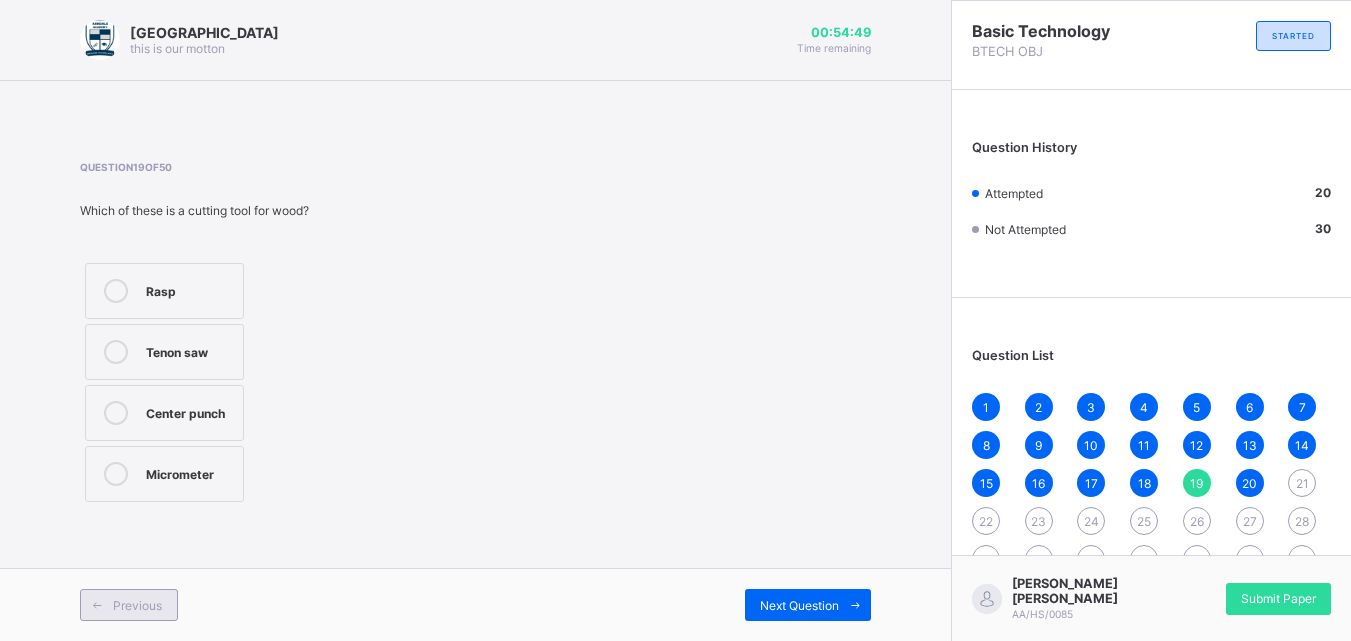 click on "Previous" at bounding box center (129, 605) 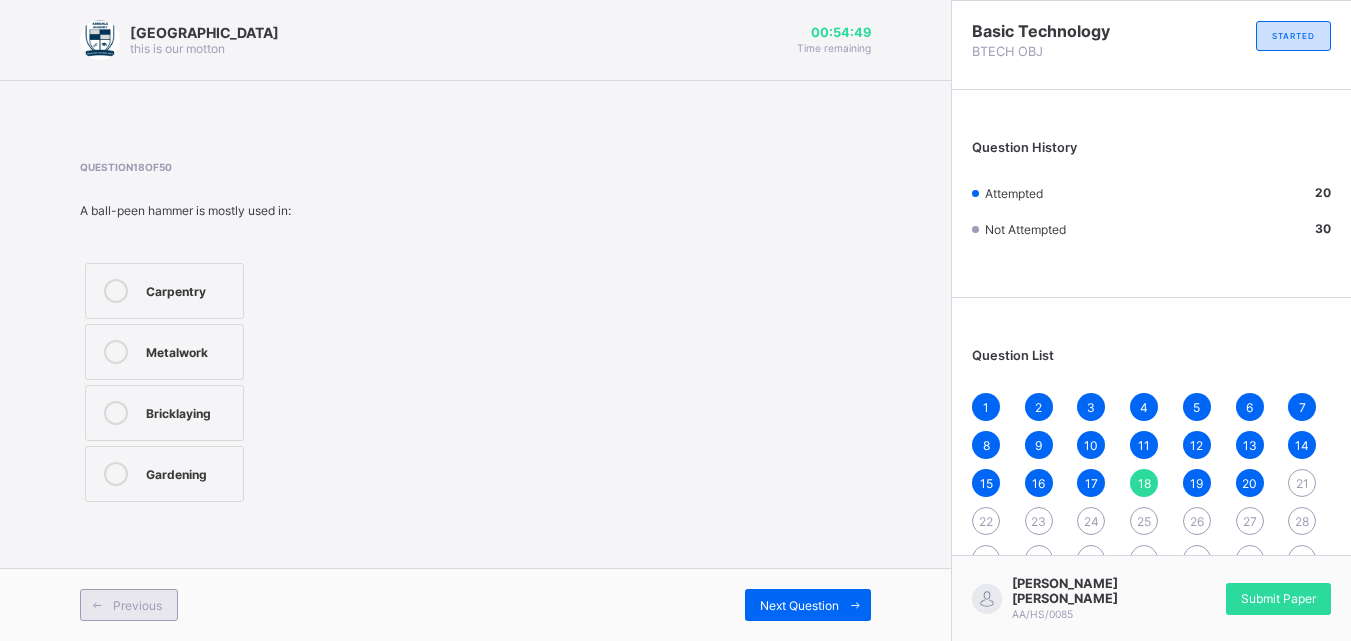 click on "Previous" at bounding box center [129, 605] 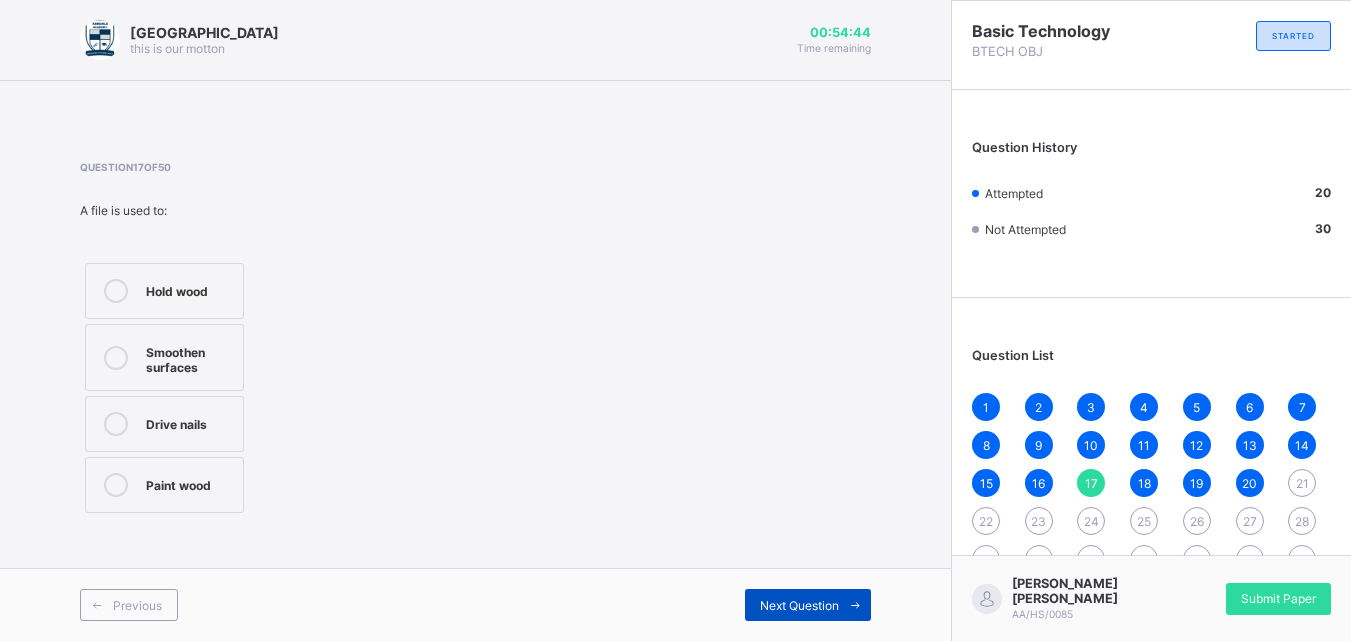 click on "Next Question" at bounding box center [808, 605] 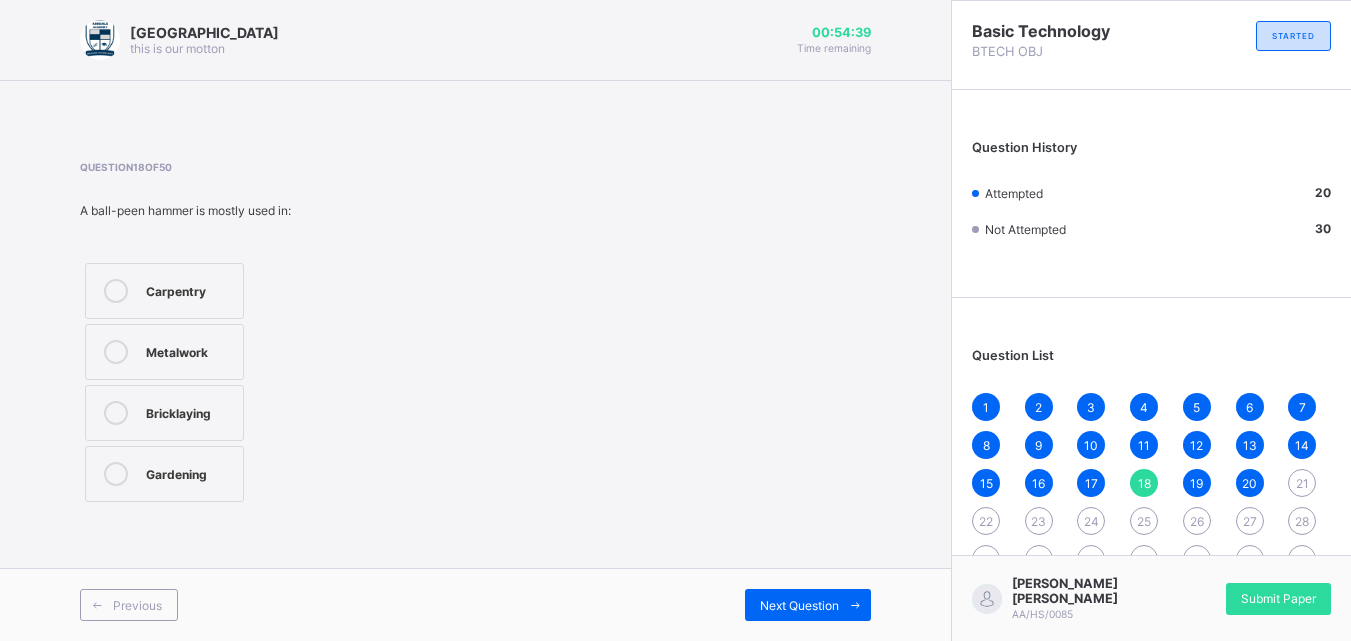 drag, startPoint x: 860, startPoint y: 584, endPoint x: 865, endPoint y: 572, distance: 13 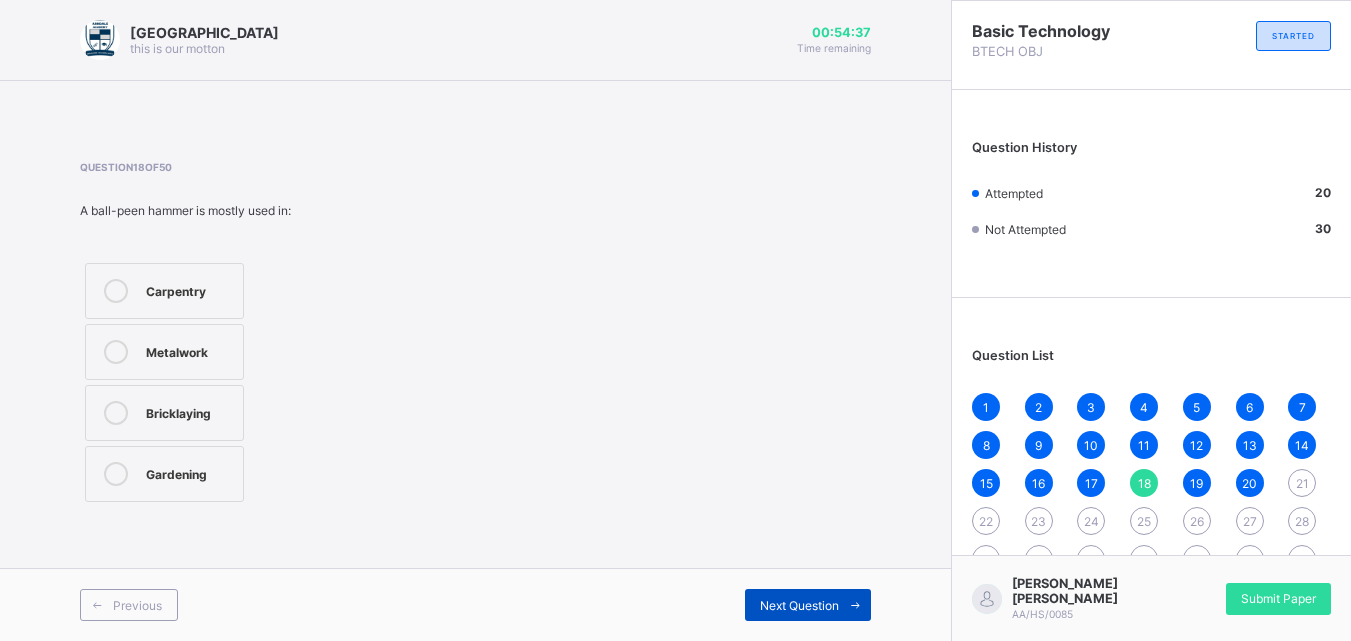 click on "Next Question" at bounding box center [799, 605] 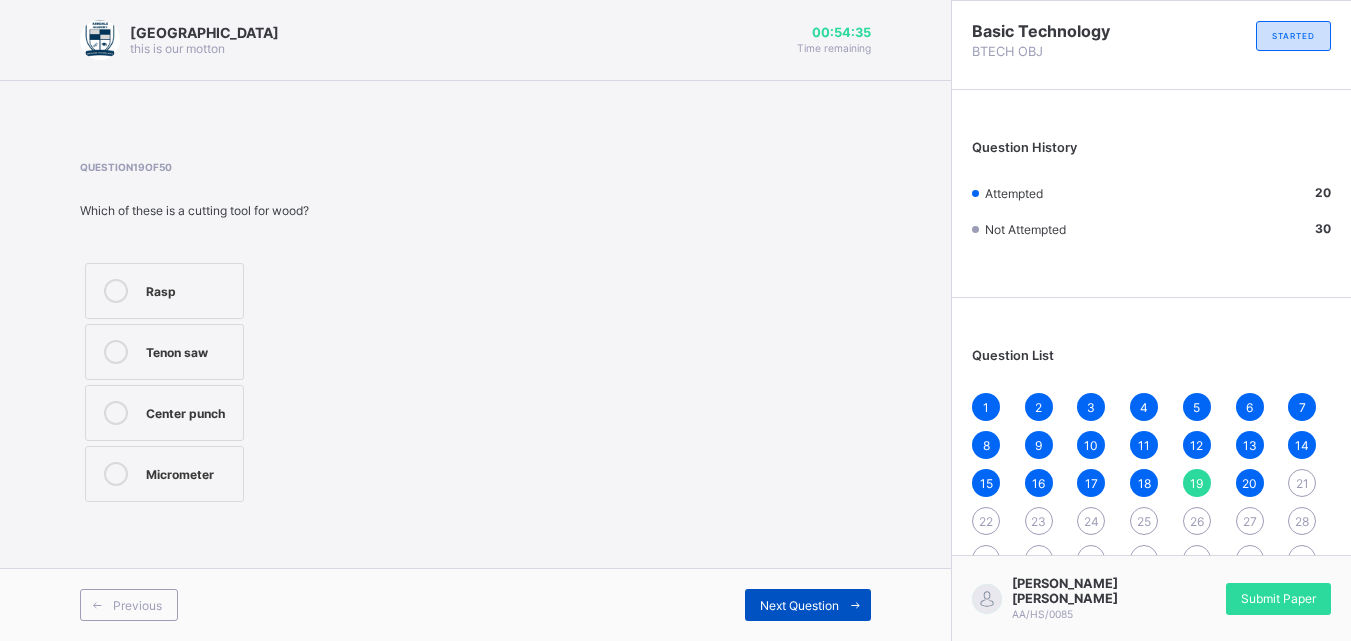 click on "Next Question" at bounding box center (808, 605) 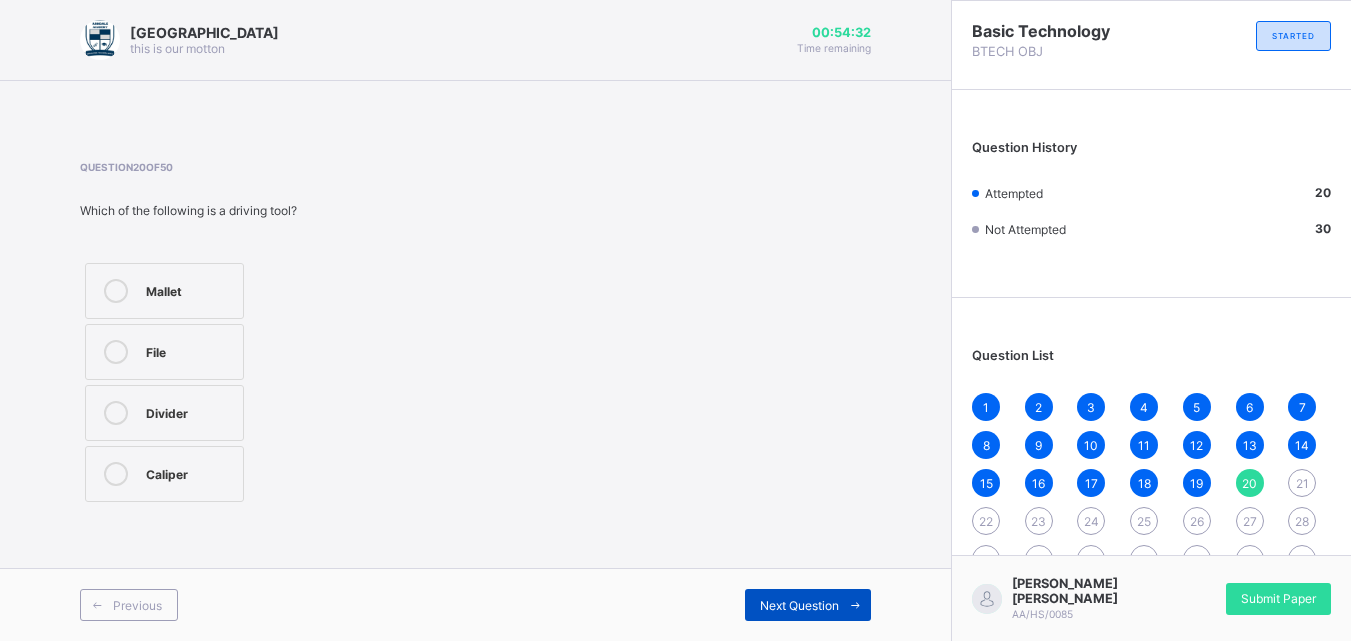 click on "Next Question" at bounding box center (808, 605) 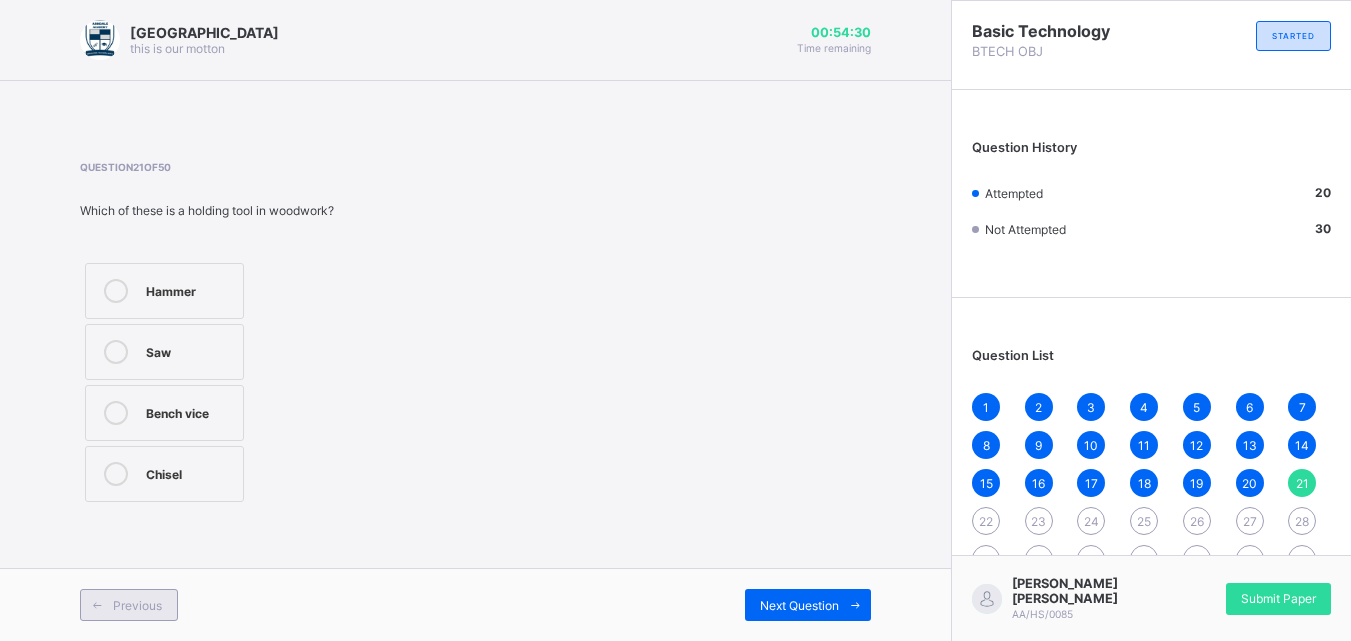 click at bounding box center [97, 605] 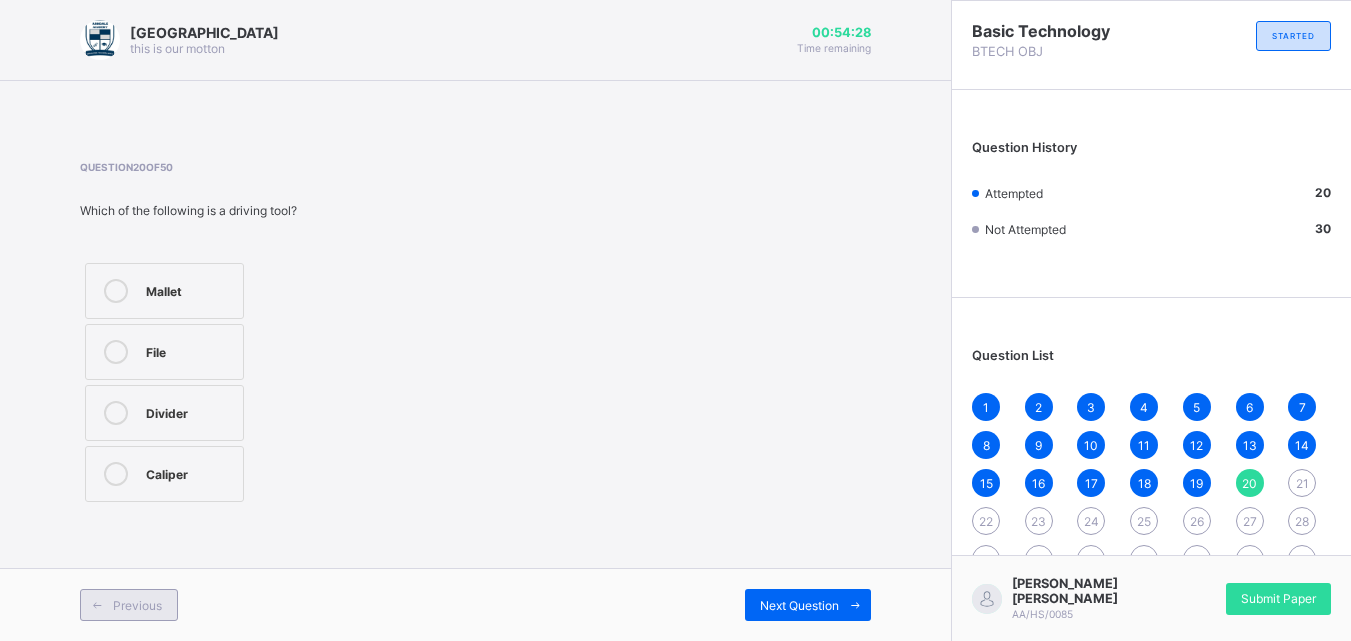 click on "Previous Next Question" at bounding box center [475, 604] 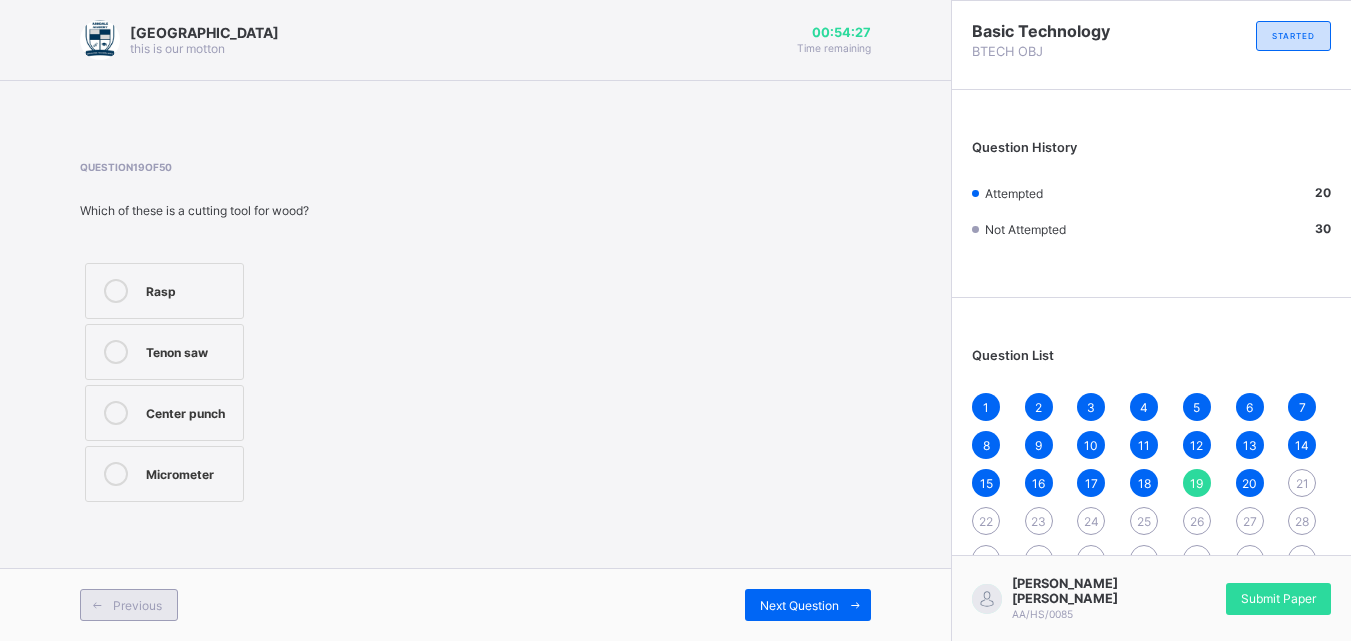 drag, startPoint x: 125, startPoint y: 612, endPoint x: 119, endPoint y: 598, distance: 15.231546 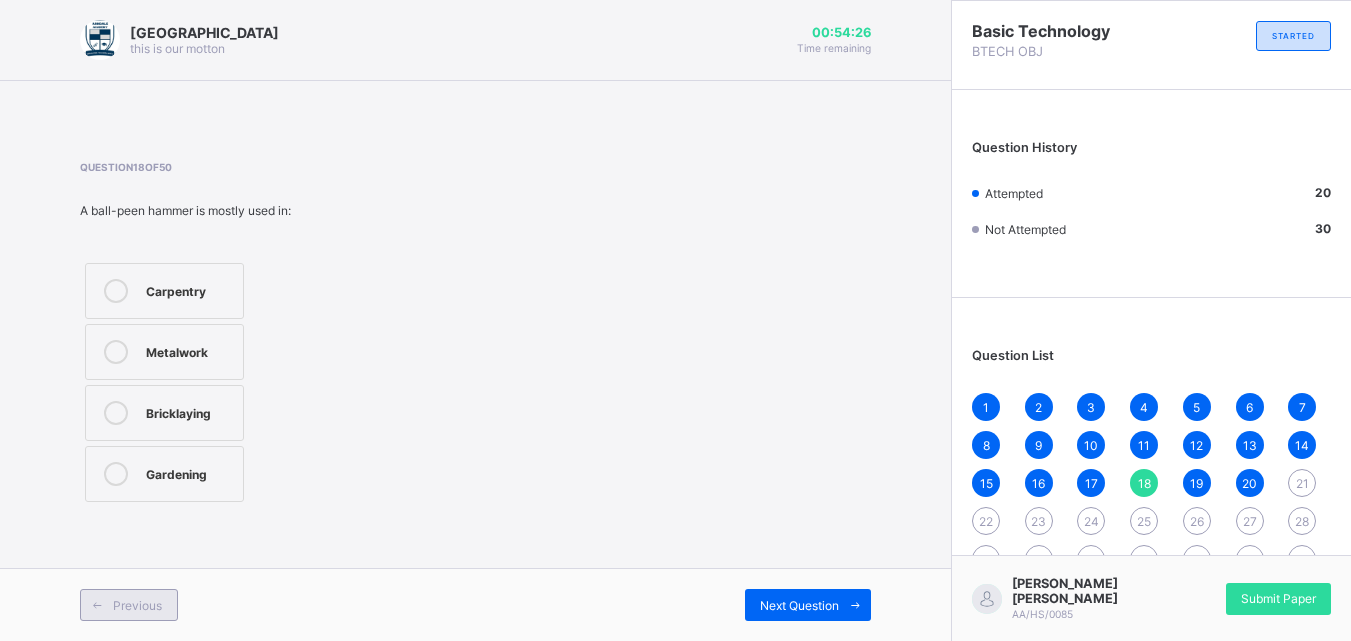 click on "Previous" at bounding box center [137, 605] 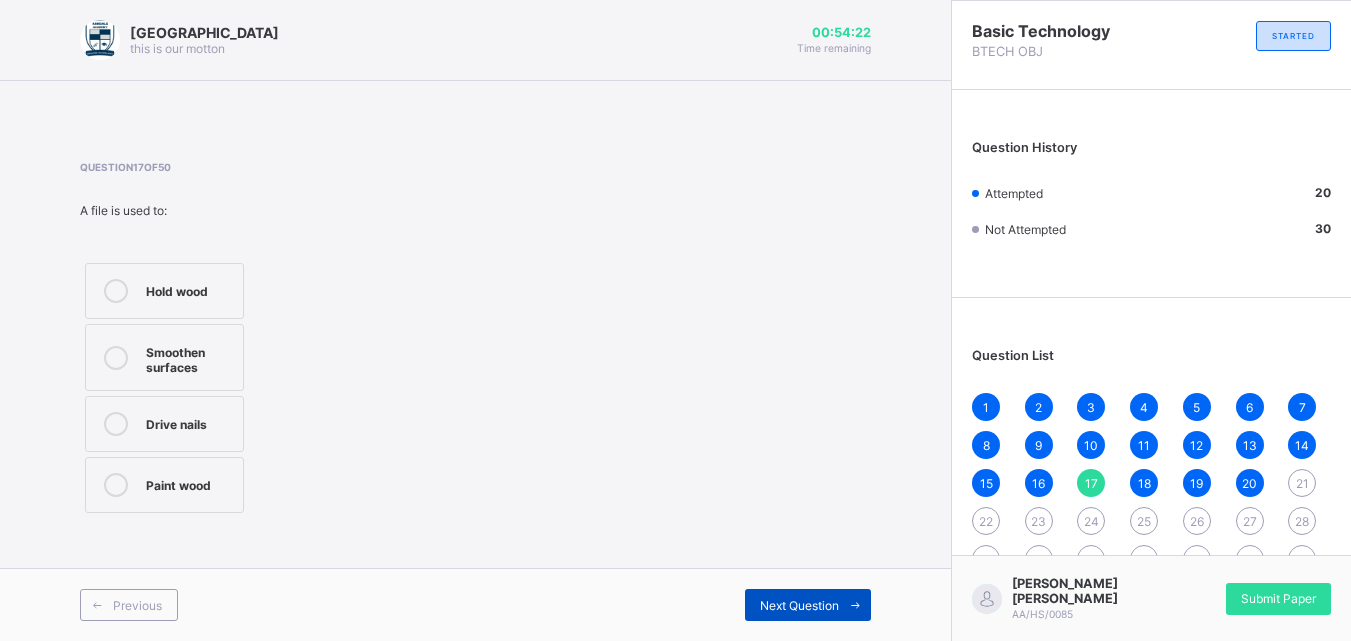 click on "Next Question" at bounding box center [808, 605] 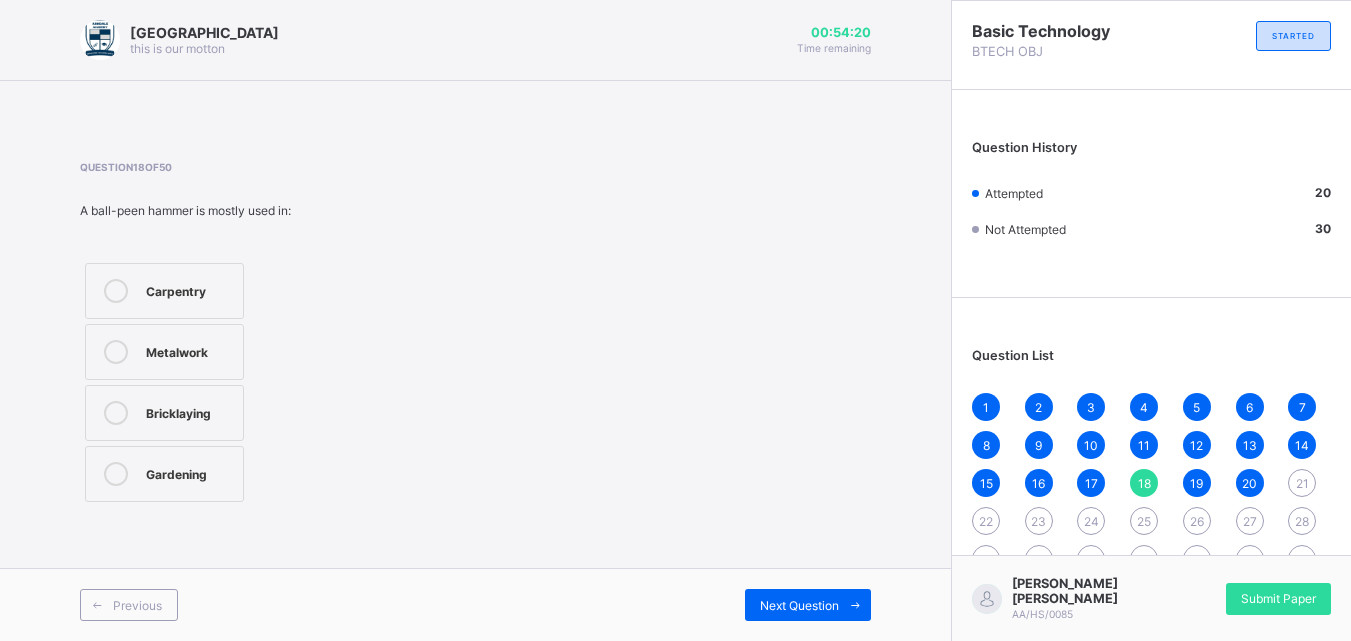 click on "20" at bounding box center [1250, 483] 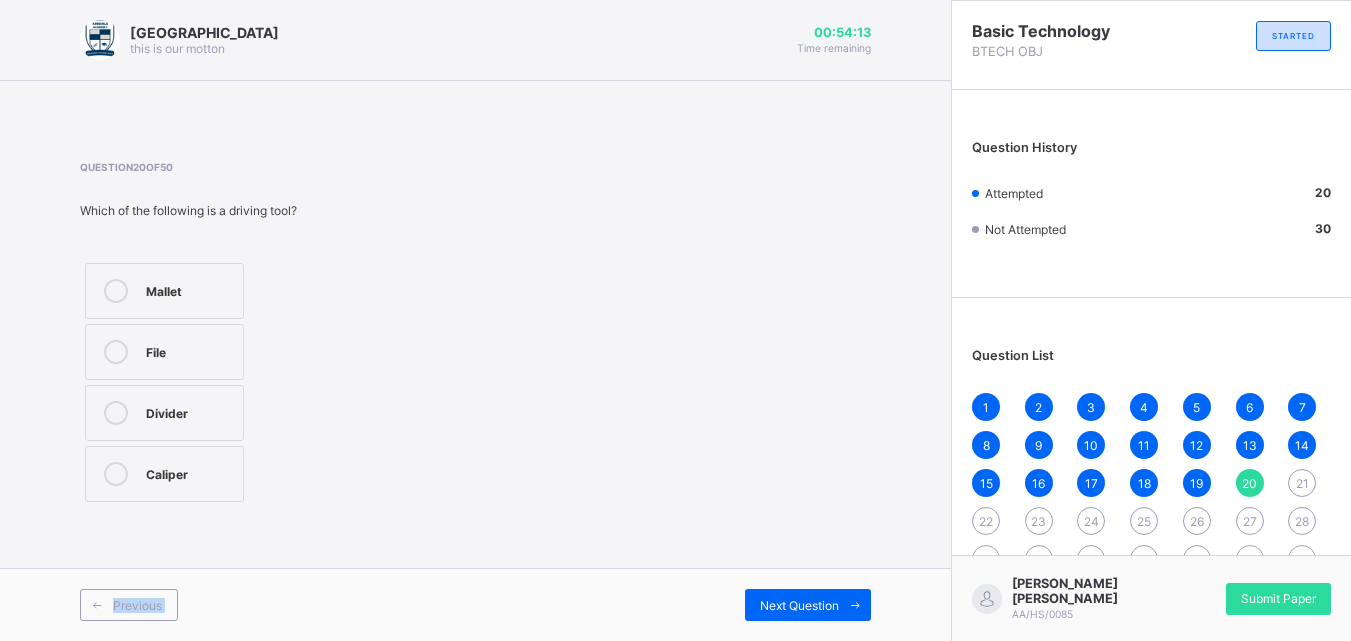 scroll, scrollTop: 66, scrollLeft: 0, axis: vertical 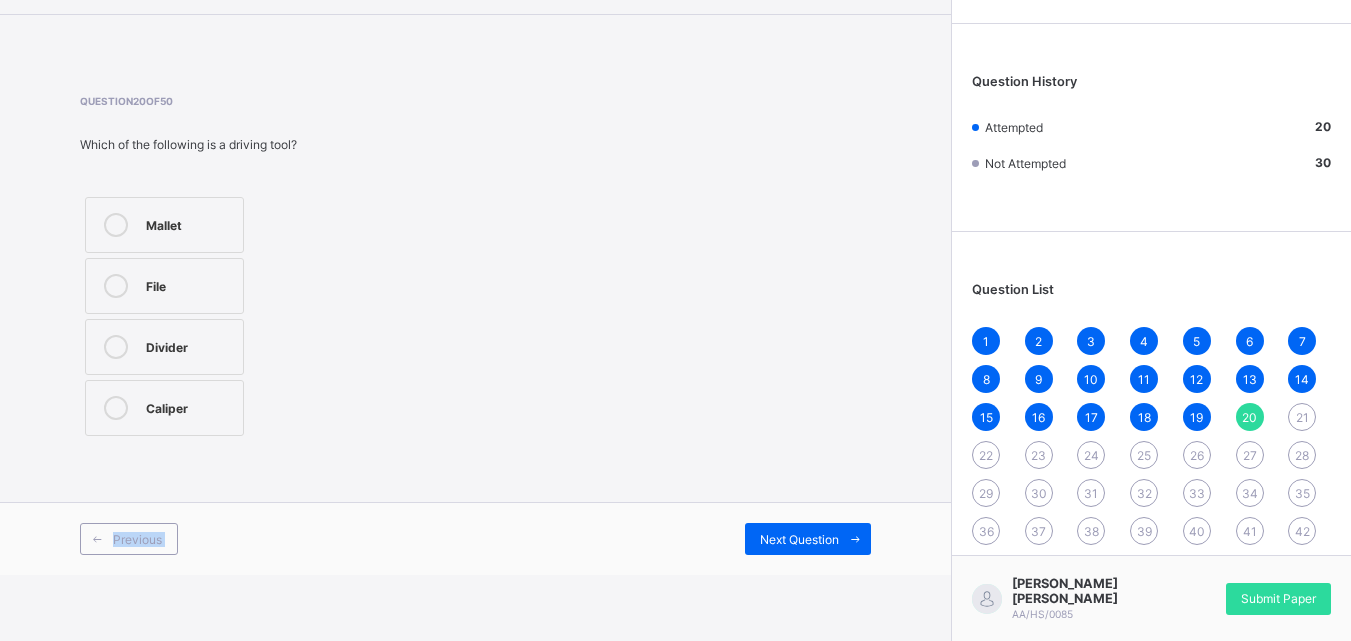 drag, startPoint x: 702, startPoint y: 603, endPoint x: 843, endPoint y: 664, distance: 153.62943 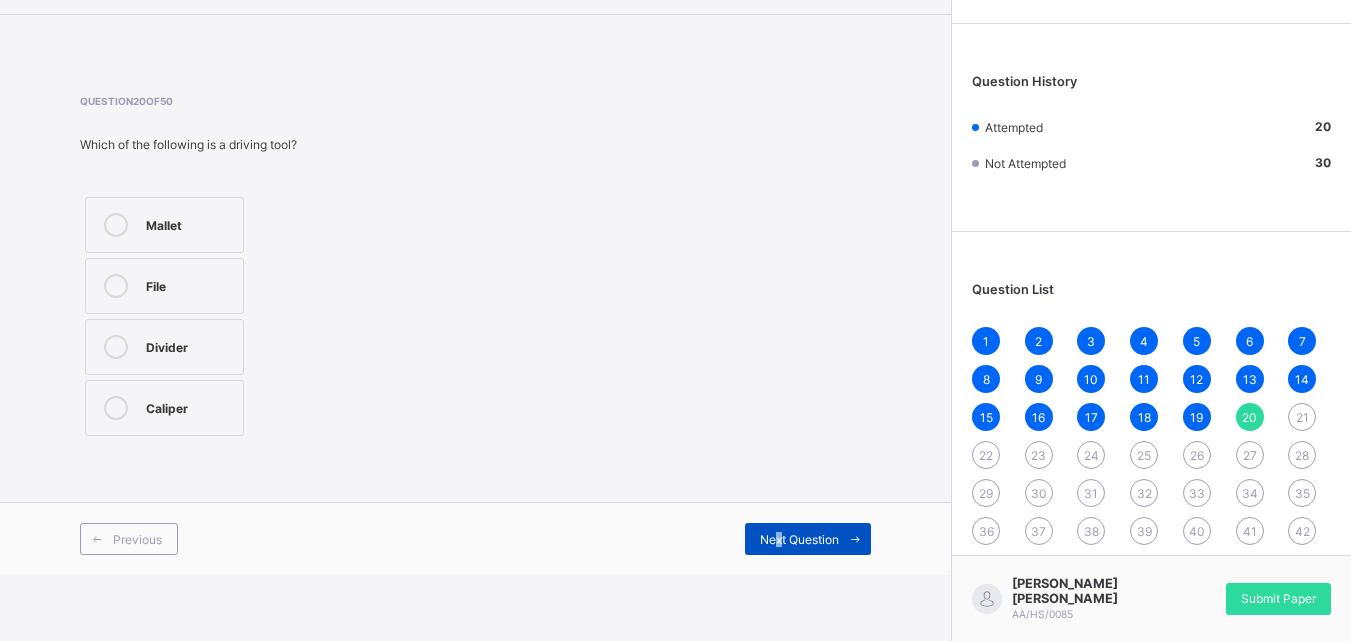 click on "Next Question" at bounding box center (799, 539) 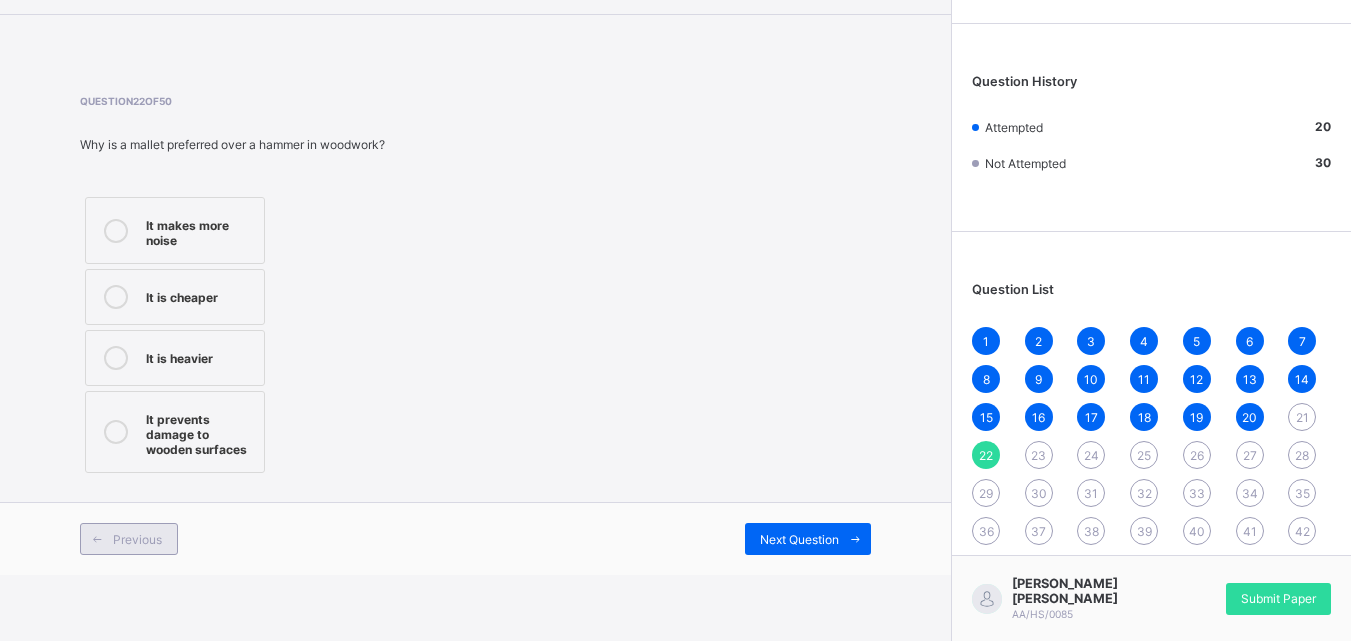click at bounding box center [97, 539] 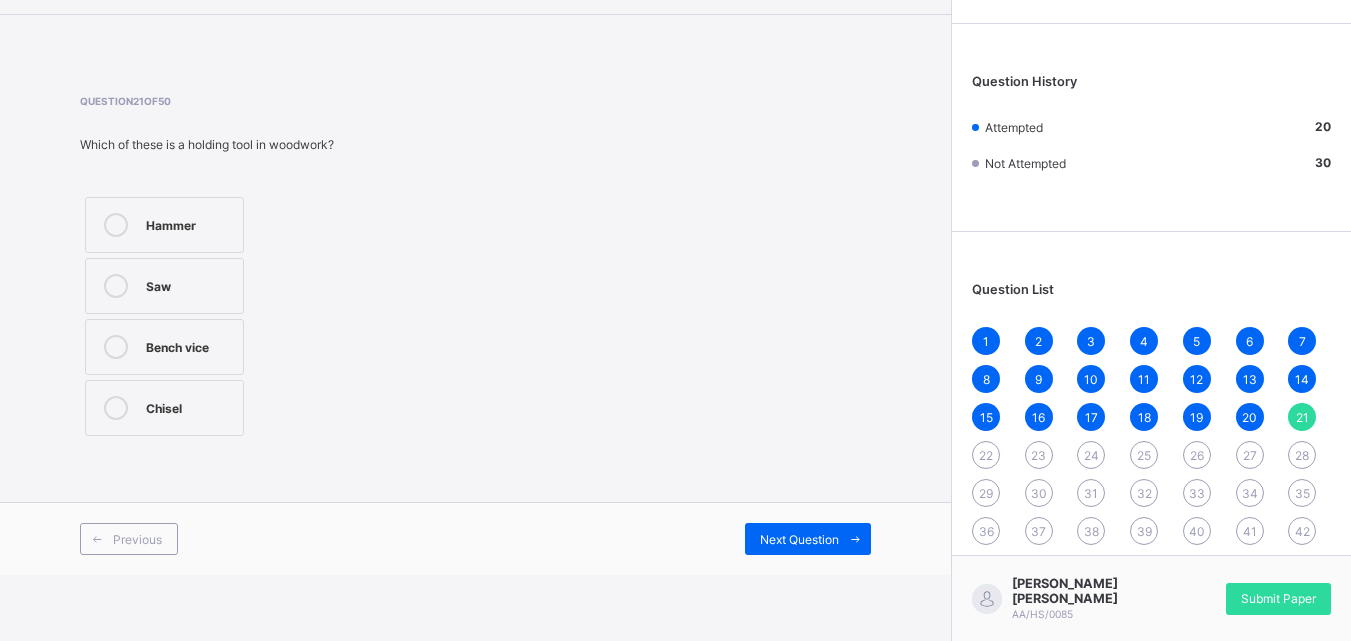 click on "Hammer" at bounding box center (189, 223) 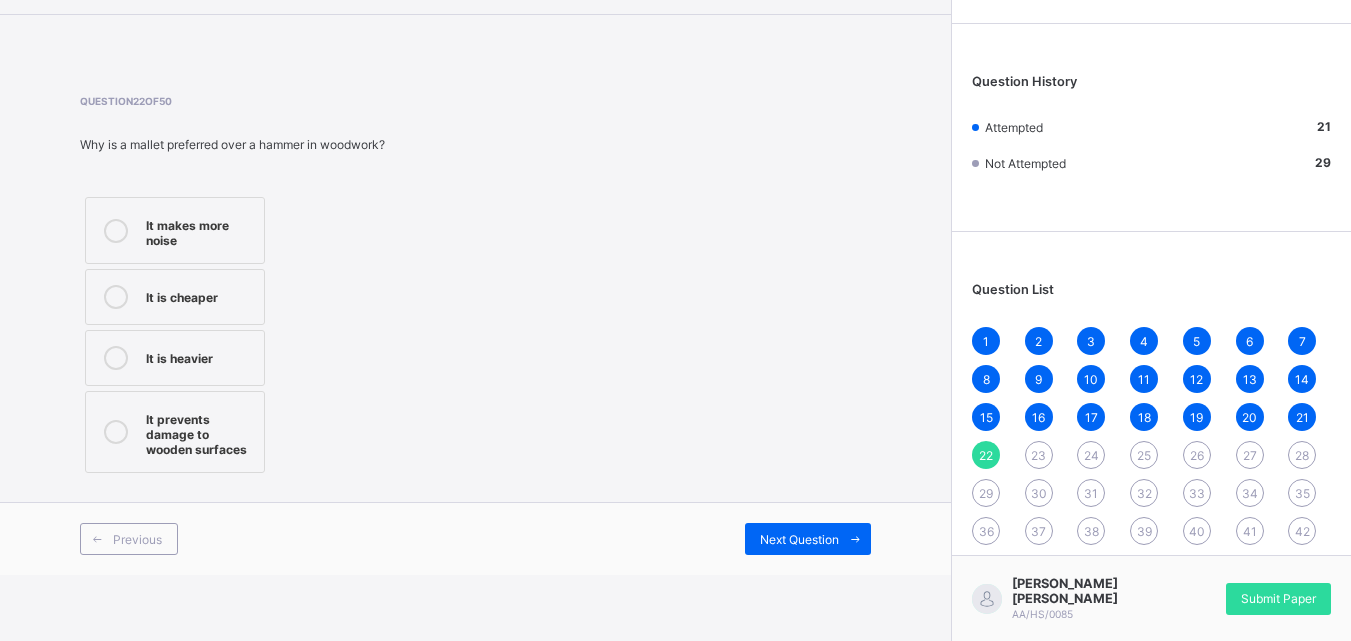 click on "It prevents damage to wooden surfaces" at bounding box center [175, 432] 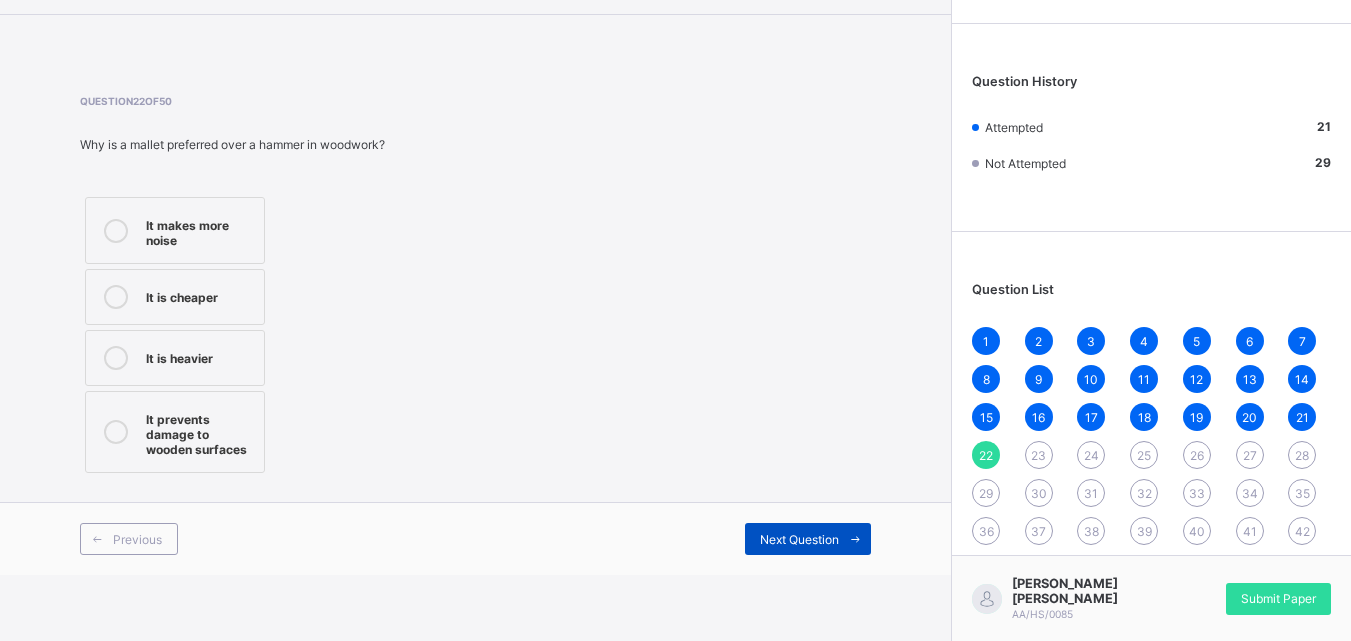 click on "Next Question" at bounding box center [808, 539] 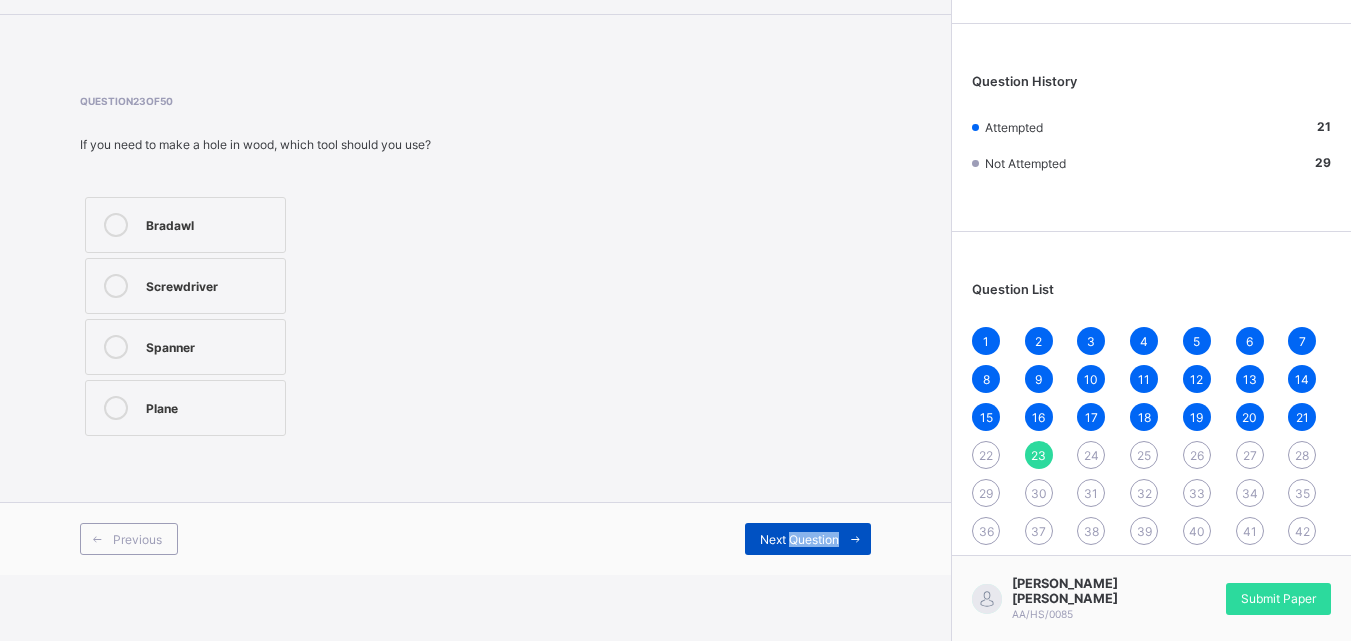 click on "Next Question" at bounding box center [808, 539] 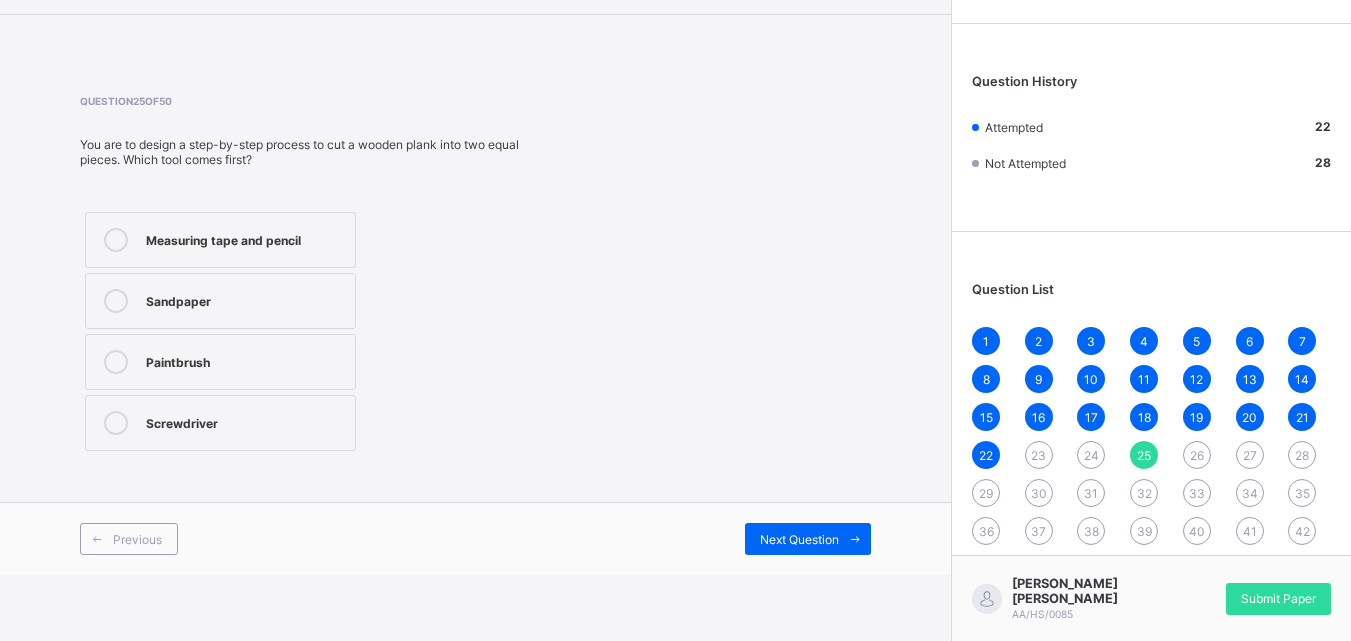 click on "23" at bounding box center (1038, 455) 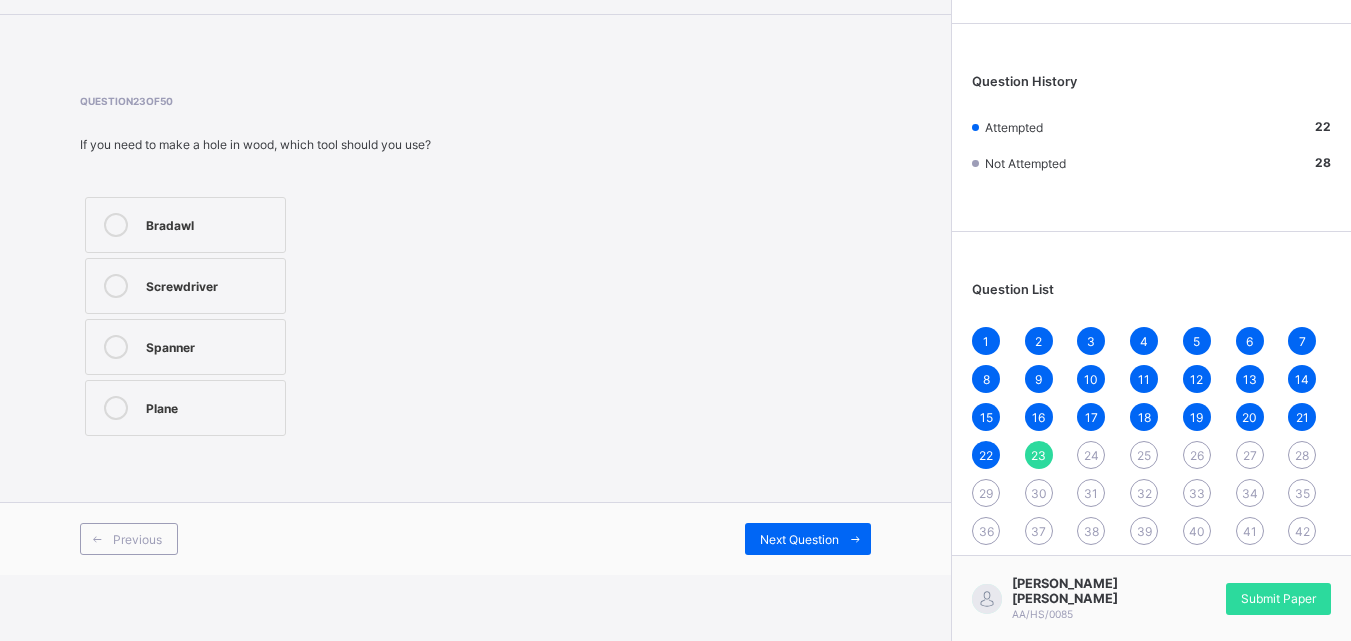 click on "Screwdriver" at bounding box center [210, 284] 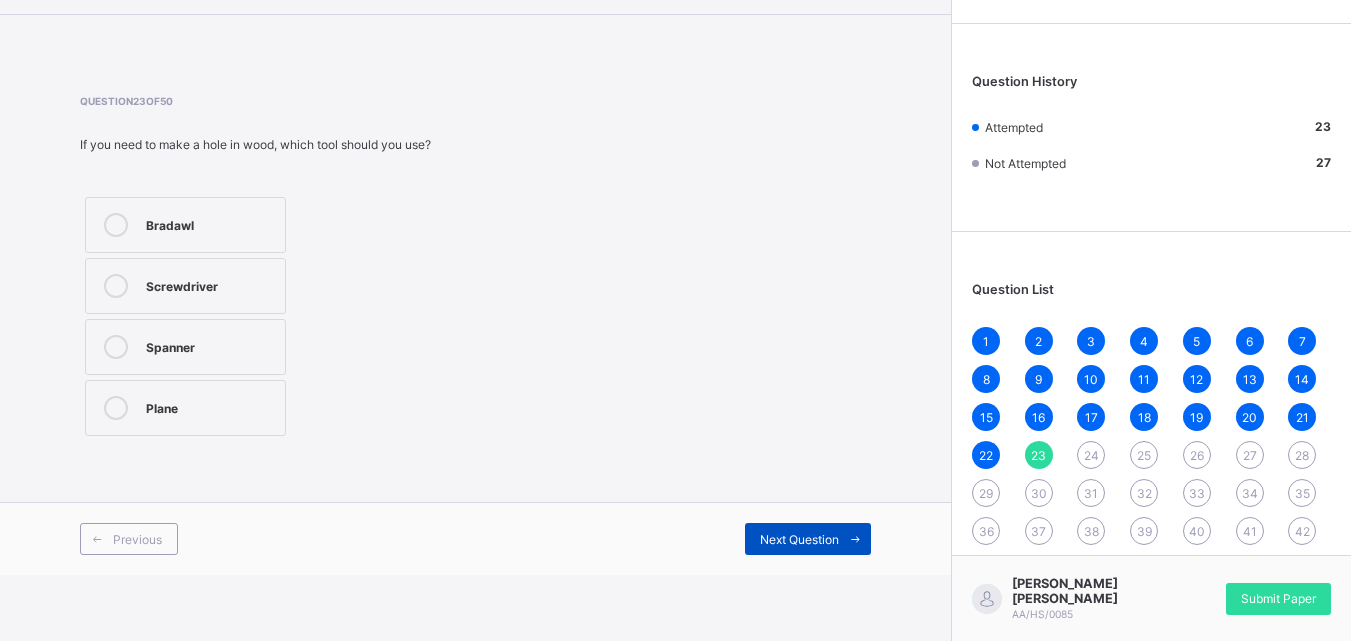 click at bounding box center [855, 539] 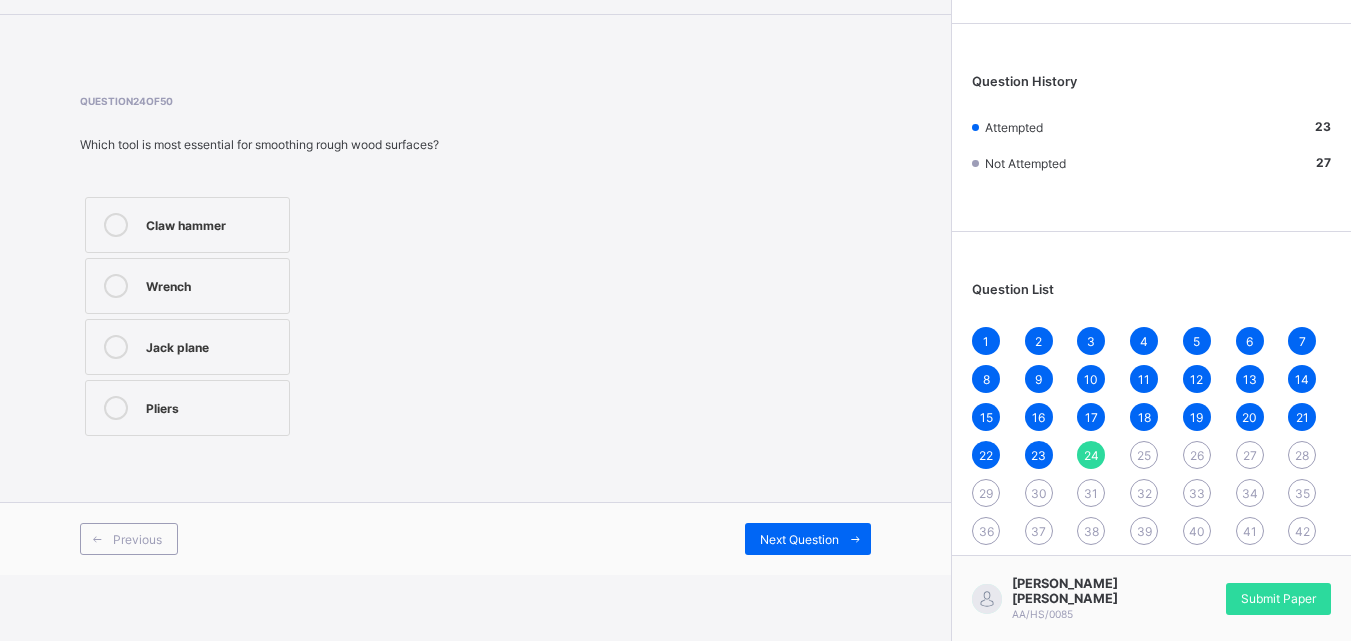 click on "Claw hammer" at bounding box center (212, 225) 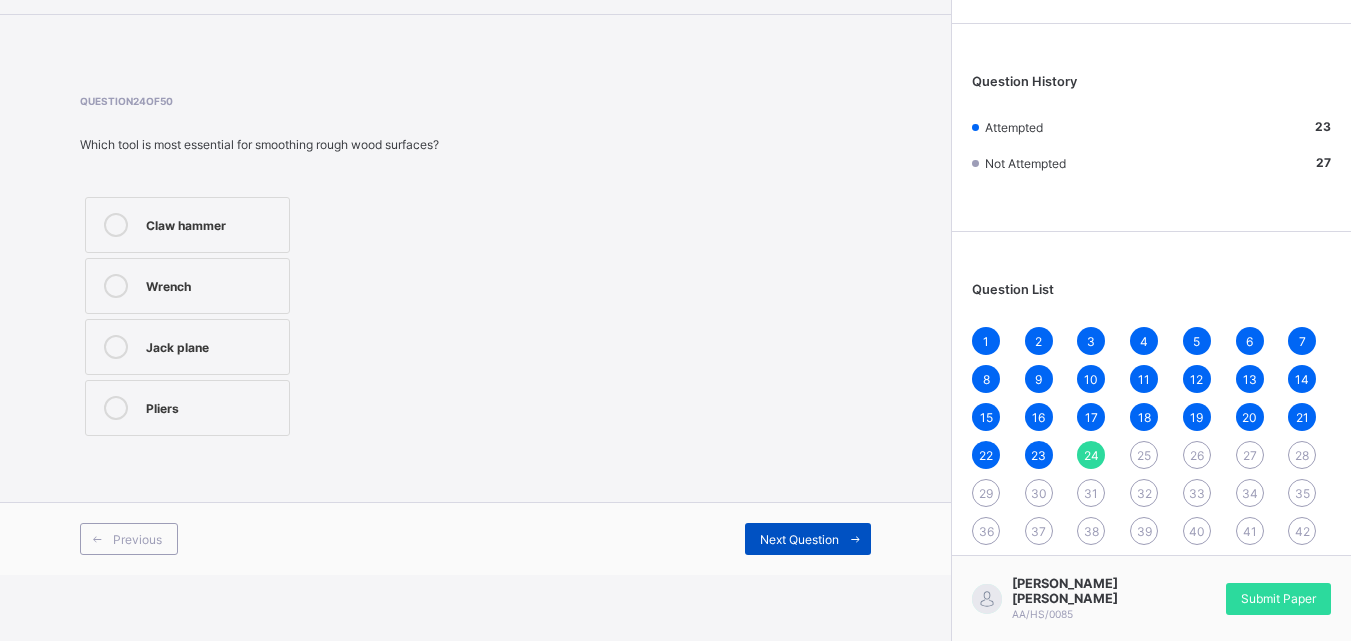click on "Next Question" at bounding box center [808, 539] 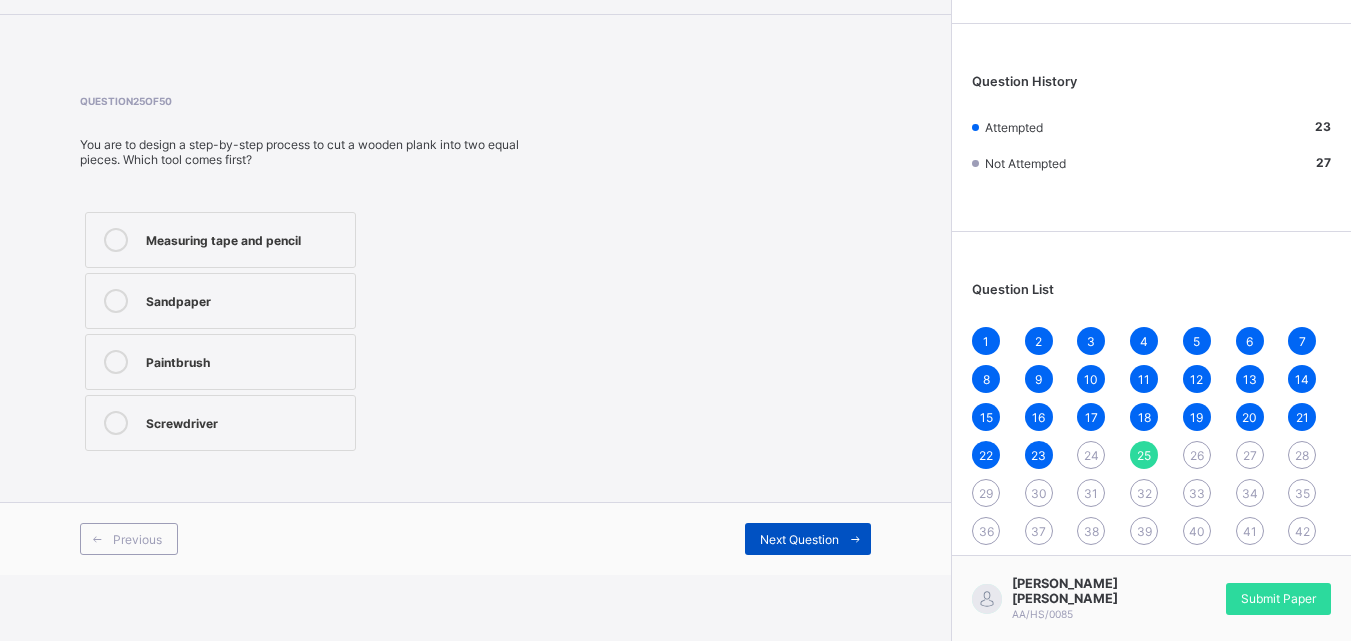 click on "Next Question" at bounding box center [808, 539] 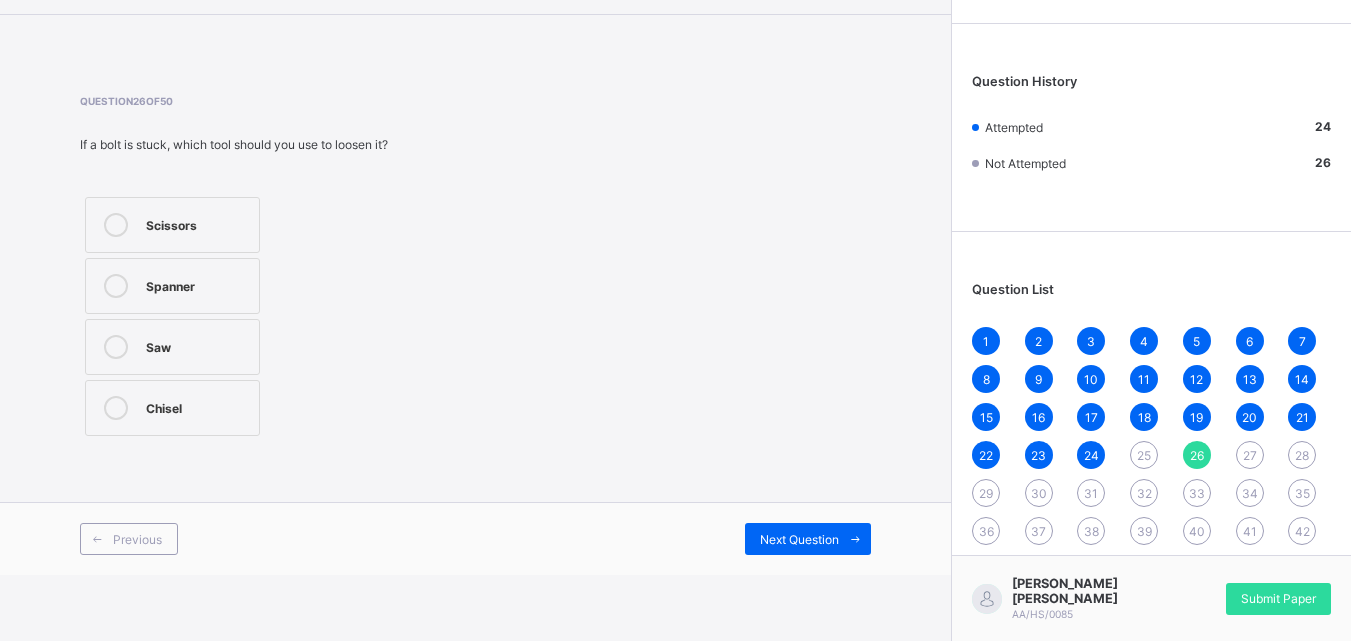 click on "Spanner" at bounding box center [197, 284] 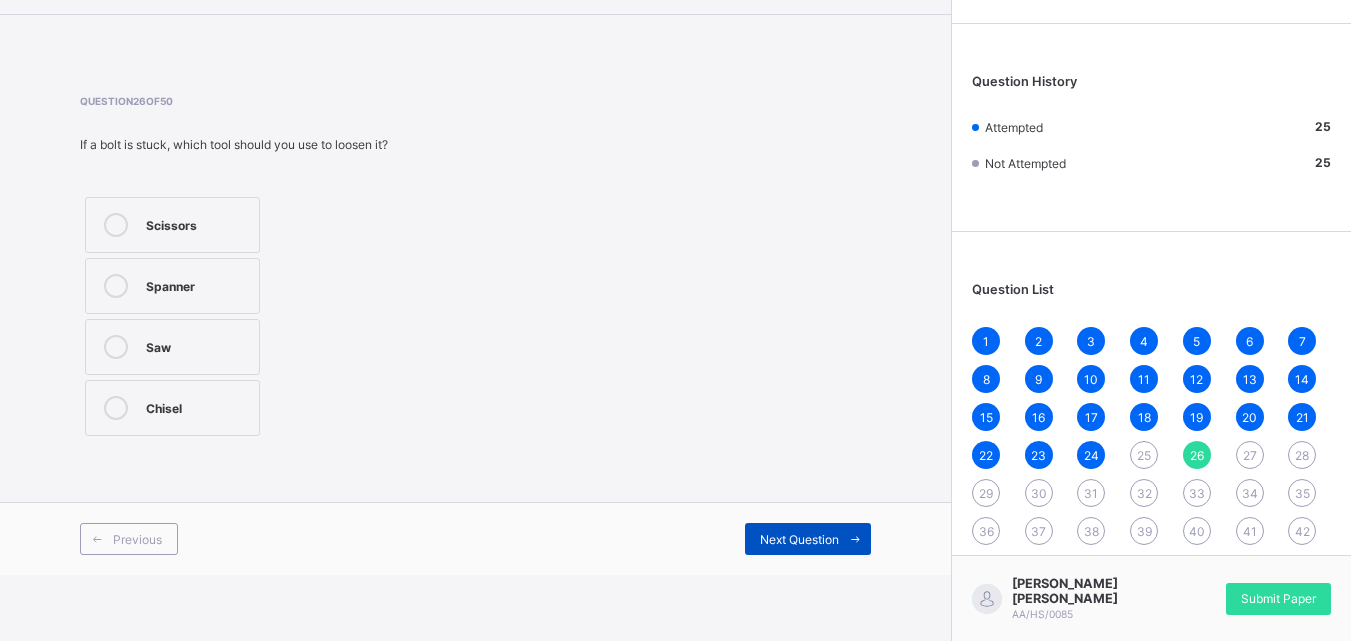 click on "Next Question" at bounding box center [808, 539] 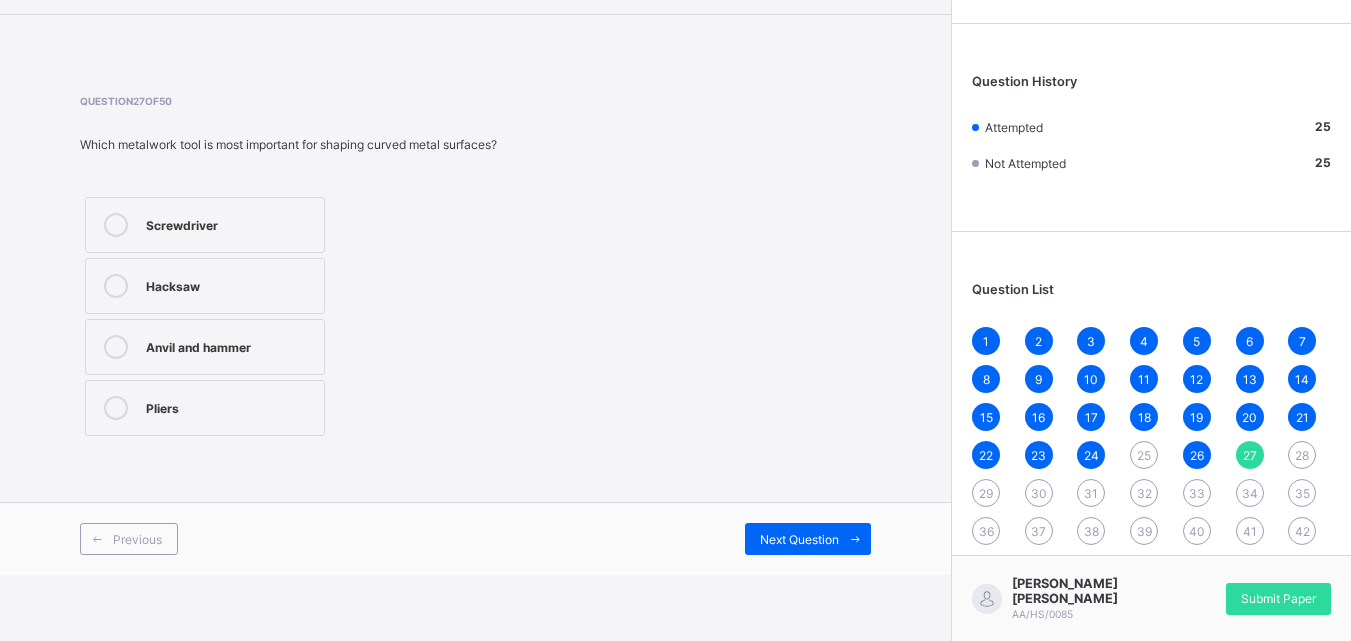 click on "Hacksaw" at bounding box center [205, 286] 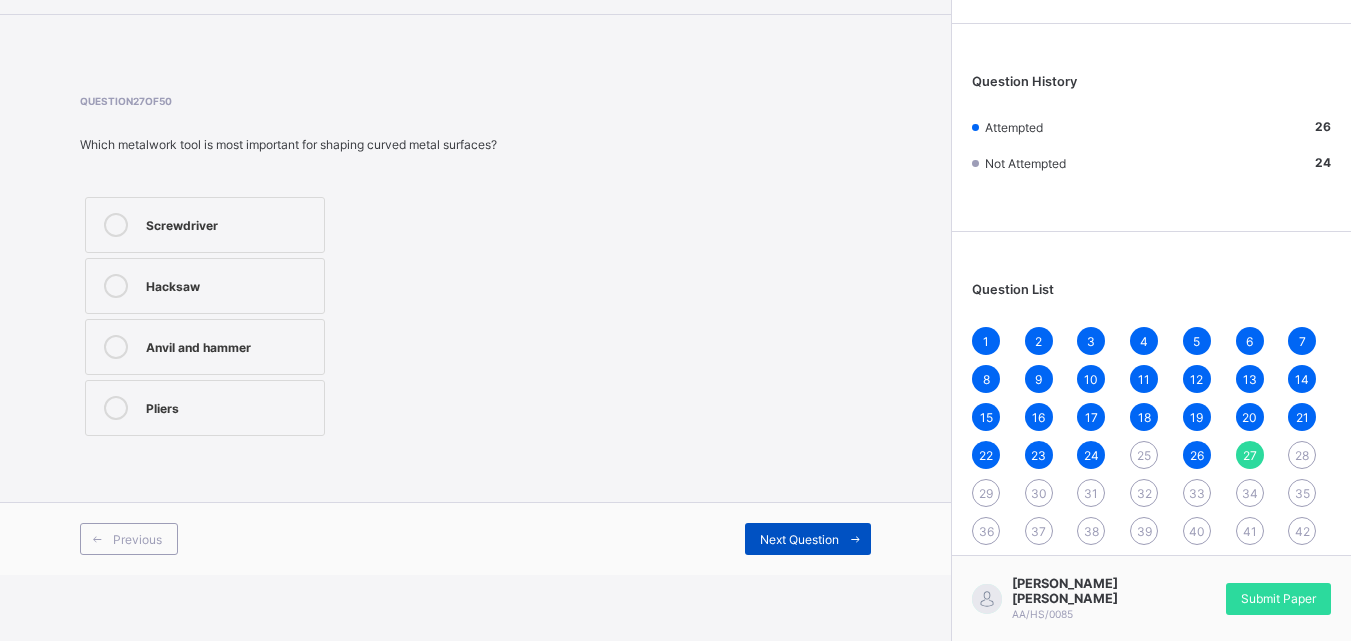 click on "Next Question" at bounding box center (808, 539) 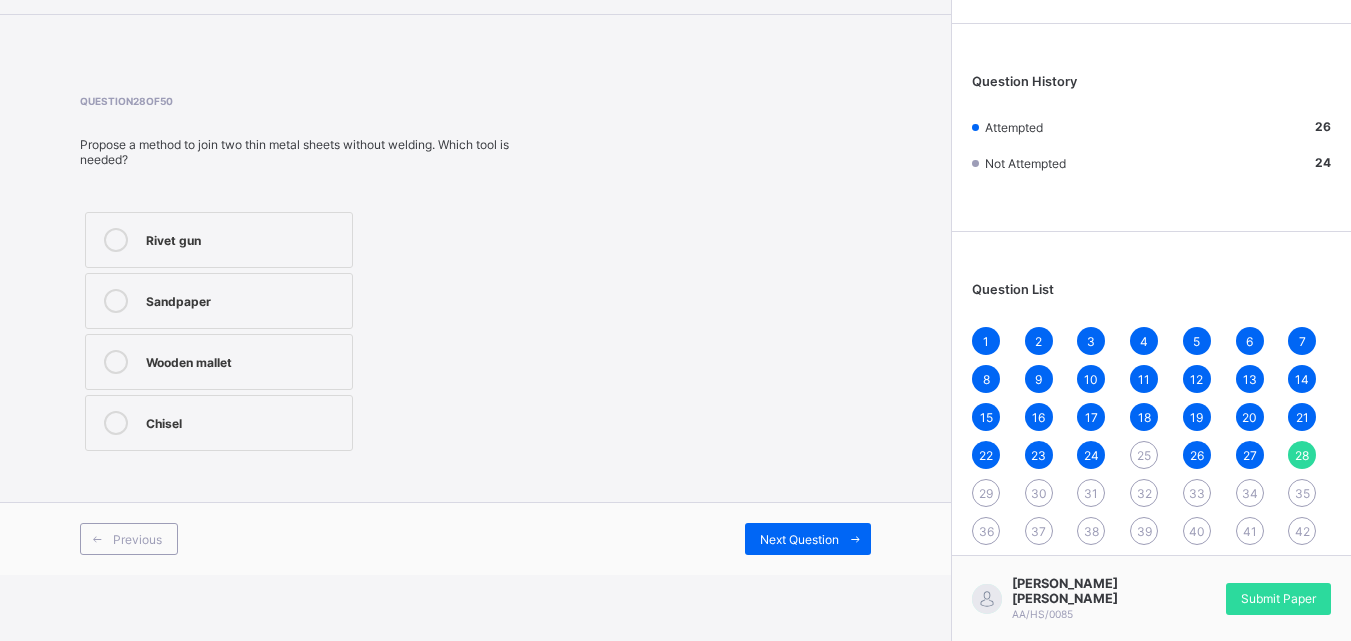 click on "25" at bounding box center [1144, 455] 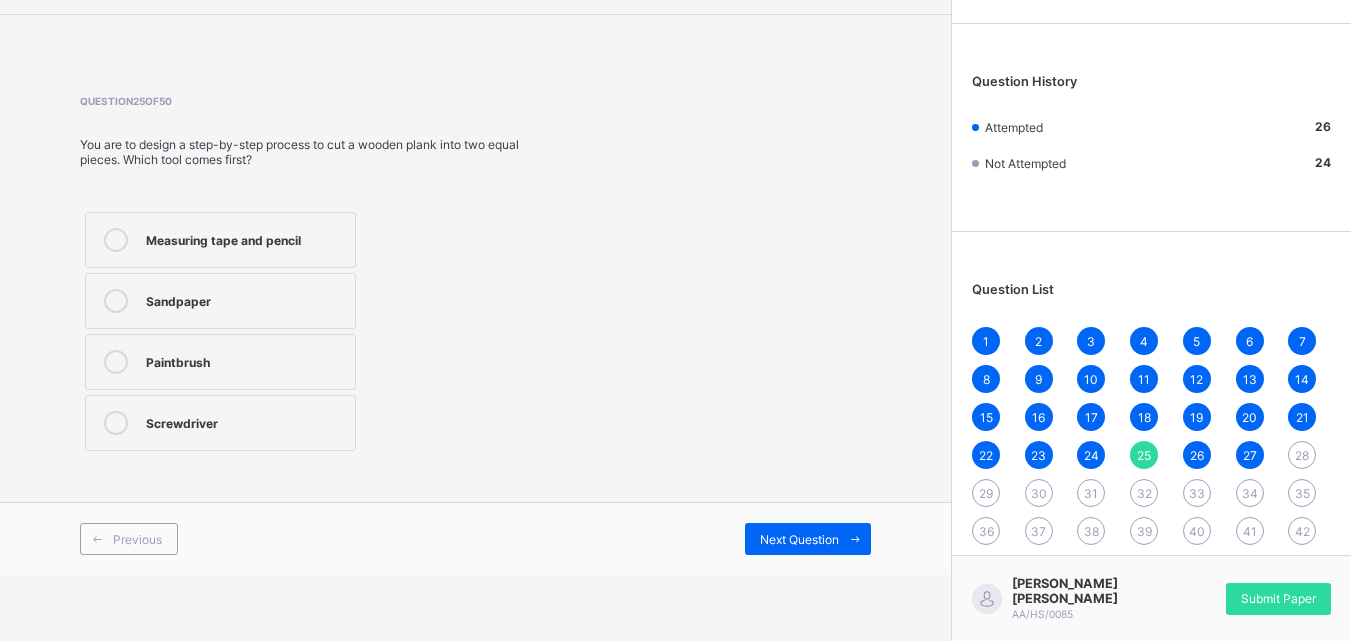 click on "Measuring tape and pencil" at bounding box center [245, 238] 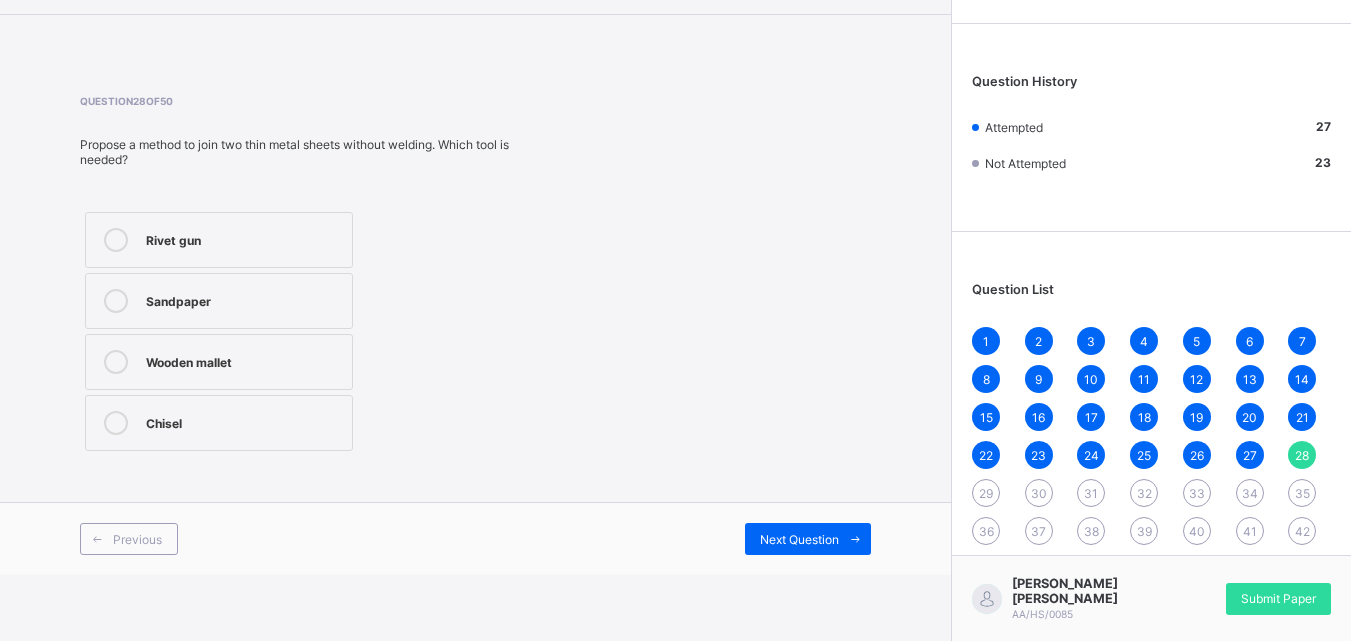 click on "Rivet gun" at bounding box center [219, 240] 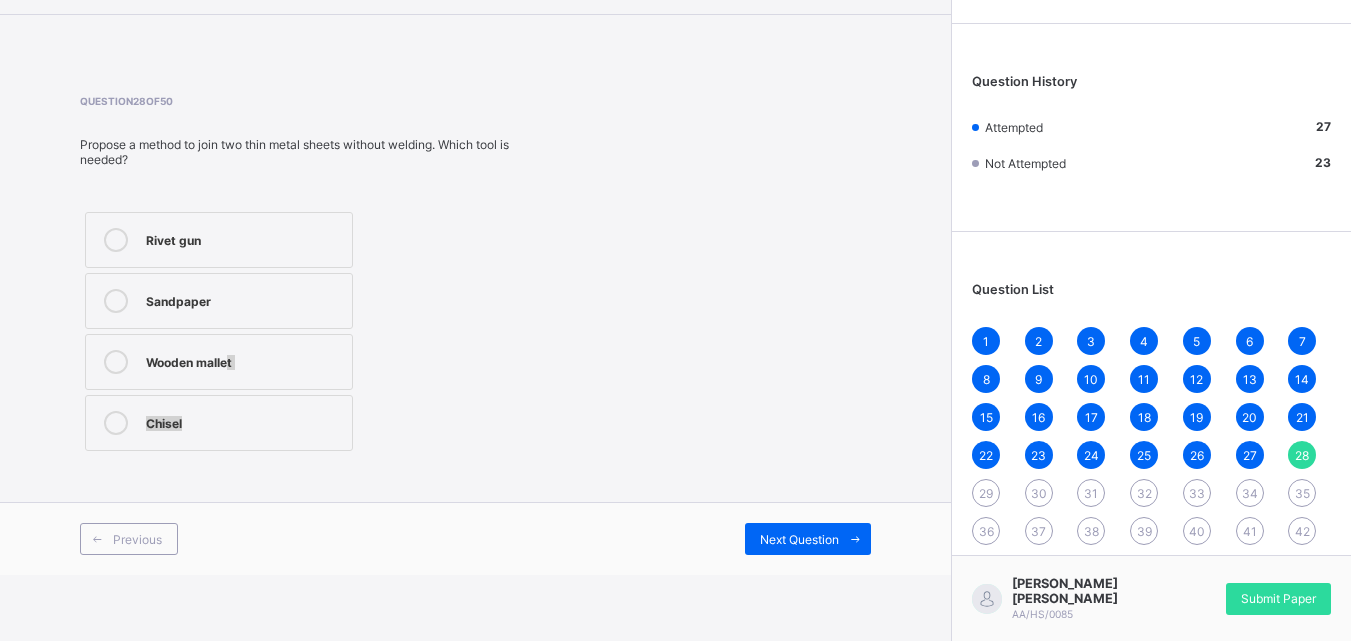 click on "Wooden mallet" at bounding box center [219, 362] 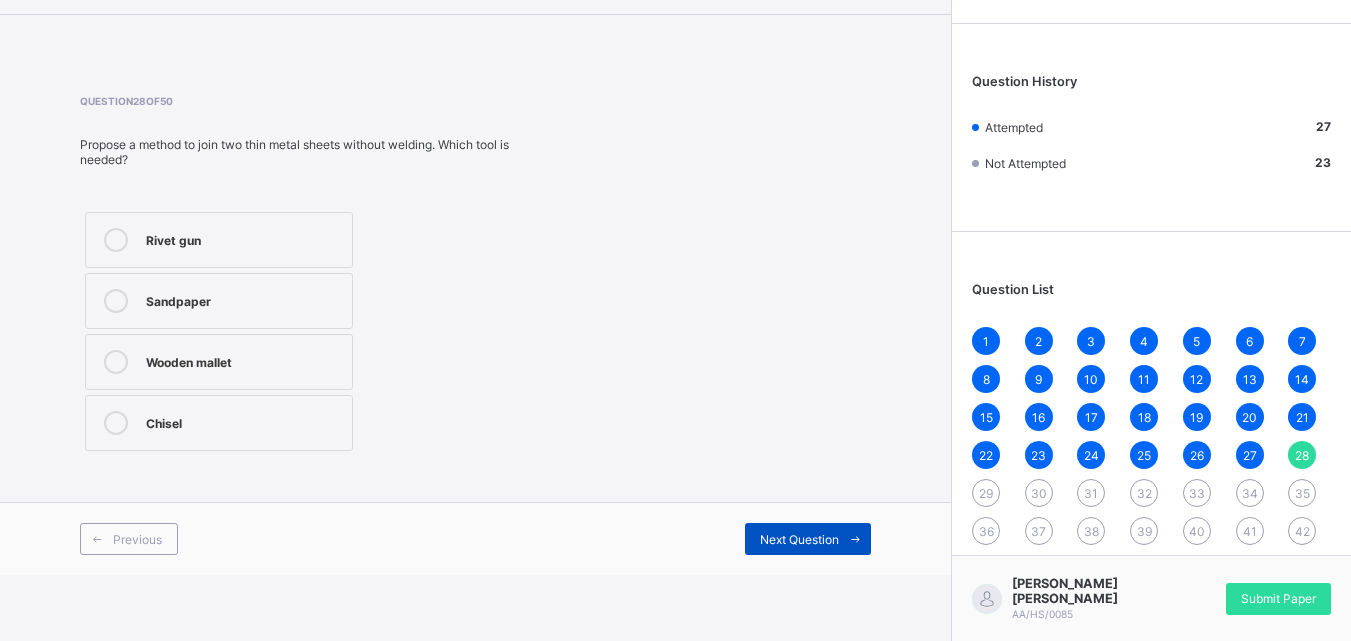 click on "Next Question" at bounding box center (808, 539) 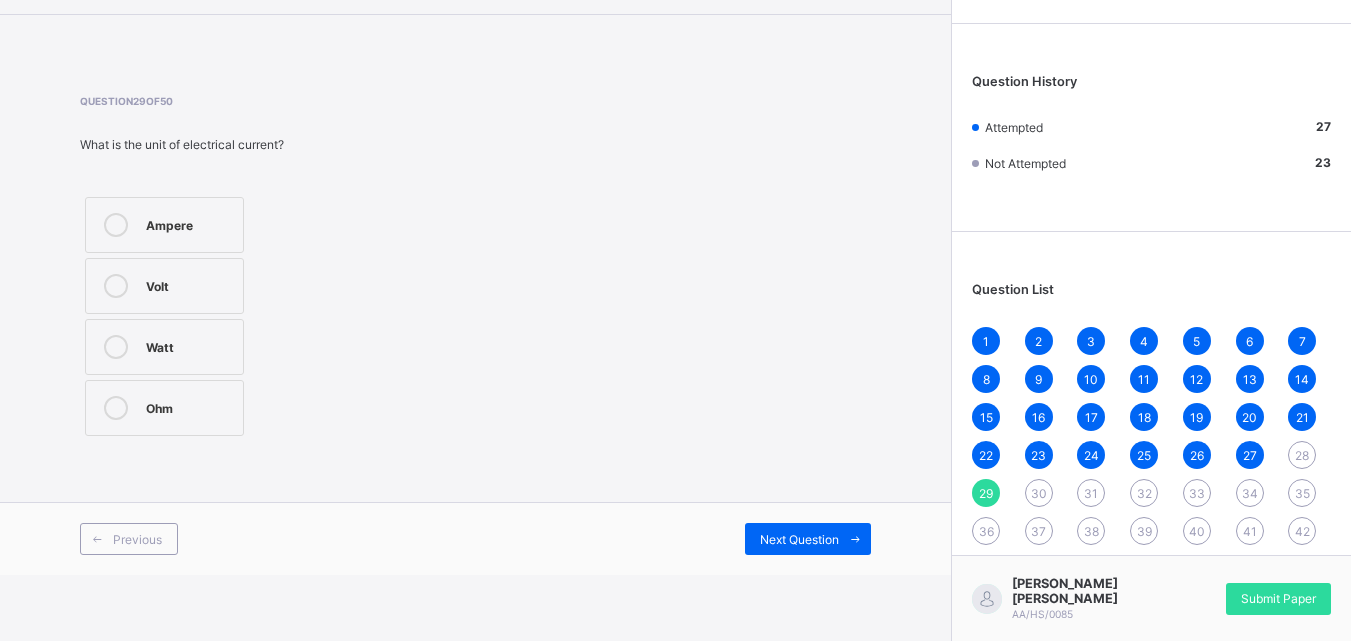 click on "28" at bounding box center (1302, 455) 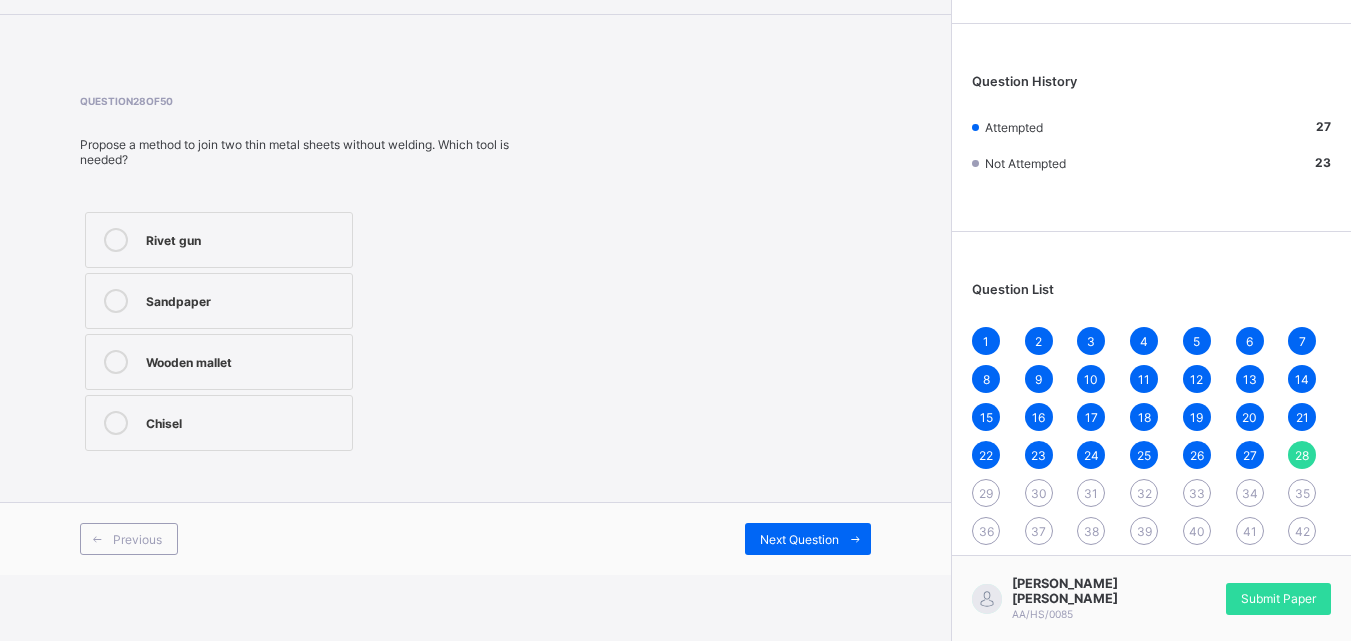 scroll, scrollTop: 0, scrollLeft: 0, axis: both 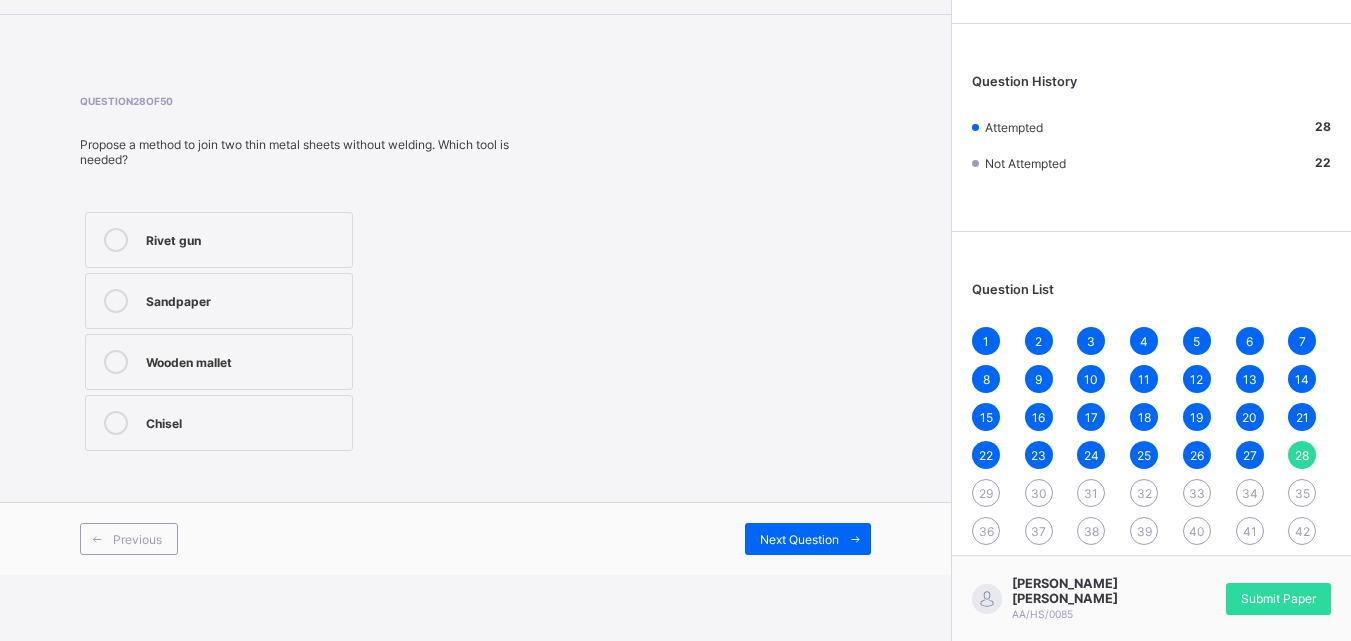 drag, startPoint x: 237, startPoint y: 243, endPoint x: 235, endPoint y: 232, distance: 11.18034 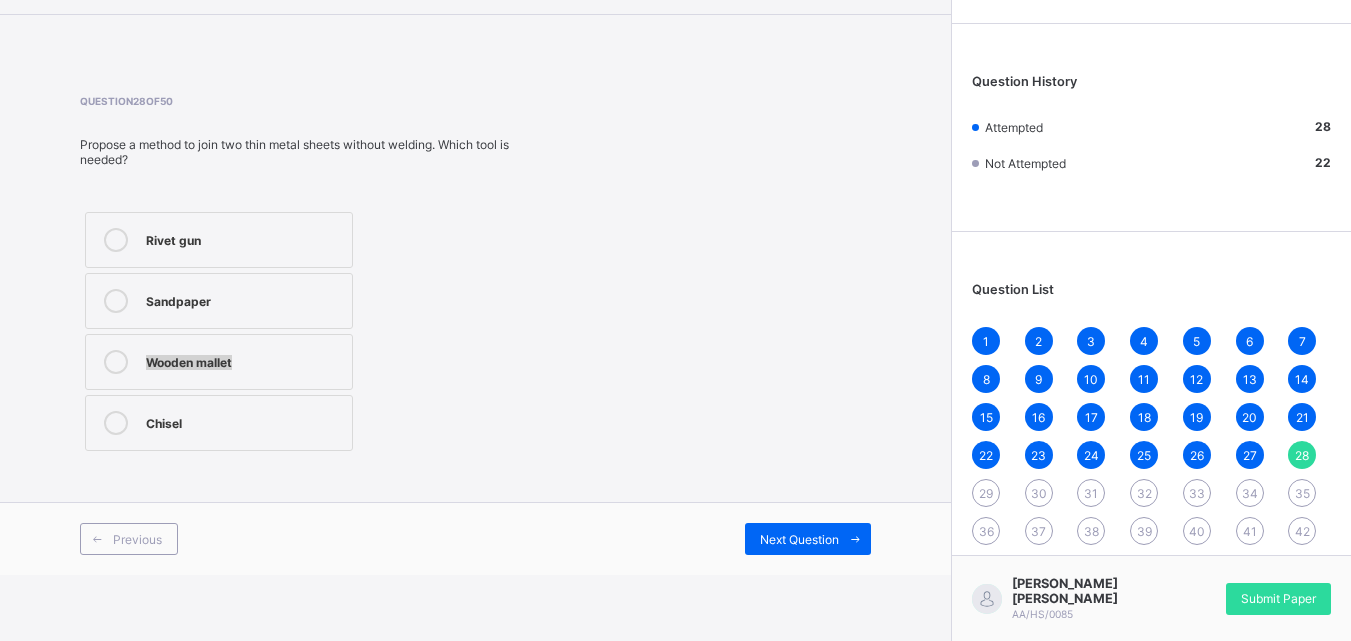 click on "Wooden mallet" at bounding box center [244, 360] 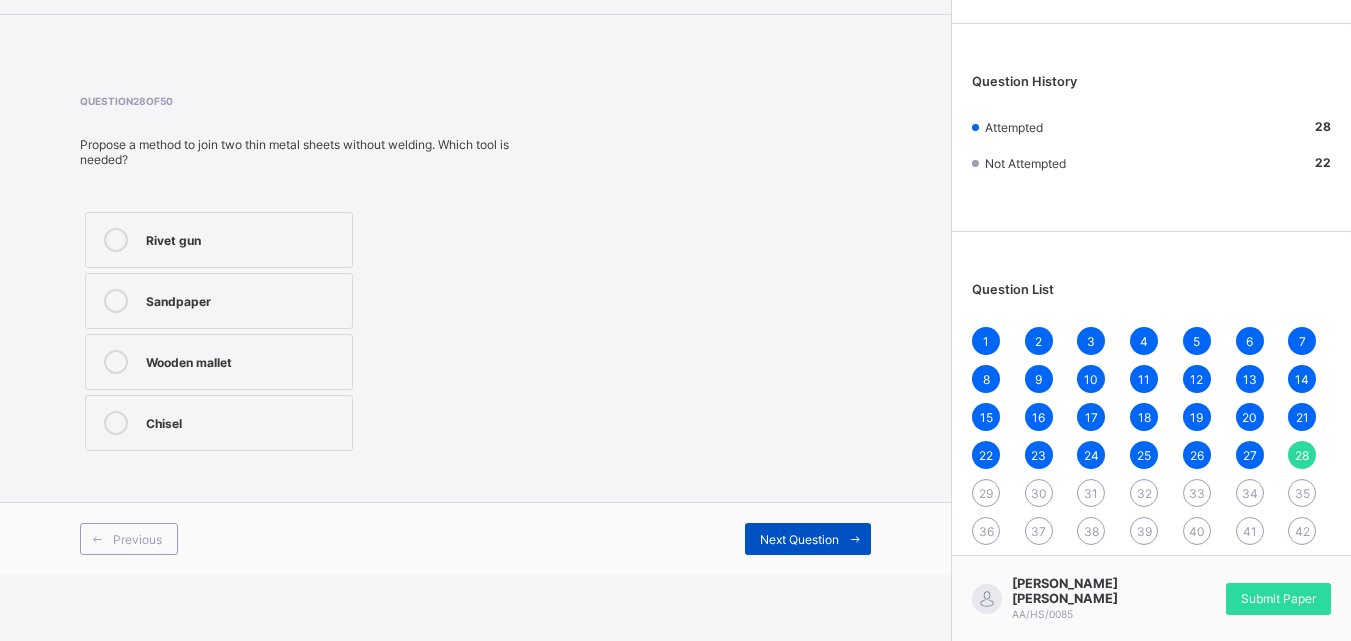 drag, startPoint x: 807, startPoint y: 516, endPoint x: 762, endPoint y: 530, distance: 47.127487 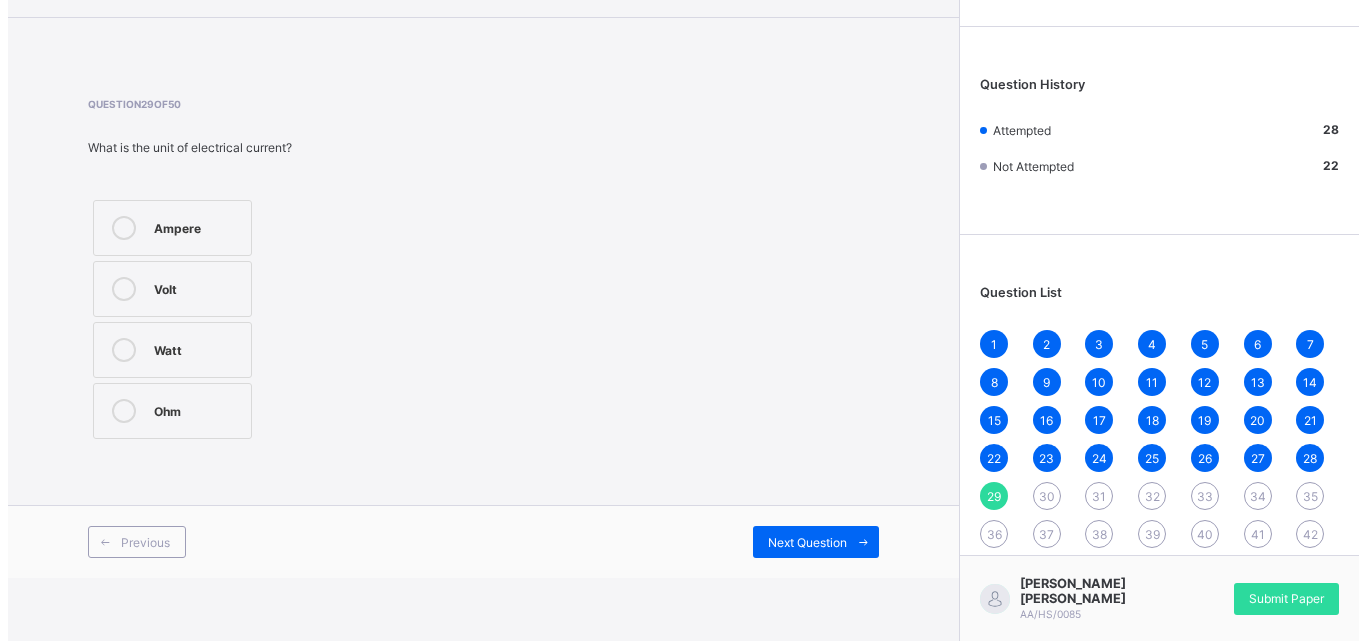 scroll, scrollTop: 66, scrollLeft: 0, axis: vertical 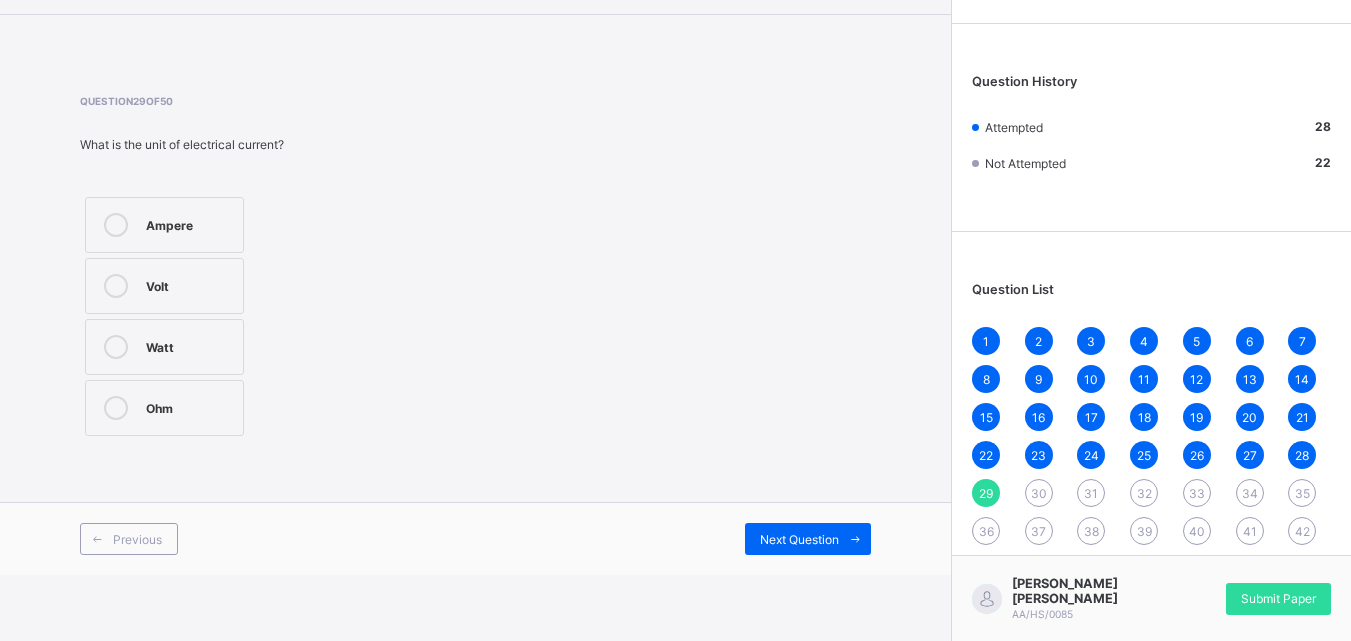 click on "Ampere" at bounding box center (189, 223) 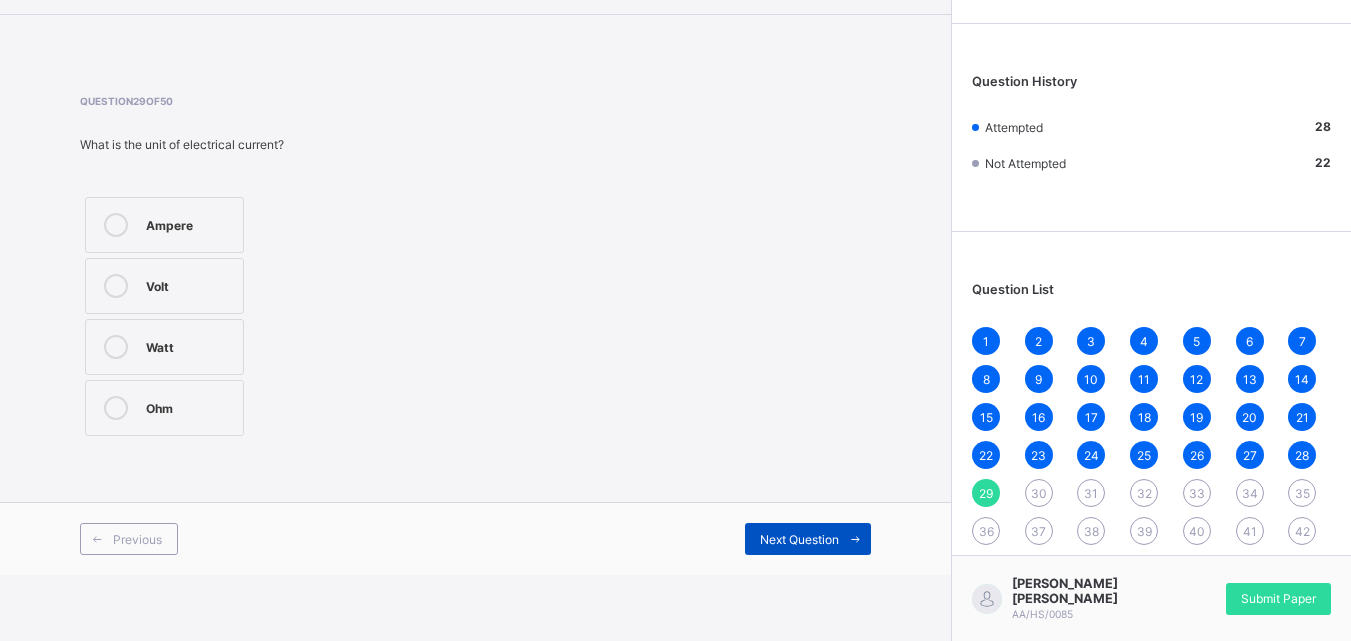 click on "Next Question" at bounding box center [808, 539] 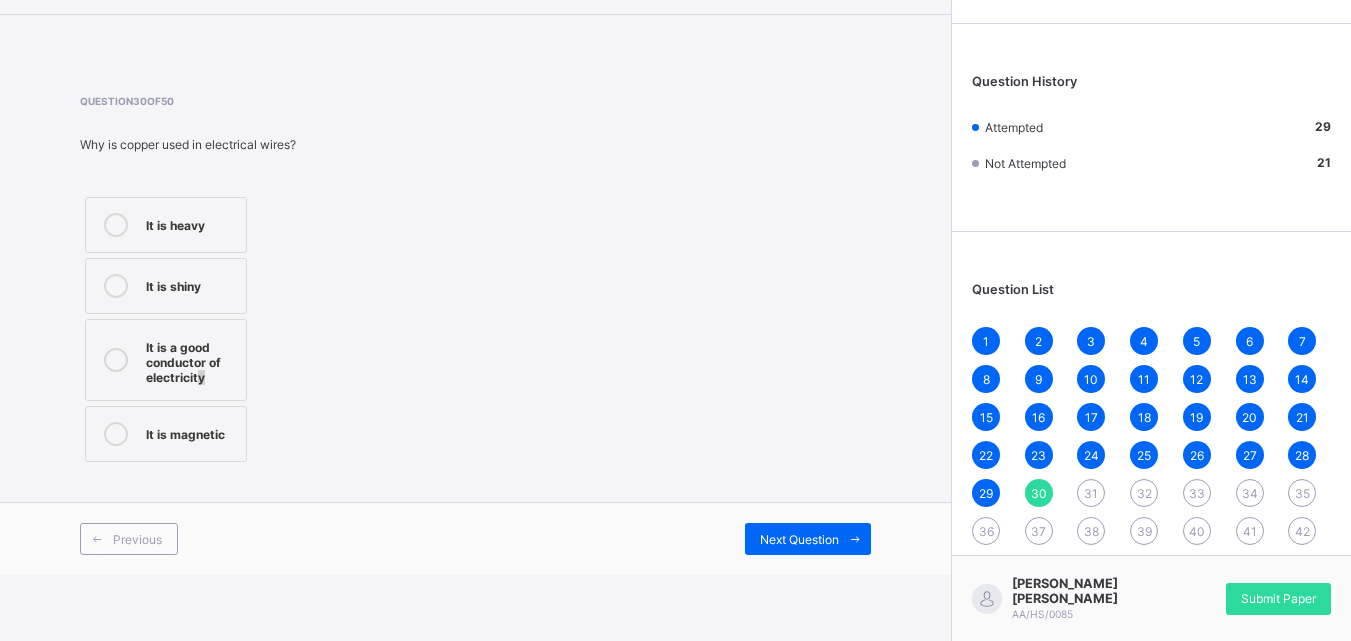 click on "It is a good conductor of electricity" at bounding box center [191, 360] 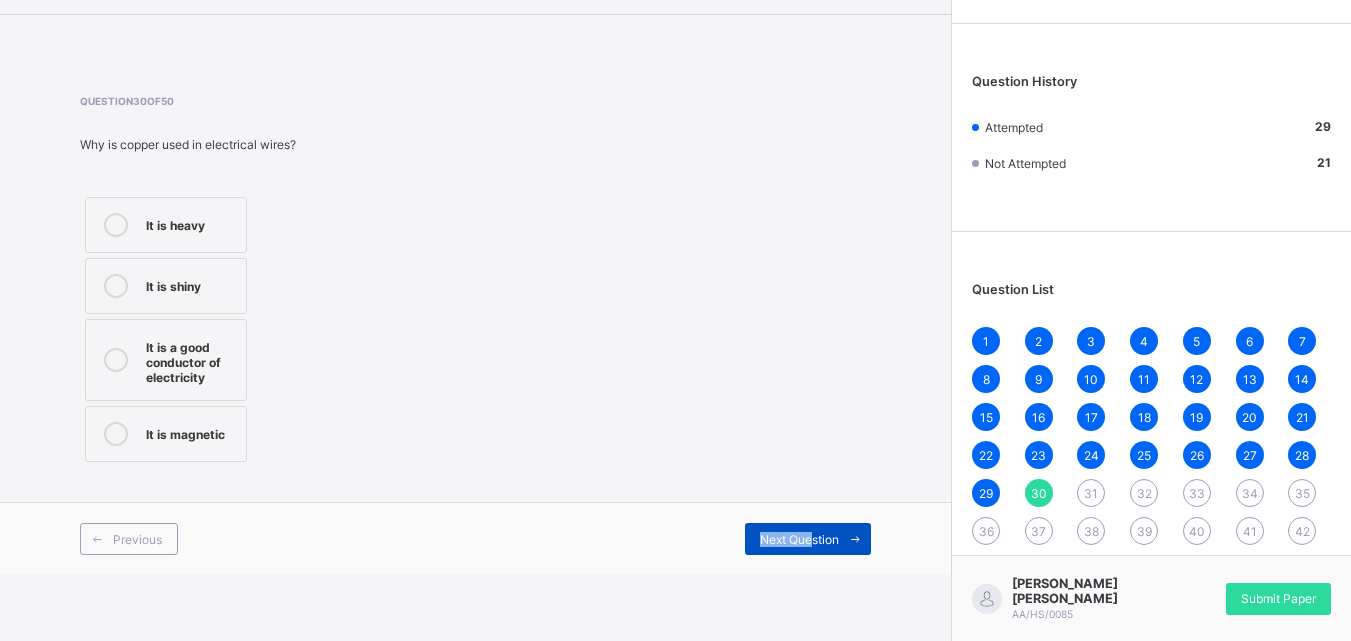 click on "Previous Next Question" at bounding box center (475, 538) 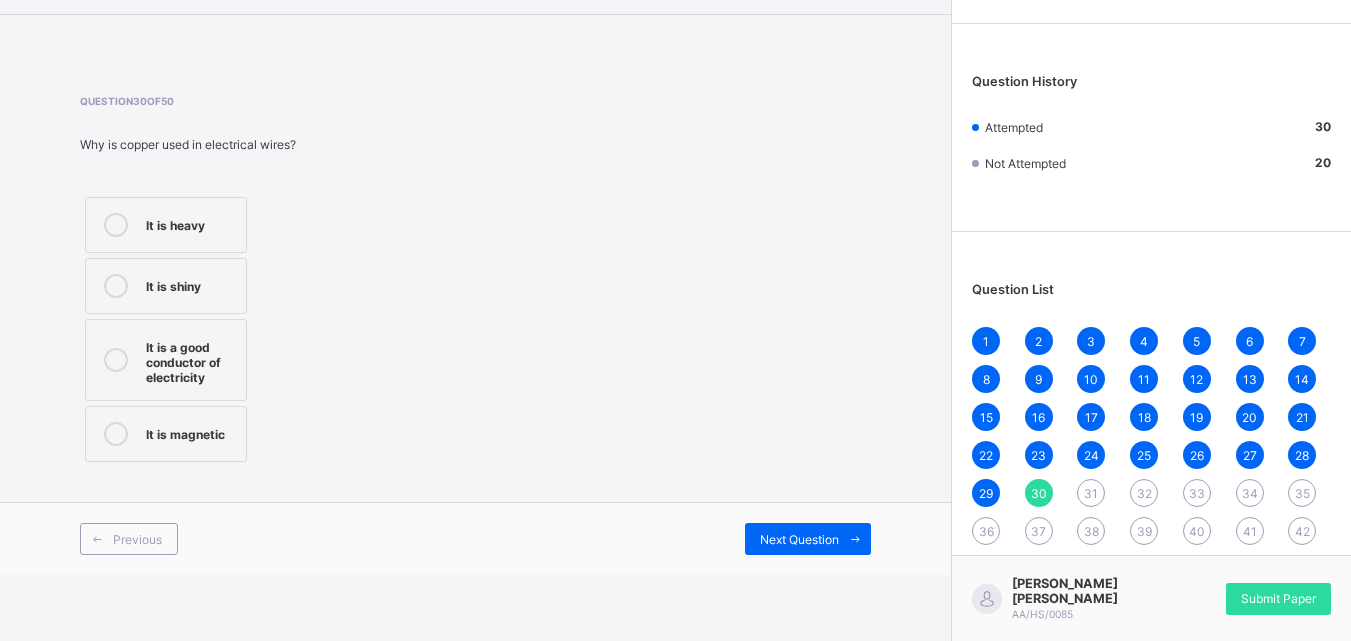 drag, startPoint x: 813, startPoint y: 532, endPoint x: 801, endPoint y: 518, distance: 18.439089 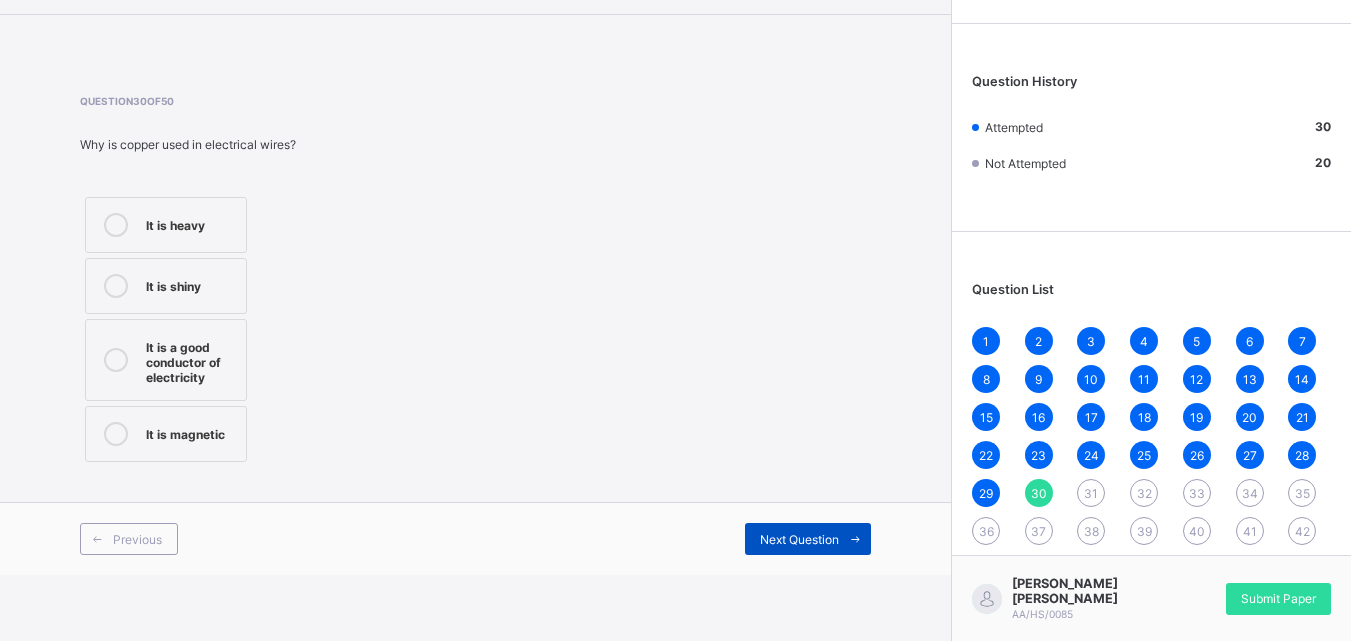 click on "Next Question" at bounding box center [799, 539] 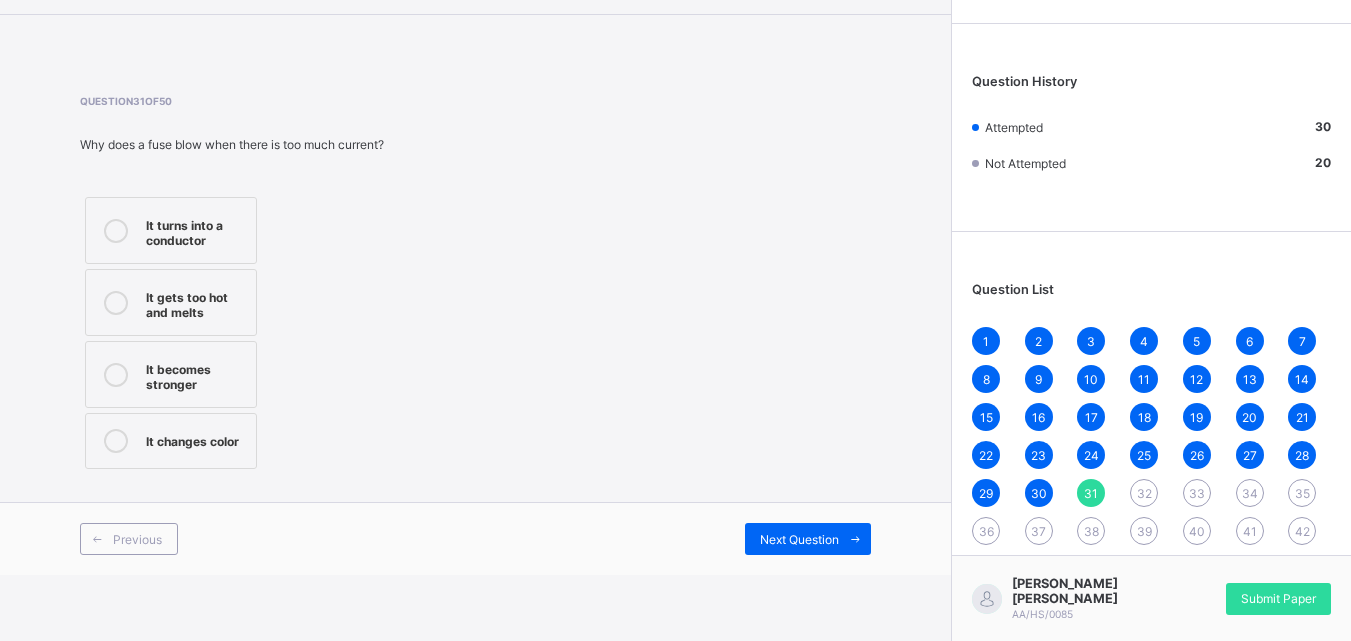 drag, startPoint x: 286, startPoint y: 162, endPoint x: 218, endPoint y: 143, distance: 70.60453 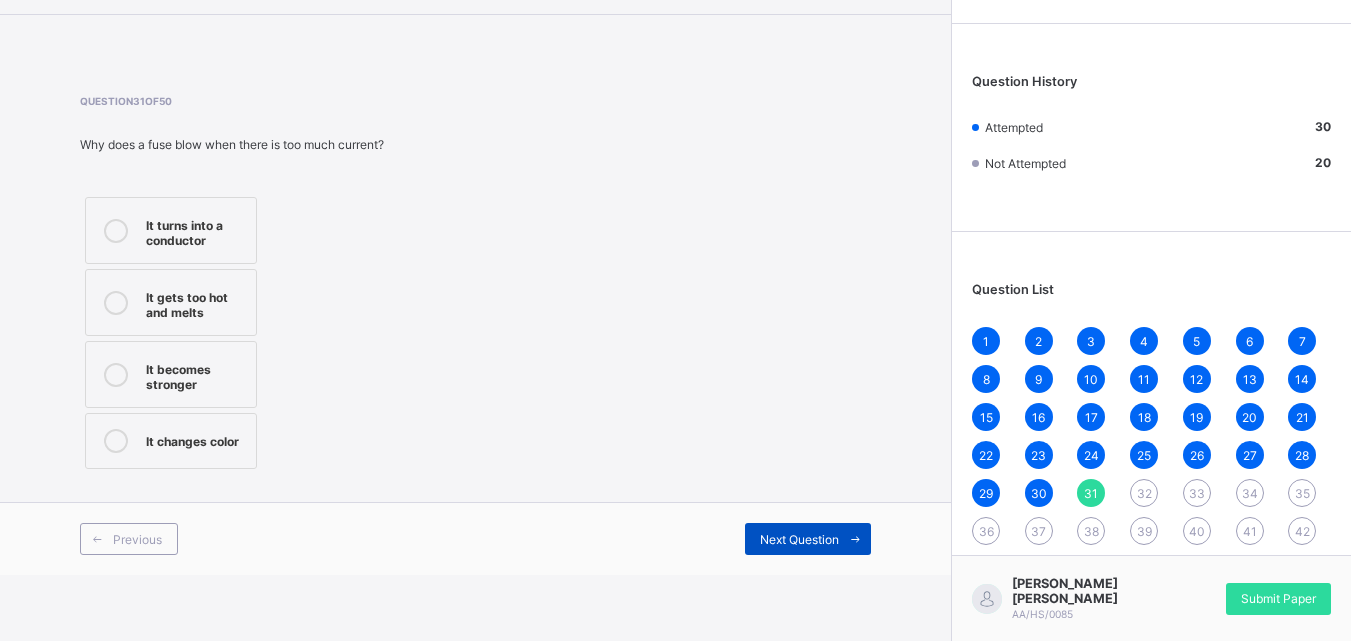 click at bounding box center [855, 539] 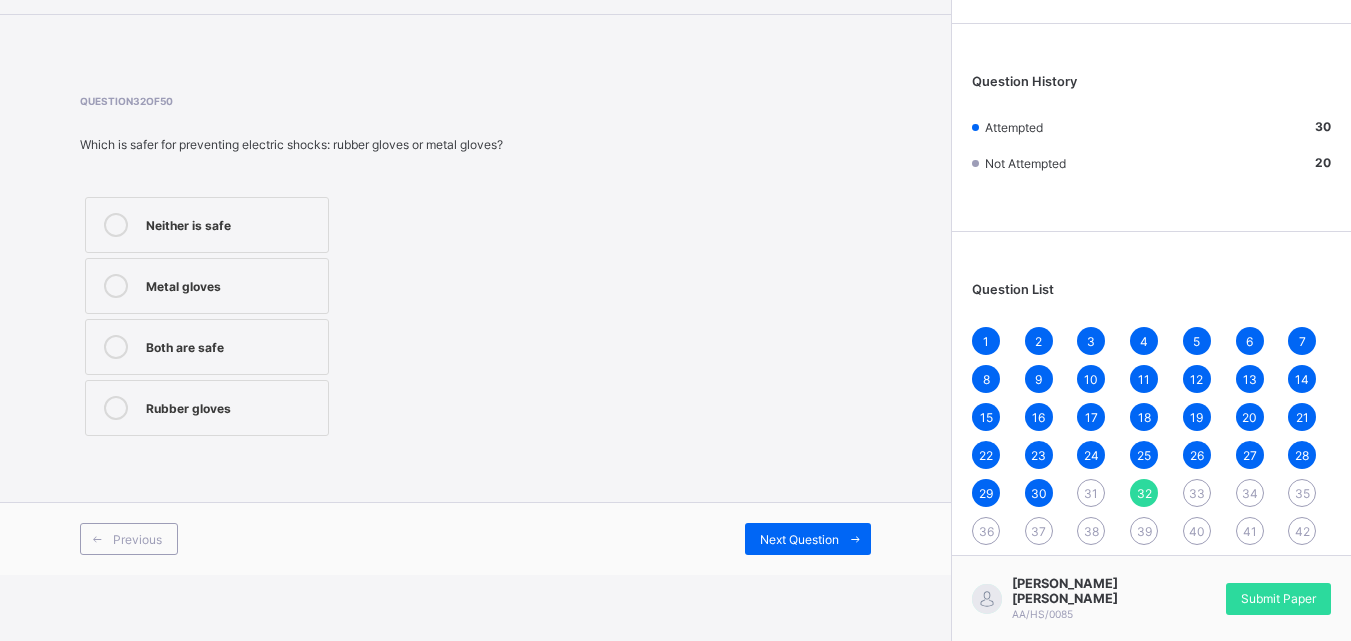 click on "31" at bounding box center [1091, 493] 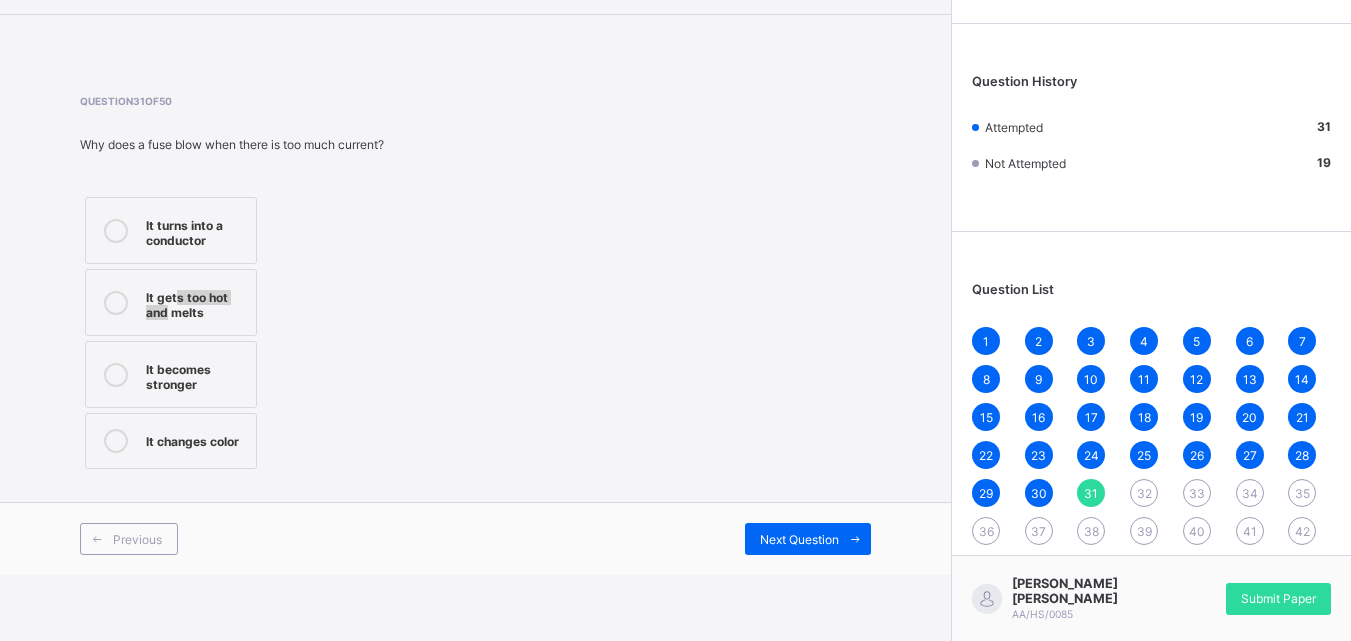 click on "It gets too hot and melts" at bounding box center (196, 302) 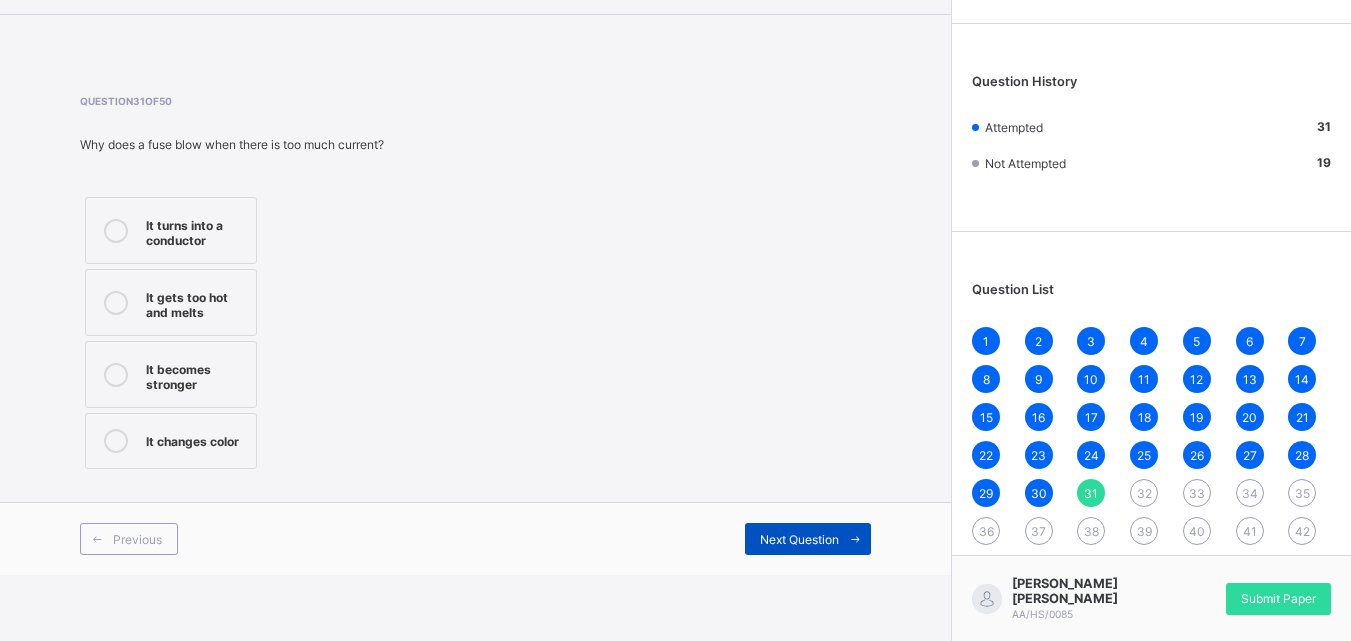 click on "Next Question" at bounding box center [808, 539] 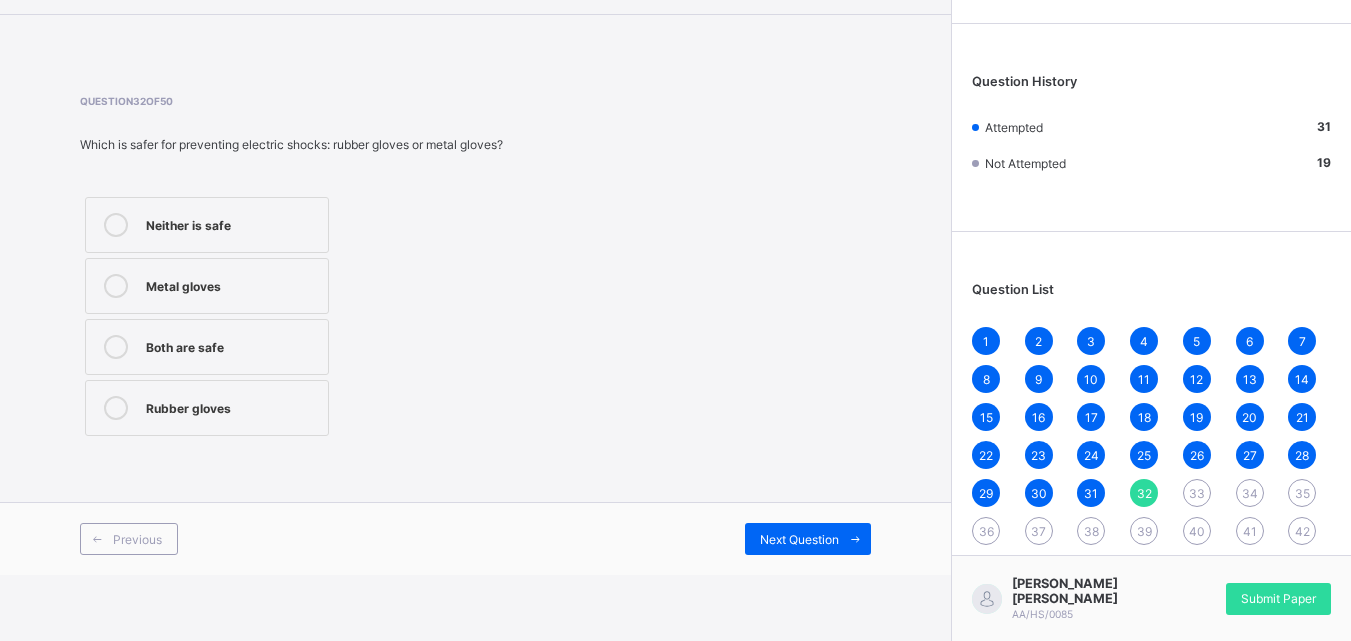 click on "Rubber gloves" at bounding box center (207, 408) 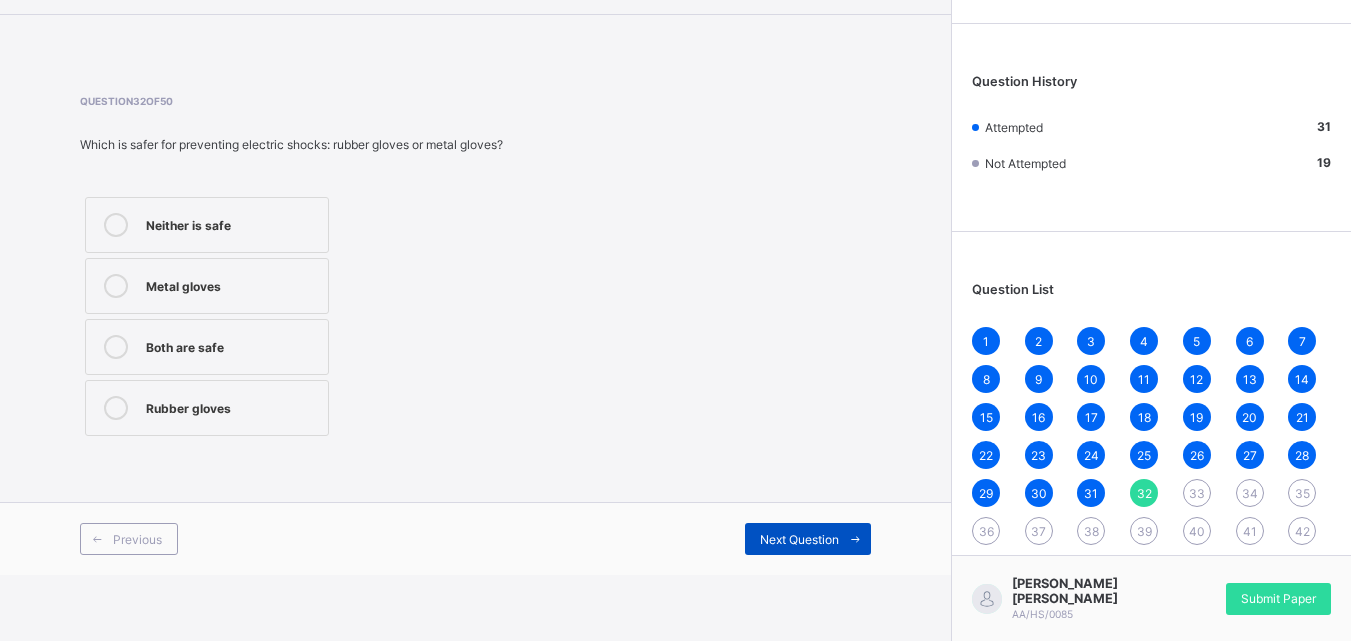 click on "Next Question" at bounding box center (799, 539) 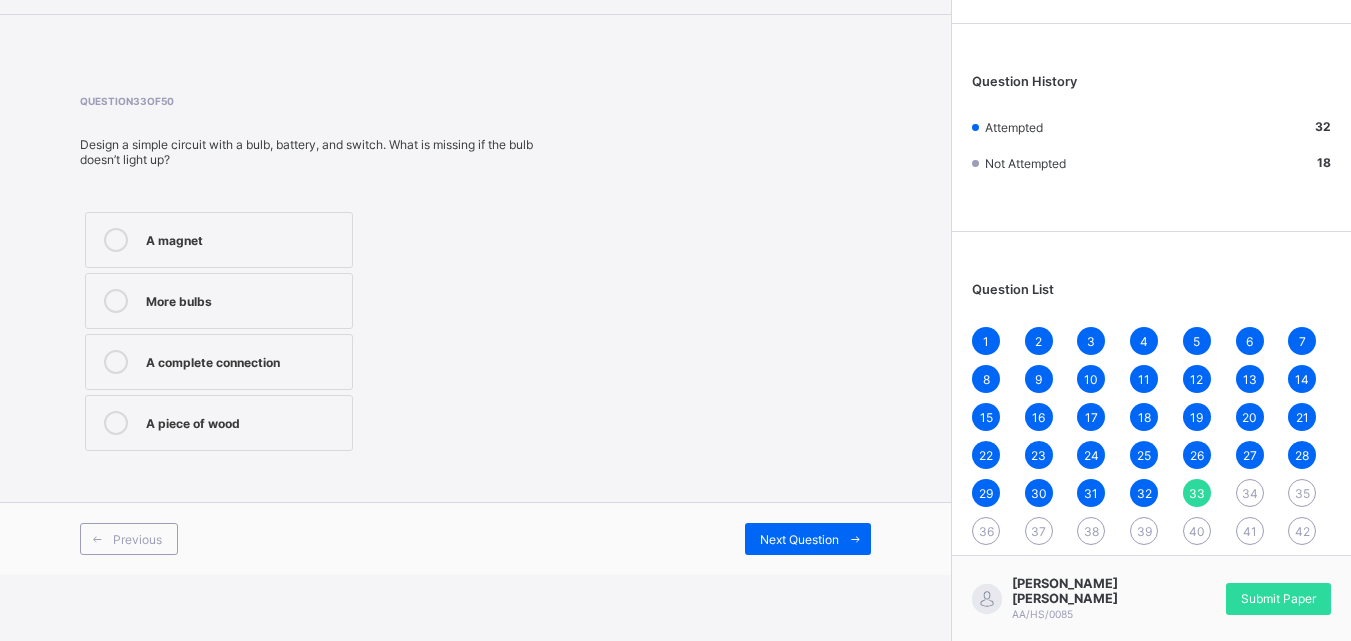 click on "A complete connection" at bounding box center [219, 362] 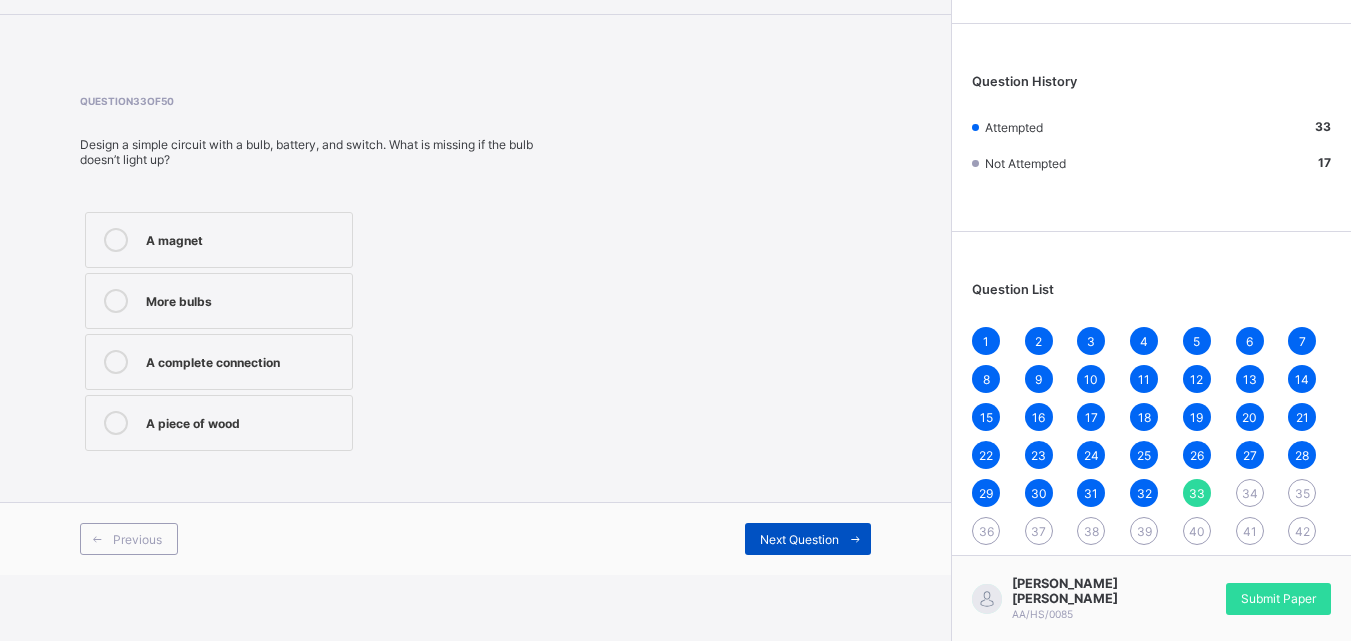 click on "Next Question" at bounding box center [799, 539] 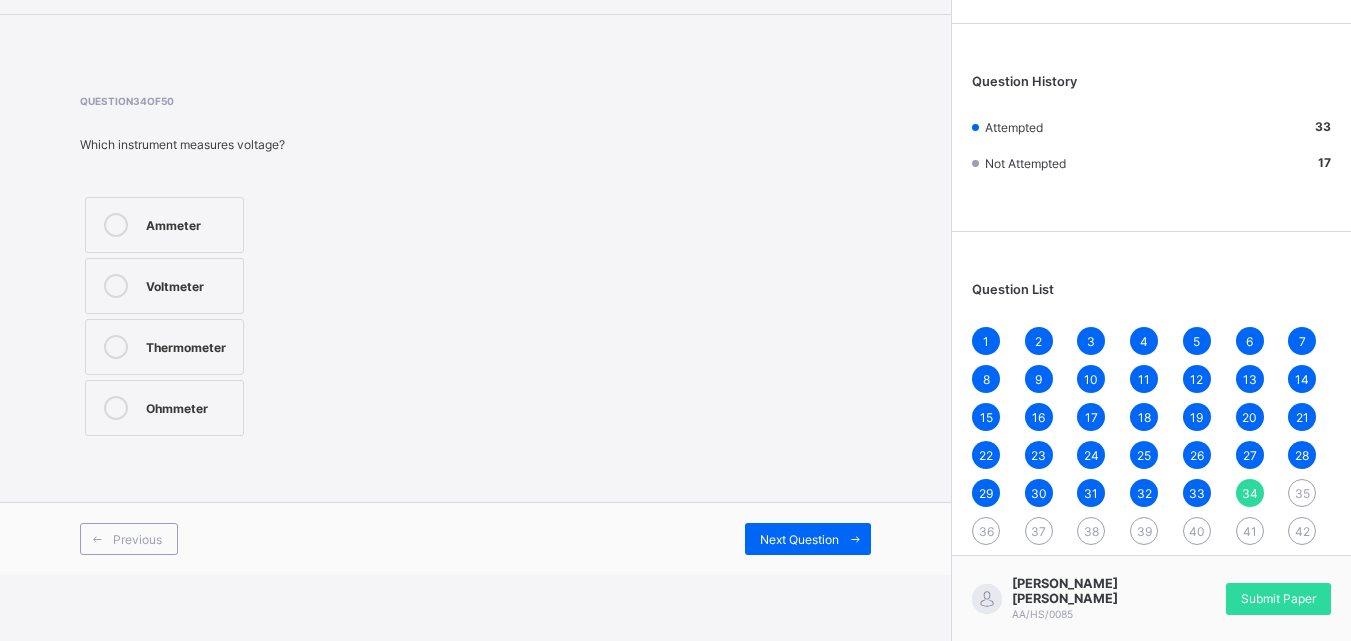 click on "Voltmeter" at bounding box center (164, 286) 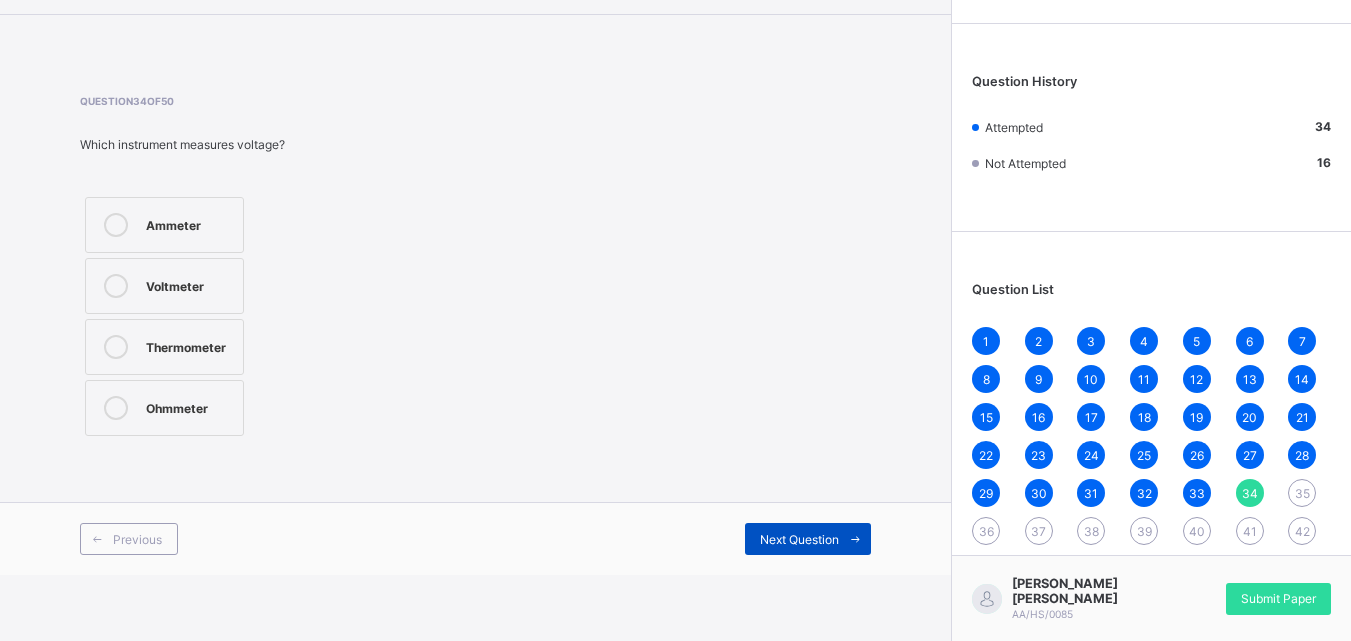 click on "Next Question" at bounding box center (808, 539) 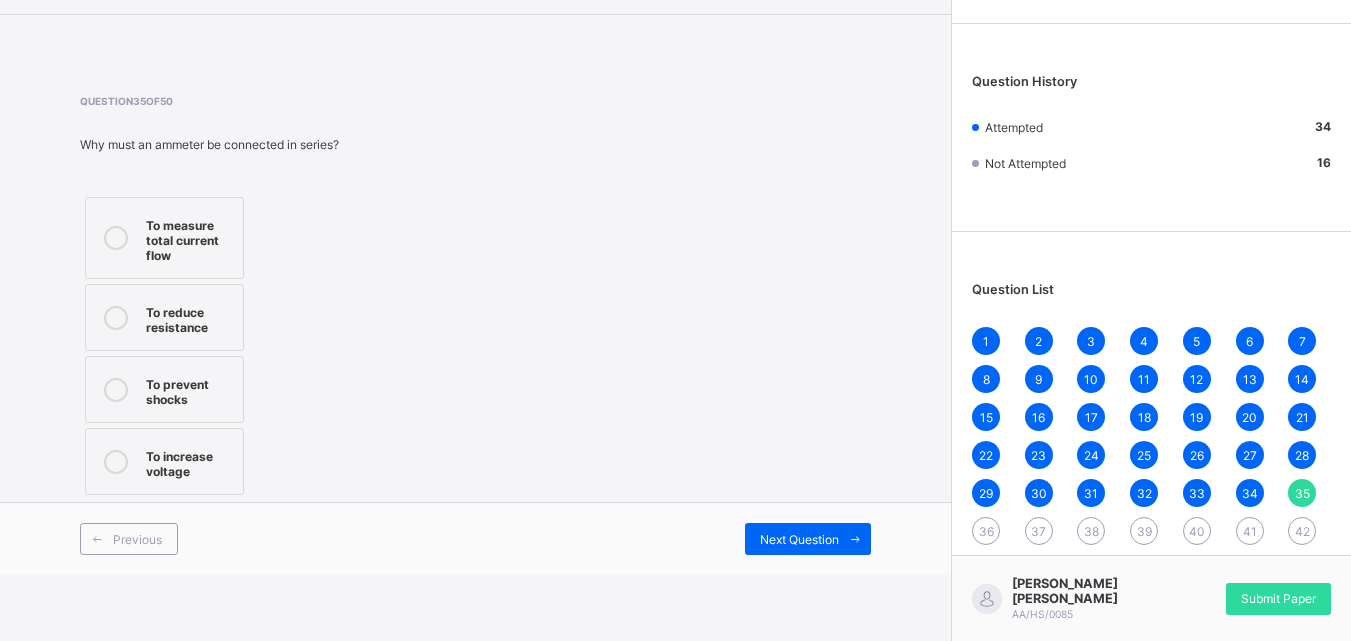 drag, startPoint x: 237, startPoint y: 258, endPoint x: 227, endPoint y: 253, distance: 11.18034 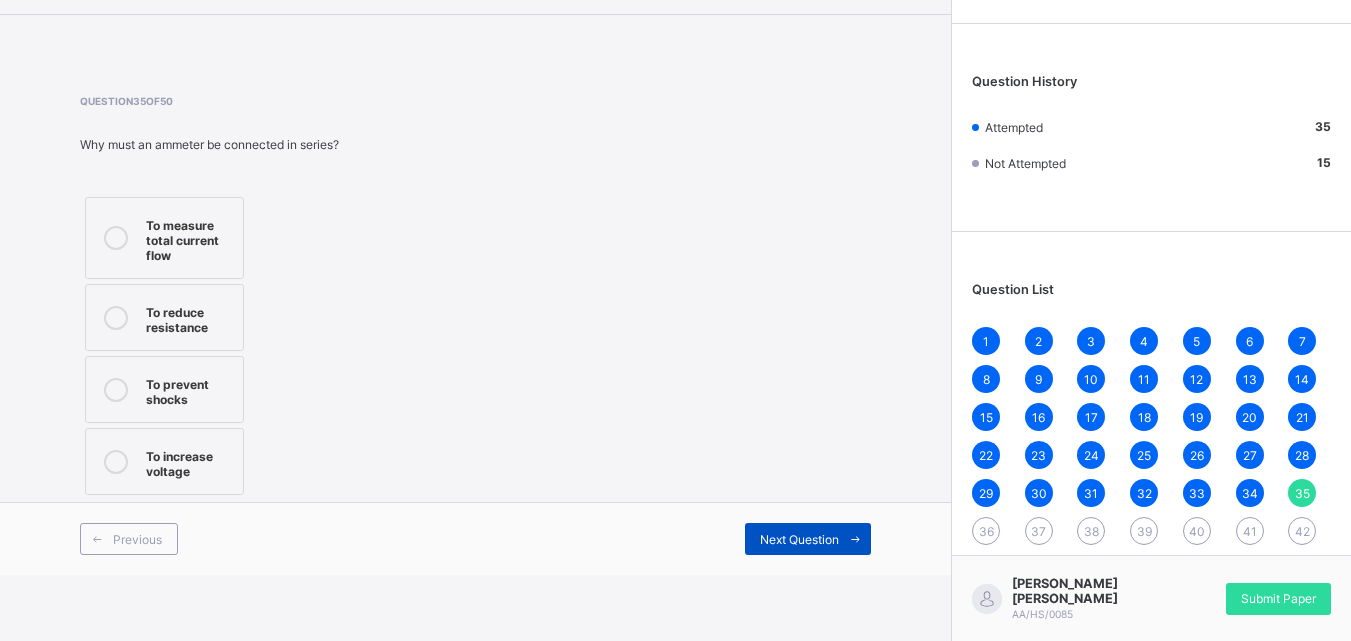 click on "Next Question" at bounding box center [808, 539] 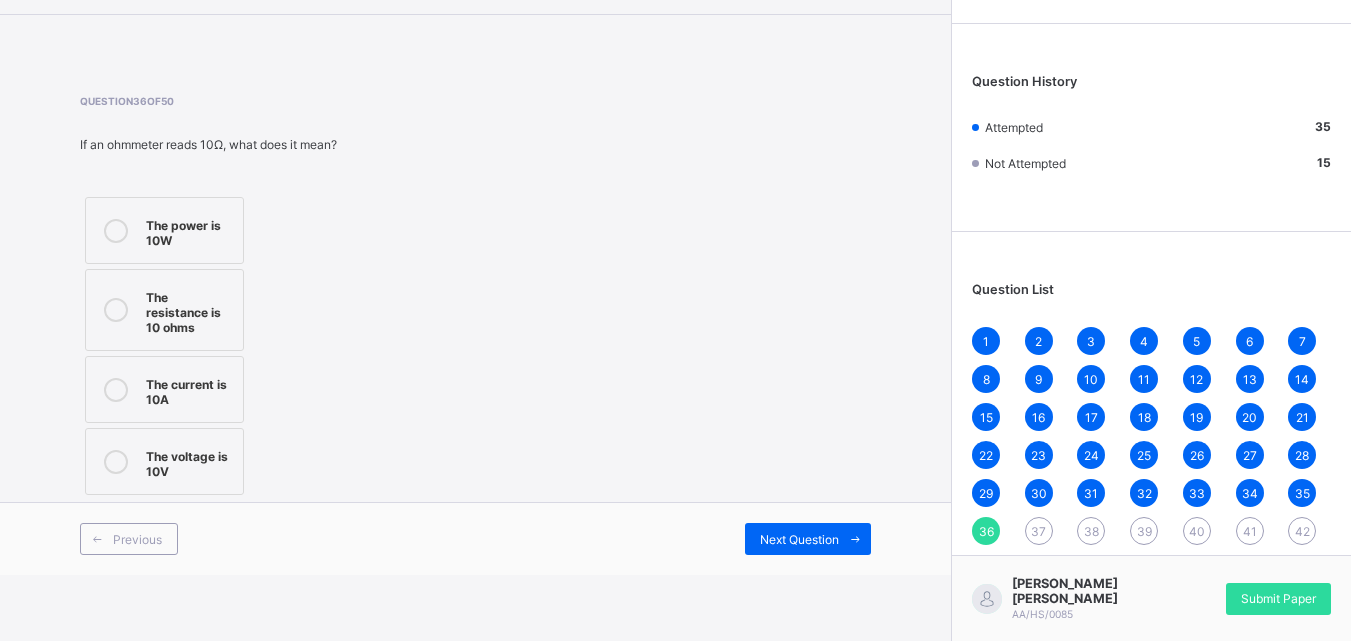 click on "The resistance is 10 ohms" at bounding box center [189, 310] 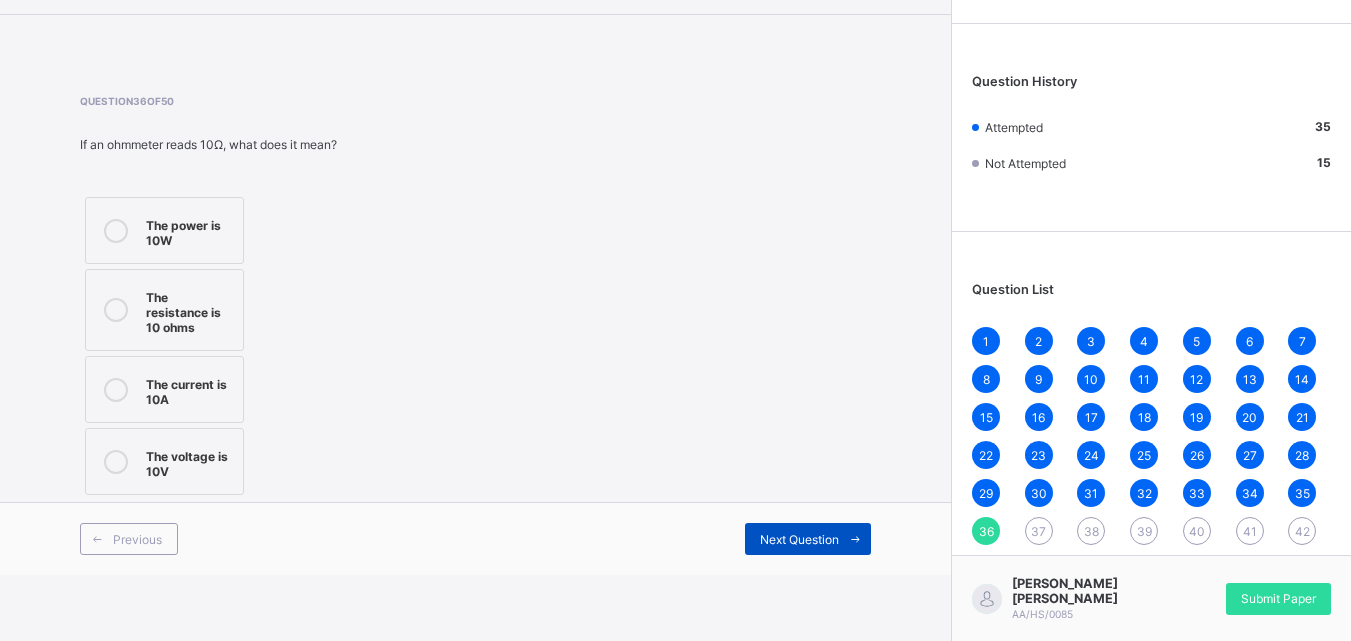 click on "Next Question" at bounding box center (799, 539) 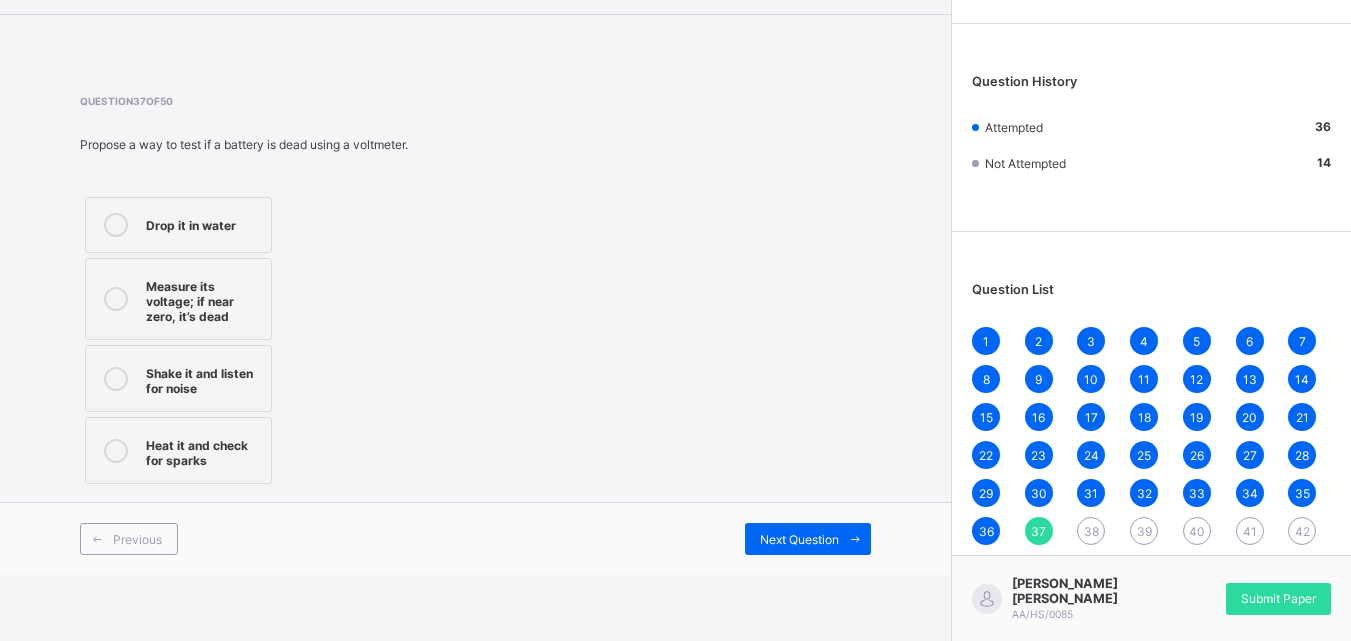 click on "Measure its voltage; if near zero, it’s dead" at bounding box center [203, 299] 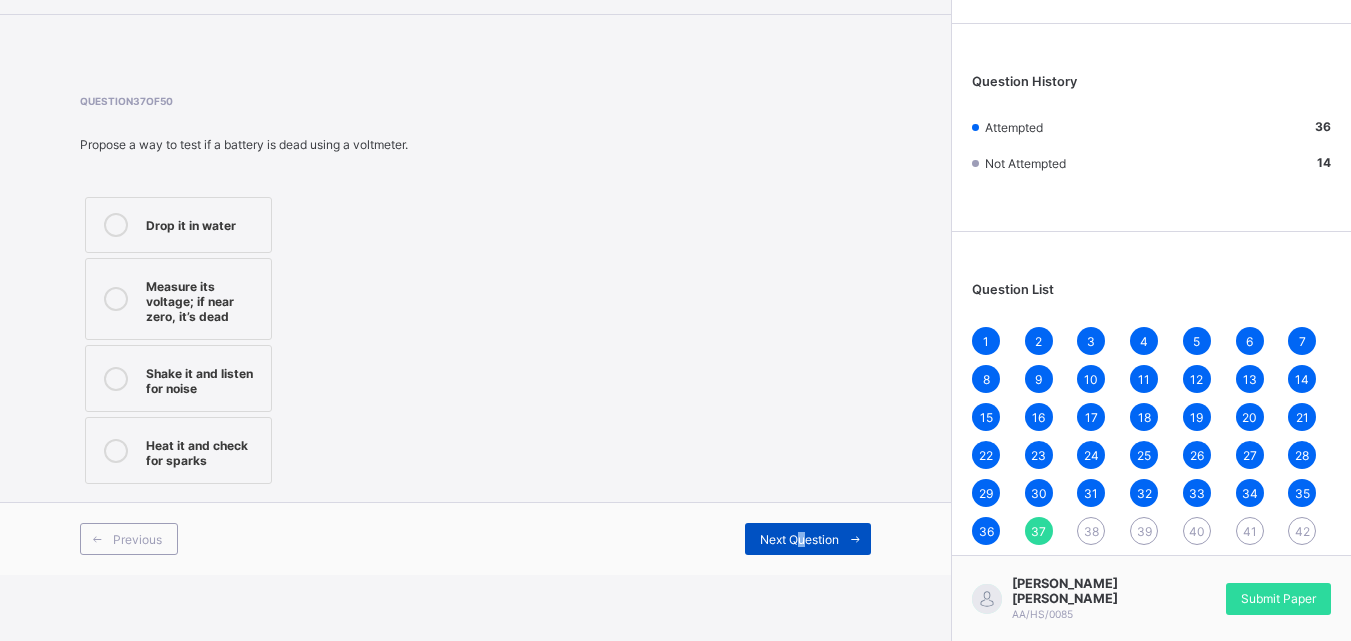 click on "Next Question" at bounding box center [799, 539] 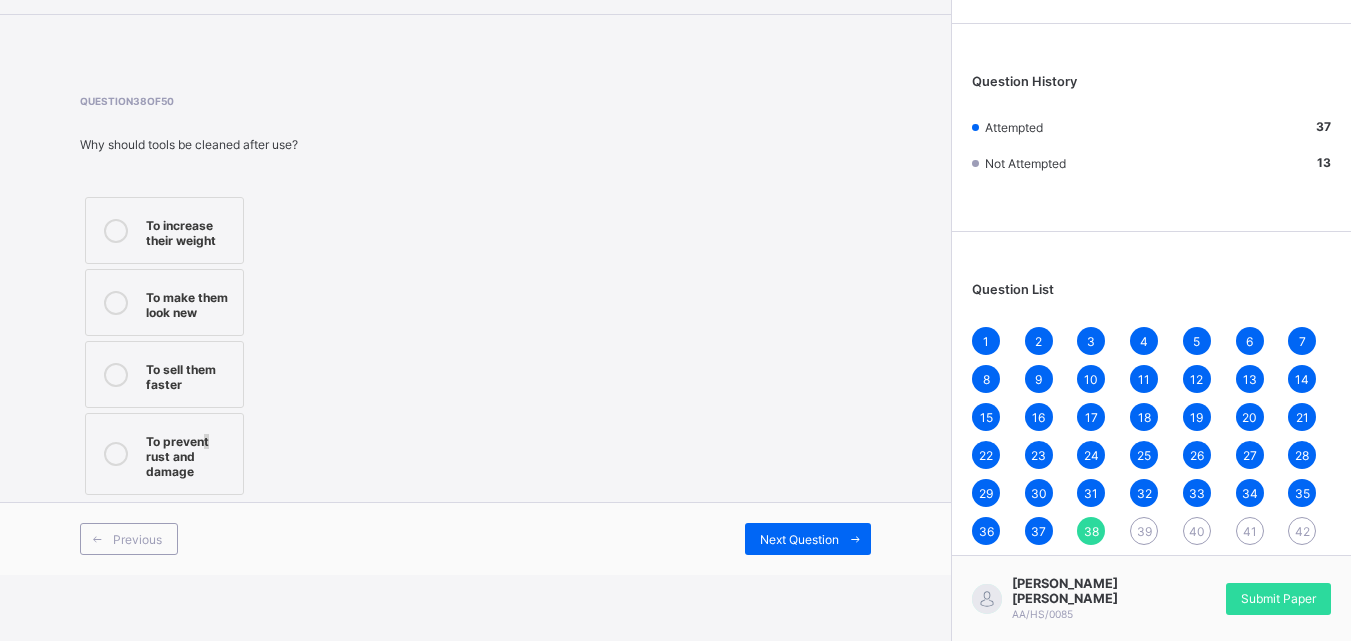 click on "To prevent rust and damage" at bounding box center (164, 454) 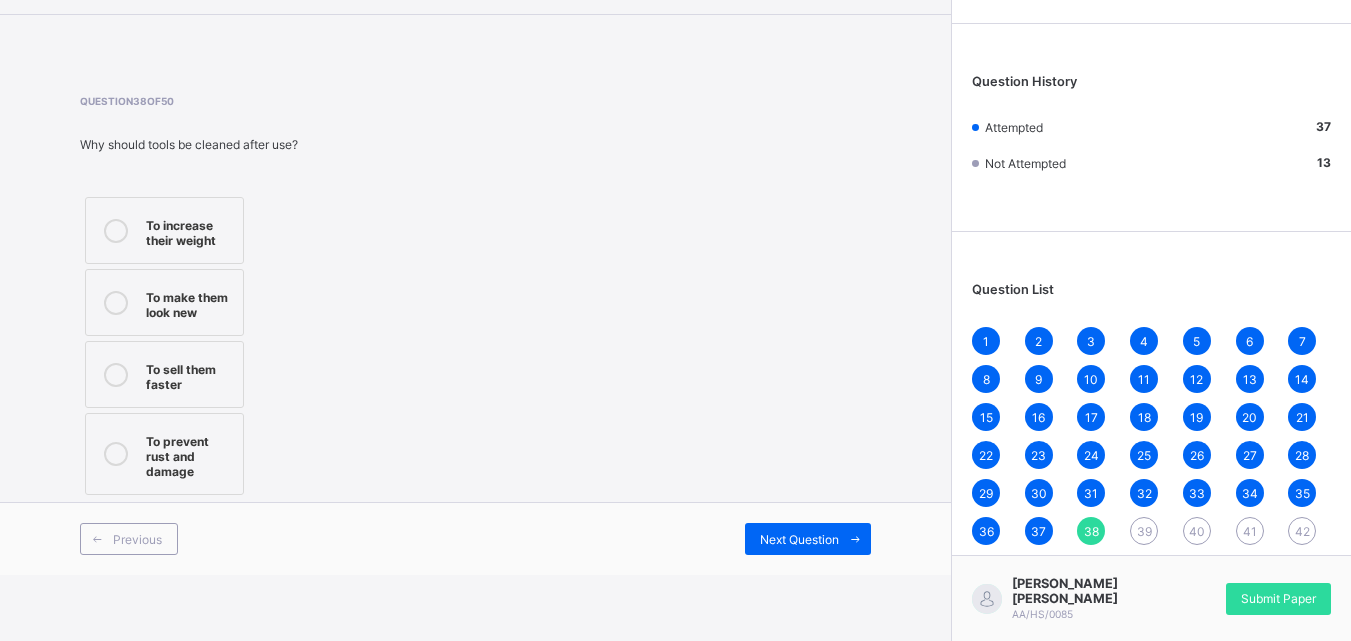click on "To prevent rust and damage" at bounding box center [164, 454] 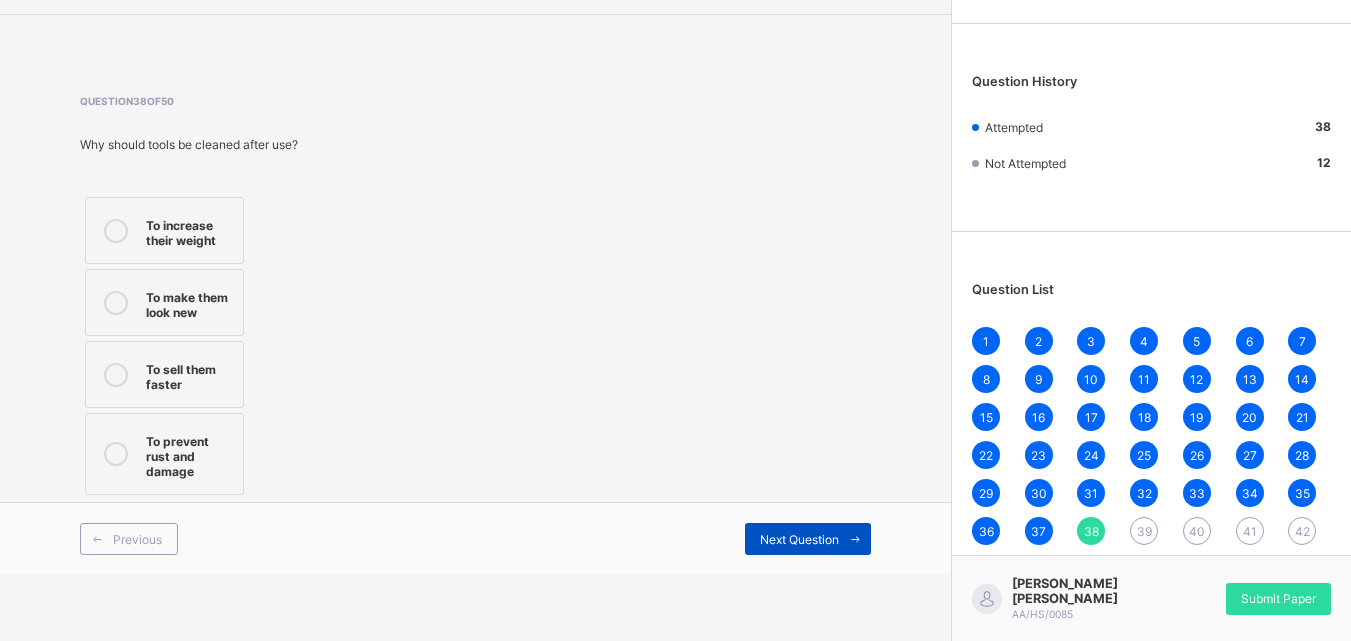 click on "Next Question" at bounding box center (808, 539) 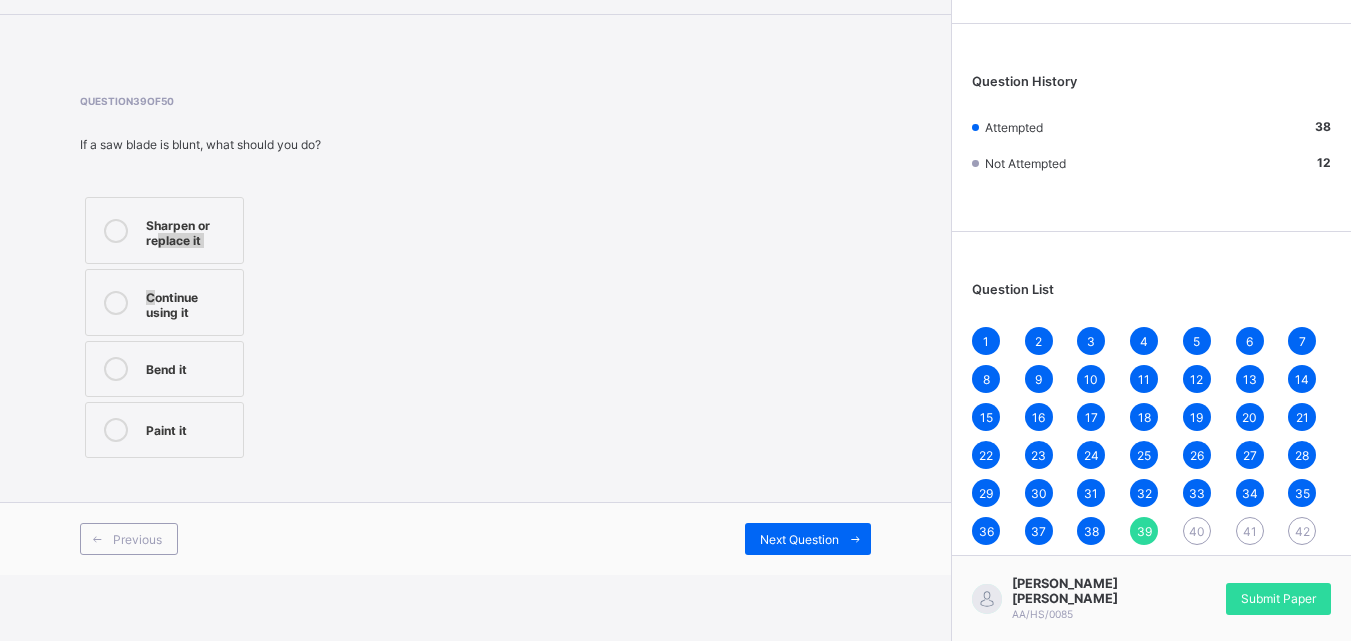 click on "Sharpen or replace it Continue using it Bend it Paint it" at bounding box center (164, 327) 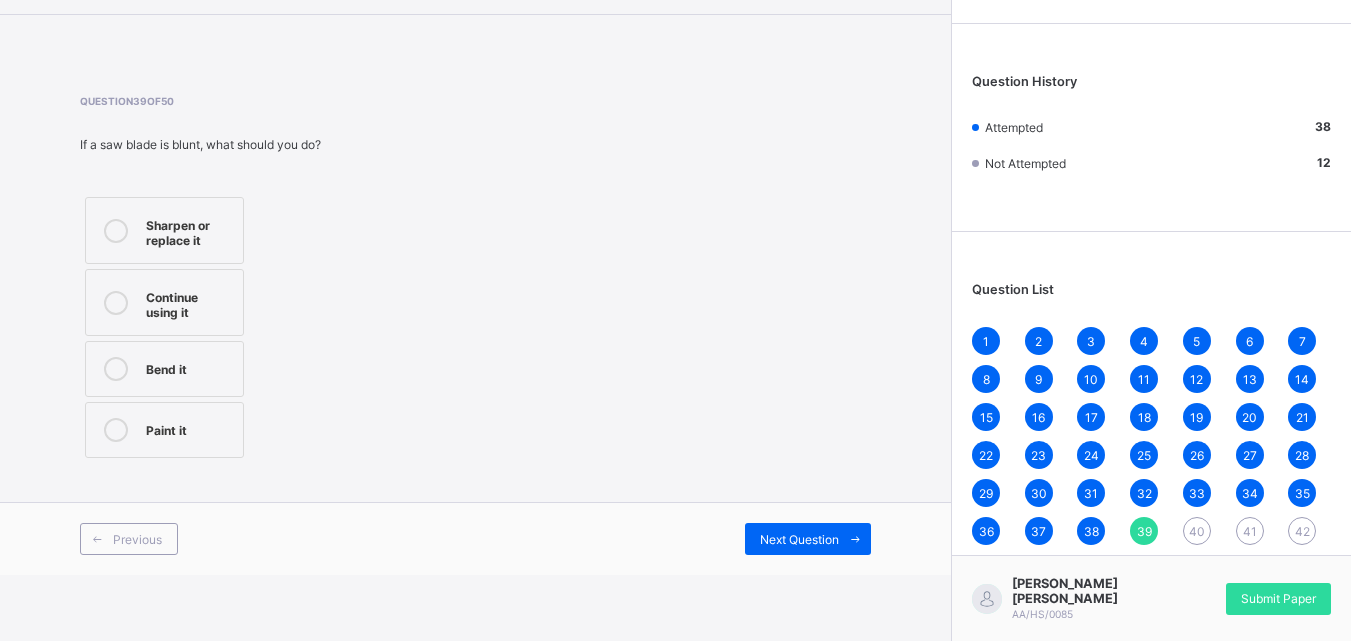 click on "Sharpen or replace it" at bounding box center [189, 230] 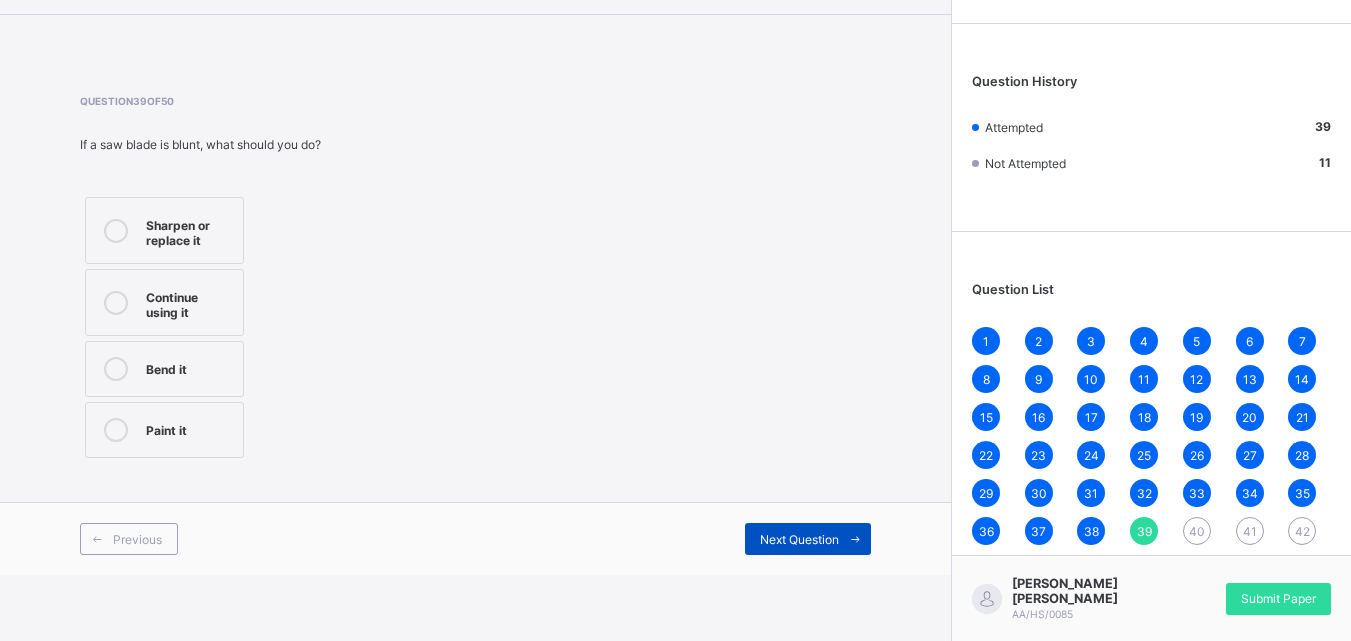 click on "Next Question" at bounding box center (799, 539) 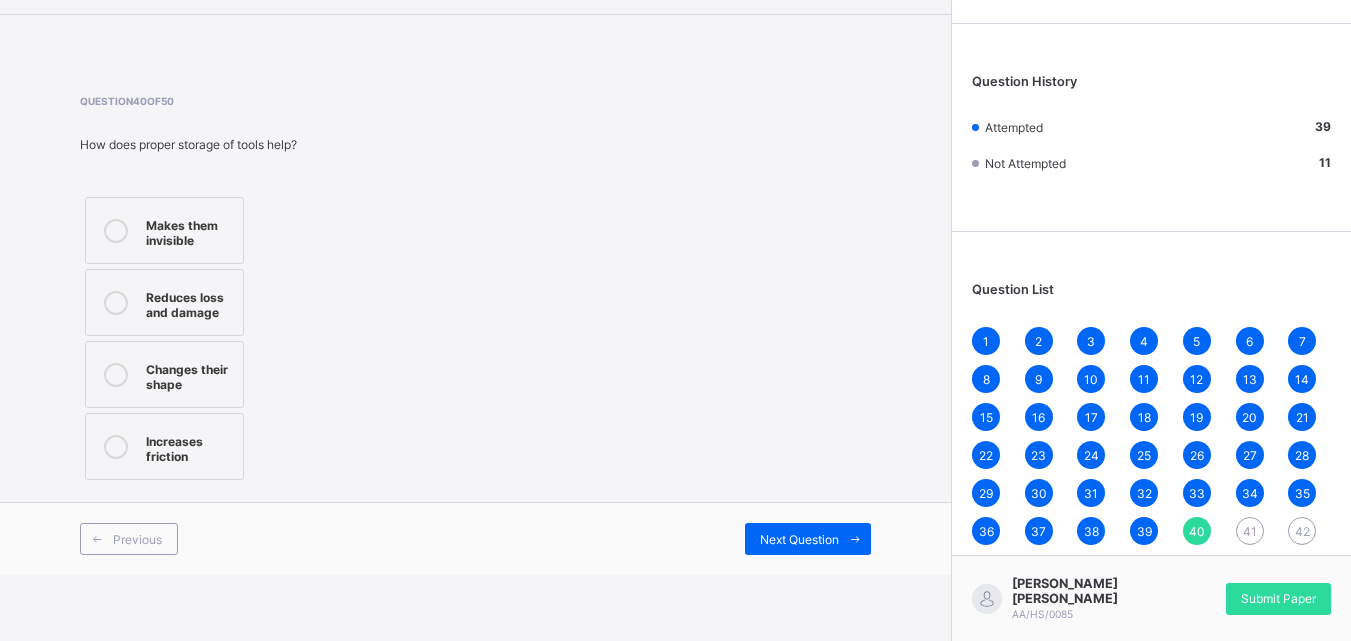 drag, startPoint x: 191, startPoint y: 442, endPoint x: 196, endPoint y: 426, distance: 16.763054 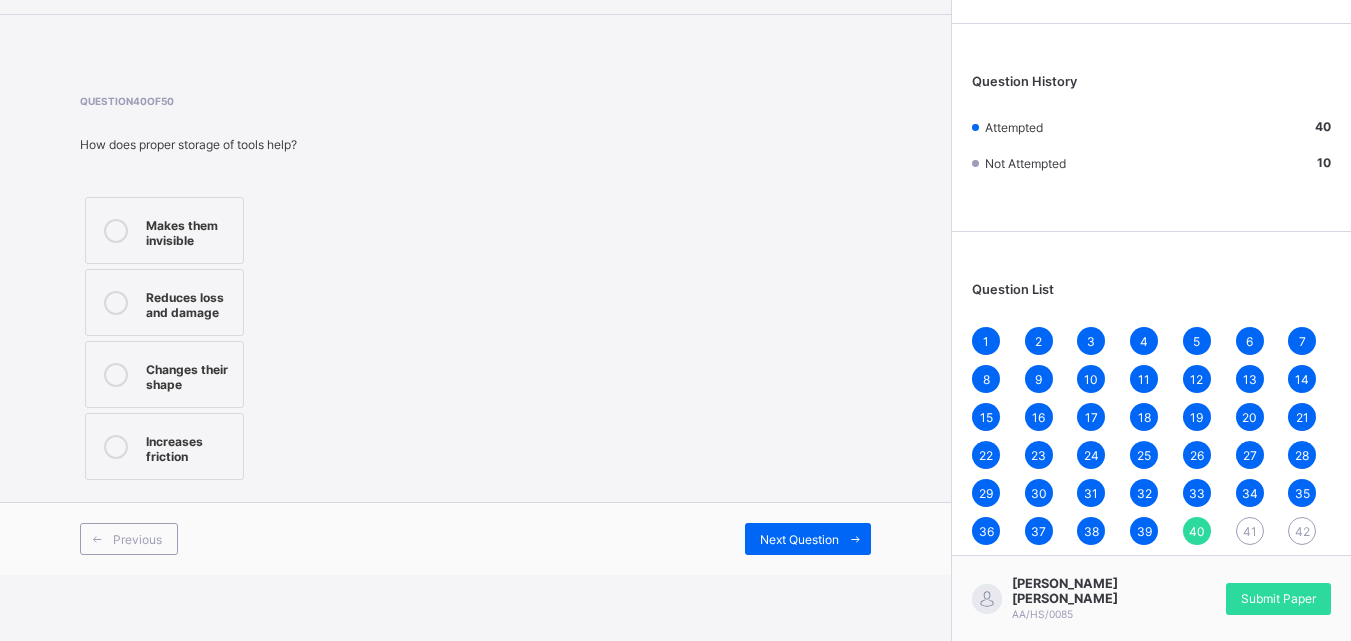 drag, startPoint x: 785, startPoint y: 537, endPoint x: 769, endPoint y: 503, distance: 37.576588 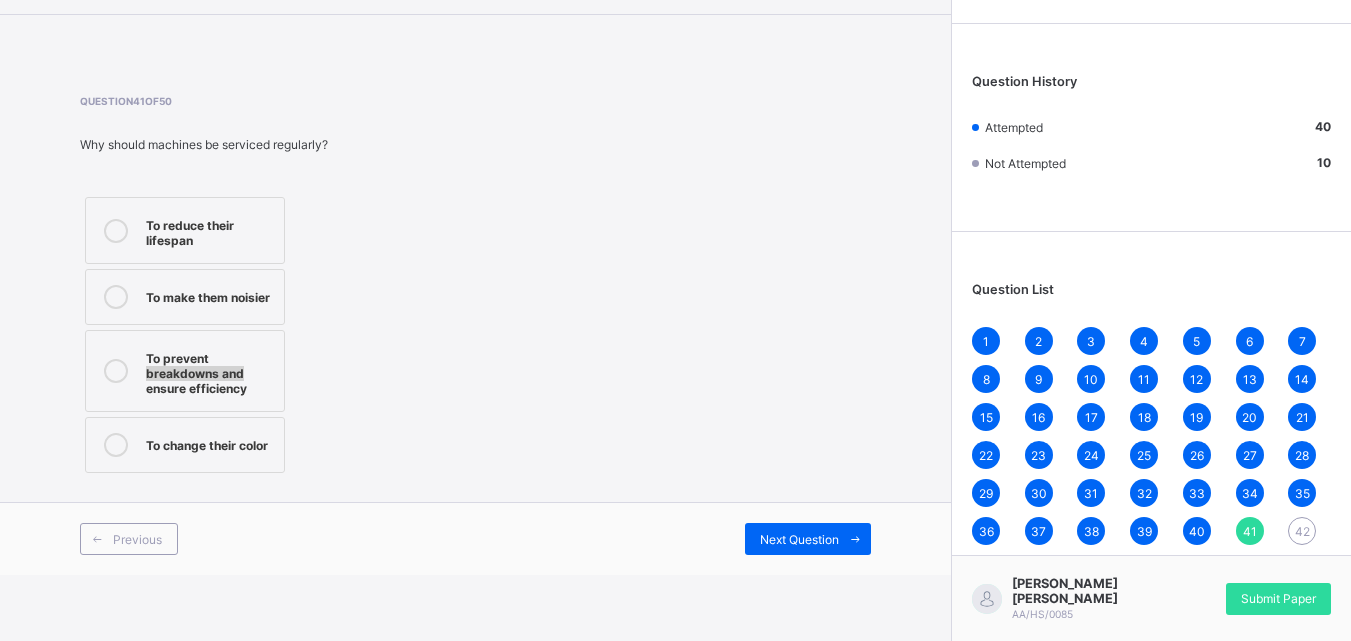click on "To prevent breakdowns and ensure efficiency" at bounding box center (210, 371) 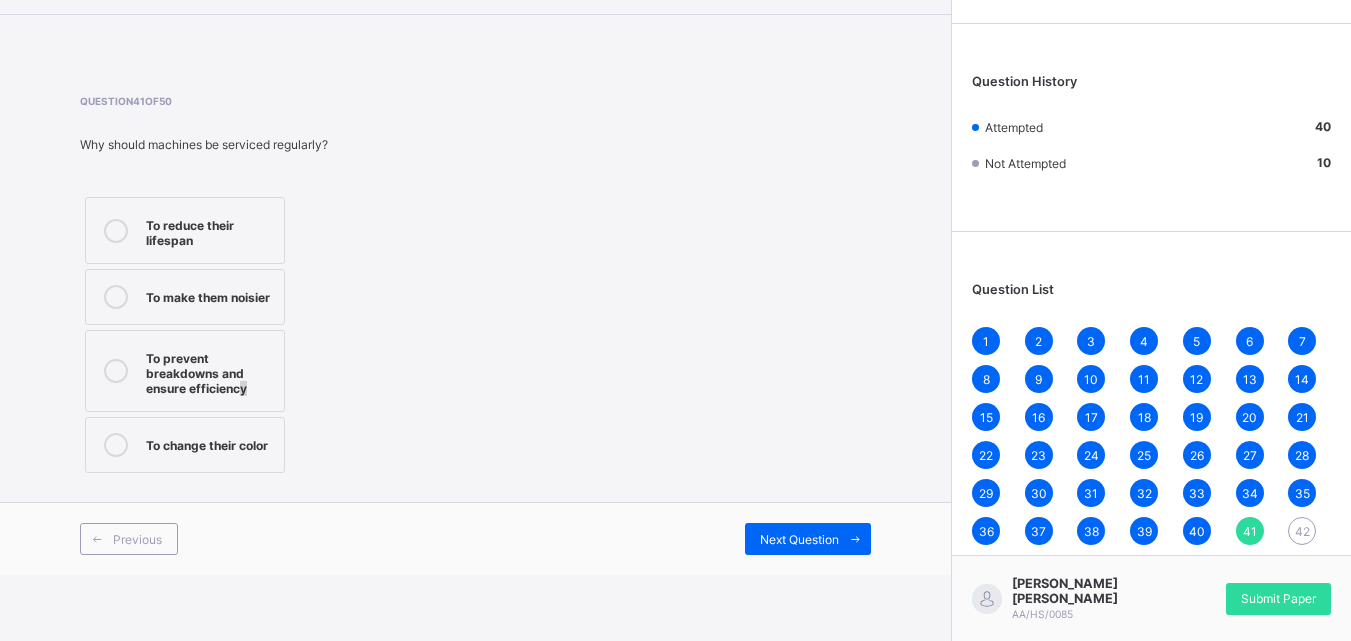 click on "To prevent breakdowns and ensure efficiency" at bounding box center (210, 371) 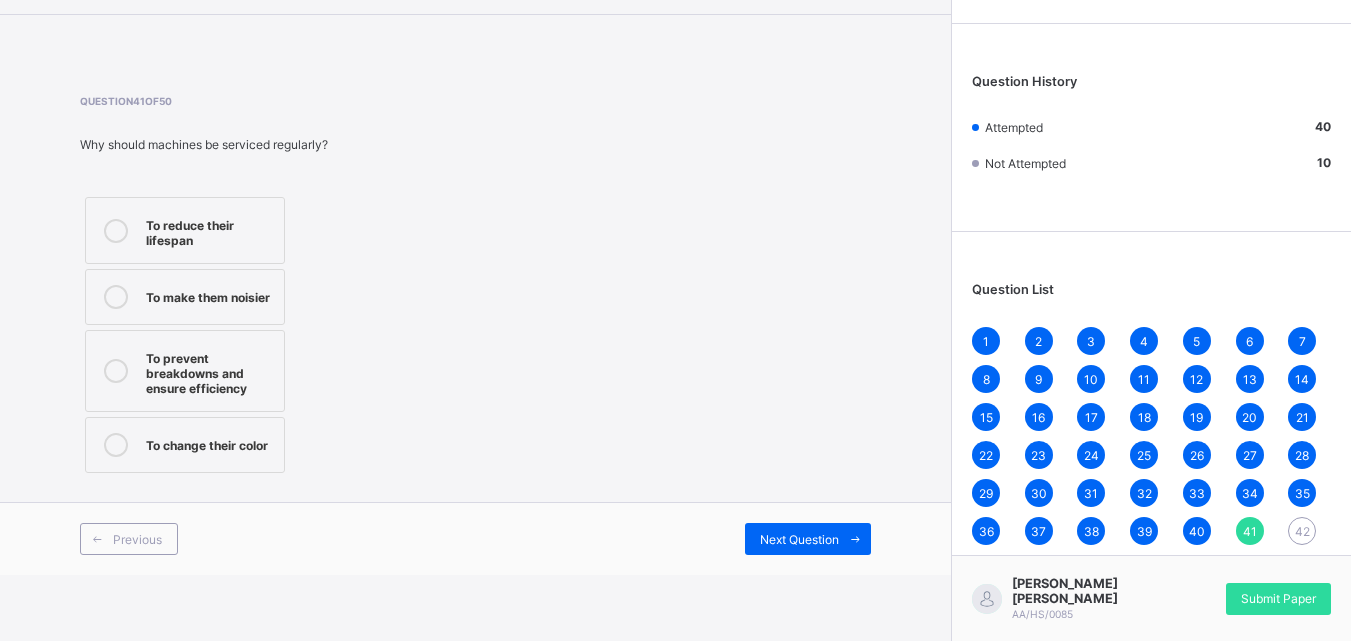 click on "To prevent breakdowns and ensure efficiency" at bounding box center [210, 371] 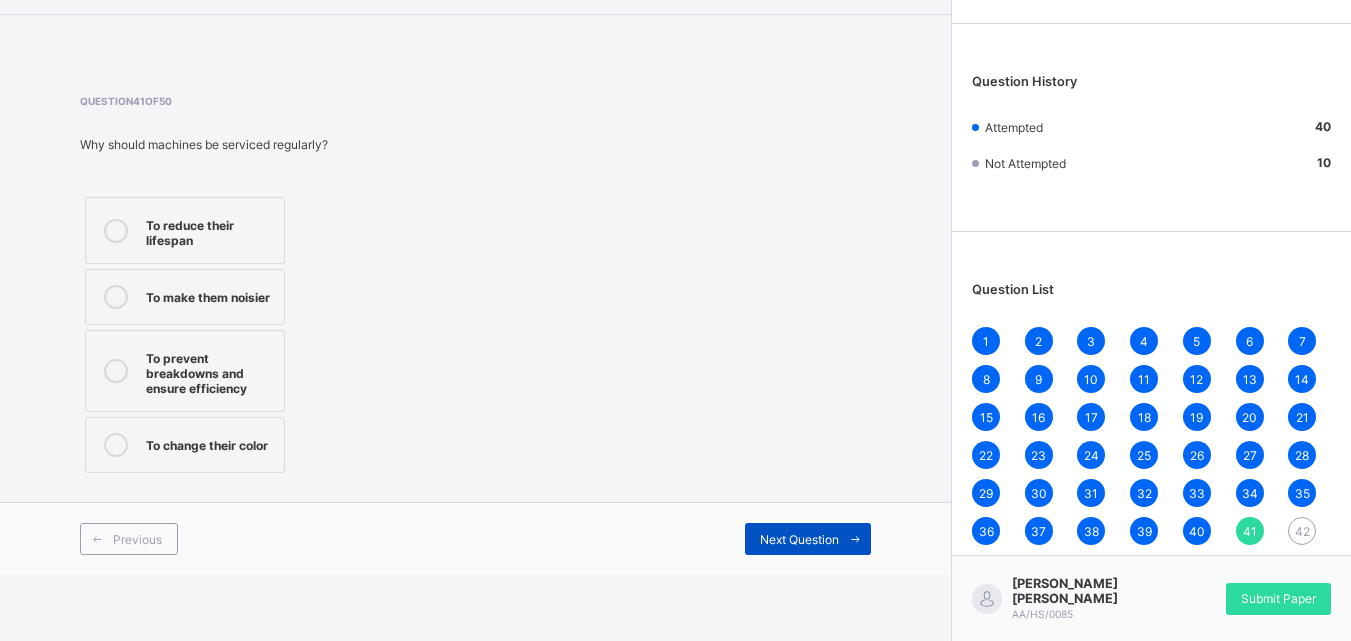 click at bounding box center (855, 539) 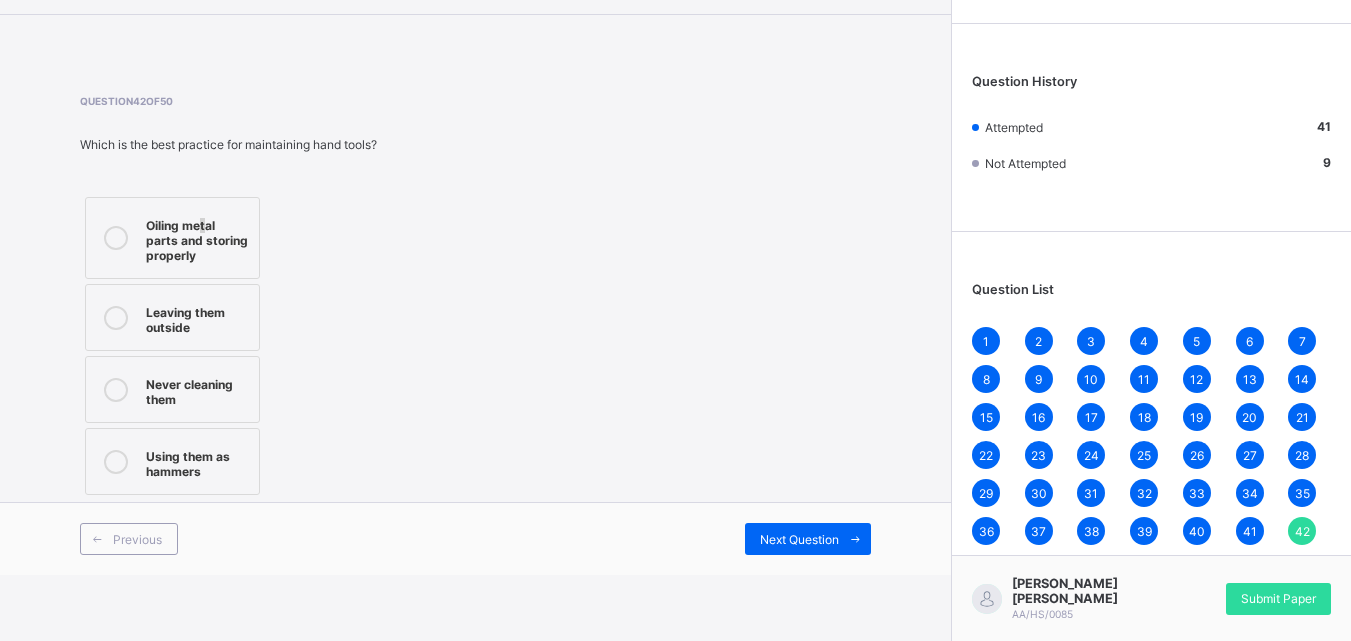 click on "Oiling metal parts and storing properly" at bounding box center (197, 238) 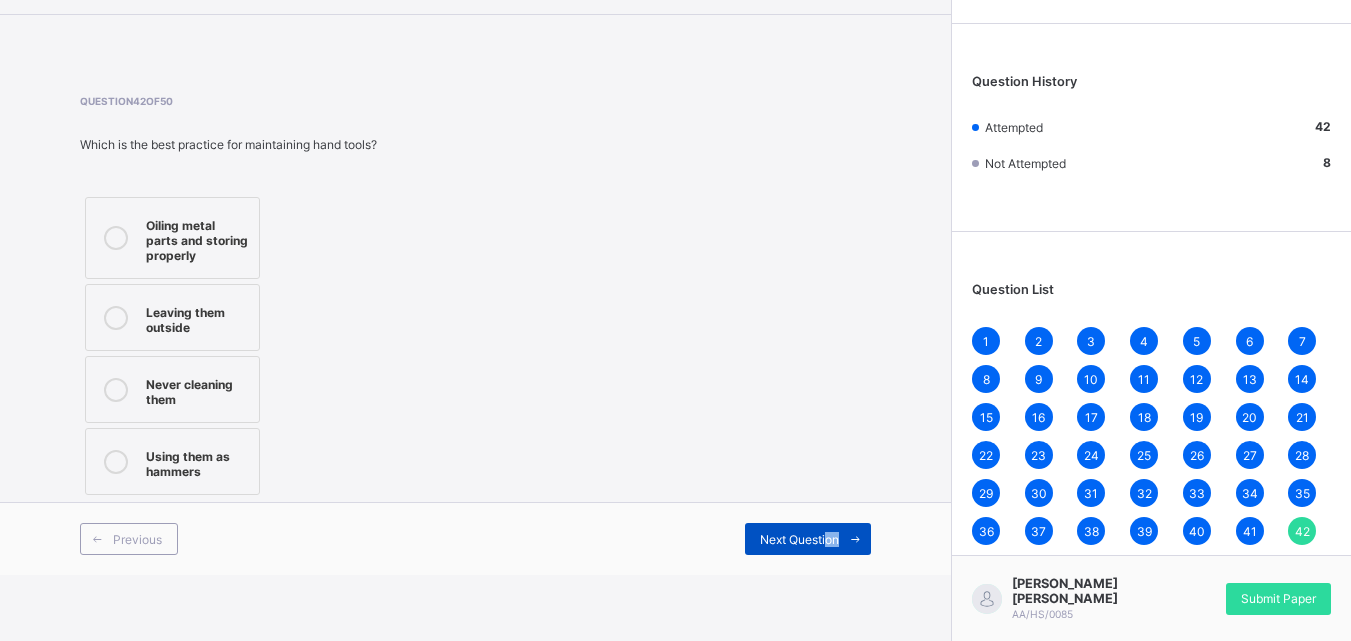 drag, startPoint x: 842, startPoint y: 548, endPoint x: 866, endPoint y: 528, distance: 31.241 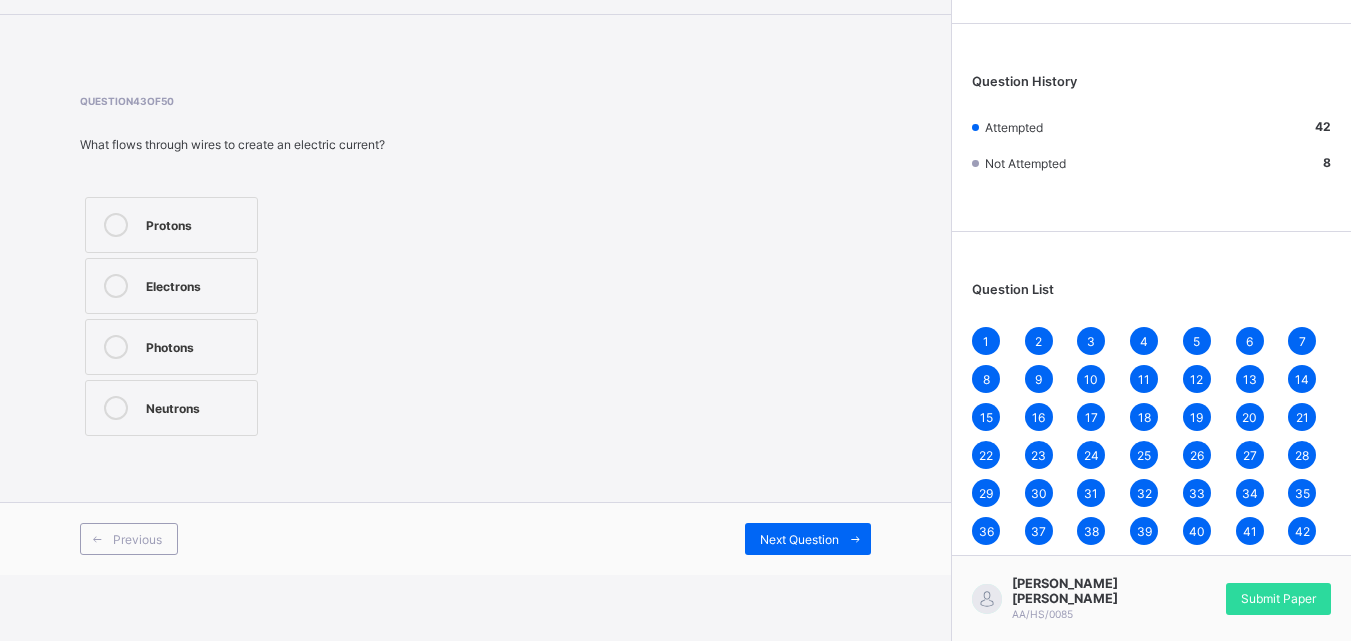 click on "Electrons" at bounding box center [196, 284] 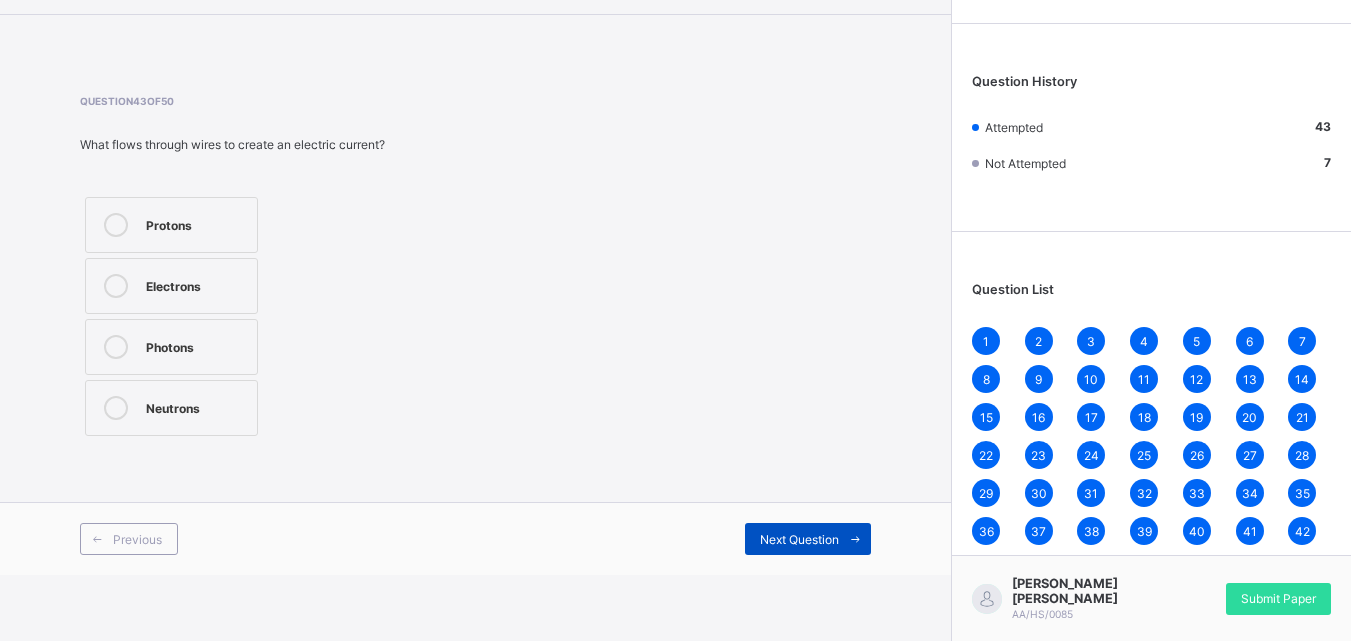 click on "Next Question" at bounding box center (799, 539) 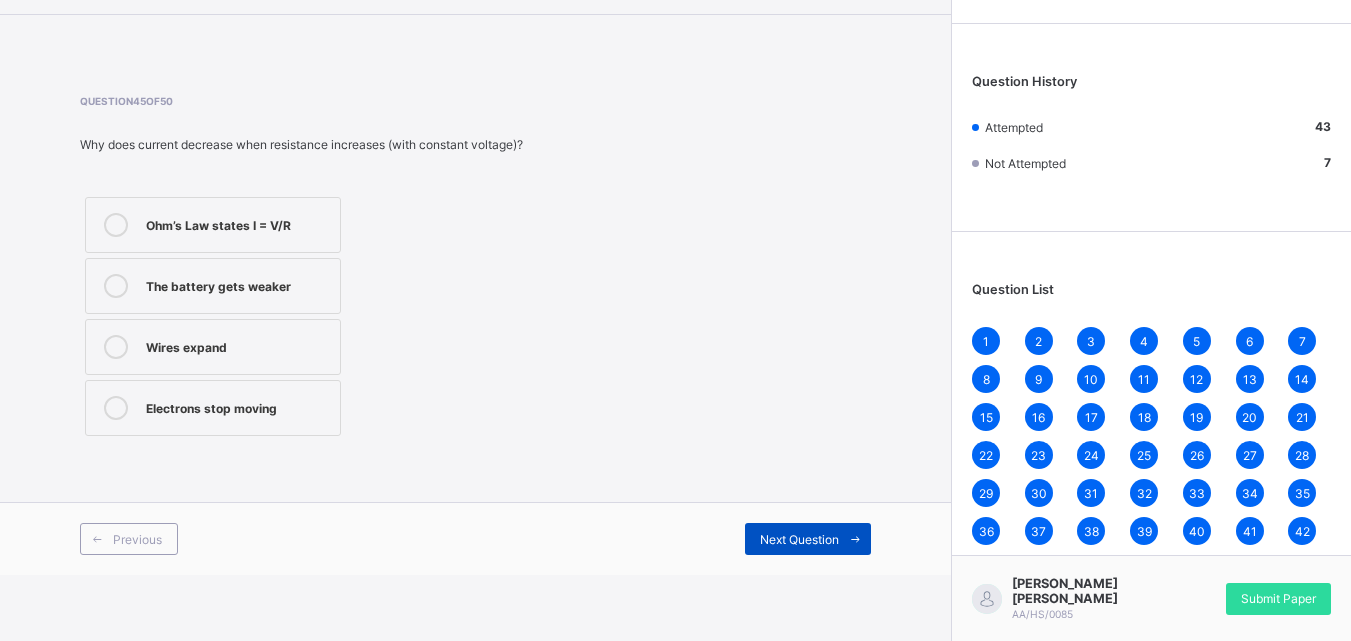 click on "Next Question" at bounding box center (799, 539) 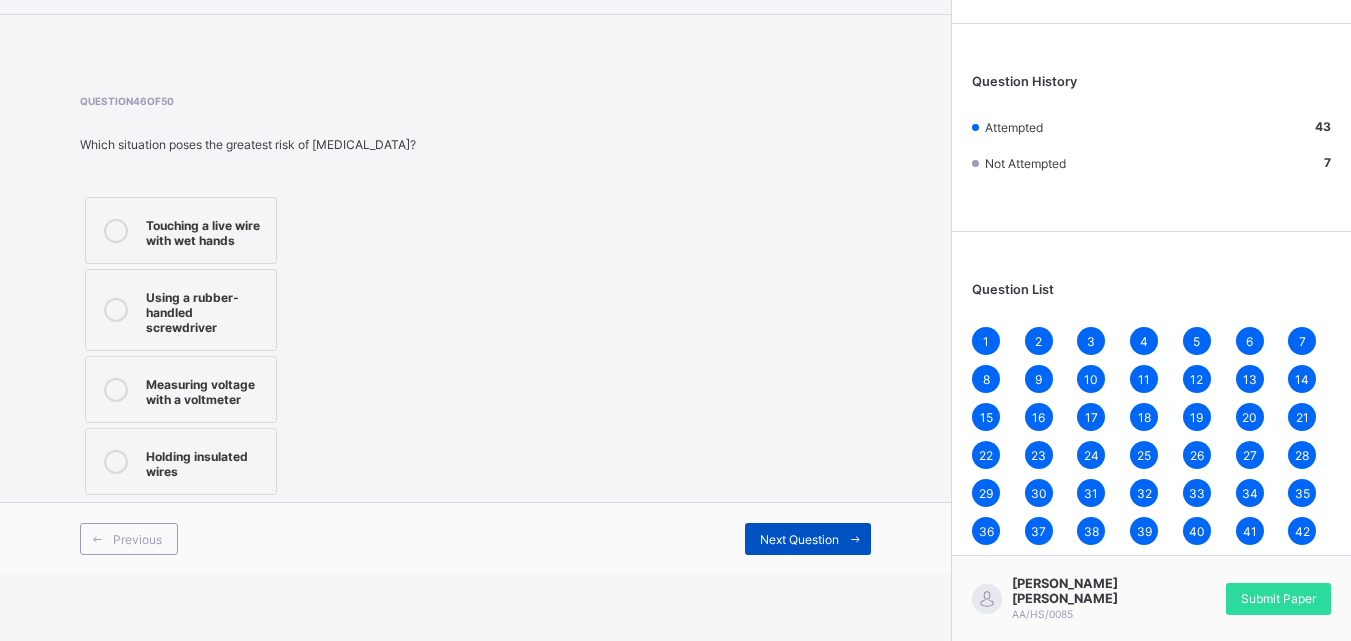 click on "Next Question" at bounding box center (799, 539) 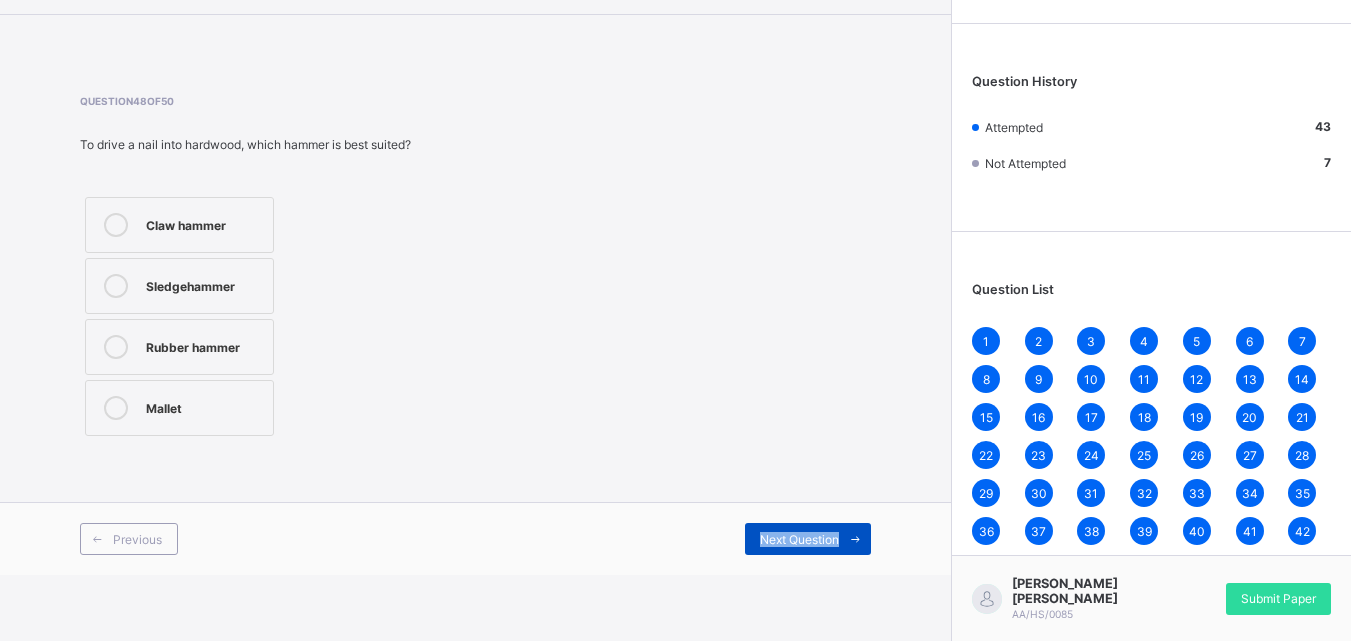 click on "Next Question" at bounding box center (799, 539) 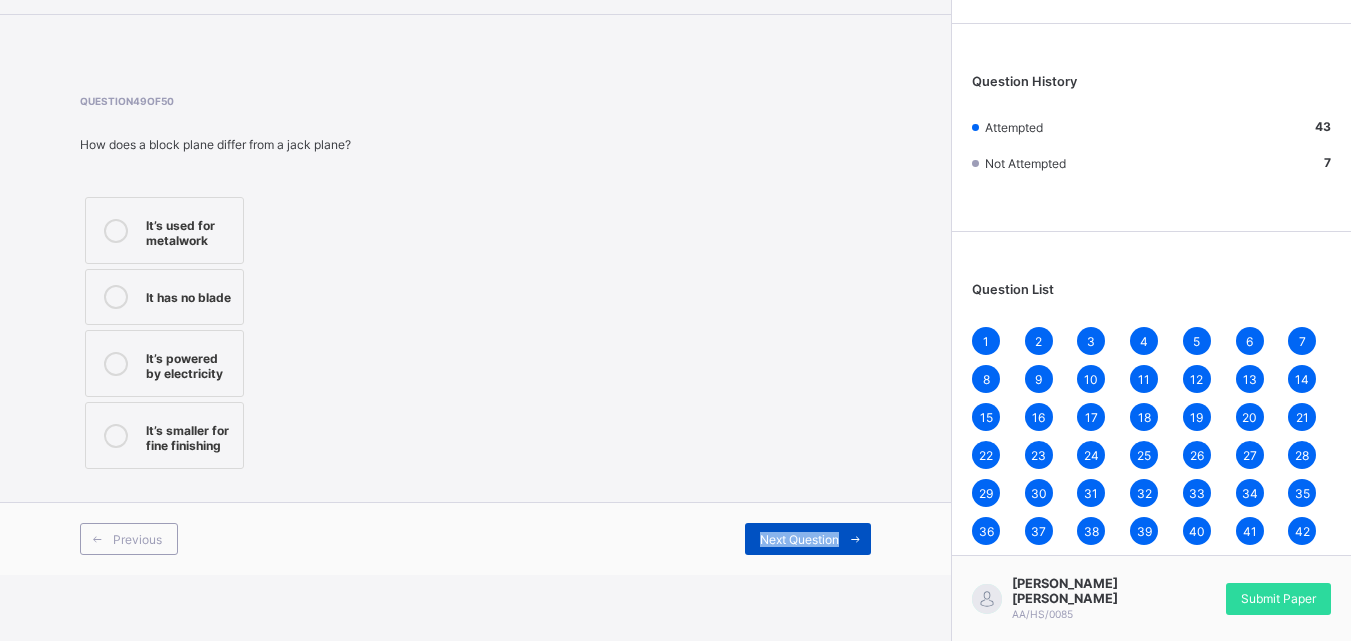 click on "Next Question" at bounding box center (799, 539) 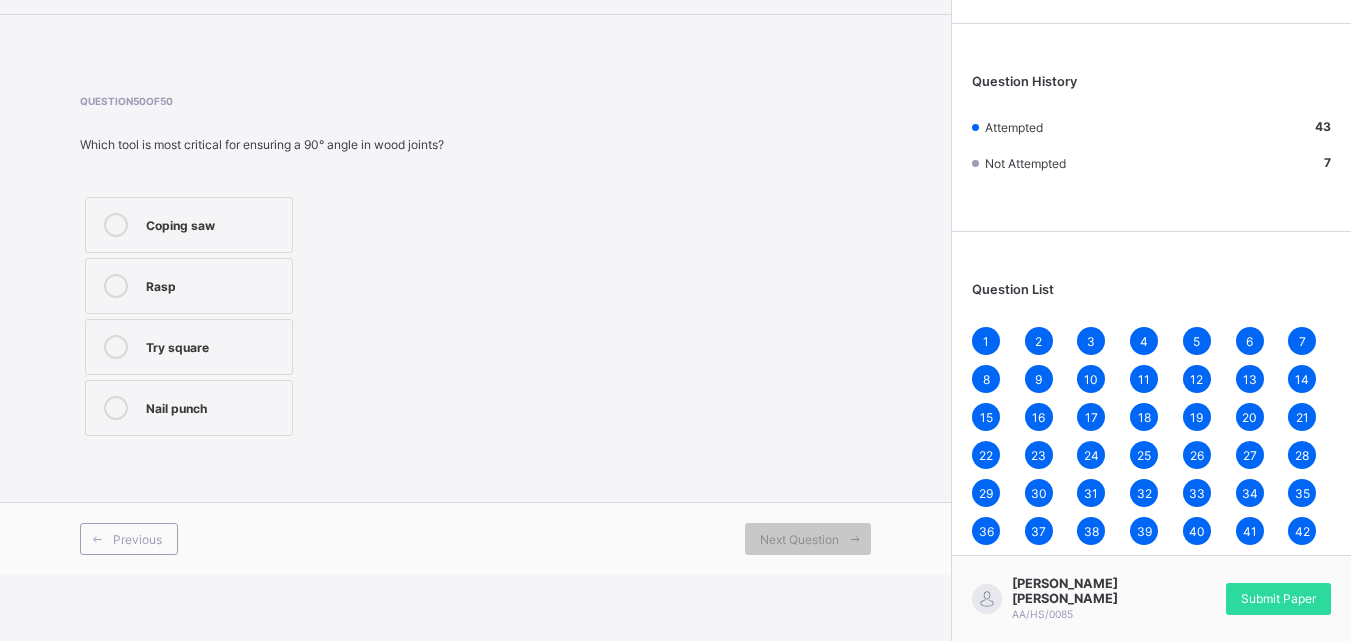 click on "Previous Next Question" at bounding box center [475, 538] 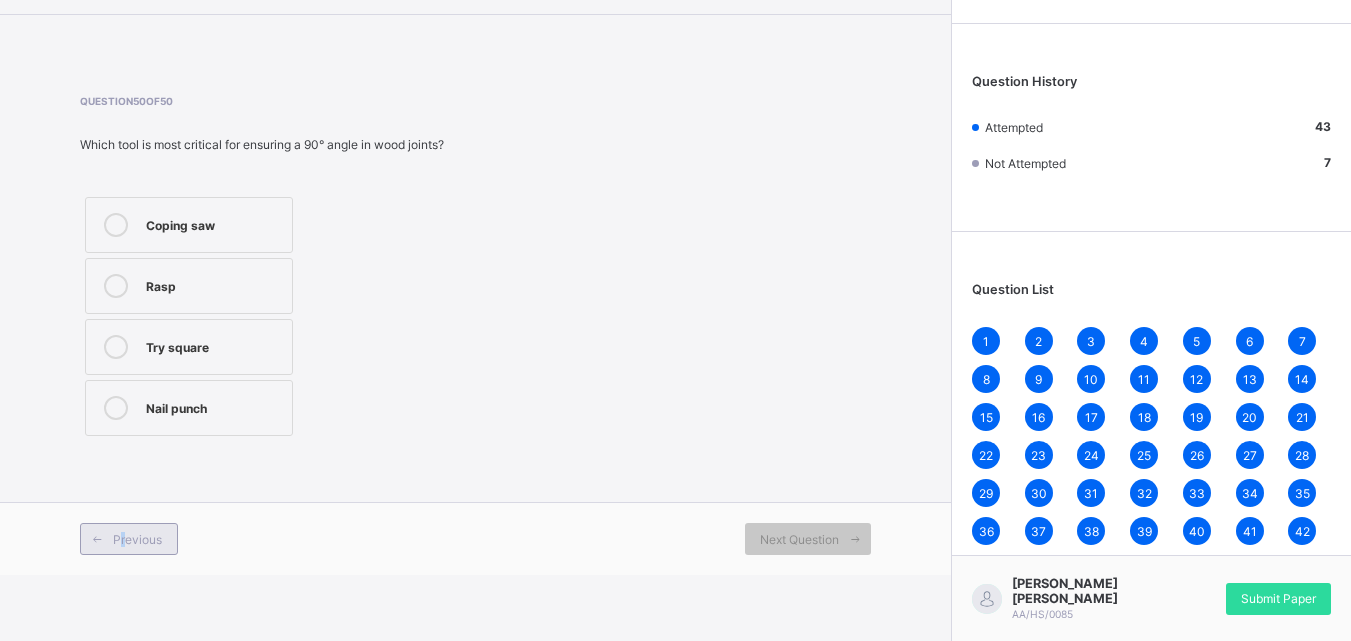 drag, startPoint x: 121, startPoint y: 545, endPoint x: 128, endPoint y: 535, distance: 12.206555 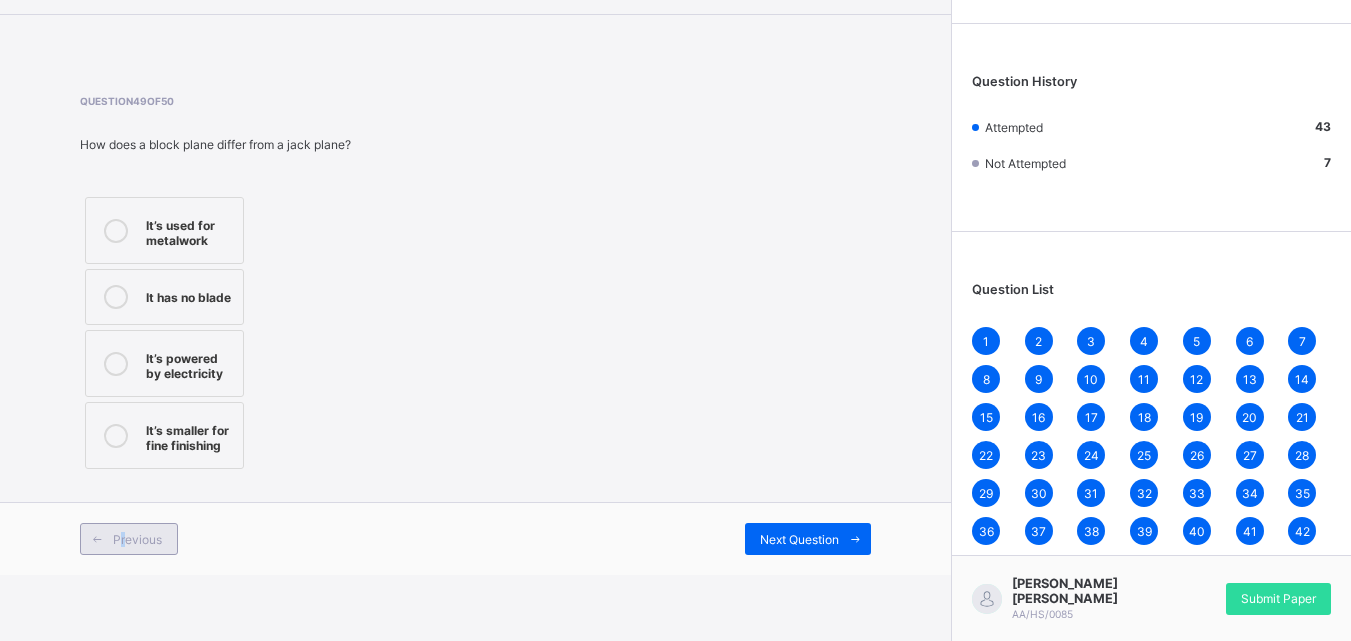 click on "Previous" at bounding box center [137, 539] 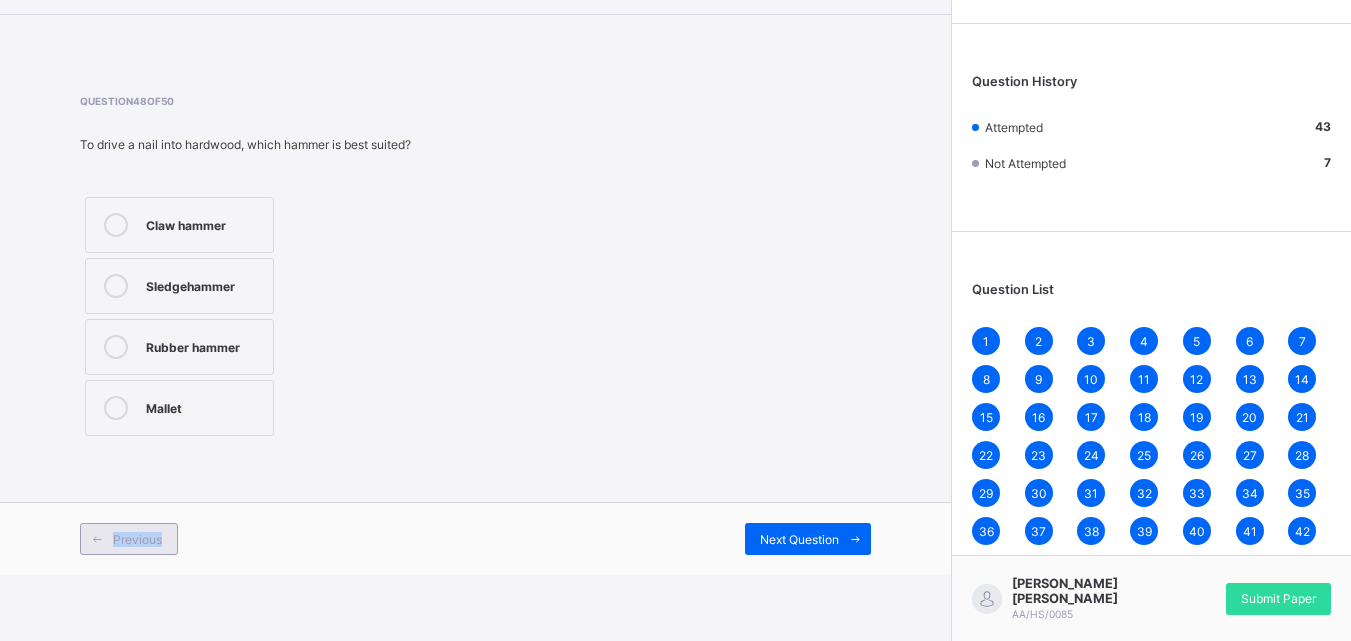 drag, startPoint x: 127, startPoint y: 531, endPoint x: 141, endPoint y: 540, distance: 16.643316 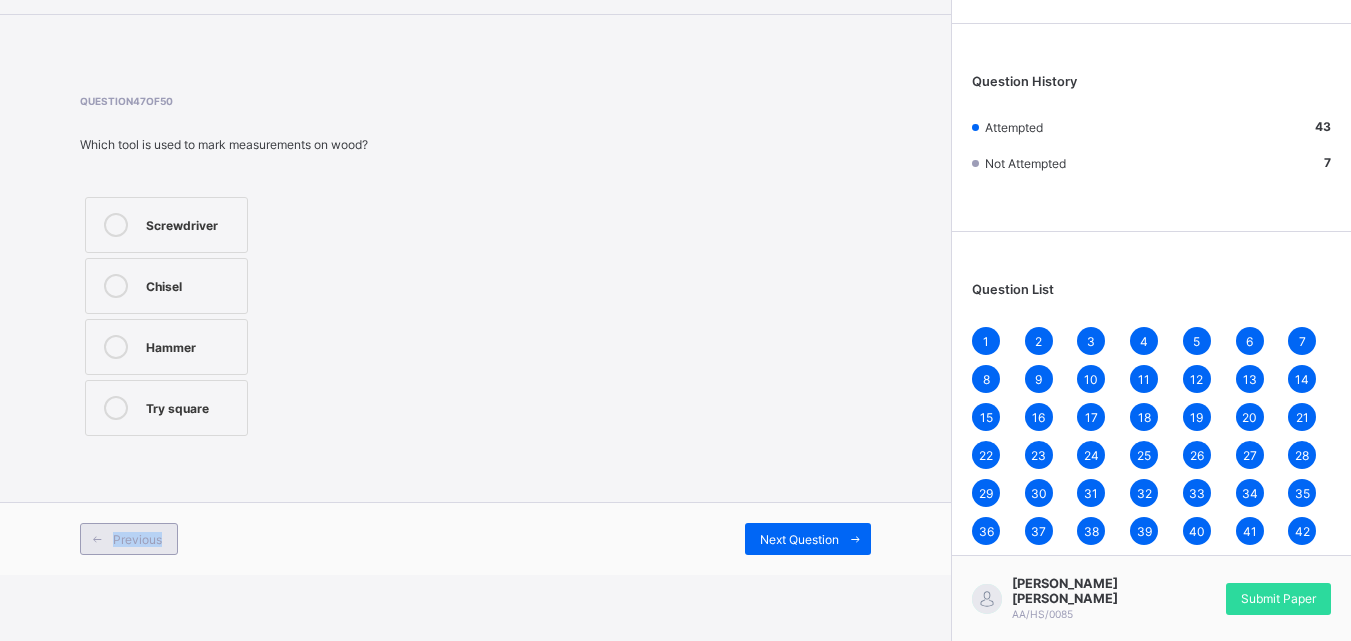 click on "Previous" at bounding box center [137, 539] 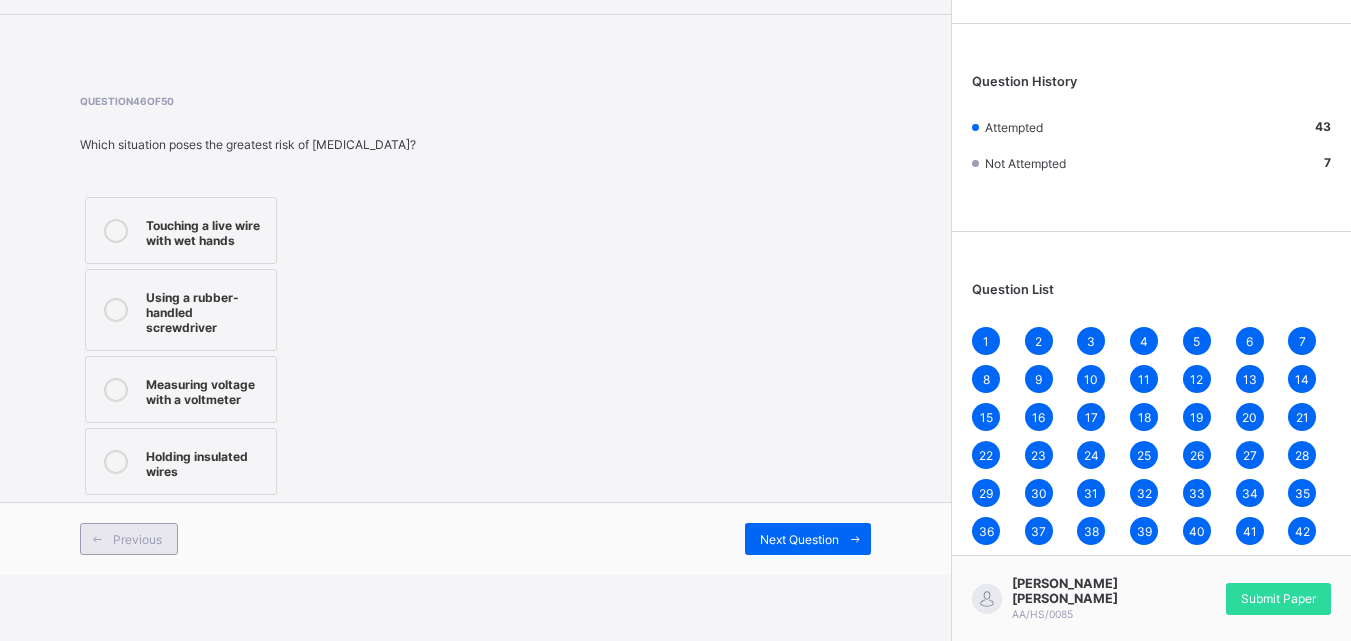 click on "Previous" at bounding box center (129, 539) 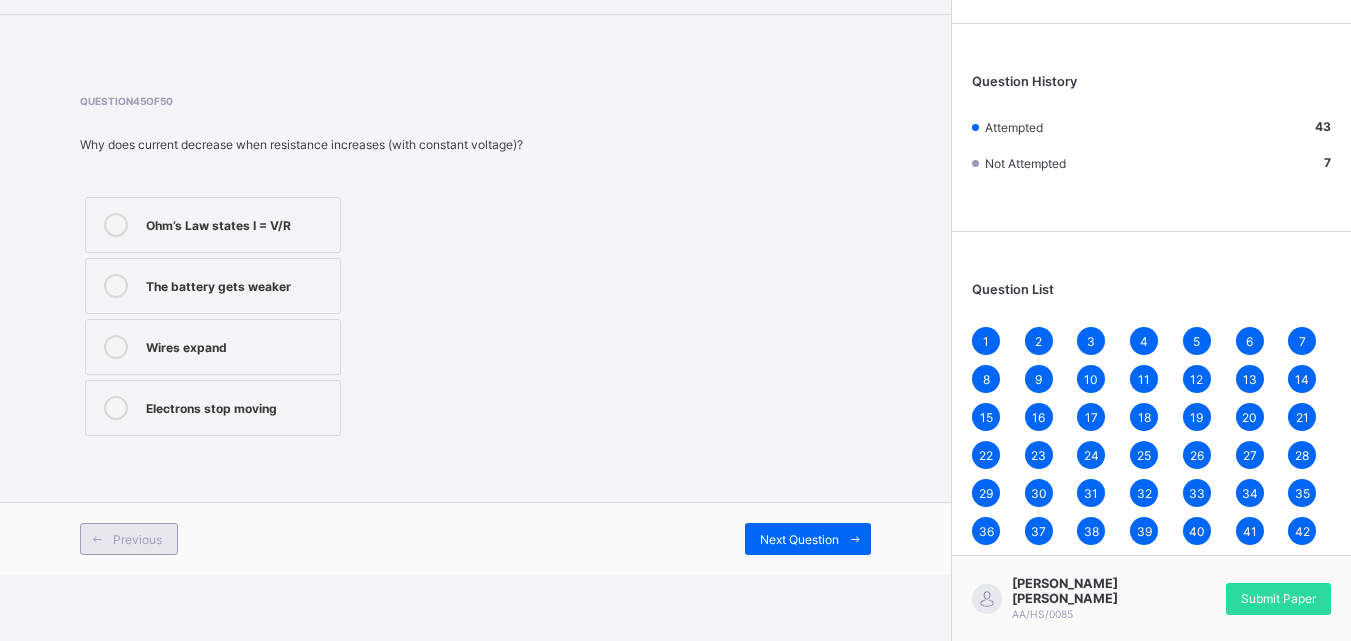 click on "Previous" at bounding box center [129, 539] 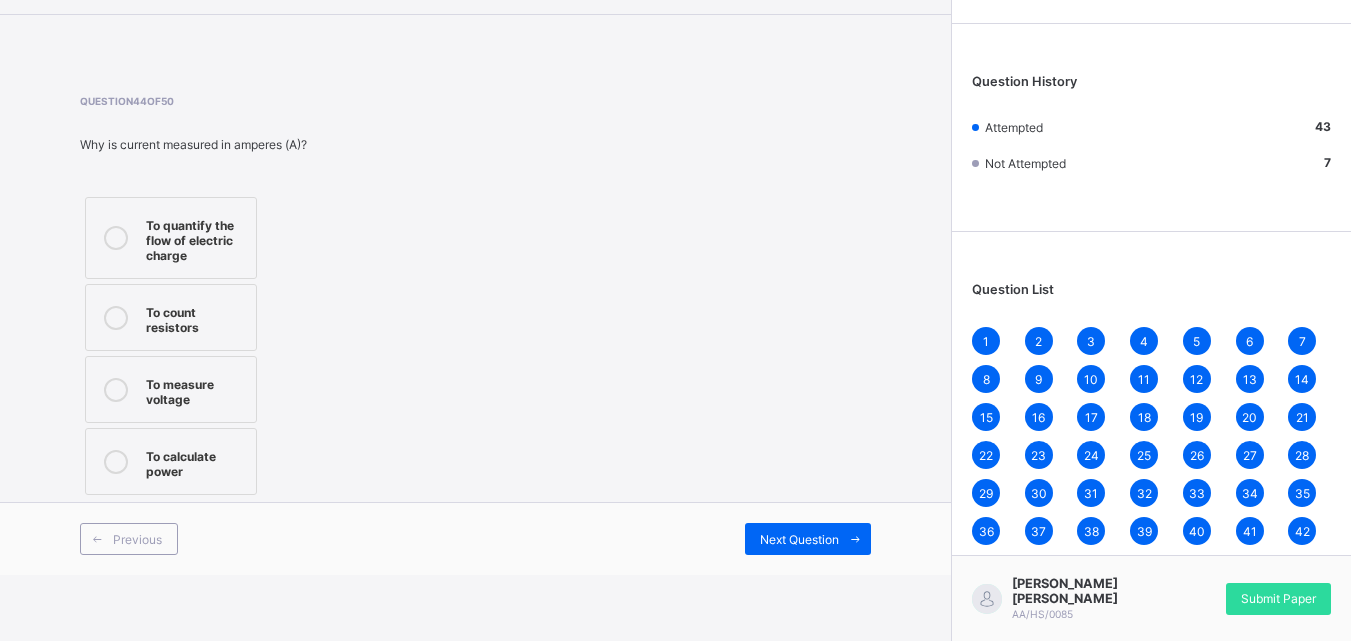 click on "Previous" at bounding box center [278, 539] 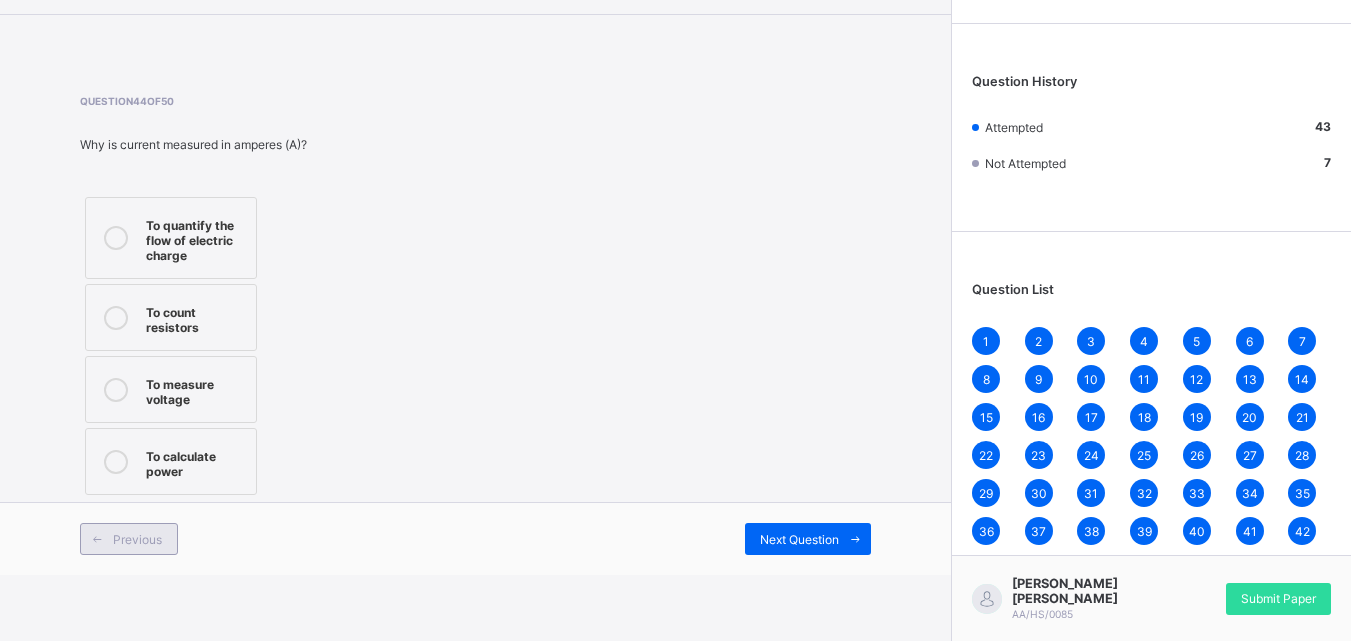 click on "Previous" at bounding box center (137, 539) 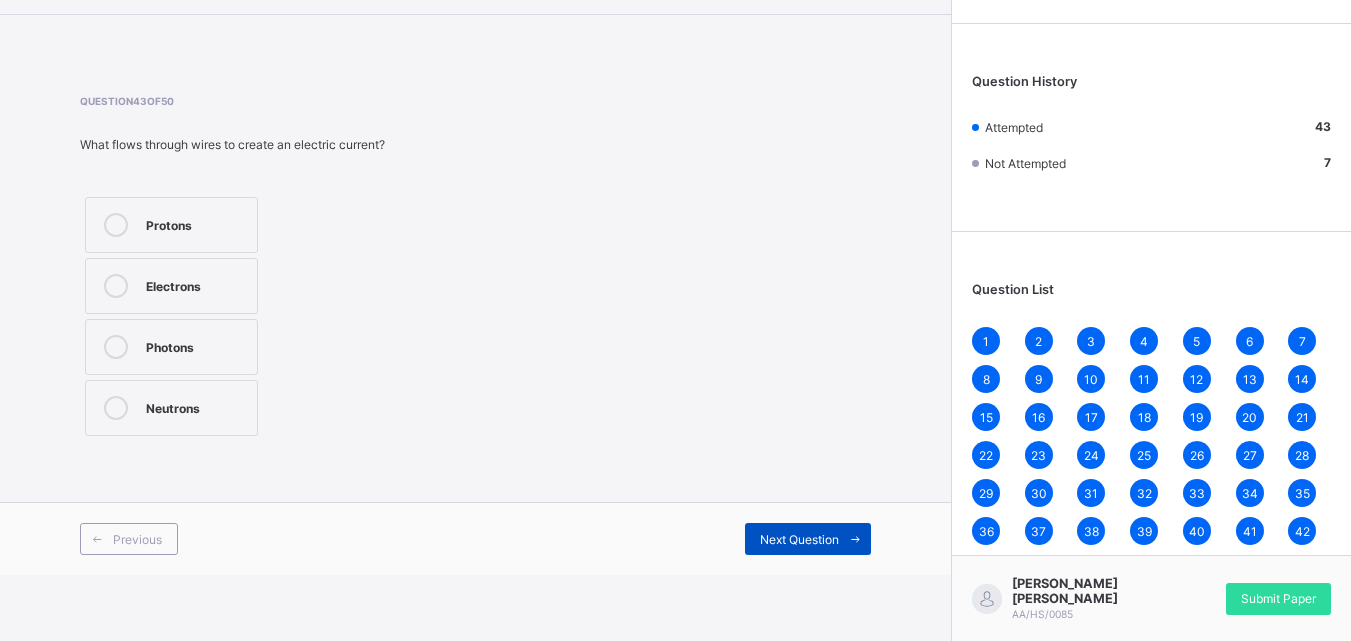 click on "Next Question" at bounding box center (799, 539) 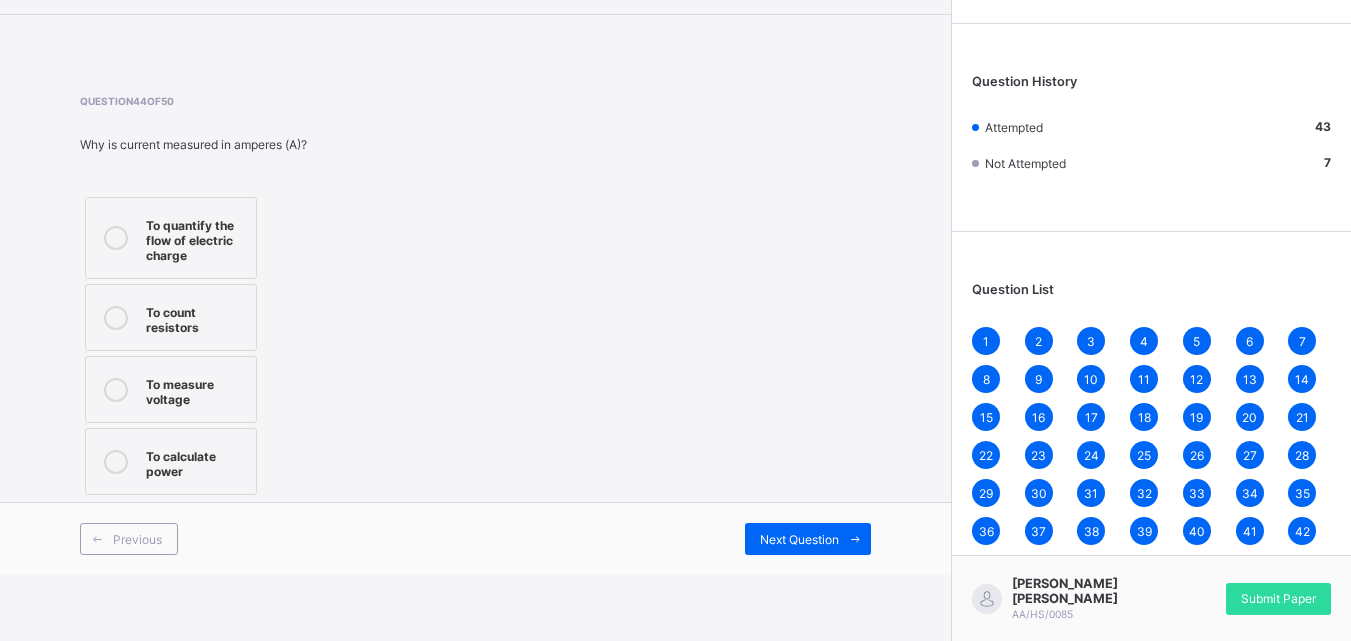 drag, startPoint x: 111, startPoint y: 220, endPoint x: 122, endPoint y: 205, distance: 18.601076 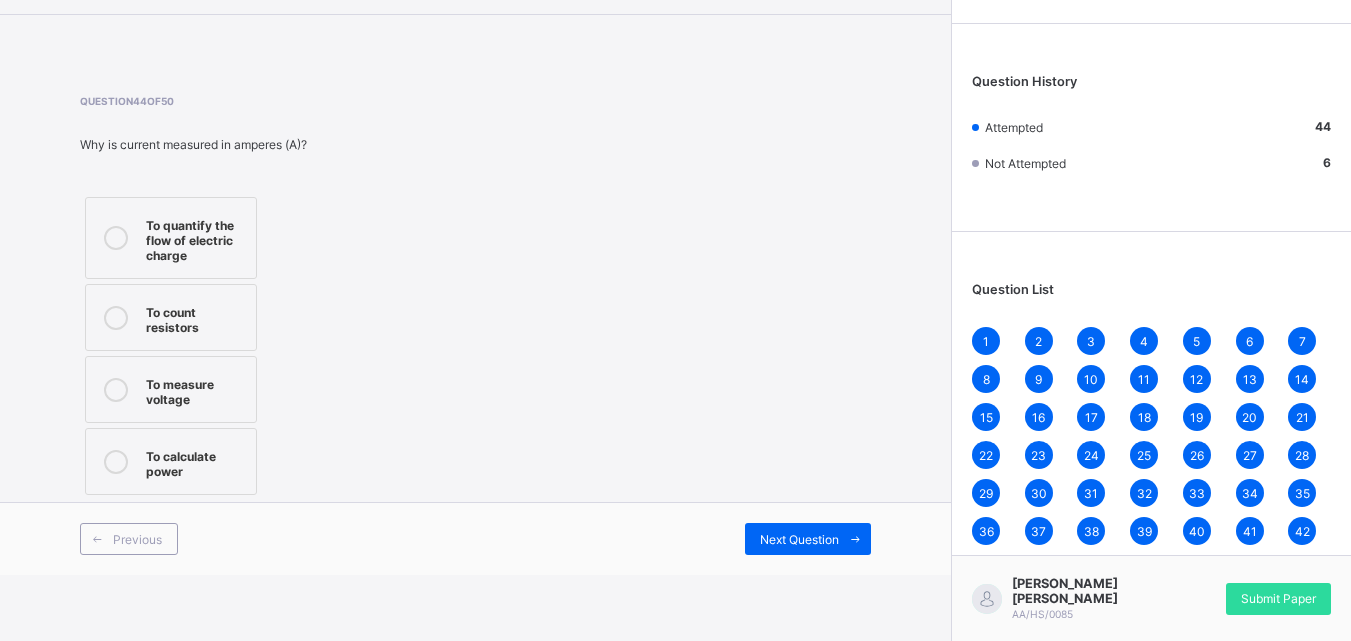drag, startPoint x: 123, startPoint y: 205, endPoint x: 337, endPoint y: 177, distance: 215.824 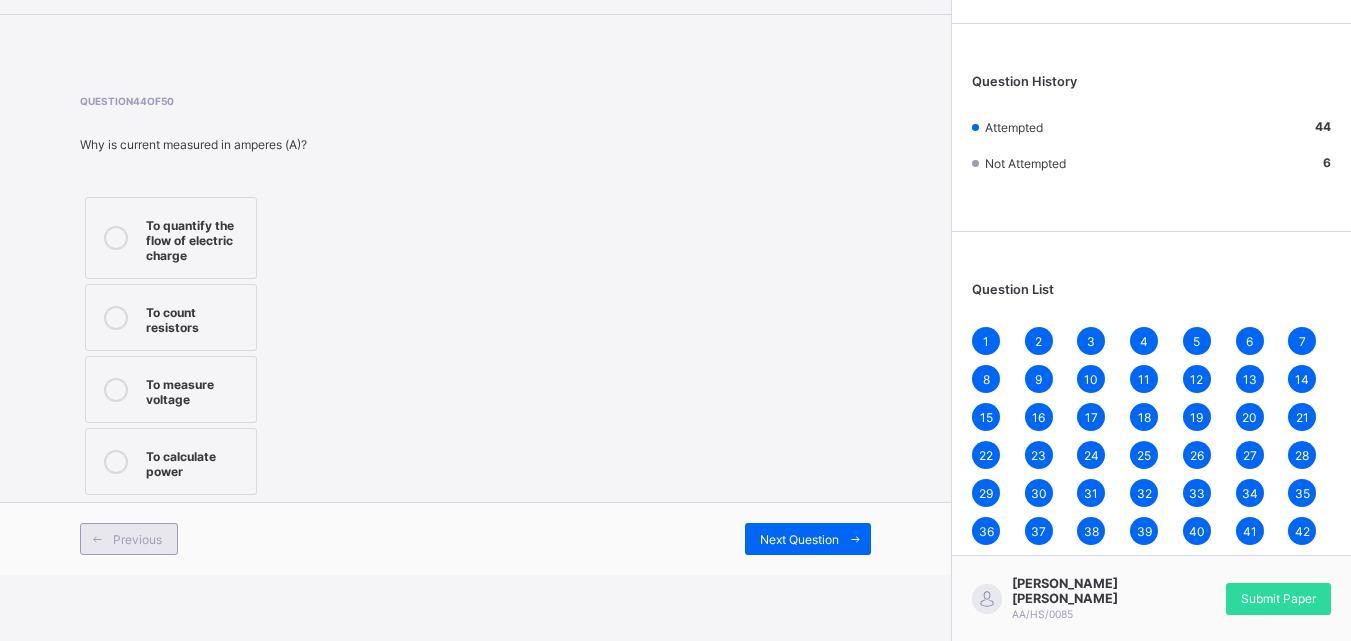 click at bounding box center [97, 539] 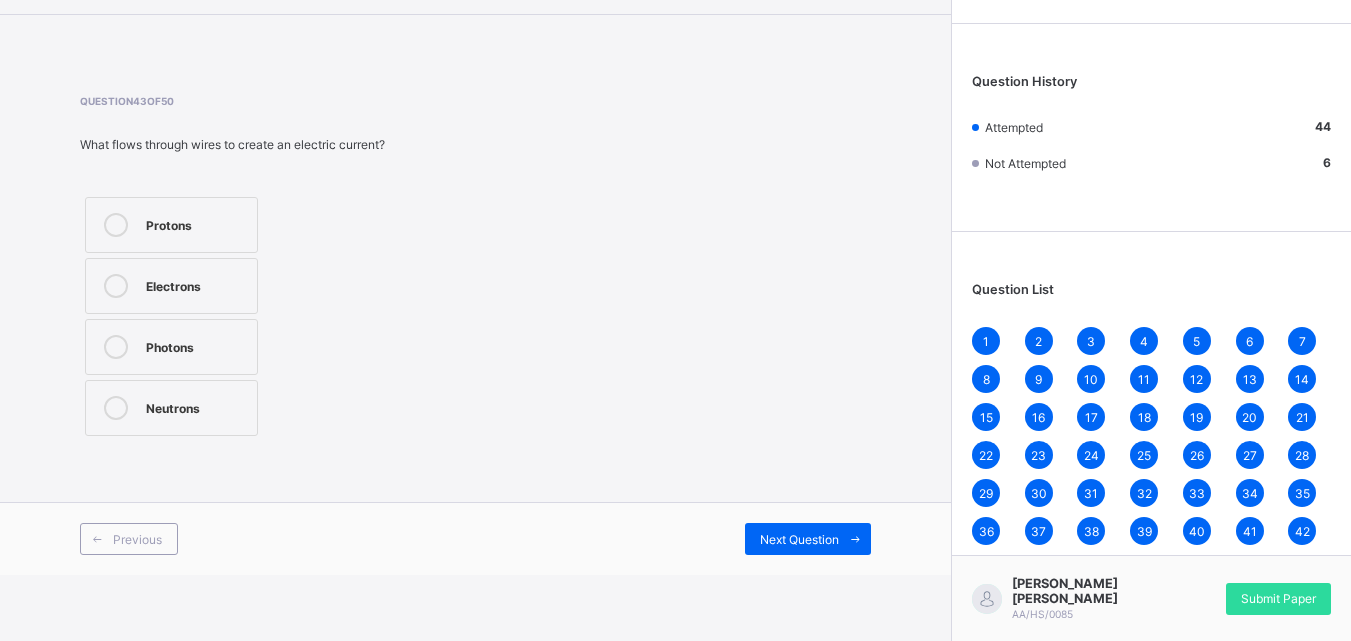 click on "Previous Next Question" at bounding box center (475, 538) 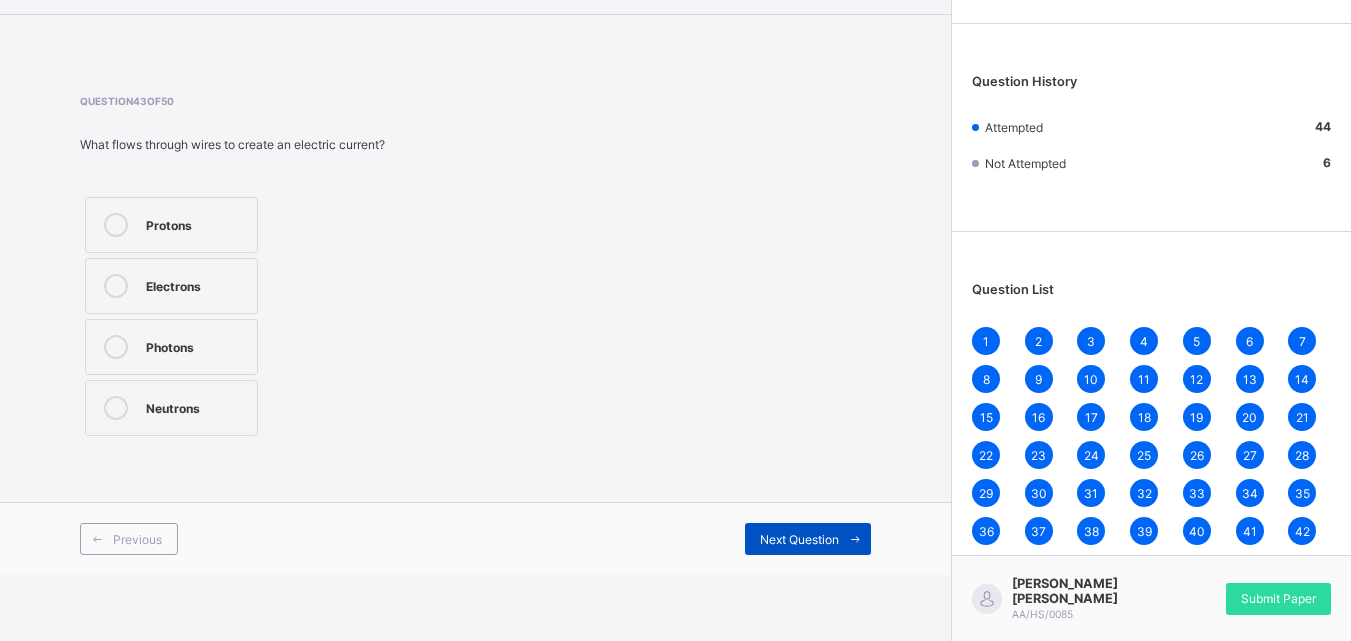 click on "Next Question" at bounding box center [808, 539] 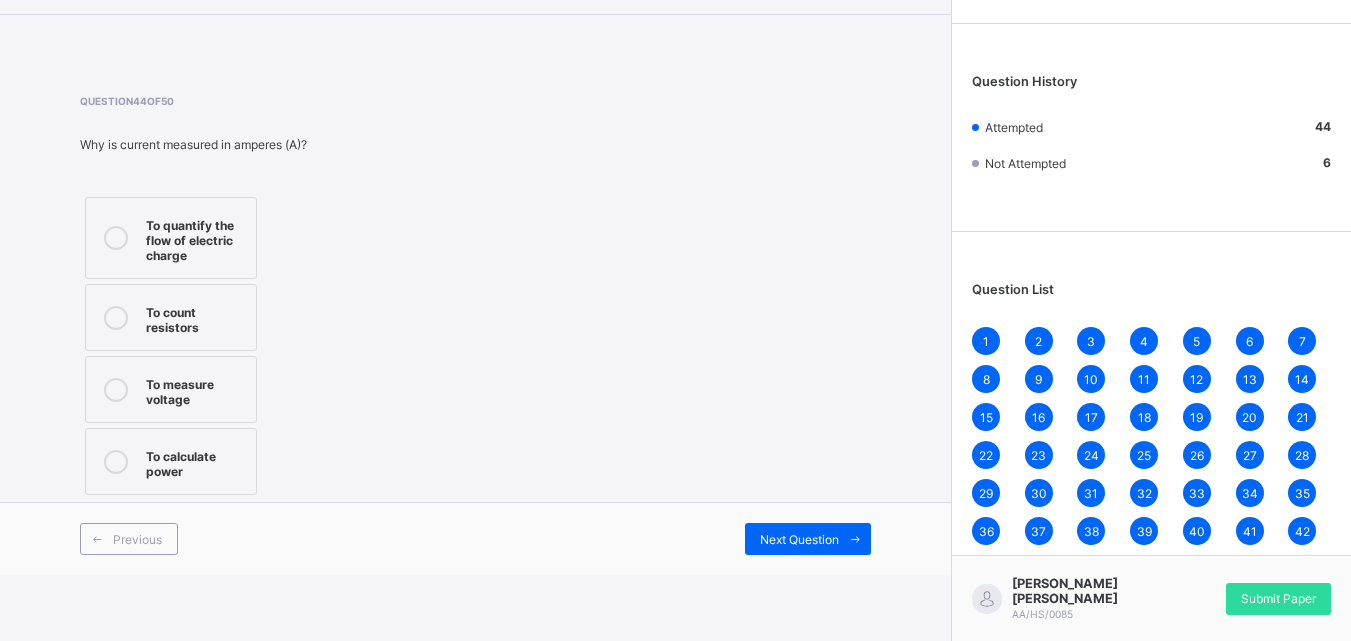 click on "Previous Next Question" at bounding box center [475, 538] 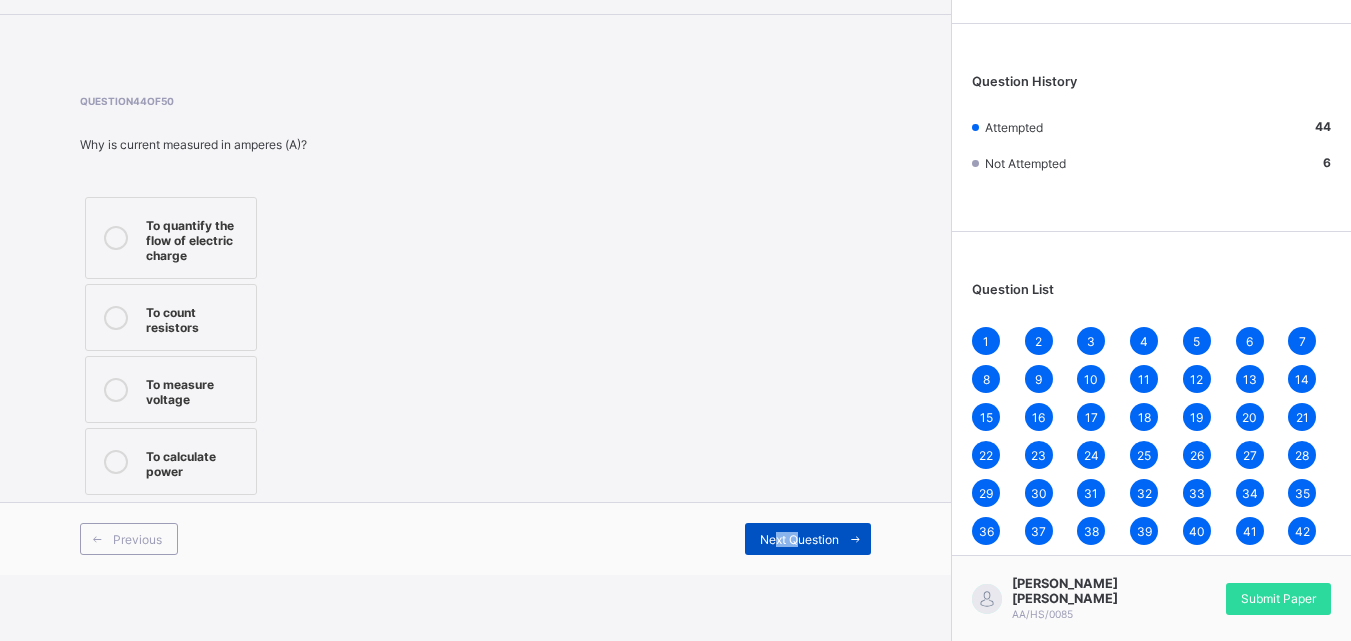 drag, startPoint x: 786, startPoint y: 543, endPoint x: 821, endPoint y: 549, distance: 35.510563 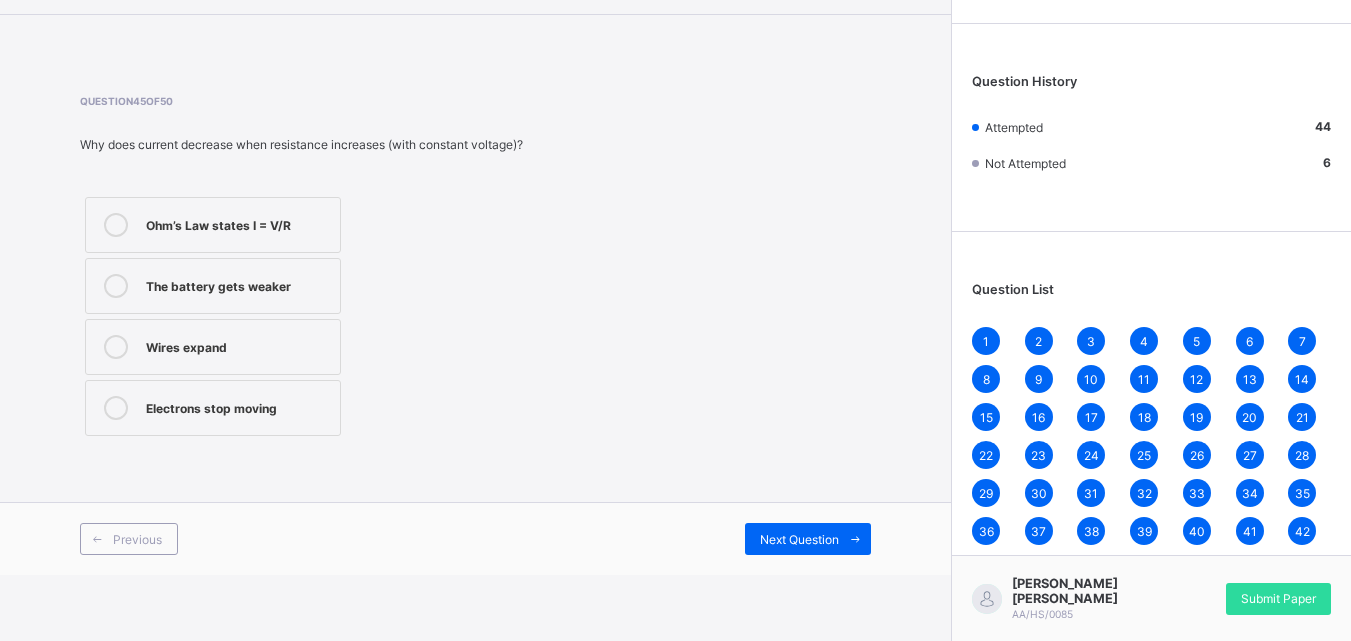 click on "Ohm’s Law states I = V/R" at bounding box center (213, 225) 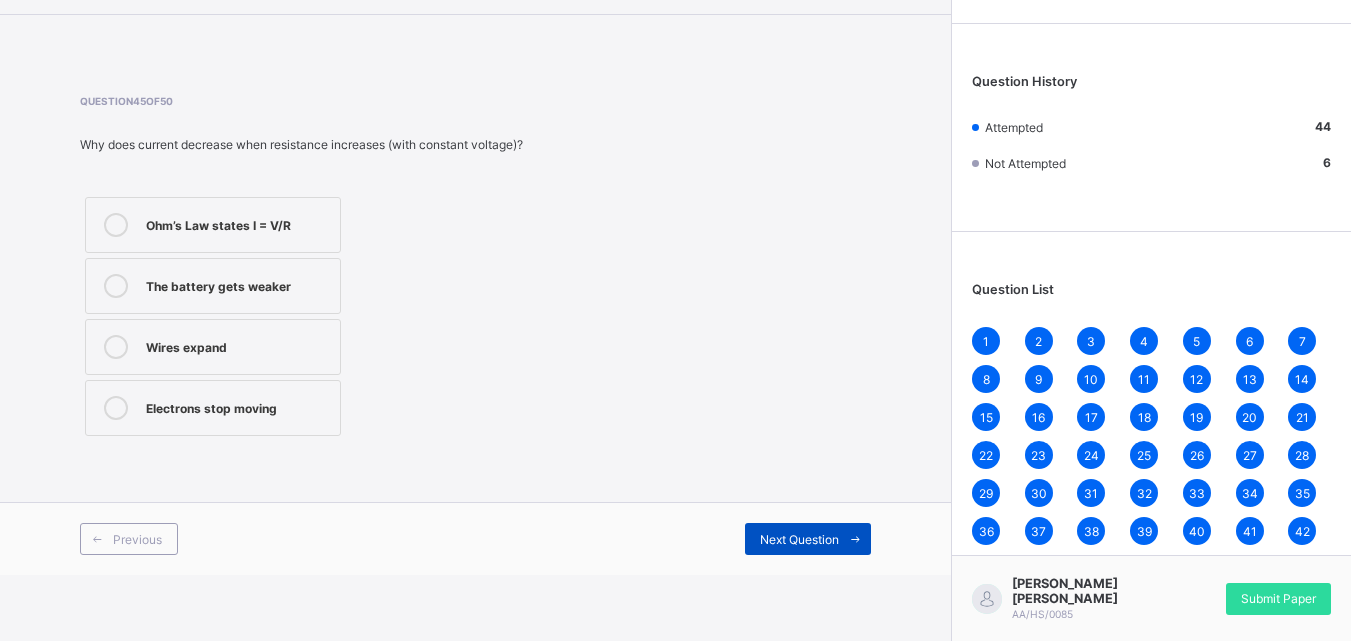 click on "Next Question" at bounding box center [808, 539] 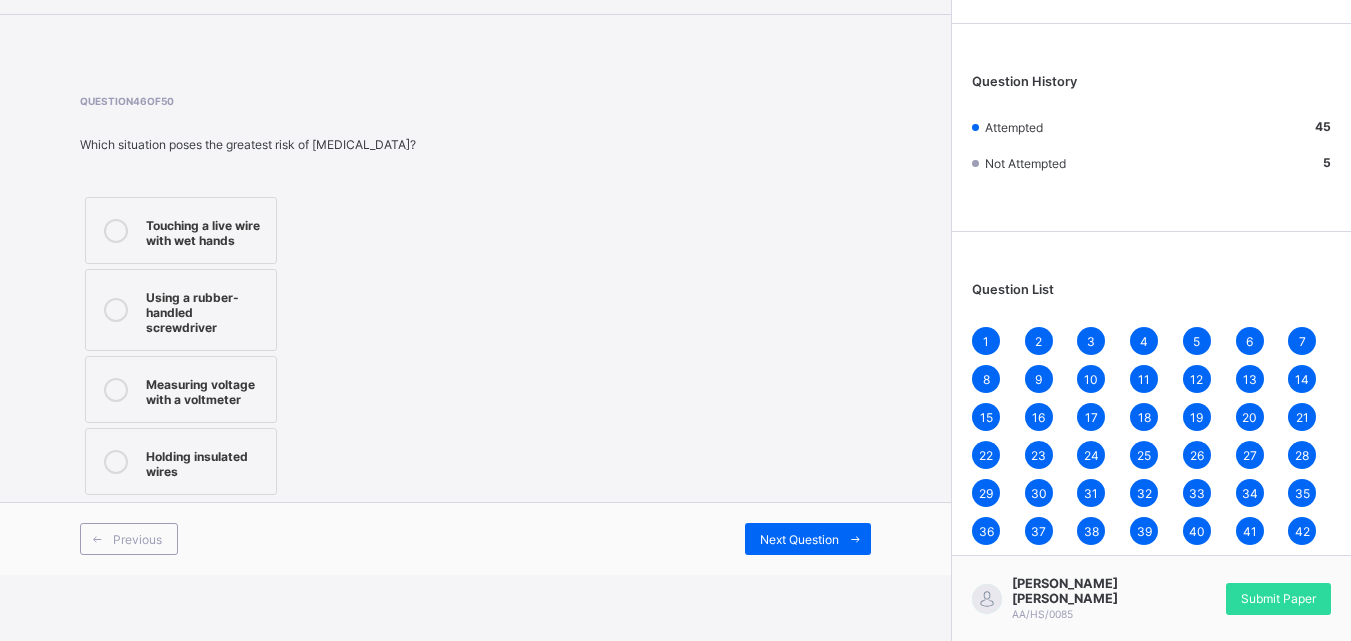click on "Using a rubber-handled screwdriver" at bounding box center (206, 310) 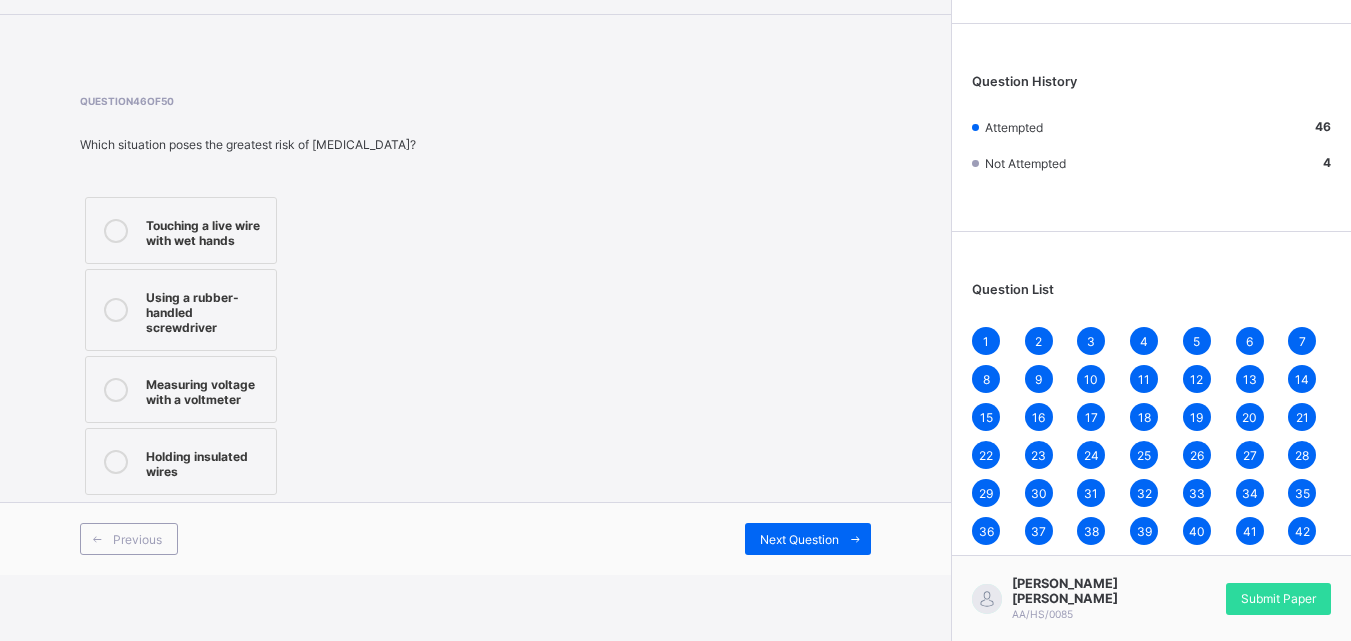 drag, startPoint x: 860, startPoint y: 543, endPoint x: 879, endPoint y: 558, distance: 24.207438 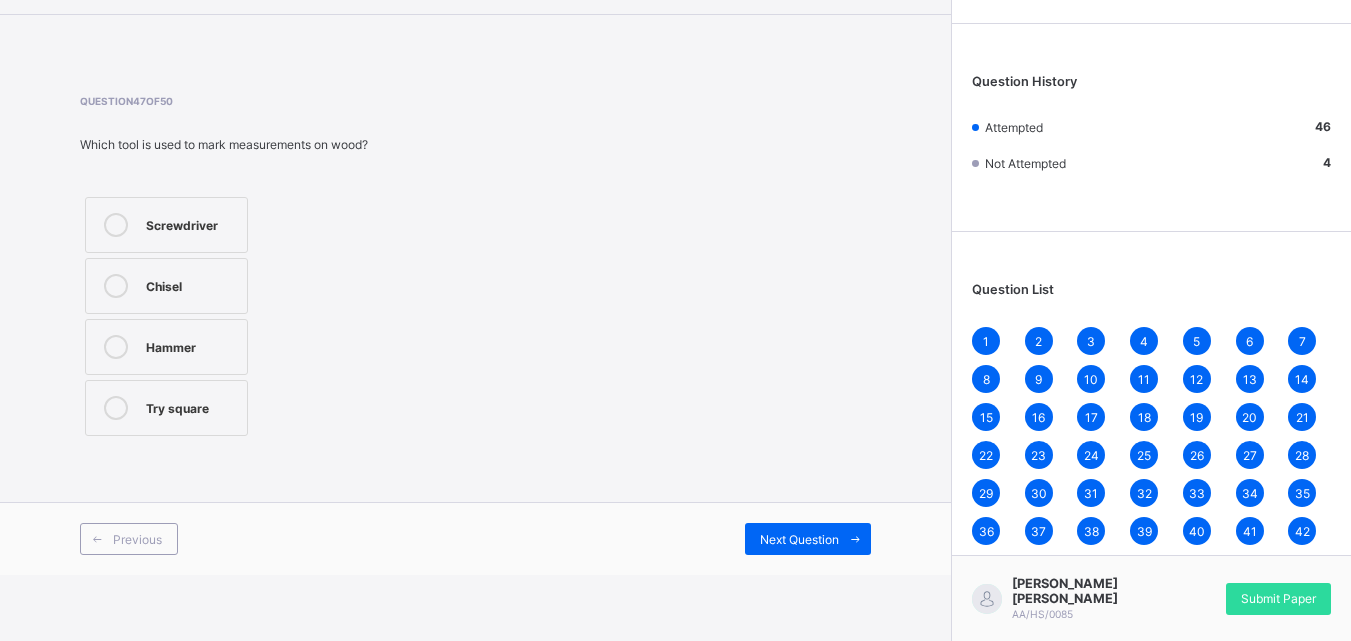 click on "Try square" at bounding box center [166, 408] 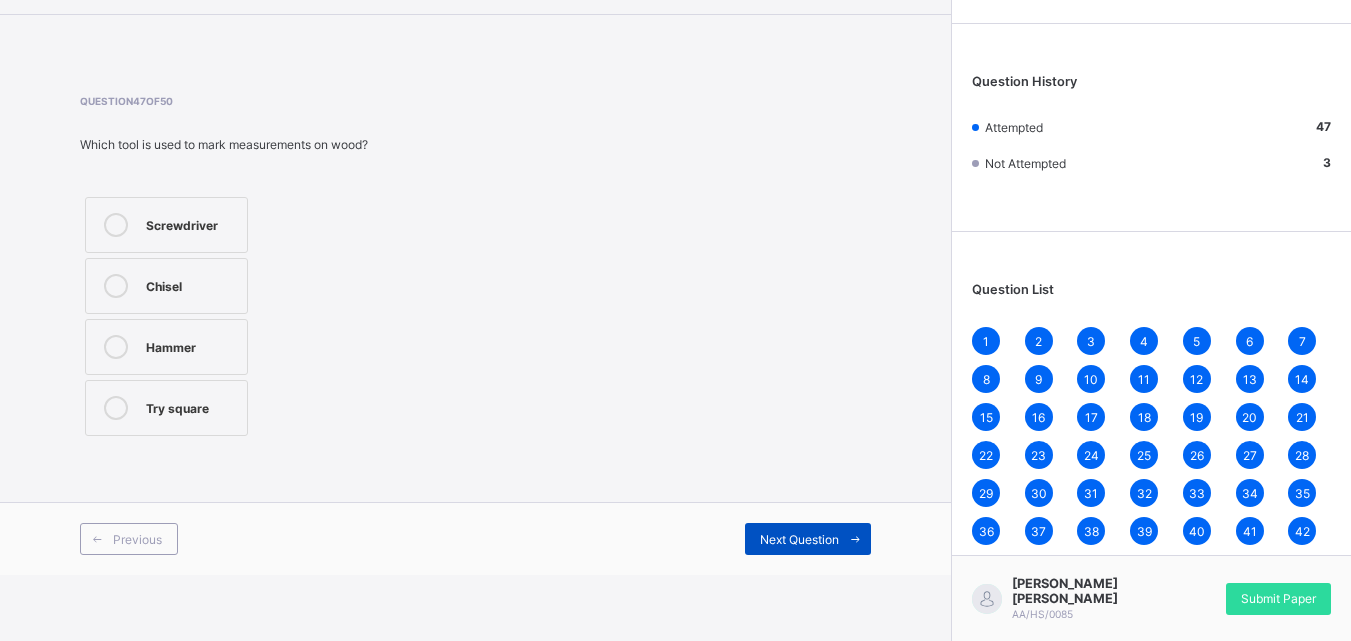click on "Next Question" at bounding box center (799, 539) 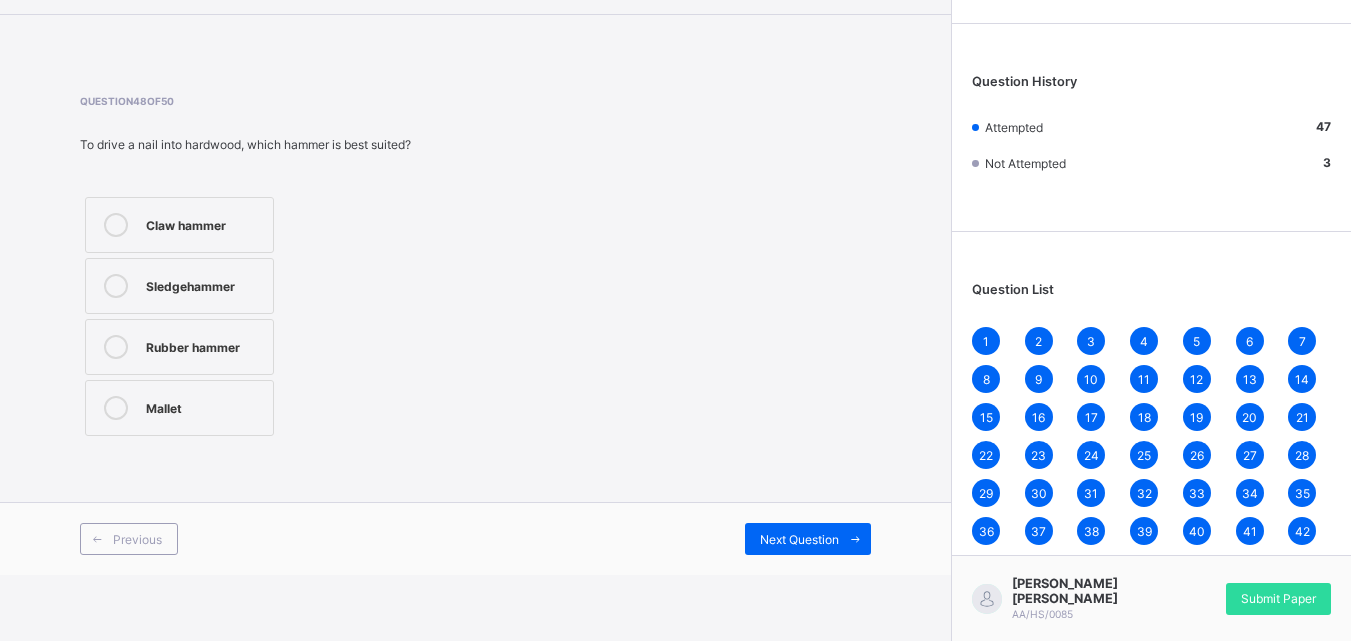 click at bounding box center (116, 408) 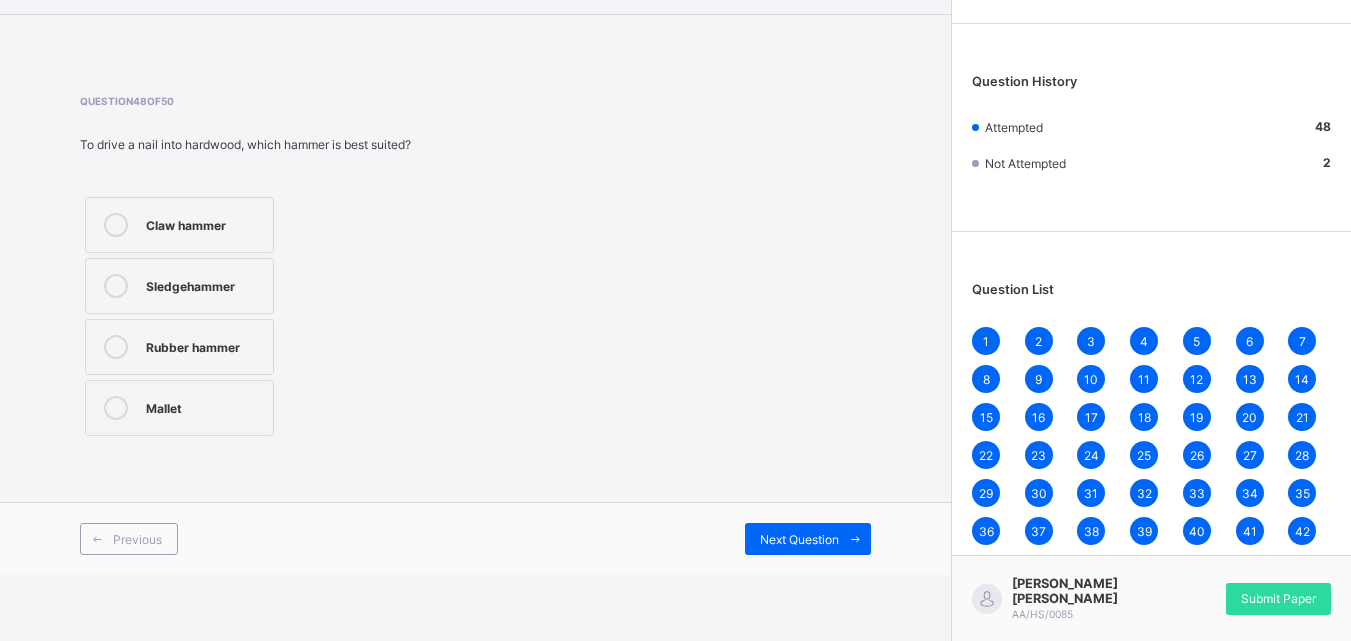click on "Claw hammer" at bounding box center (179, 225) 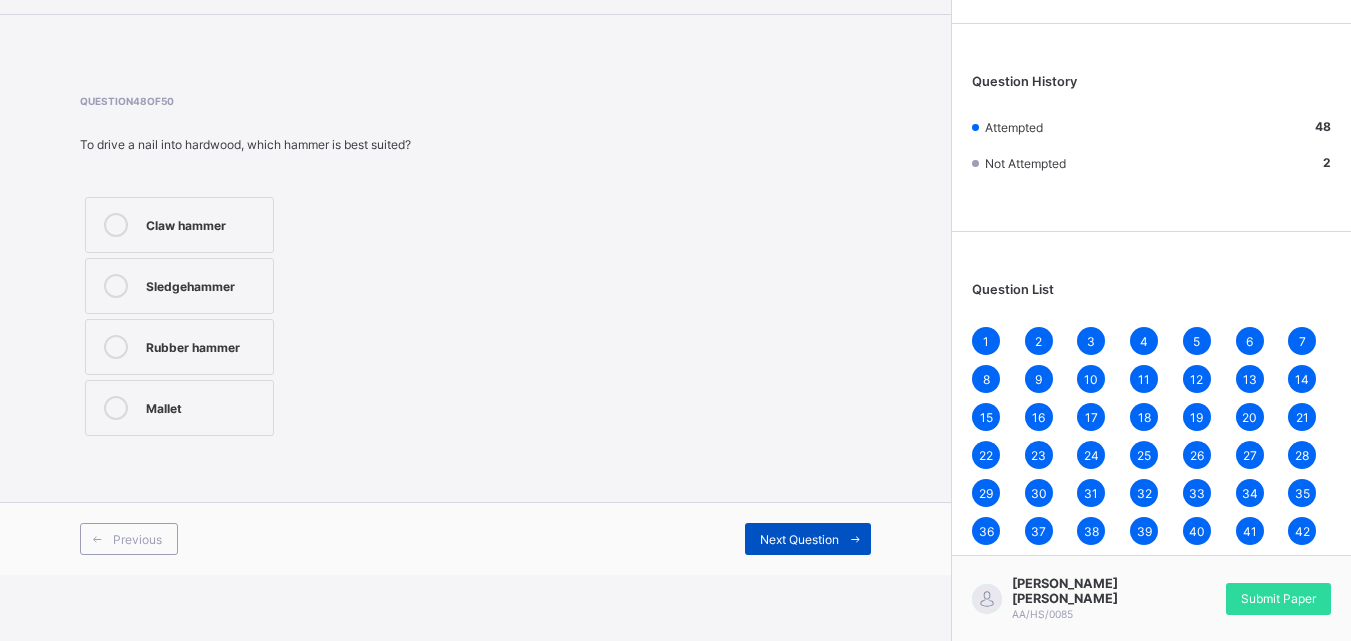 click on "Next Question" at bounding box center [799, 539] 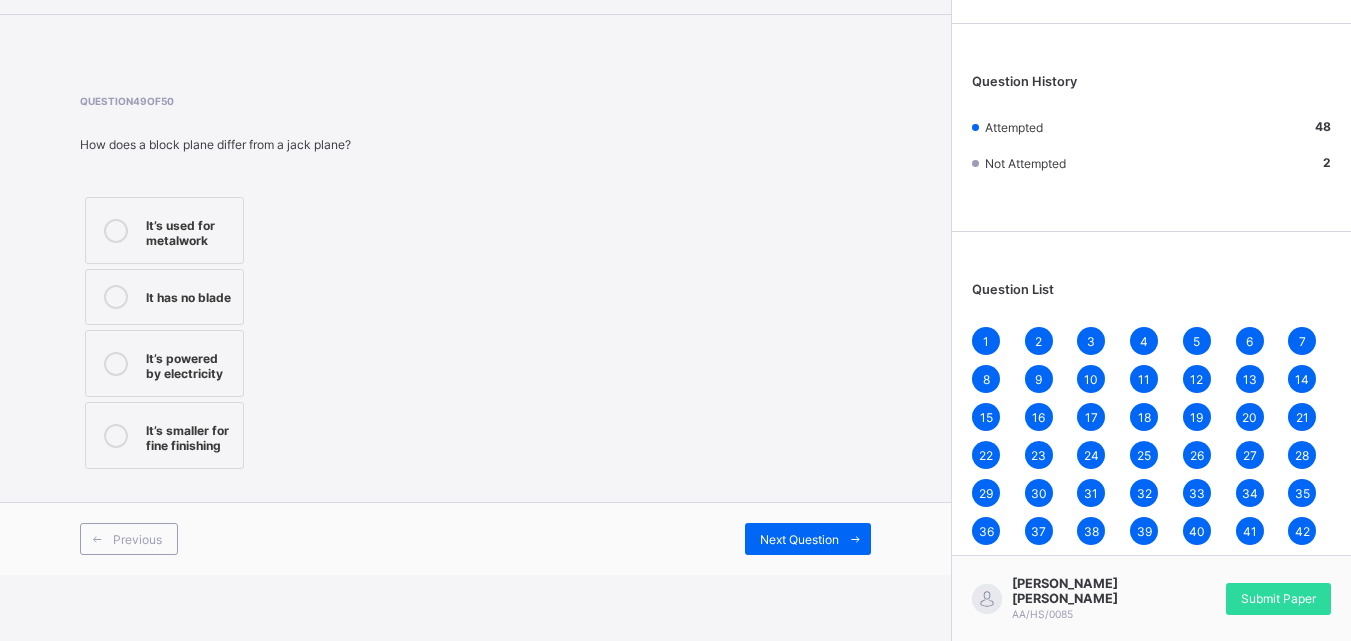 click on "It’s smaller for fine finishing" at bounding box center [189, 435] 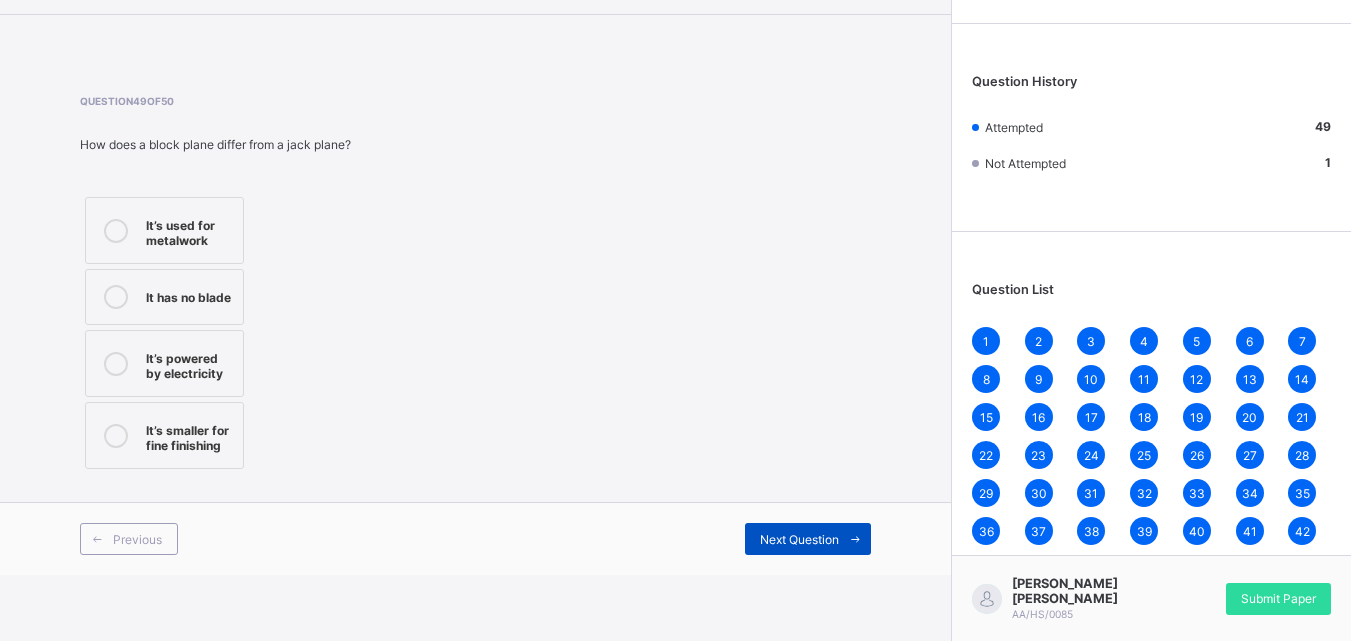 click on "Next Question" at bounding box center [799, 539] 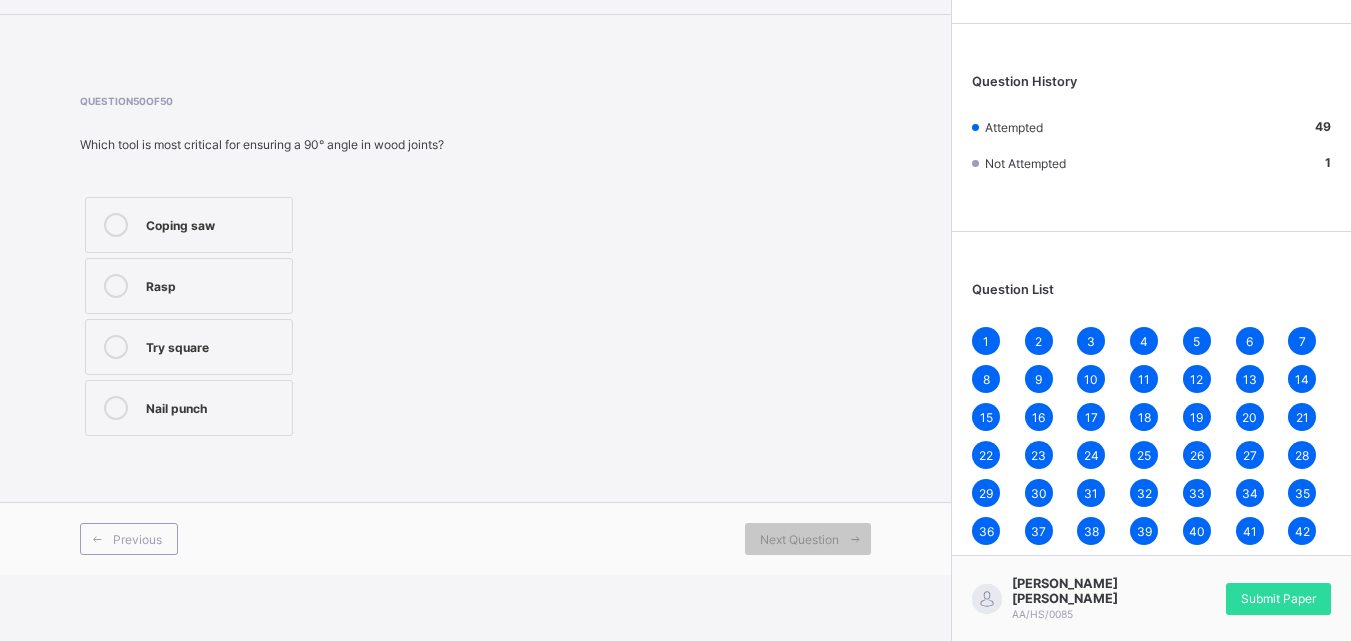 click on "Try square" at bounding box center (189, 347) 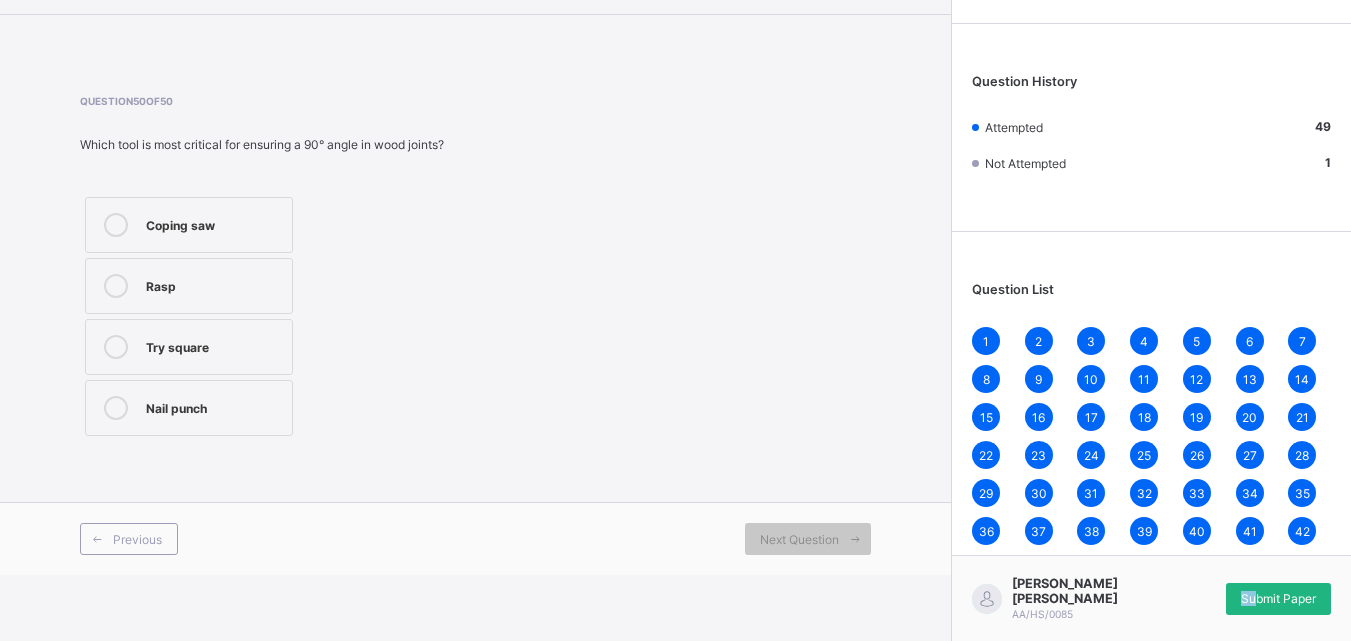 drag, startPoint x: 1216, startPoint y: 586, endPoint x: 1261, endPoint y: 598, distance: 46.572525 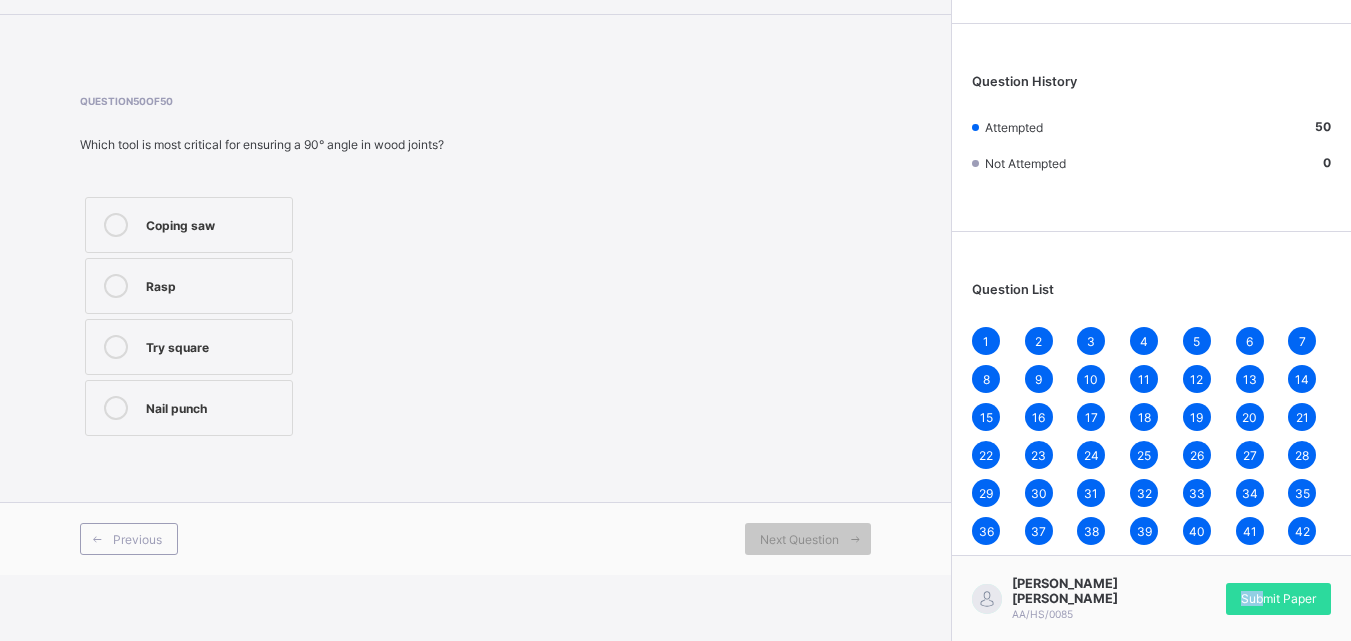 click on "Submit Paper" at bounding box center [1278, 598] 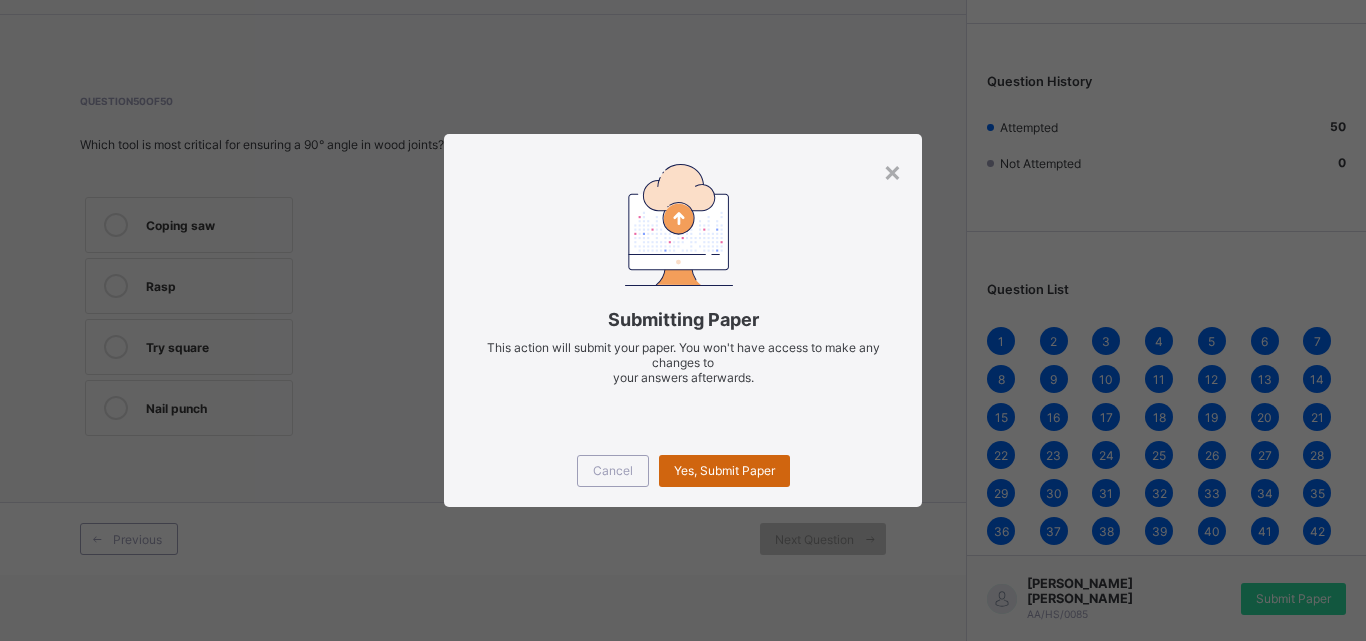 click on "Yes, Submit Paper" at bounding box center [724, 470] 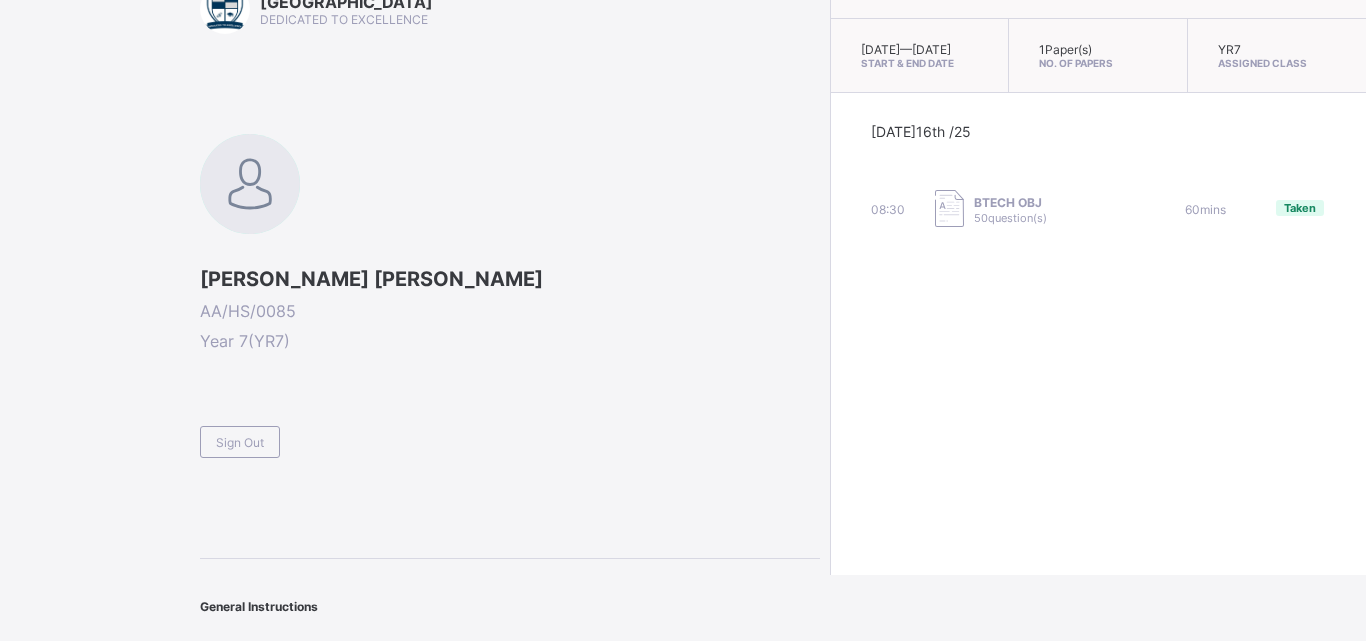 click on "Arndale Academy   DEDICATED TO EXCELLENCE LISA CHIJIOKE AKANIRO AA/HS/0085 Year 7  ( YR7 )  Sign Out   General Instructions  Answer all the questions." at bounding box center [510, 321] 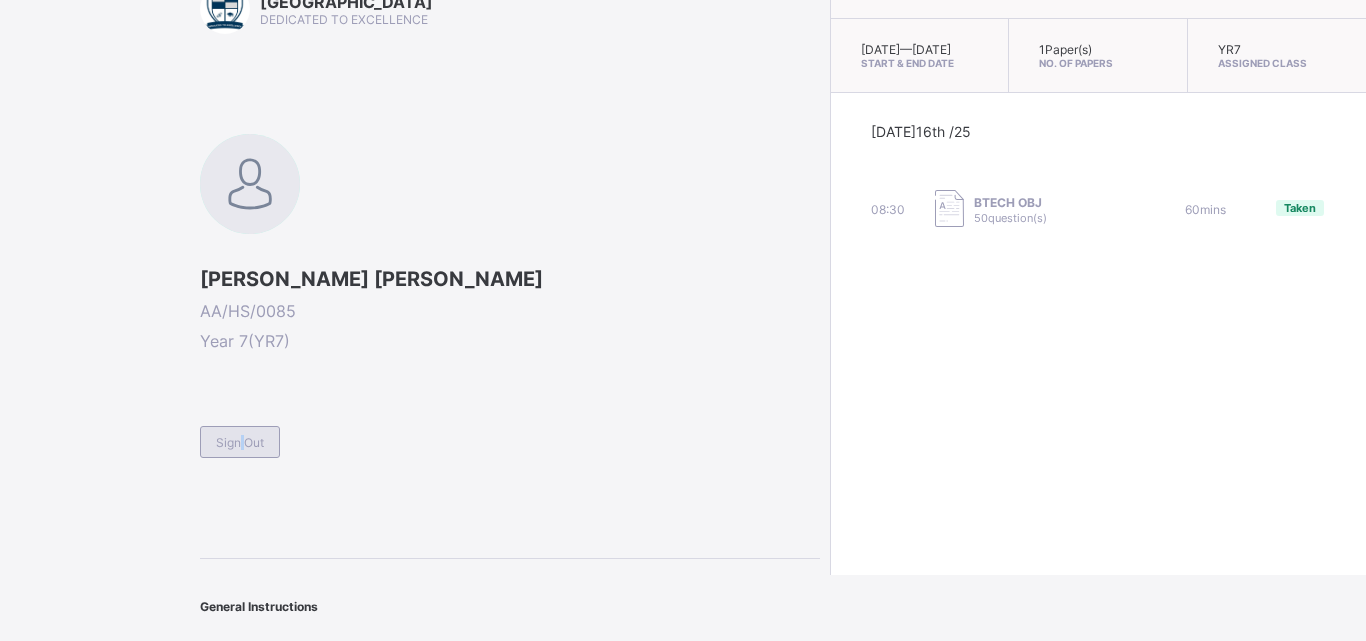 click on "Sign Out" at bounding box center [240, 442] 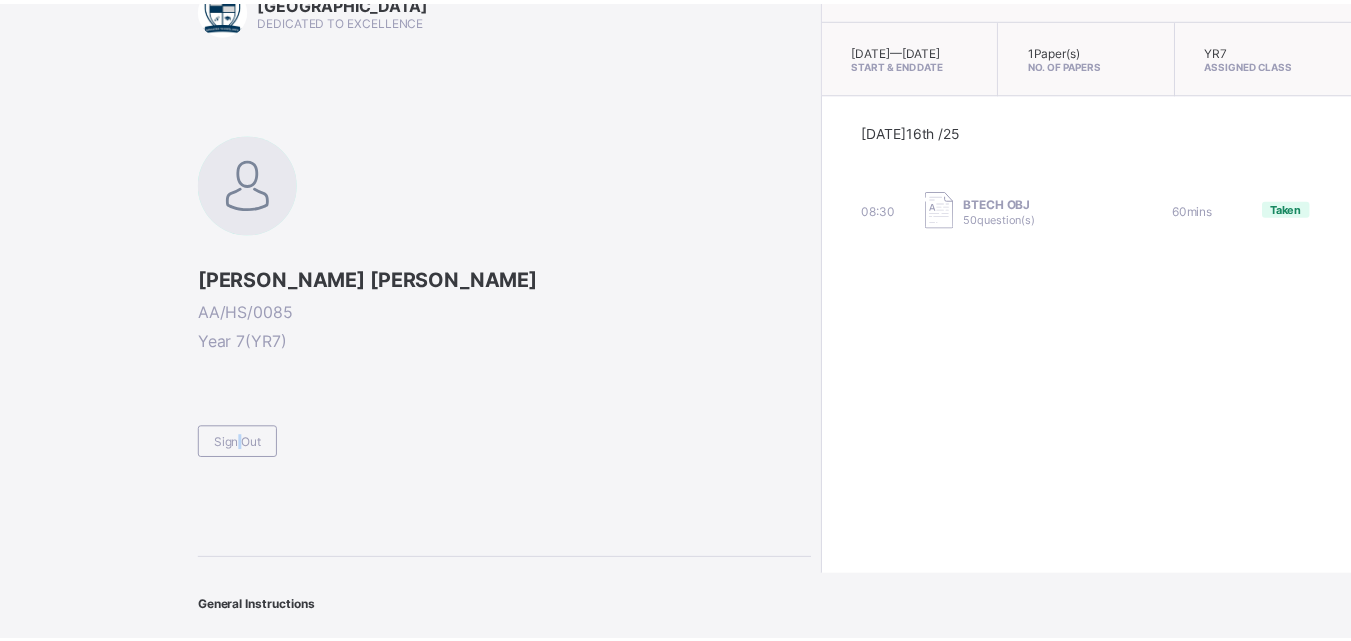 scroll, scrollTop: 0, scrollLeft: 0, axis: both 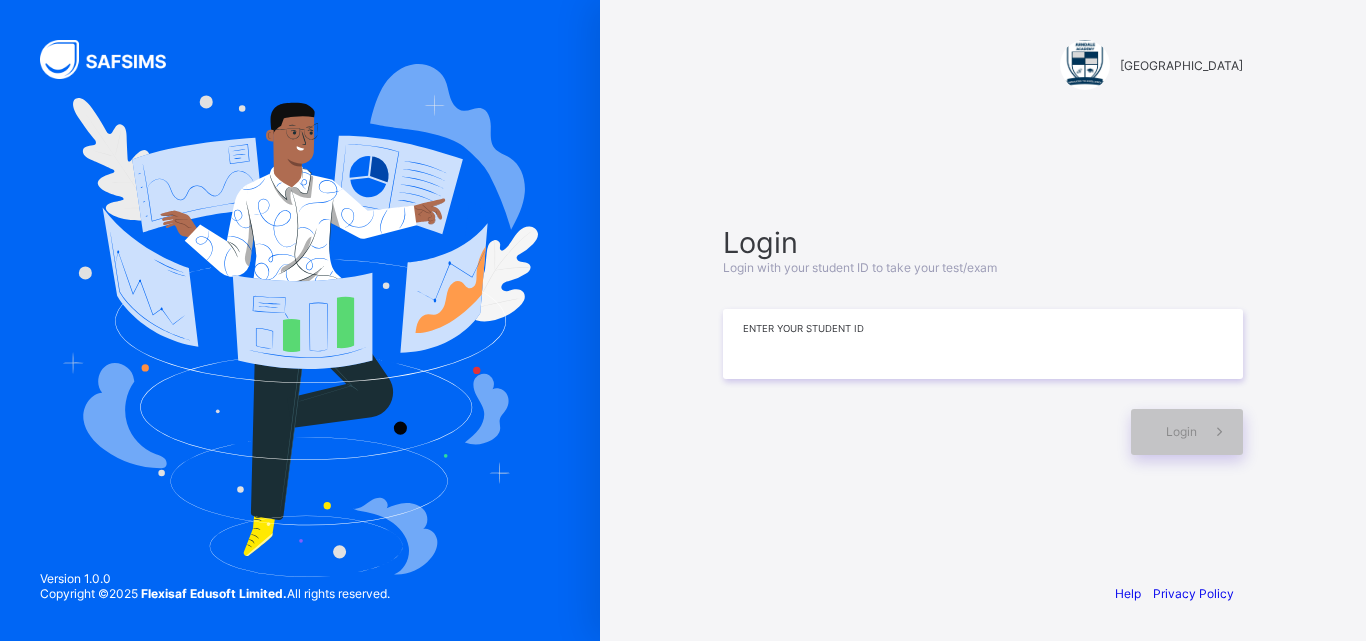 click at bounding box center [983, 344] 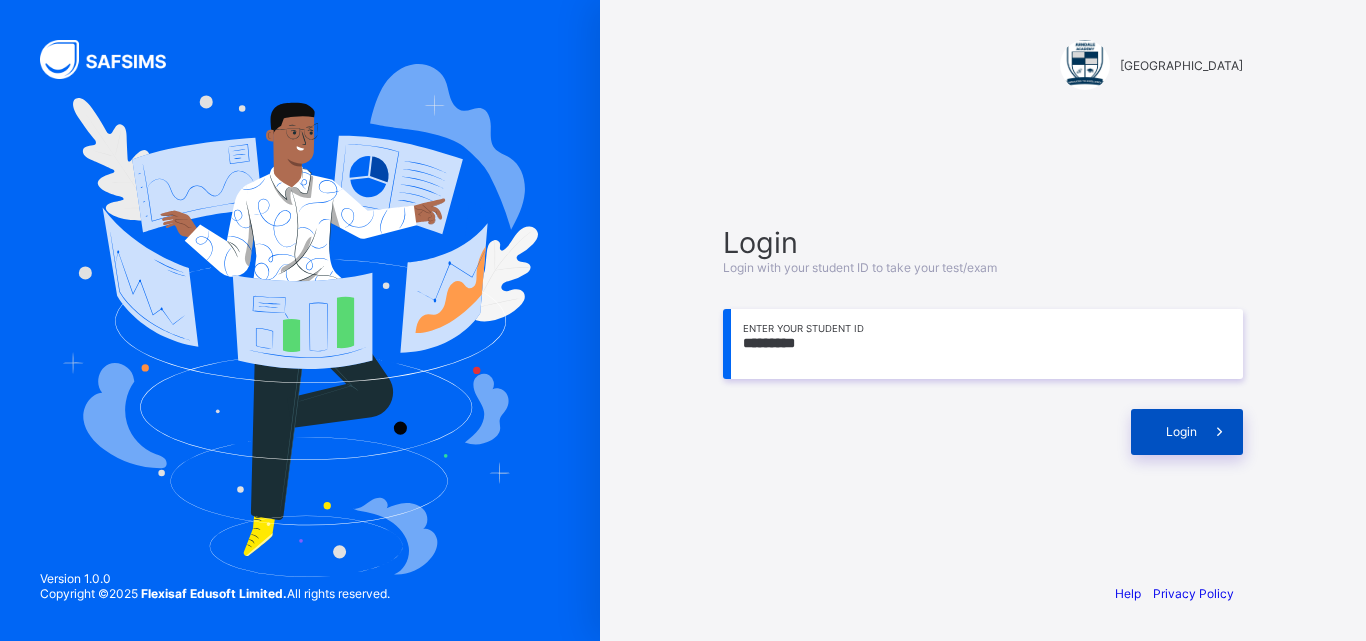type on "*********" 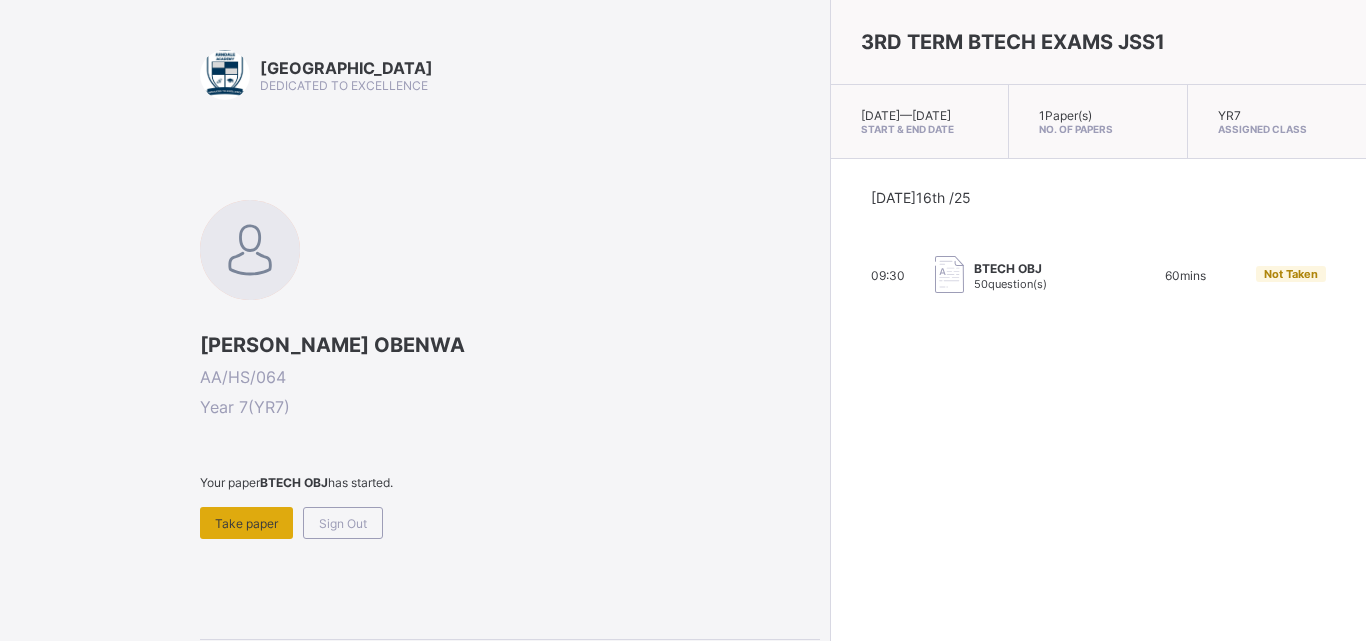 click on "Take paper" at bounding box center [246, 523] 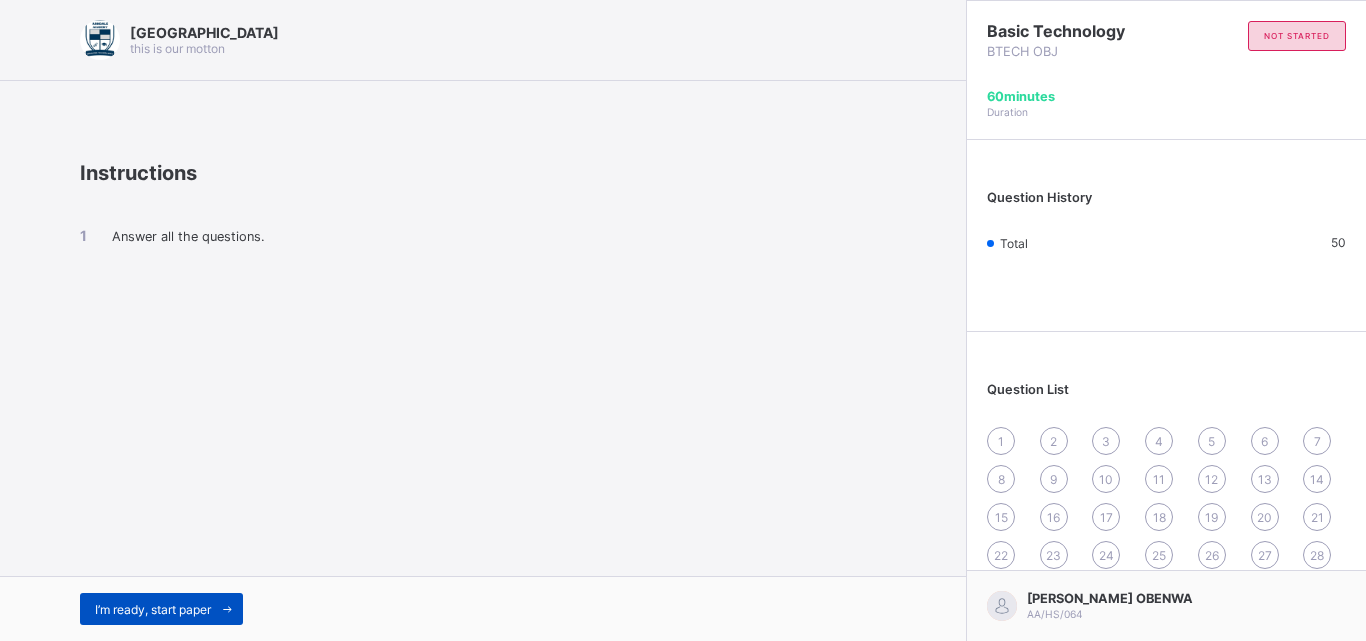 click on "I’m ready, start paper" at bounding box center [153, 609] 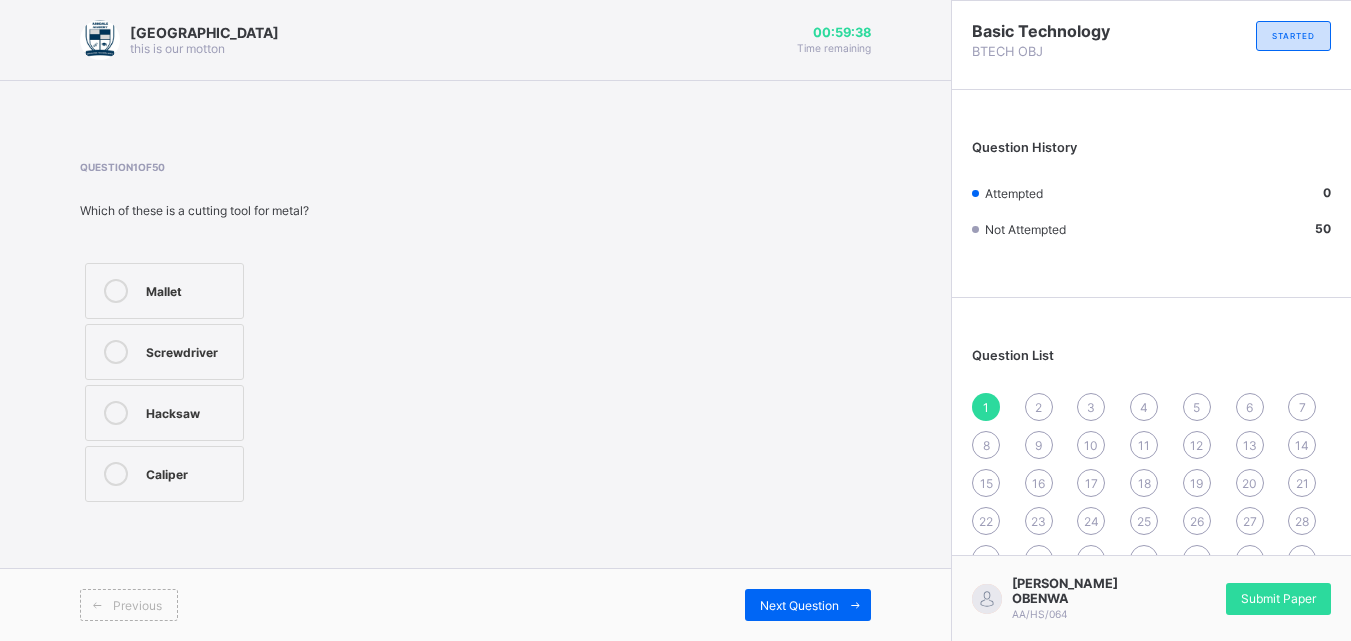 click on "Mallet" at bounding box center (189, 289) 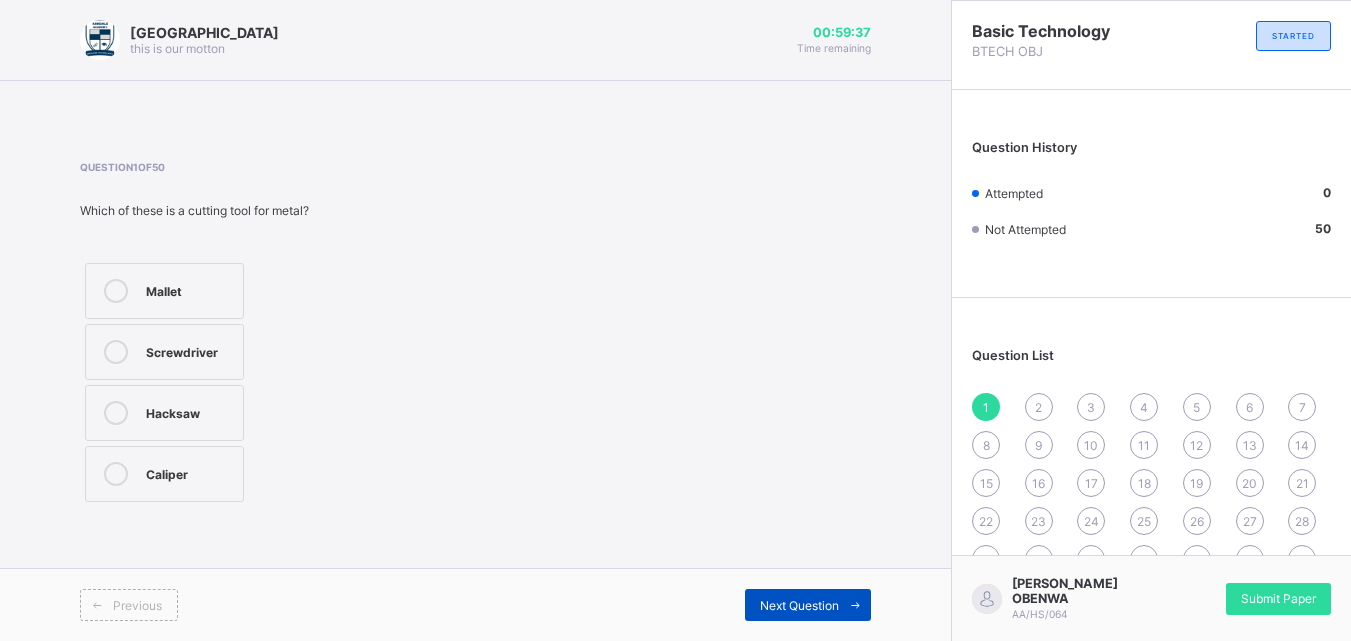 click at bounding box center (855, 605) 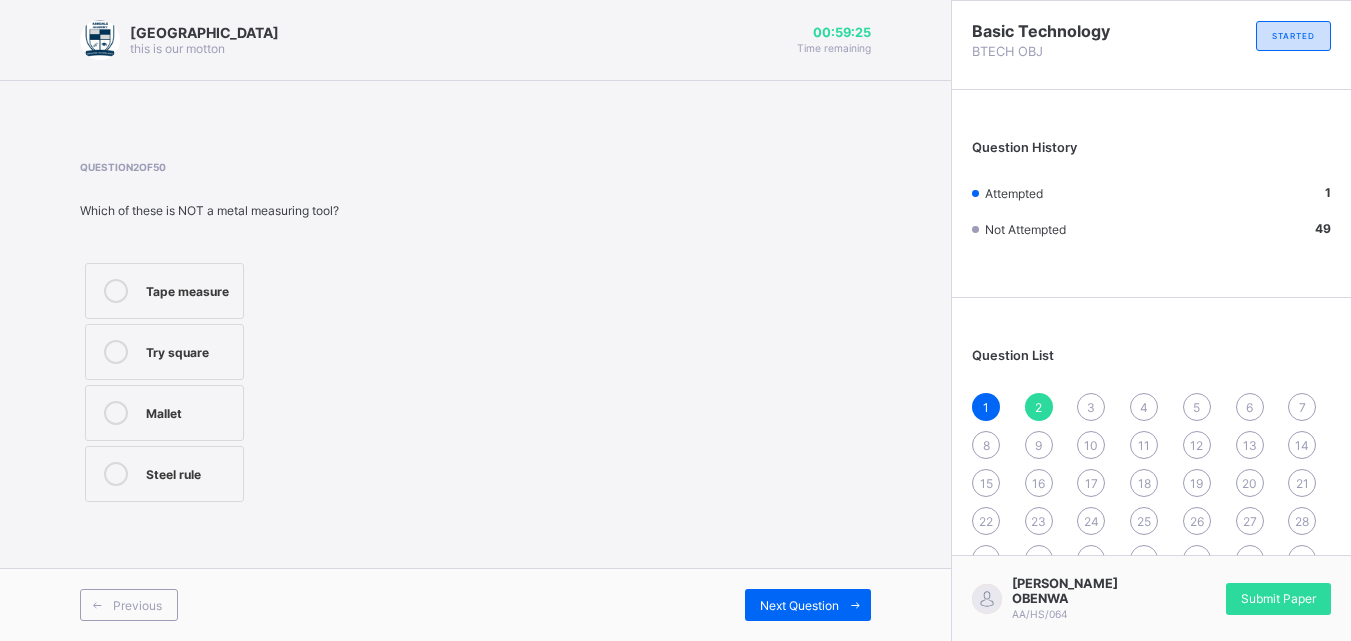 click on "Mallet" at bounding box center [164, 413] 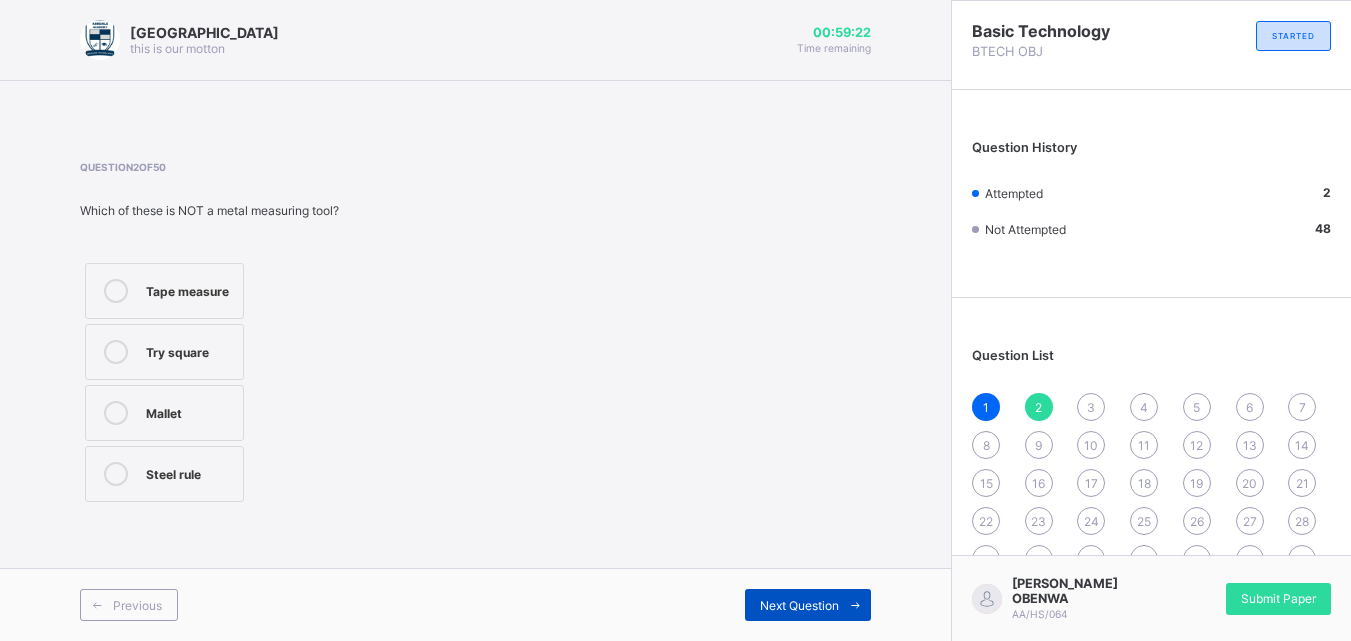 click on "Next Question" at bounding box center [808, 605] 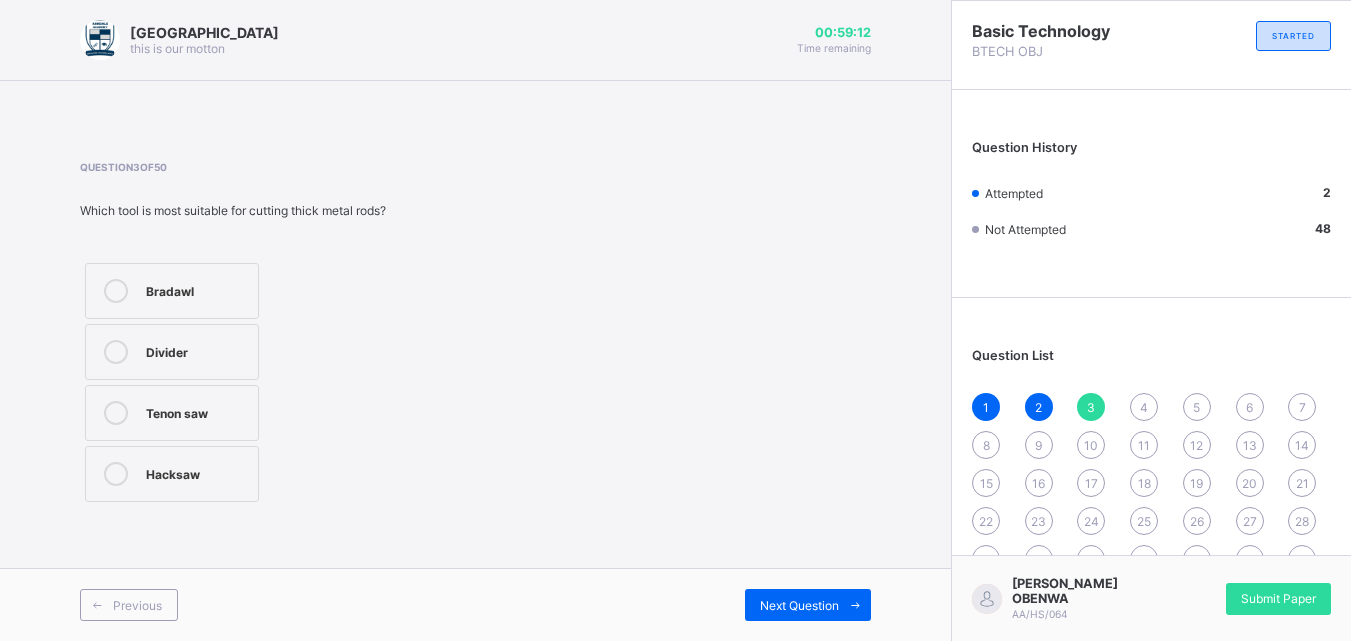 click on "Bradawl" at bounding box center (197, 289) 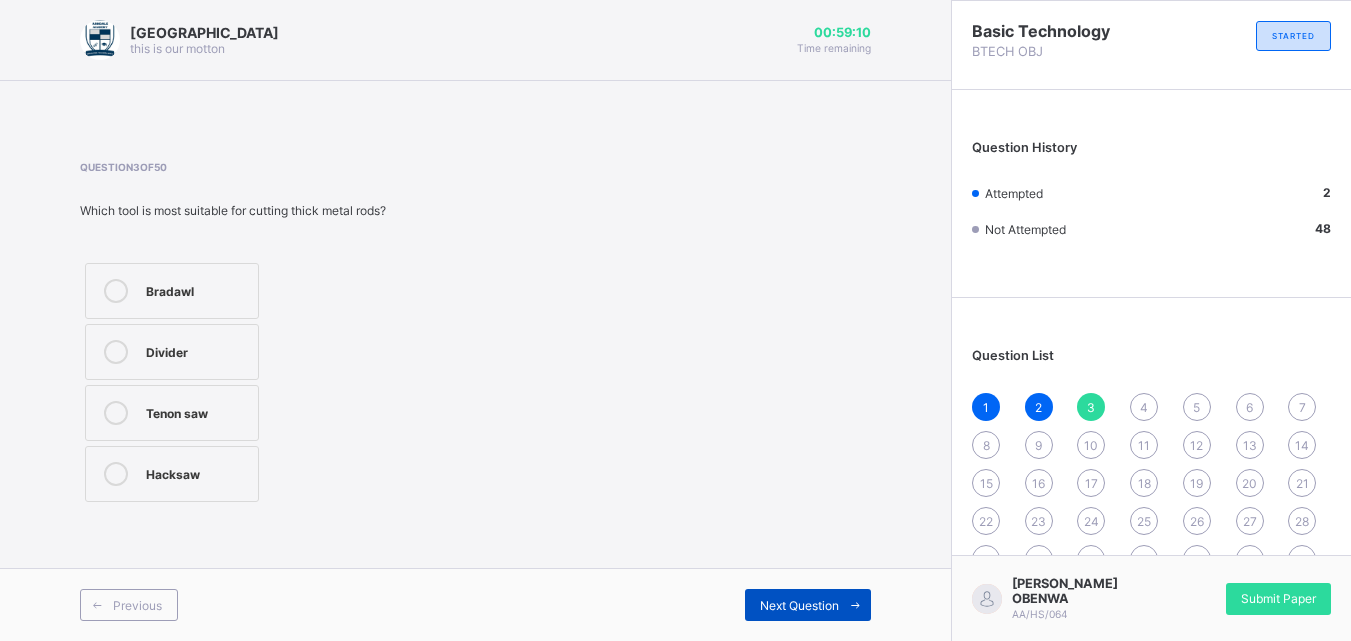 drag, startPoint x: 834, startPoint y: 606, endPoint x: 821, endPoint y: 599, distance: 14.764823 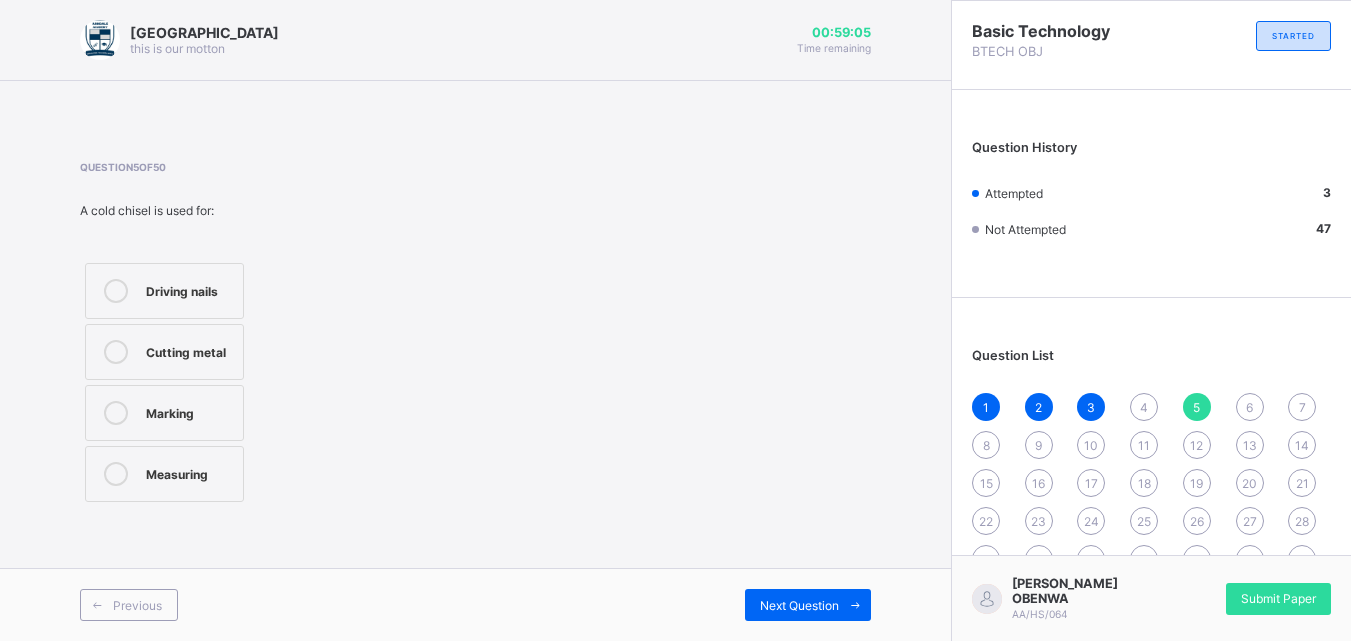 click on "1 2 3 4 5 6 7 8 9 10 11 12 13 14 15 16 17 18 19 20 21 22 23 24 25 26 27 28 29 30 31 32 33 34 35 36 37 38 39 40 41 42 43 44 45 46 47 48 49 50" at bounding box center (1151, 540) 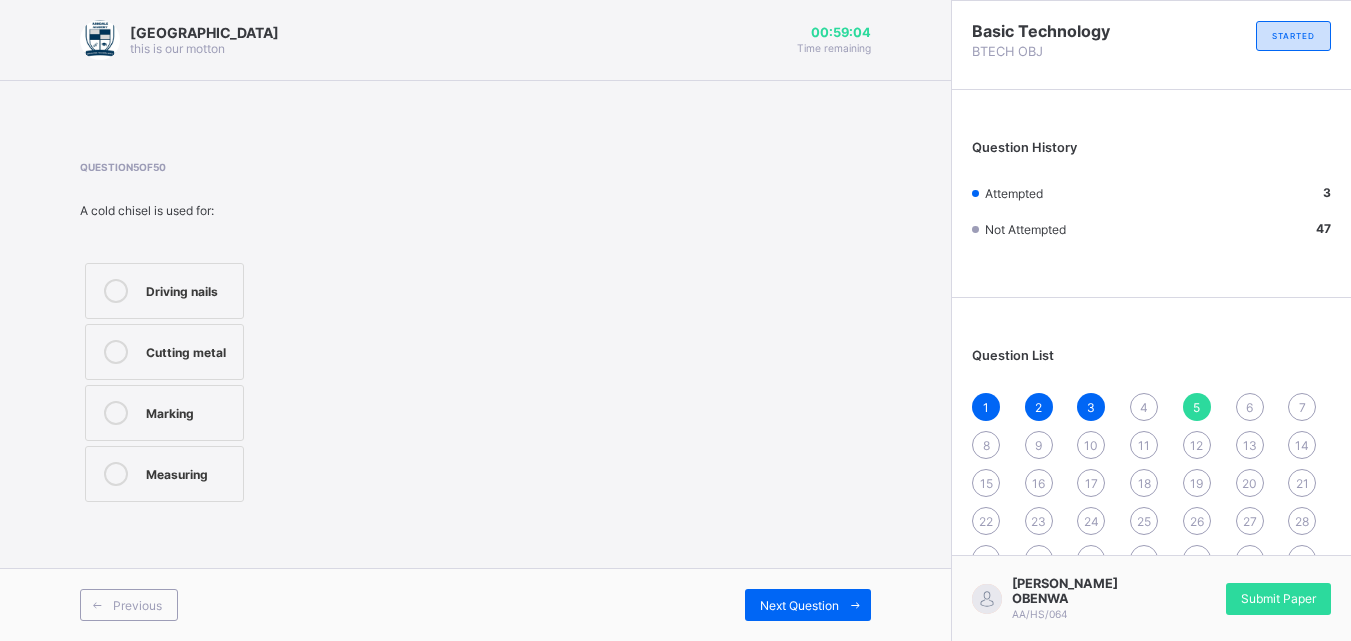 click on "4" at bounding box center (1144, 407) 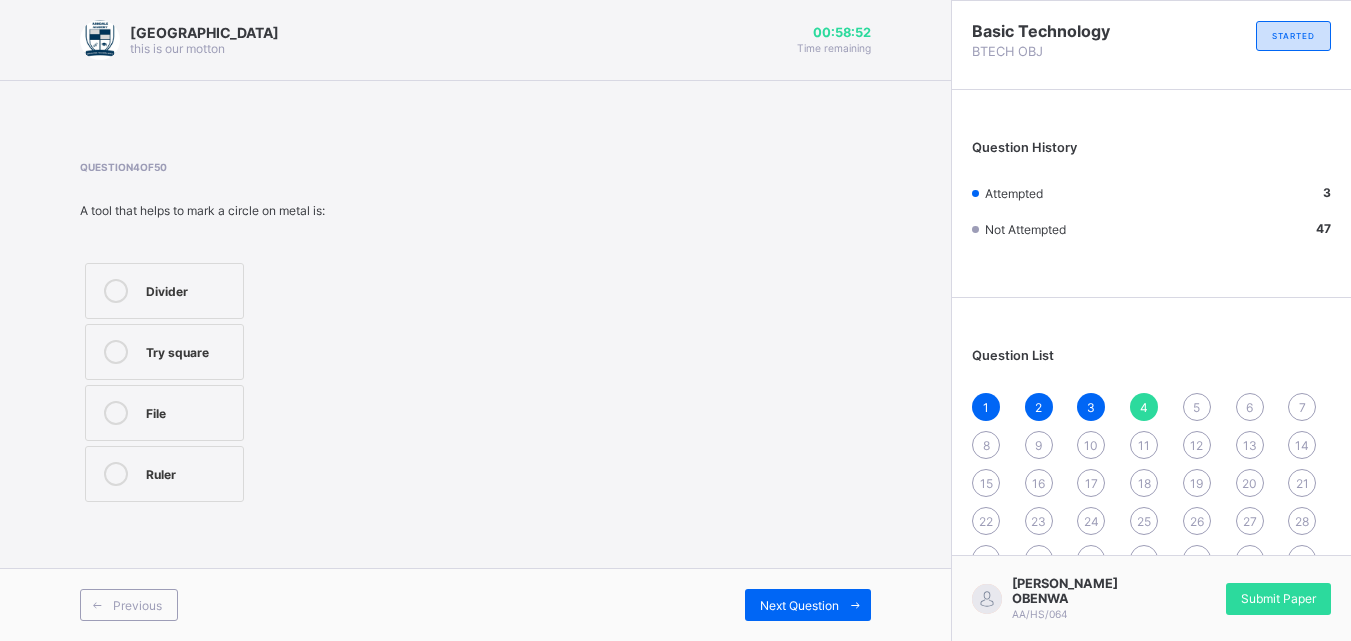 click on "Try square" at bounding box center [164, 352] 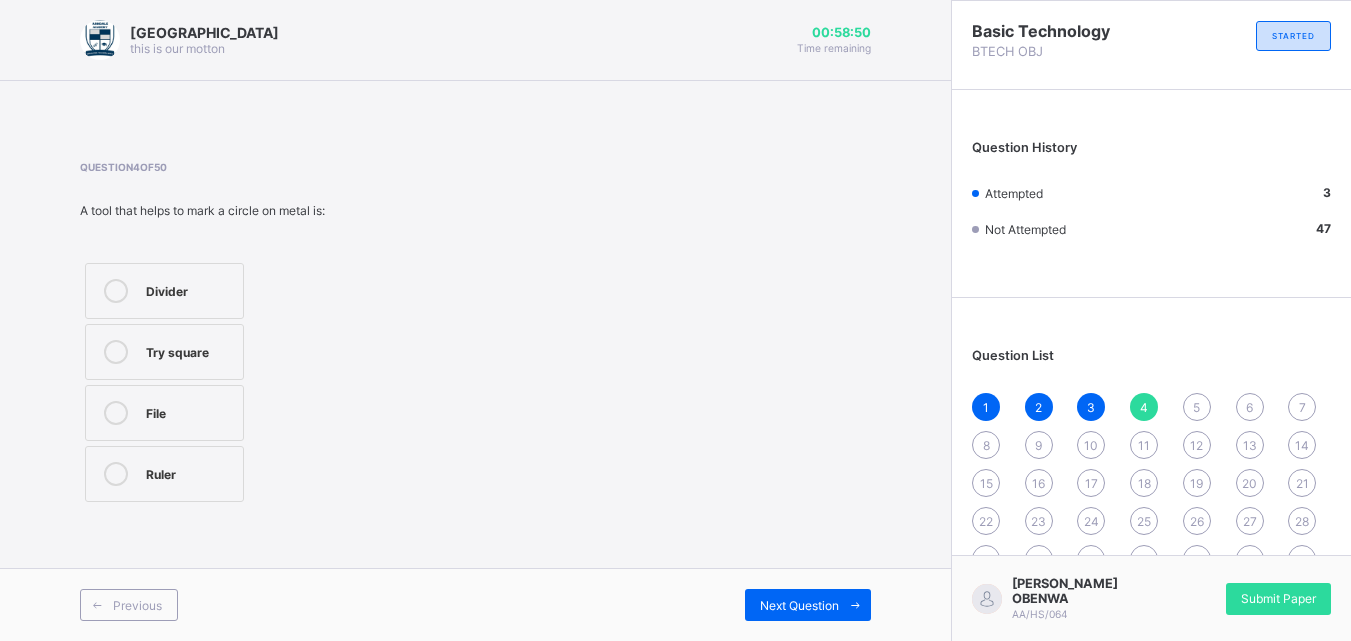 click on "File" at bounding box center (189, 411) 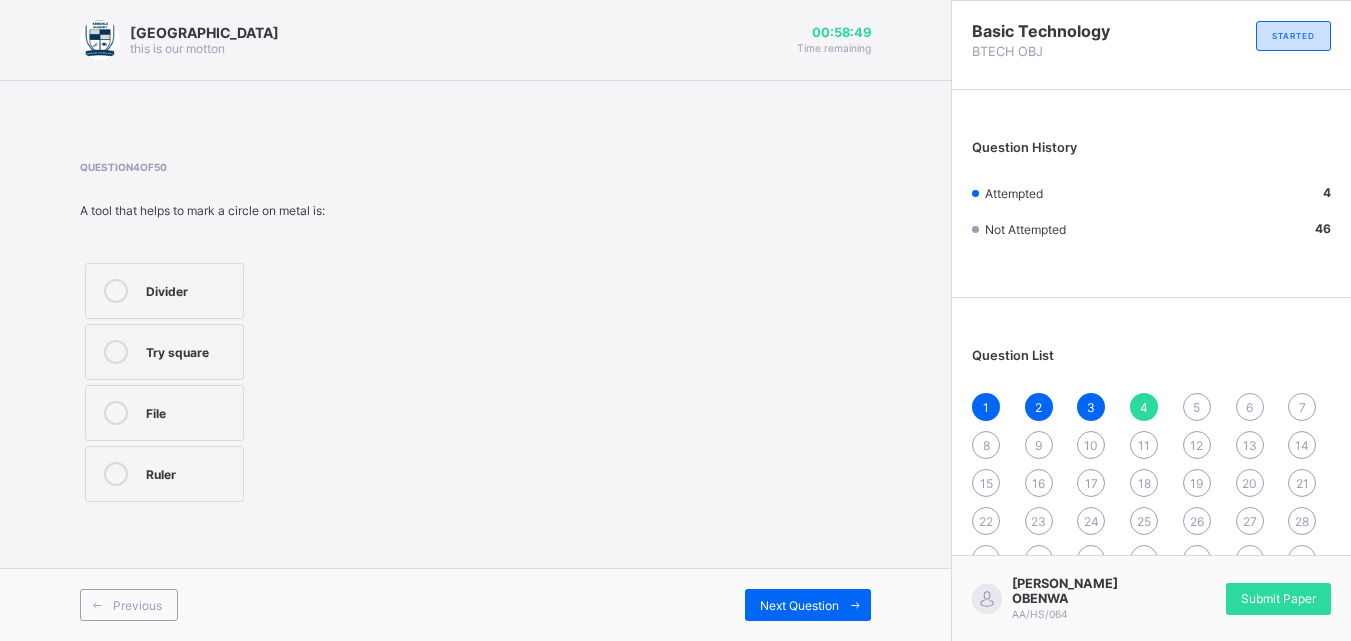 click on "Question  4  of  50 A tool that helps to mark a circle on metal is: Divider Try square File Ruler" at bounding box center [475, 334] 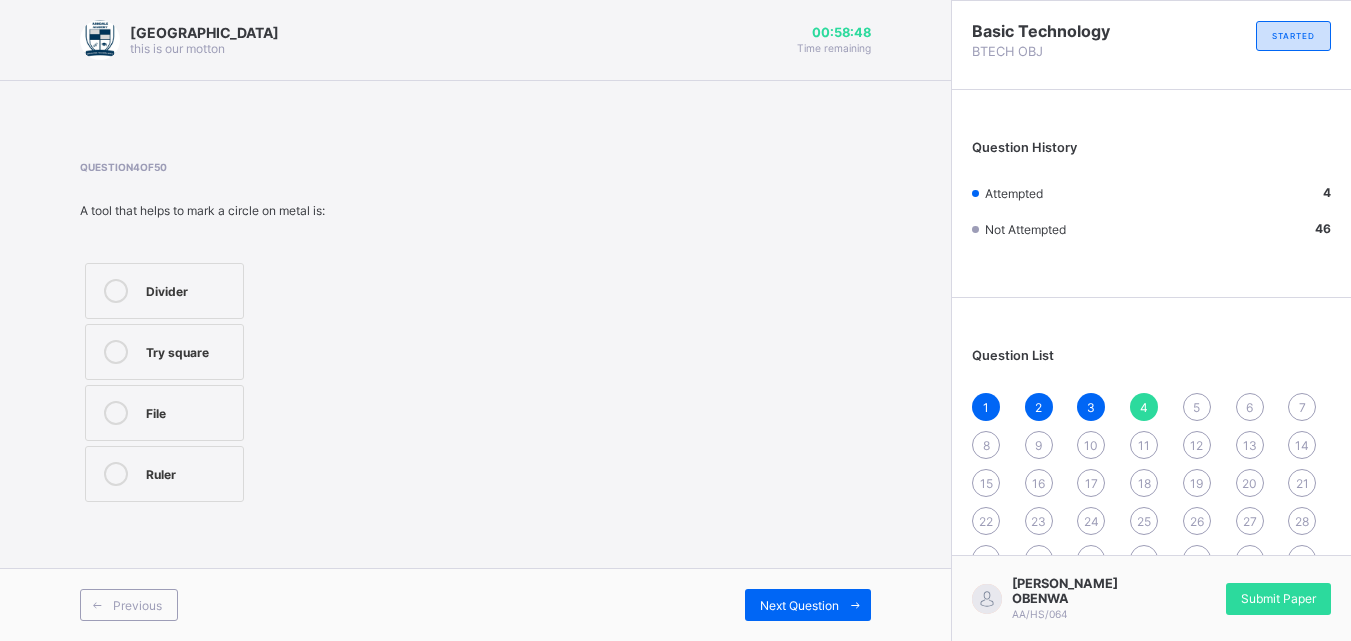 click on "Ruler" at bounding box center (189, 472) 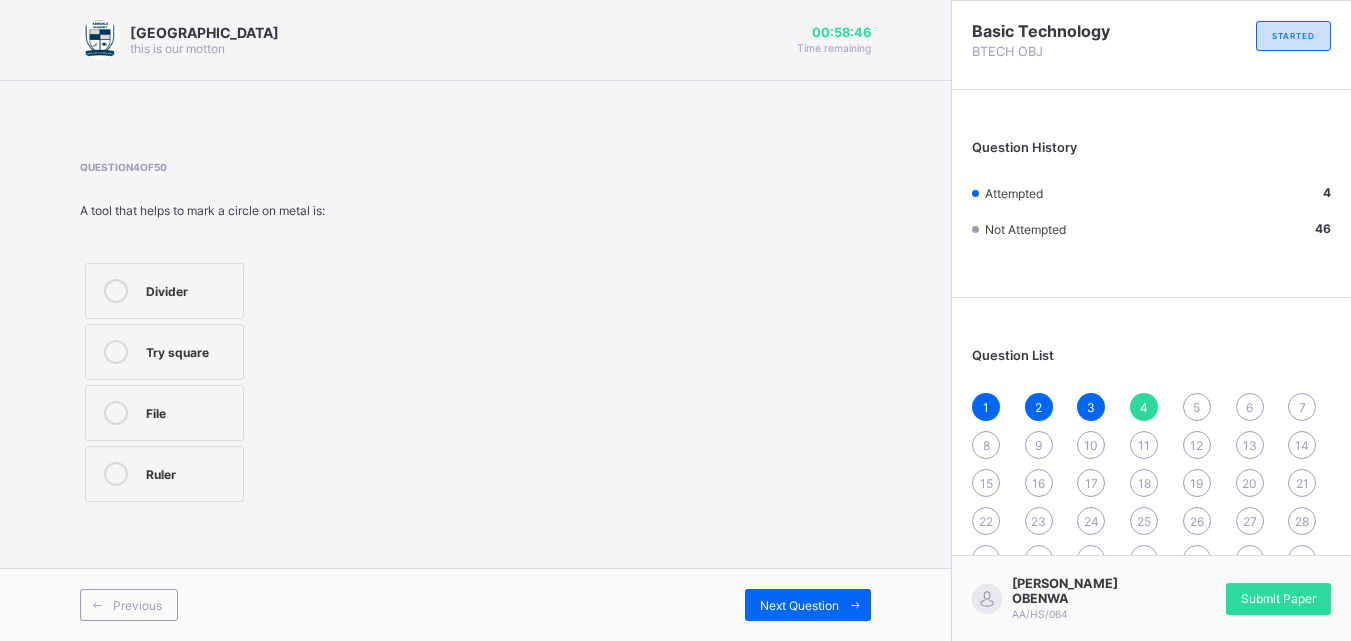 click on "Question  4  of  50 A tool that helps to mark a circle on metal is: Divider Try square File Ruler" at bounding box center (220, 334) 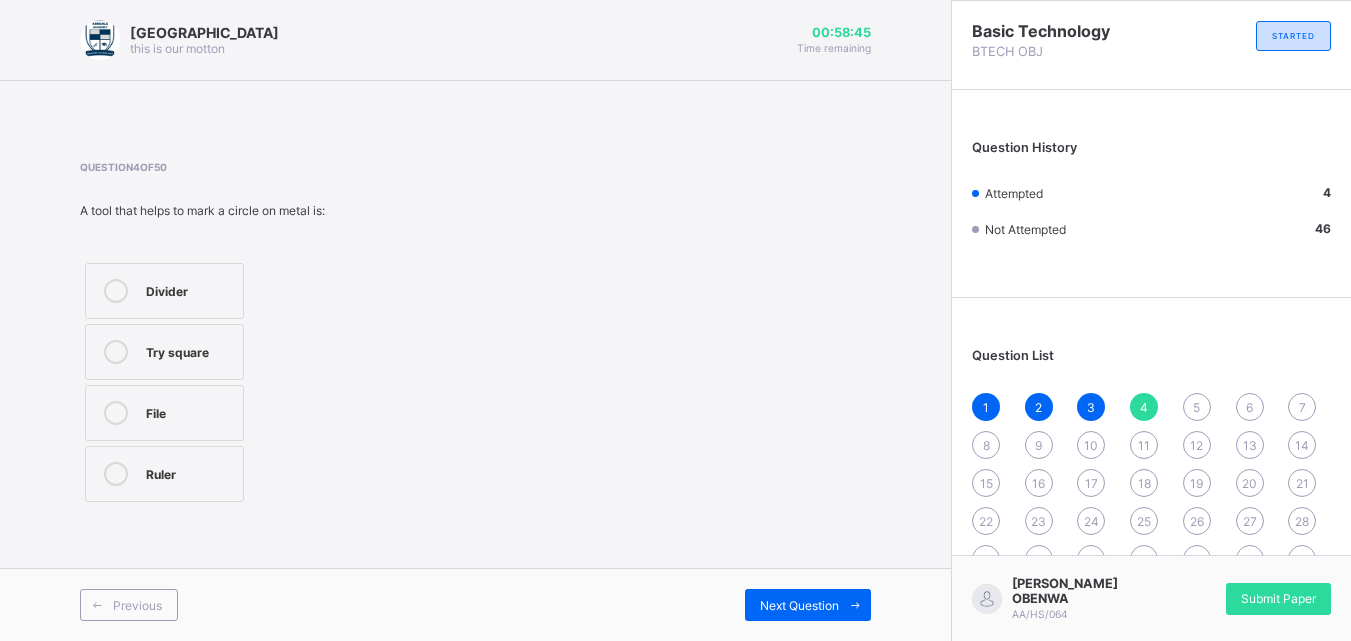 click on "Divider" at bounding box center [189, 289] 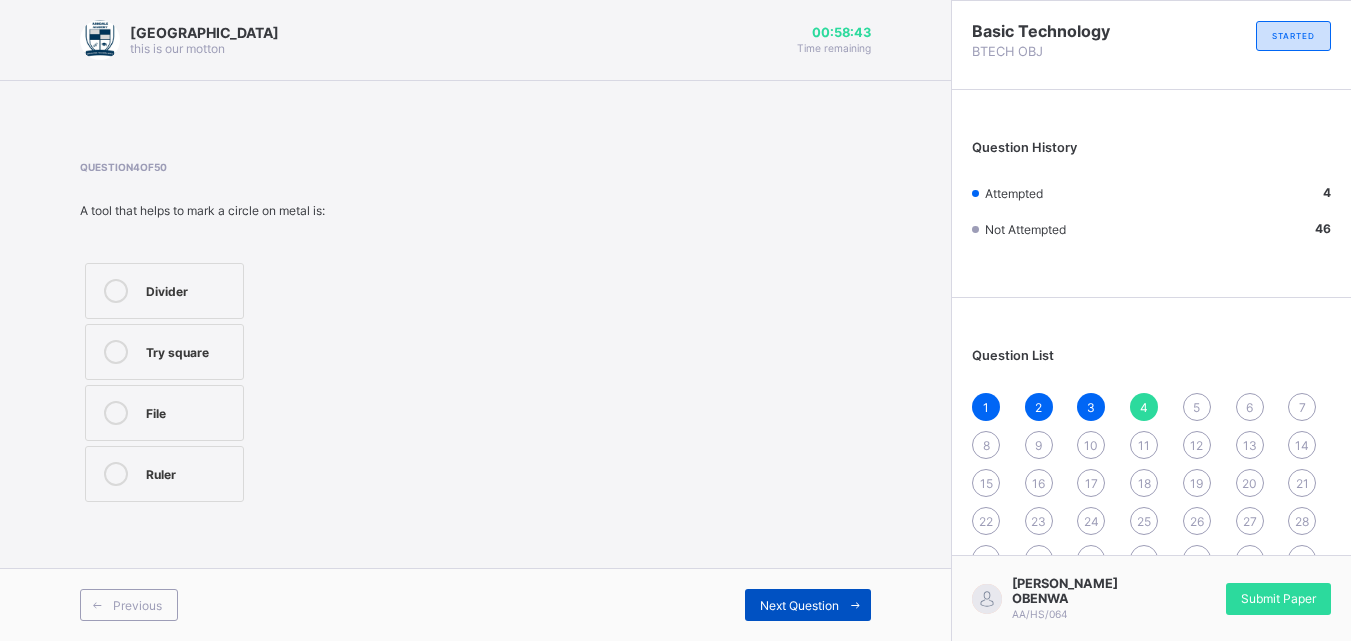 click on "Next Question" at bounding box center [808, 605] 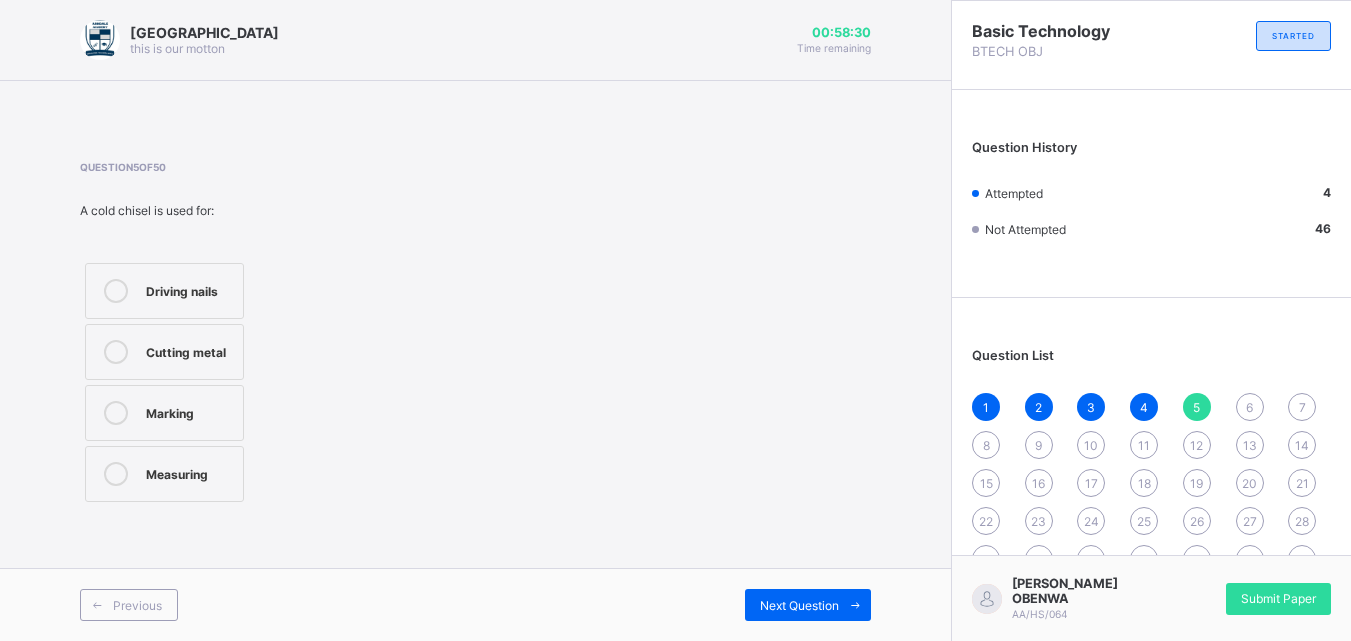 click on "Marking" at bounding box center [189, 411] 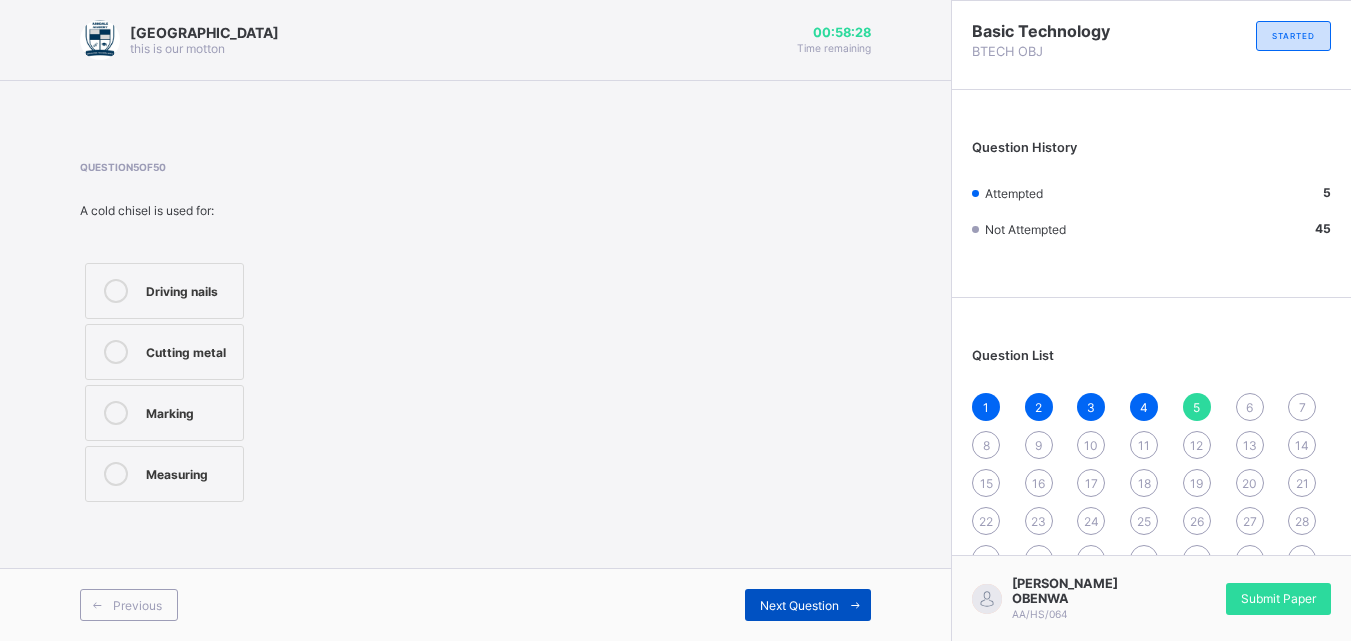 click at bounding box center (855, 605) 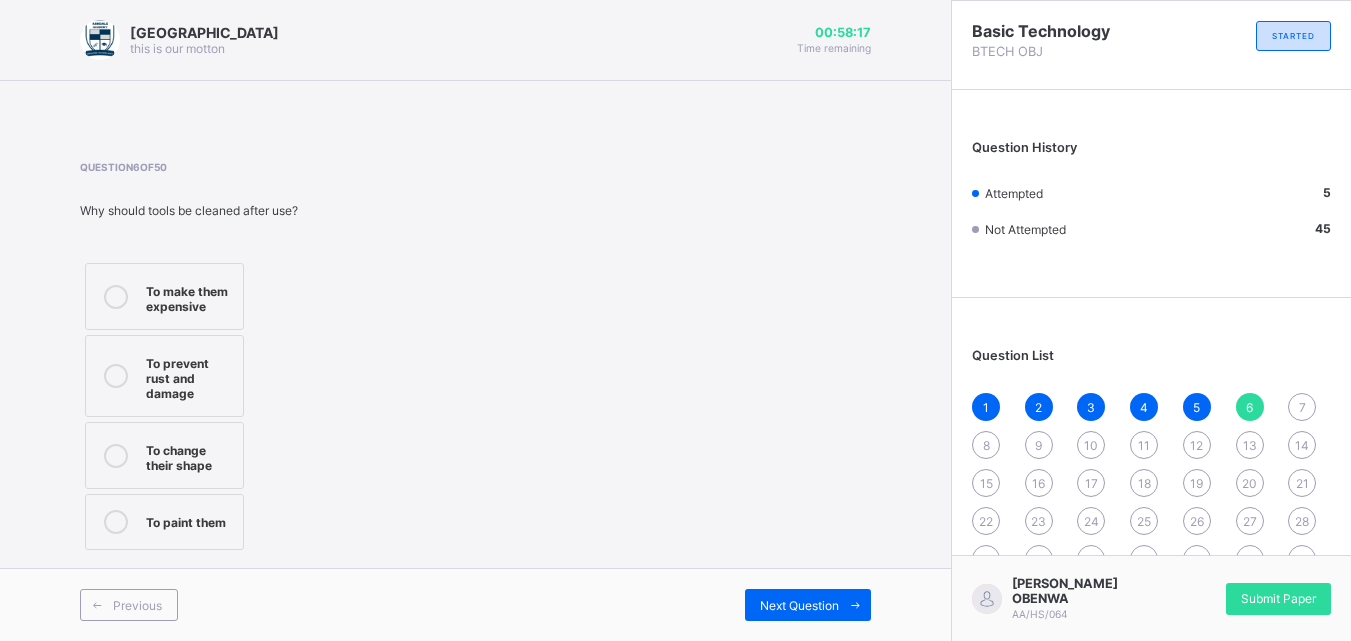 click on "To prevent rust and damage" at bounding box center (189, 376) 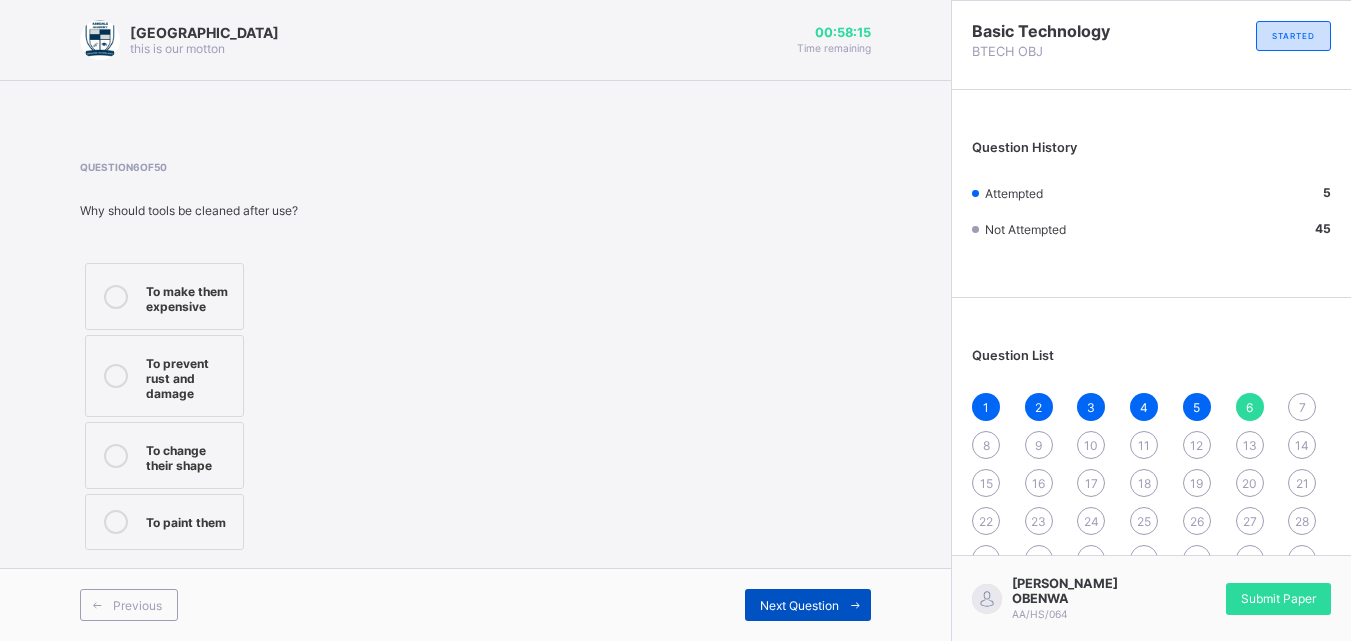 click on "Next Question" at bounding box center (799, 605) 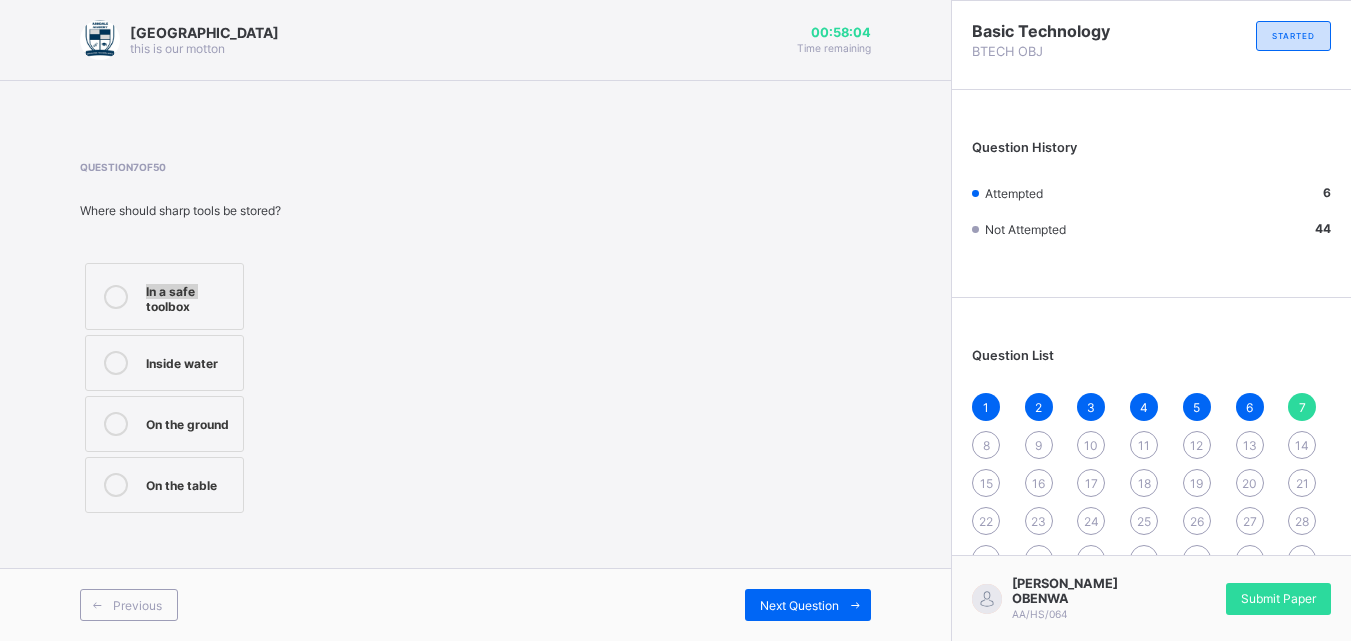 drag, startPoint x: 144, startPoint y: 309, endPoint x: 259, endPoint y: 349, distance: 121.75796 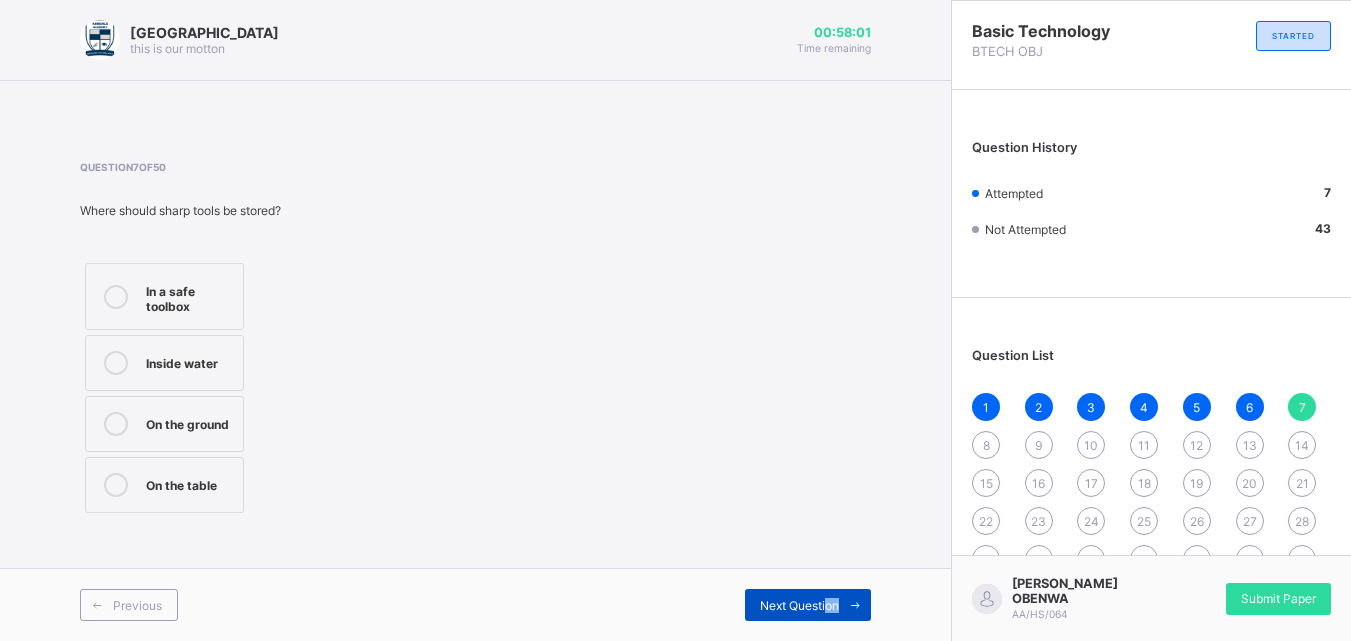 click on "Previous Next Question" at bounding box center [475, 604] 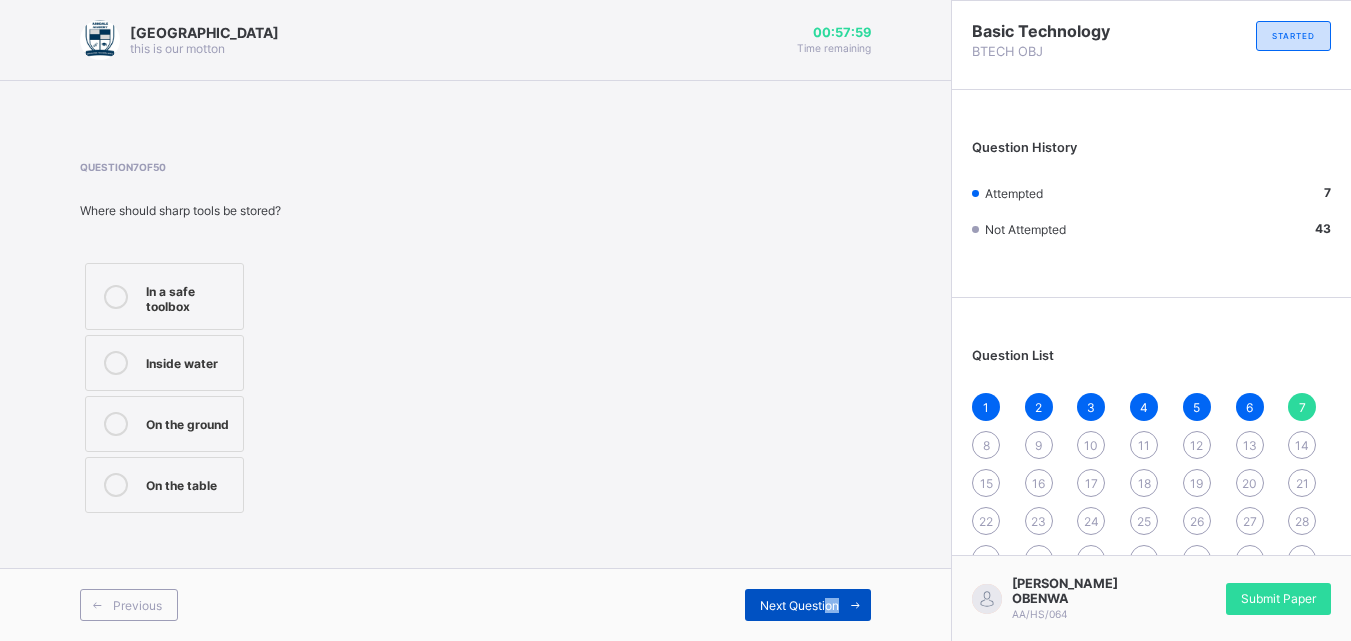 click on "Next Question" at bounding box center (799, 605) 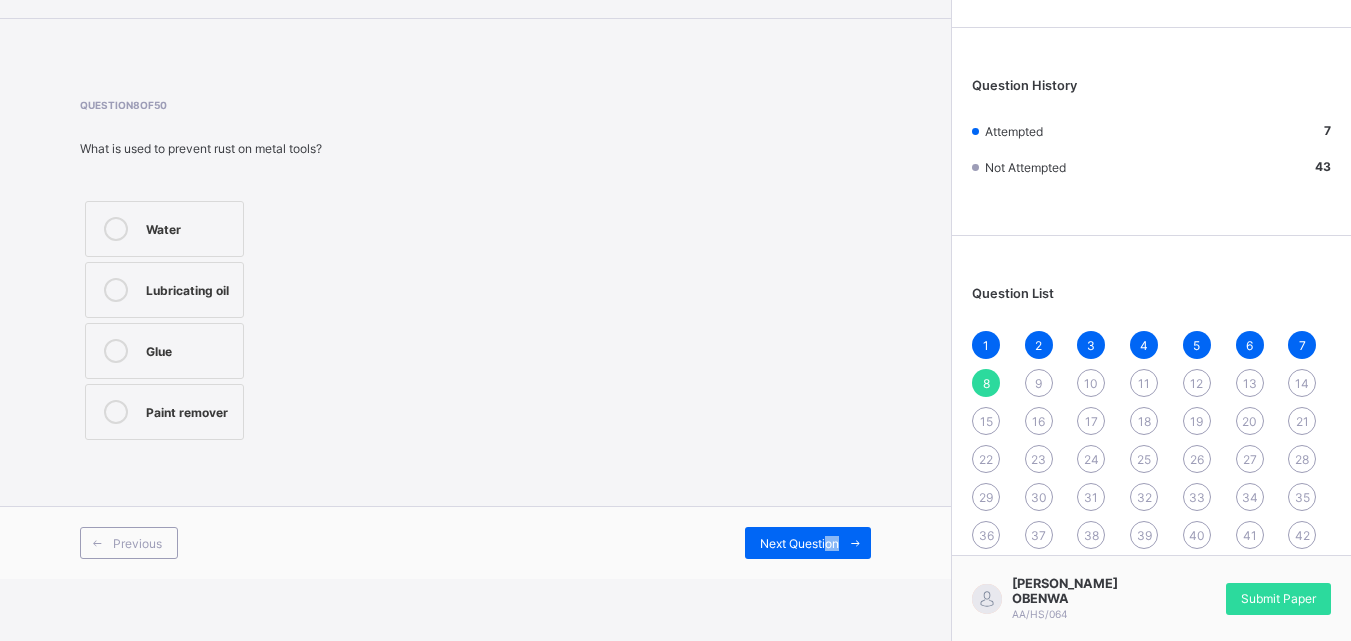 scroll, scrollTop: 66, scrollLeft: 0, axis: vertical 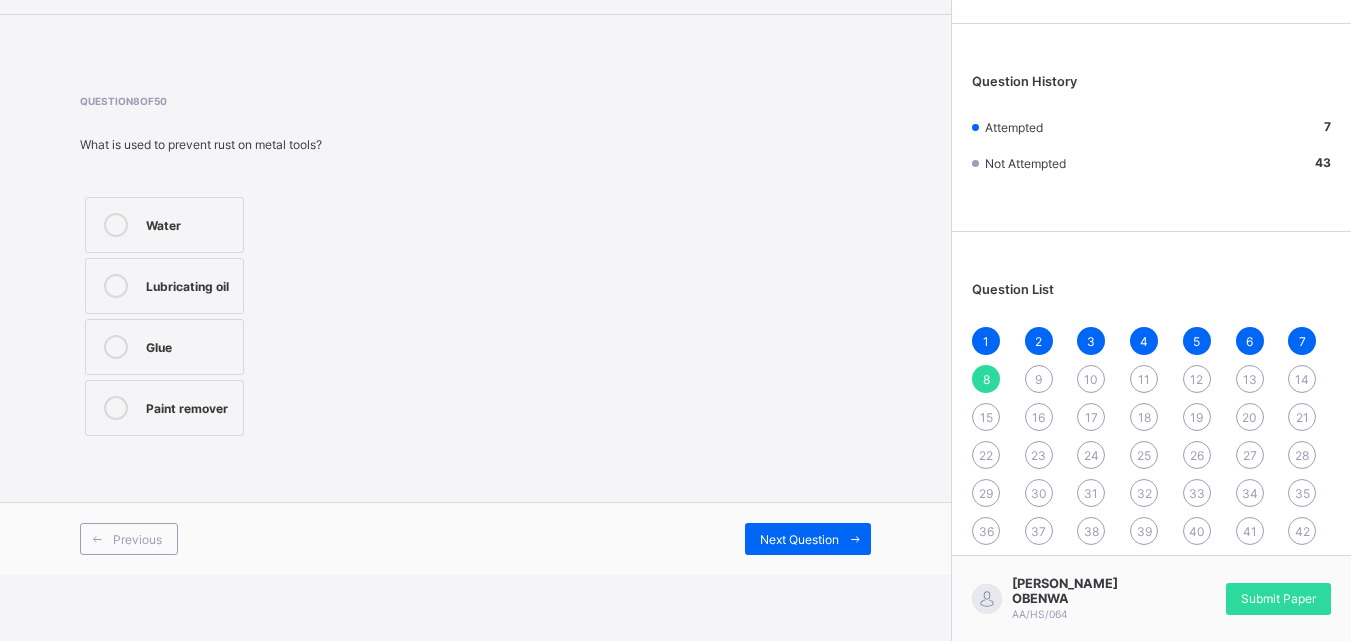 click on "1" at bounding box center (986, 341) 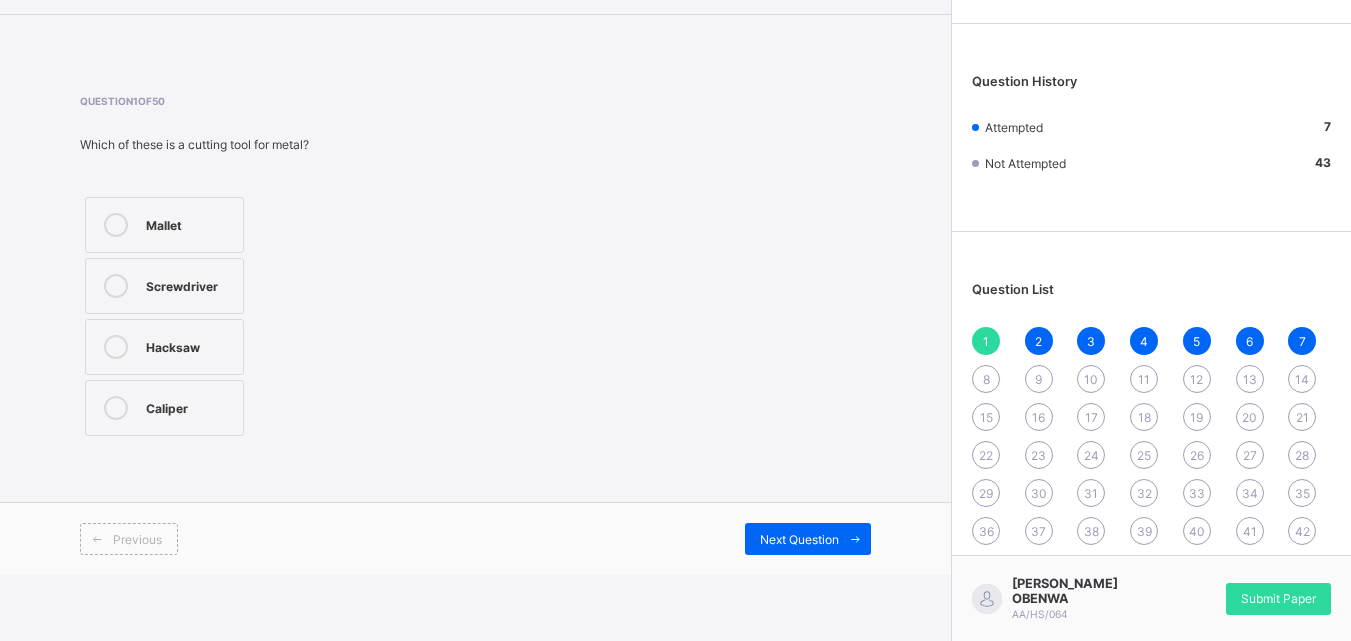 click on "8" at bounding box center (986, 379) 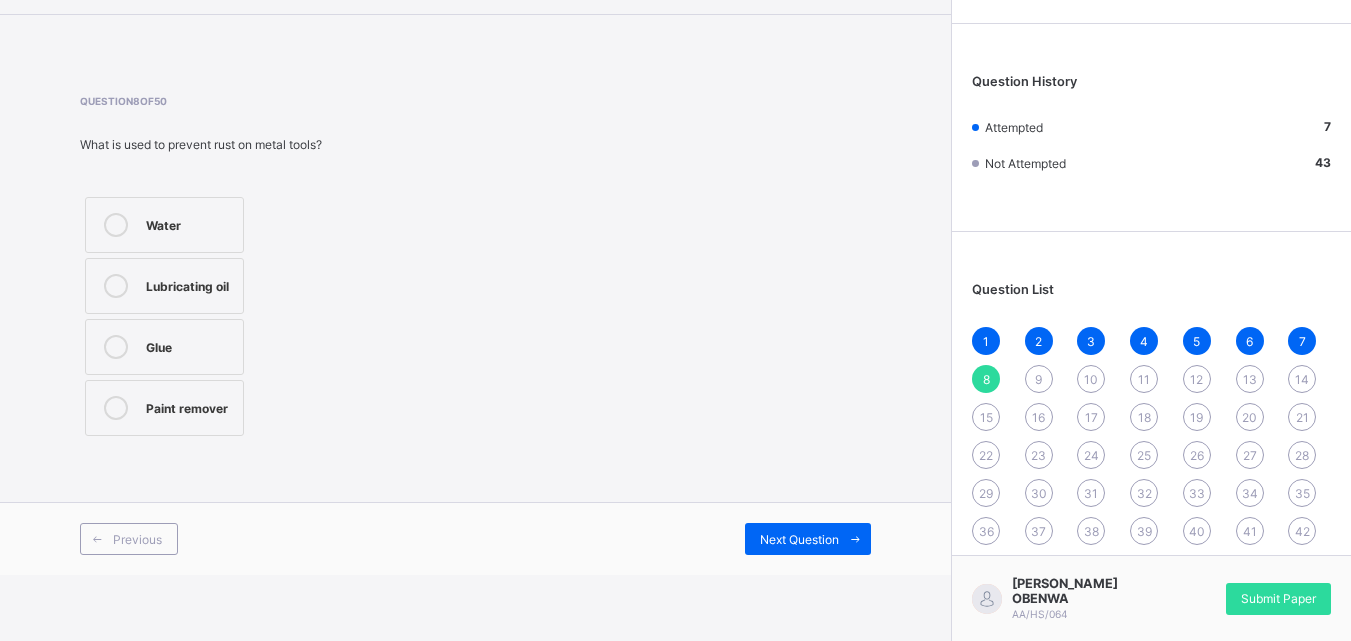 click on "Lubricating oil" at bounding box center [189, 286] 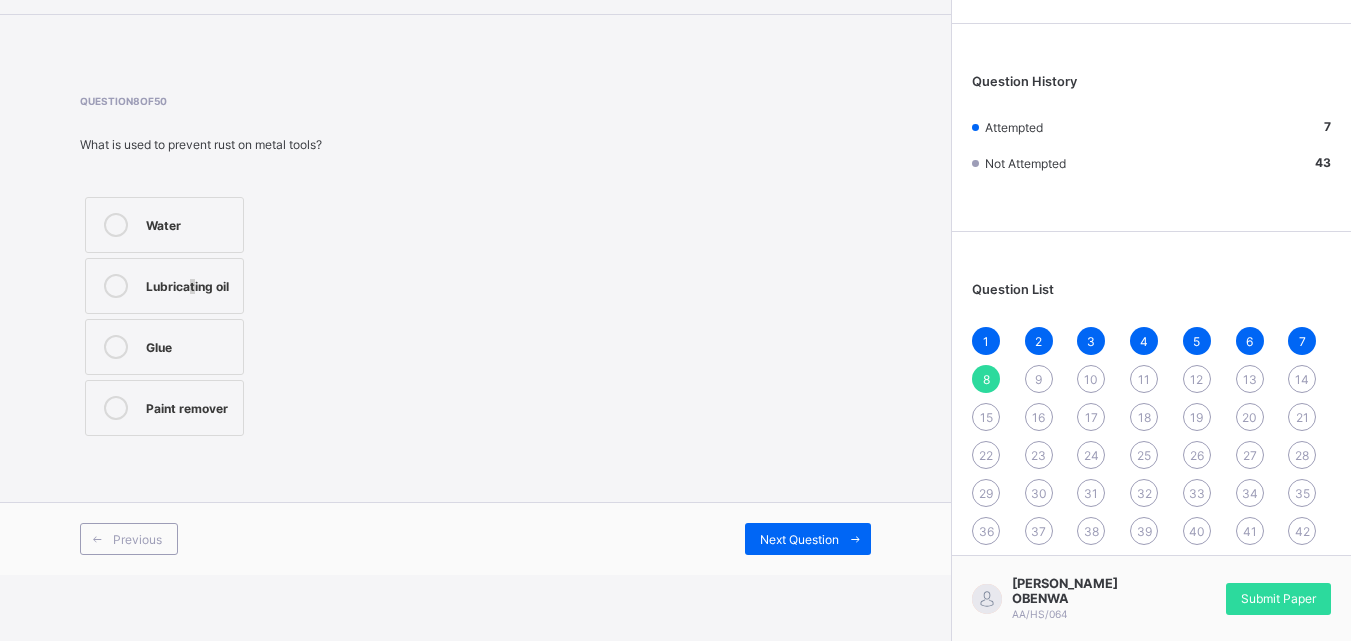 click on "Lubricating oil" at bounding box center (189, 286) 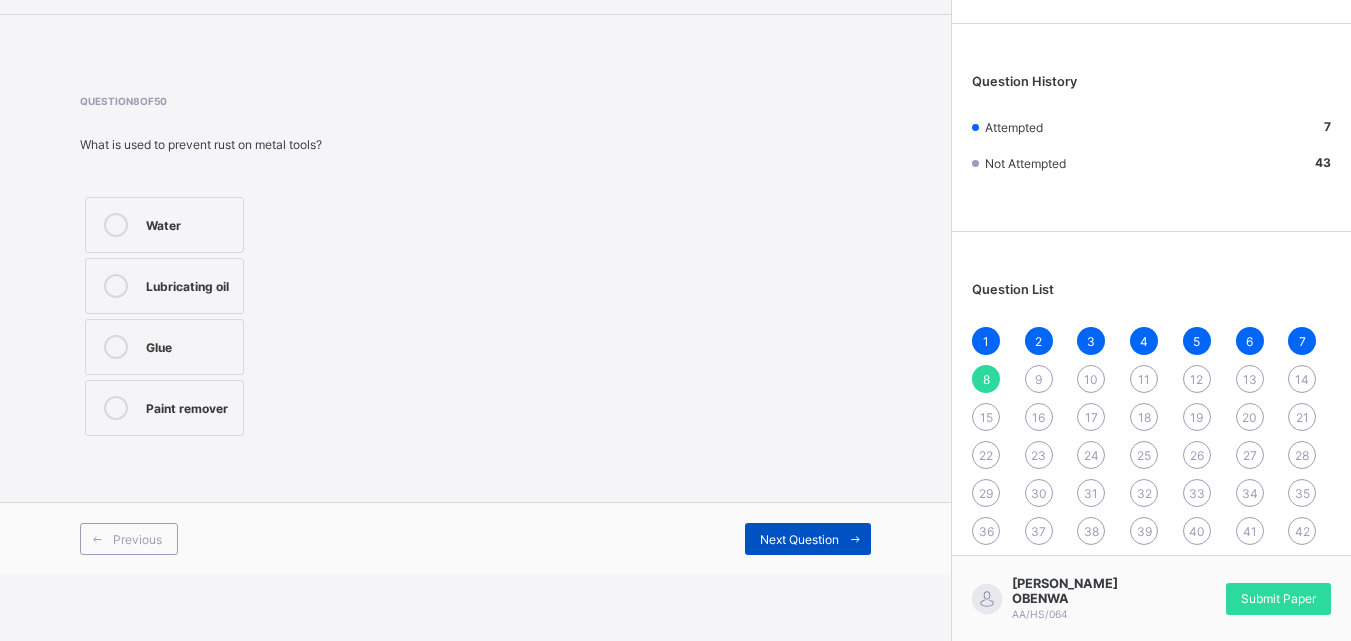 click on "Next Question" at bounding box center [799, 539] 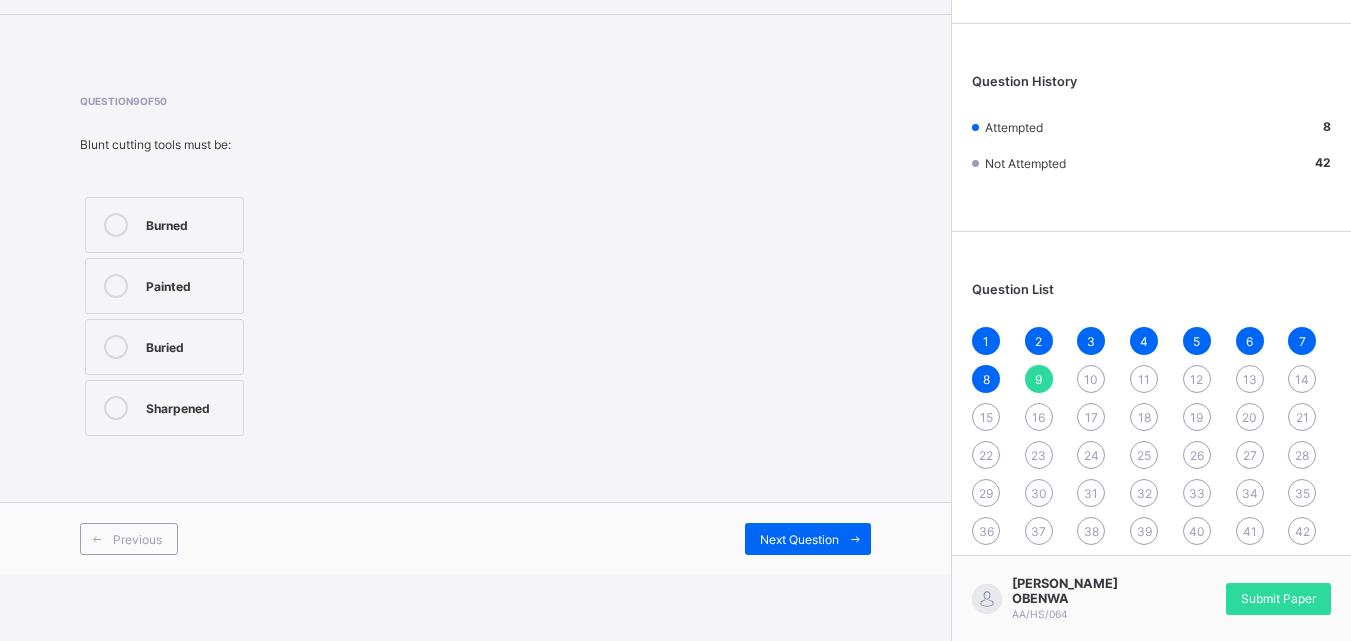 drag, startPoint x: 205, startPoint y: 423, endPoint x: 228, endPoint y: 404, distance: 29.832869 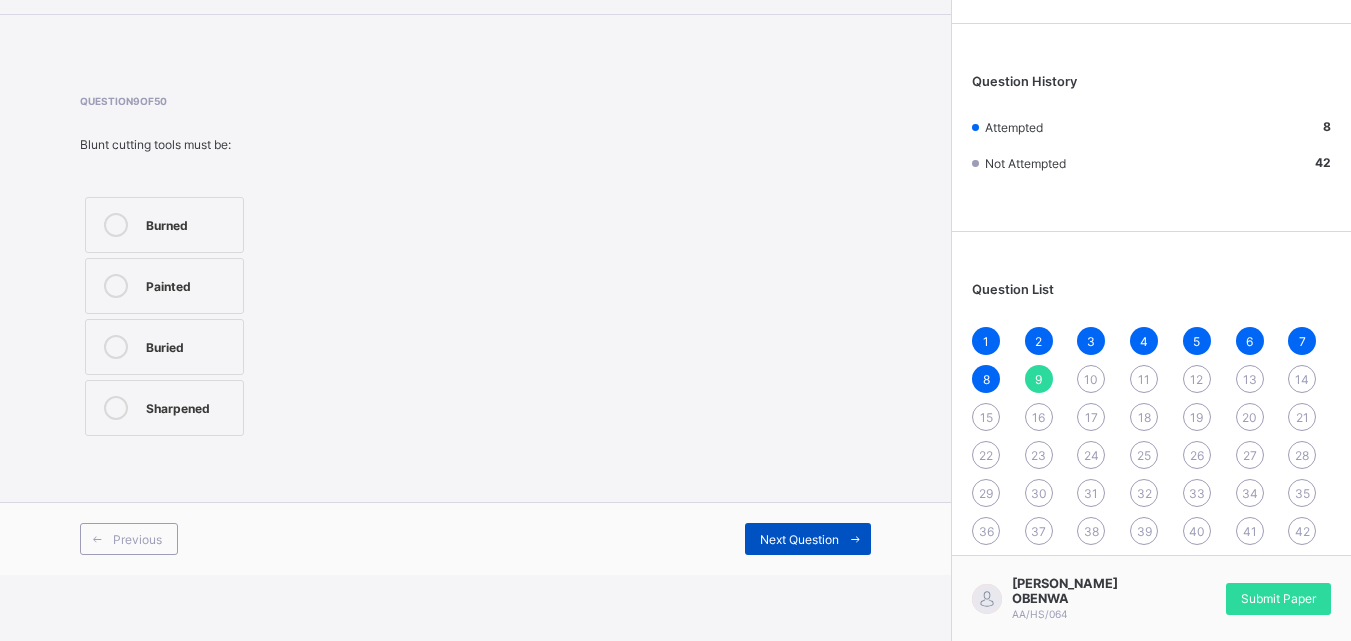 click on "Next Question" at bounding box center (799, 539) 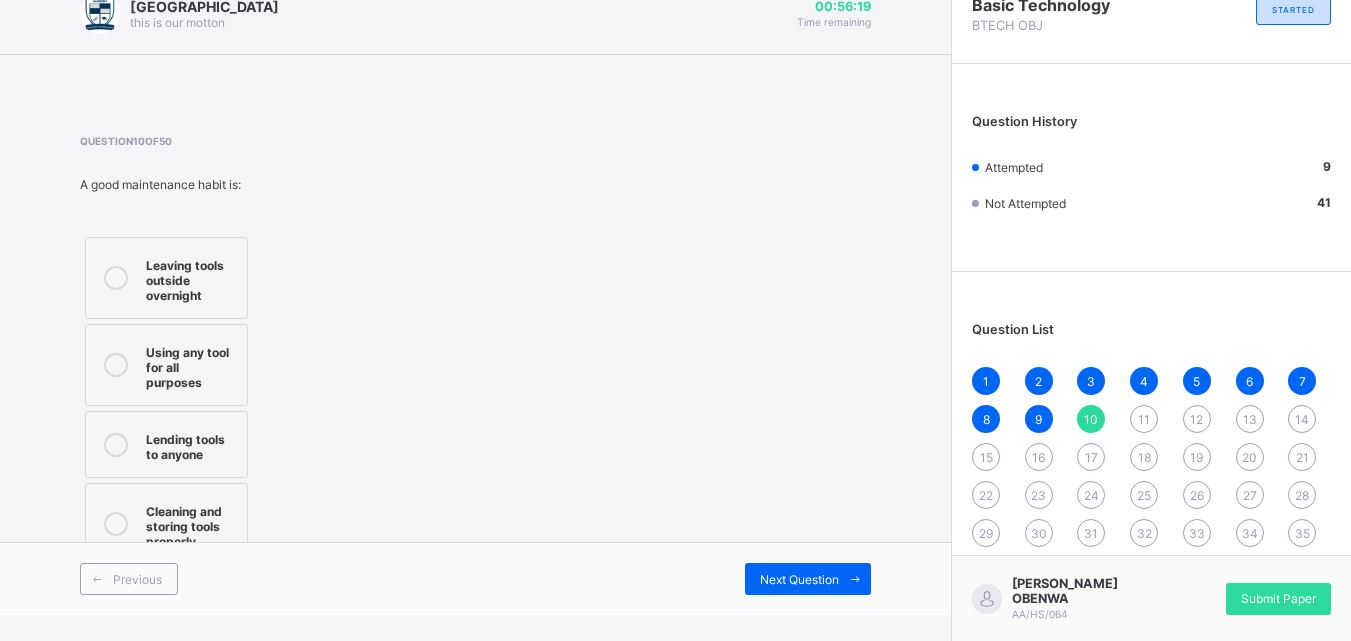 scroll, scrollTop: 0, scrollLeft: 0, axis: both 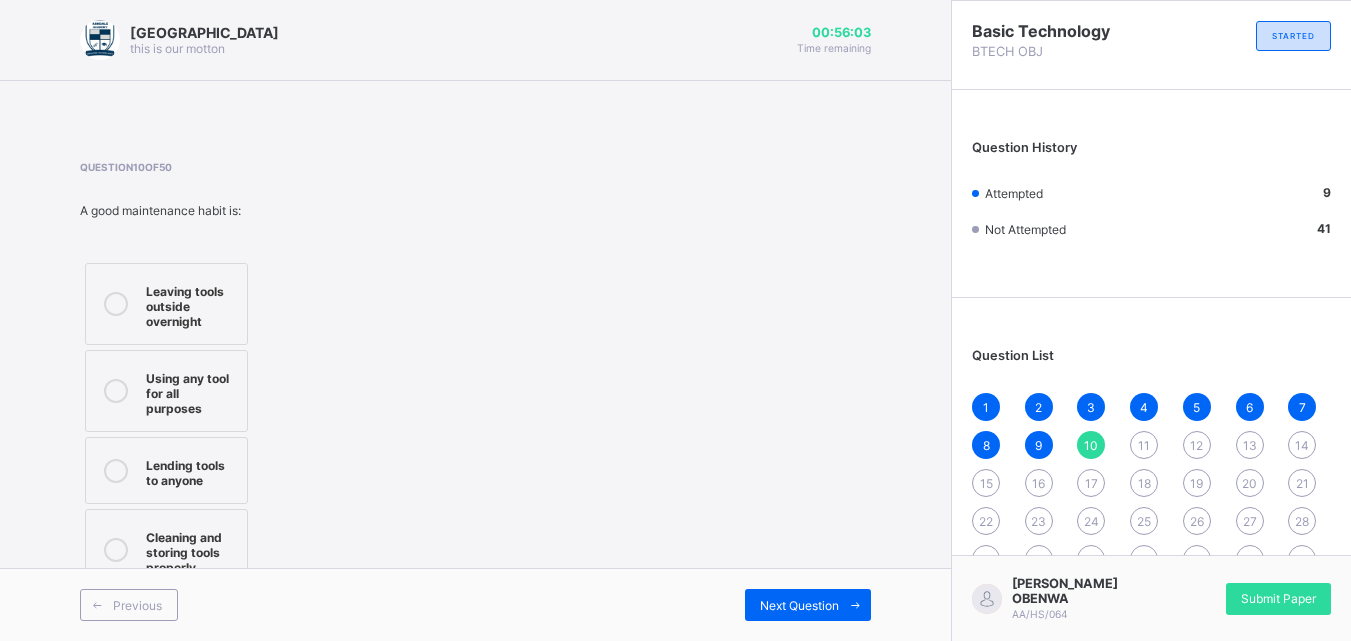 click on "Leaving tools outside overnight Using any tool for all purposes Lending tools to anyone Cleaning and storing tools properly" at bounding box center [224, 427] 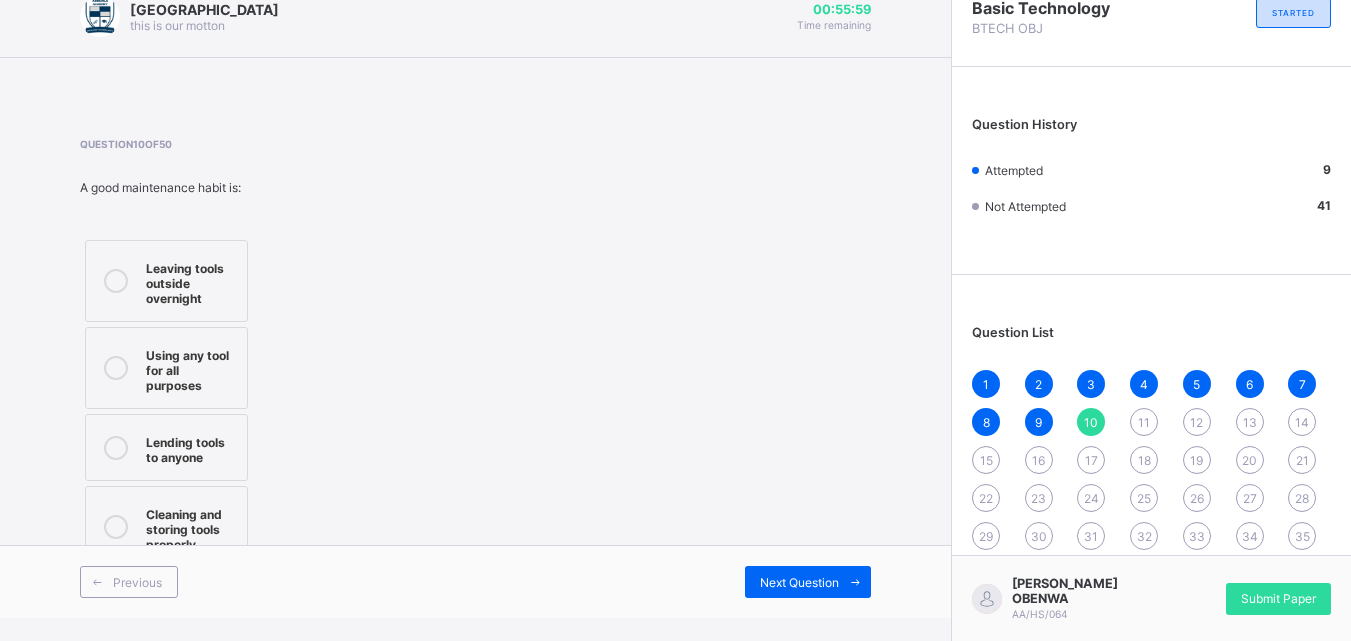 scroll, scrollTop: 40, scrollLeft: 0, axis: vertical 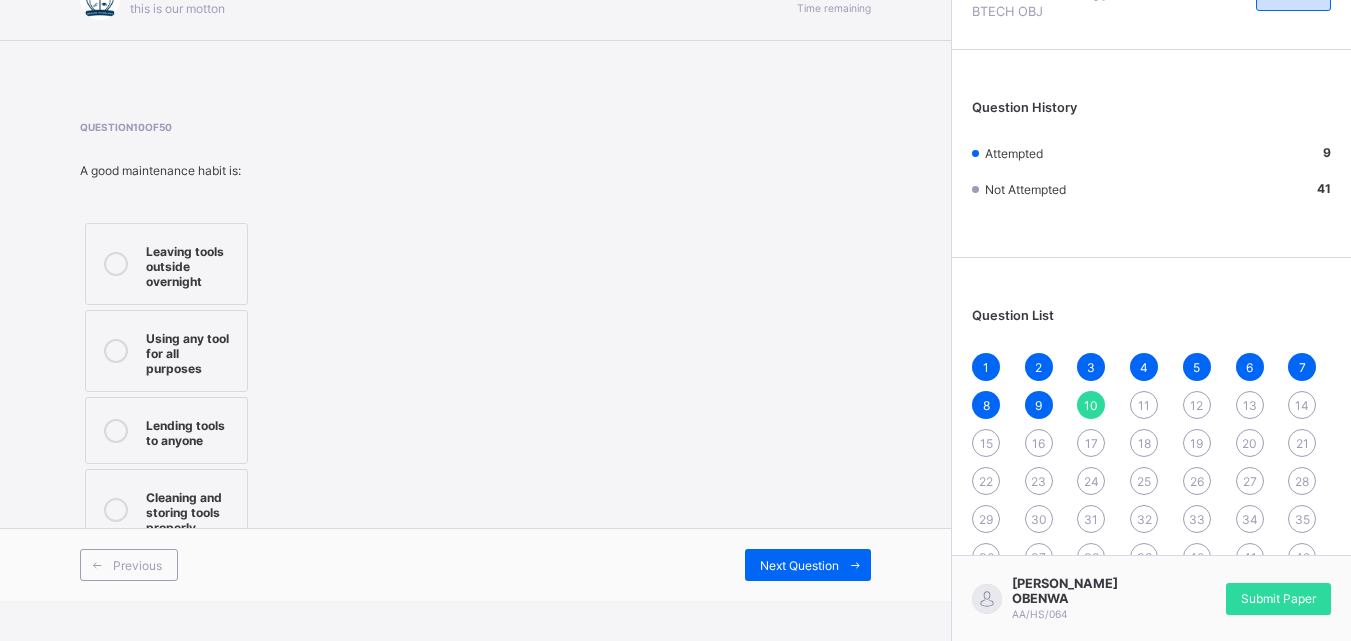click on "Cleaning and storing tools properly" at bounding box center [191, 510] 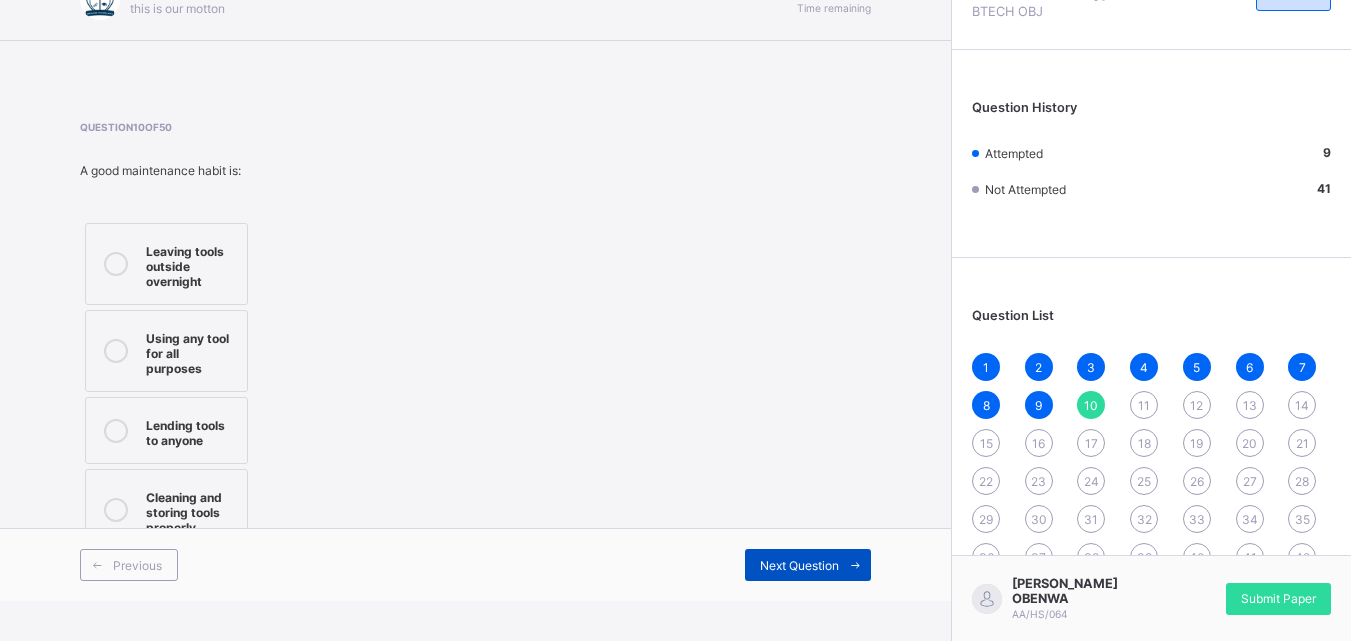 click on "Next Question" at bounding box center [799, 565] 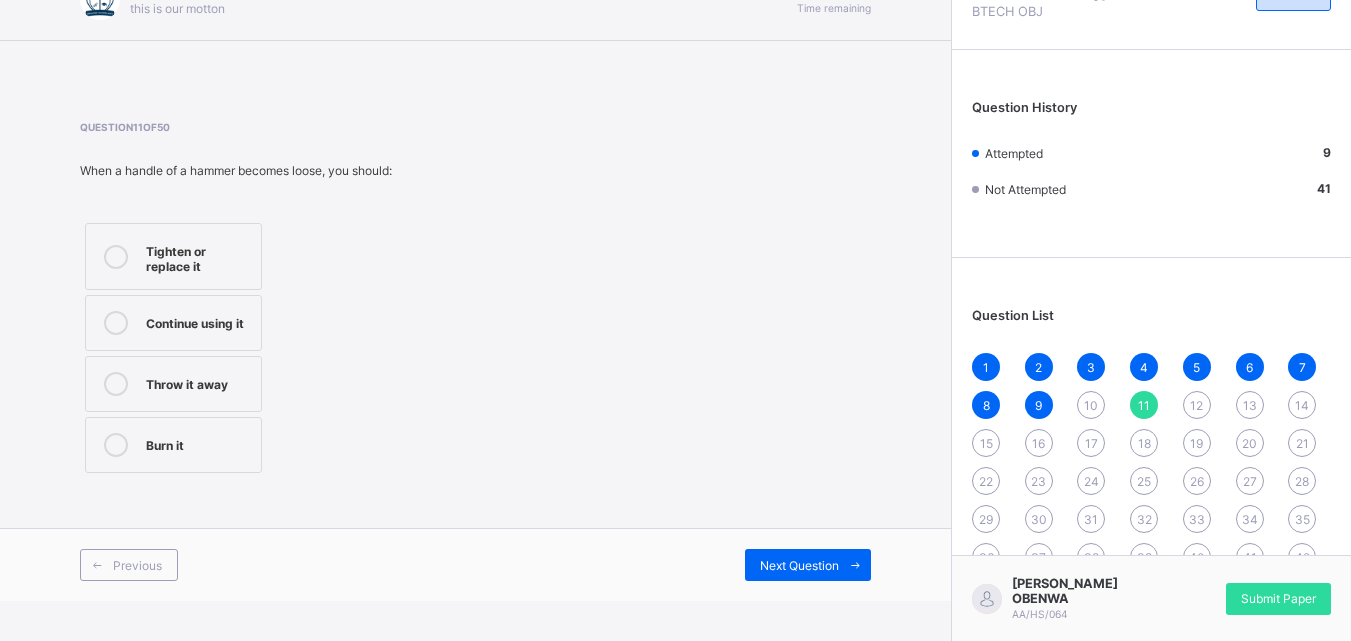 drag, startPoint x: 780, startPoint y: 552, endPoint x: 335, endPoint y: 388, distance: 474.25836 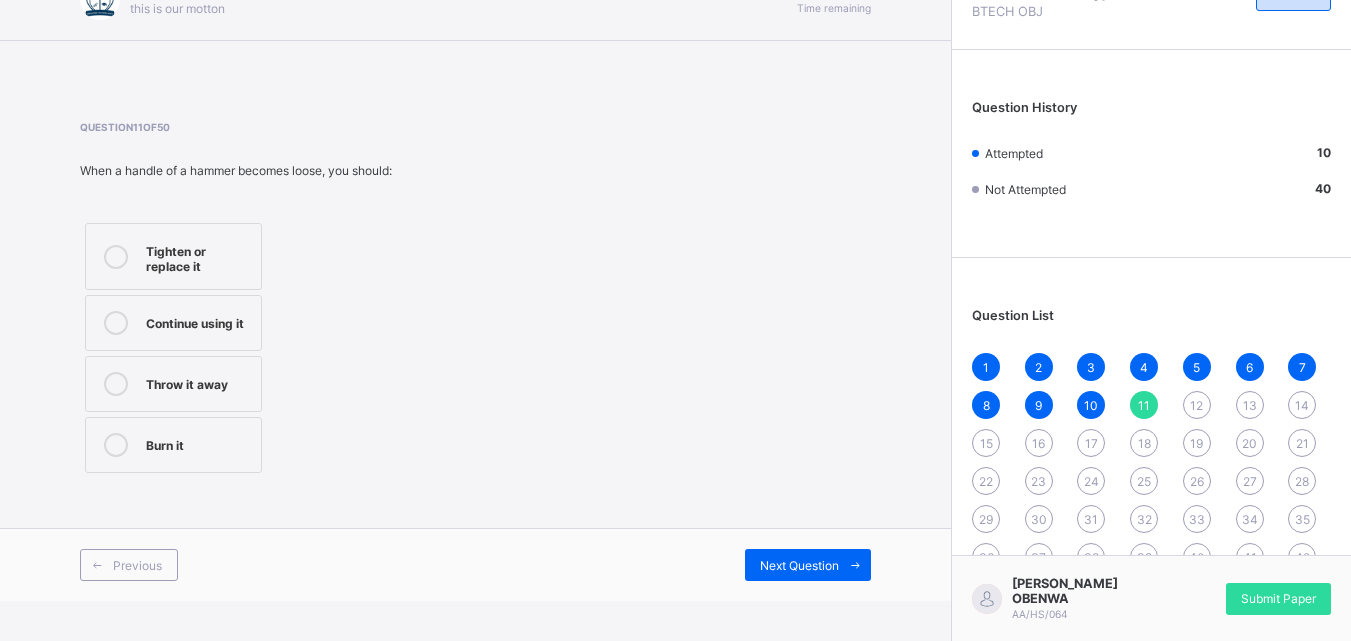 click on "Tighten or replace it" at bounding box center [173, 256] 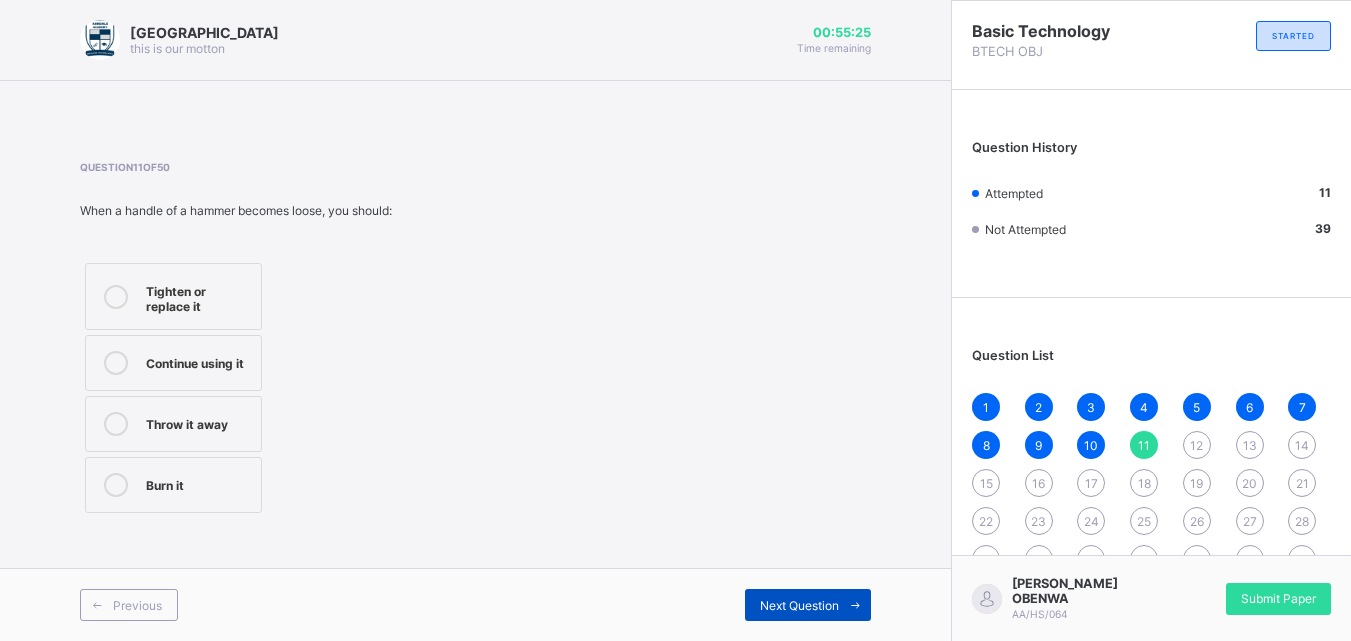 click on "Next Question" at bounding box center (808, 605) 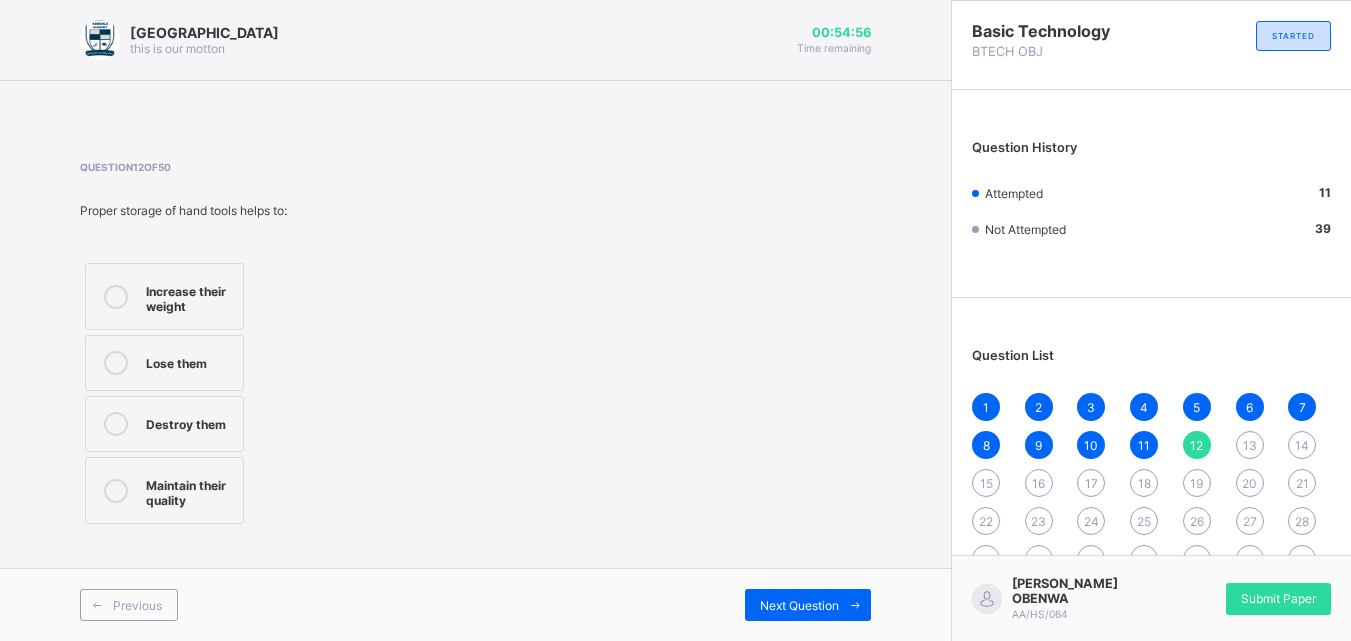 drag, startPoint x: 235, startPoint y: 496, endPoint x: 322, endPoint y: 548, distance: 101.35581 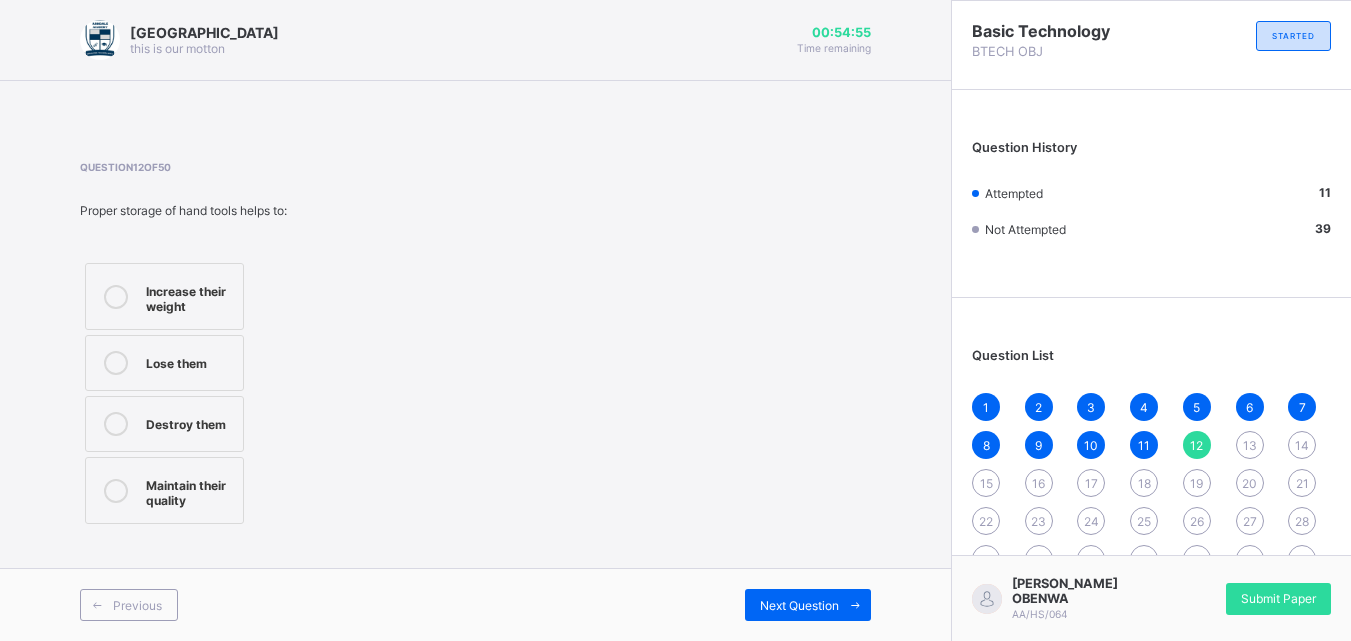 click on "Maintain their quality" at bounding box center (164, 490) 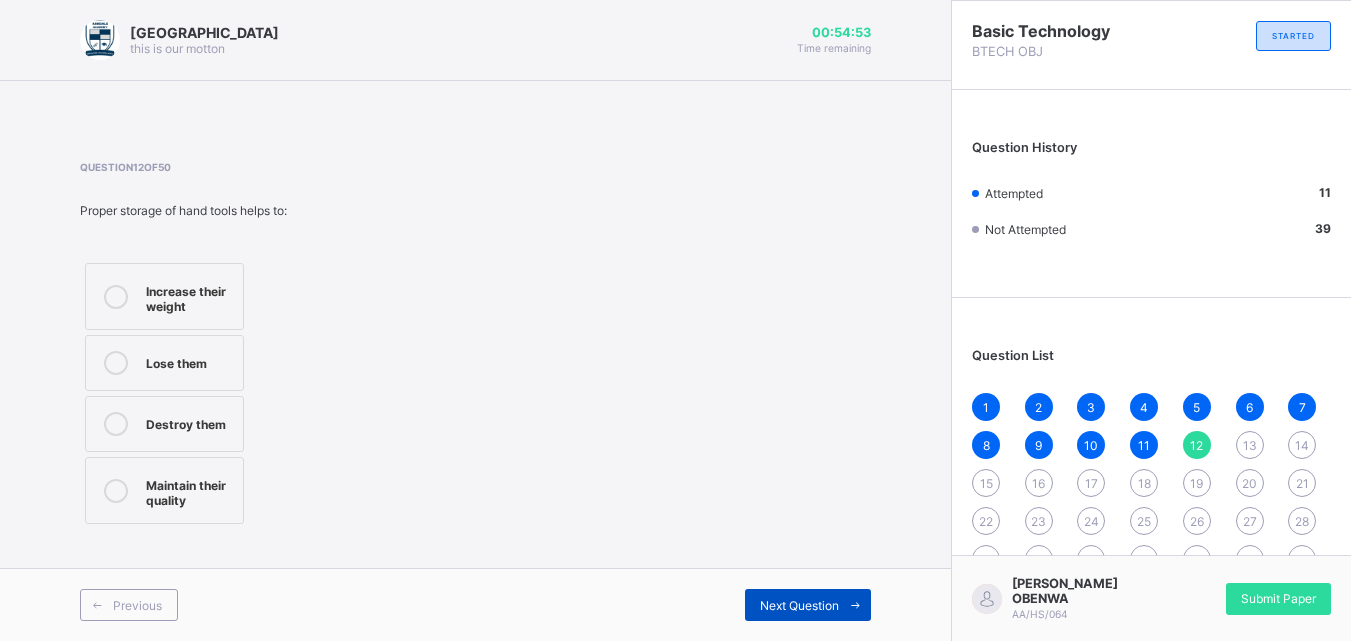 click on "Next Question" at bounding box center (808, 605) 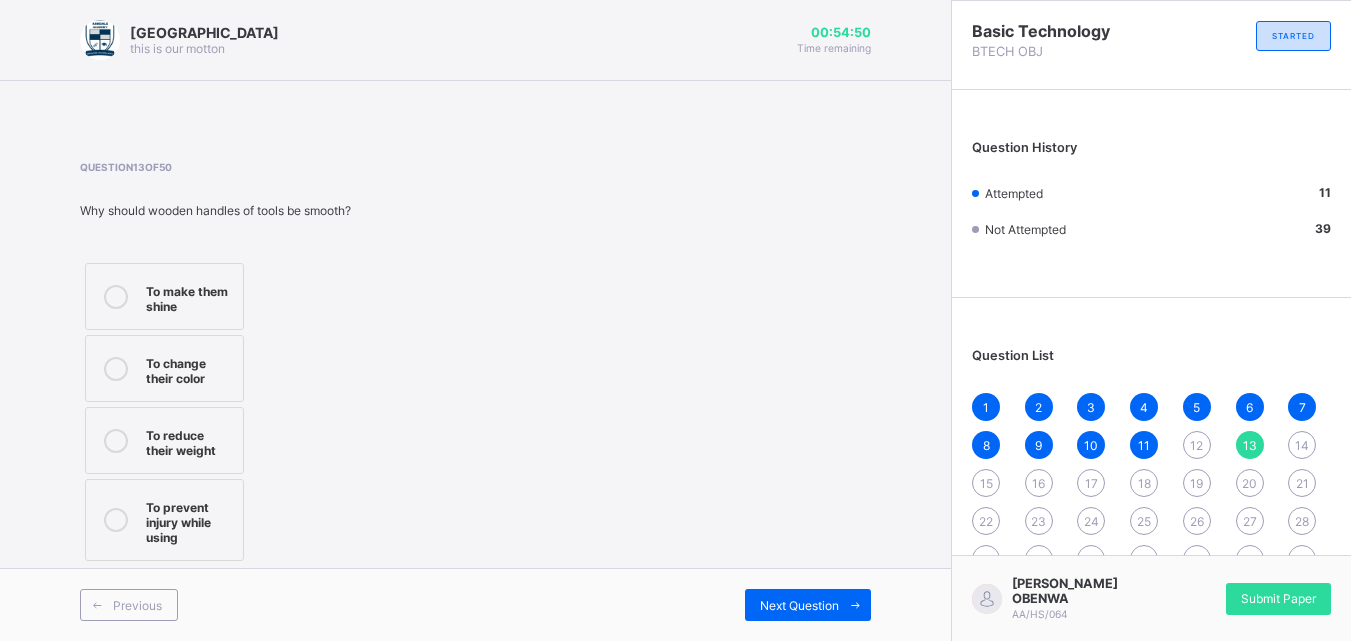 click on "12" at bounding box center [1197, 445] 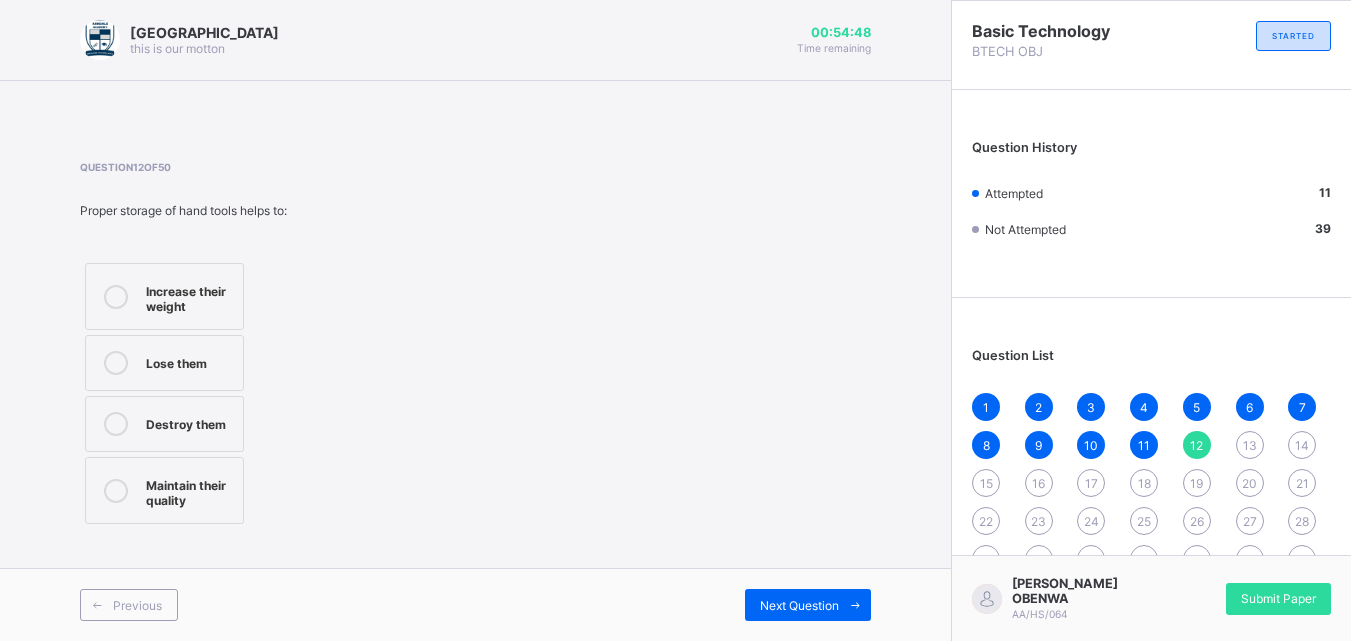 click on "Maintain their quality" at bounding box center [189, 490] 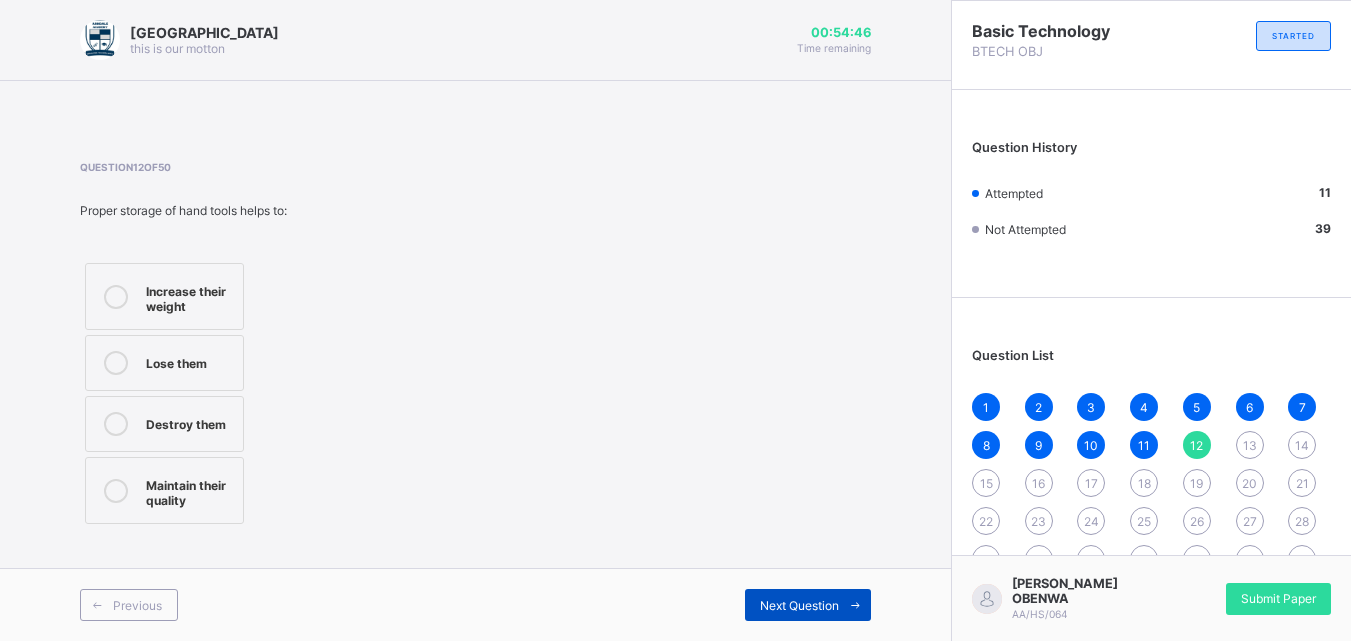 click on "Next Question" at bounding box center (799, 605) 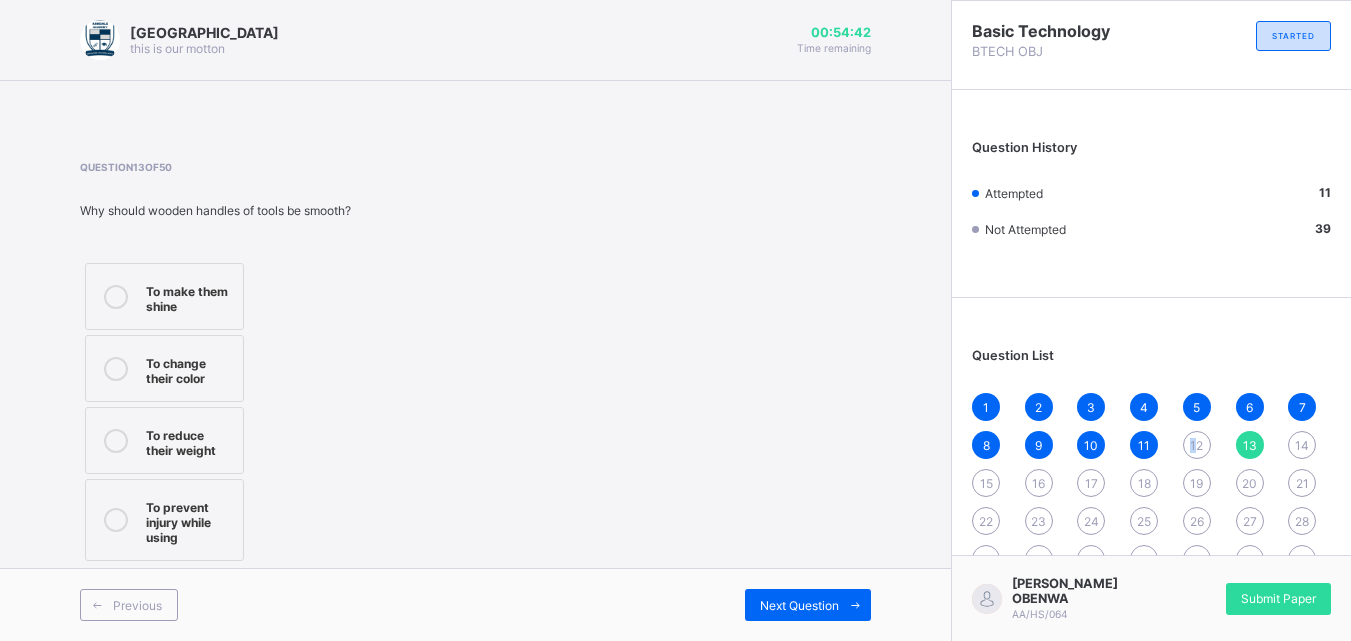 click on "12" at bounding box center [1196, 445] 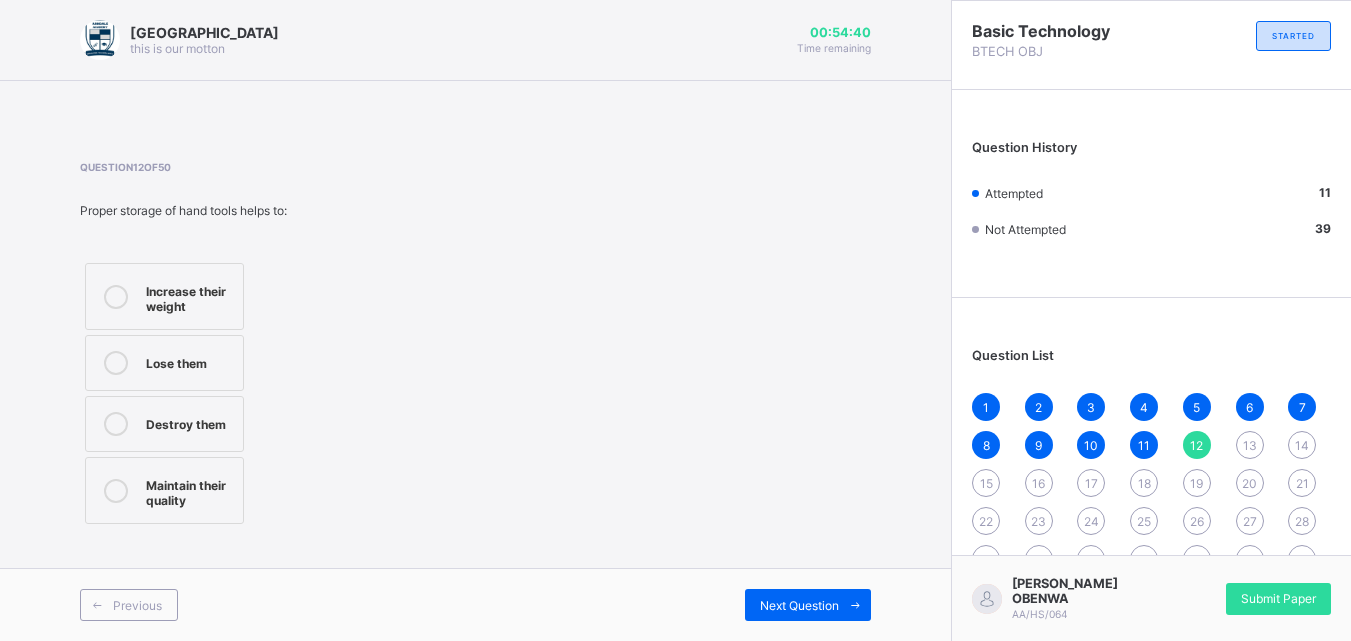 click on "Maintain their quality" at bounding box center [189, 490] 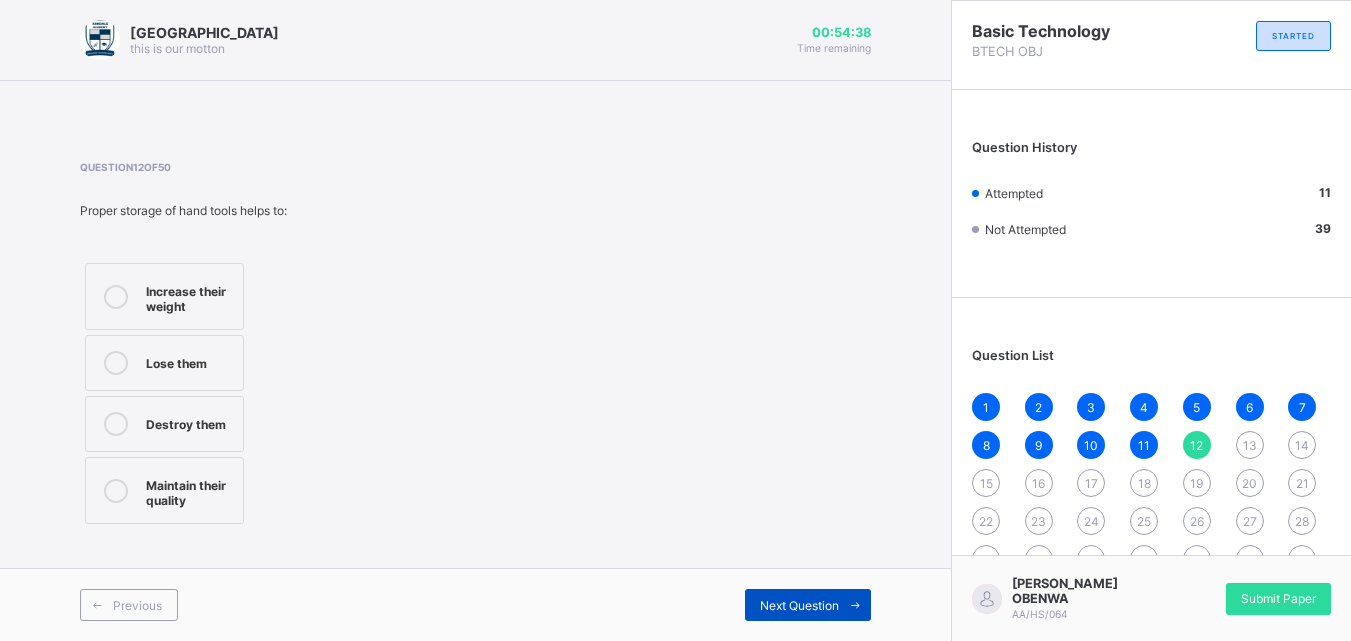 click on "Next Question" at bounding box center (799, 605) 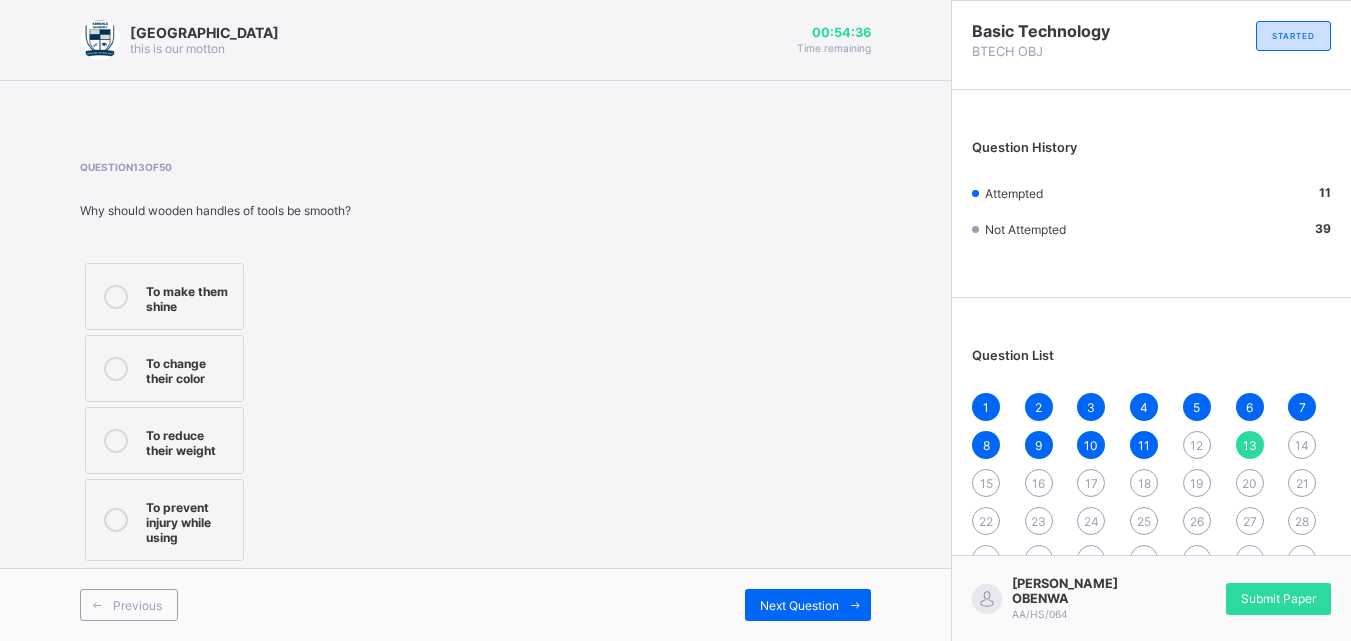 click on "12" at bounding box center (1196, 445) 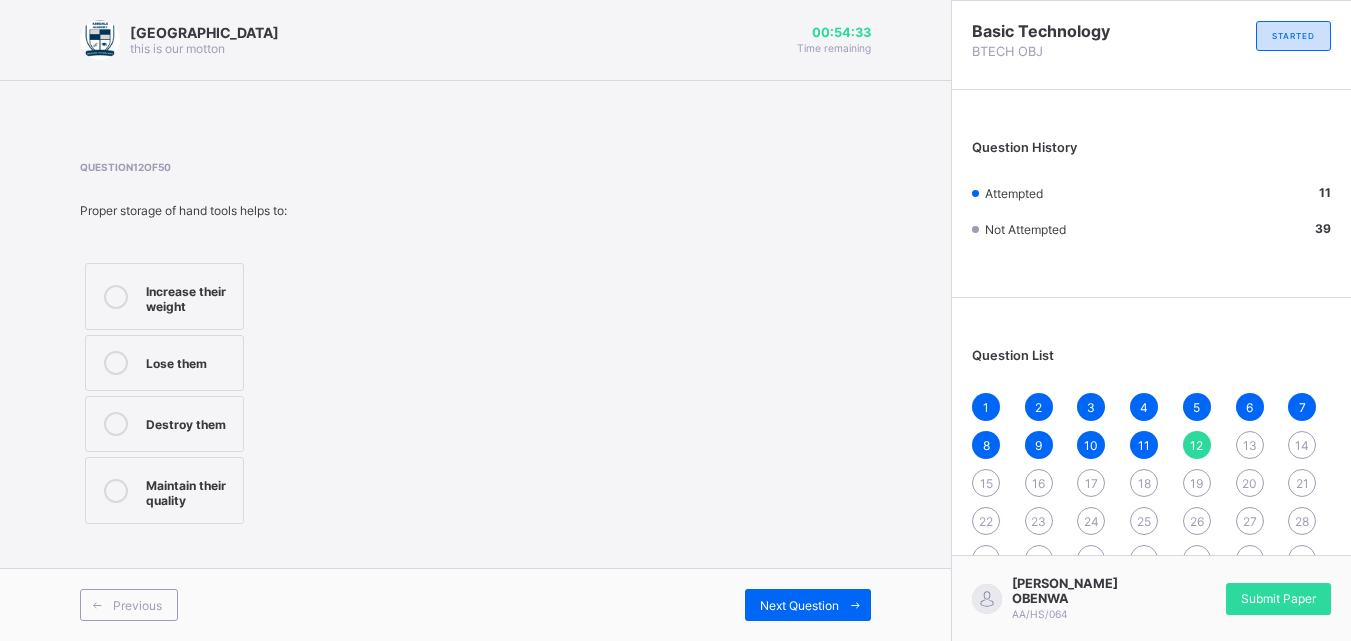 click on "Maintain their quality" at bounding box center (189, 490) 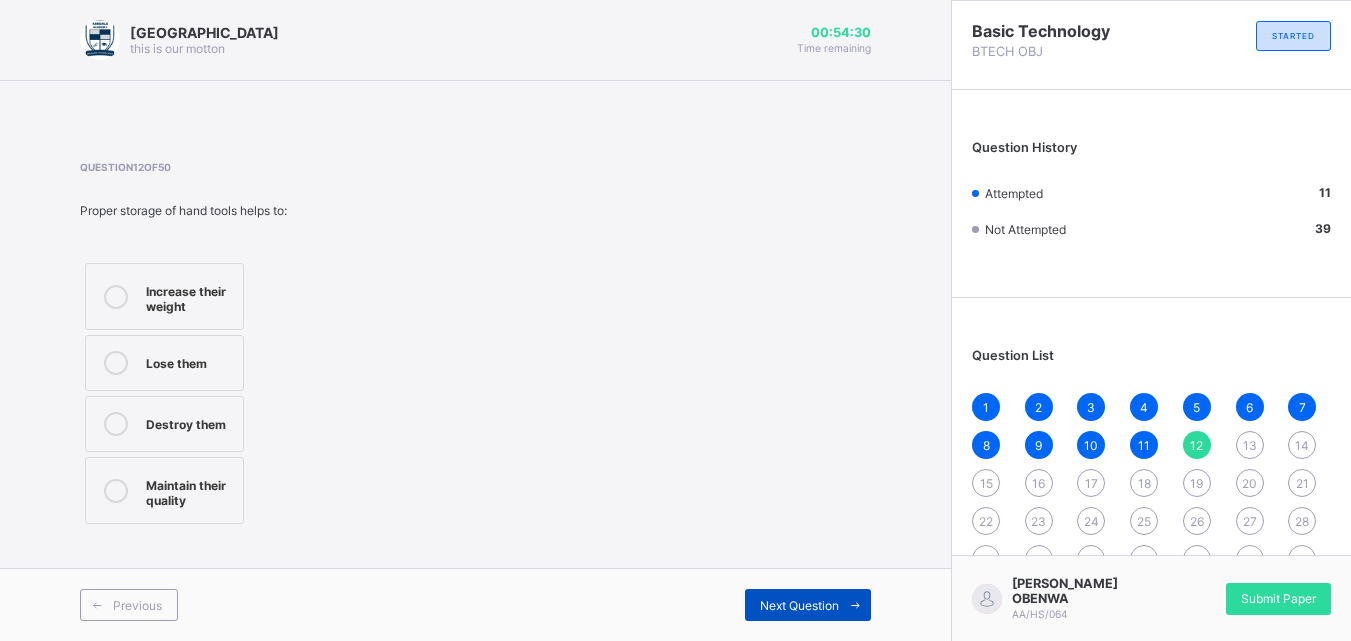 click on "Next Question" at bounding box center (808, 605) 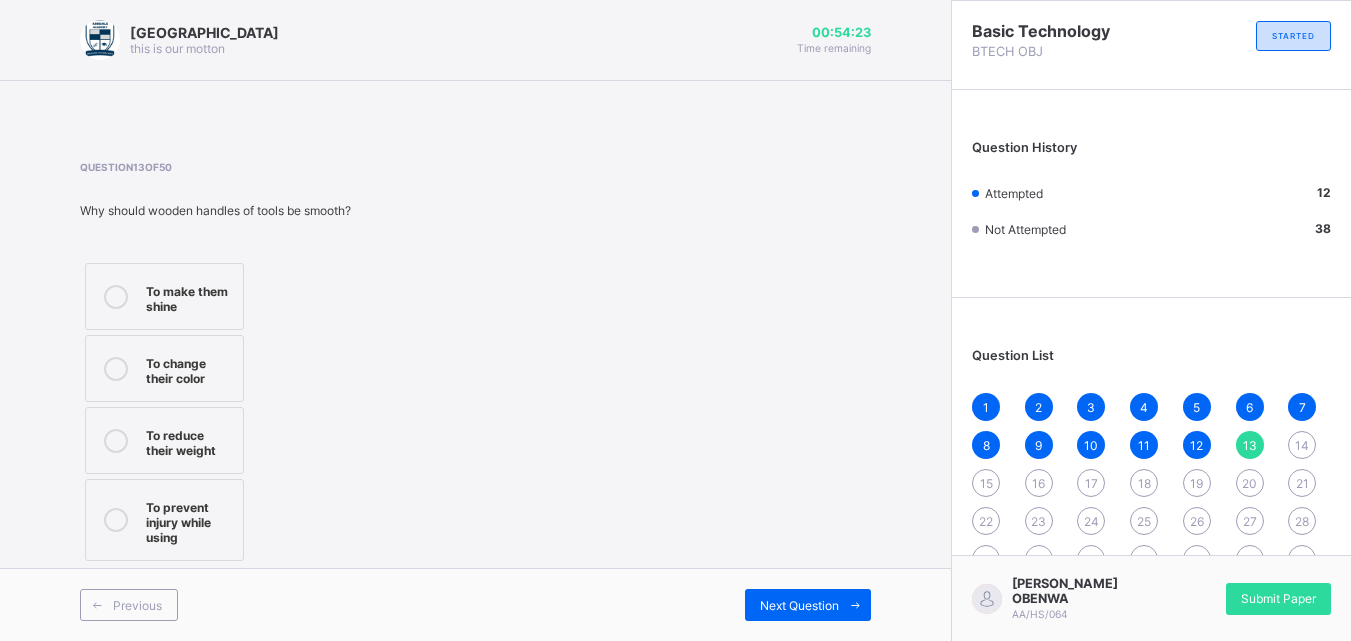 click on "1 2 3 4 5 6 7 8 9 10 11 12 13 14 15 16 17 18 19 20 21 22 23 24 25 26 27 28 29 30 31 32 33 34 35 36 37 38 39 40 41 42 43 44 45 46 47 48 49 50" at bounding box center [1151, 540] 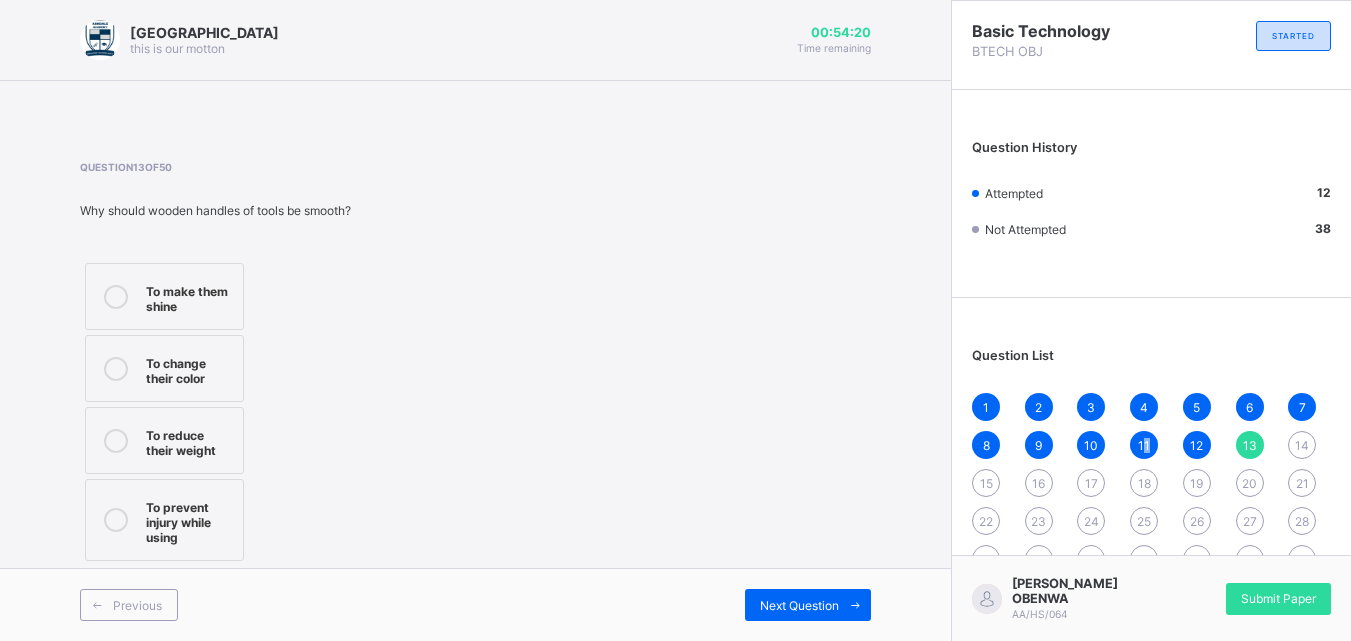 click on "11" at bounding box center [1144, 445] 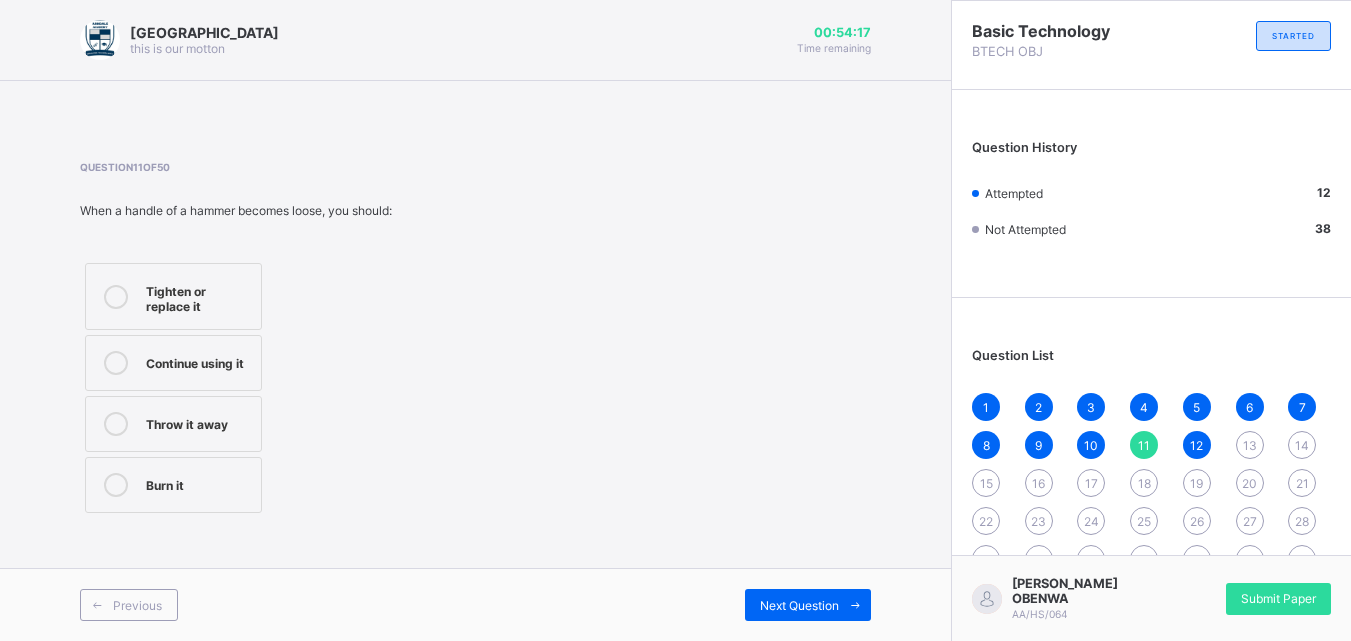 drag, startPoint x: 1288, startPoint y: 441, endPoint x: 1280, endPoint y: 450, distance: 12.0415945 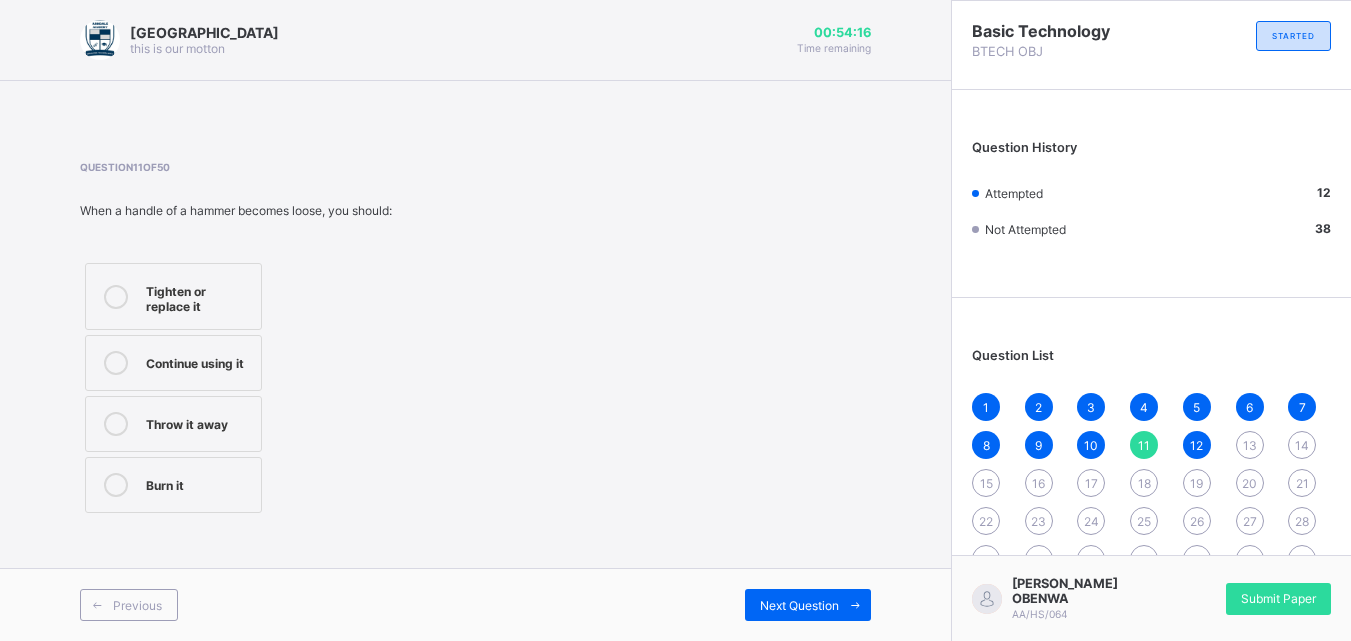 click on "13" at bounding box center (1250, 445) 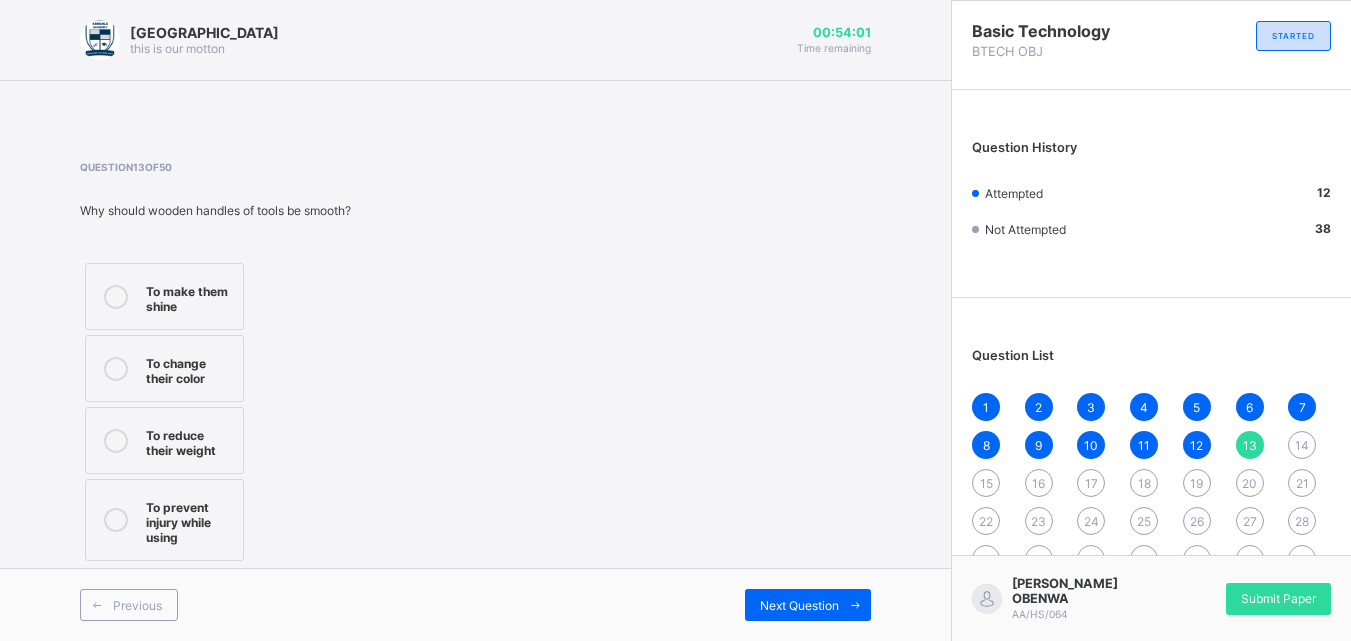 click on "To prevent injury while using" at bounding box center (189, 520) 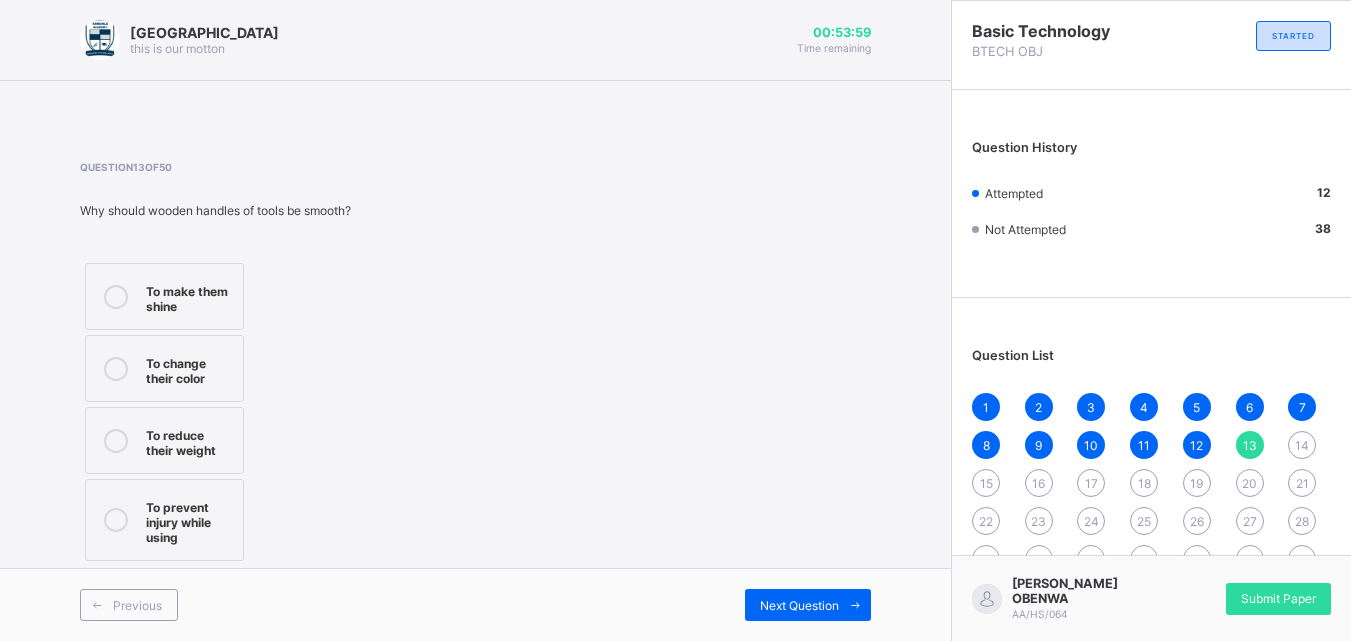drag, startPoint x: 825, startPoint y: 591, endPoint x: 812, endPoint y: 580, distance: 17.029387 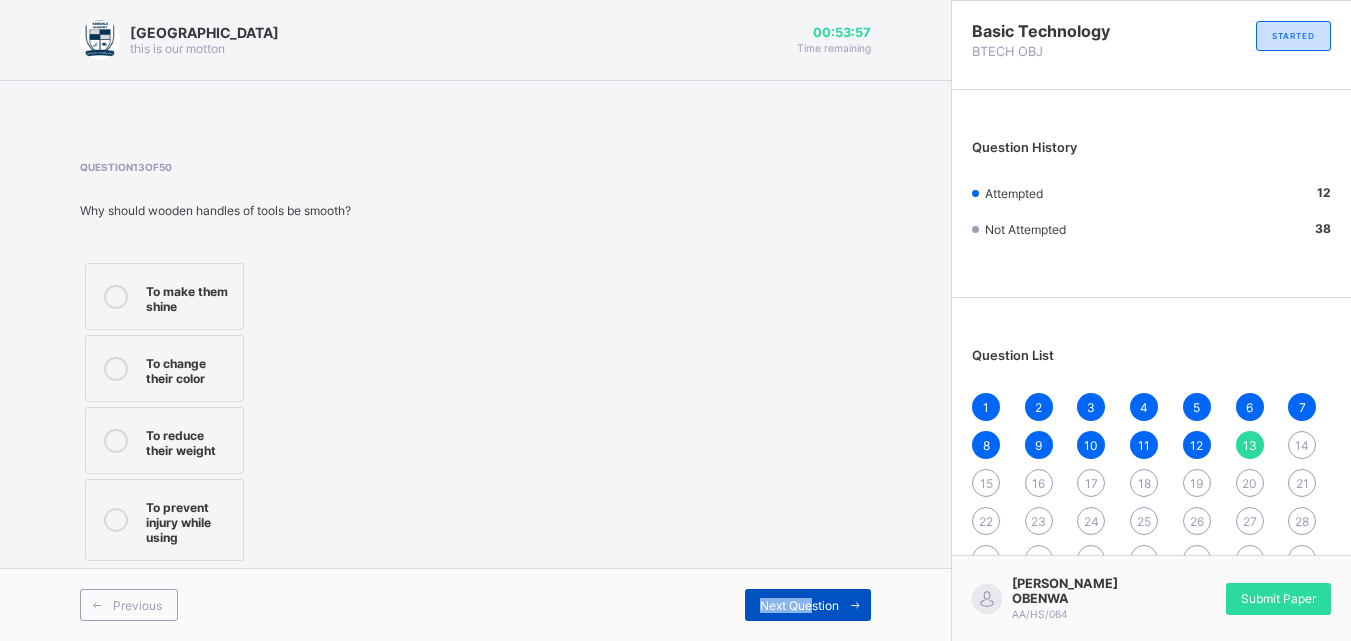 click on "Next Question" at bounding box center [799, 605] 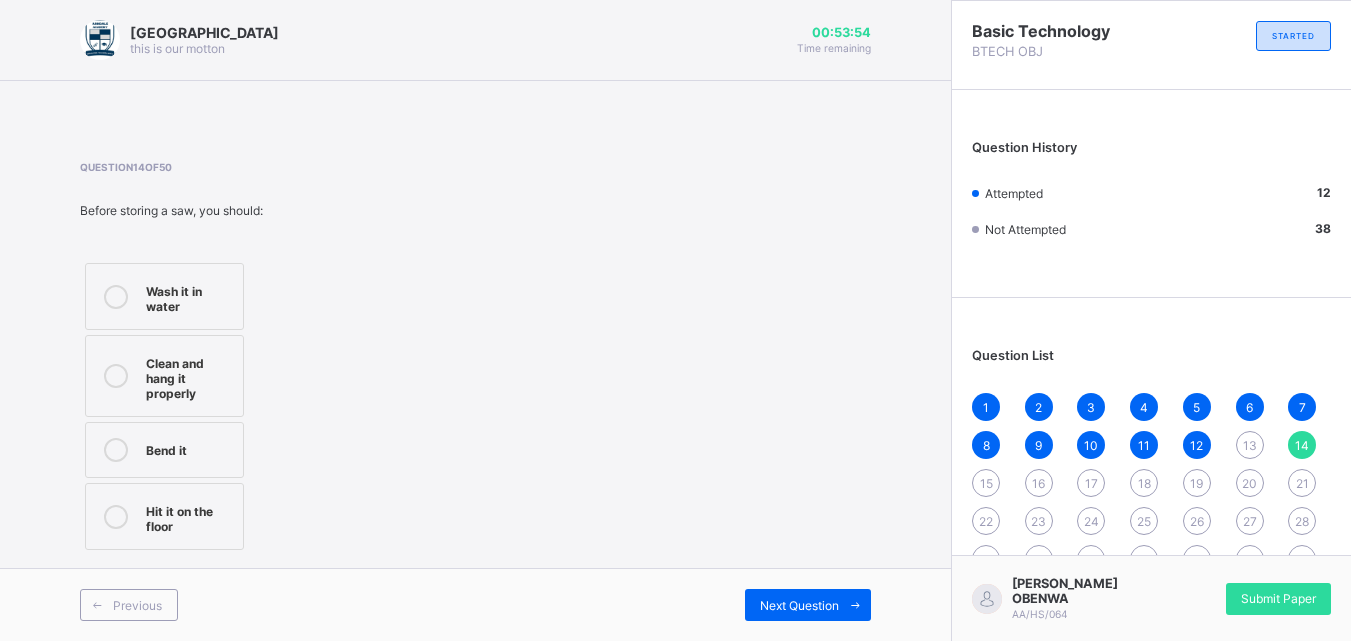 click on "13" at bounding box center (1250, 445) 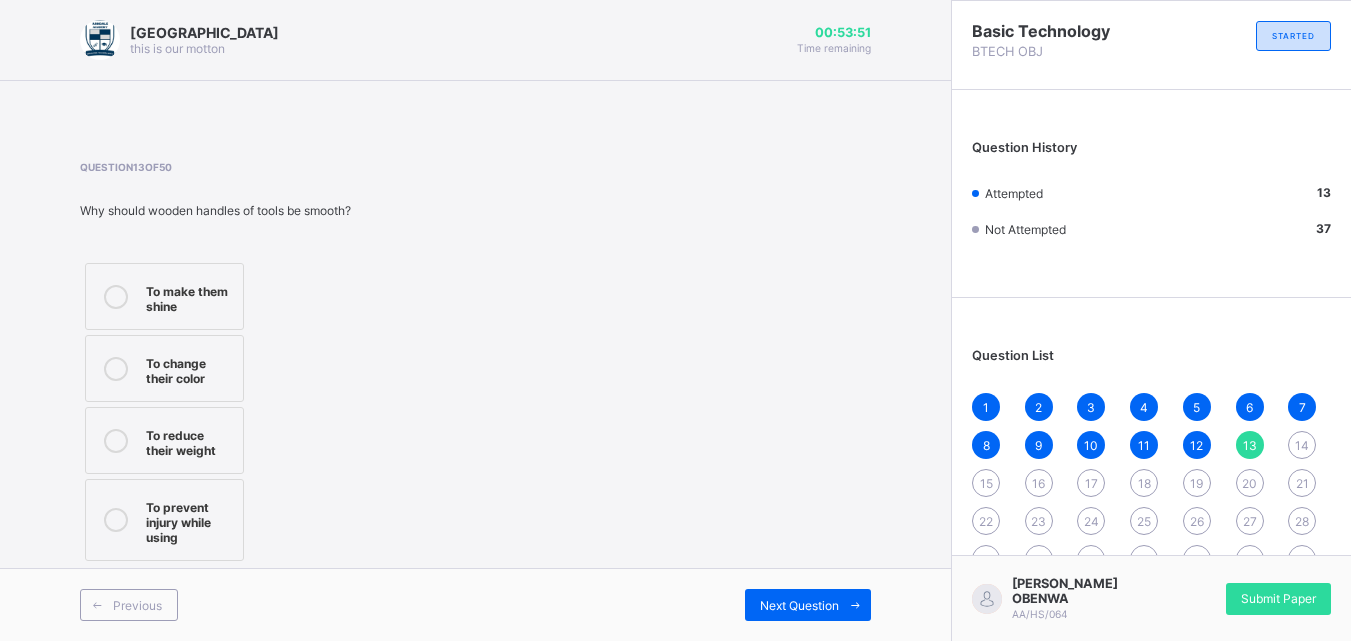 click on "To prevent injury while using" at bounding box center [164, 520] 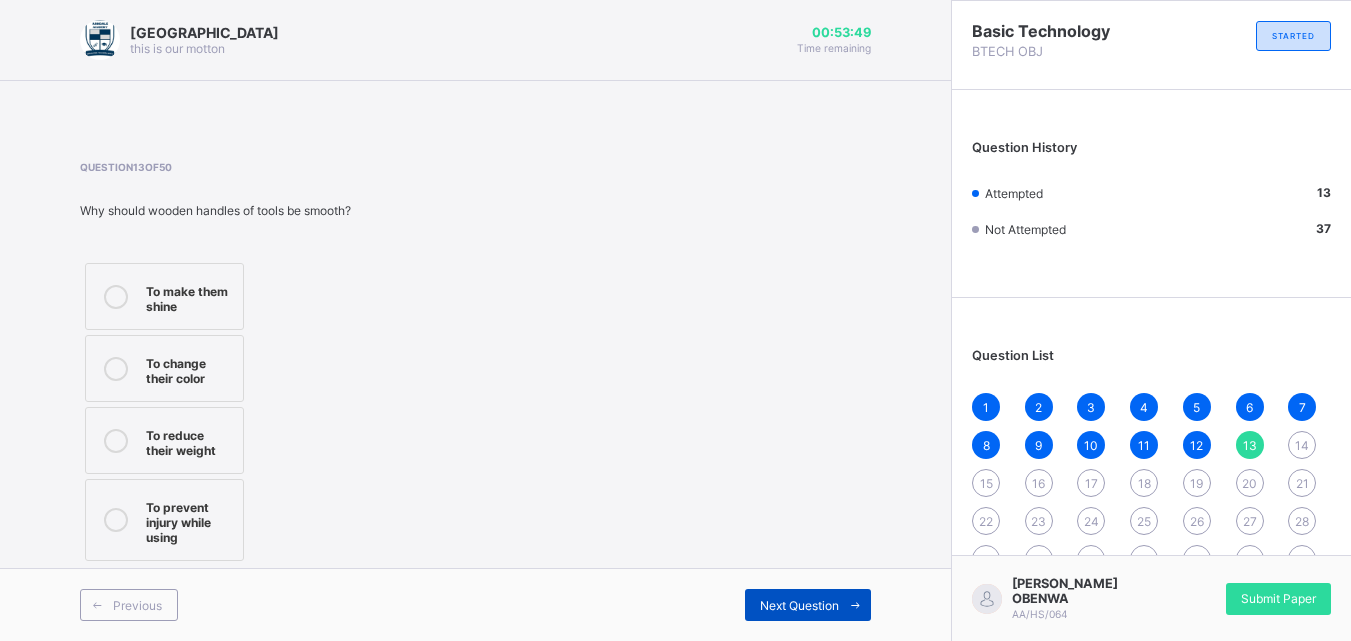 click at bounding box center (855, 605) 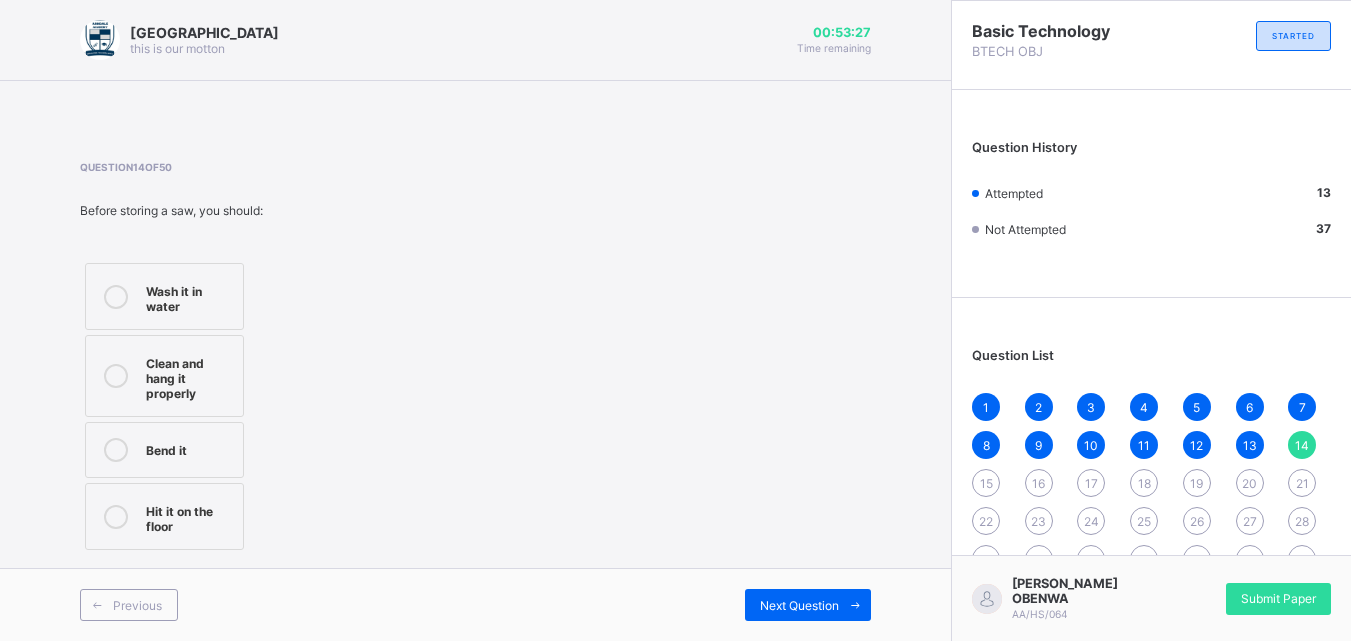 click on "Clean and hang it properly" at bounding box center [164, 376] 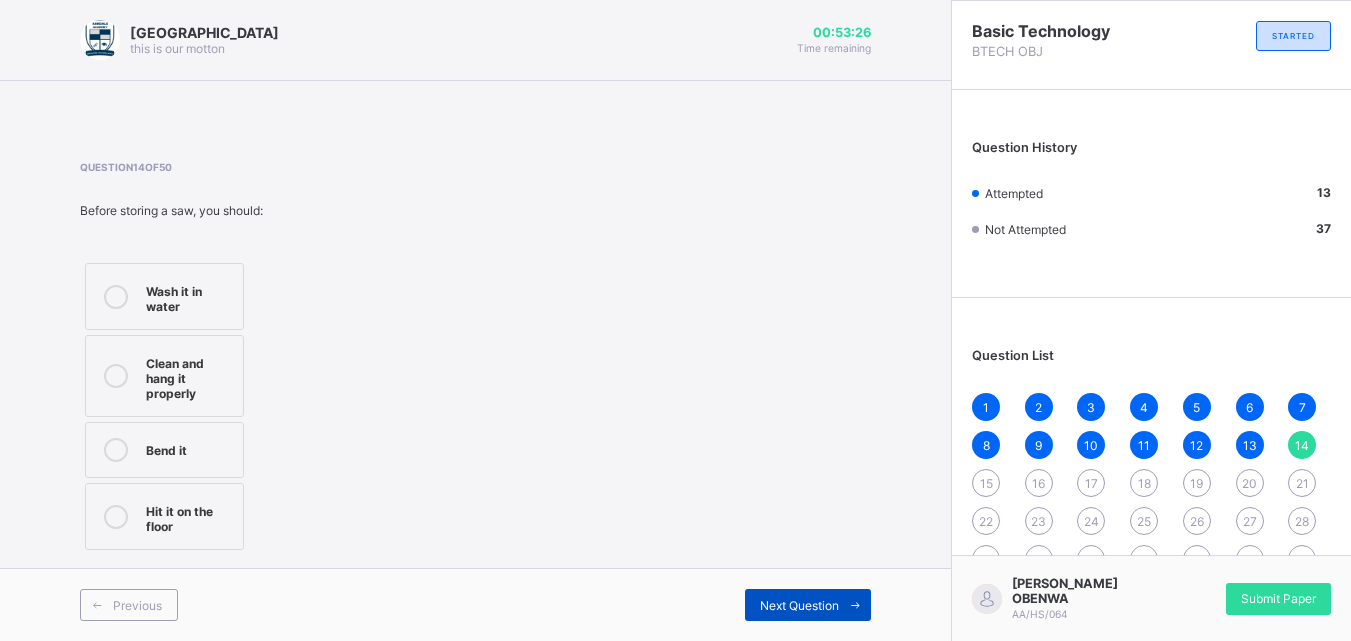 click on "Next Question" at bounding box center (808, 605) 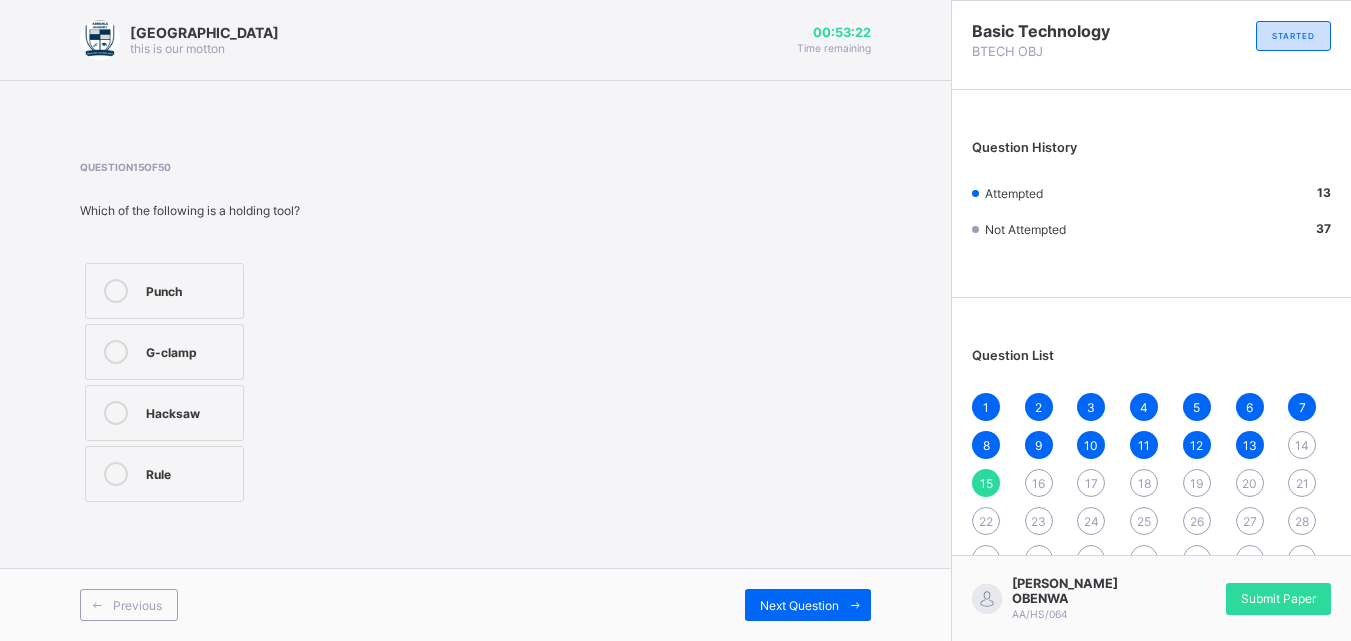click on "14" at bounding box center [1302, 445] 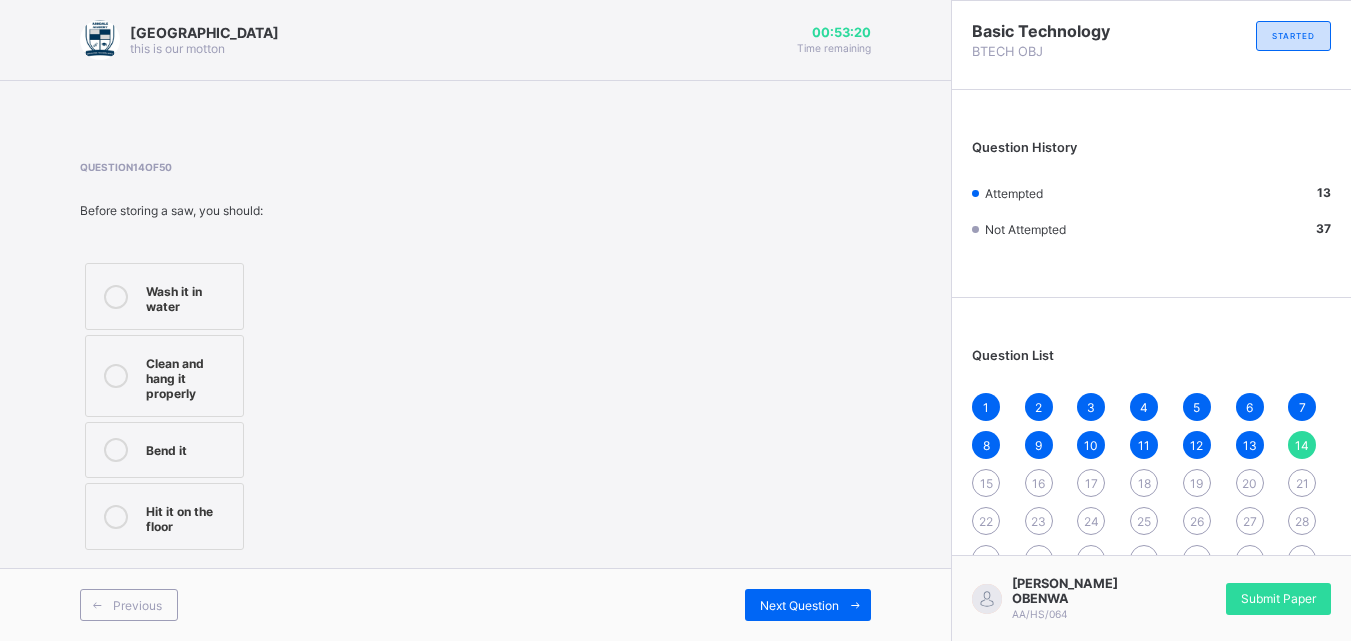 click on "Clean and hang it properly" at bounding box center [189, 376] 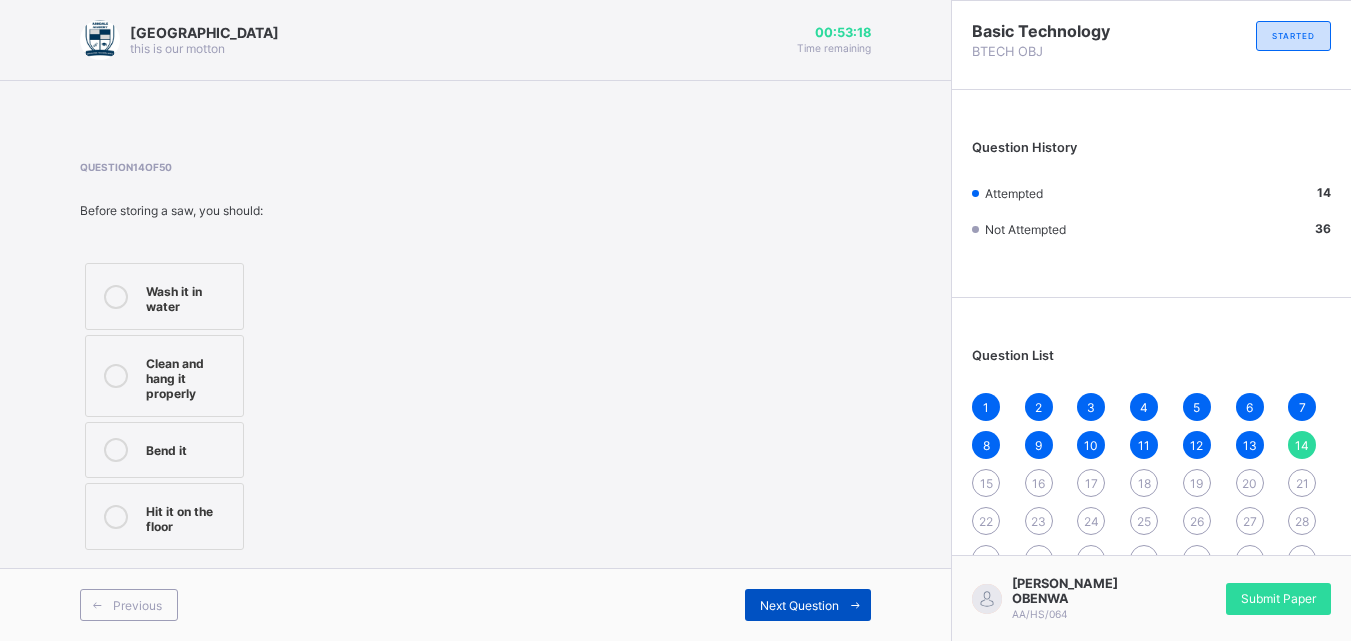 click on "Next Question" at bounding box center (799, 605) 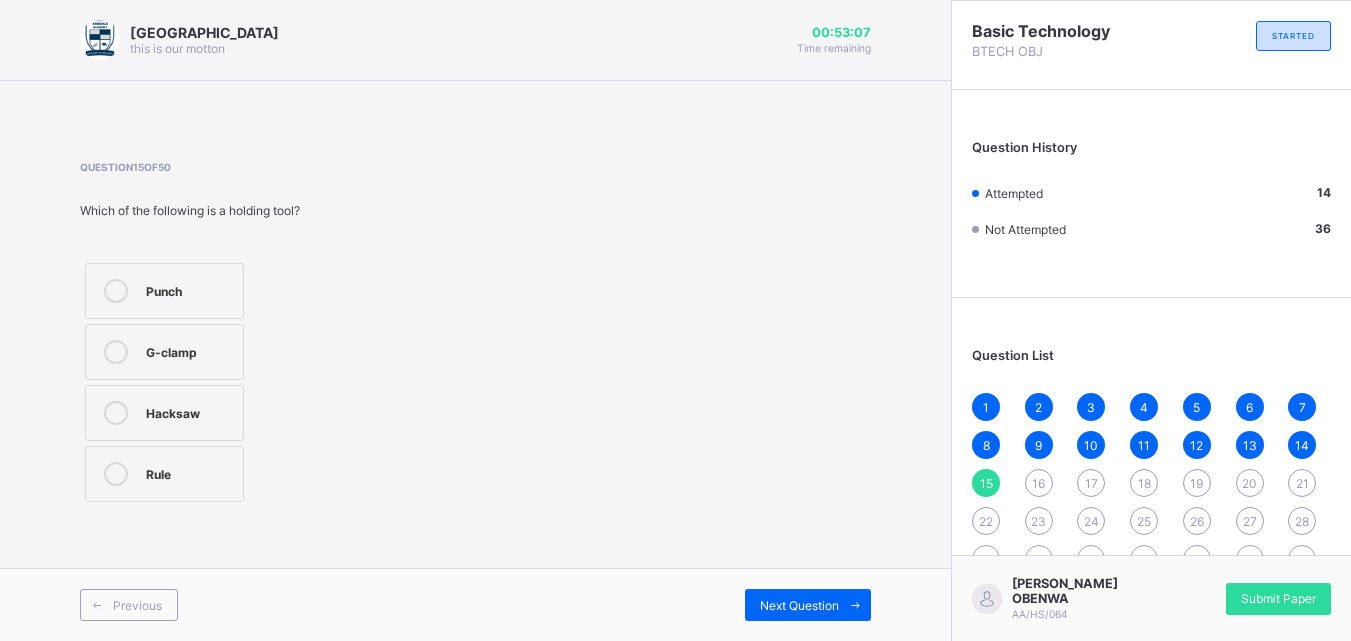 drag, startPoint x: 137, startPoint y: 292, endPoint x: 246, endPoint y: 317, distance: 111.83023 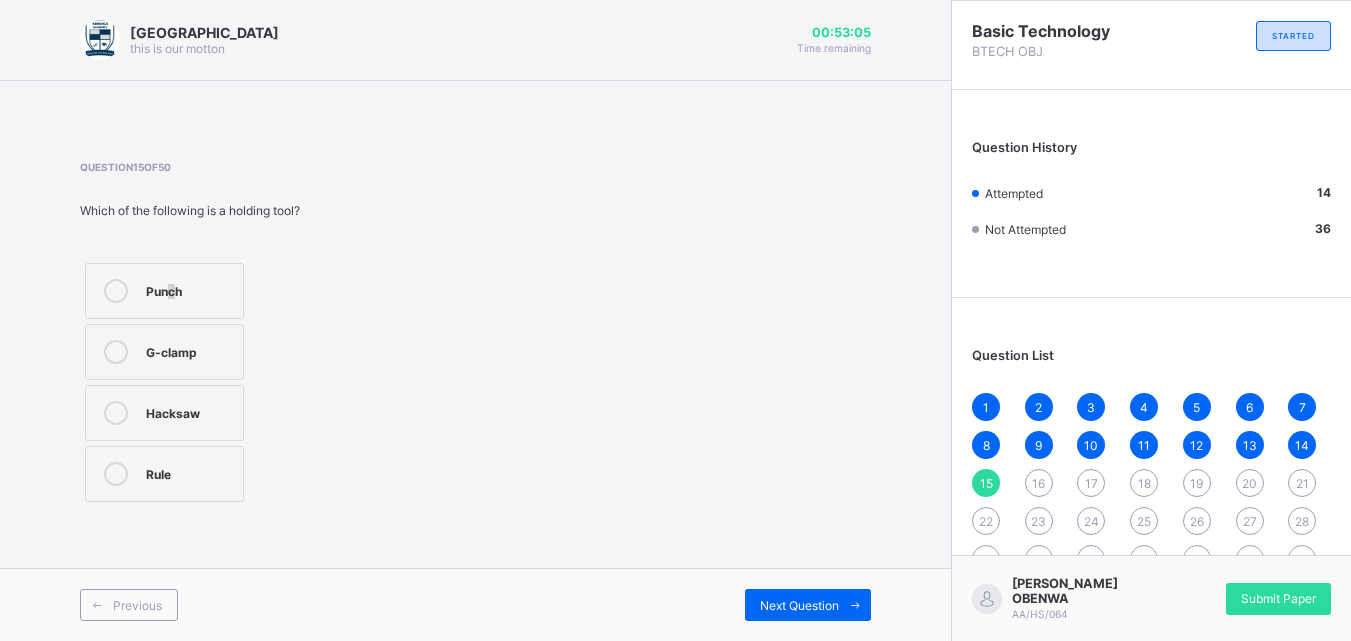 click on "Punch" at bounding box center (164, 291) 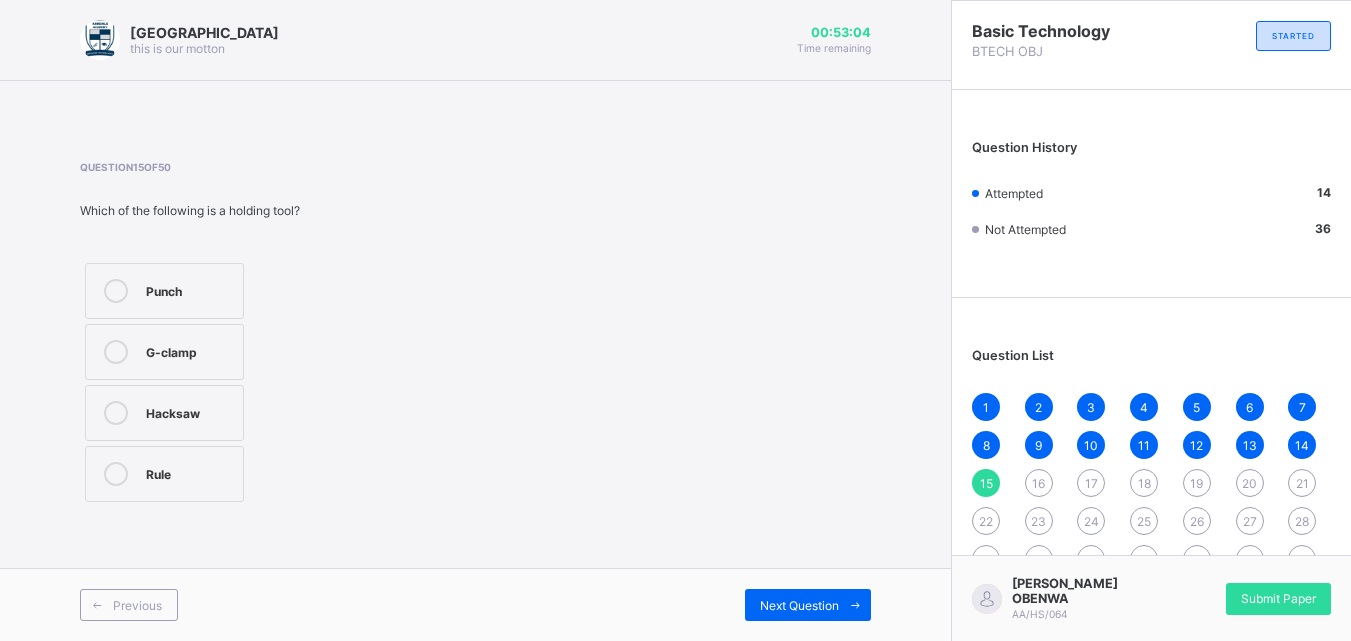 click on "Punch" at bounding box center [189, 289] 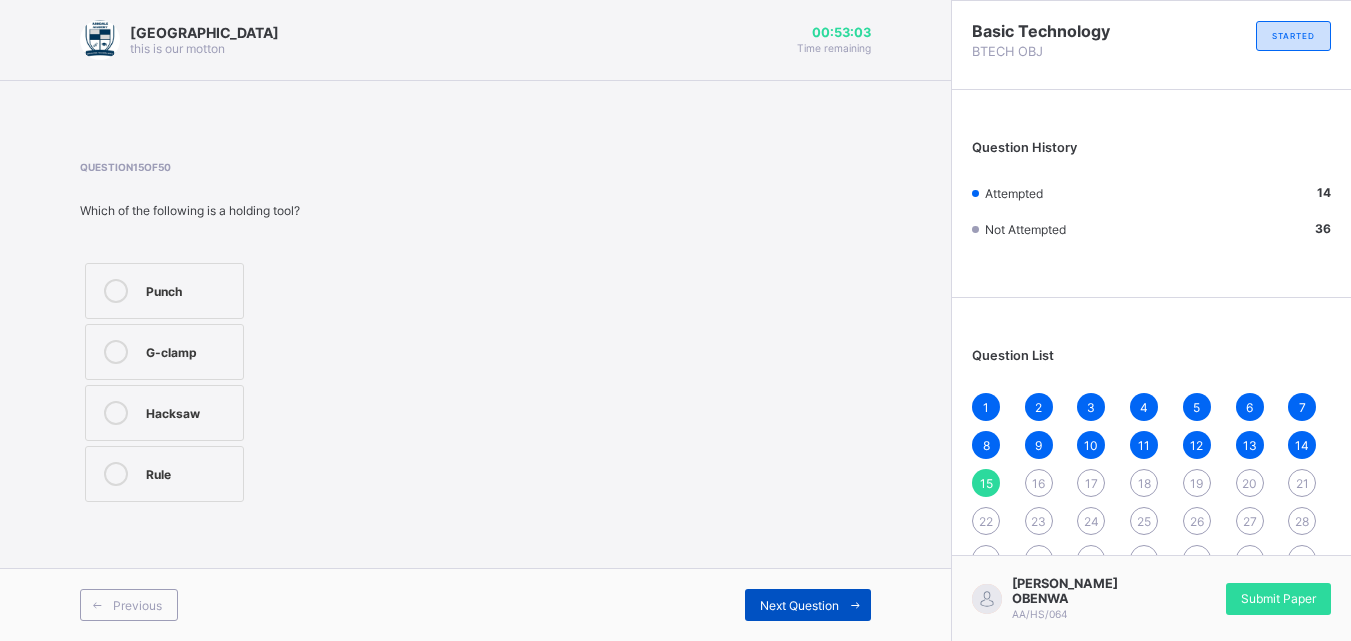 click at bounding box center (855, 605) 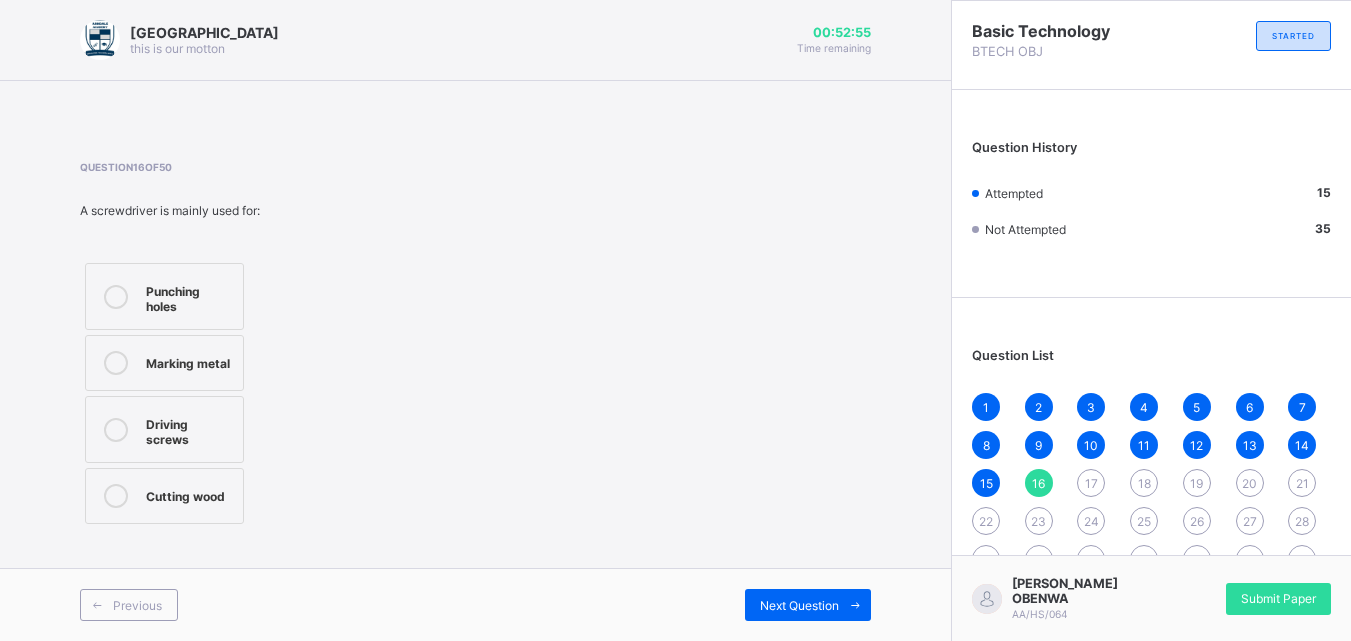 click on "Driving screws" at bounding box center (189, 429) 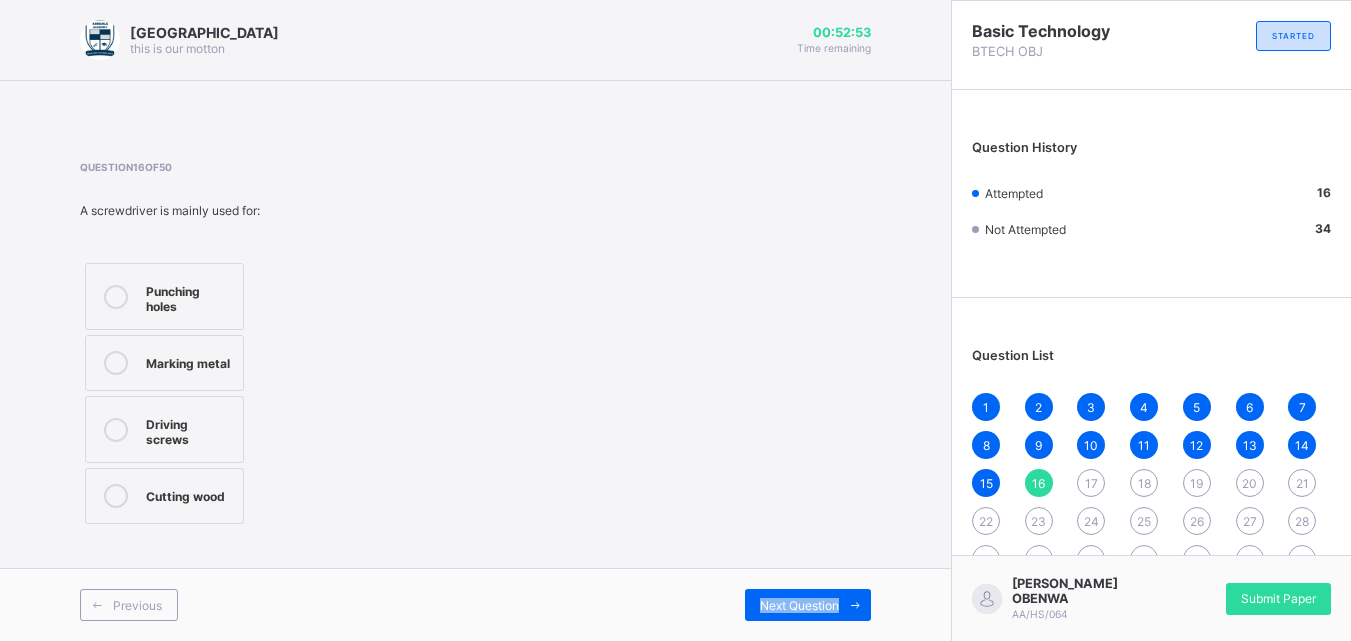 click on "Previous Next Question" at bounding box center [475, 604] 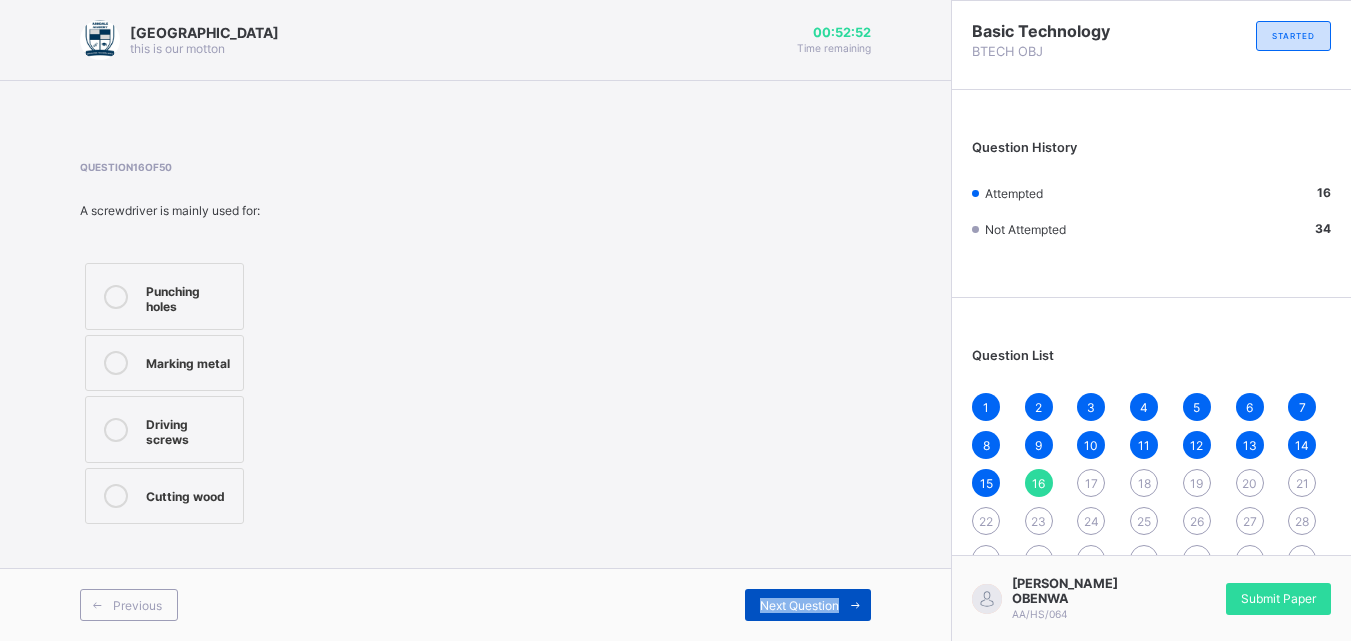click on "Next Question" at bounding box center [799, 605] 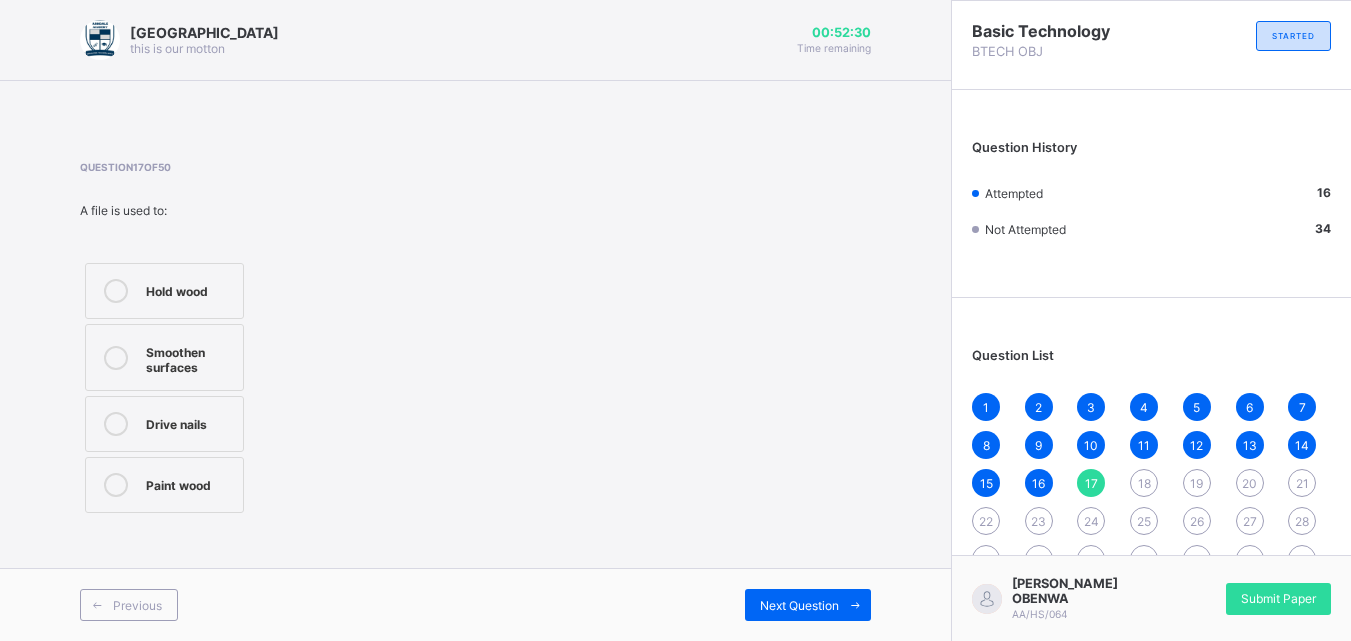 click on "Hold wood" at bounding box center [189, 289] 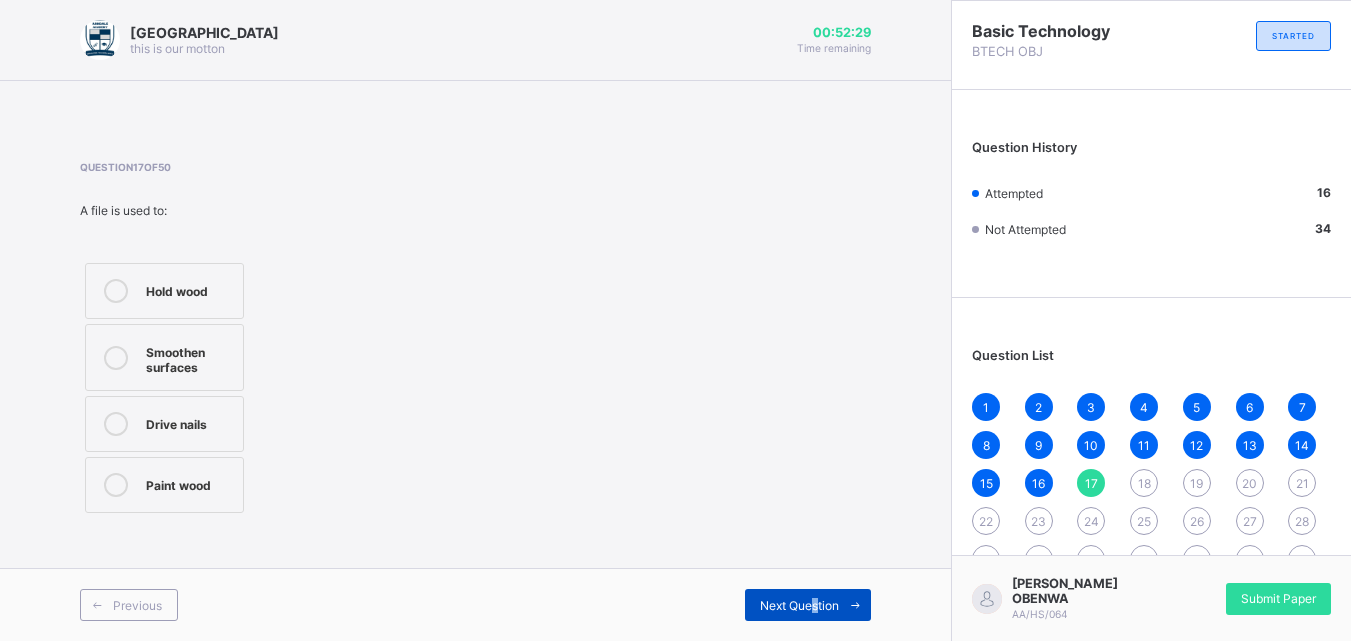 click on "Next Question" at bounding box center (808, 605) 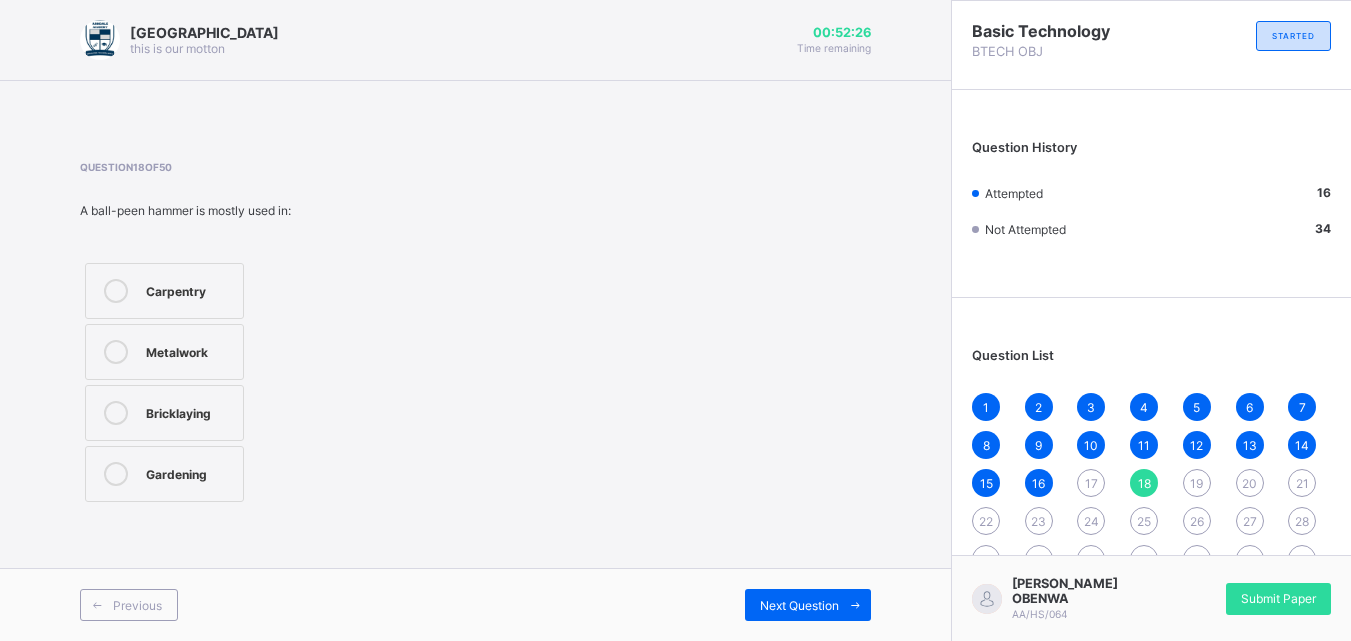 click on "17" at bounding box center [1091, 483] 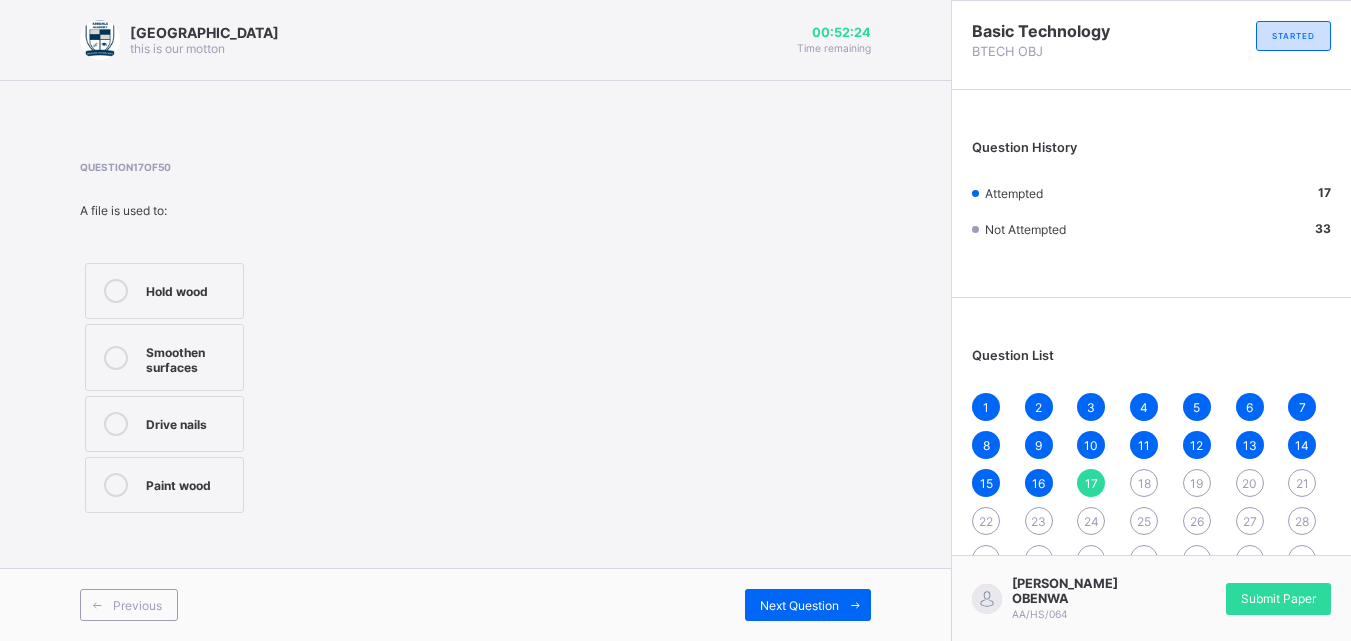 click on "Hold wood" at bounding box center (164, 291) 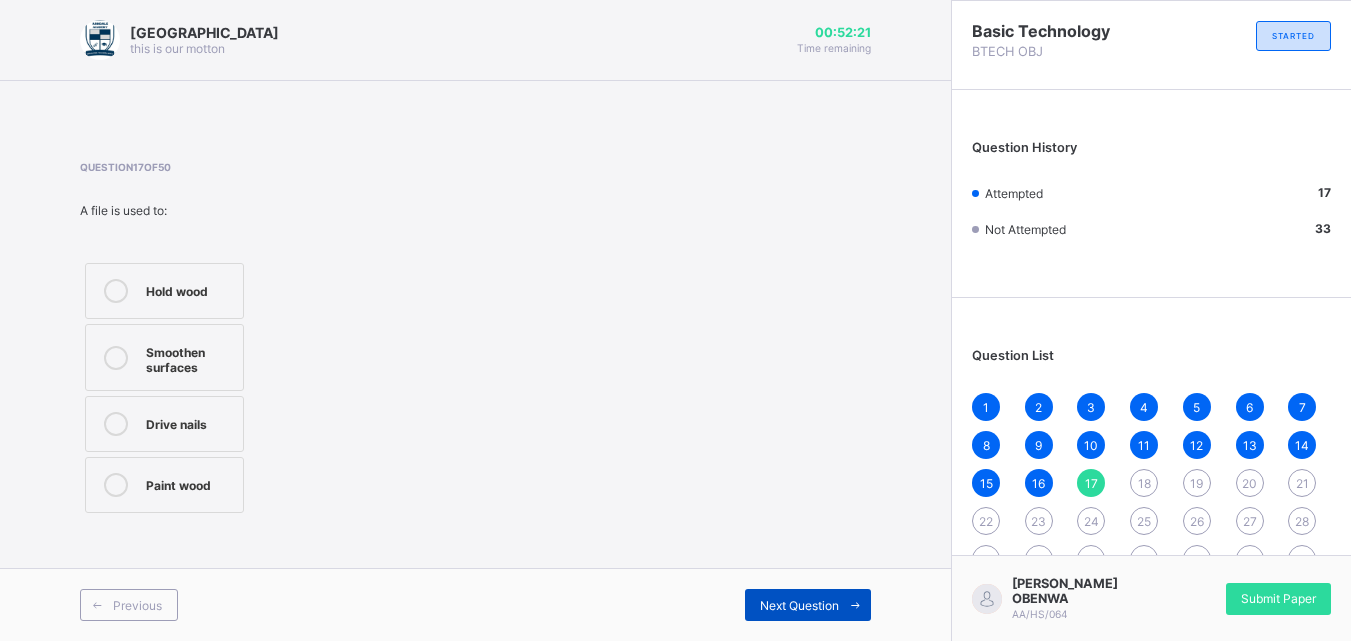 click on "Next Question" at bounding box center (799, 605) 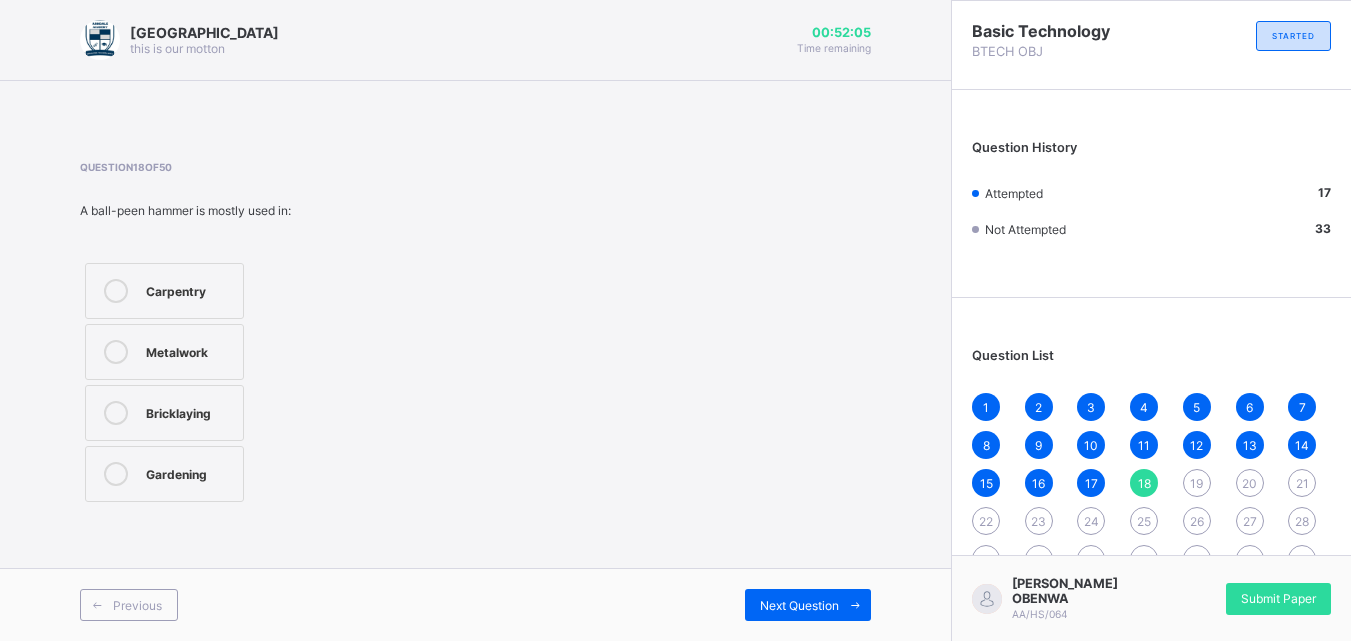 click on "Metalwork" at bounding box center (189, 350) 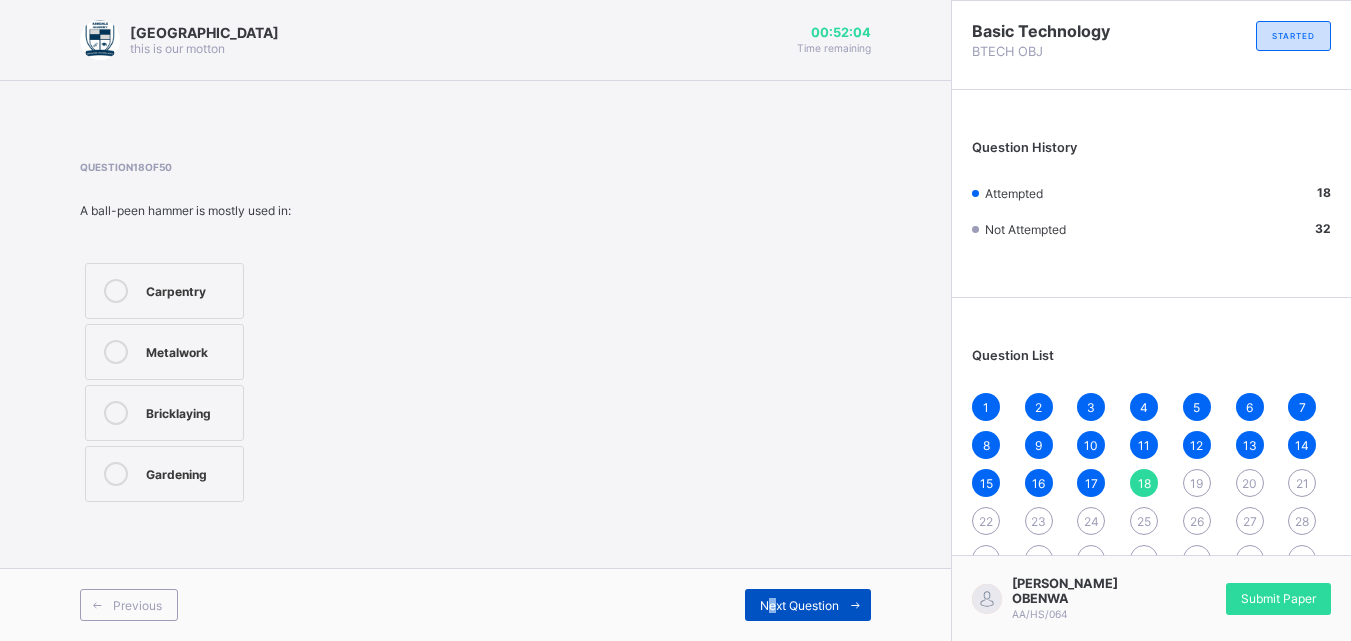 click on "Next Question" at bounding box center [799, 605] 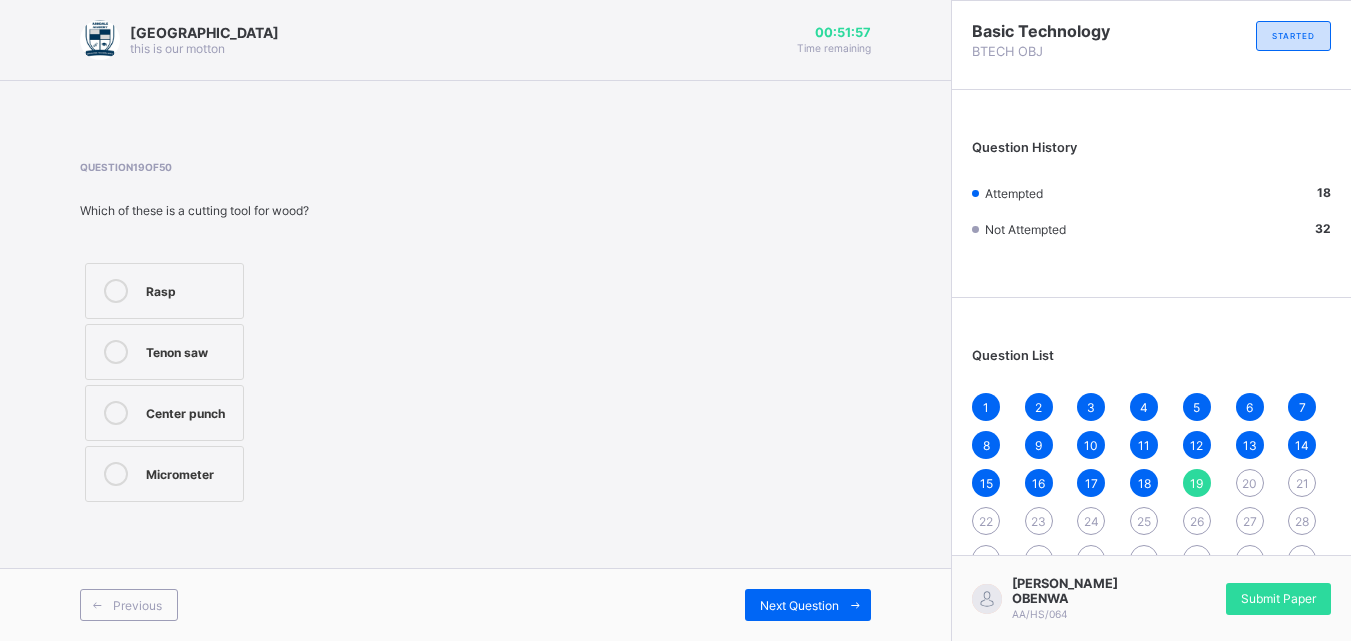 click at bounding box center [116, 413] 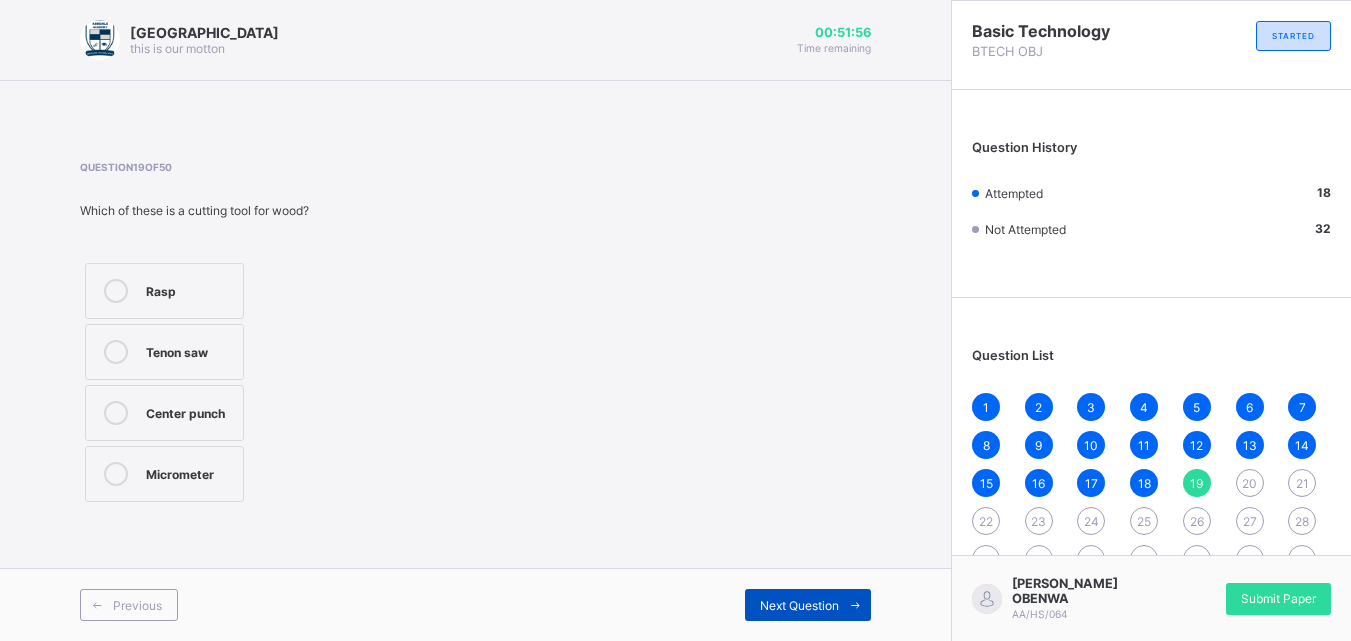click at bounding box center (855, 605) 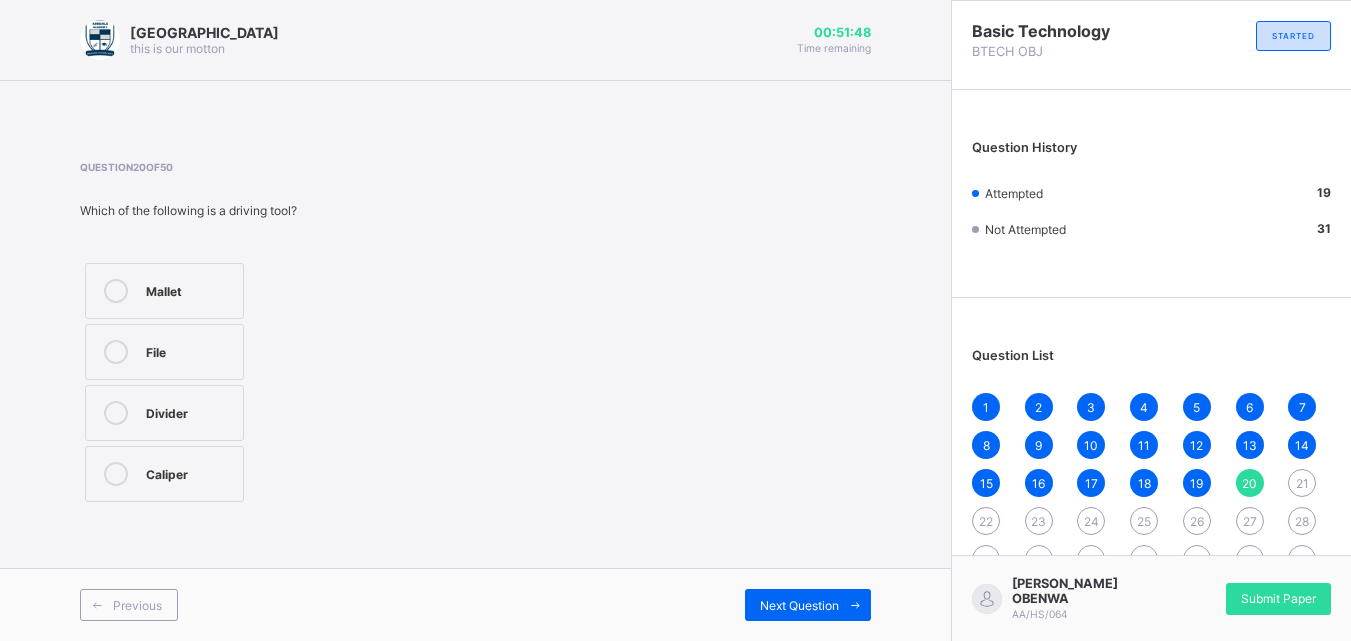 click on "Mallet" at bounding box center (189, 289) 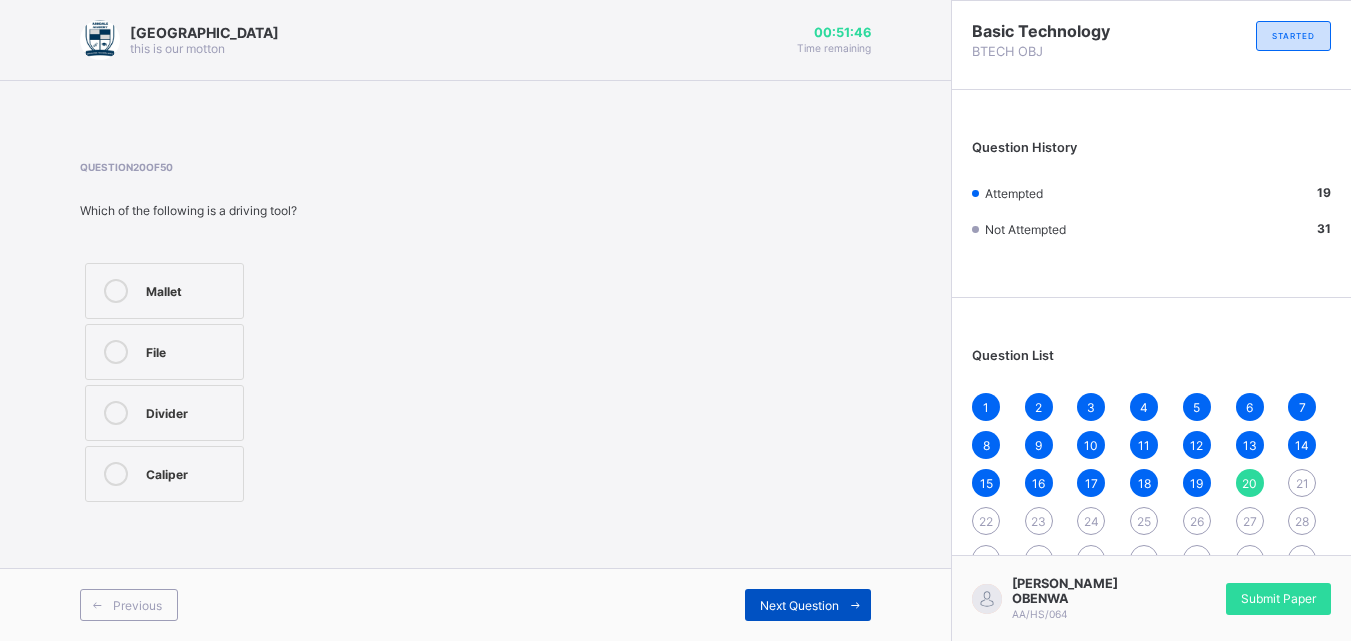 click at bounding box center (855, 605) 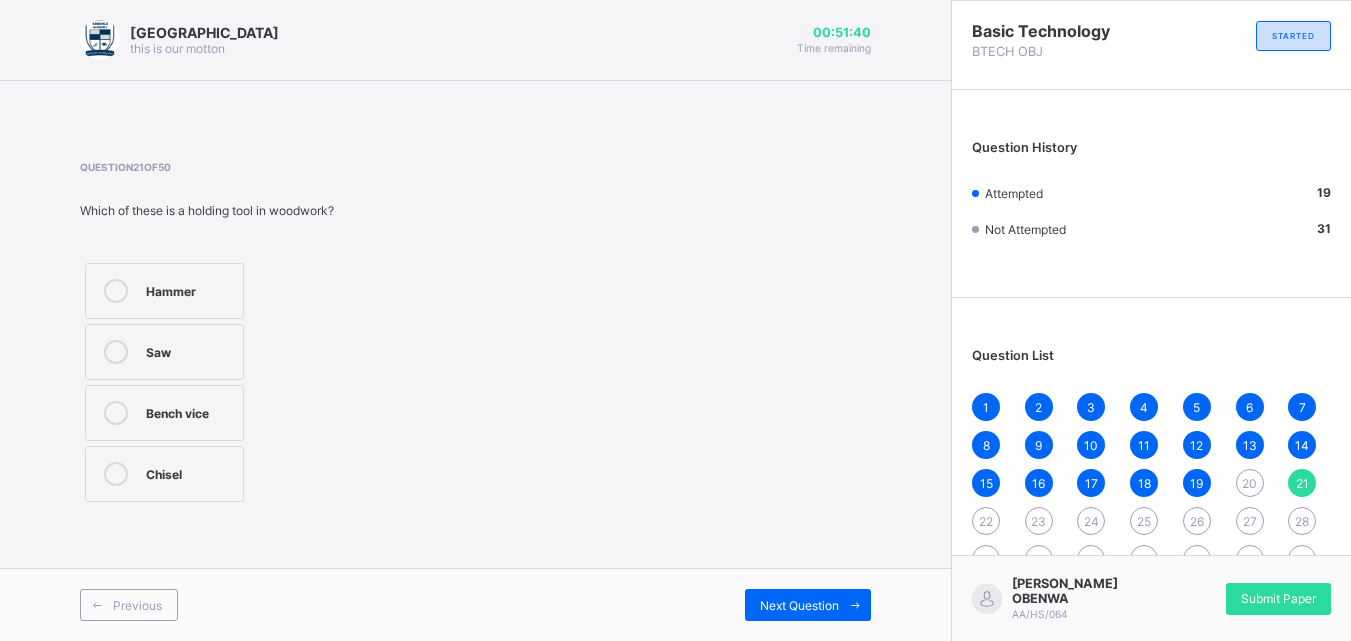 click on "Chisel" at bounding box center (189, 472) 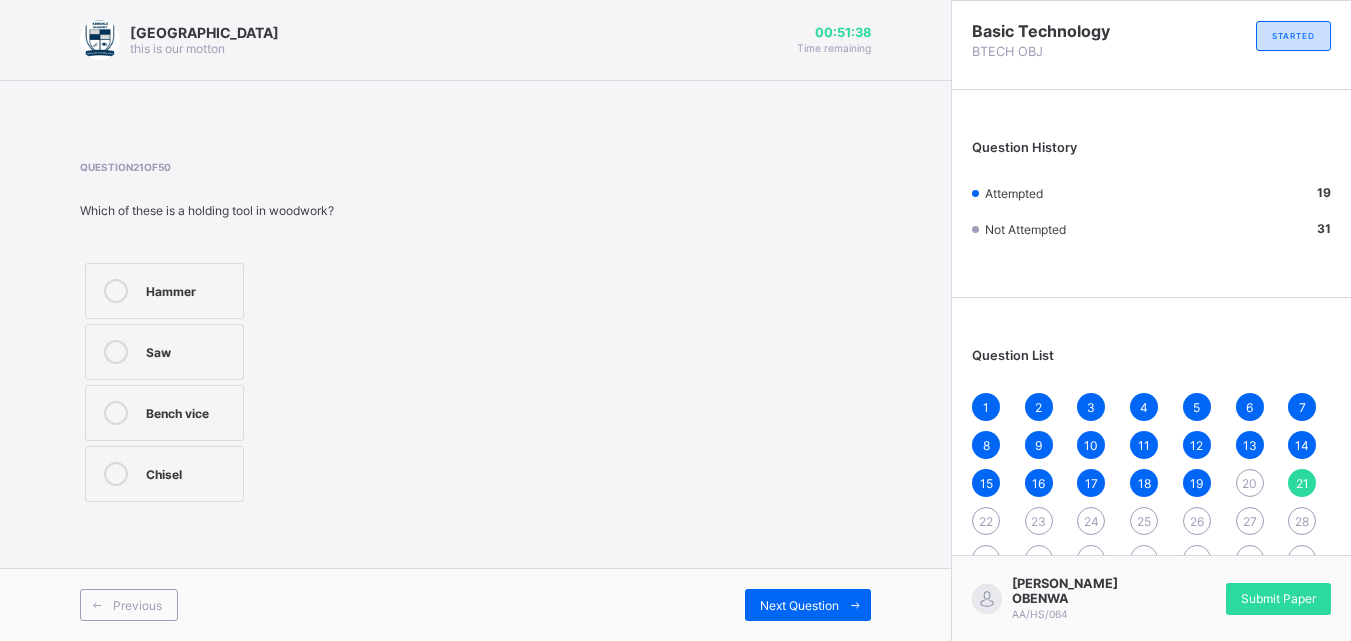 click on "Chisel" at bounding box center [189, 472] 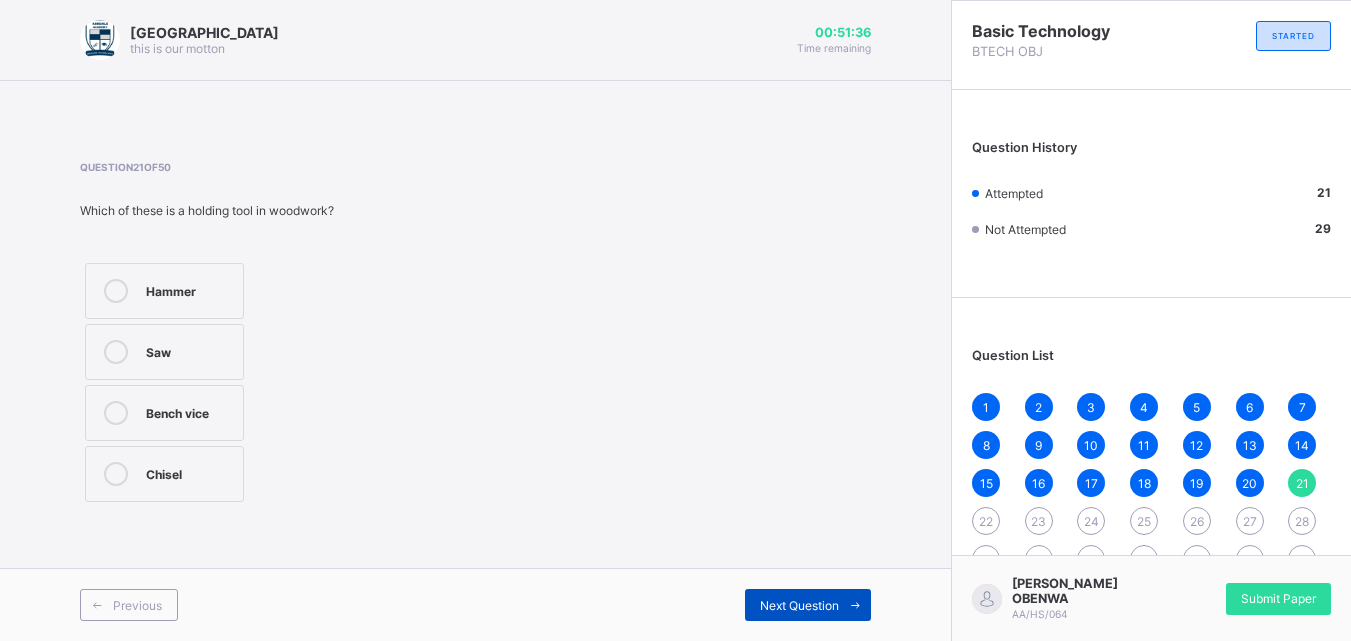 click on "Next Question" at bounding box center [799, 605] 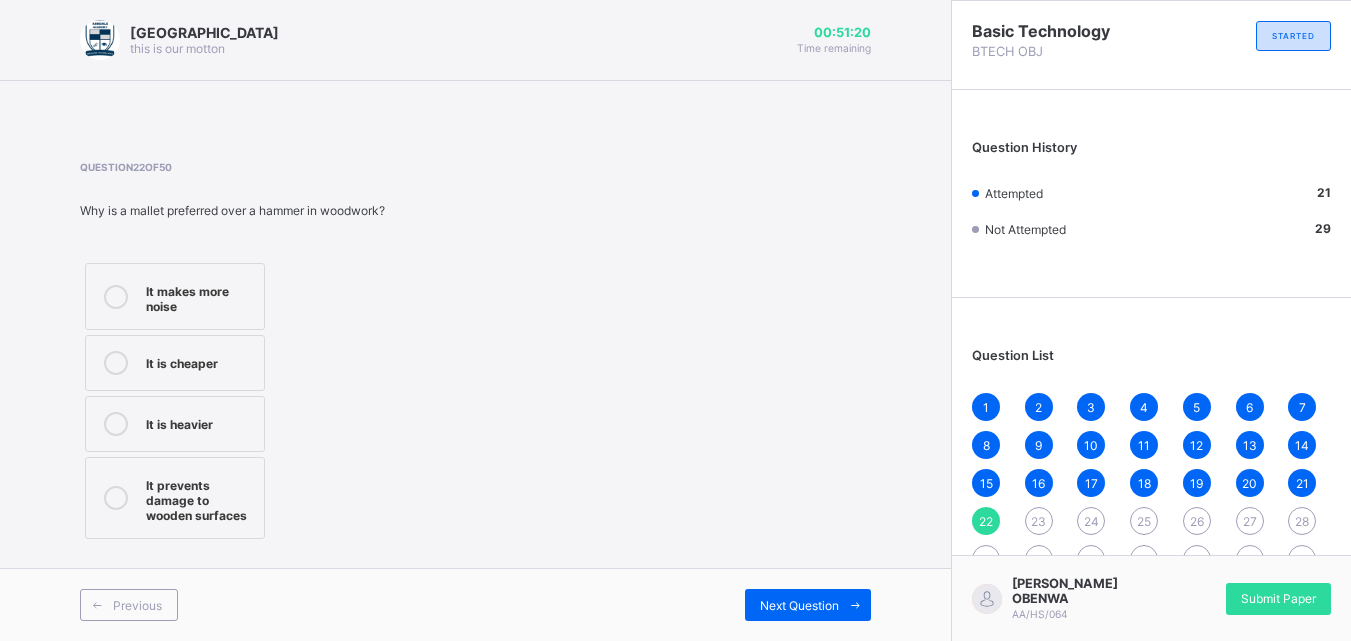 click on "It prevents damage to wooden surfaces" at bounding box center (200, 498) 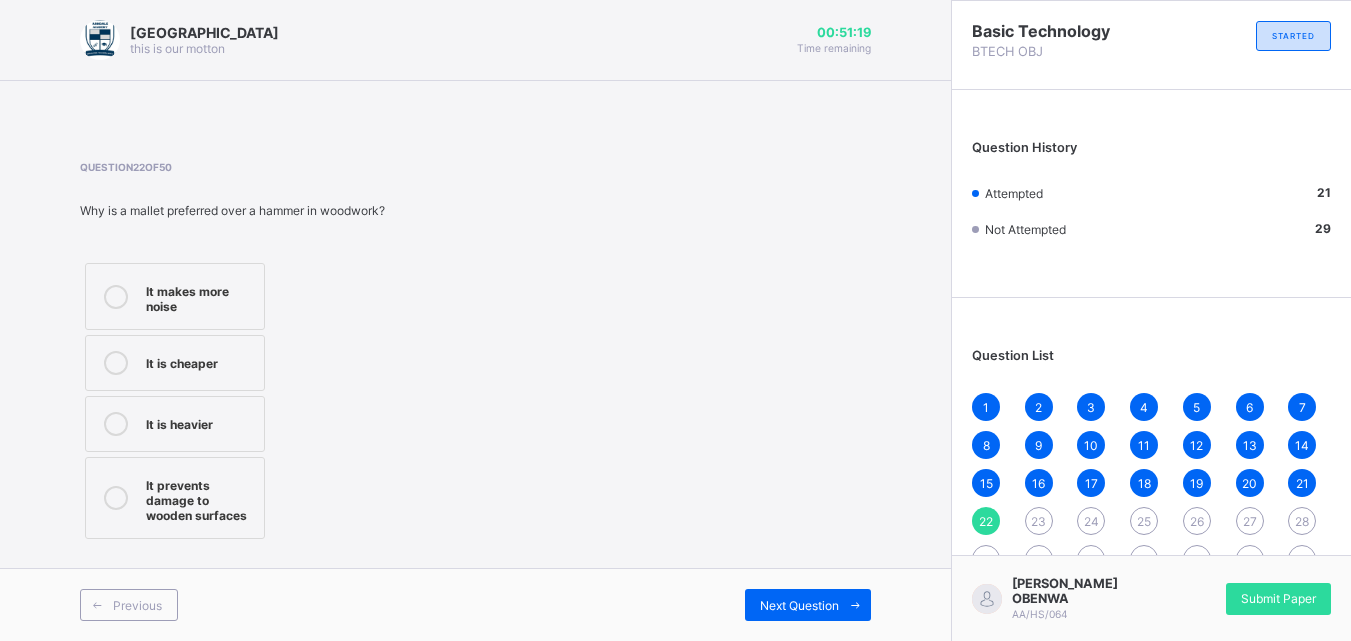 drag, startPoint x: 390, startPoint y: 518, endPoint x: 555, endPoint y: 535, distance: 165.87344 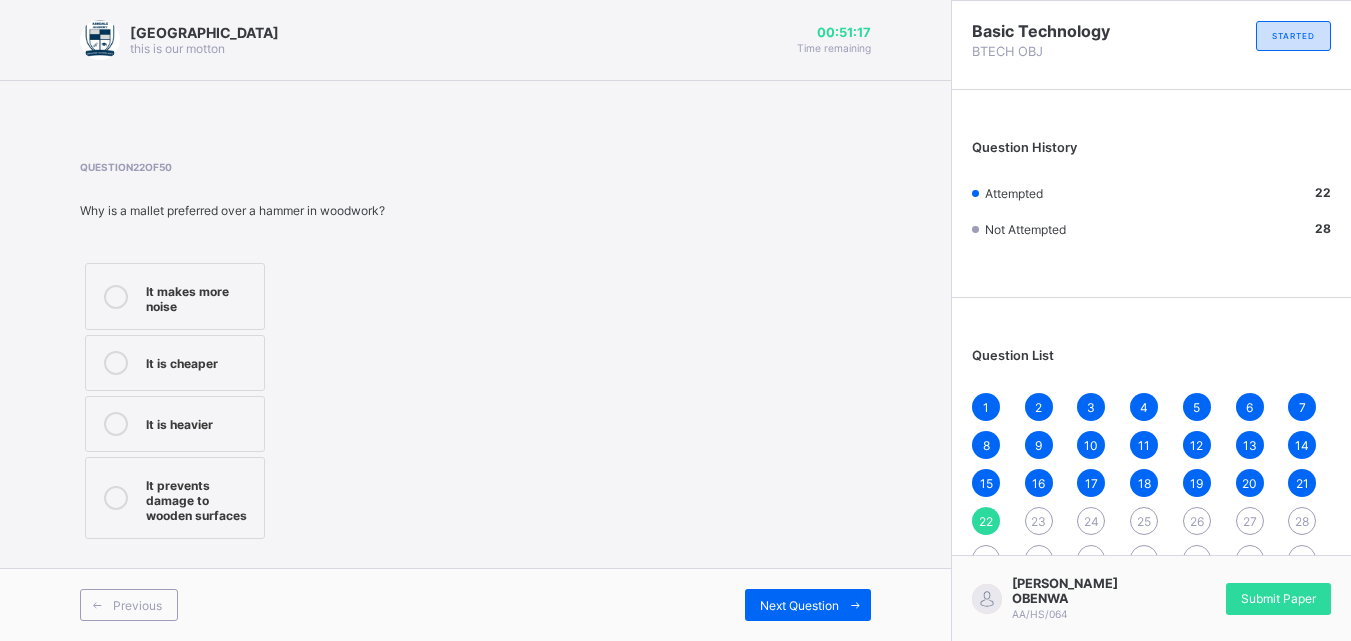 drag, startPoint x: 778, startPoint y: 604, endPoint x: 777, endPoint y: 587, distance: 17.029387 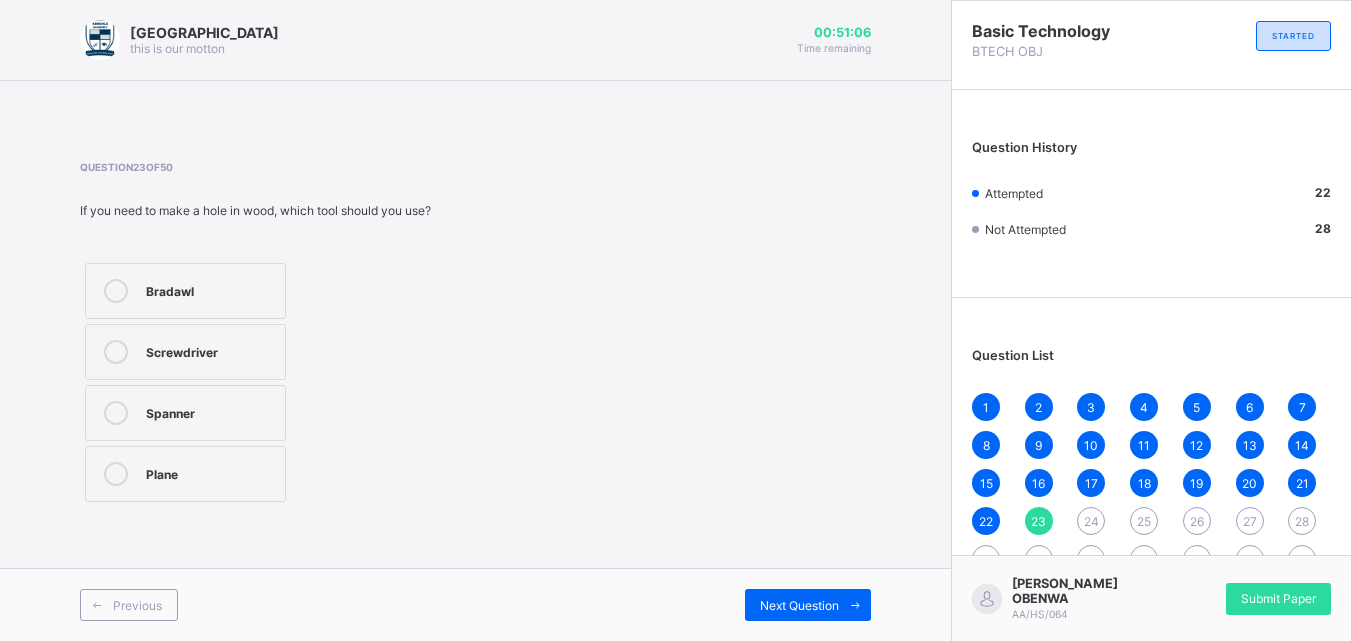 click on "Spanner" at bounding box center [210, 411] 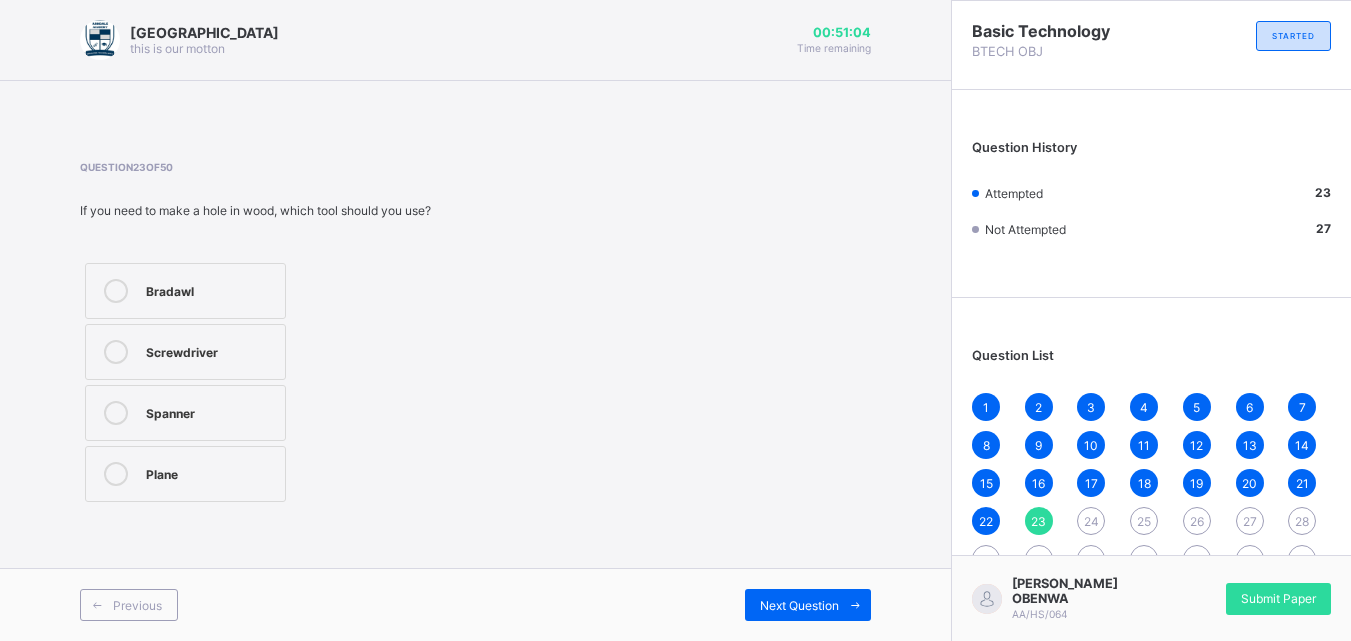 click on "Bradawl" at bounding box center (210, 289) 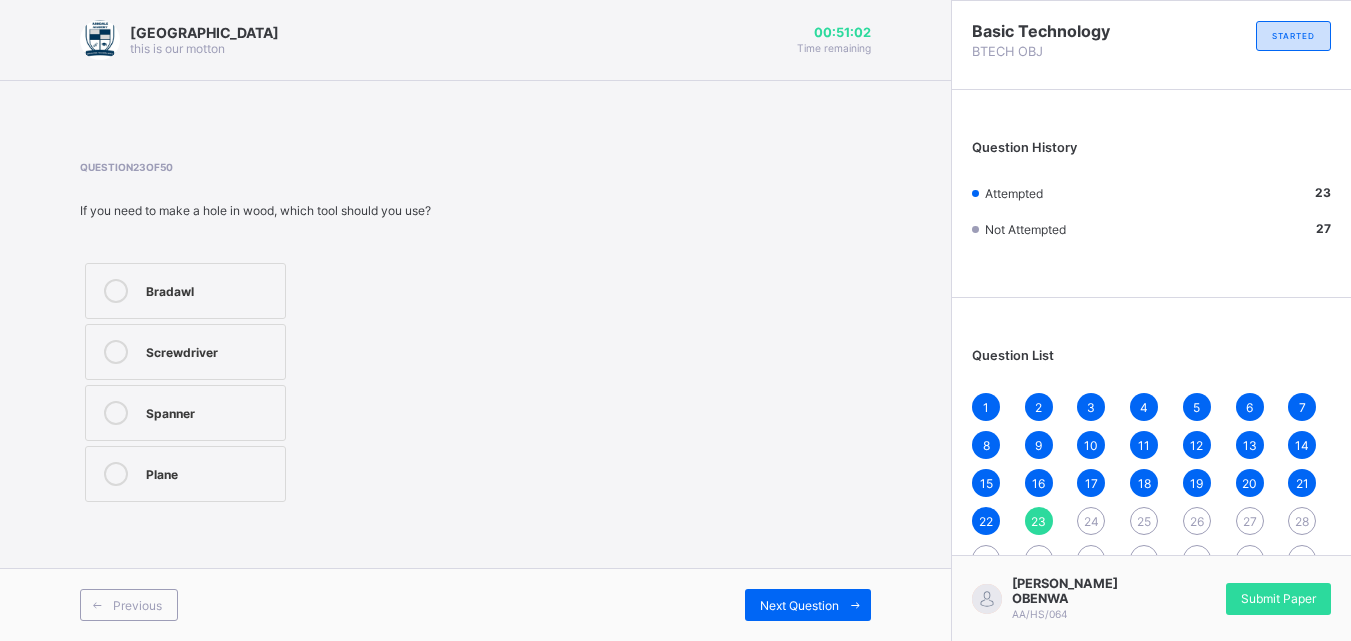 click on "Spanner" at bounding box center [210, 411] 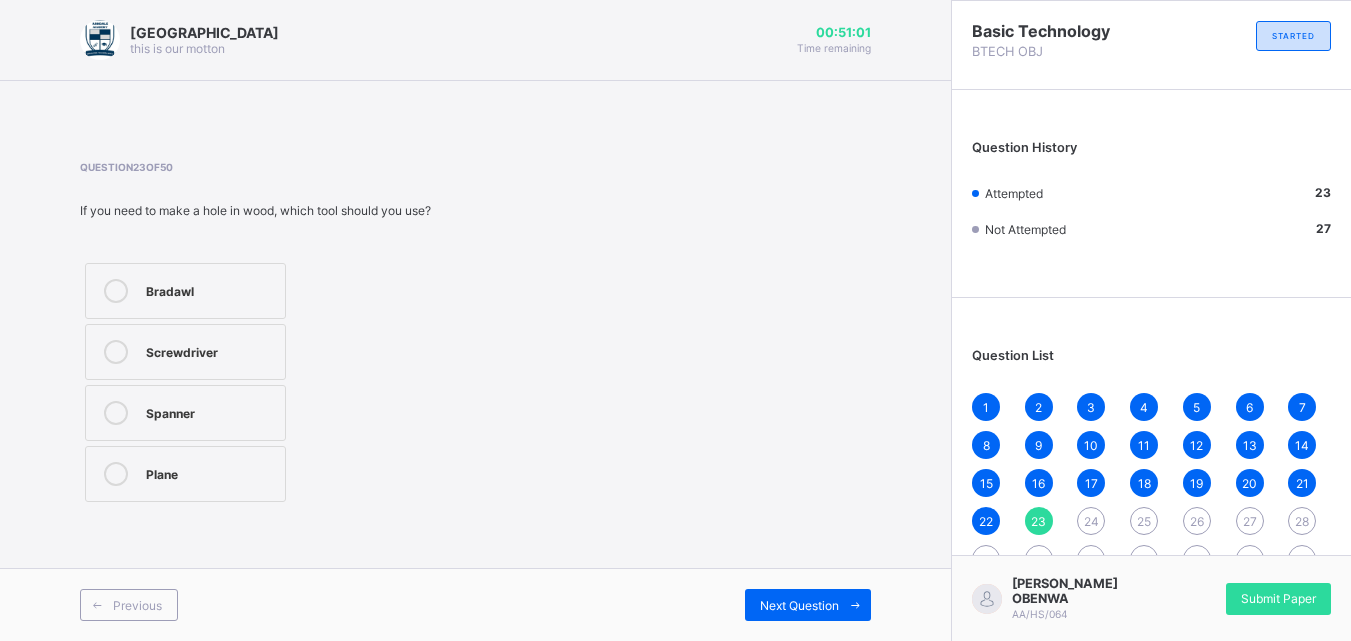 click on "Plane" at bounding box center [210, 472] 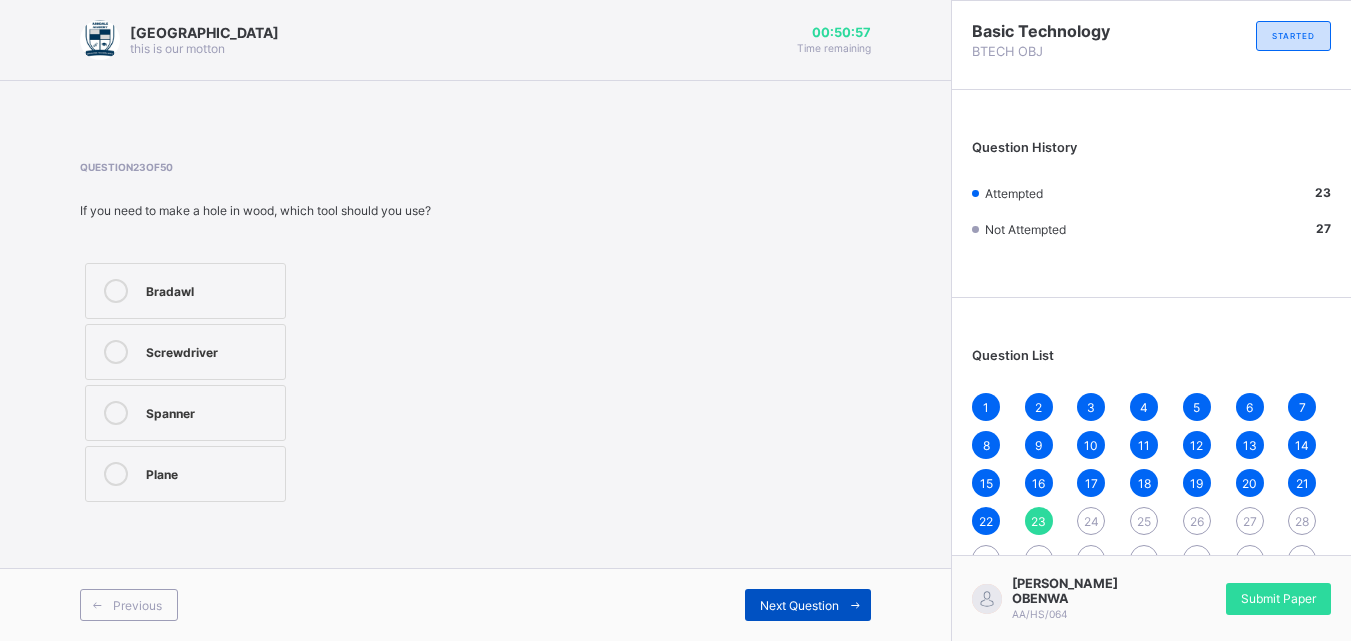click on "Next Question" at bounding box center (799, 605) 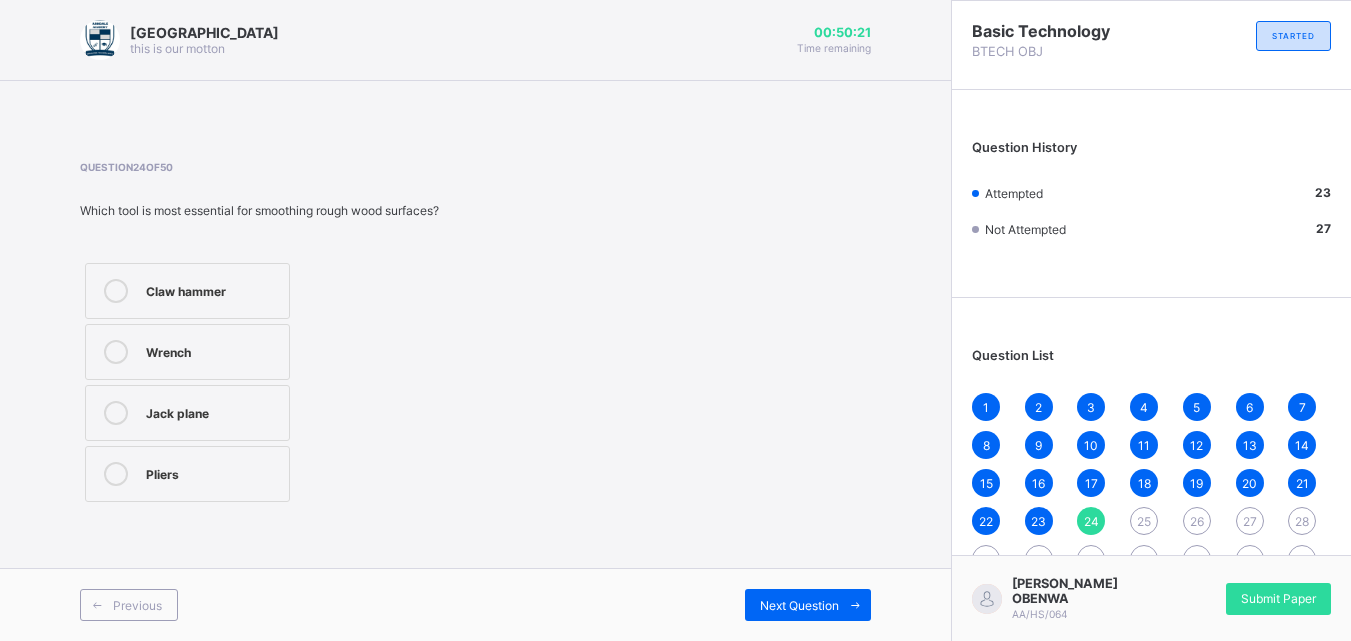 click on "Pliers" at bounding box center [212, 474] 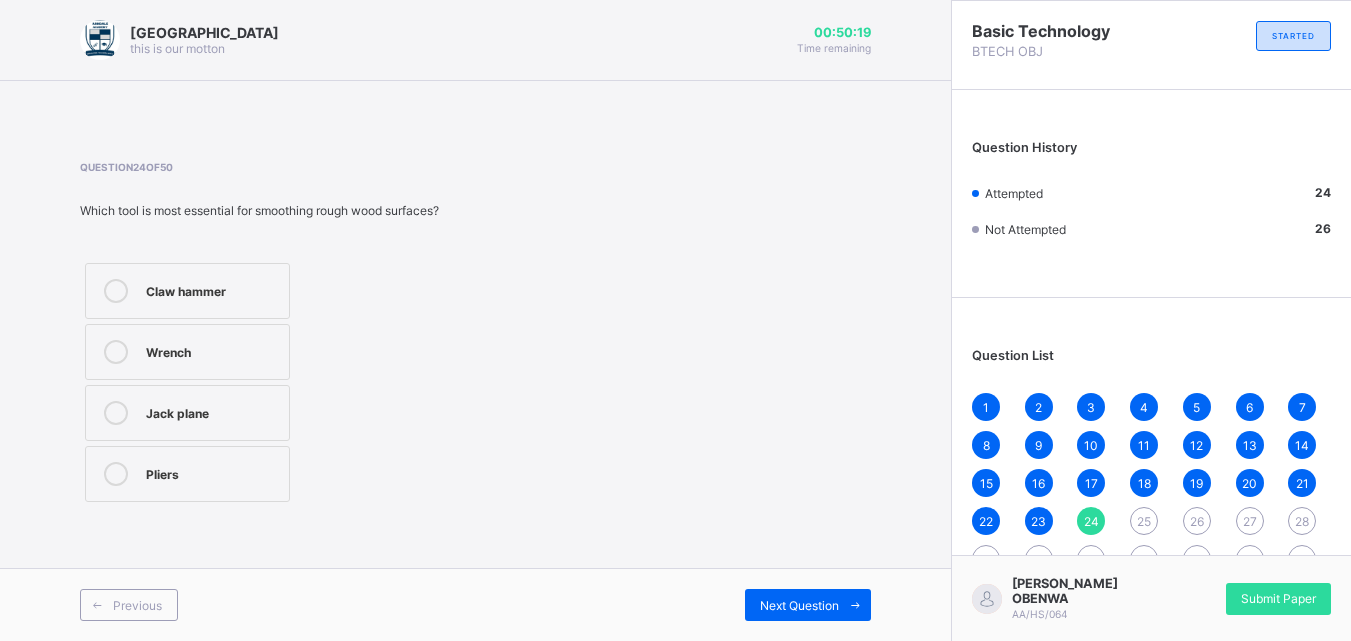 drag, startPoint x: 850, startPoint y: 592, endPoint x: 850, endPoint y: 574, distance: 18 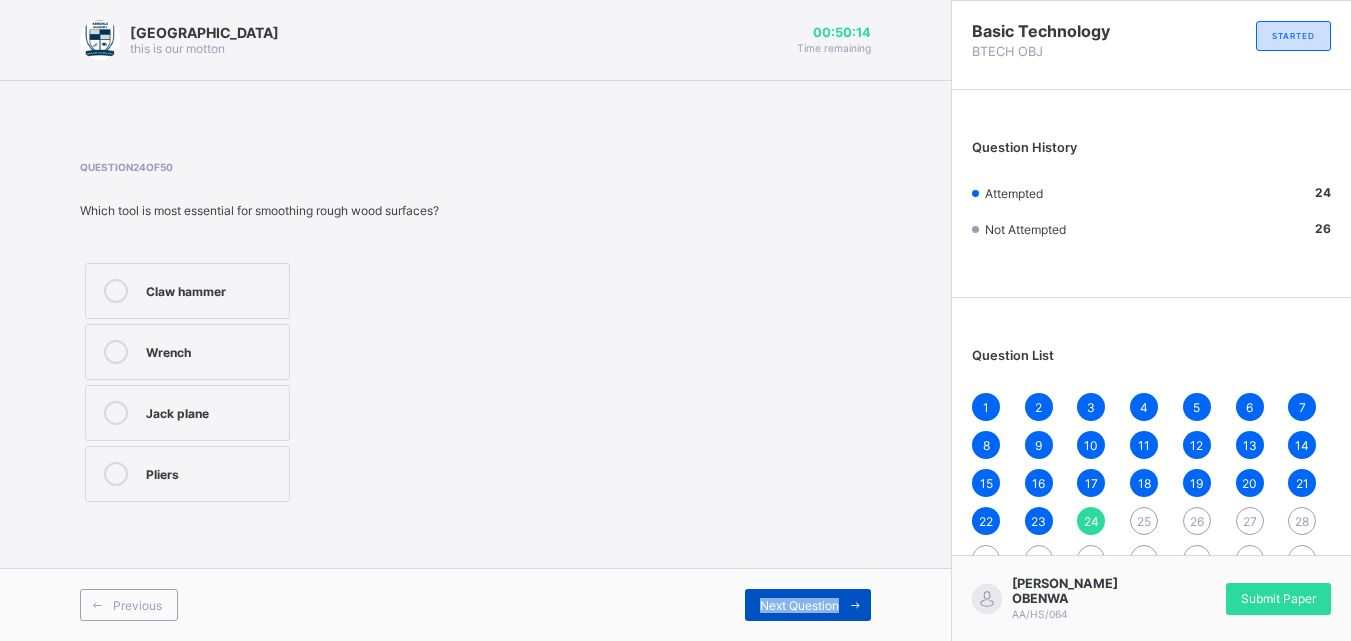click on "Next Question" at bounding box center (799, 605) 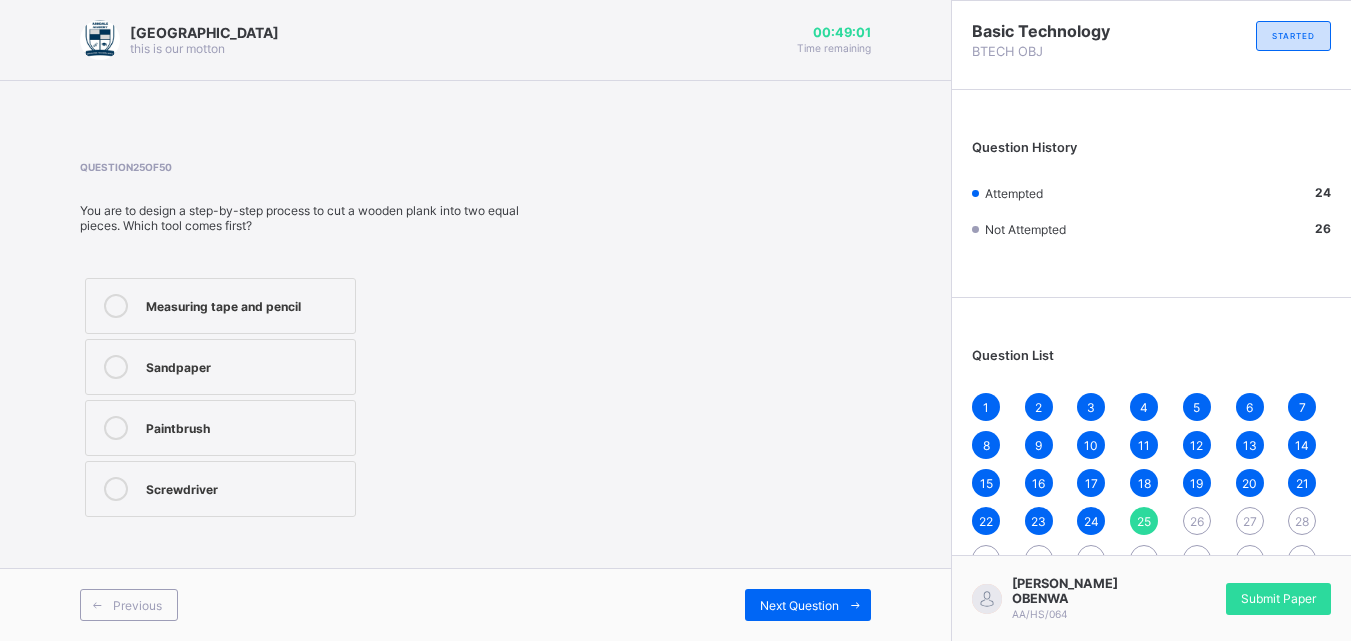 click on "Measuring tape and pencil" at bounding box center (245, 304) 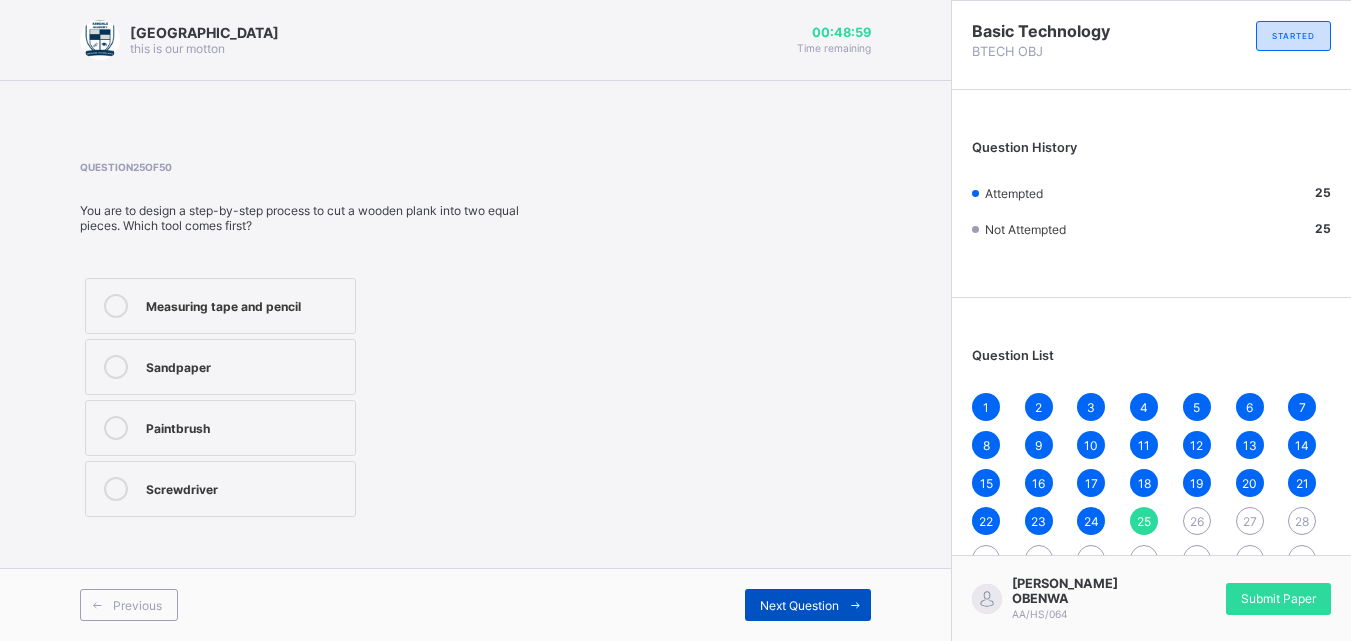 click on "Next Question" at bounding box center (808, 605) 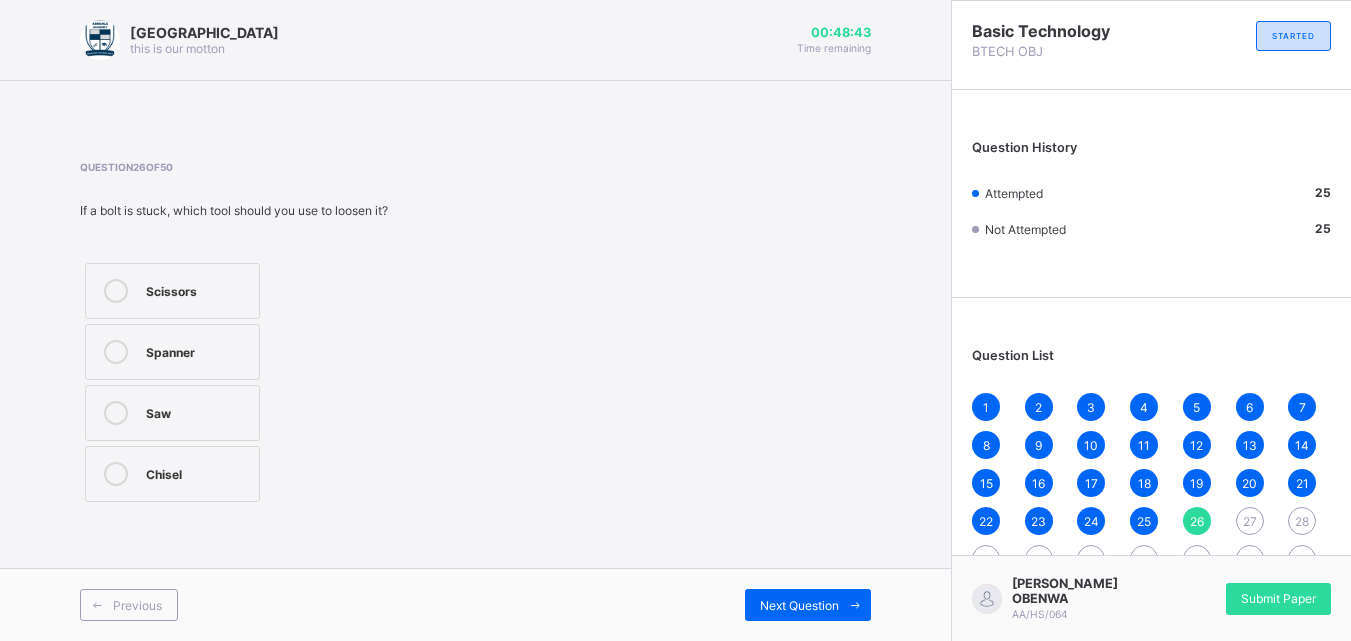 click on "Chisel" at bounding box center [197, 472] 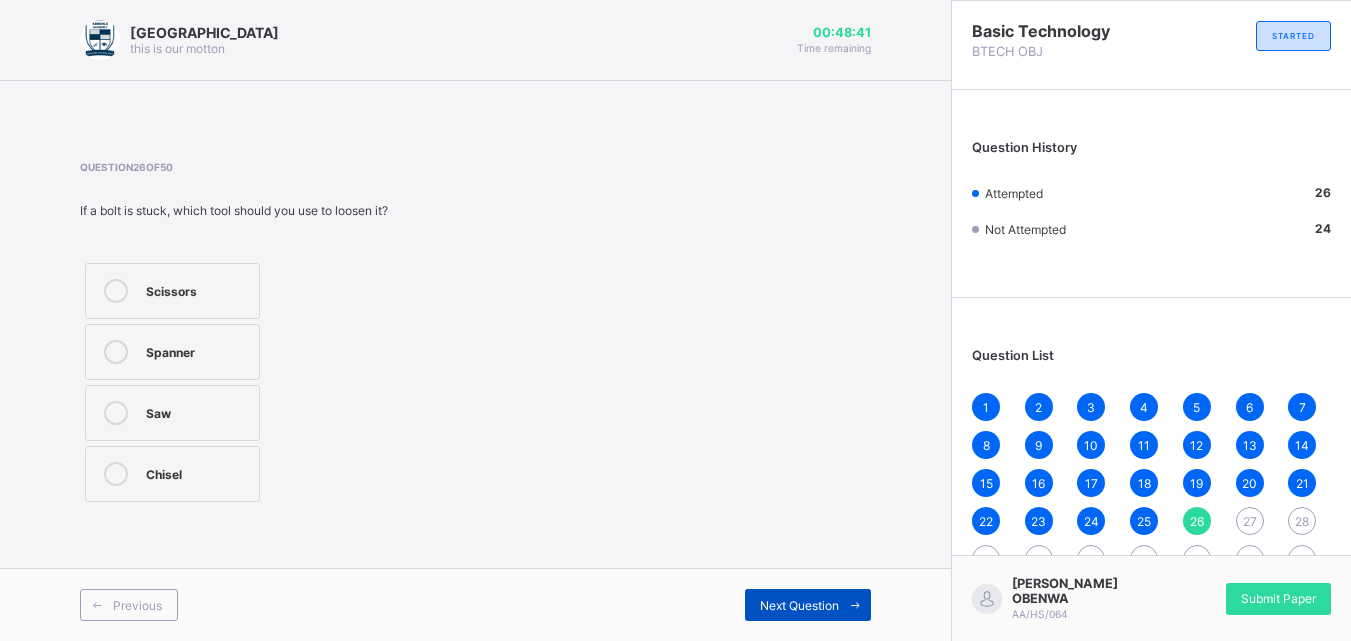 click on "Next Question" at bounding box center (808, 605) 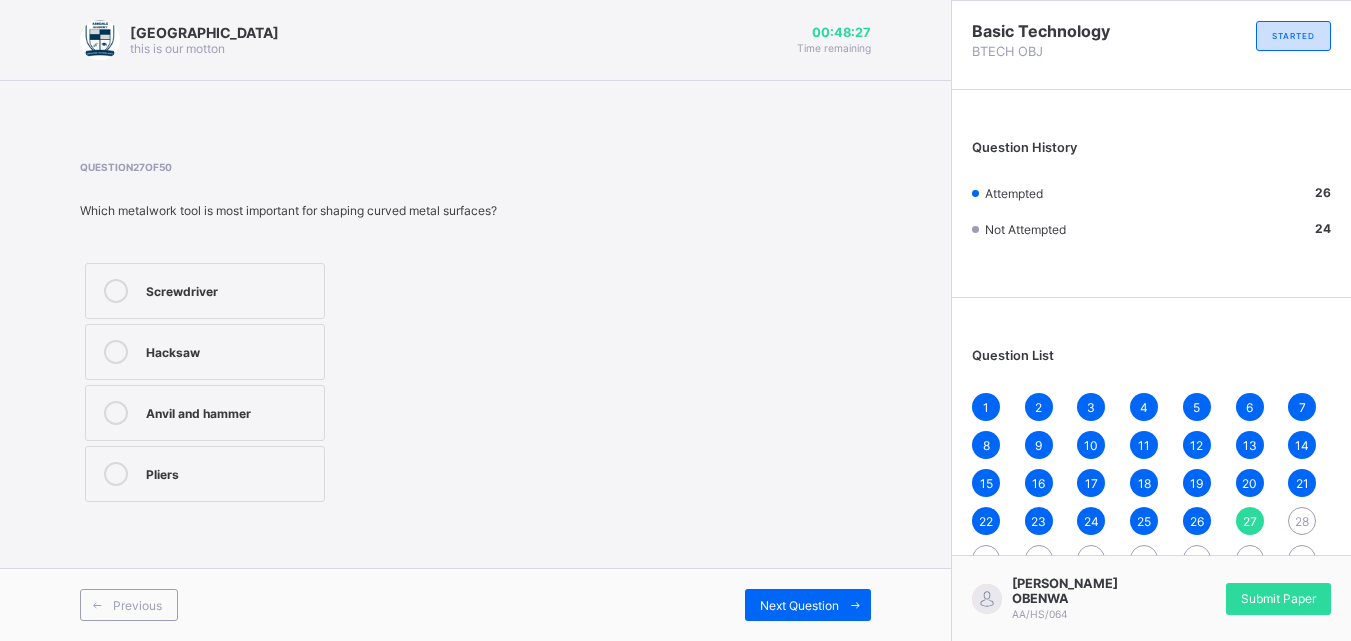 click on "Screwdriver" at bounding box center [230, 289] 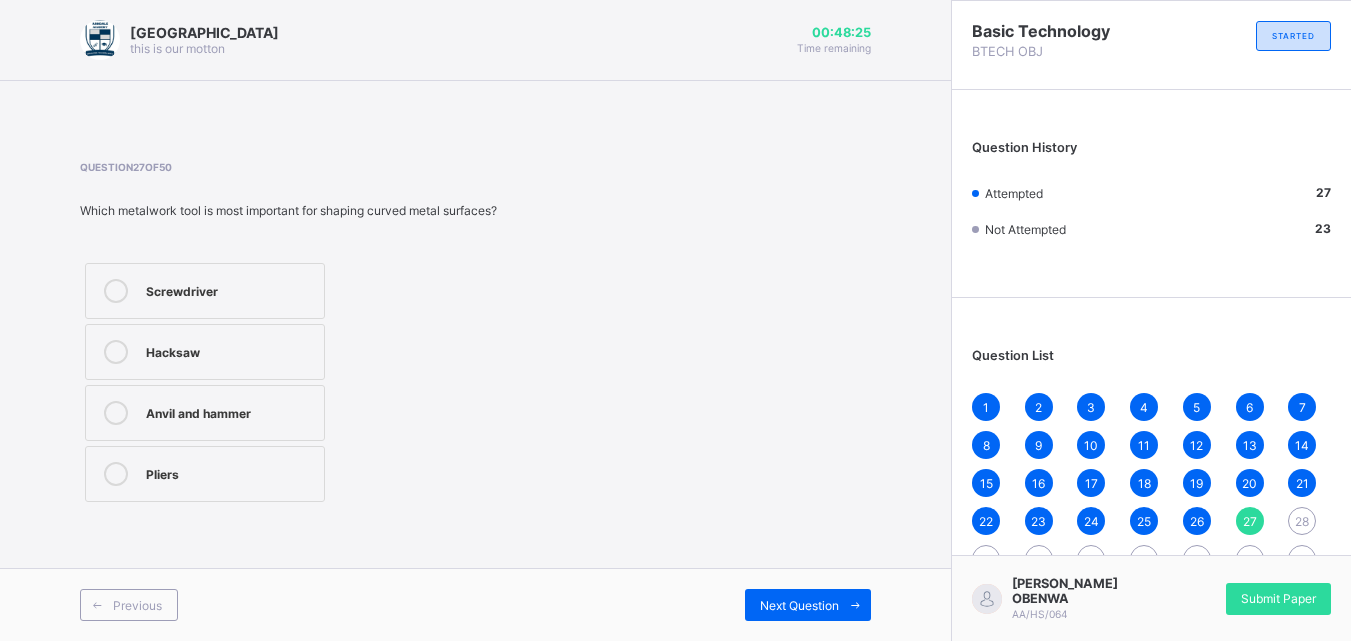 click on "Hacksaw" at bounding box center (230, 350) 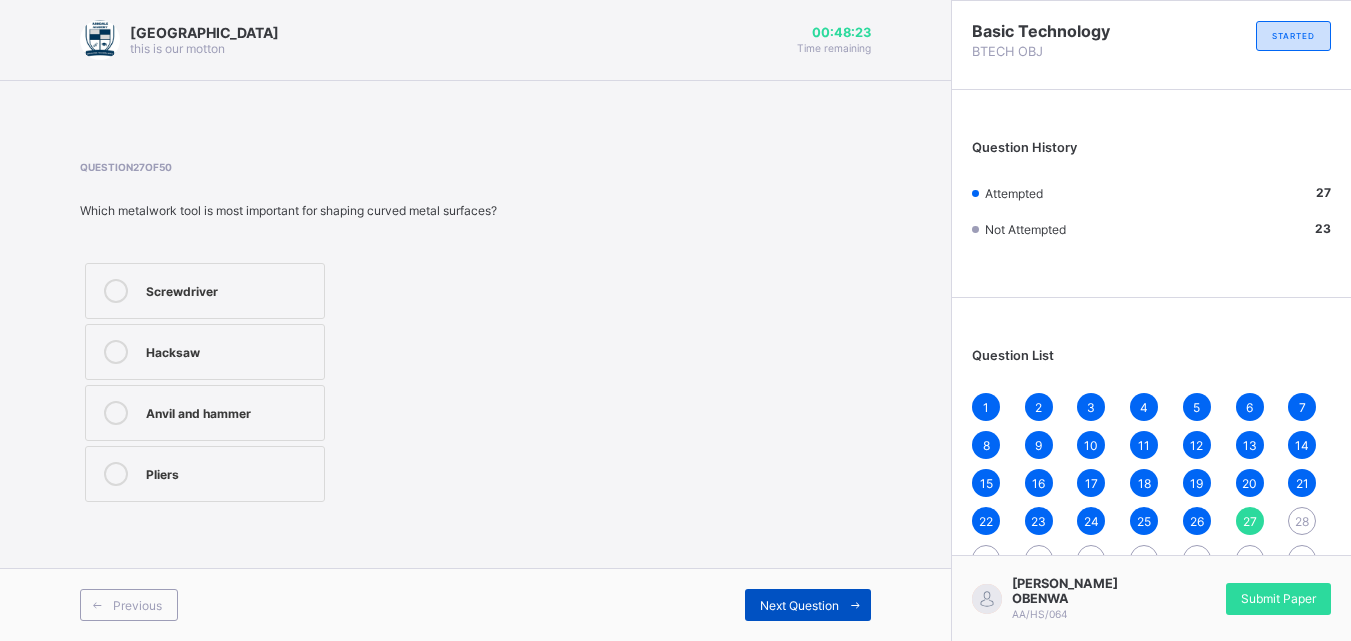 click on "Next Question" at bounding box center (799, 605) 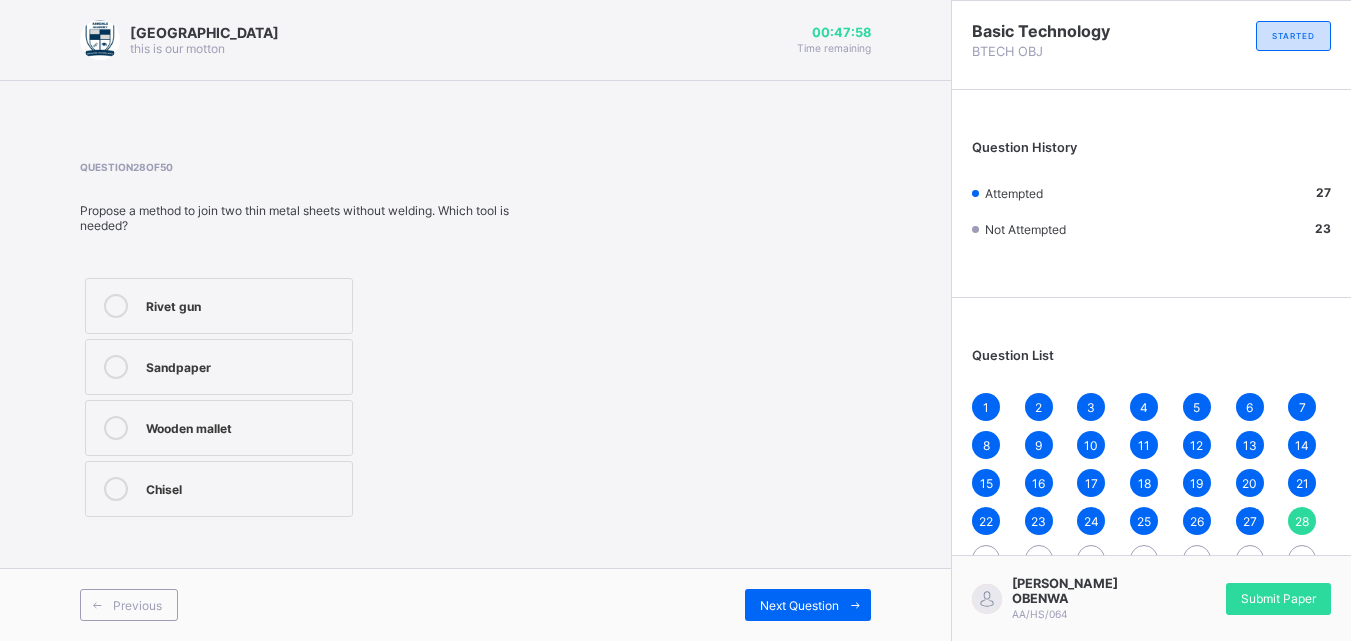 click on "Sandpaper" at bounding box center (244, 365) 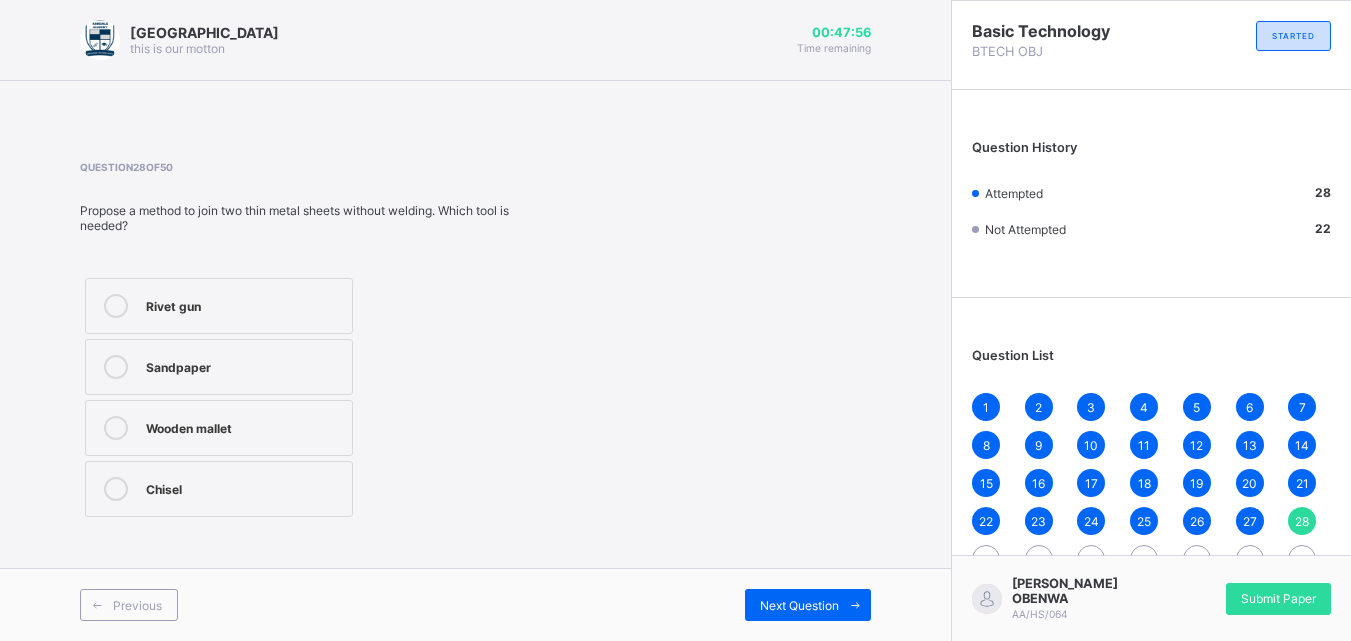 click on "Wooden mallet" at bounding box center [244, 426] 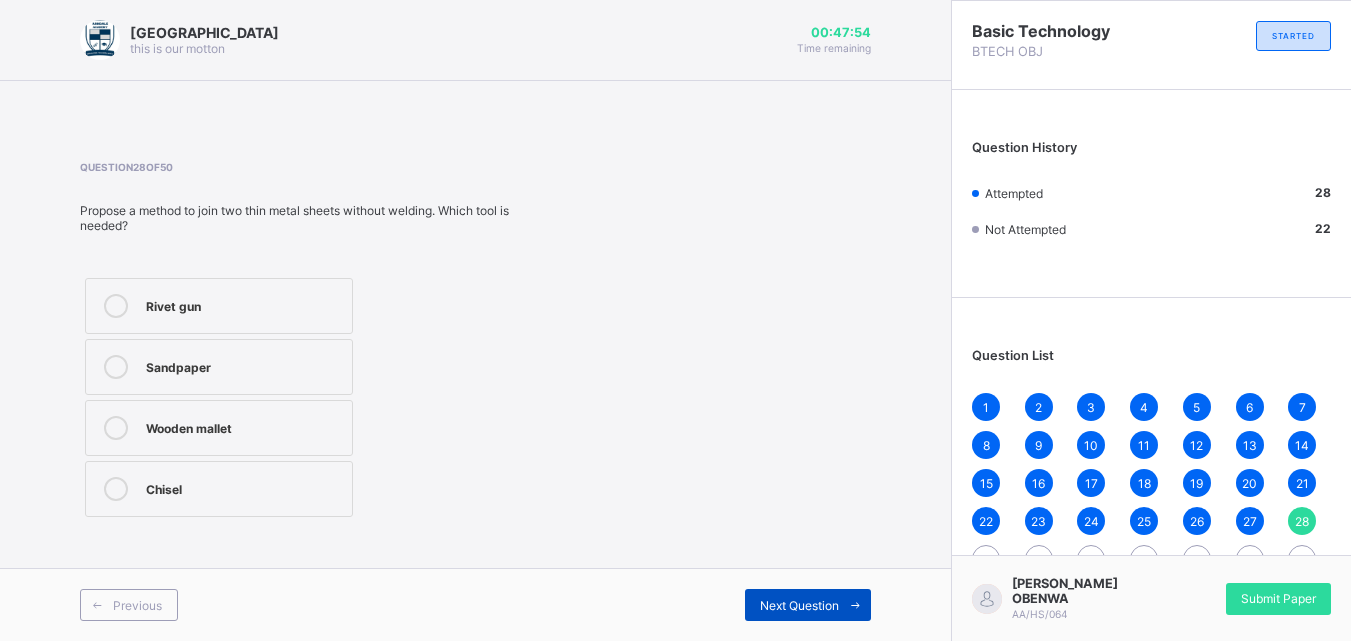 click on "Next Question" at bounding box center [808, 605] 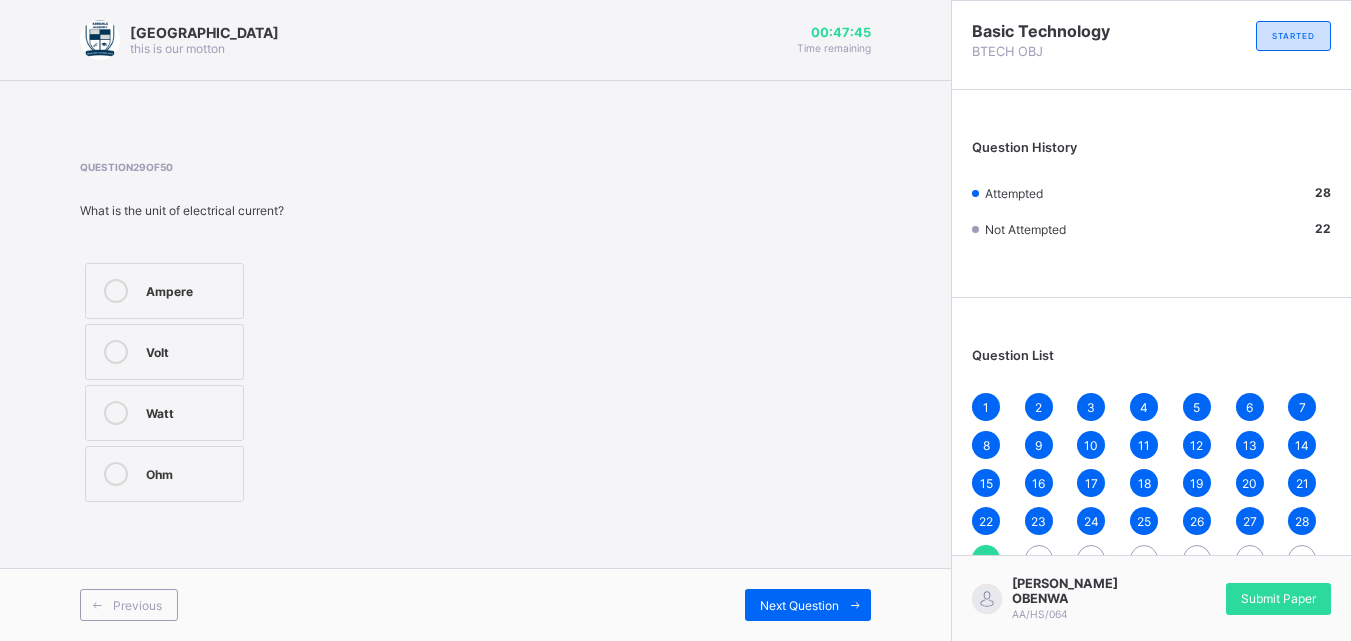 drag, startPoint x: 228, startPoint y: 341, endPoint x: 235, endPoint y: 321, distance: 21.189621 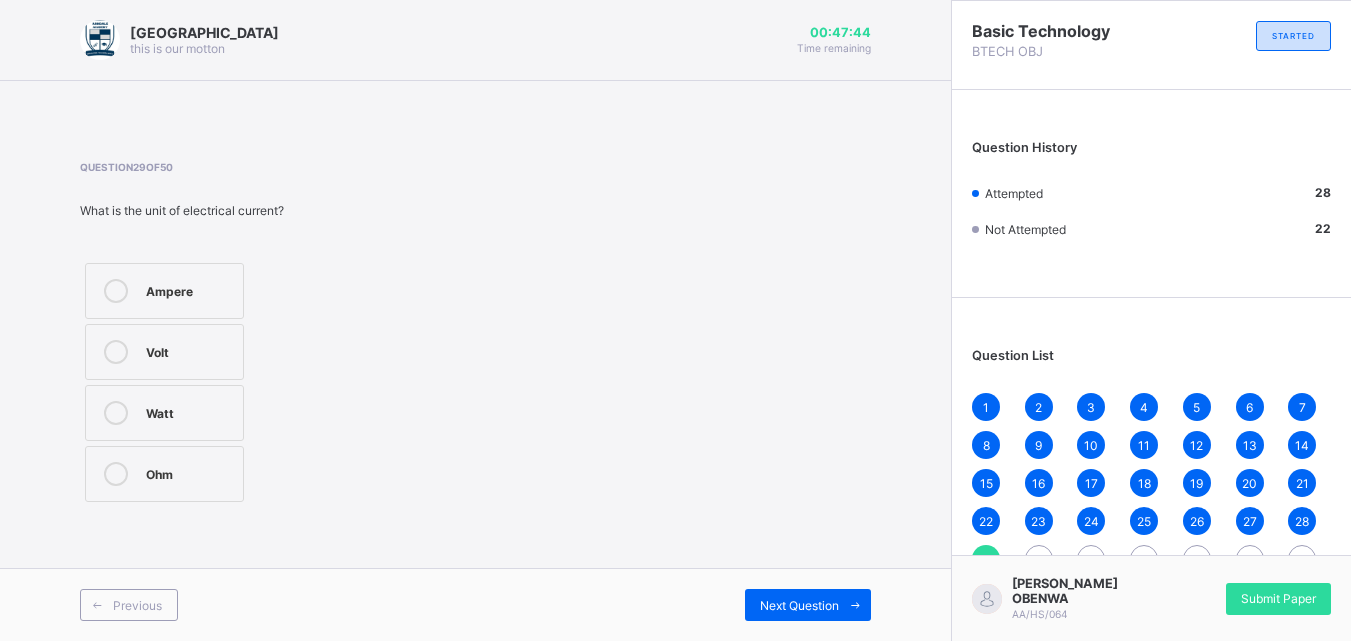 click on "Volt" at bounding box center [164, 352] 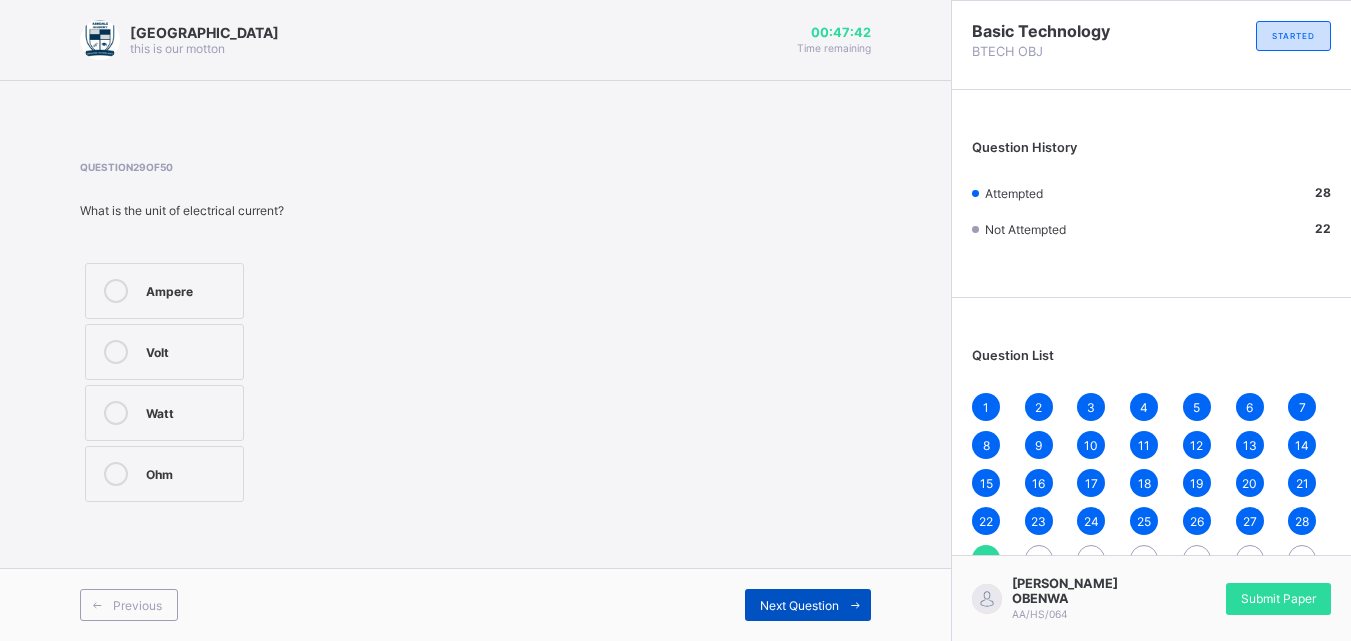 click on "Next Question" at bounding box center (799, 605) 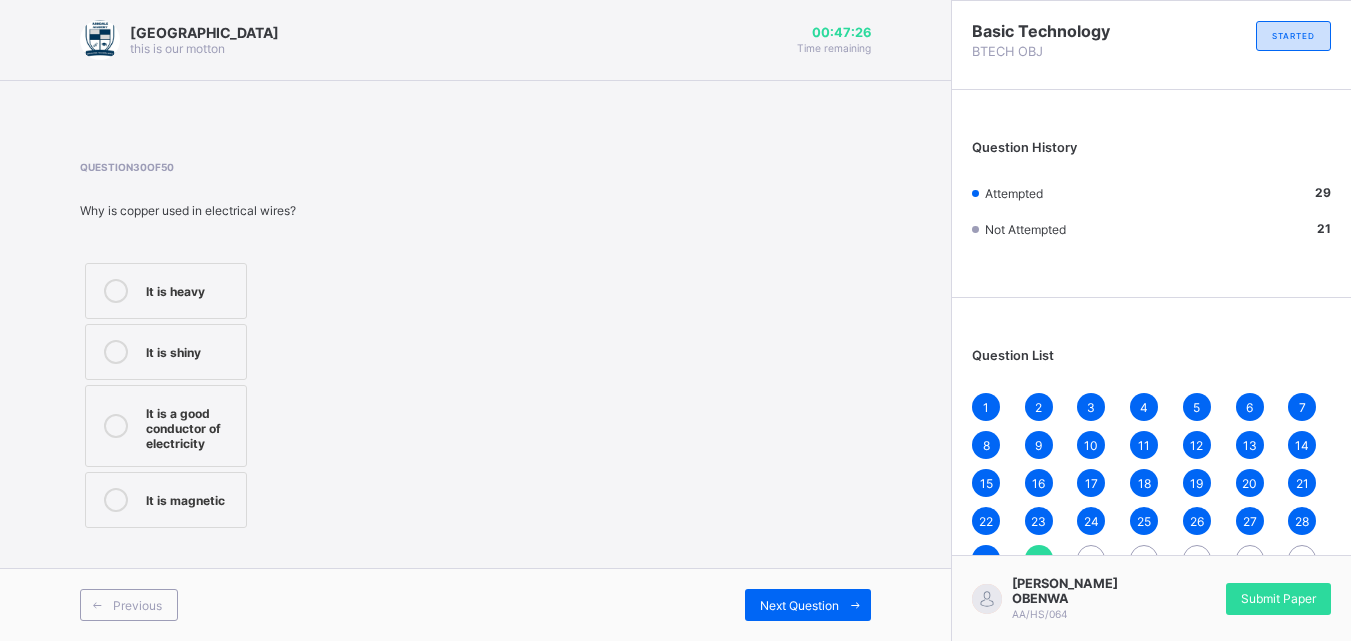 click on "It is a good conductor of electricity" at bounding box center [191, 426] 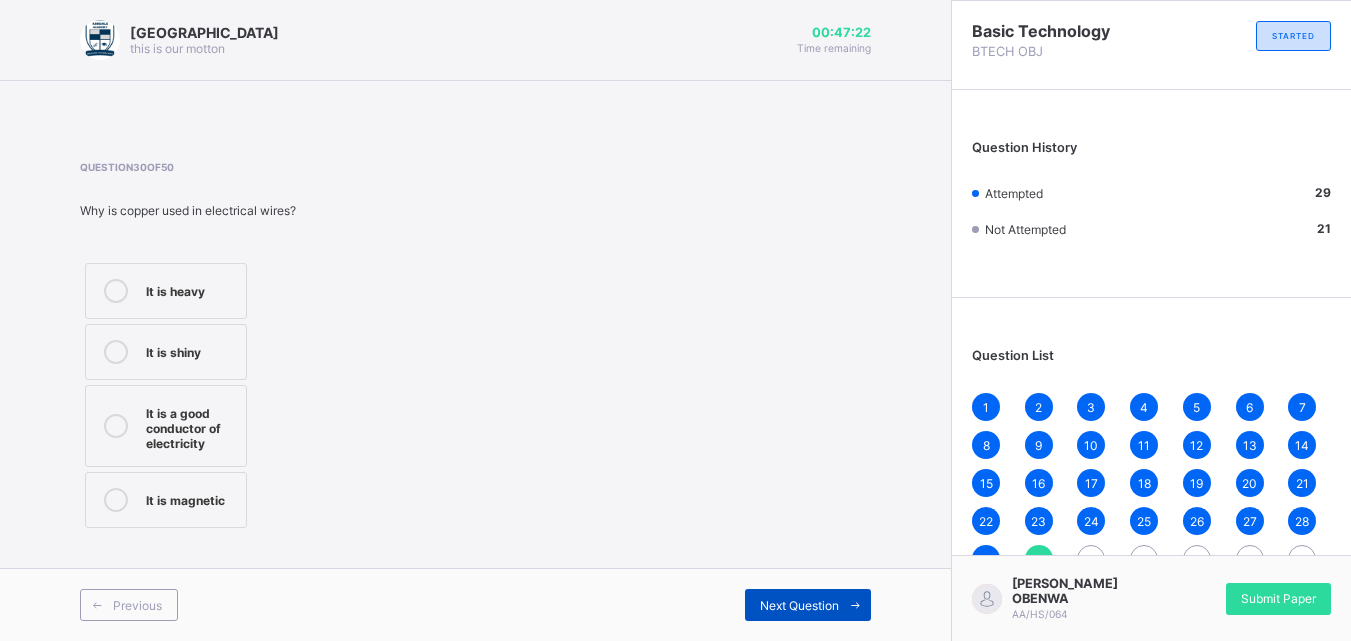 click on "Next Question" at bounding box center [799, 605] 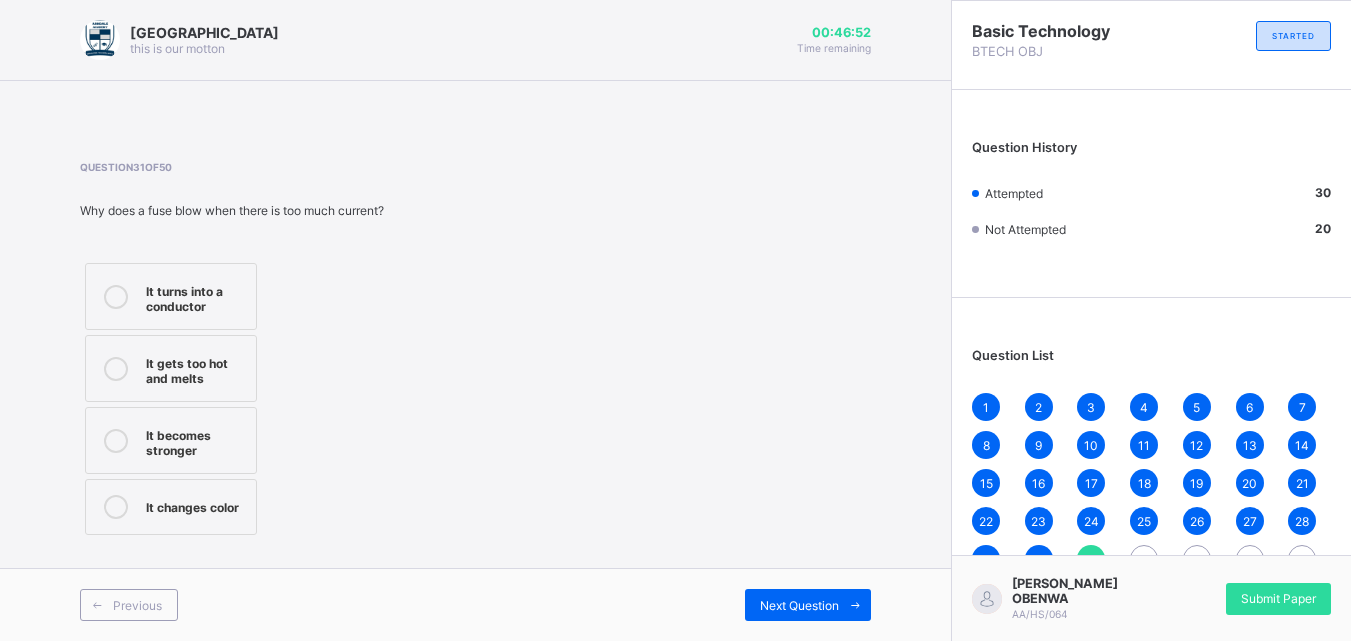 click on "It turns into a conductor" at bounding box center [196, 296] 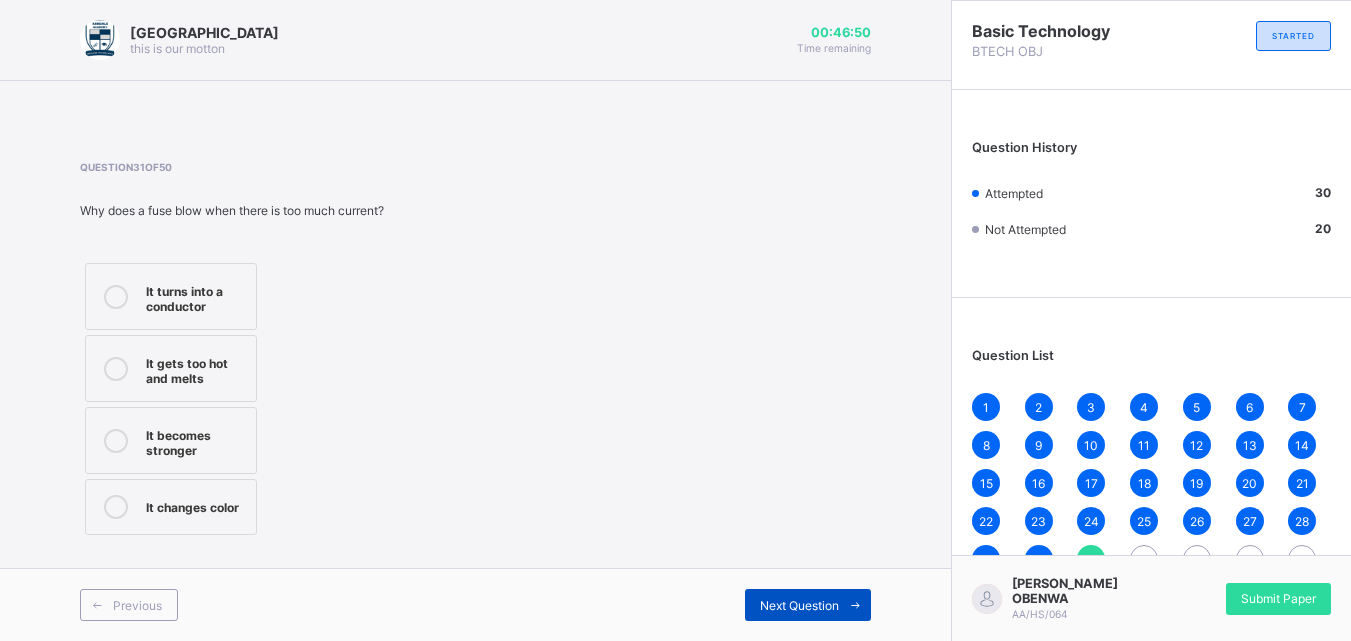 click on "Next Question" at bounding box center [799, 605] 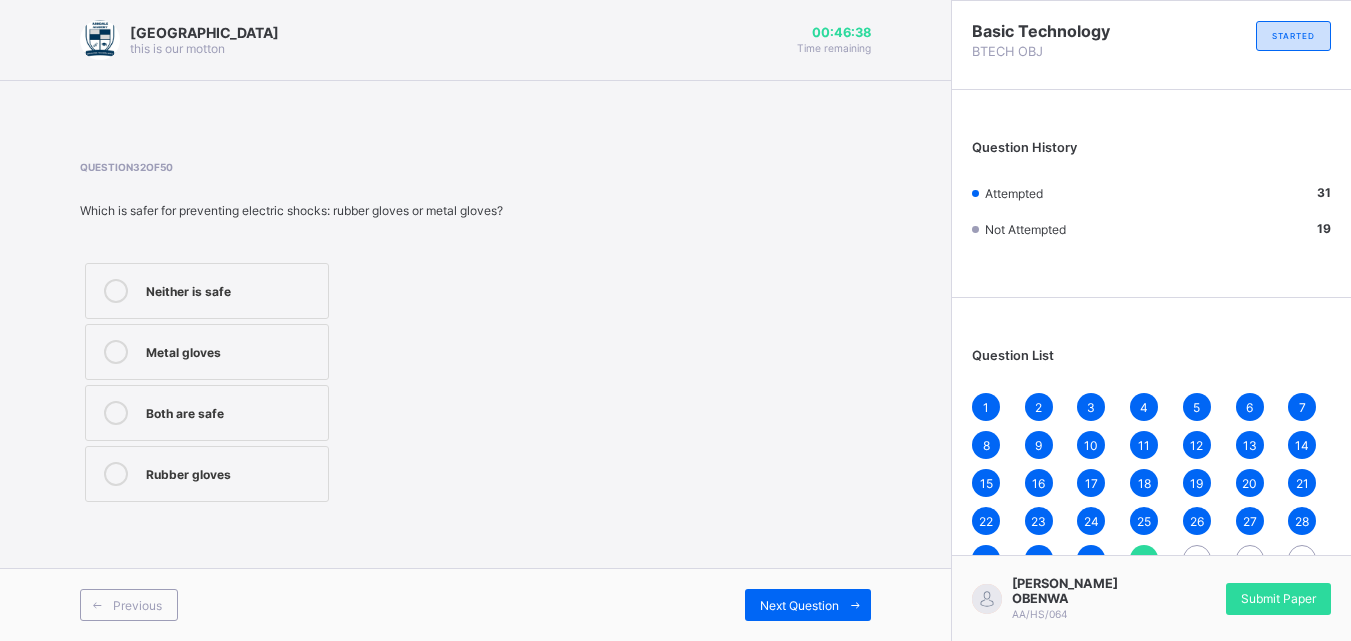 click on "Metal gloves" at bounding box center (232, 350) 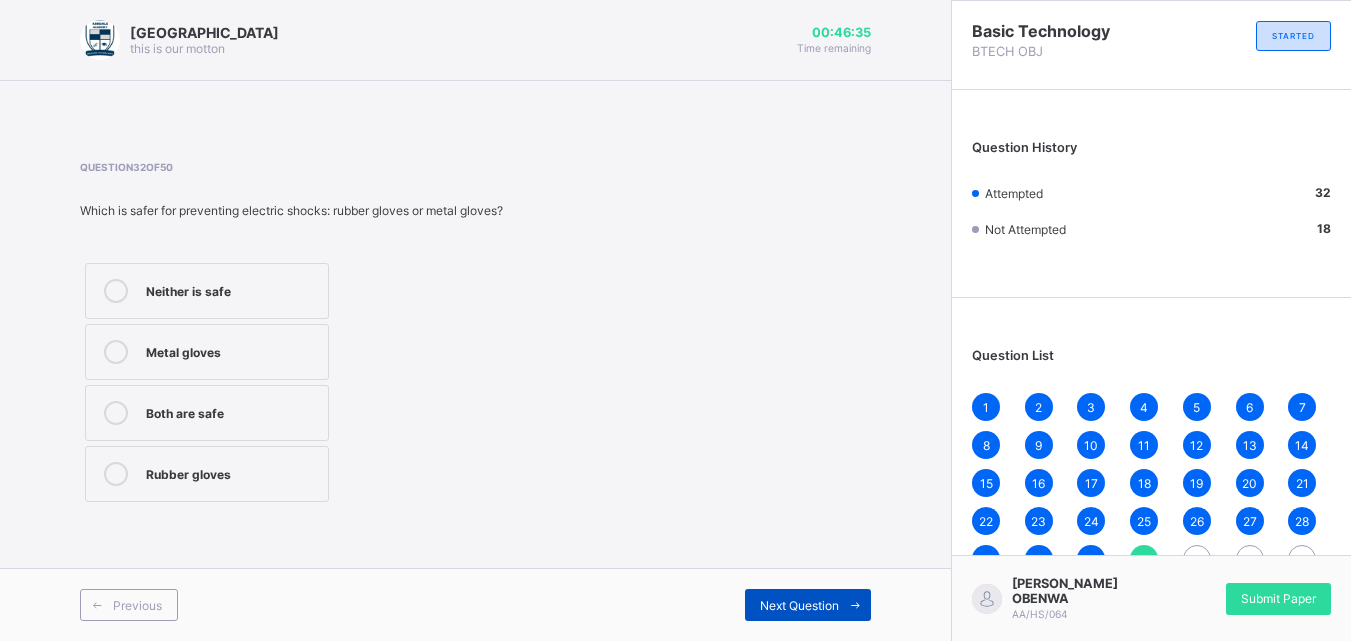 click on "Next Question" at bounding box center [808, 605] 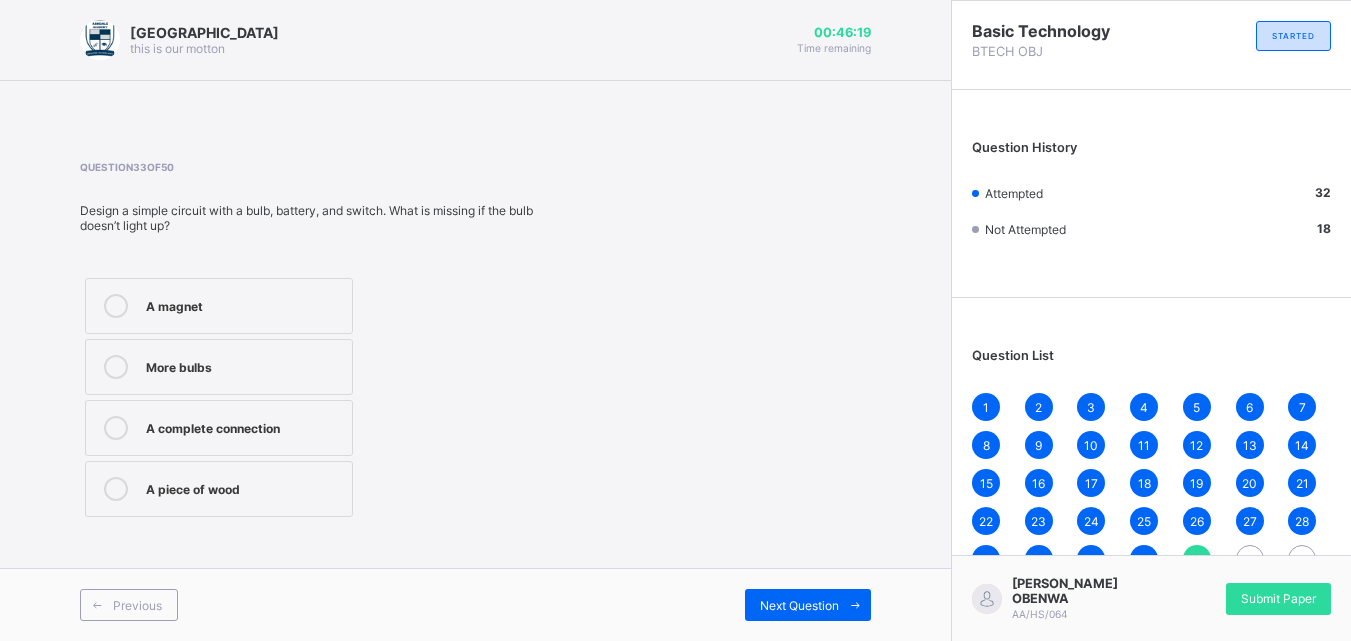 click on "A complete connection" at bounding box center [244, 428] 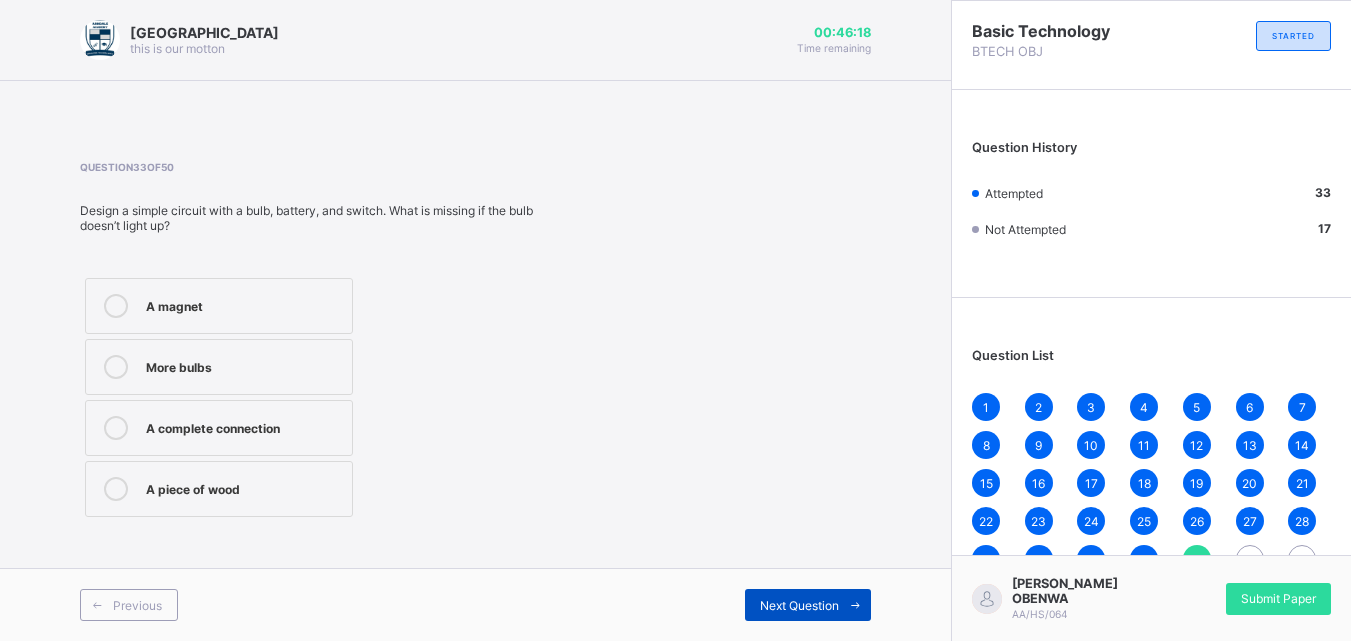 click on "Next Question" at bounding box center (799, 605) 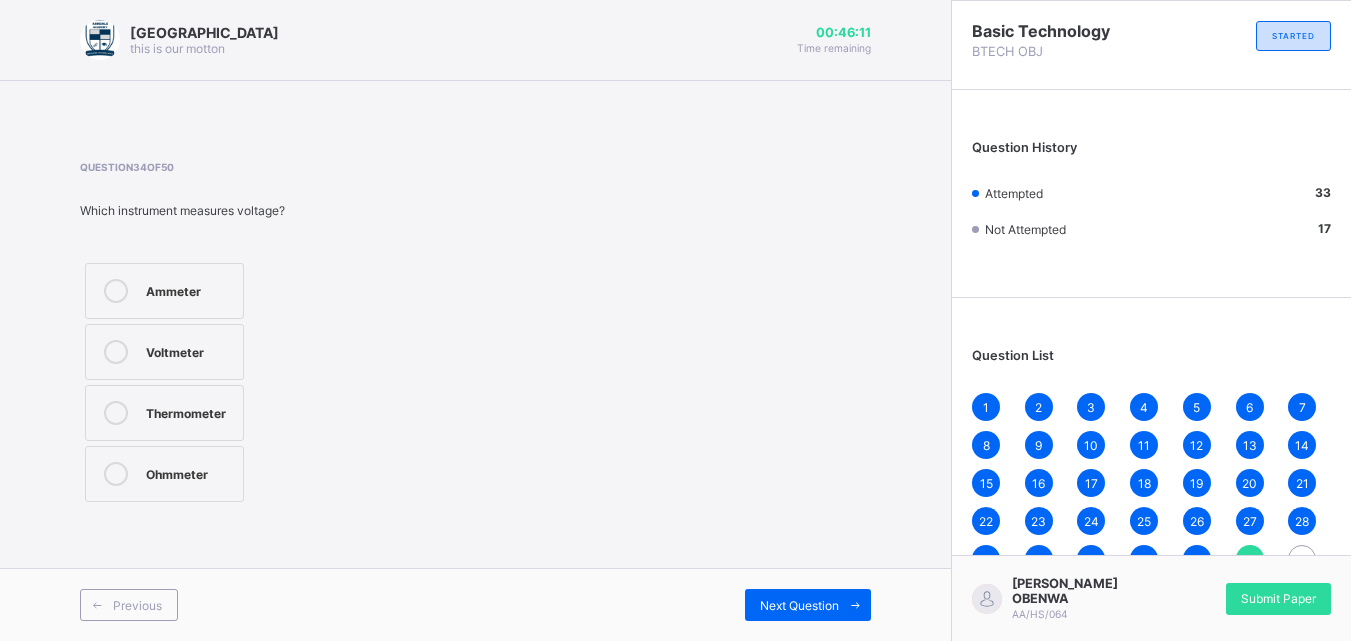 click on "Voltmeter" at bounding box center (189, 350) 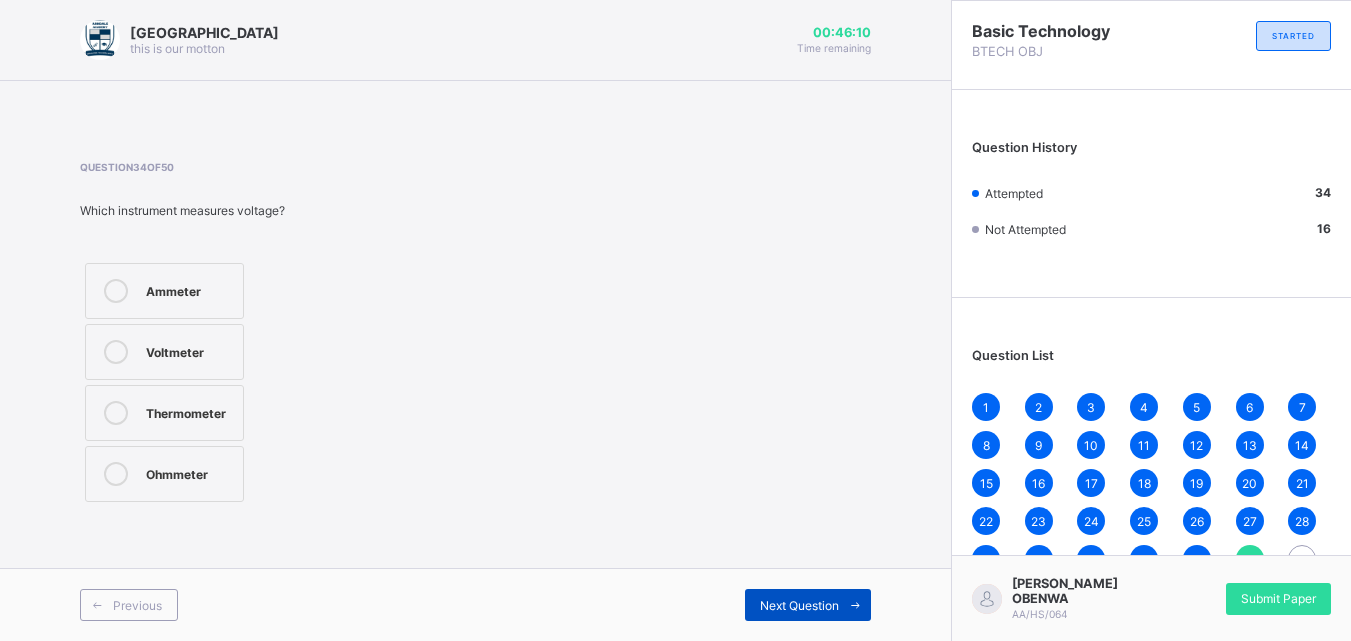click on "Next Question" at bounding box center [808, 605] 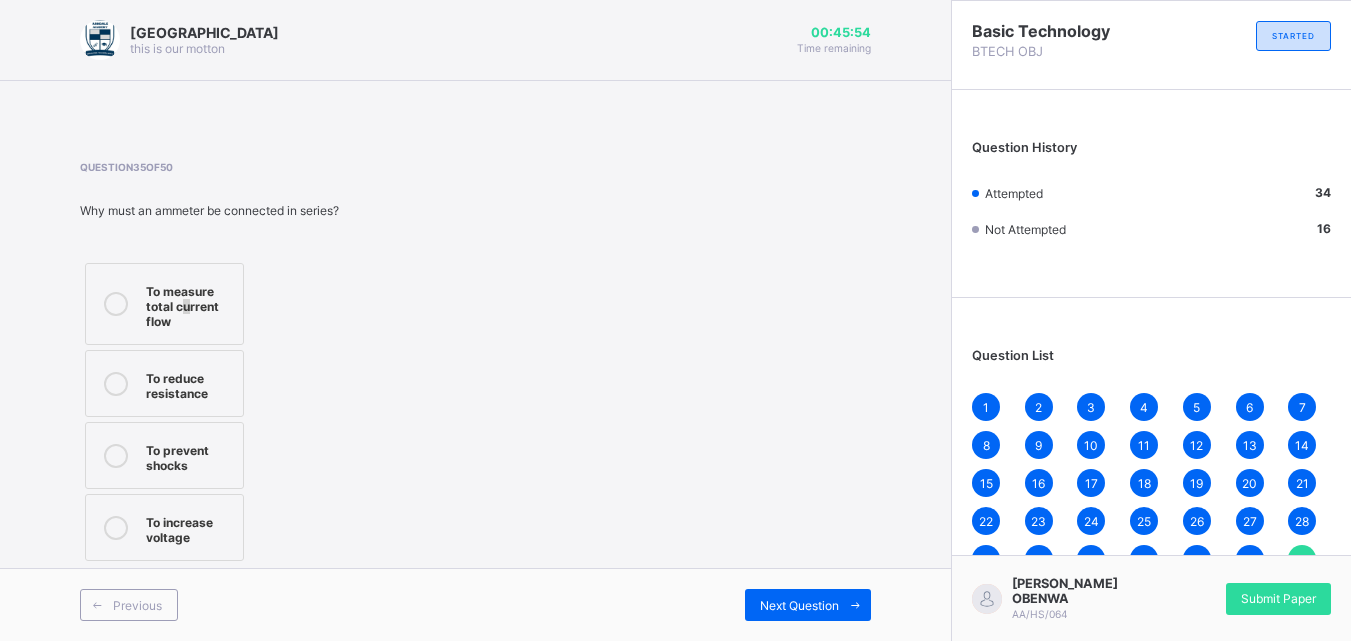 click on "To measure total current flow" at bounding box center [189, 304] 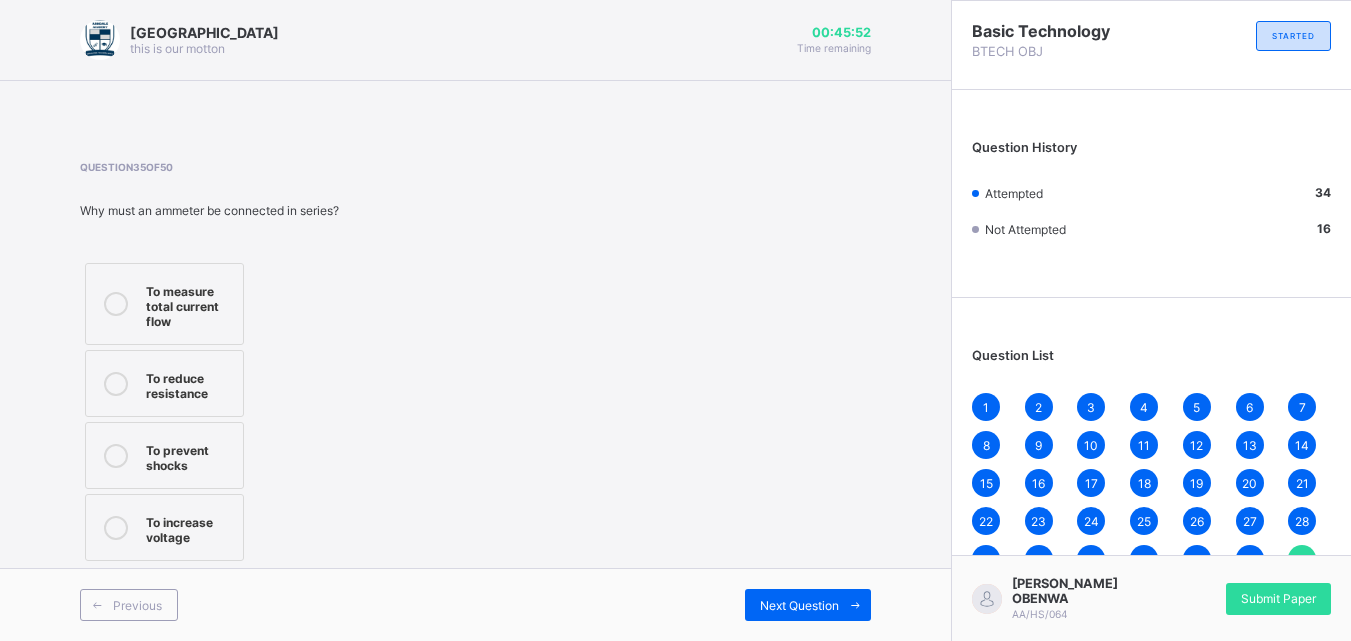 drag, startPoint x: 226, startPoint y: 321, endPoint x: 282, endPoint y: 339, distance: 58.821766 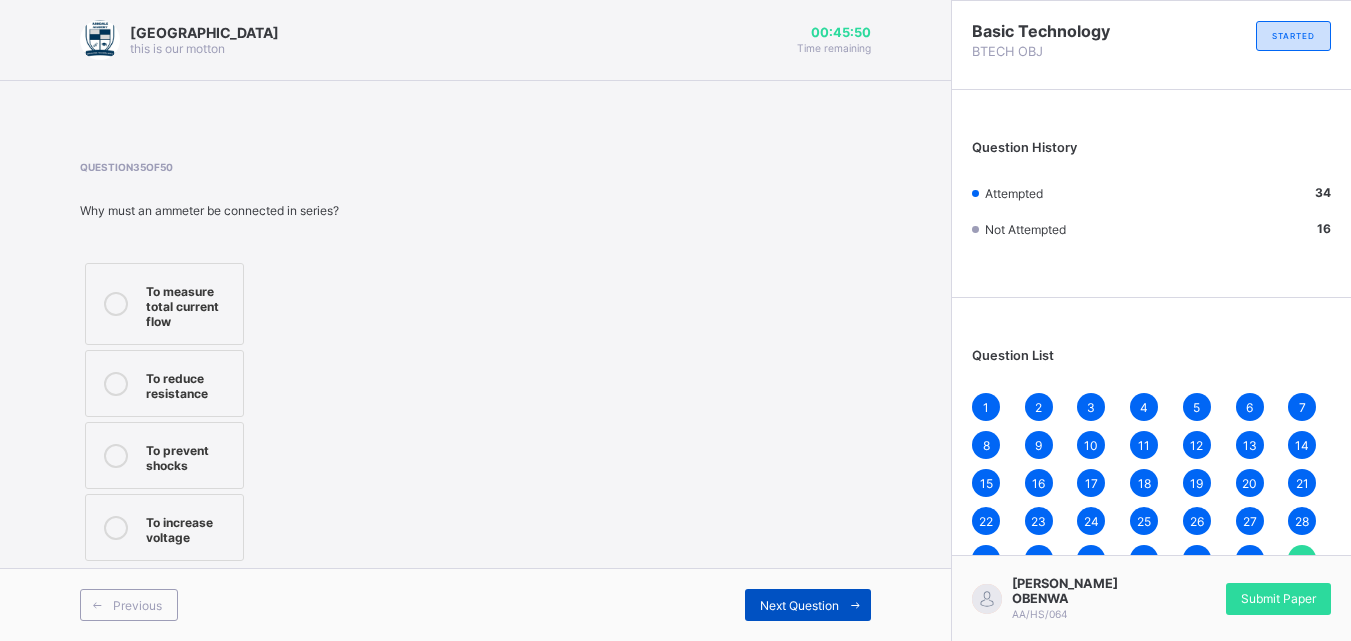 click on "Next Question" at bounding box center [799, 605] 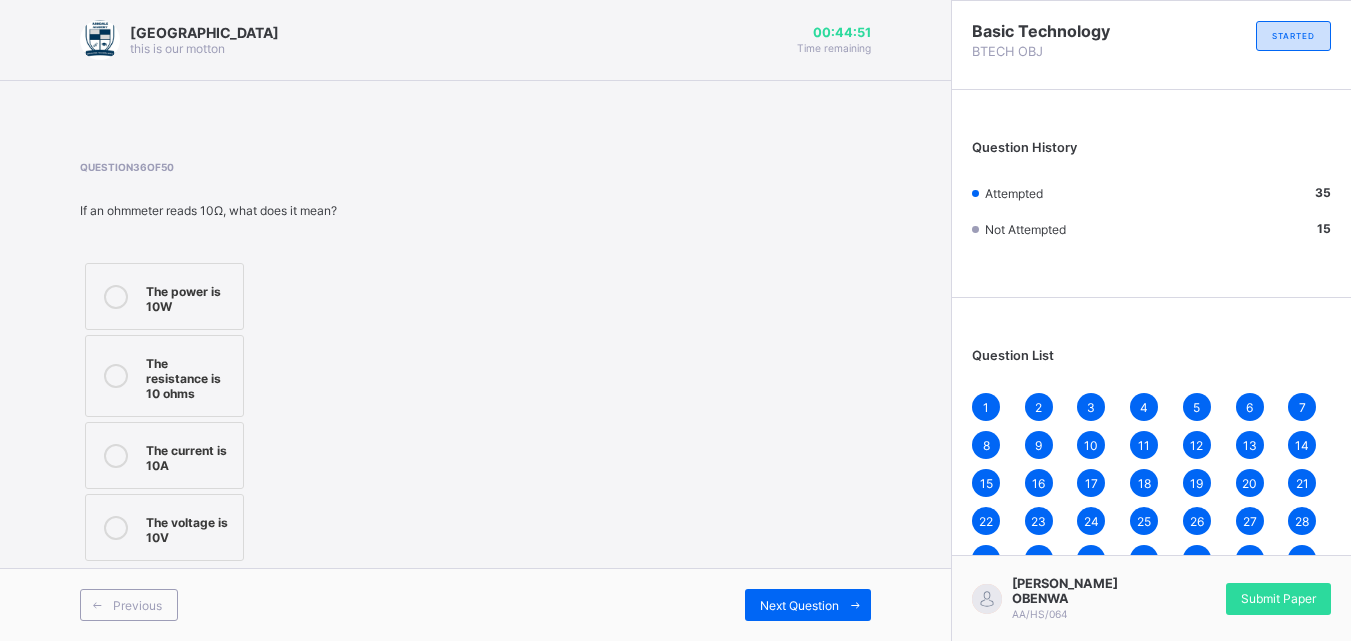 click on "The resistance is 10 ohms" at bounding box center (189, 376) 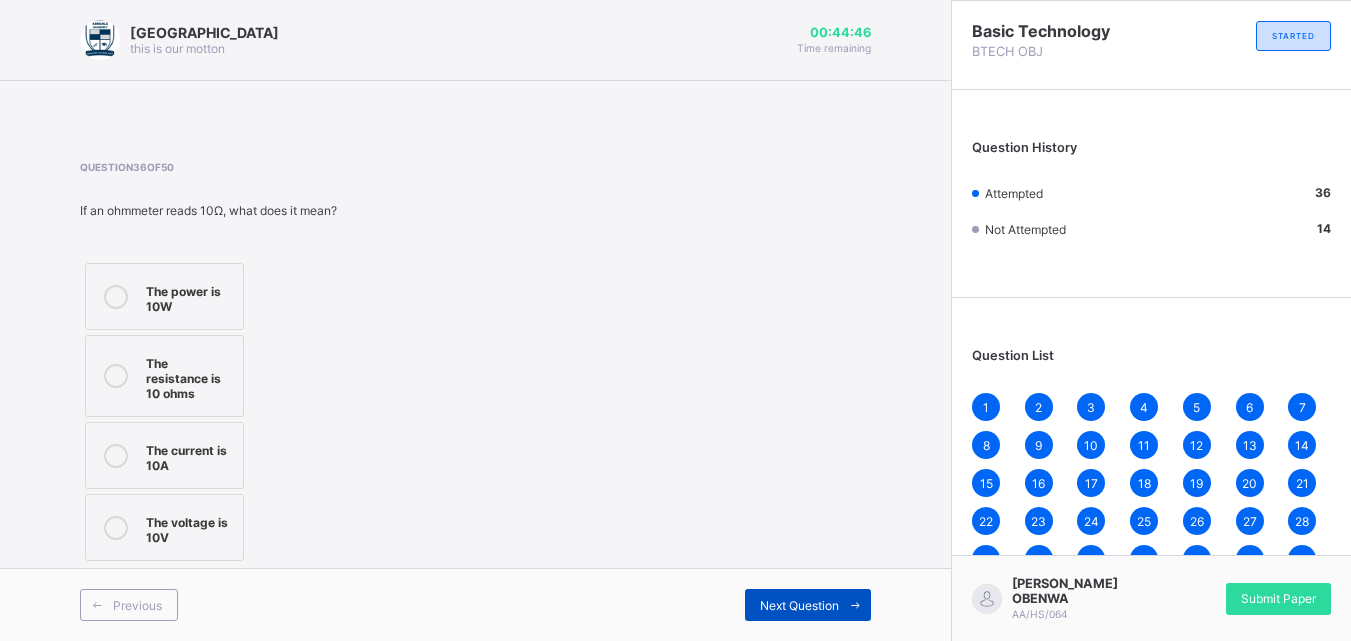 click on "Next Question" at bounding box center (799, 605) 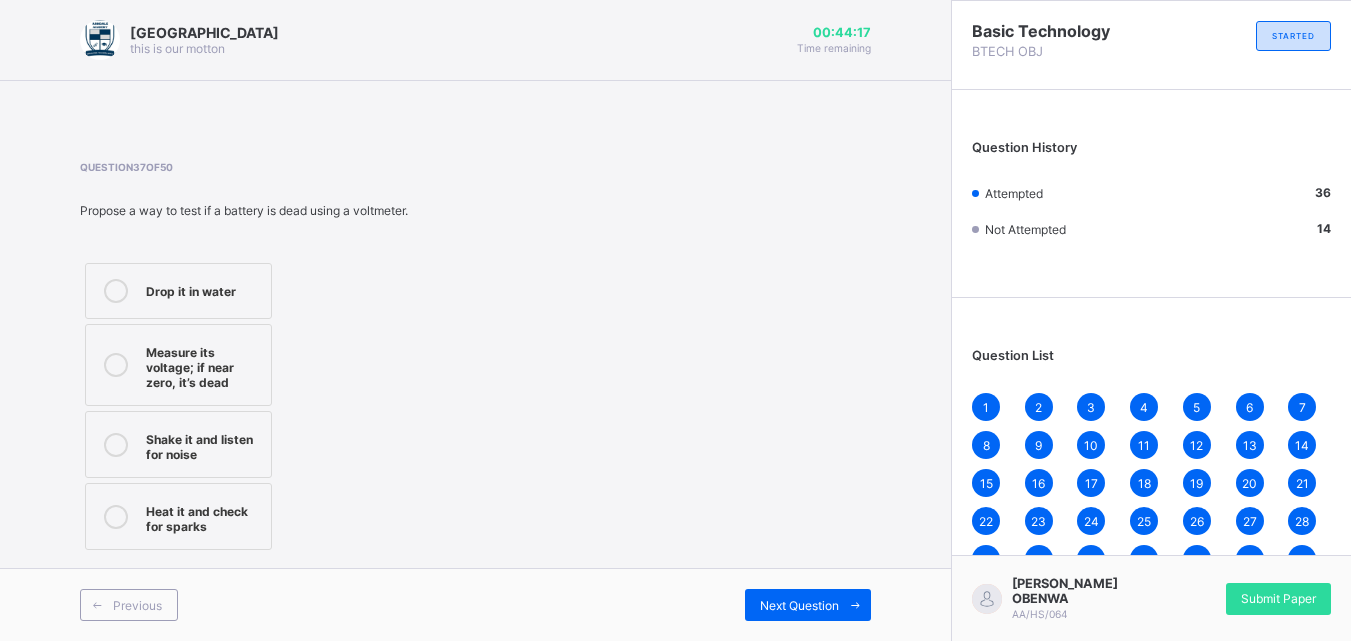 click on "Measure its voltage; if near zero, it’s dead" at bounding box center (178, 365) 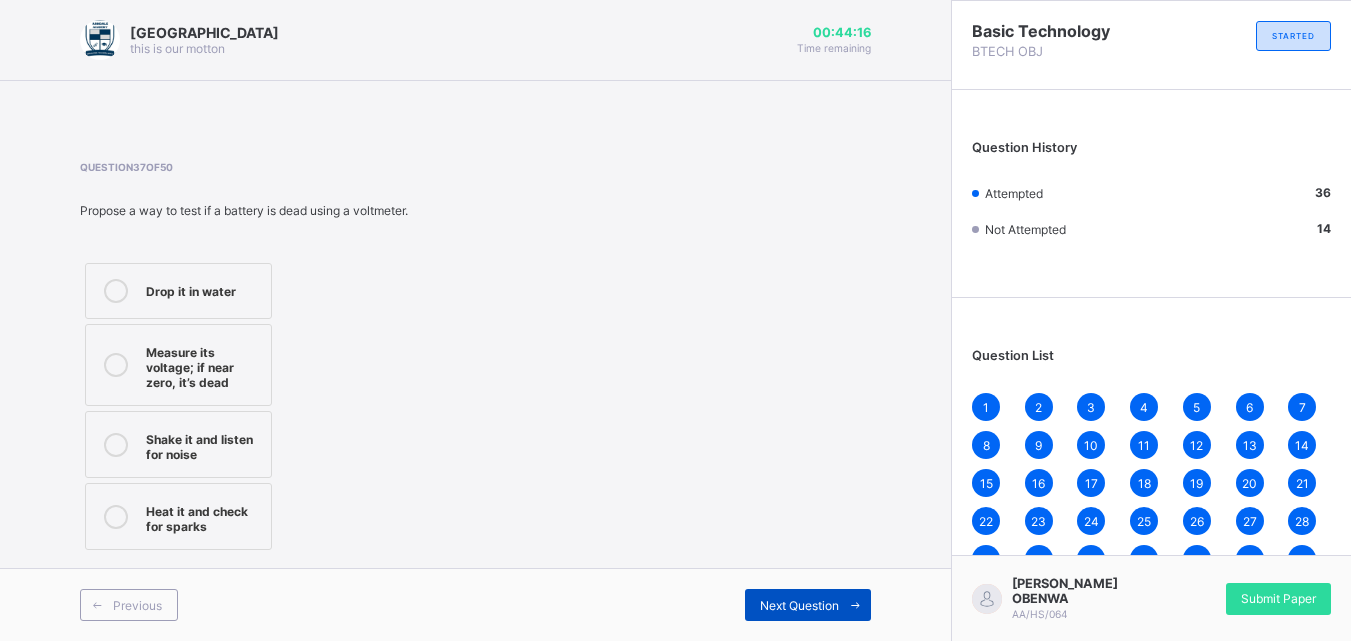 click at bounding box center (855, 605) 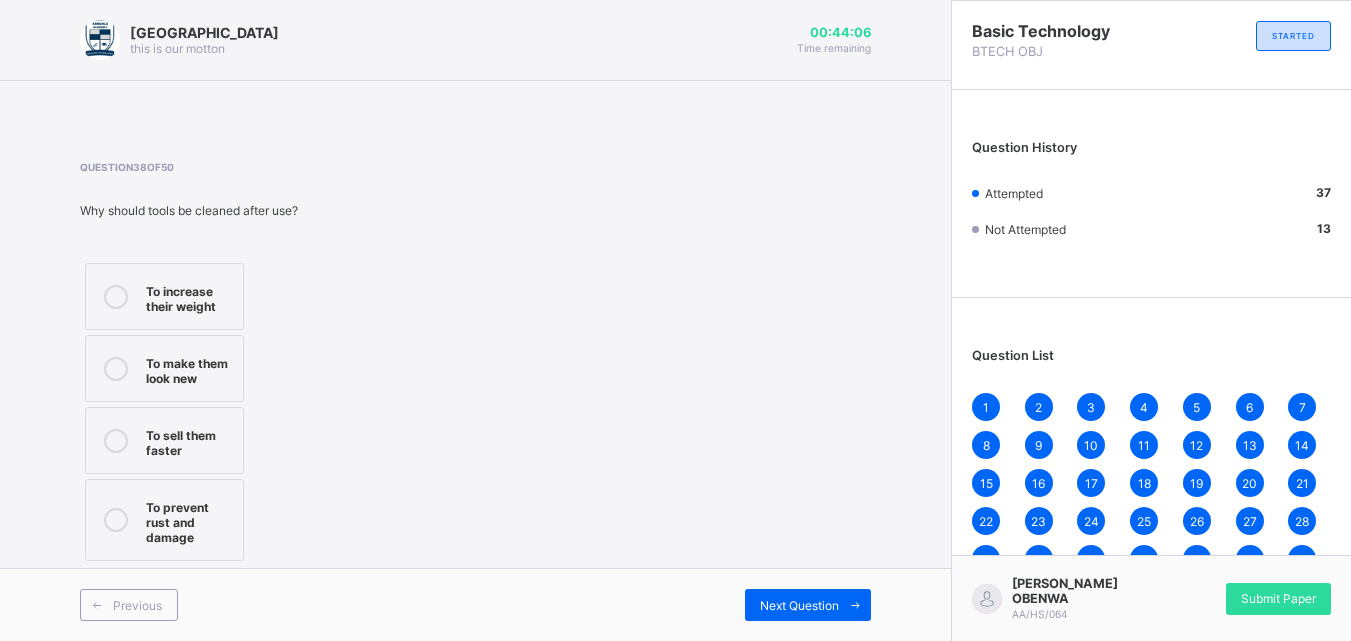 click on "To prevent rust and damage" at bounding box center (189, 520) 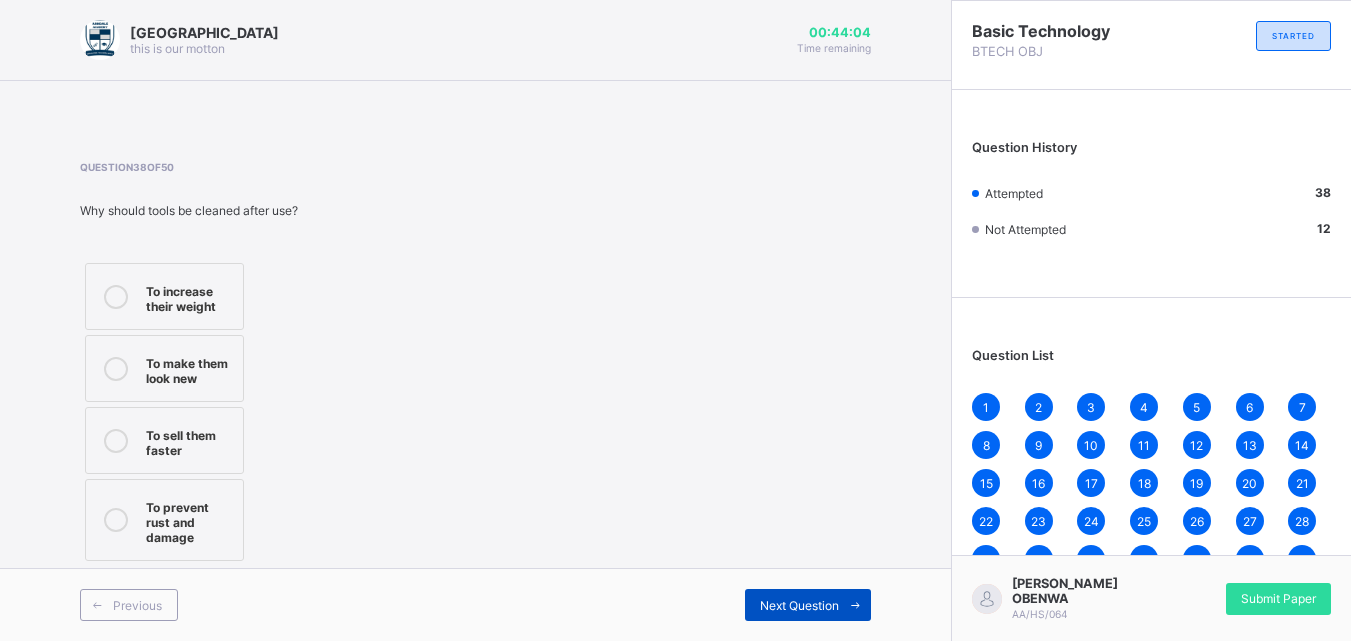 click at bounding box center (855, 605) 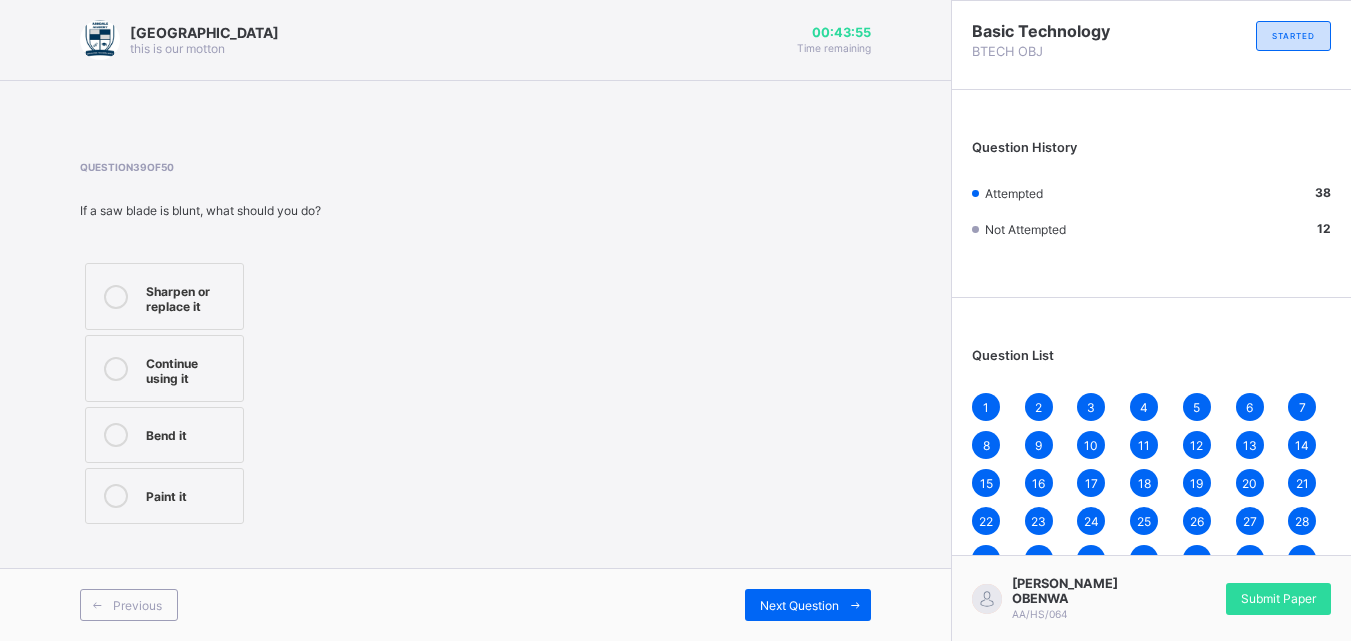 click on "Sharpen or replace it" at bounding box center (189, 296) 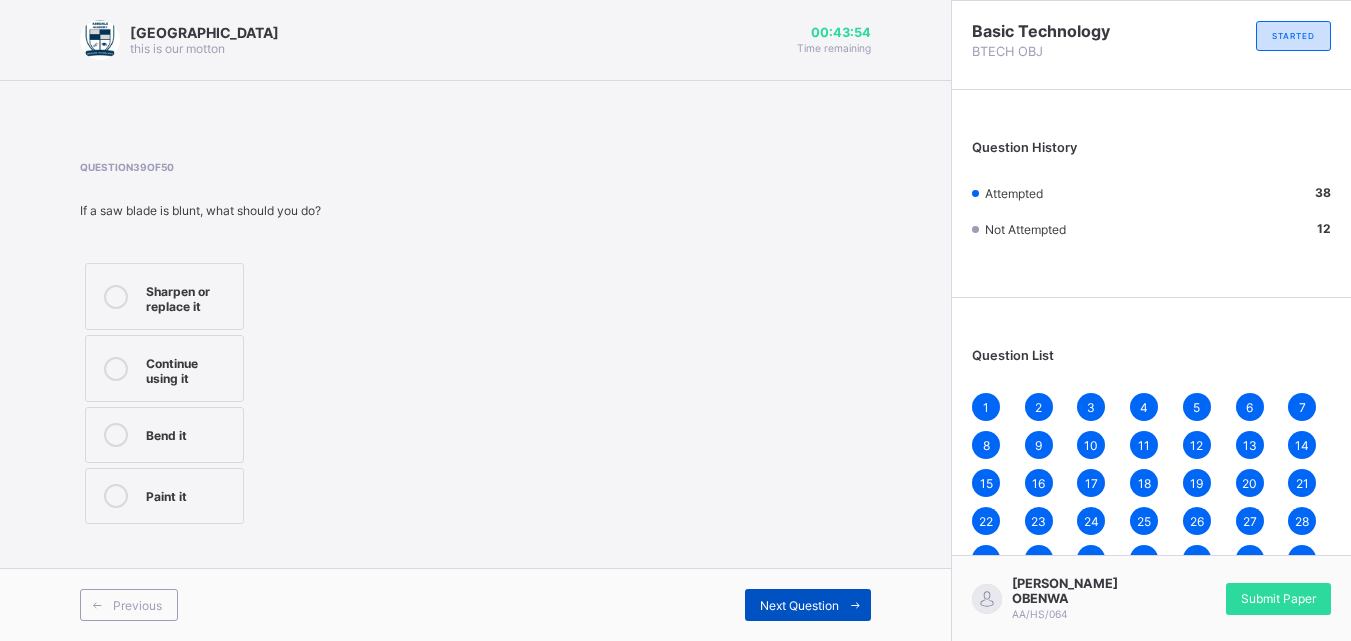 click at bounding box center (855, 605) 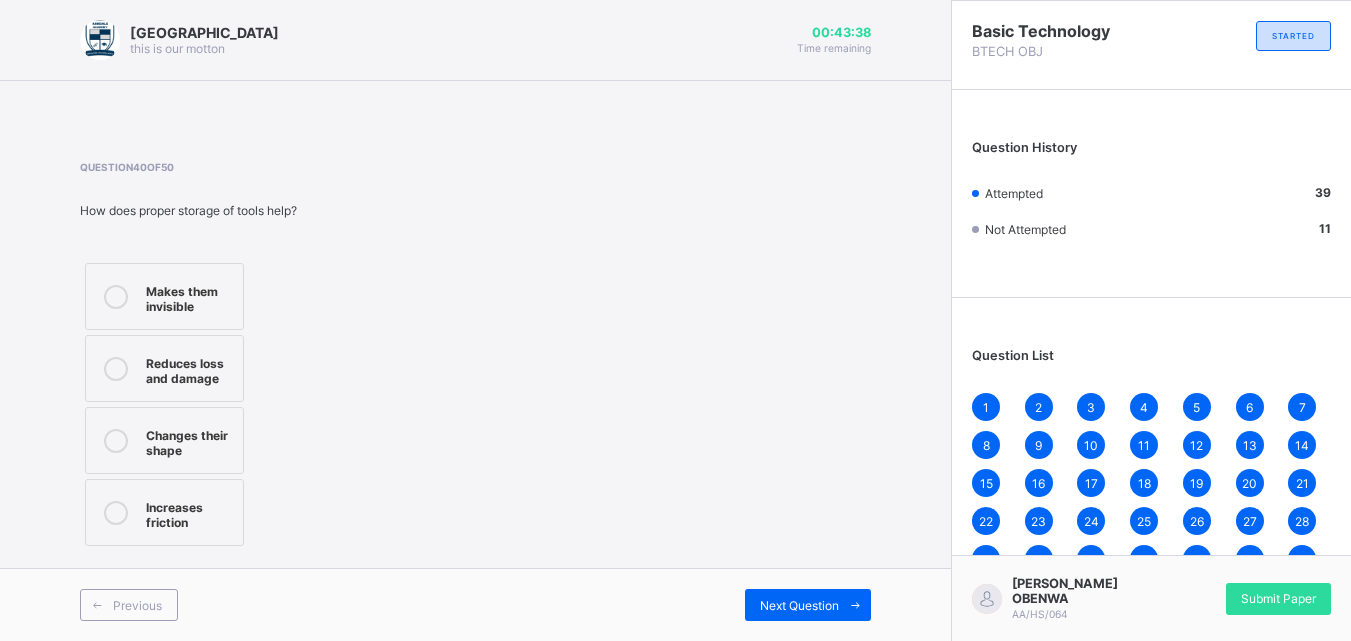 click on "Reduces loss and damage" at bounding box center (189, 368) 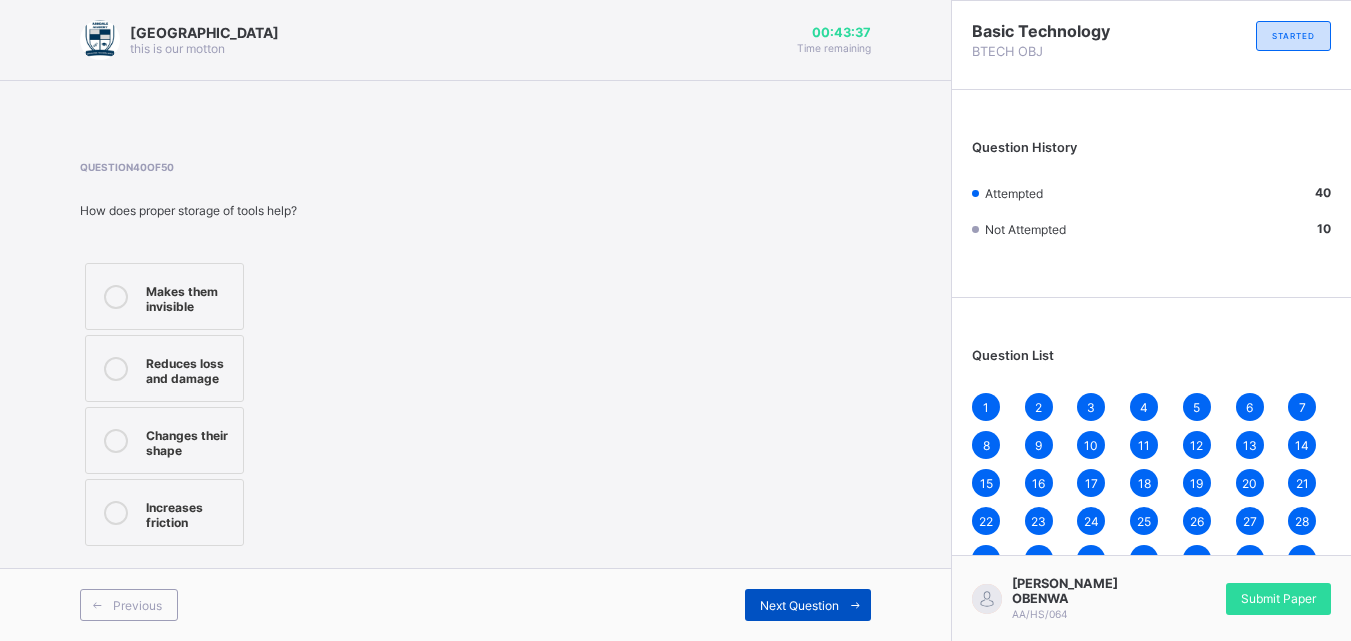 click on "Next Question" at bounding box center (799, 605) 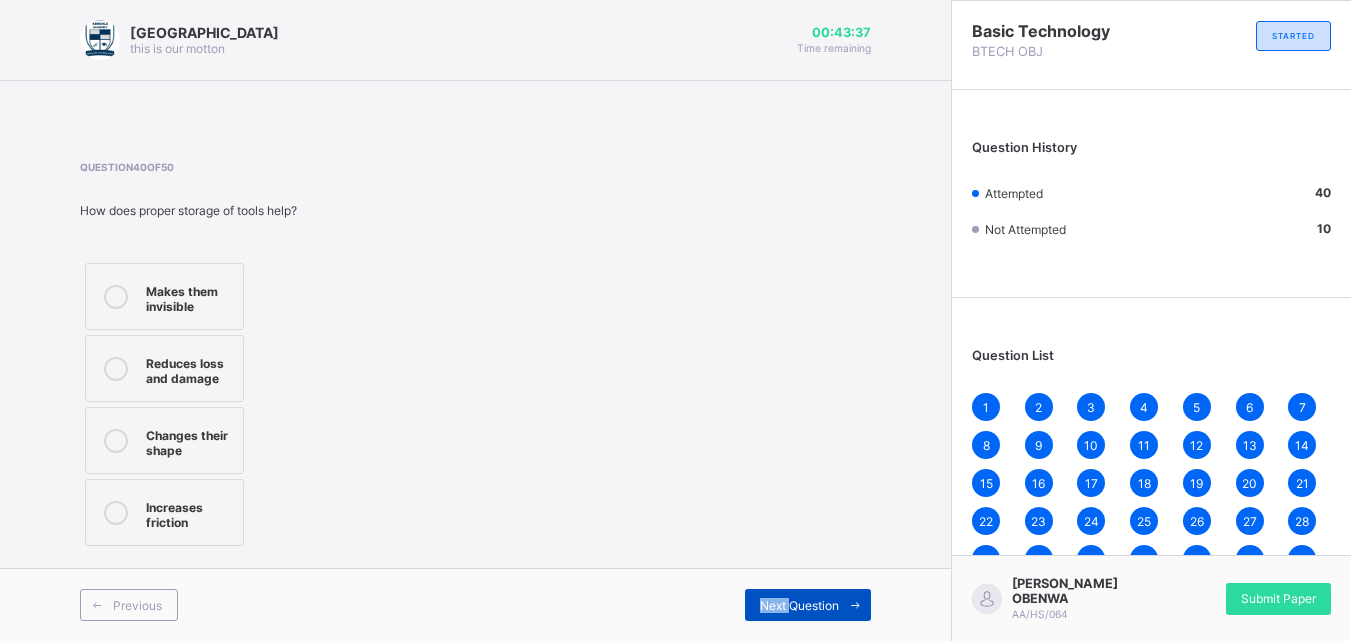 click on "Next Question" at bounding box center [799, 605] 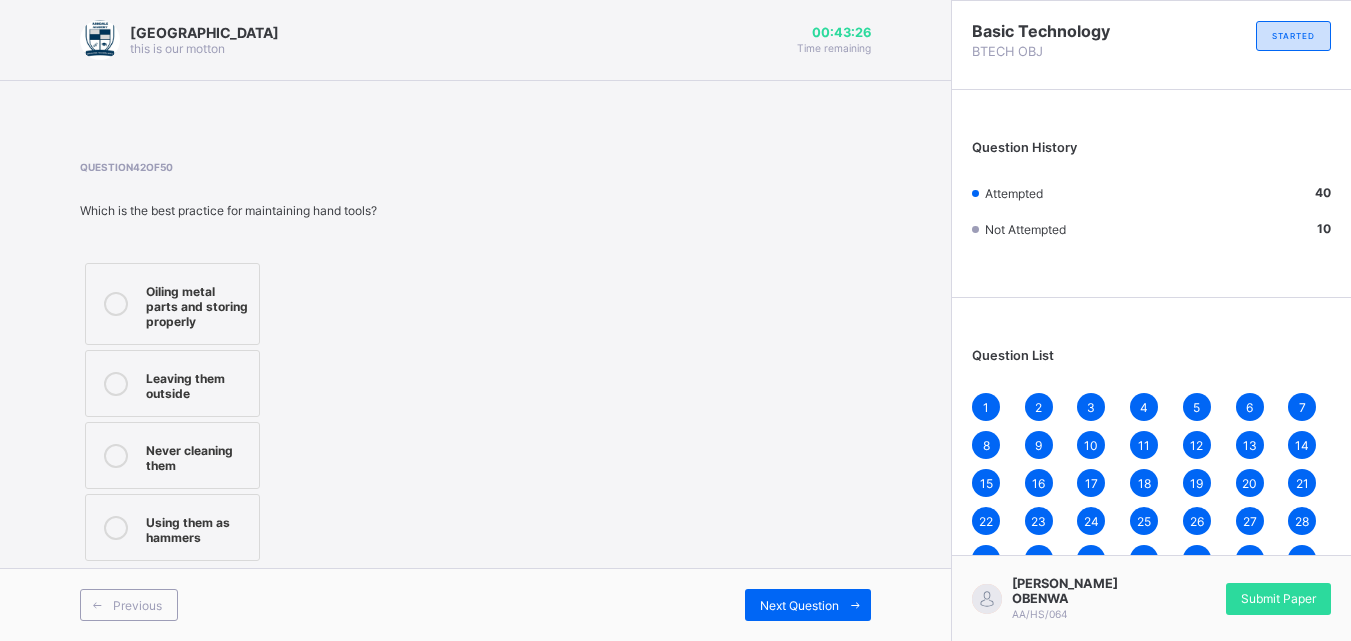 click on "Oiling metal parts and storing properly" at bounding box center [197, 304] 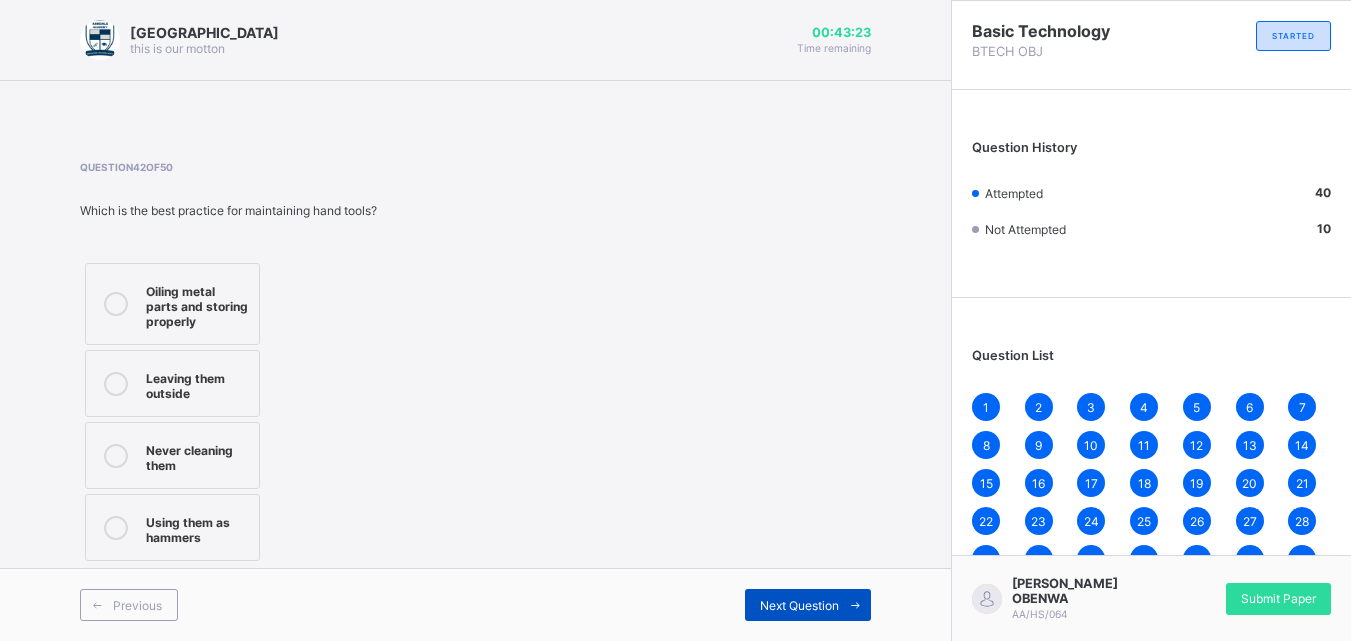 click on "Next Question" at bounding box center (799, 605) 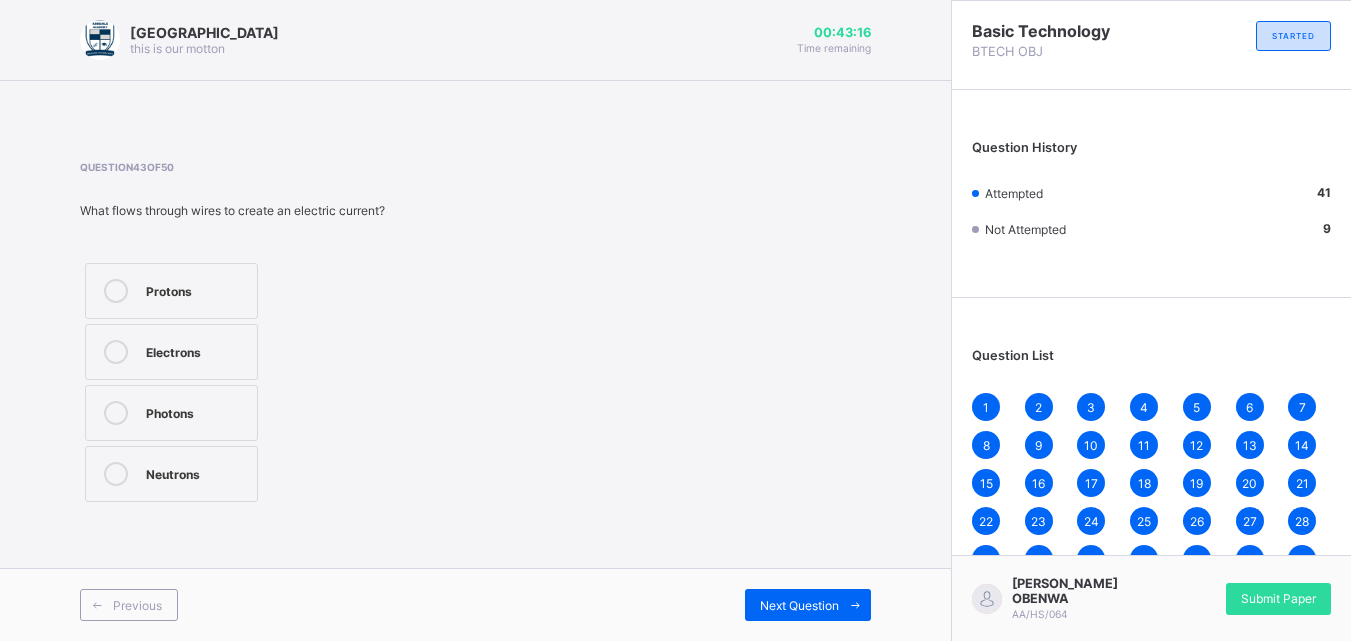 click on "Electrons" at bounding box center [196, 350] 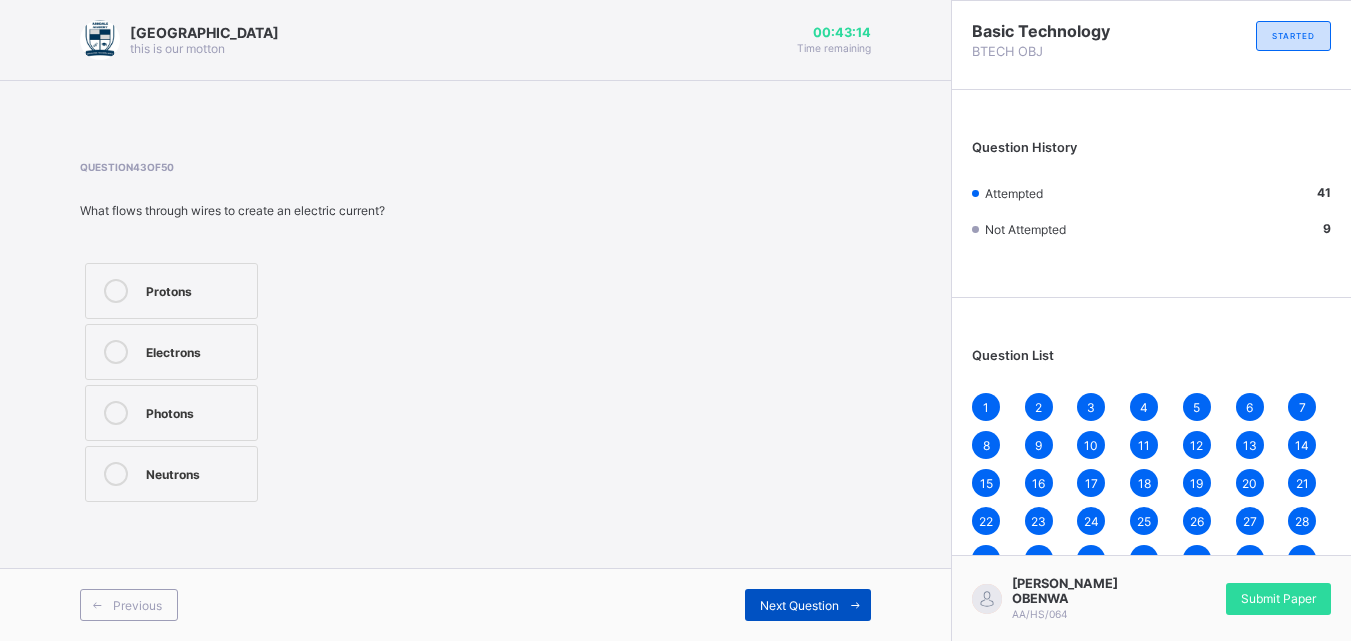 click on "Next Question" at bounding box center [808, 605] 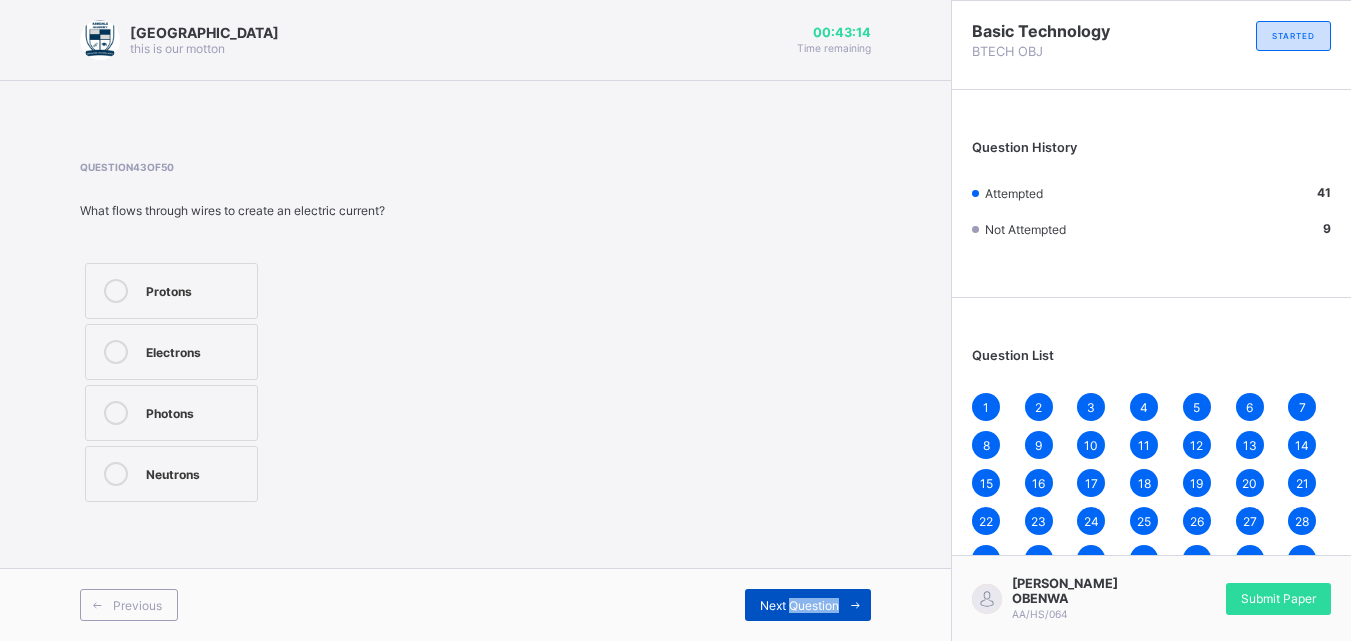 click on "Next Question" at bounding box center [808, 605] 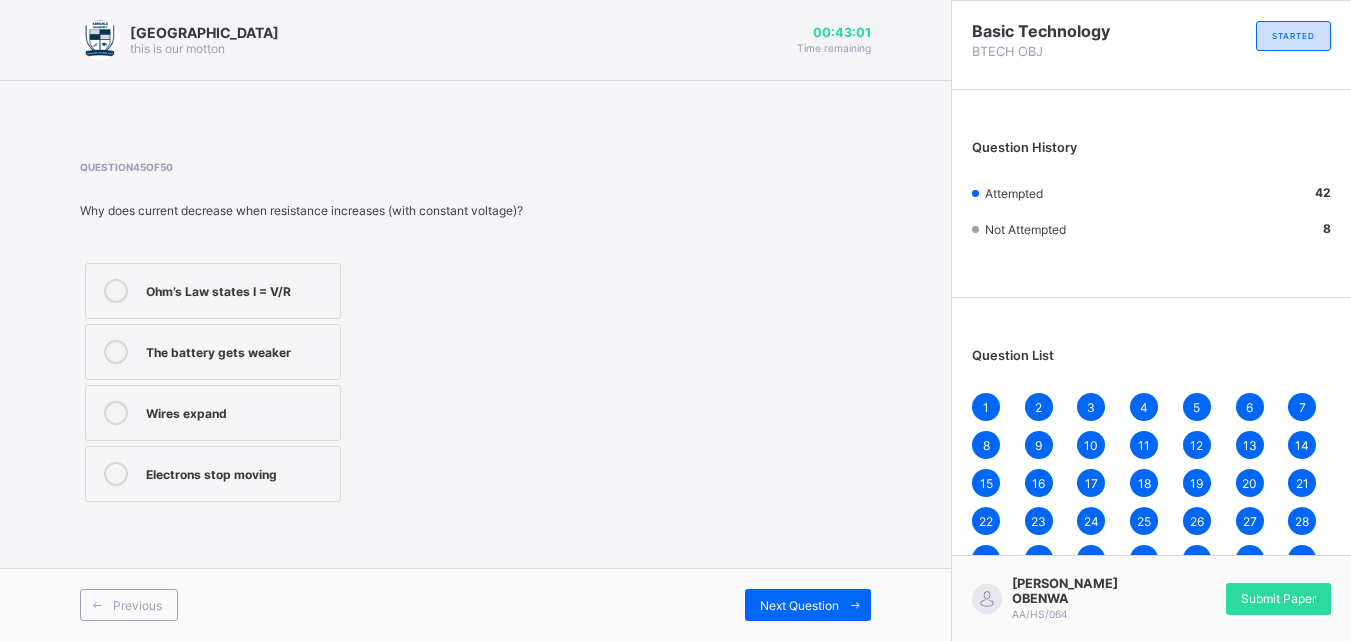 click on "Ohm’s Law states I = V/R" at bounding box center (238, 289) 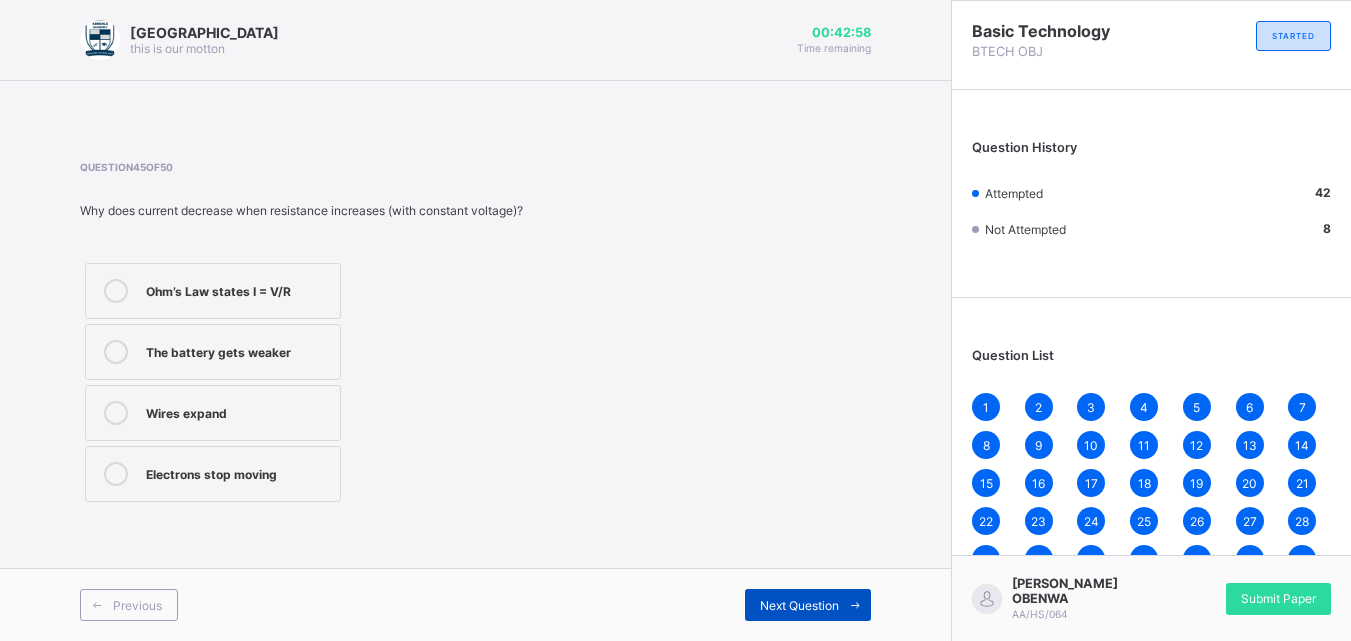 click on "Next Question" at bounding box center (799, 605) 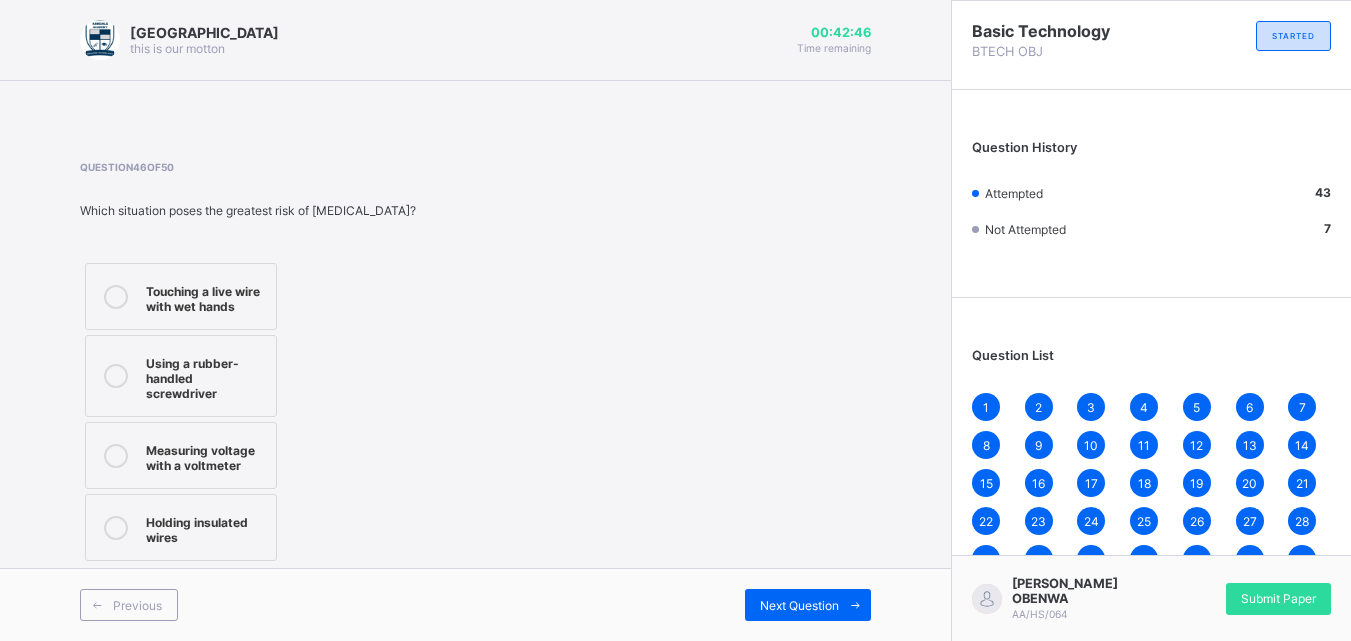 click on "Touching a live wire with wet hands" at bounding box center [181, 296] 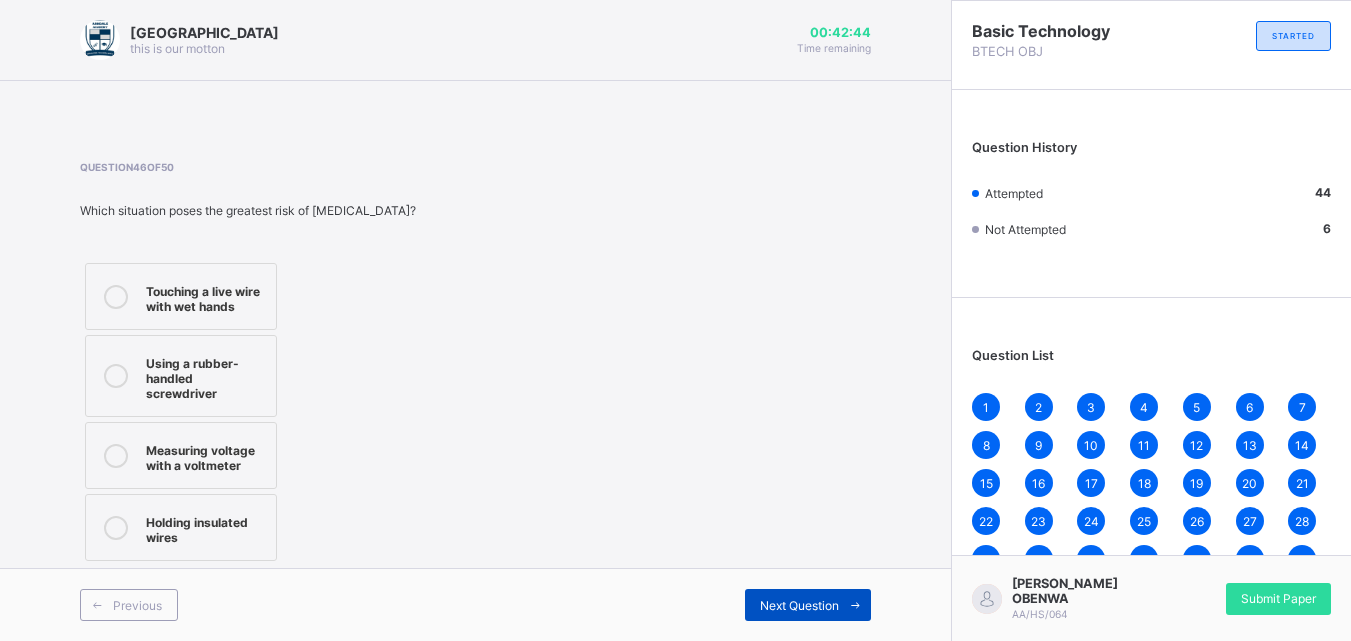 click on "Next Question" at bounding box center [799, 605] 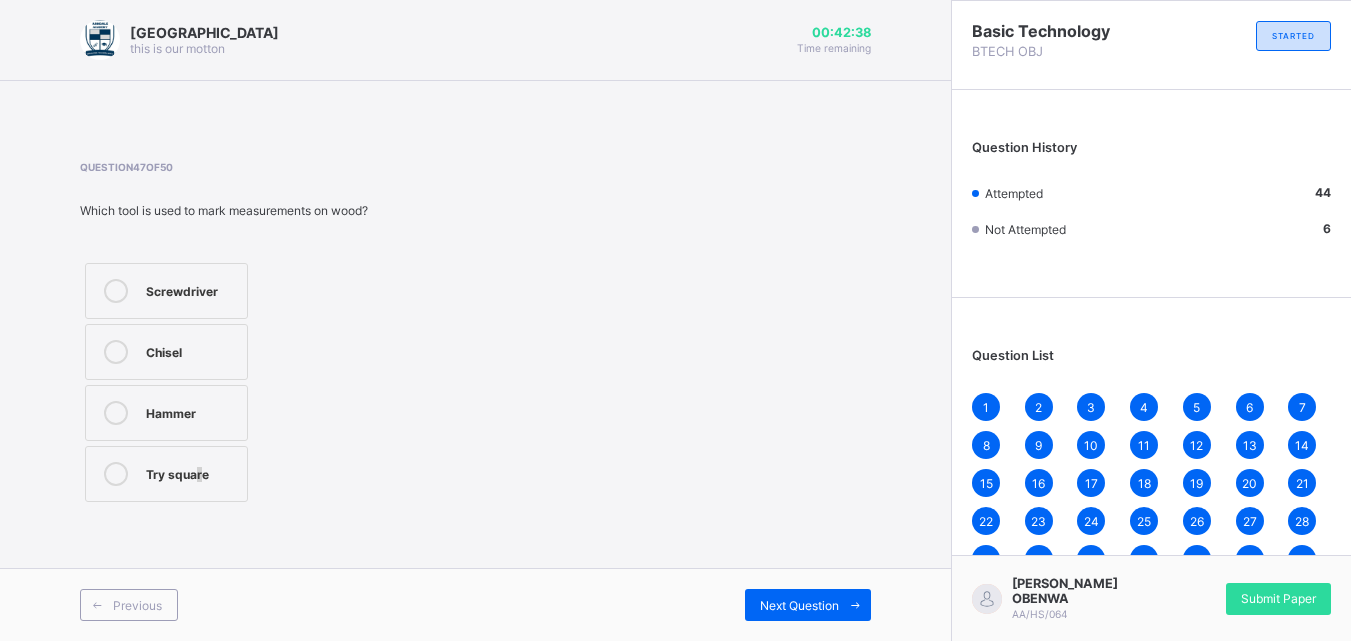 click on "Try square" at bounding box center (166, 474) 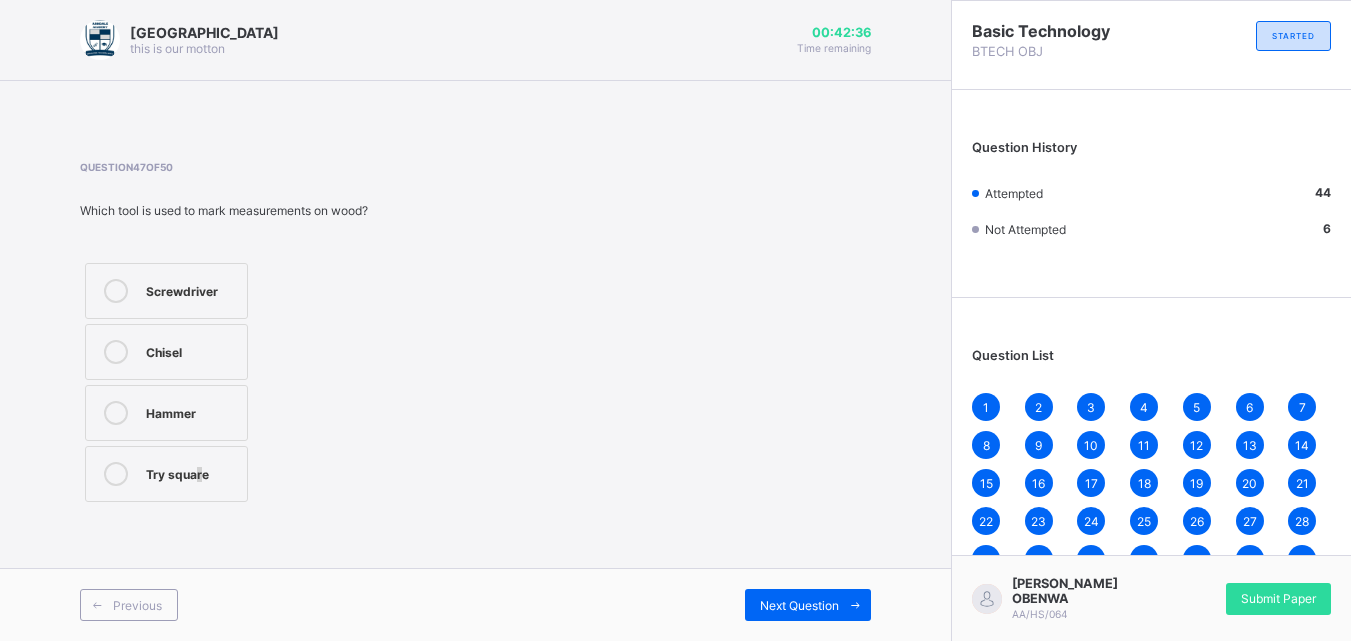 click on "Try square" at bounding box center (191, 472) 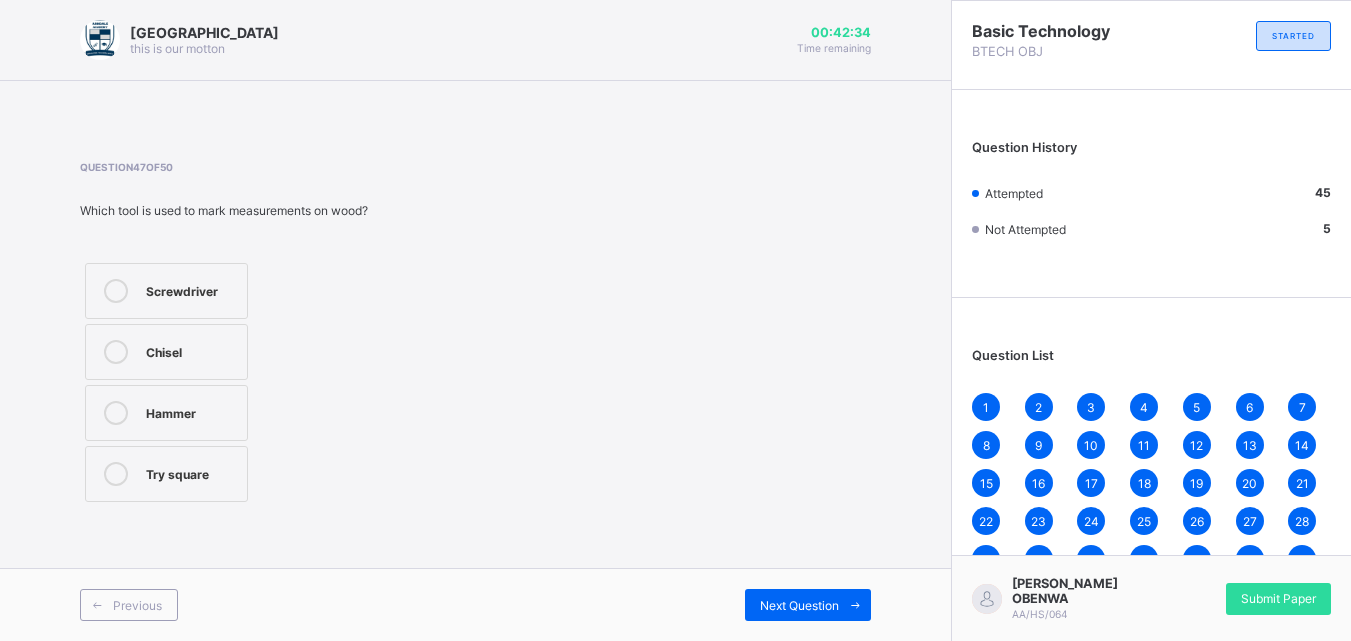 click on "Previous Next Question" at bounding box center (475, 604) 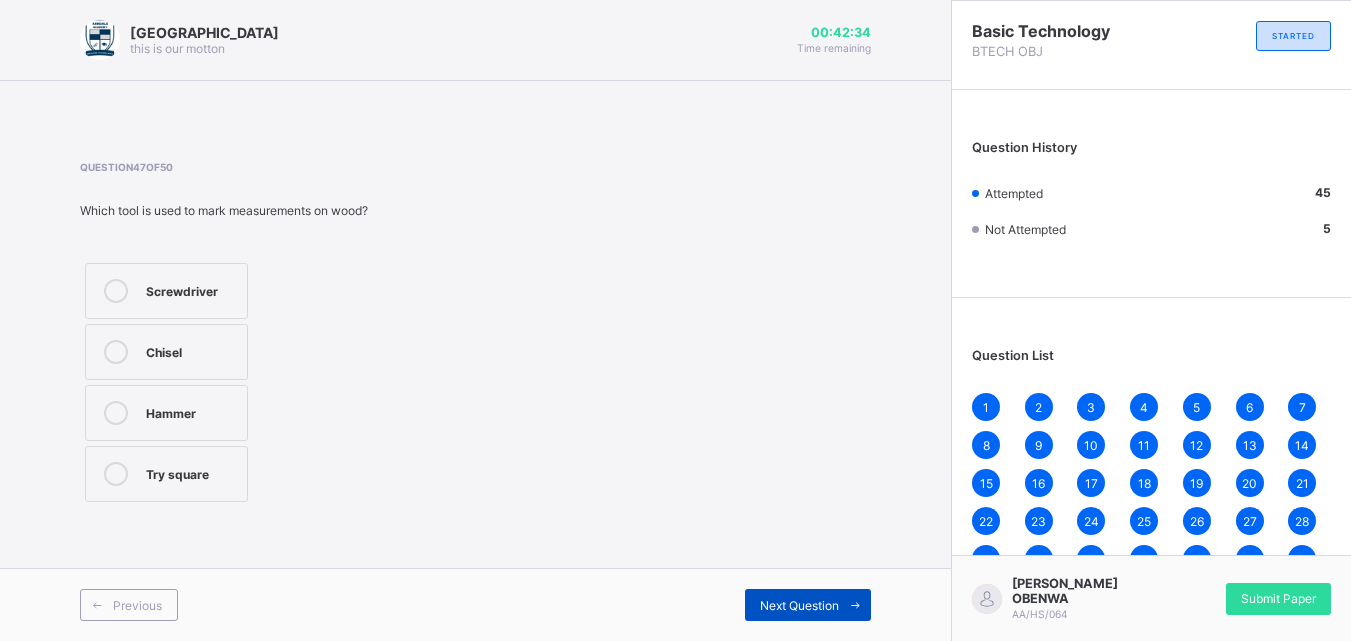 drag, startPoint x: 816, startPoint y: 569, endPoint x: 812, endPoint y: 590, distance: 21.377558 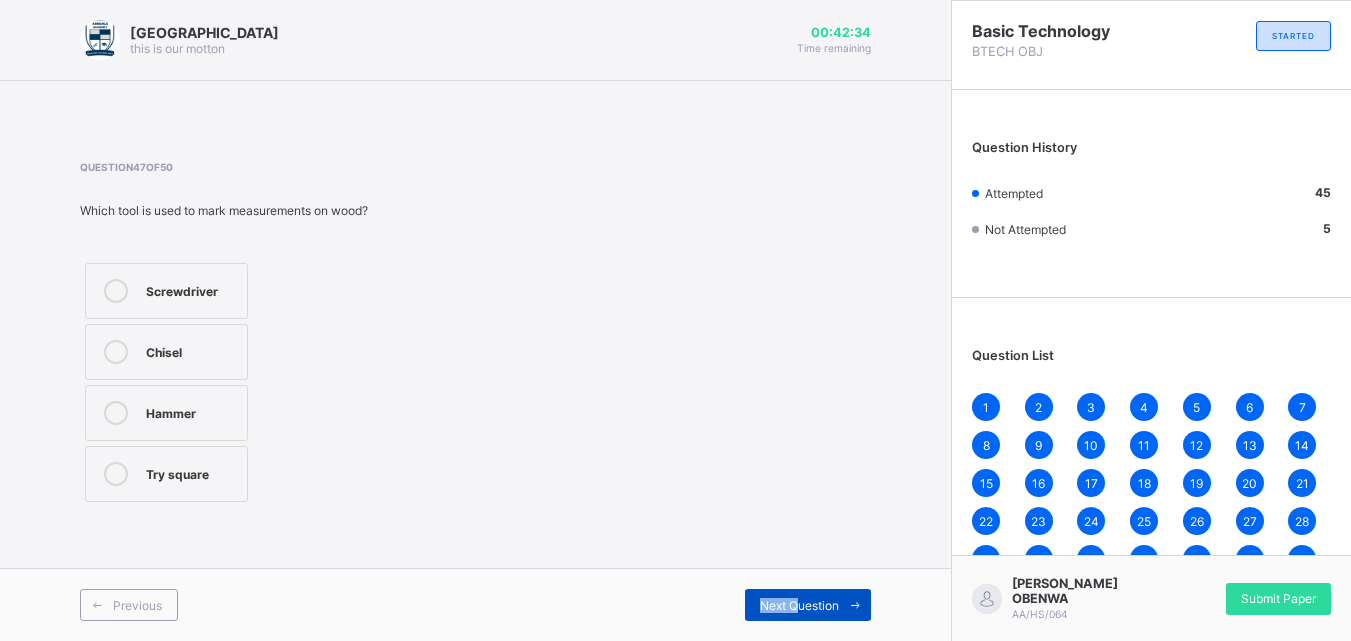 click on "Previous Next Question" at bounding box center (475, 604) 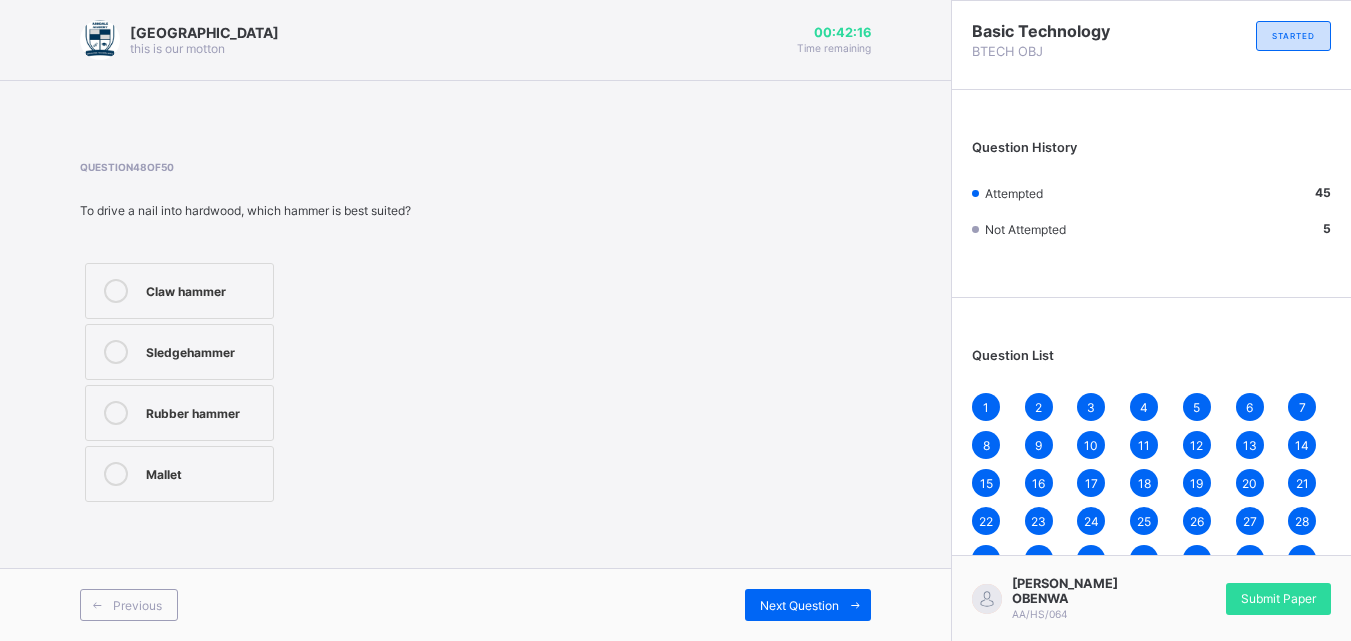 click on "Claw hammer" at bounding box center [204, 291] 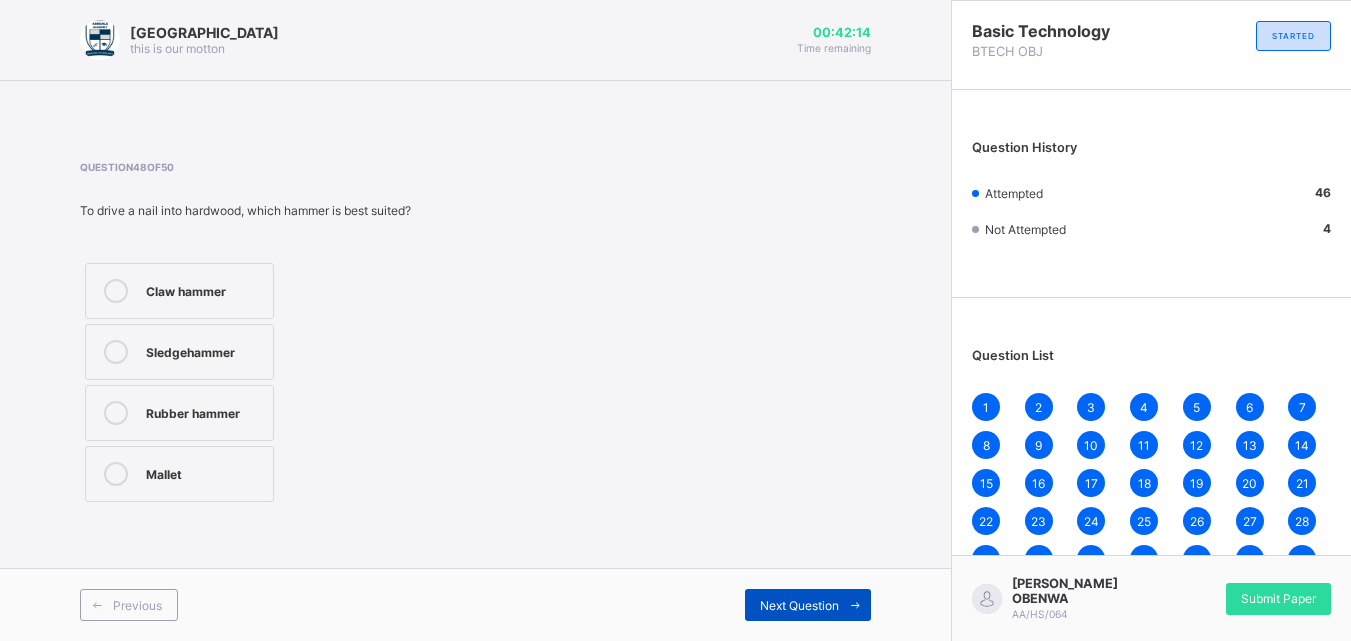 click on "Next Question" at bounding box center (799, 605) 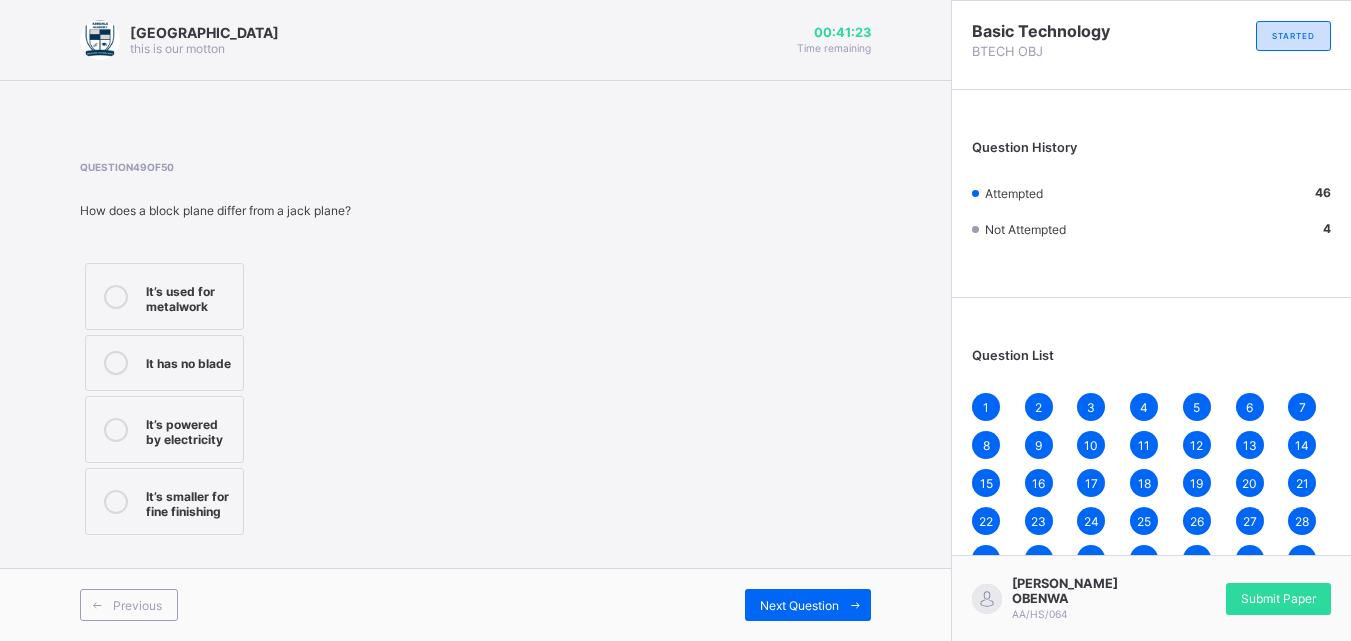 click on "It’s powered by electricity" at bounding box center (189, 429) 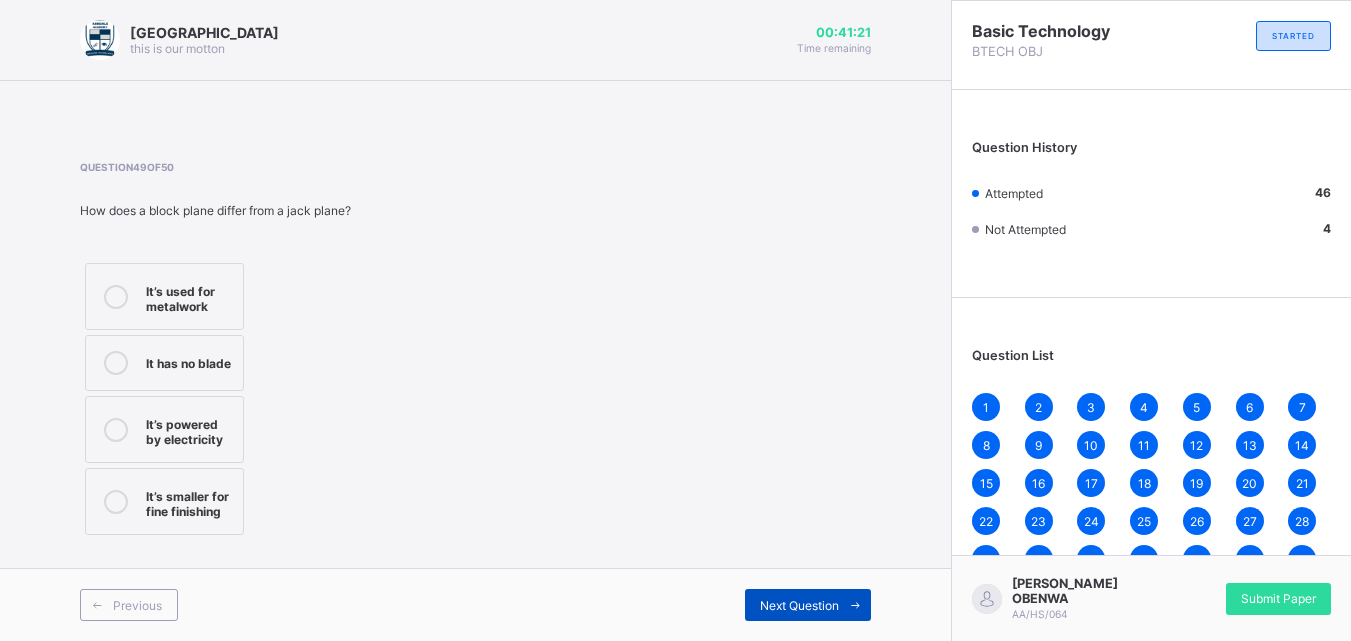 click on "Next Question" at bounding box center (799, 605) 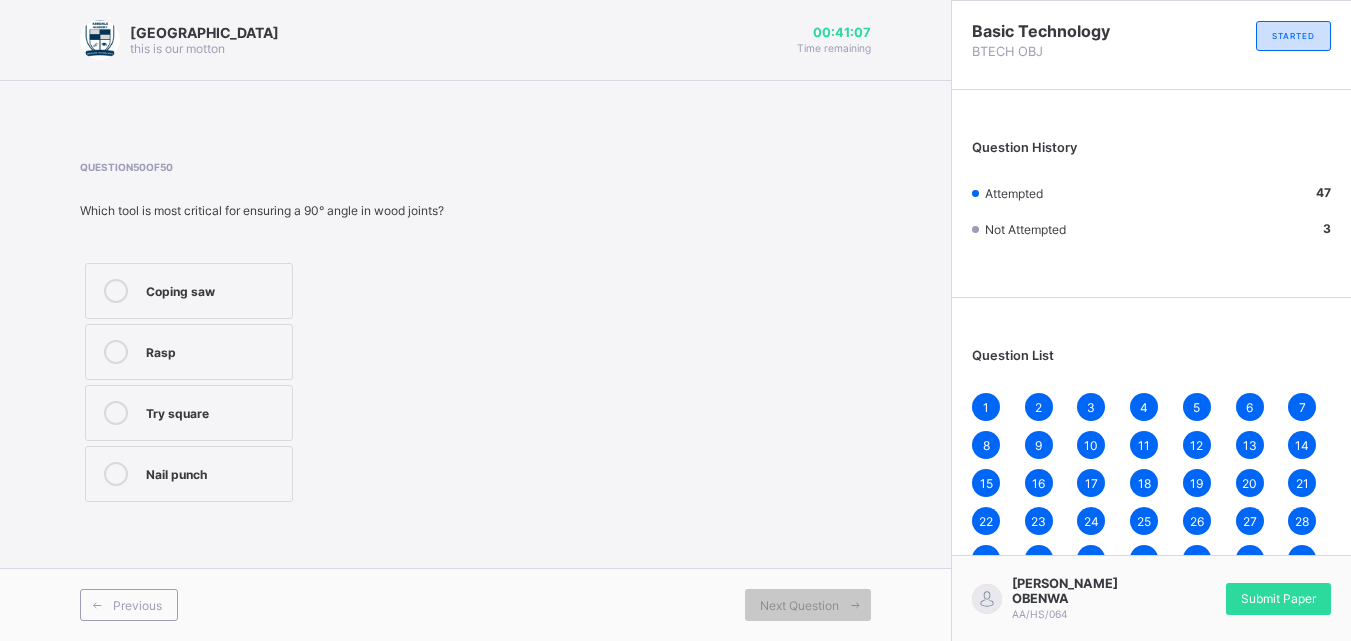 drag, startPoint x: 154, startPoint y: 480, endPoint x: 169, endPoint y: 464, distance: 21.931713 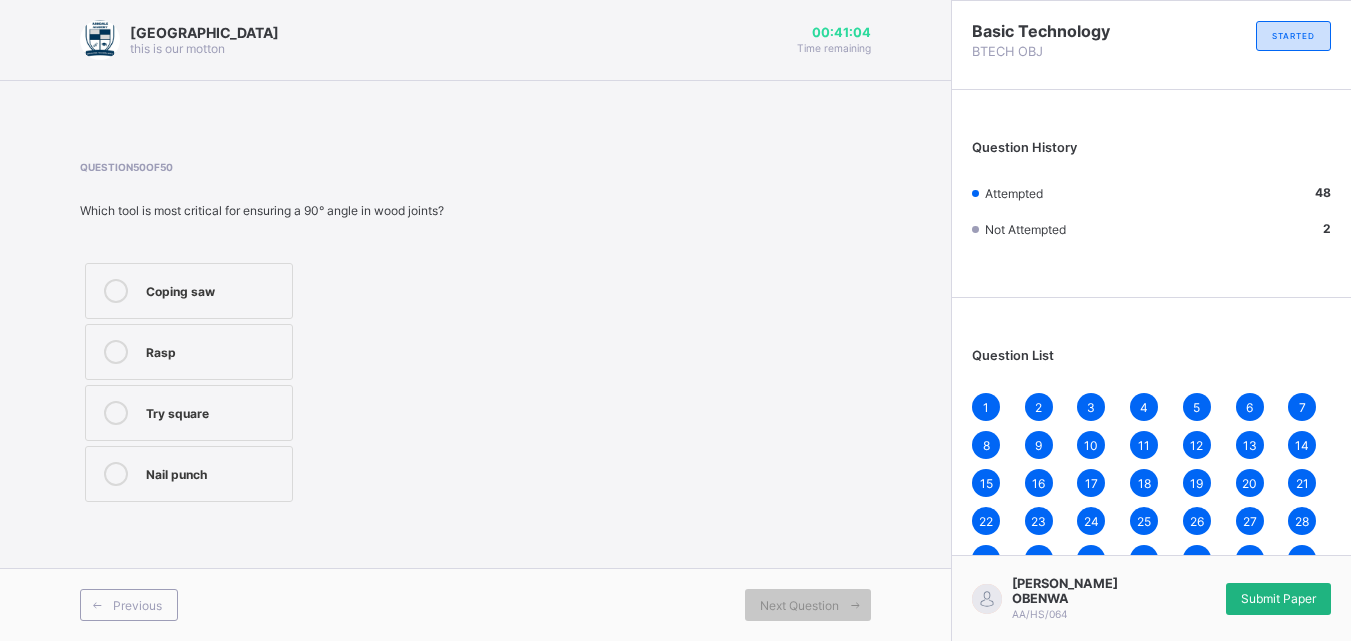 click on "Submit Paper" at bounding box center [1278, 598] 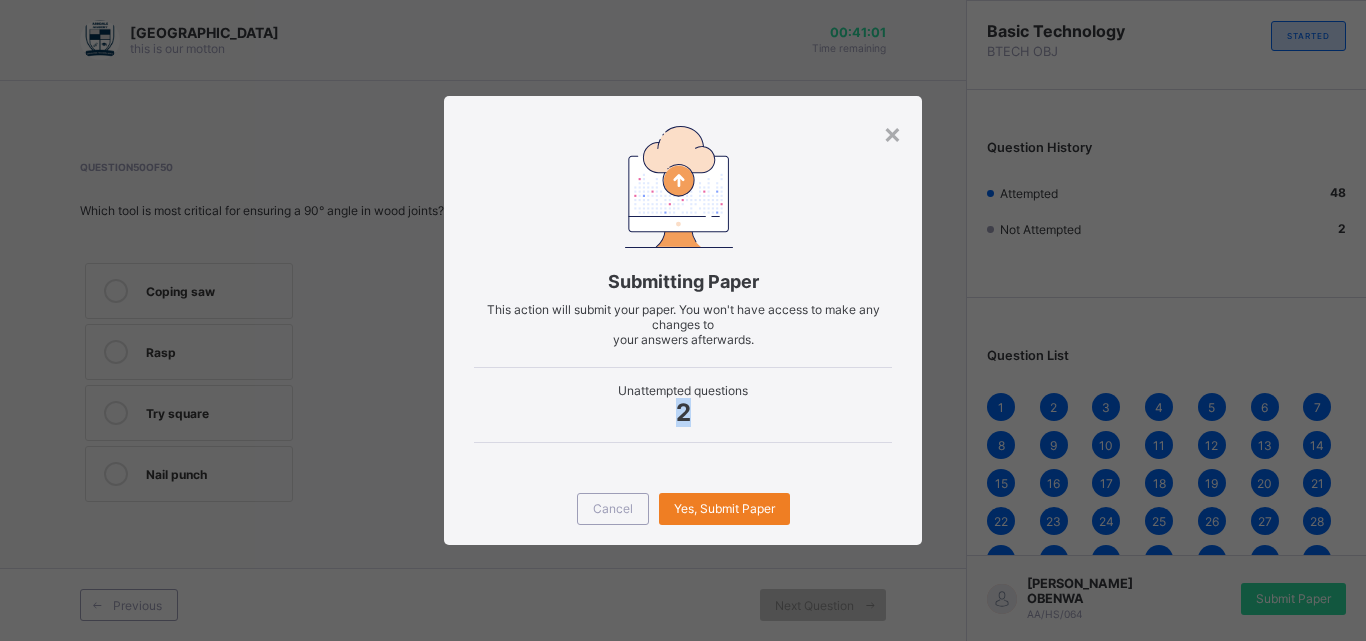 click on "× Submitting Paper This action will submit your paper. You won't have access to make any changes to    your answers afterwards. Unattempted questions   2   Cancel Yes, Submit Paper" at bounding box center (683, 320) 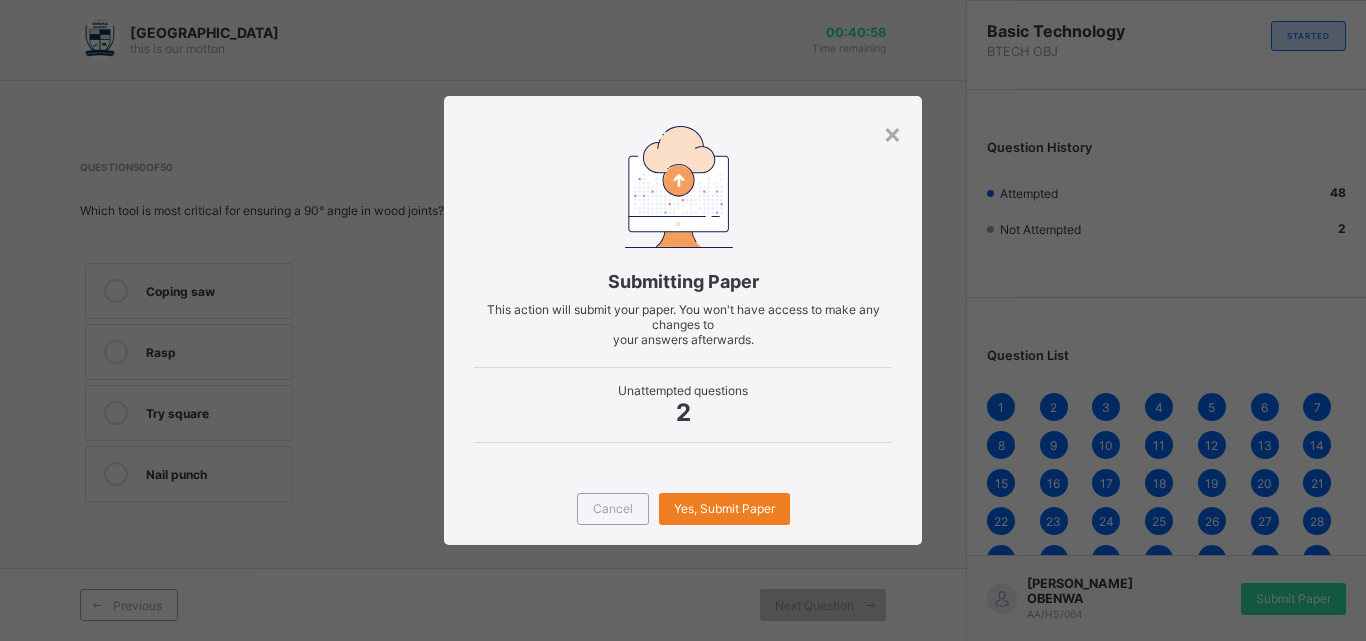 click on "Submitting Paper This action will submit your paper. You won't have access to make any changes to    your answers afterwards. Unattempted questions   2" at bounding box center [683, 284] 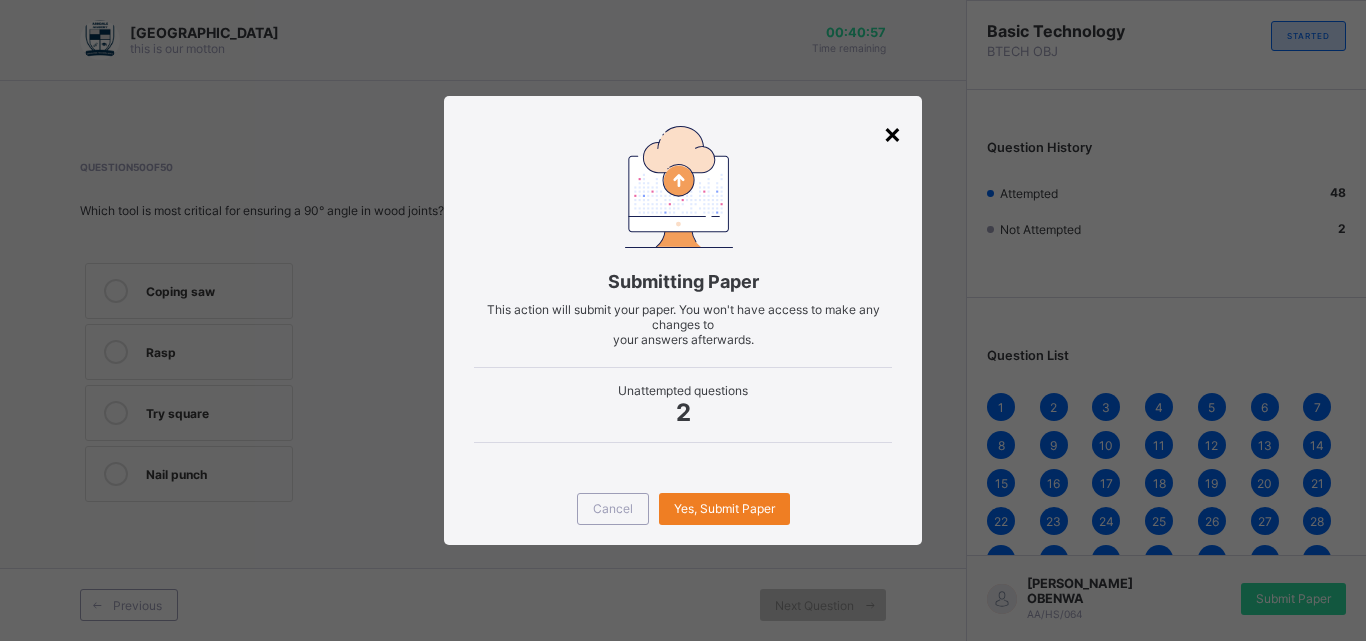 click on "×" at bounding box center [892, 133] 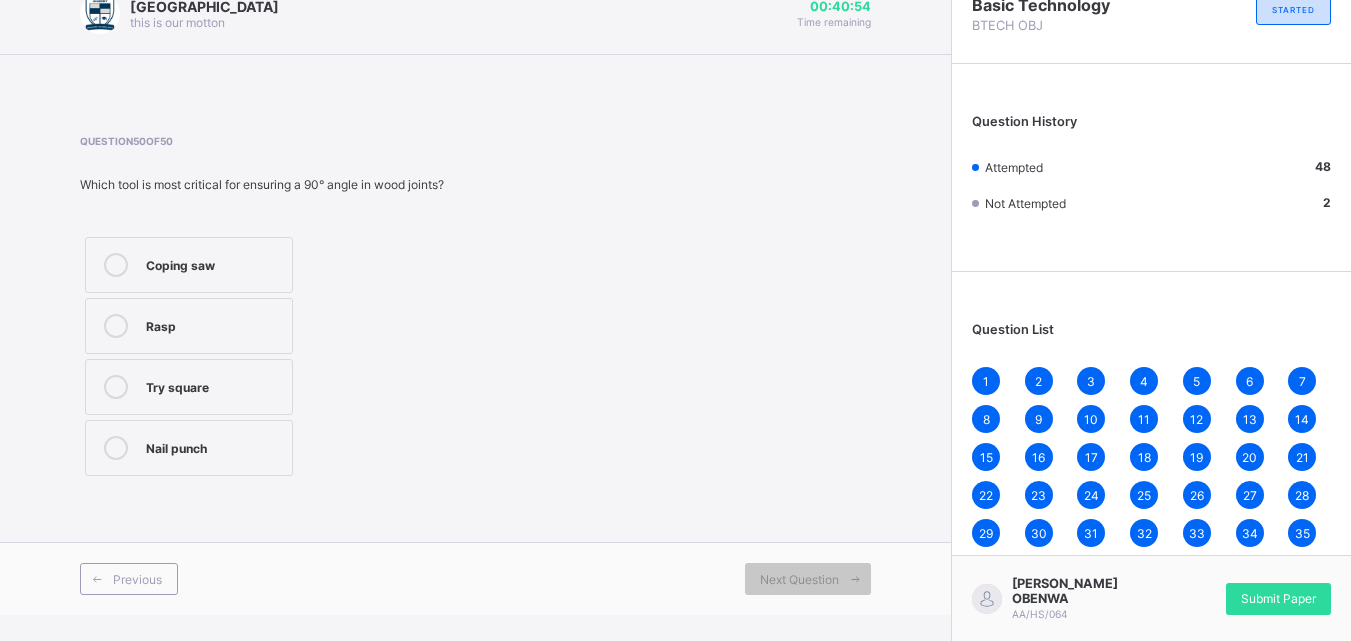 scroll, scrollTop: 66, scrollLeft: 0, axis: vertical 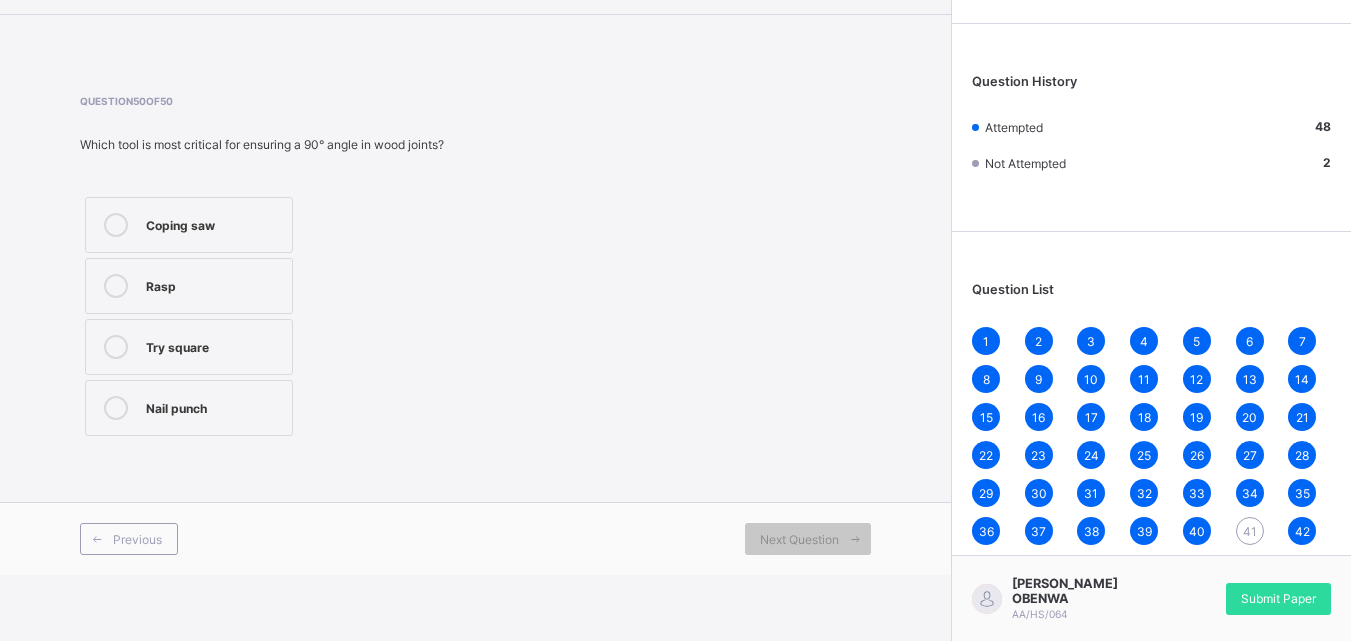 click on "41" at bounding box center [1250, 531] 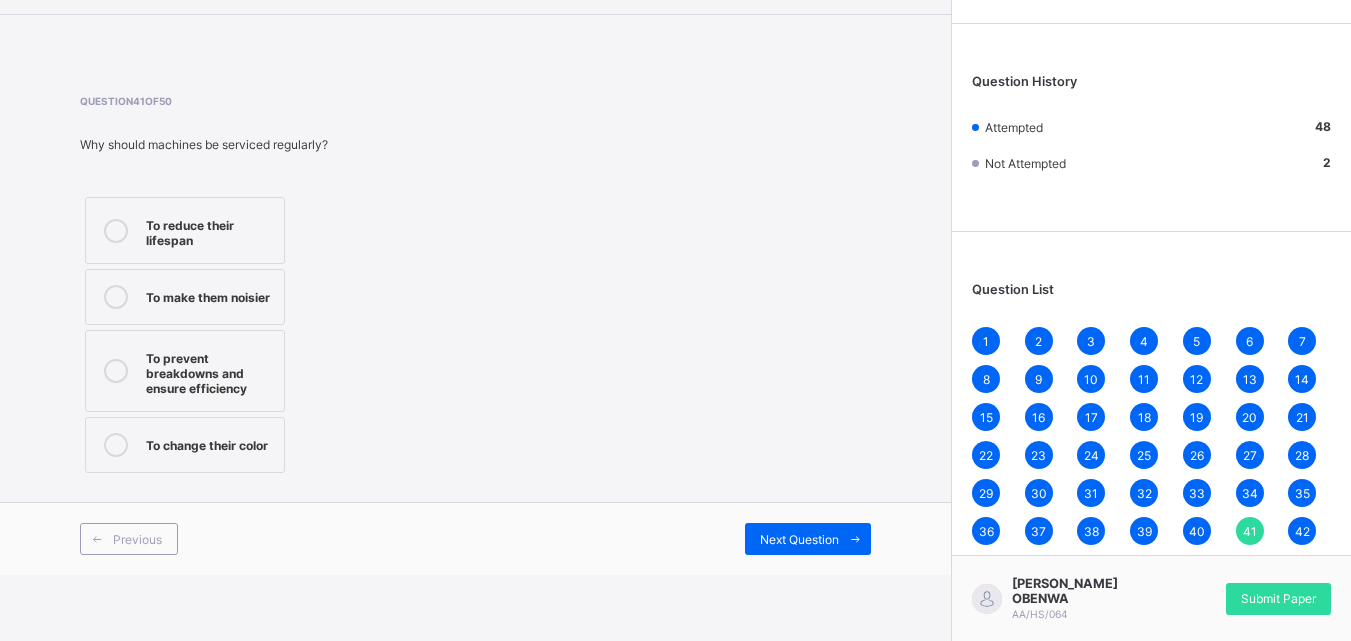 click on "To prevent breakdowns and ensure efficiency" at bounding box center [210, 371] 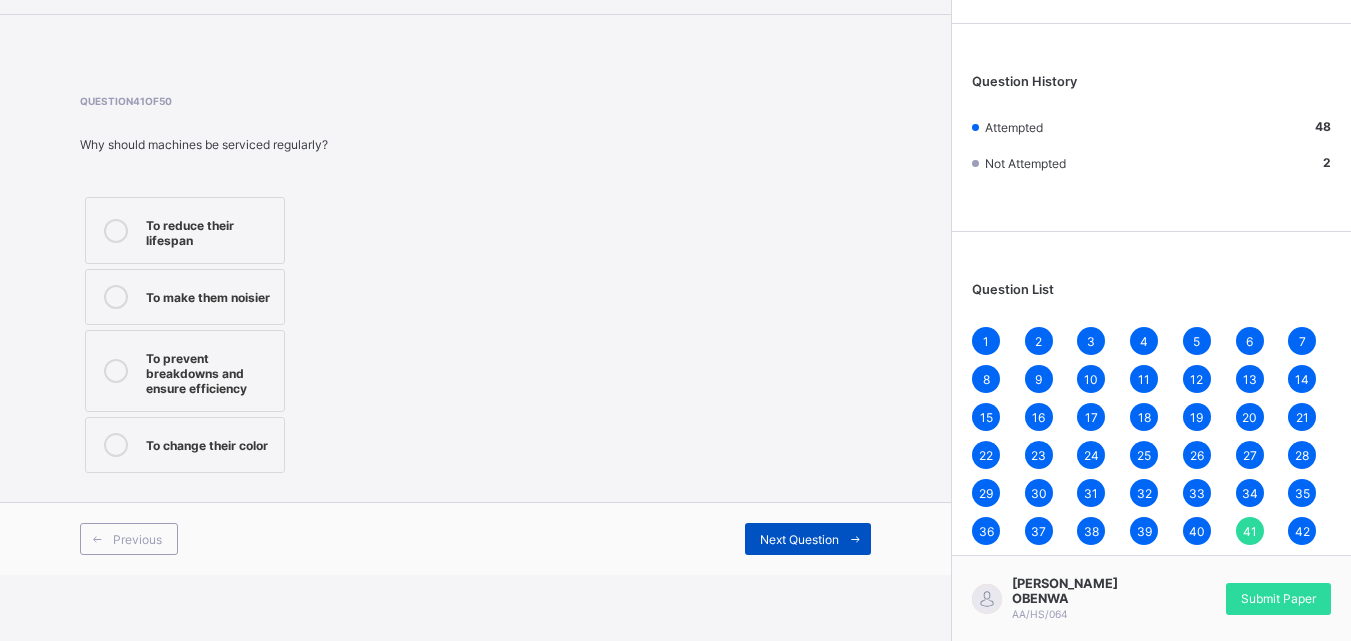drag, startPoint x: 805, startPoint y: 536, endPoint x: 793, endPoint y: 523, distance: 17.691807 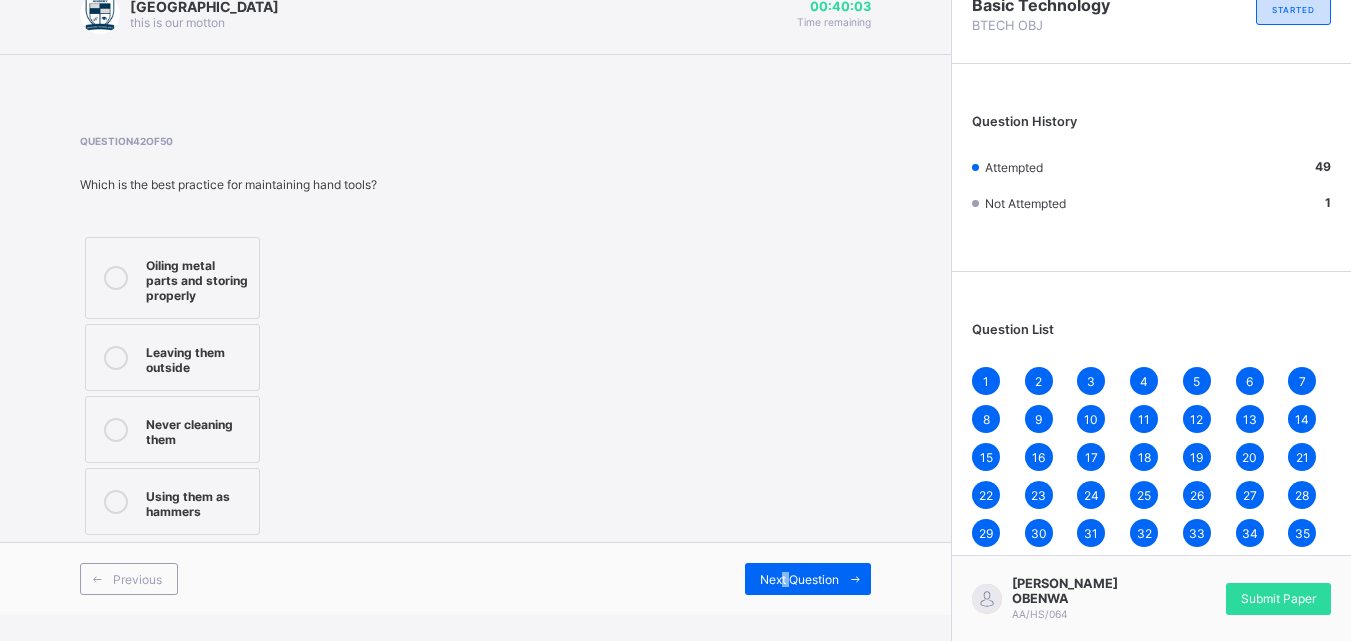 scroll, scrollTop: 0, scrollLeft: 0, axis: both 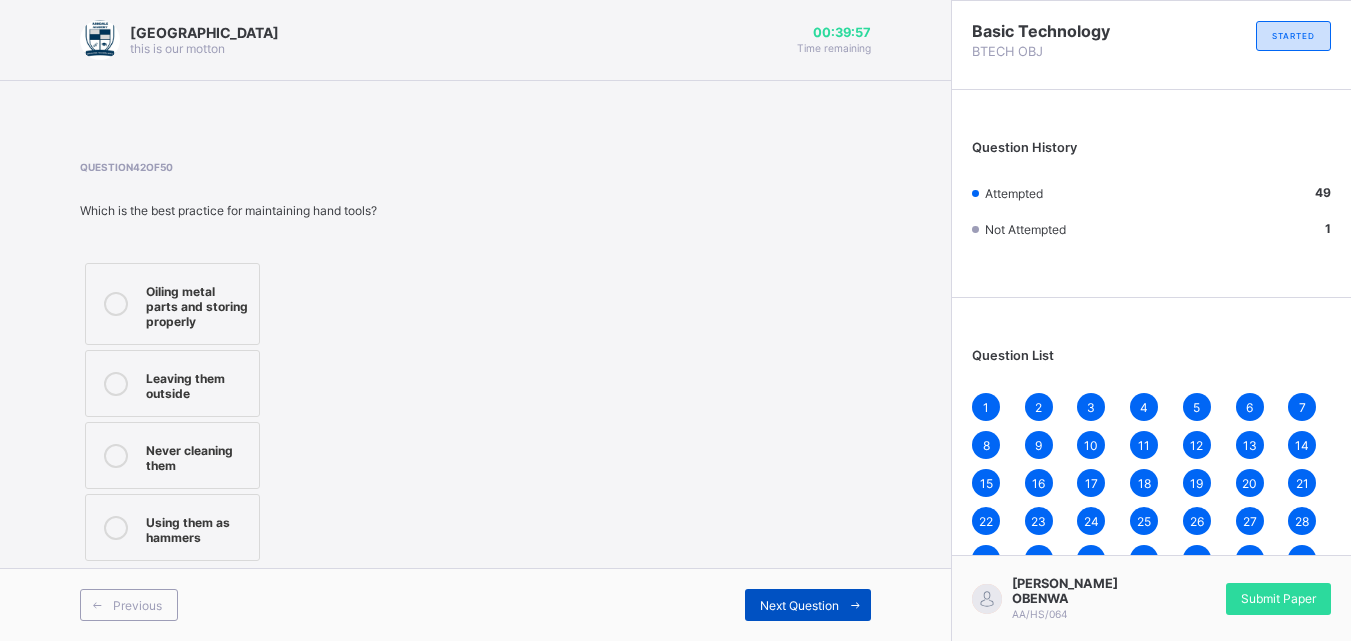 click on "Next Question" at bounding box center (808, 605) 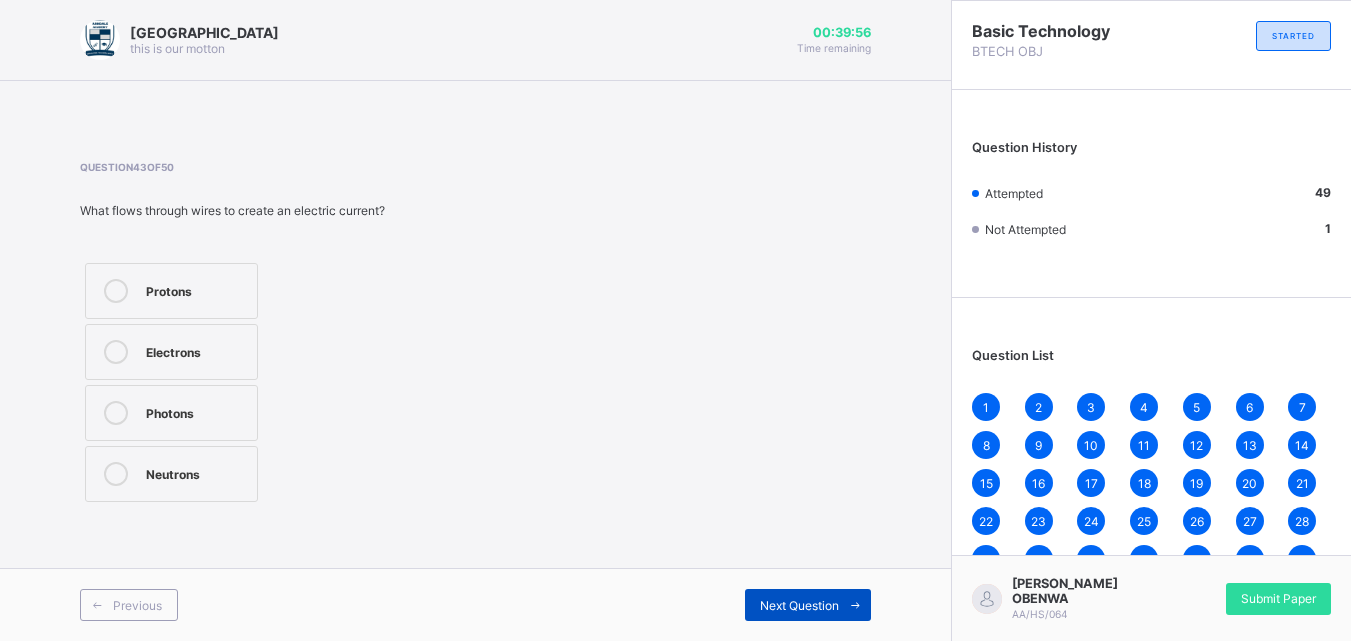 click on "Next Question" at bounding box center [808, 605] 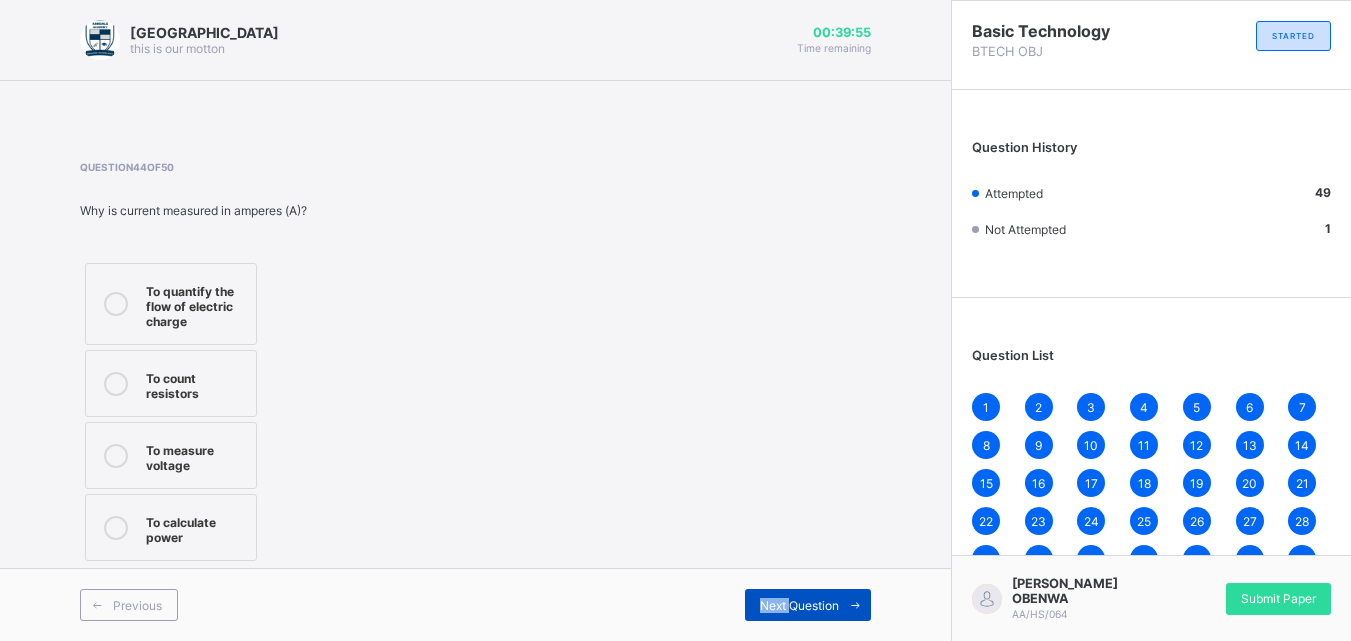 click on "Next Question" at bounding box center [808, 605] 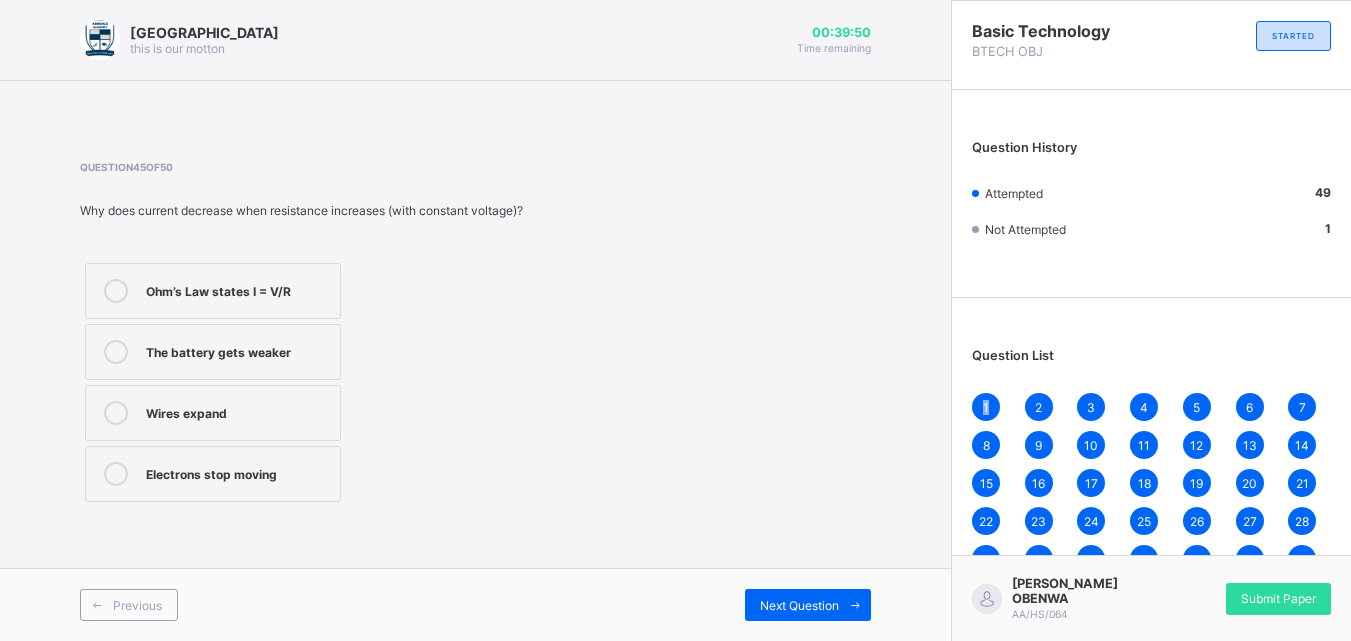 drag, startPoint x: 1005, startPoint y: 388, endPoint x: 981, endPoint y: 411, distance: 33.24154 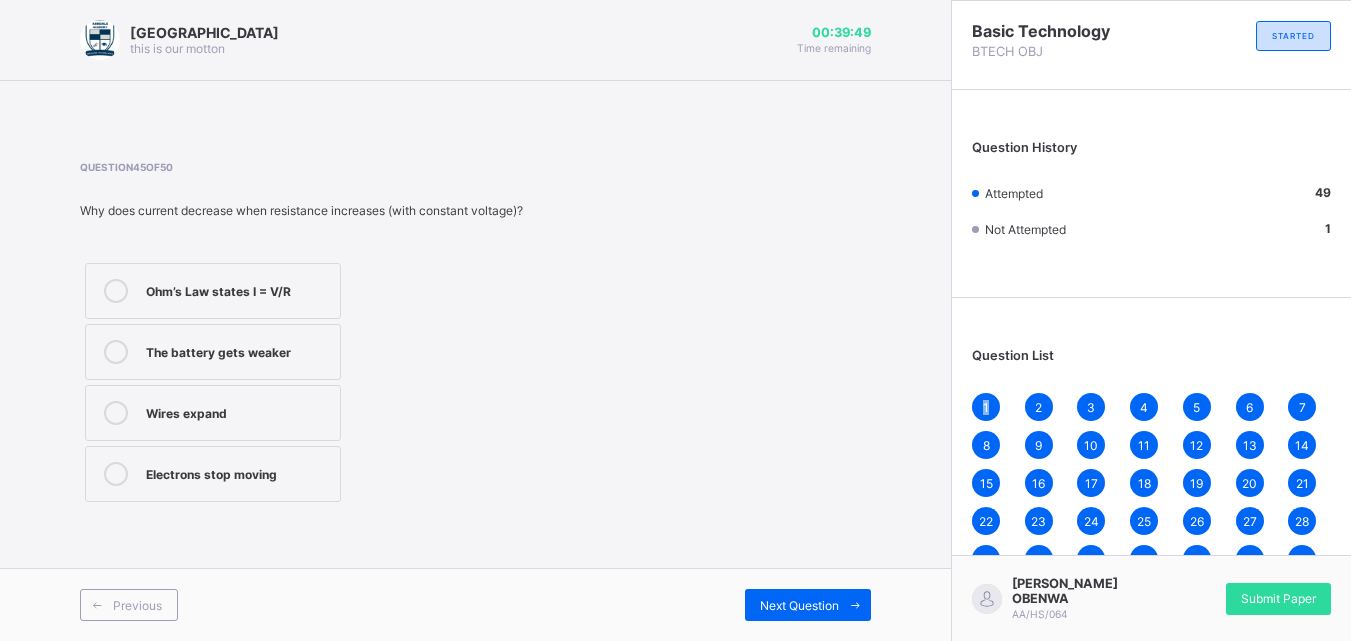 click on "1" at bounding box center (986, 407) 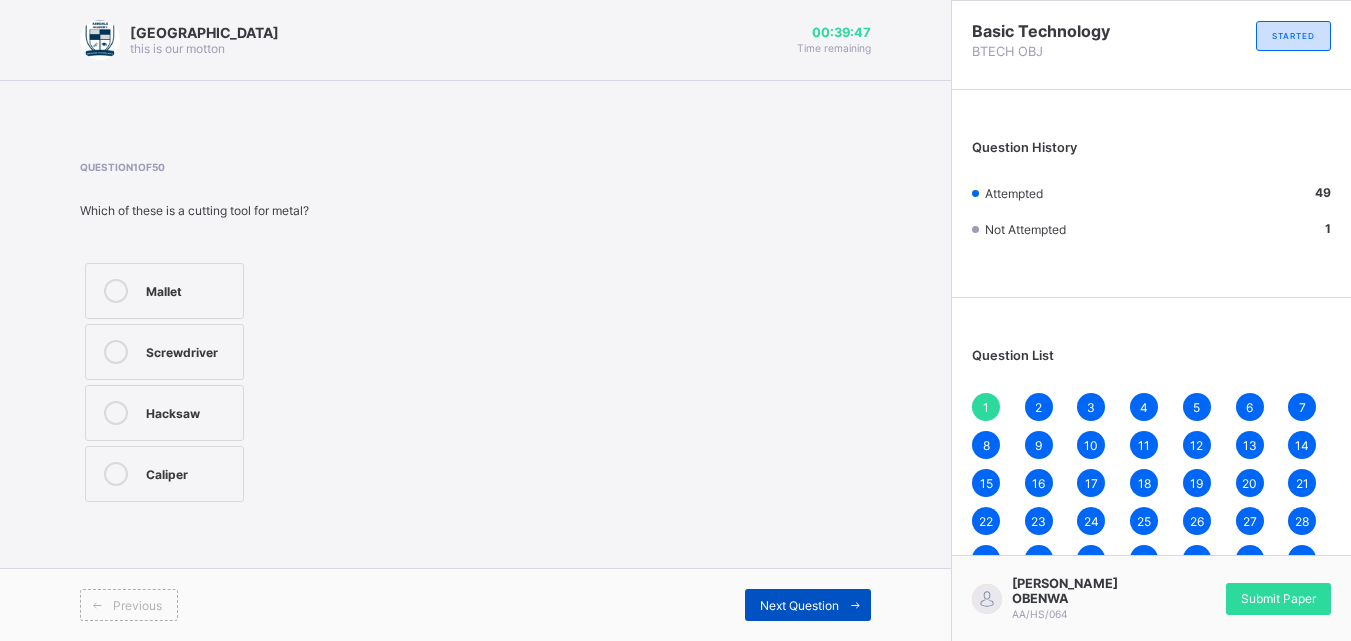 click on "Next Question" at bounding box center [799, 605] 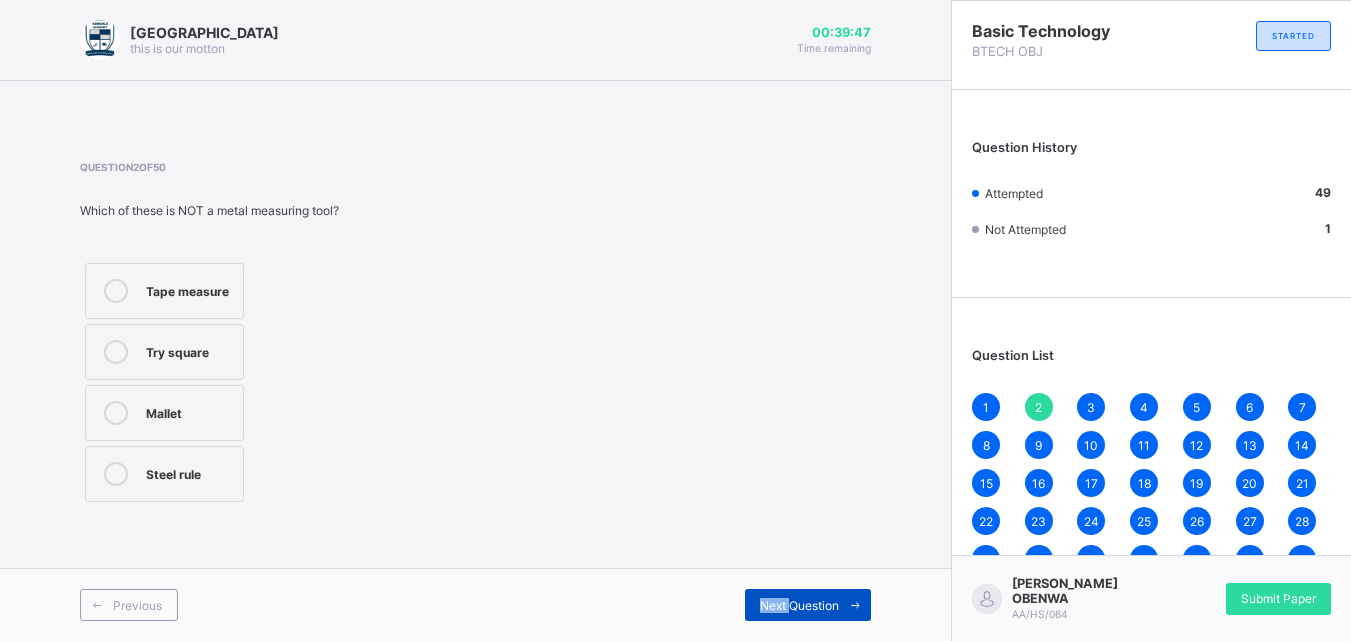 click on "Next Question" at bounding box center [799, 605] 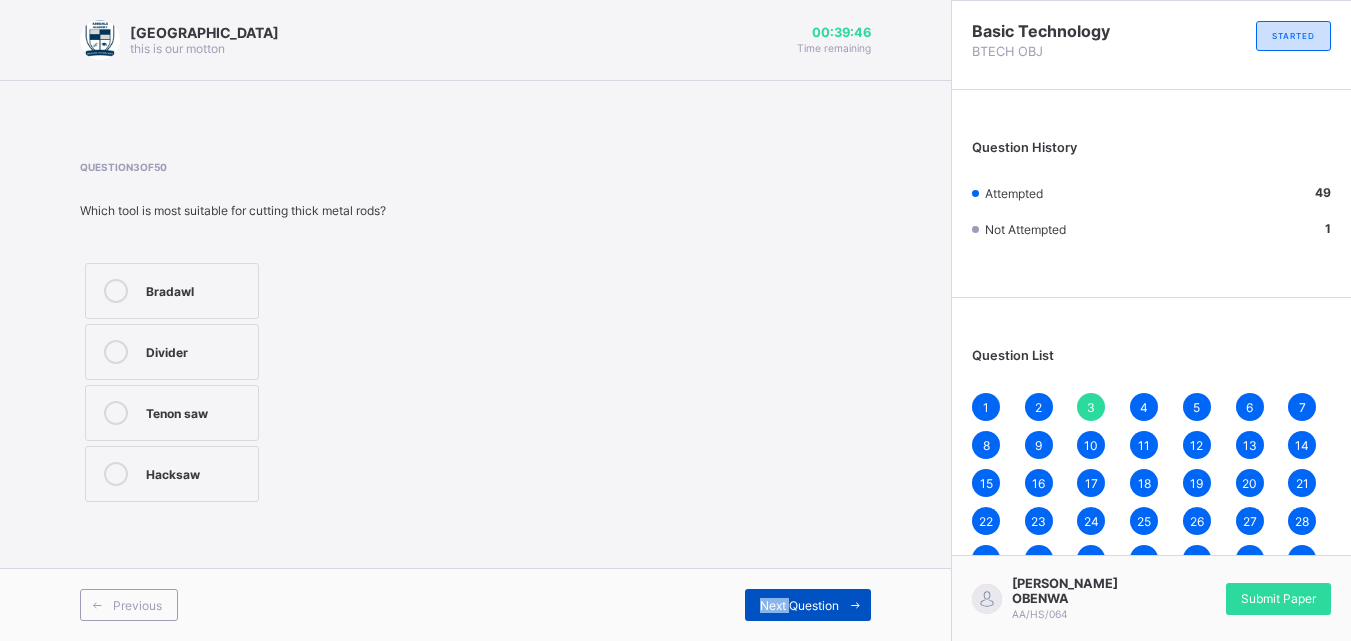 click on "Next Question" at bounding box center (799, 605) 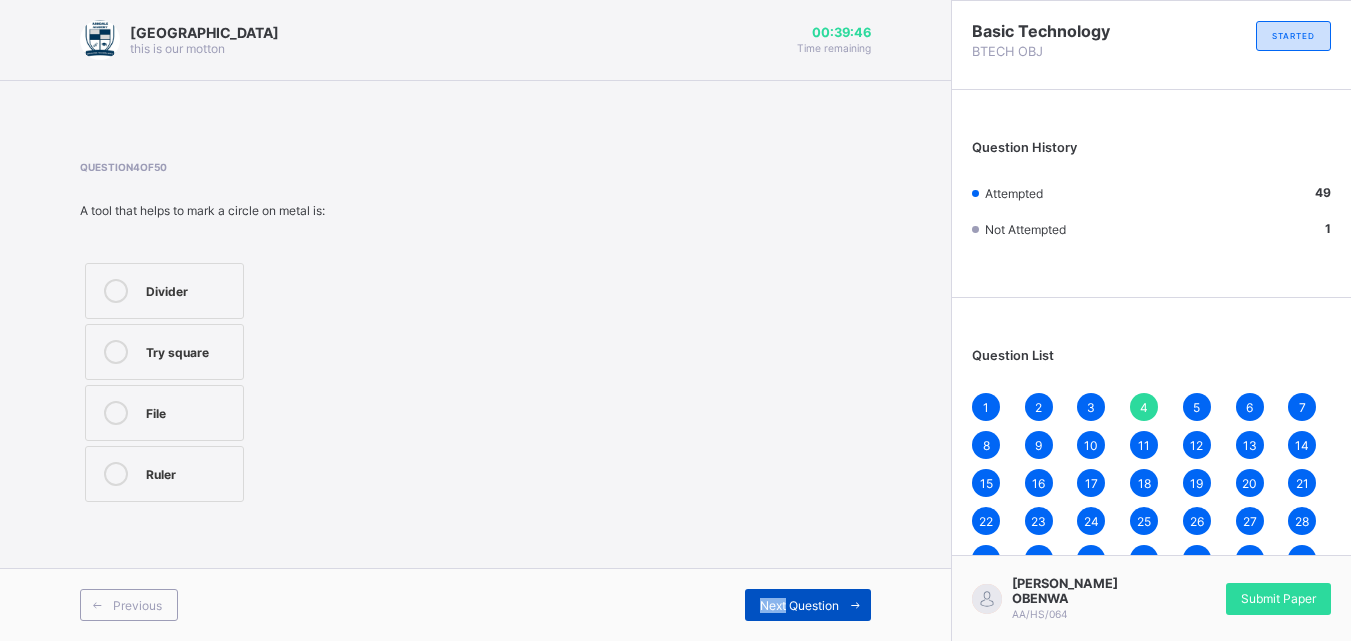 click on "Next Question" at bounding box center [799, 605] 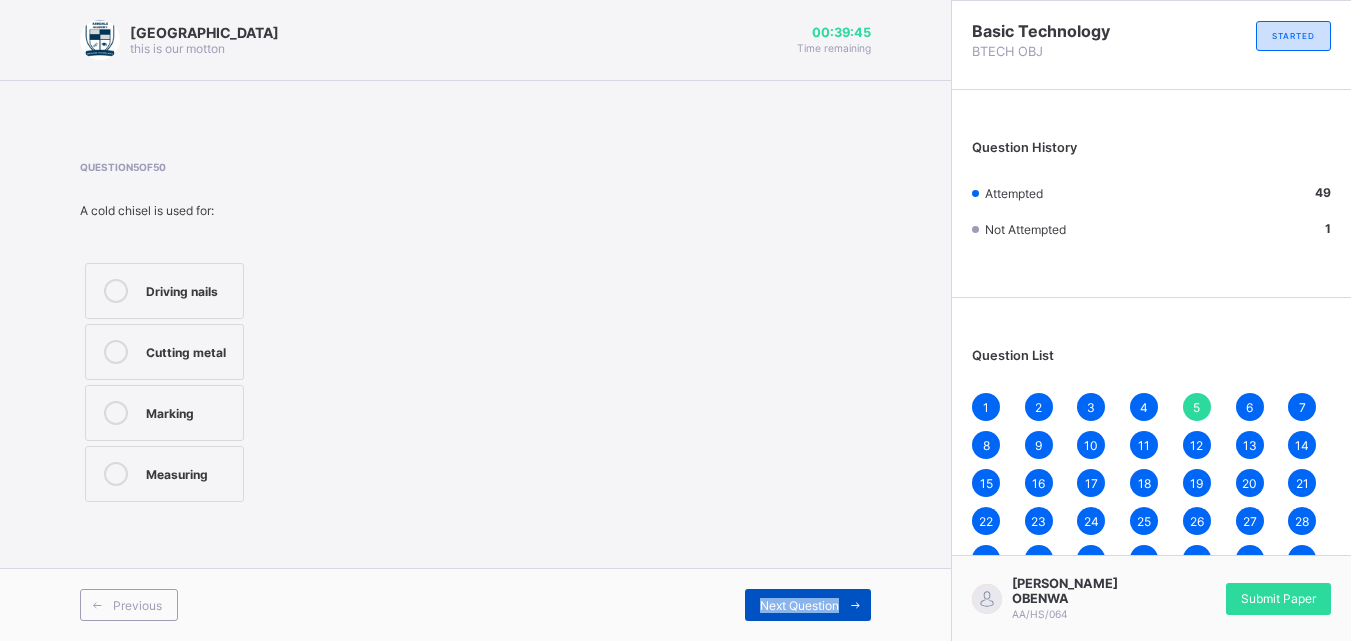 click on "Next Question" at bounding box center [799, 605] 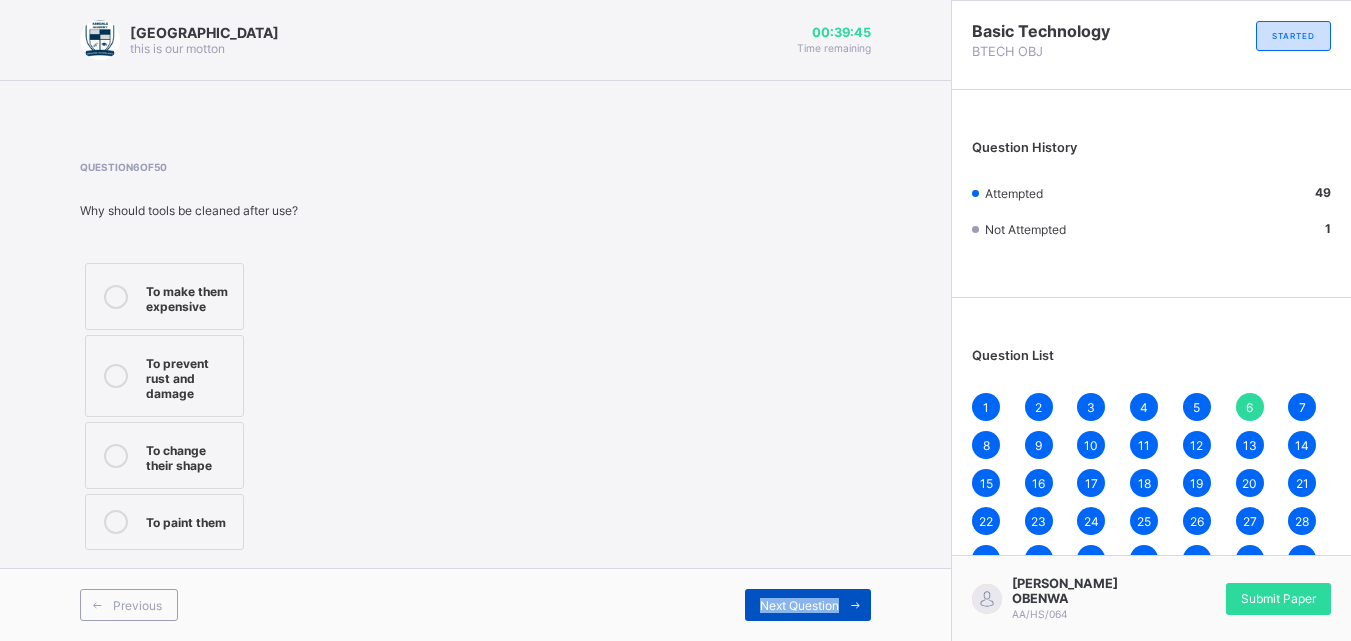 click on "Next Question" at bounding box center [799, 605] 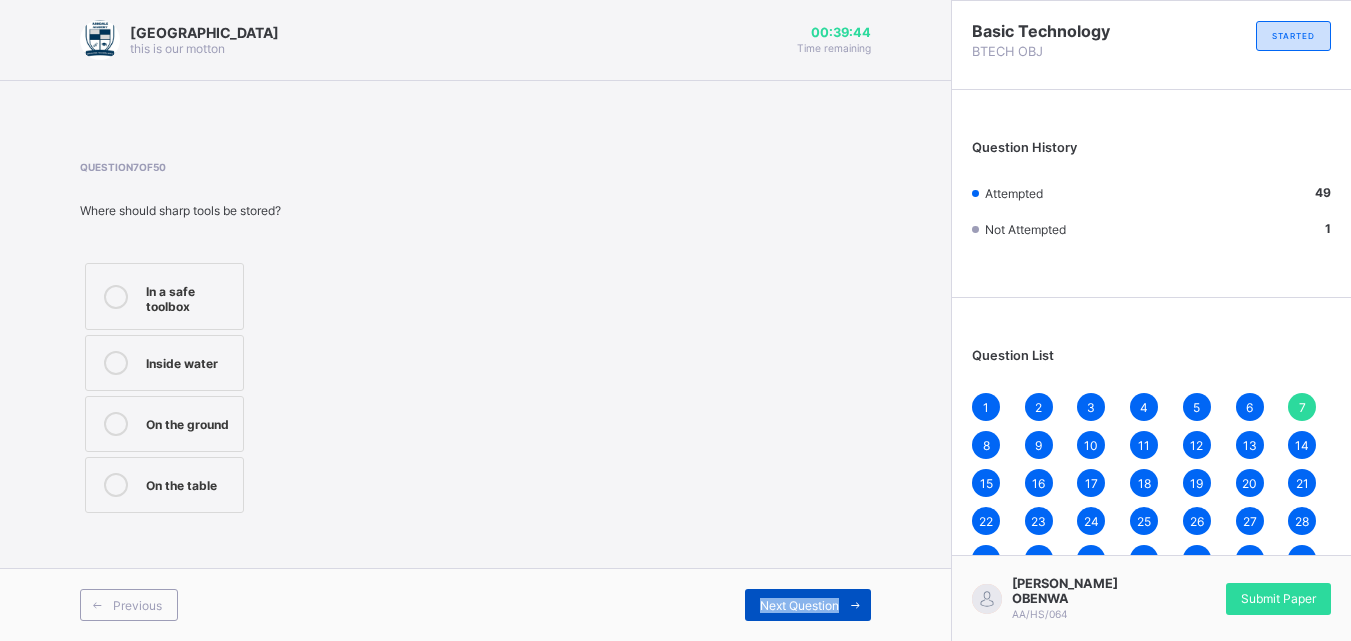 click on "Next Question" at bounding box center (799, 605) 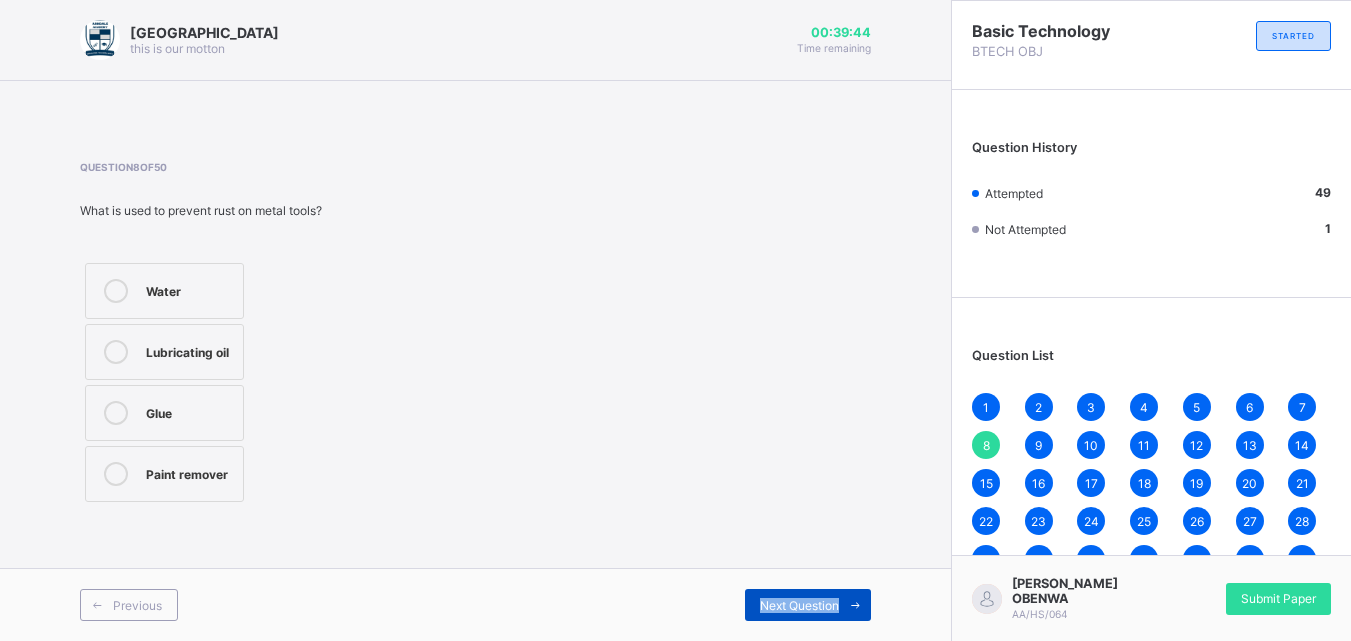 click on "Next Question" at bounding box center (799, 605) 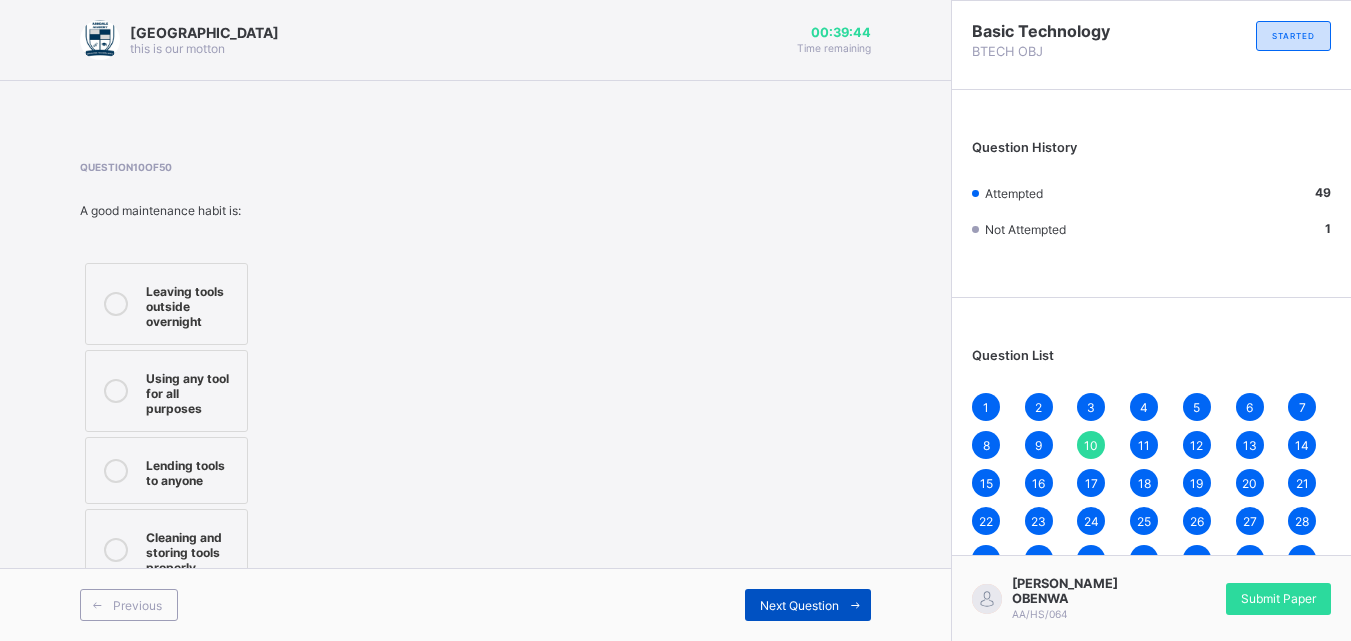 click on "Next Question" at bounding box center (799, 605) 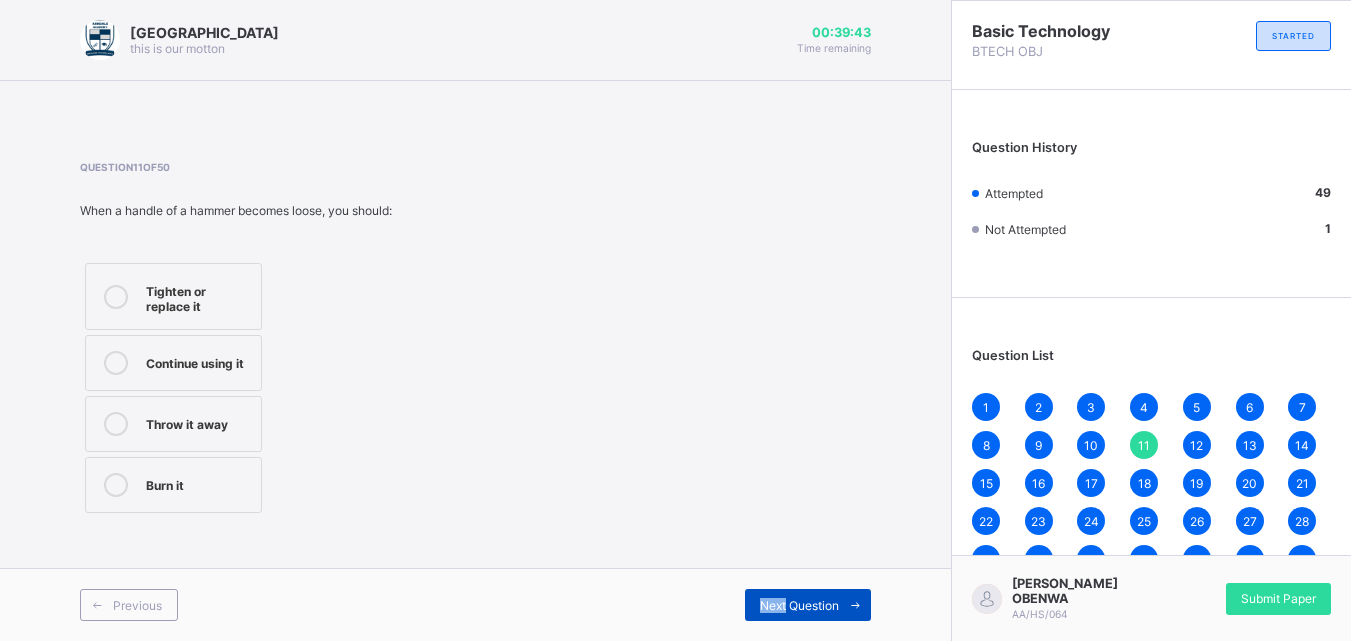 click on "Next Question" at bounding box center [799, 605] 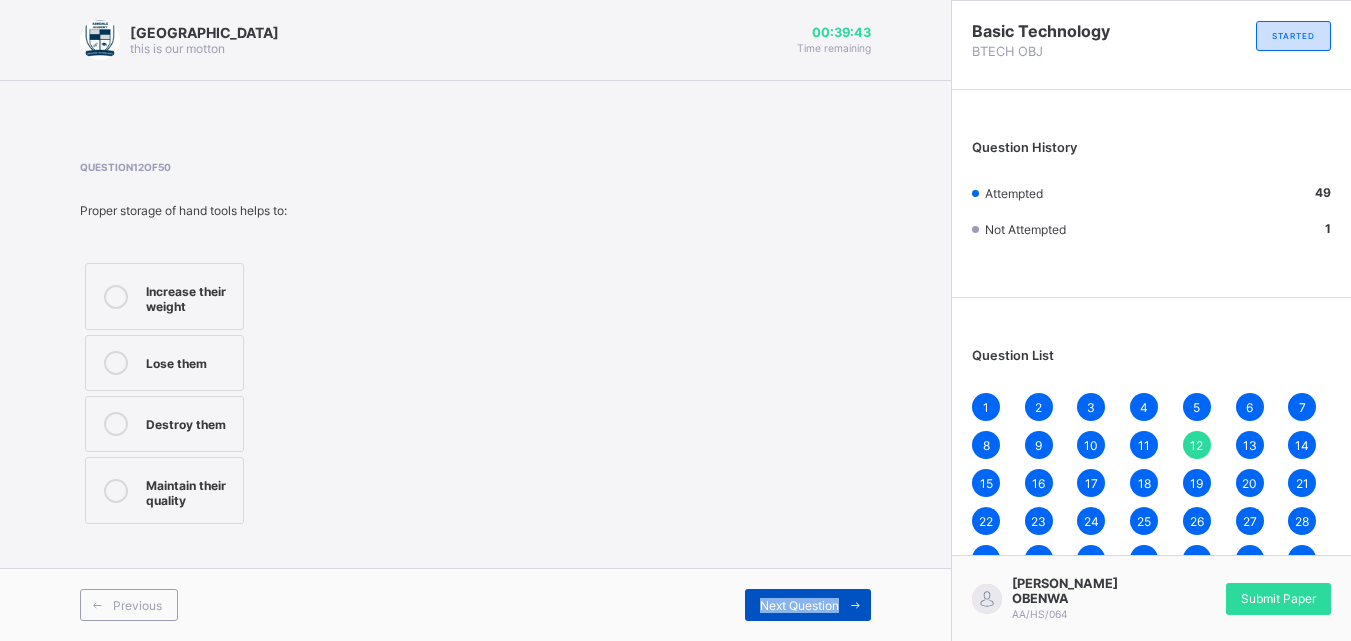 click on "Next Question" at bounding box center (799, 605) 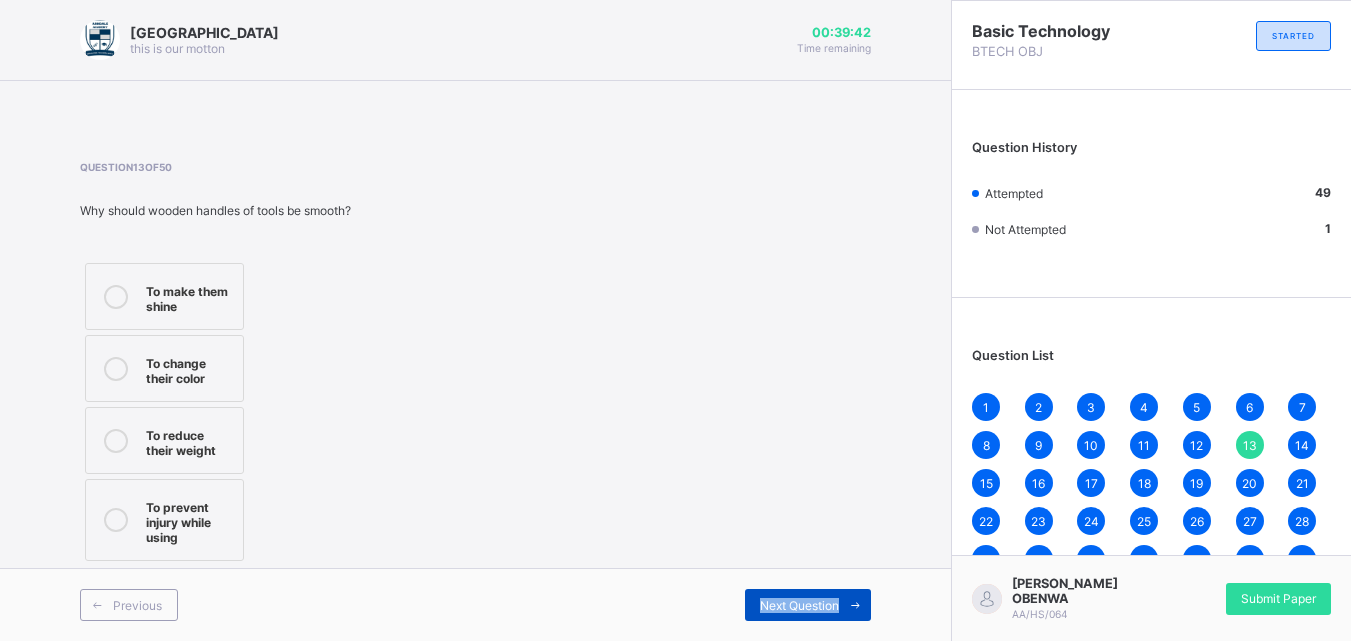 click on "Next Question" at bounding box center [808, 605] 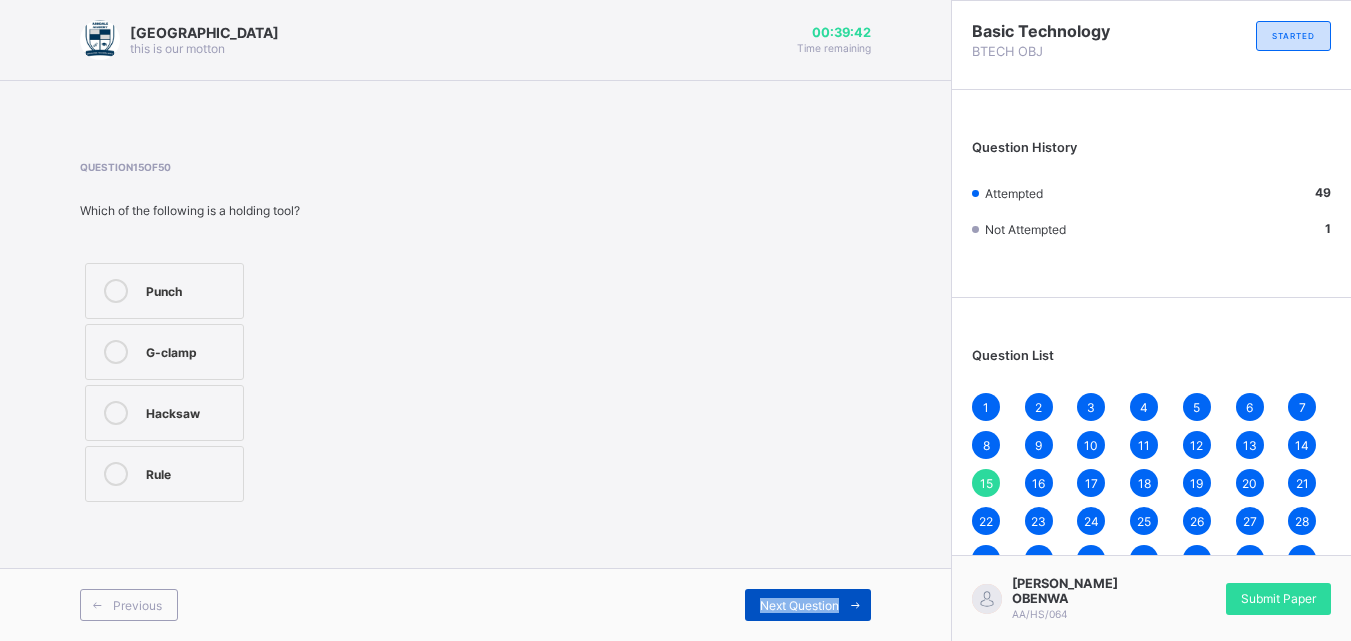 click on "Next Question" at bounding box center [808, 605] 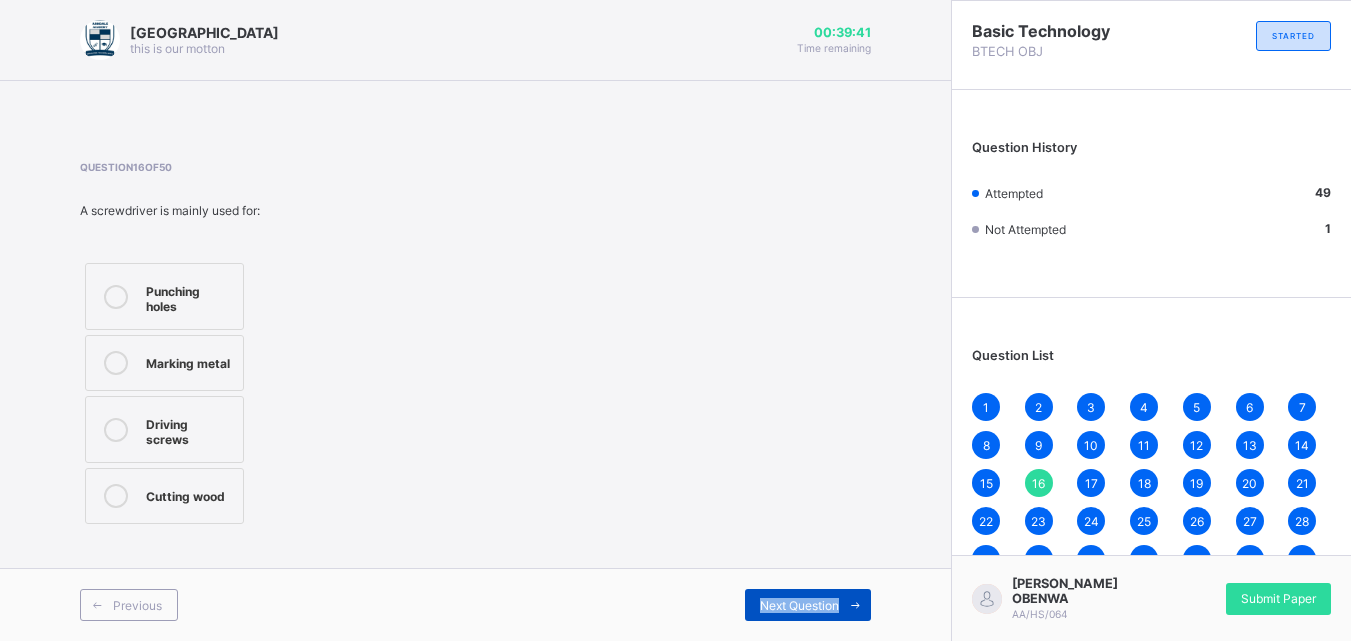 click on "Next Question" at bounding box center (808, 605) 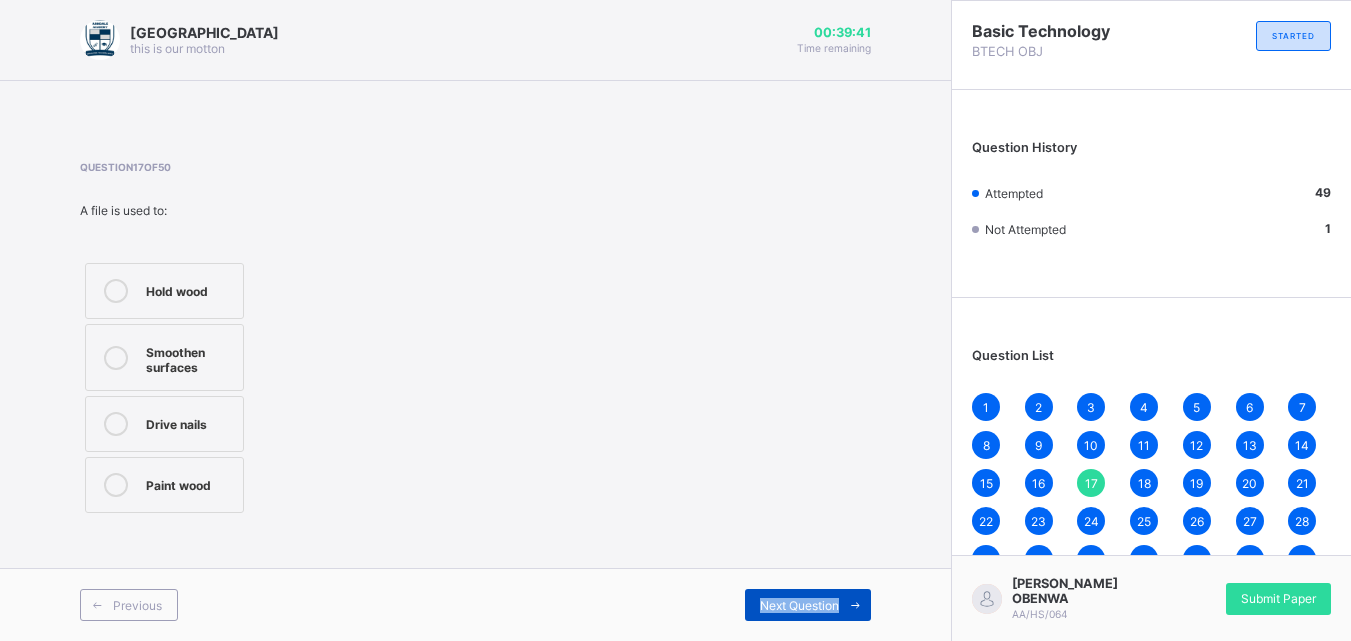 click on "Next Question" at bounding box center [808, 605] 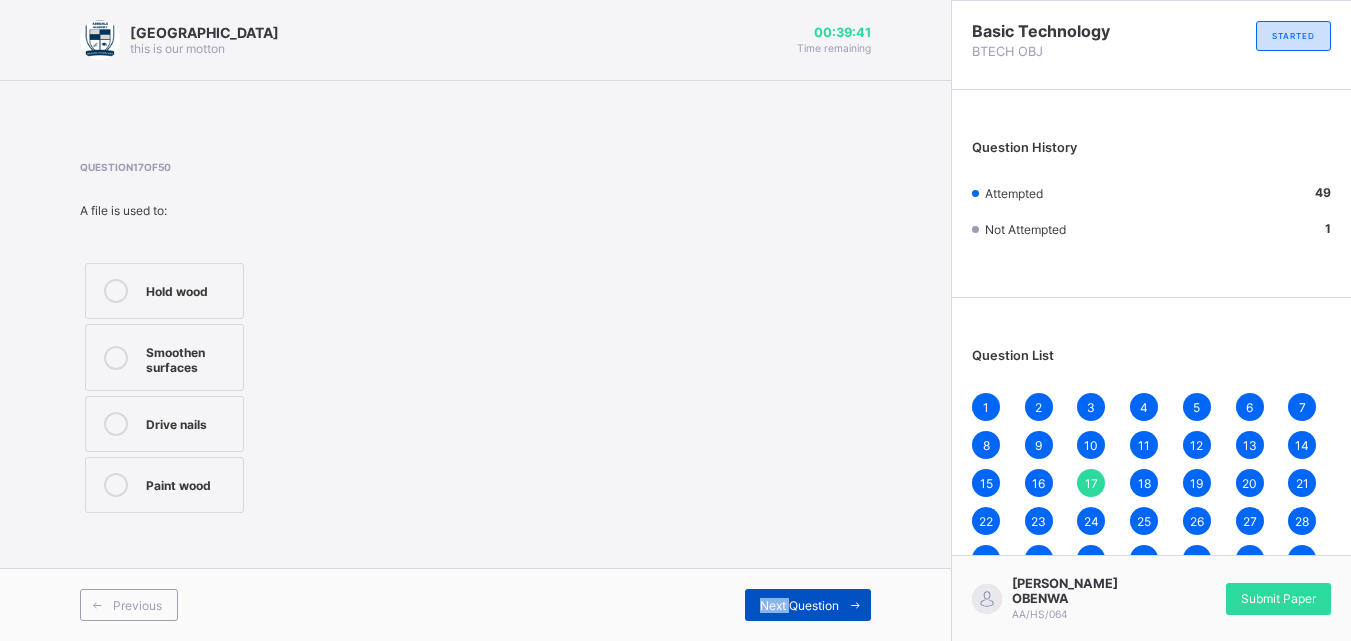 click on "Next Question" at bounding box center (808, 605) 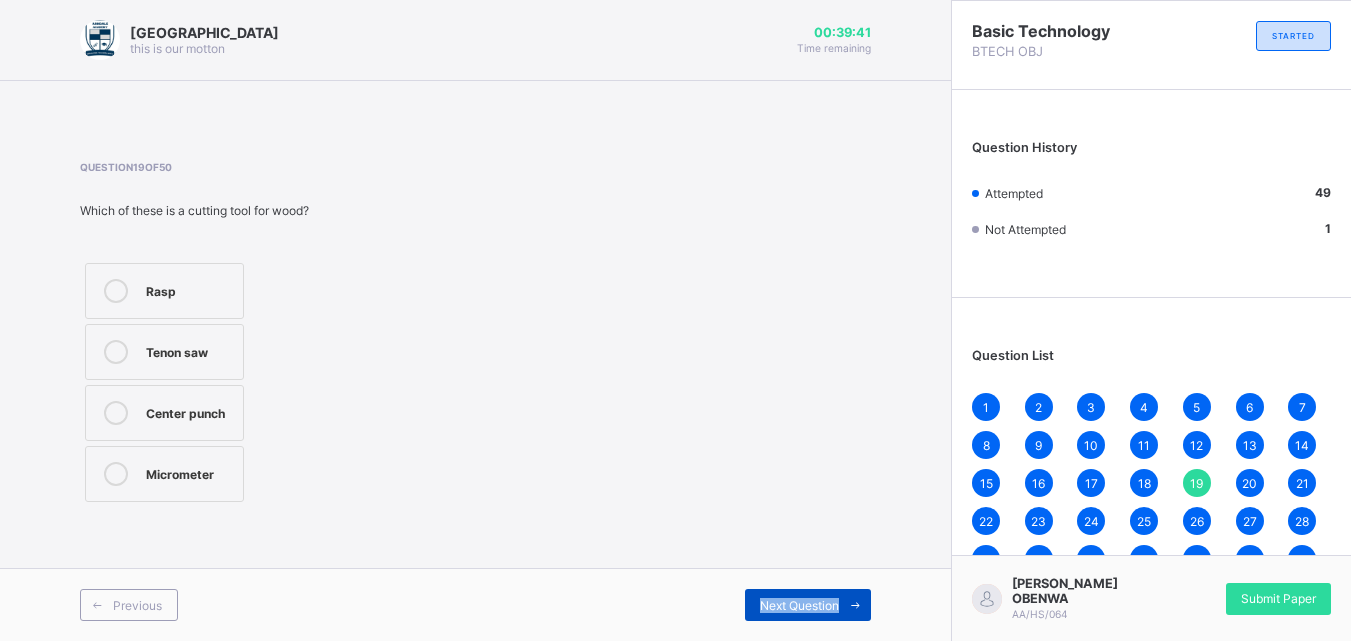 click on "Next Question" at bounding box center [808, 605] 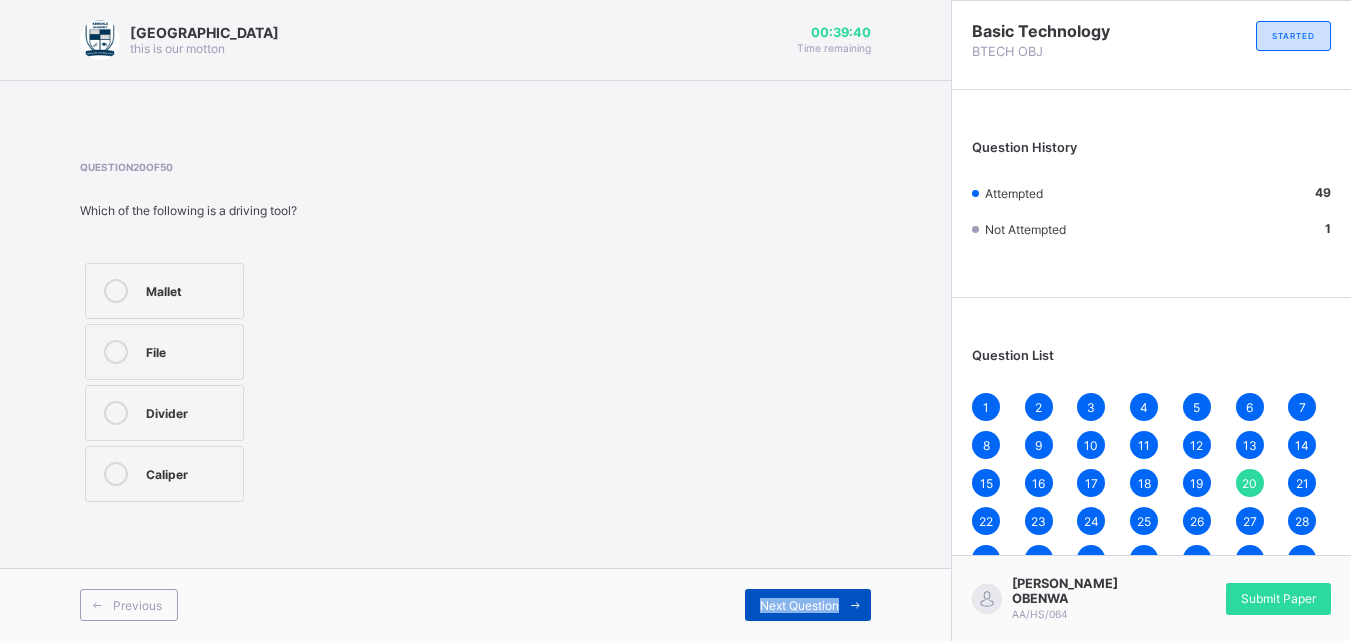 click on "Next Question" at bounding box center (808, 605) 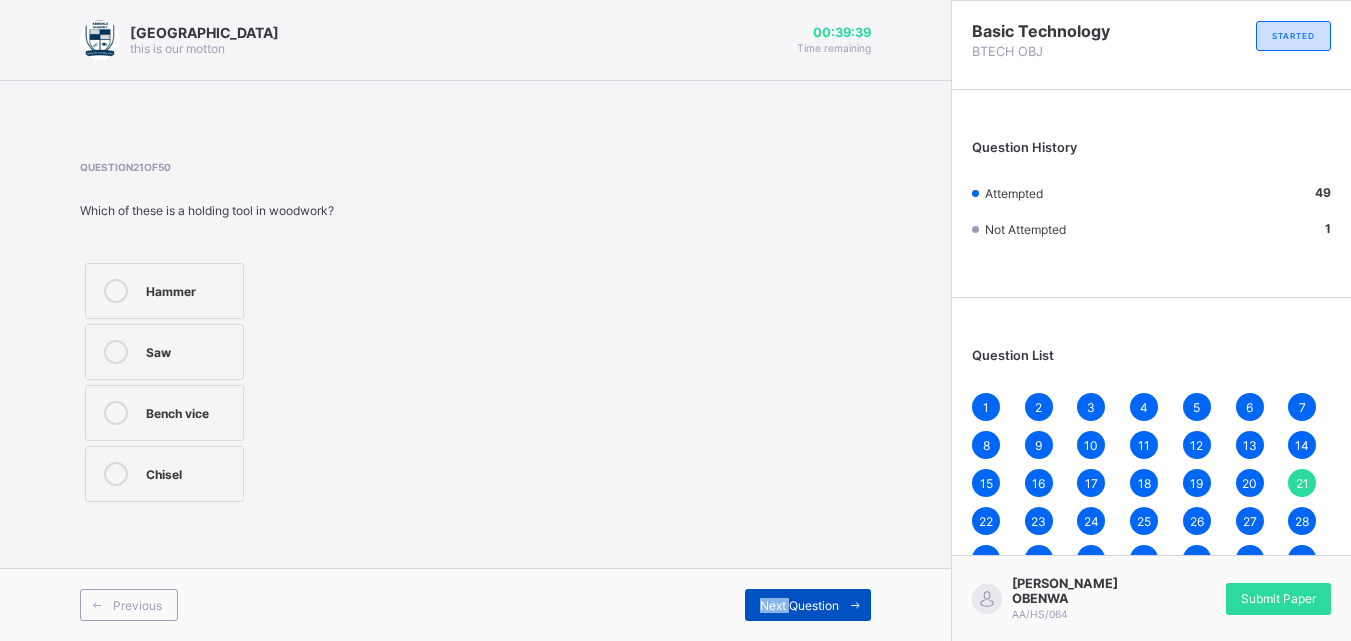 click on "Next Question" at bounding box center [808, 605] 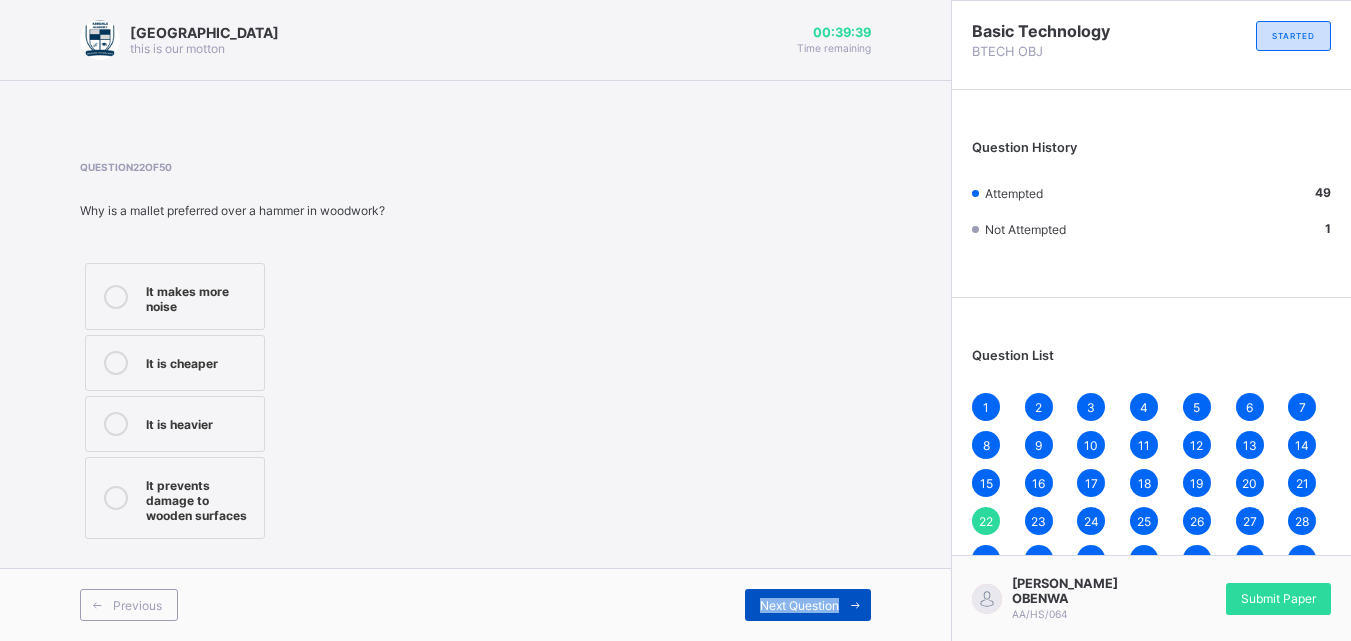 click on "Next Question" at bounding box center (808, 605) 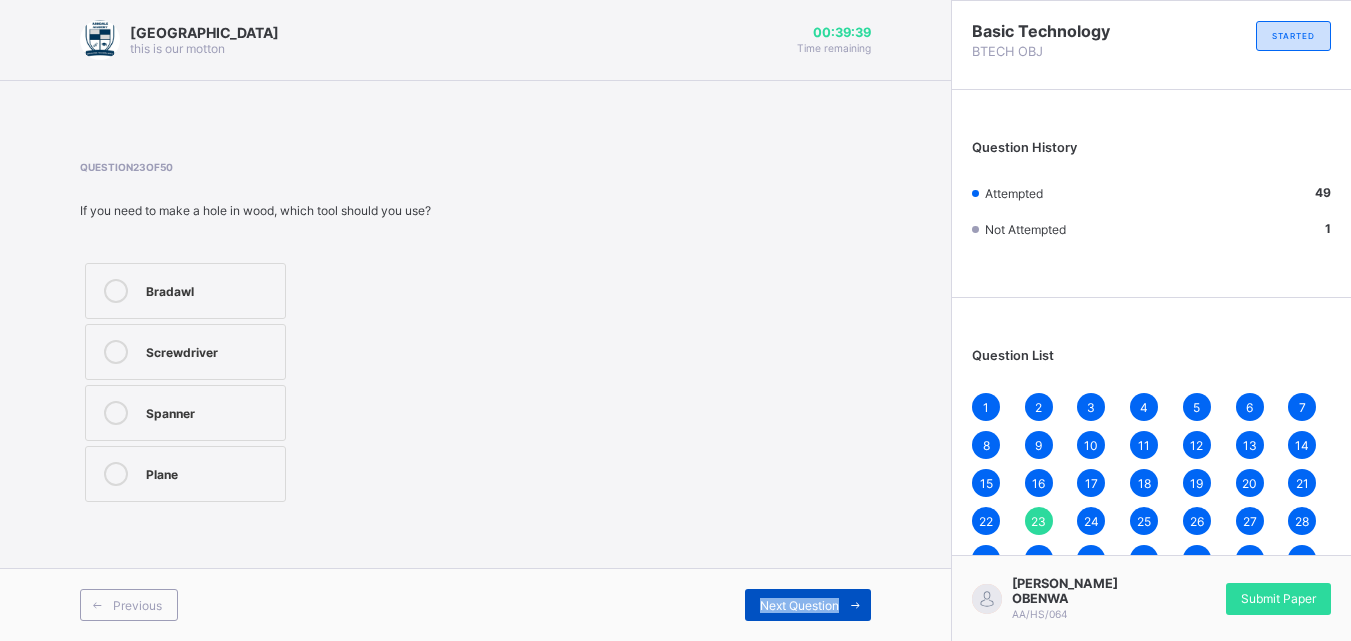 click on "Next Question" at bounding box center [808, 605] 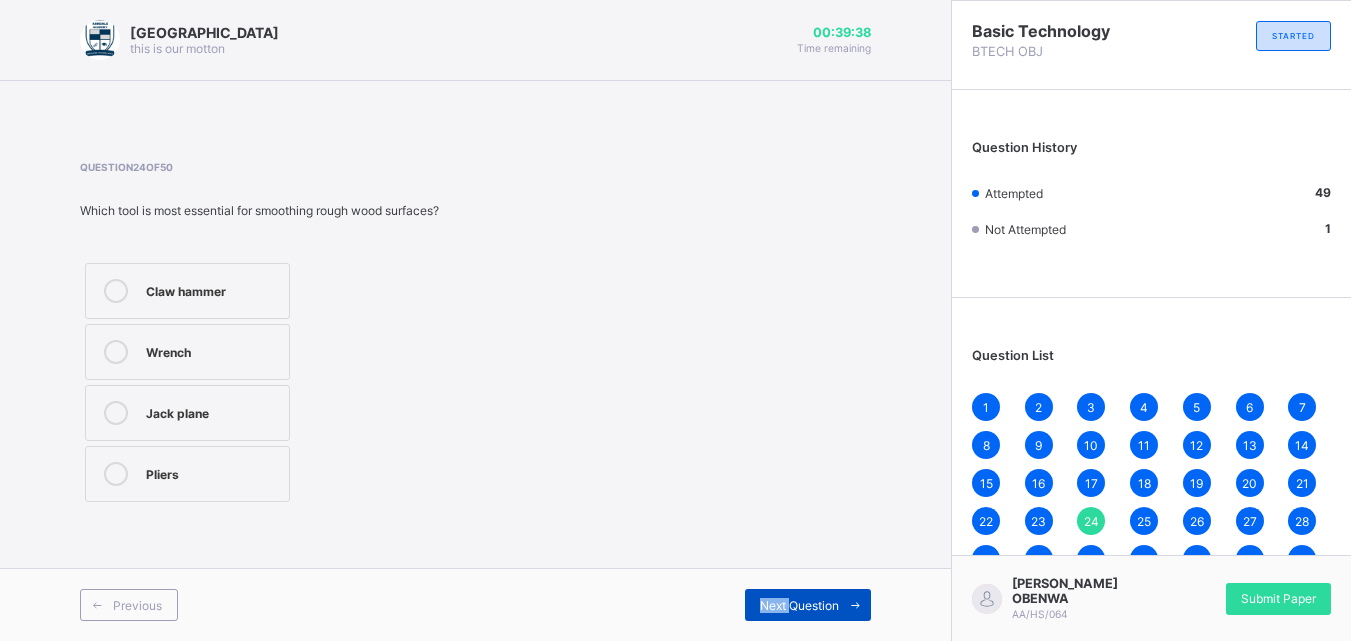 click on "Next Question" at bounding box center [808, 605] 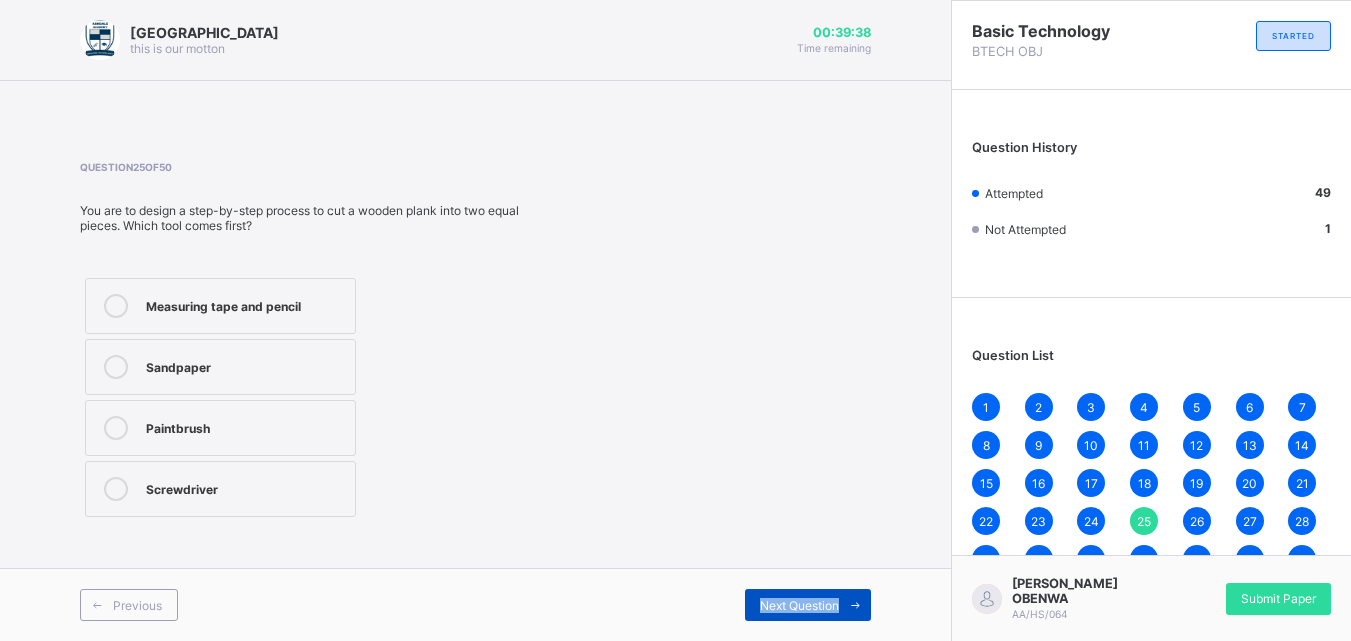 click on "Next Question" at bounding box center [808, 605] 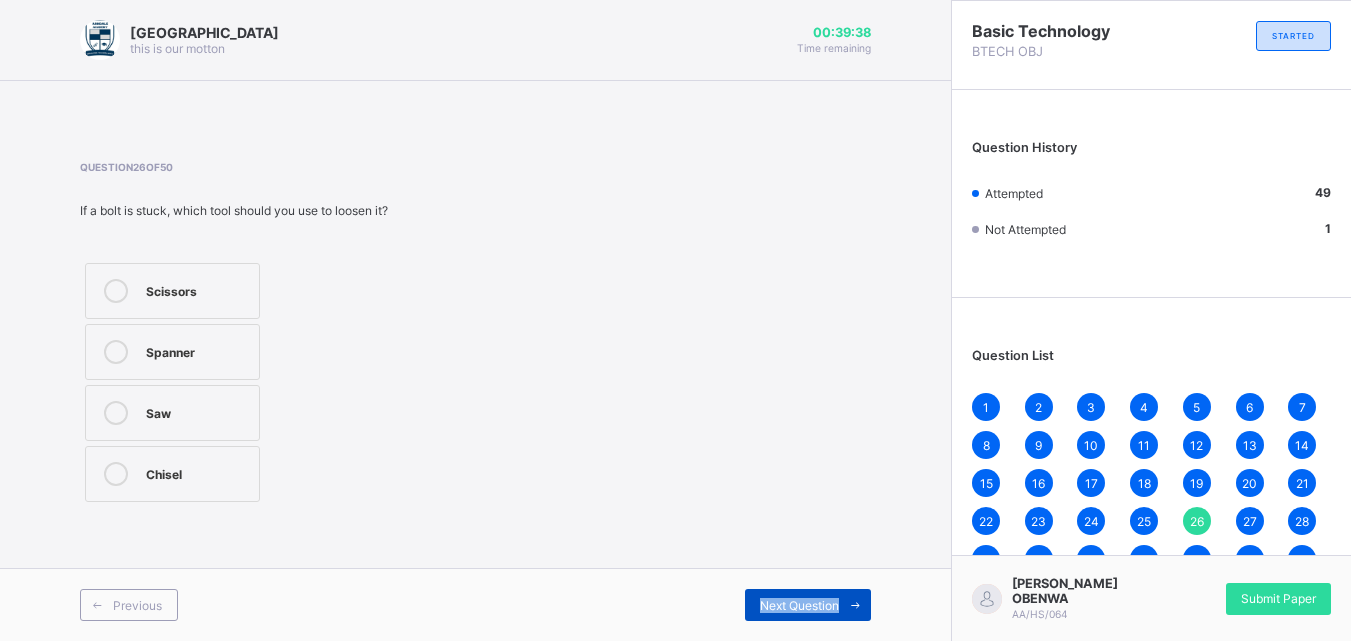 click on "Next Question" at bounding box center [808, 605] 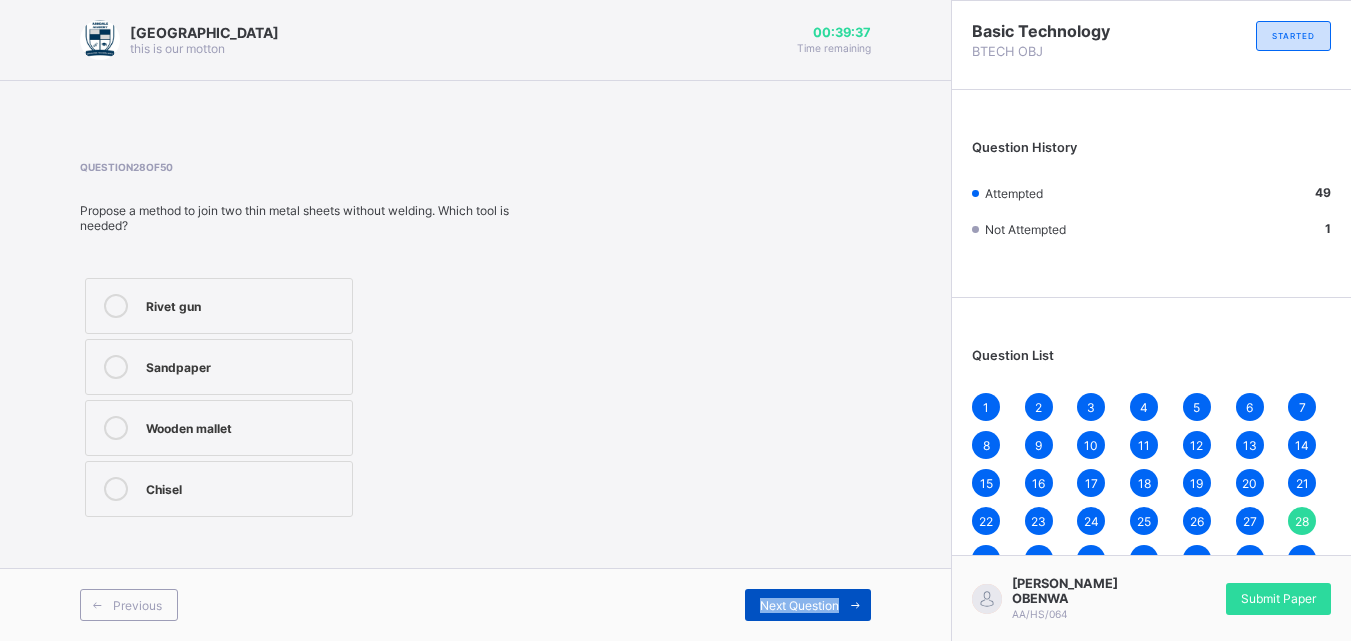 click on "Next Question" at bounding box center [808, 605] 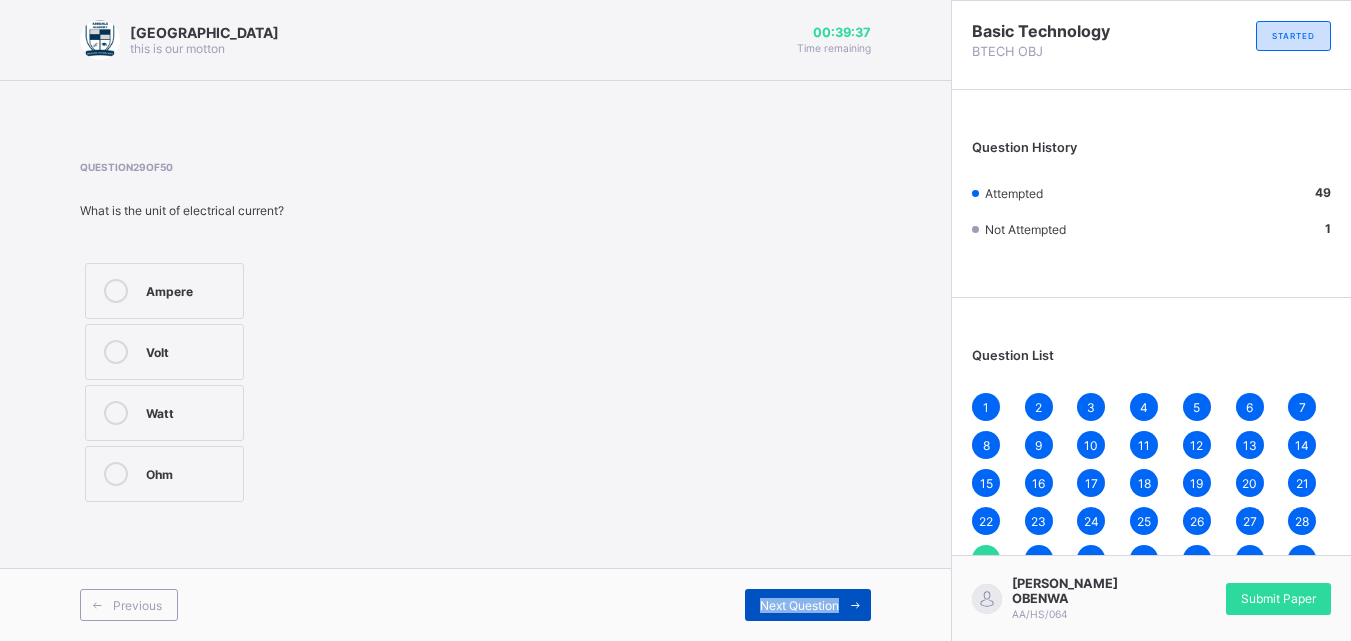 click on "Next Question" at bounding box center (808, 605) 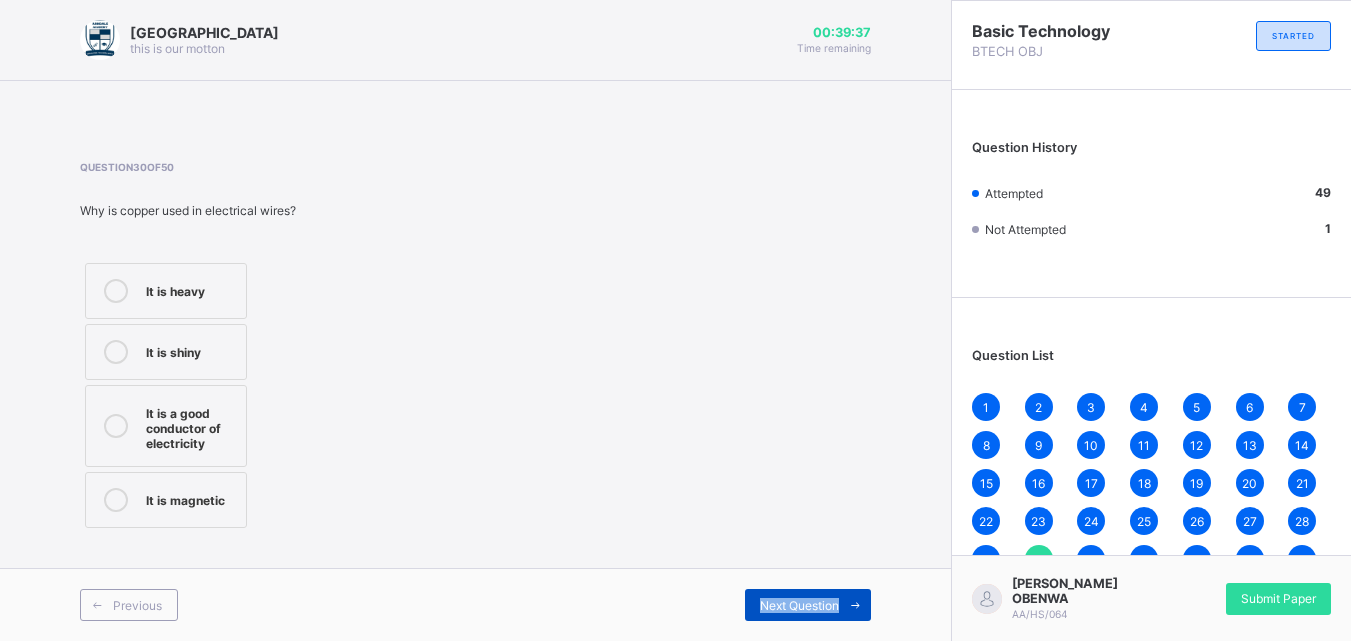 click on "Next Question" at bounding box center (808, 605) 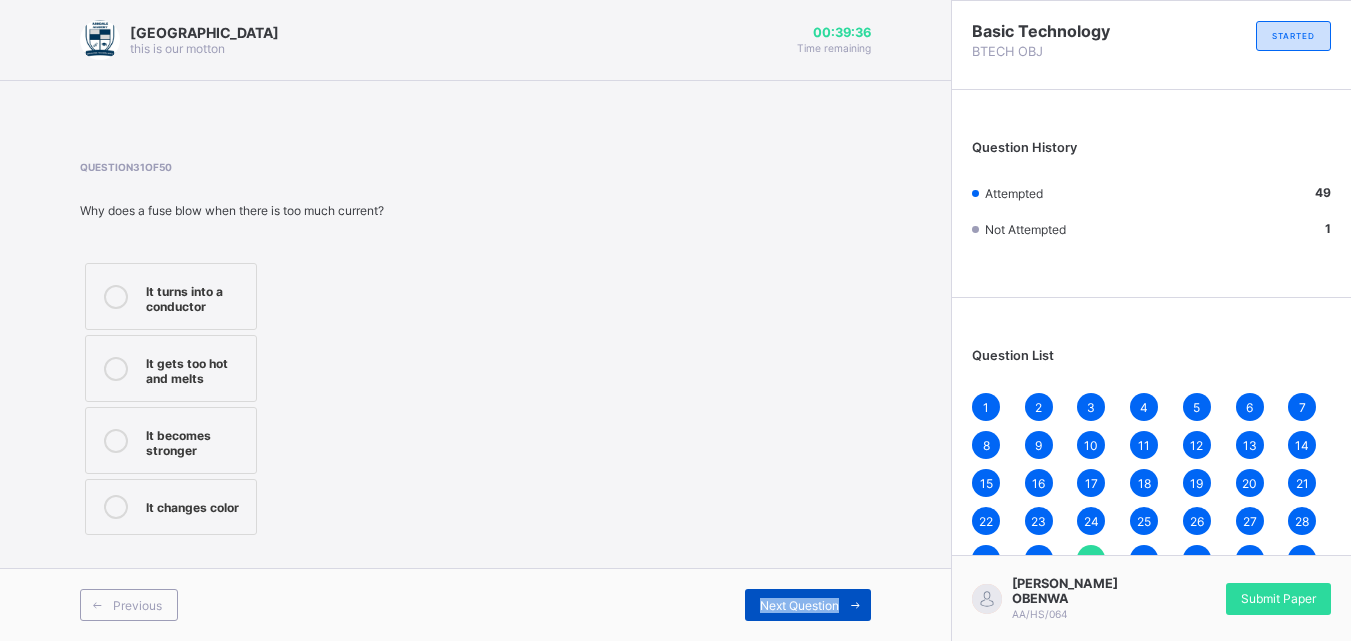 click on "Next Question" at bounding box center [808, 605] 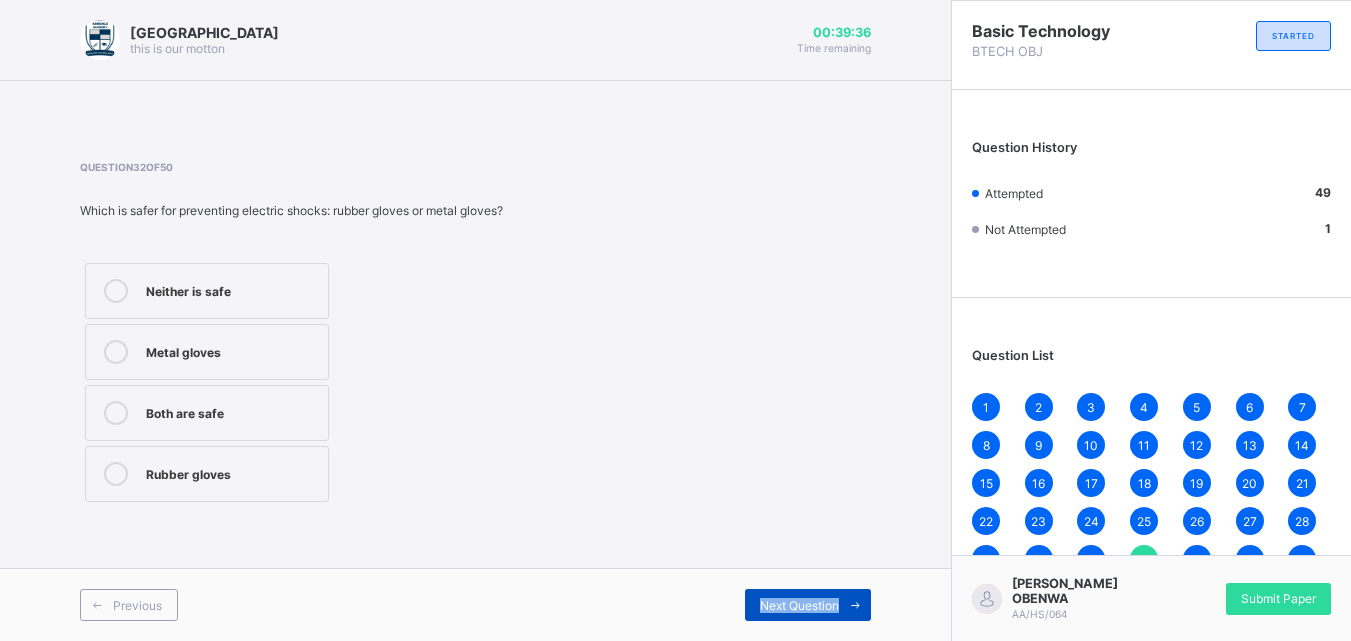 click on "Next Question" at bounding box center [808, 605] 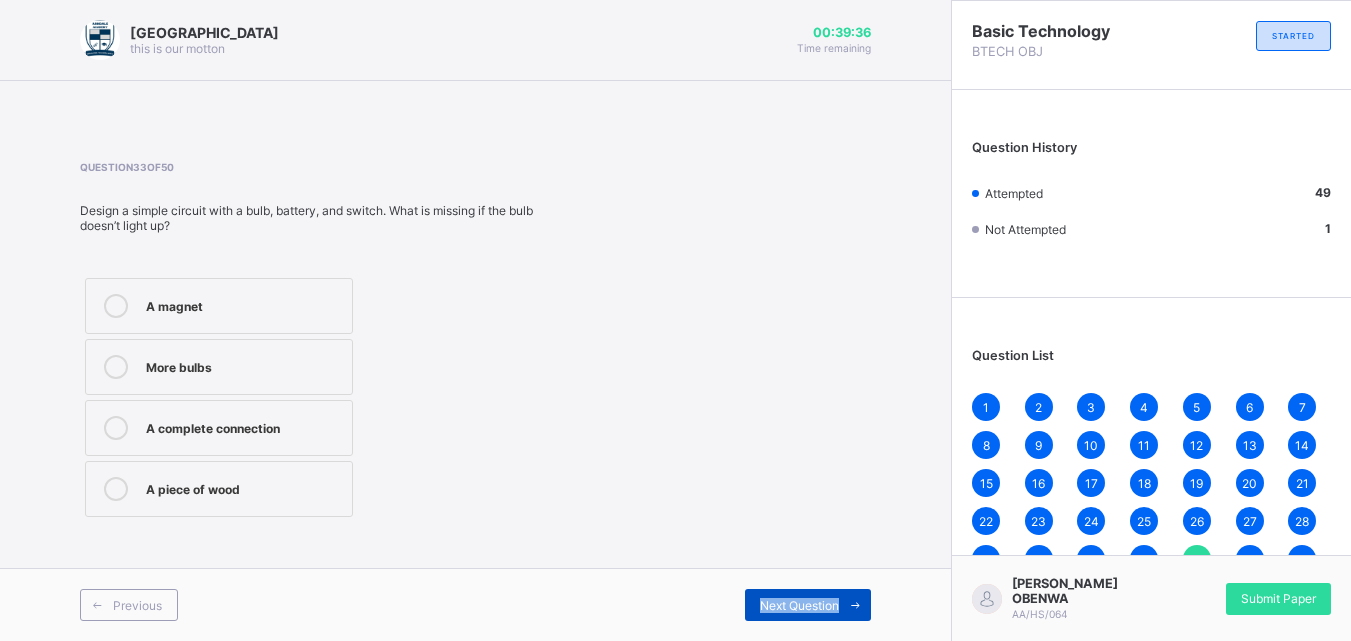 click on "Next Question" at bounding box center (808, 605) 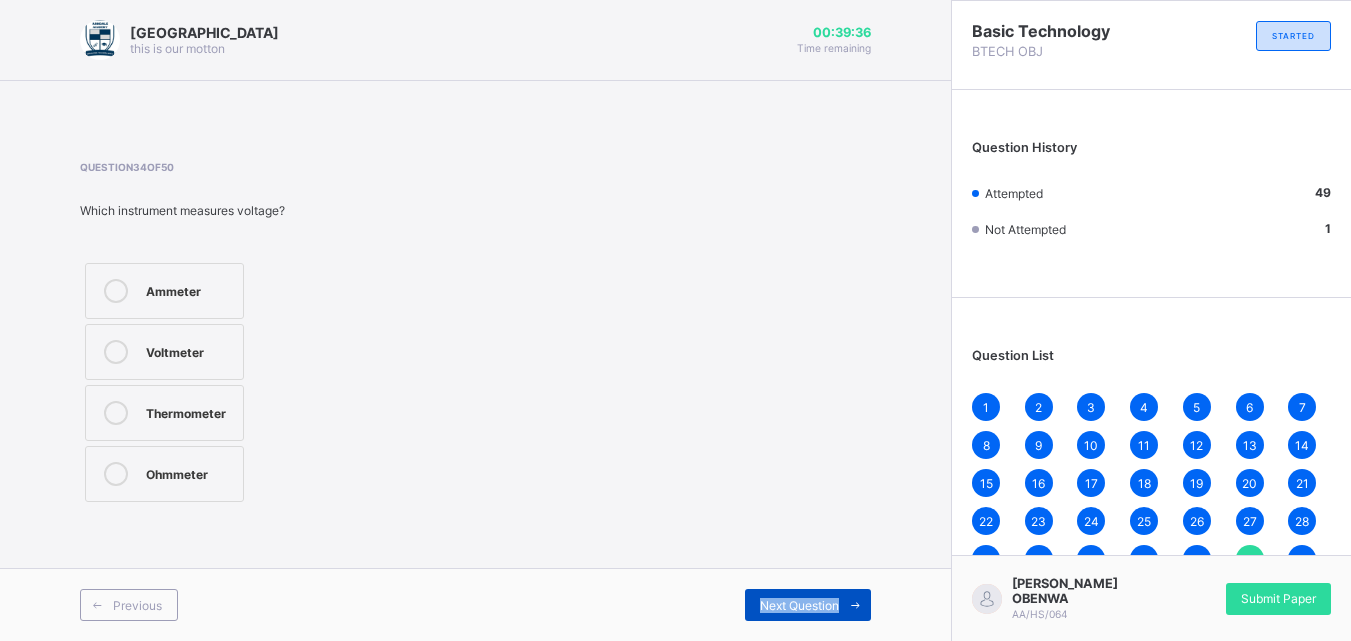 click on "Next Question" at bounding box center [808, 605] 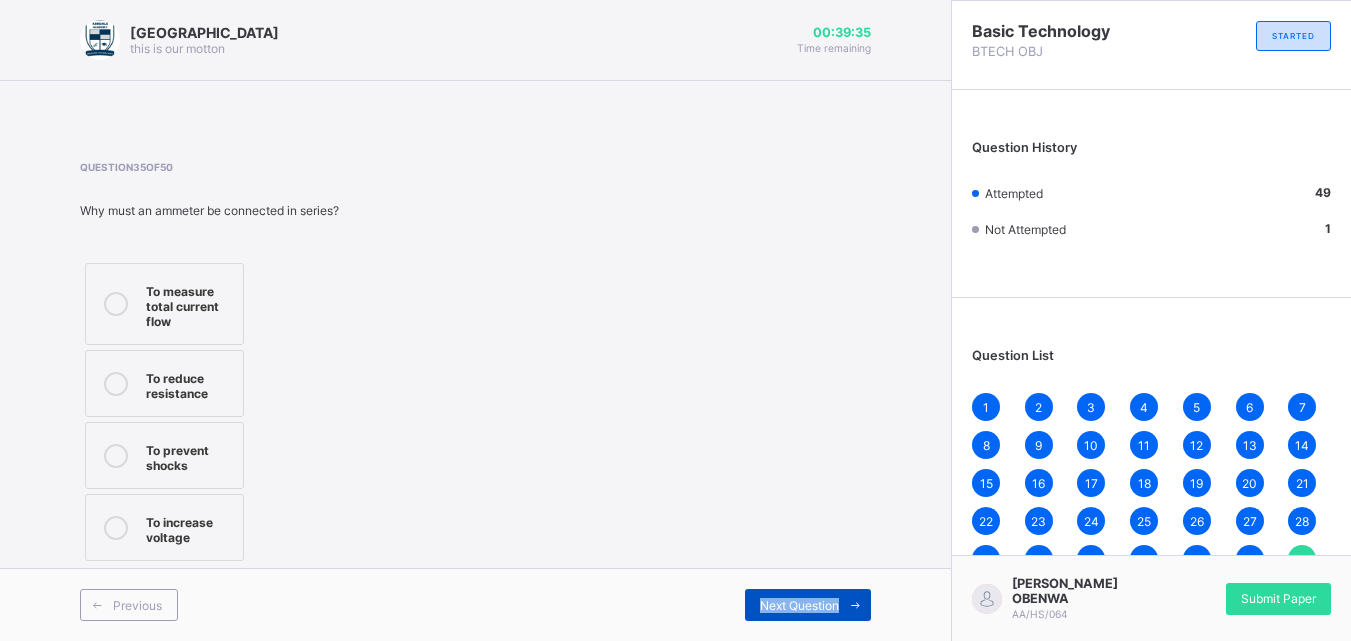 click on "Next Question" at bounding box center [808, 605] 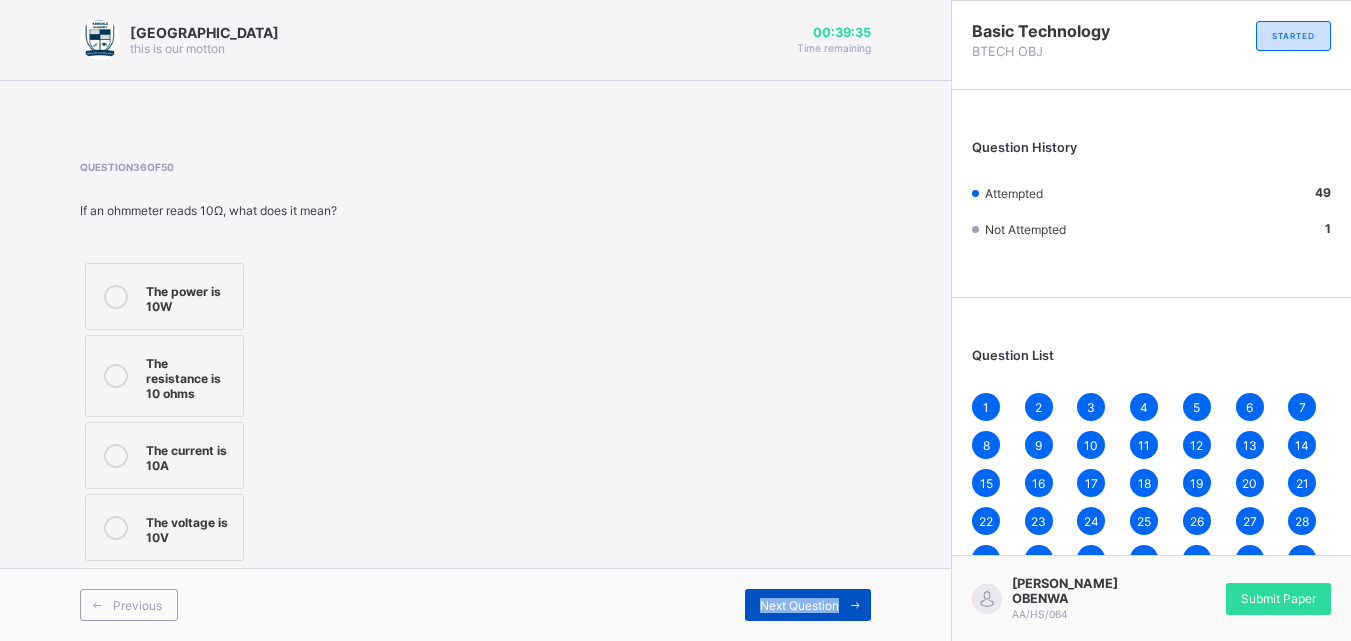 click on "Next Question" at bounding box center (808, 605) 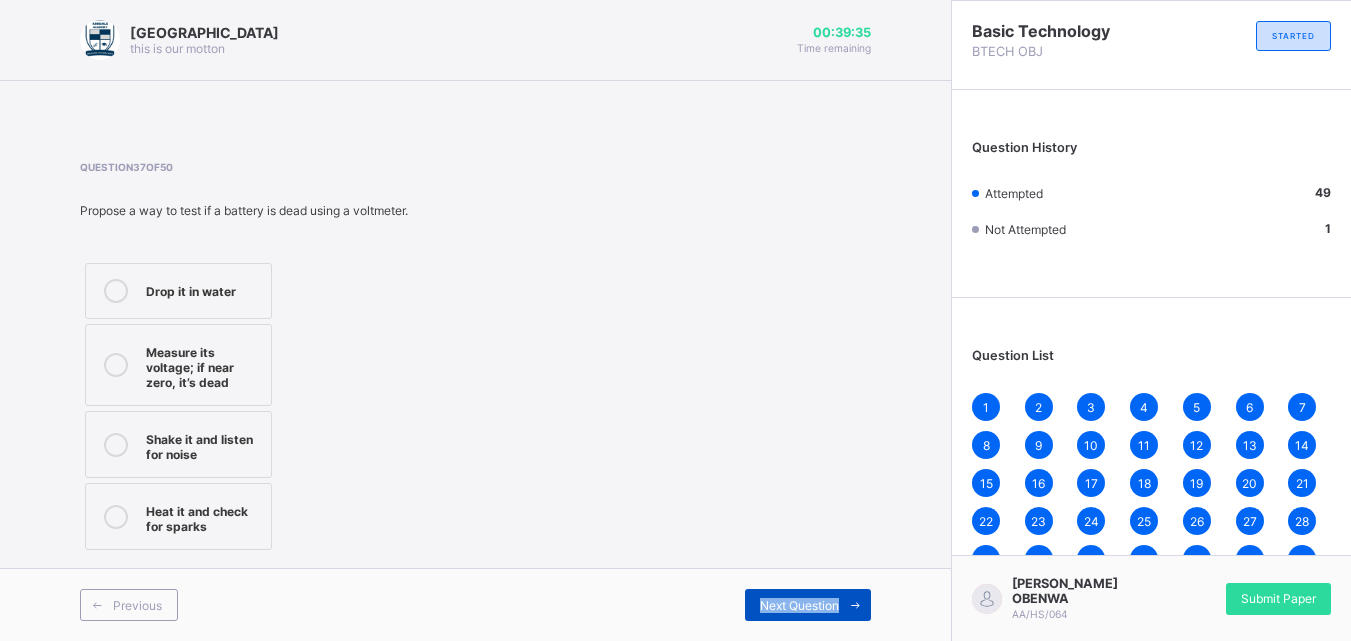 click on "Next Question" at bounding box center [808, 605] 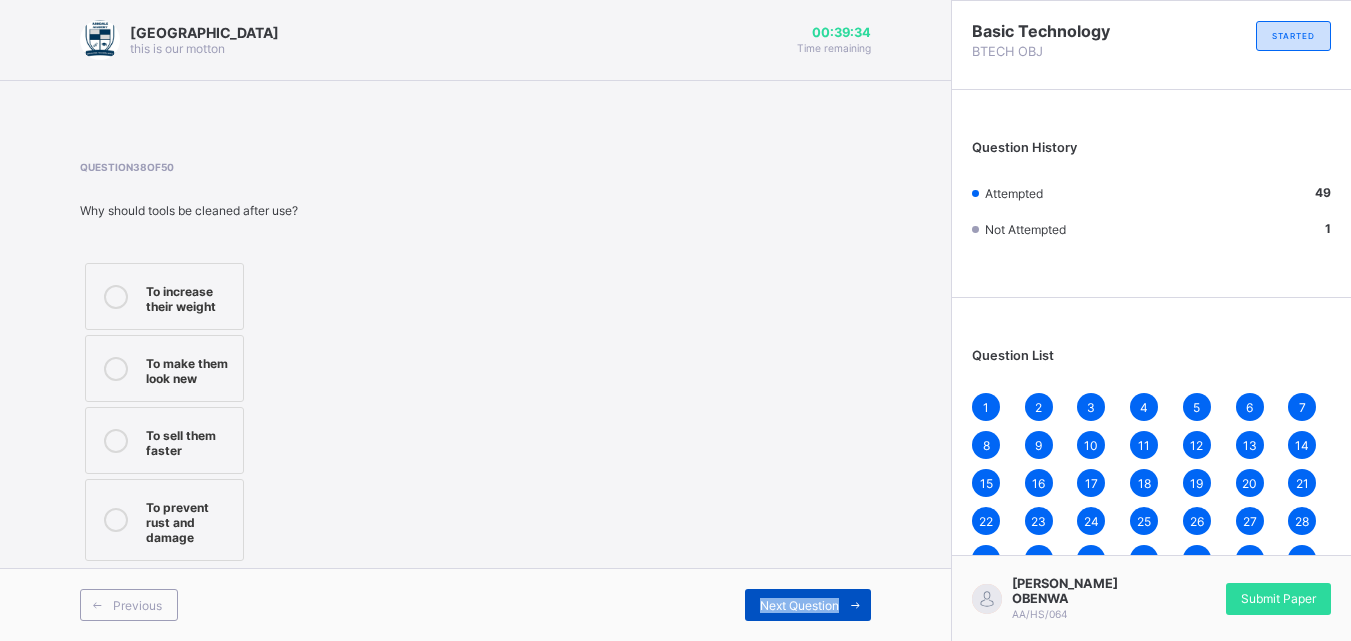 click on "Next Question" at bounding box center [808, 605] 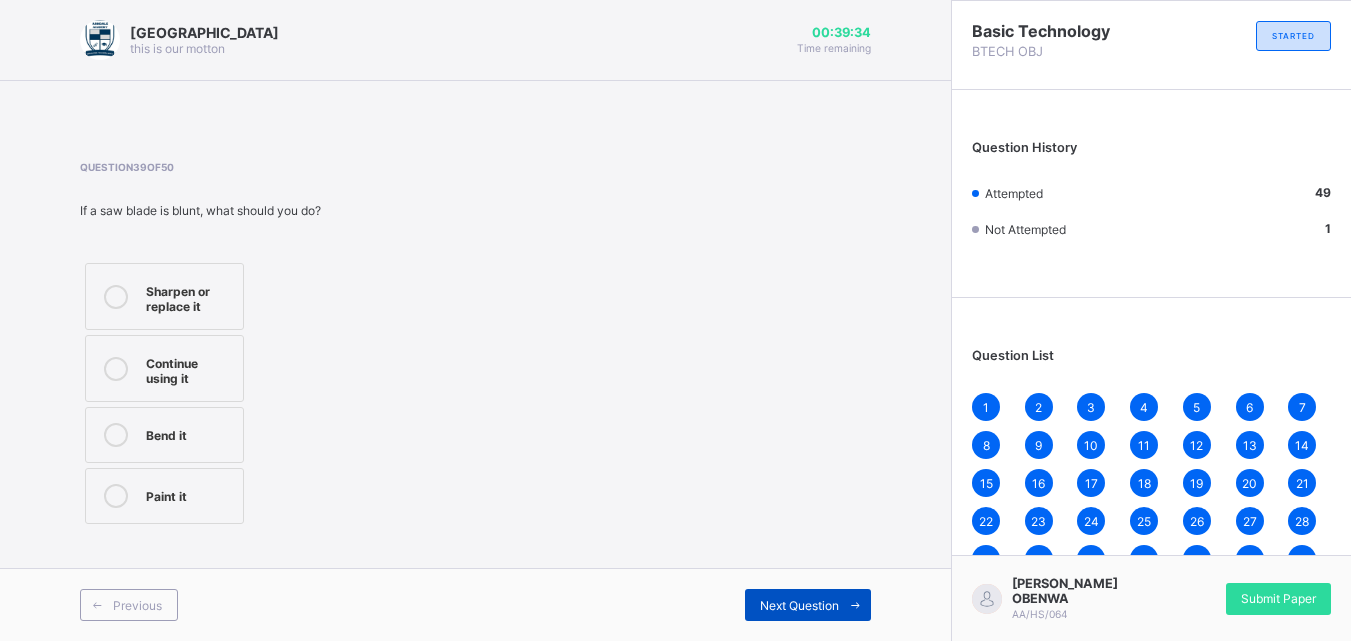 click on "Next Question" at bounding box center [808, 605] 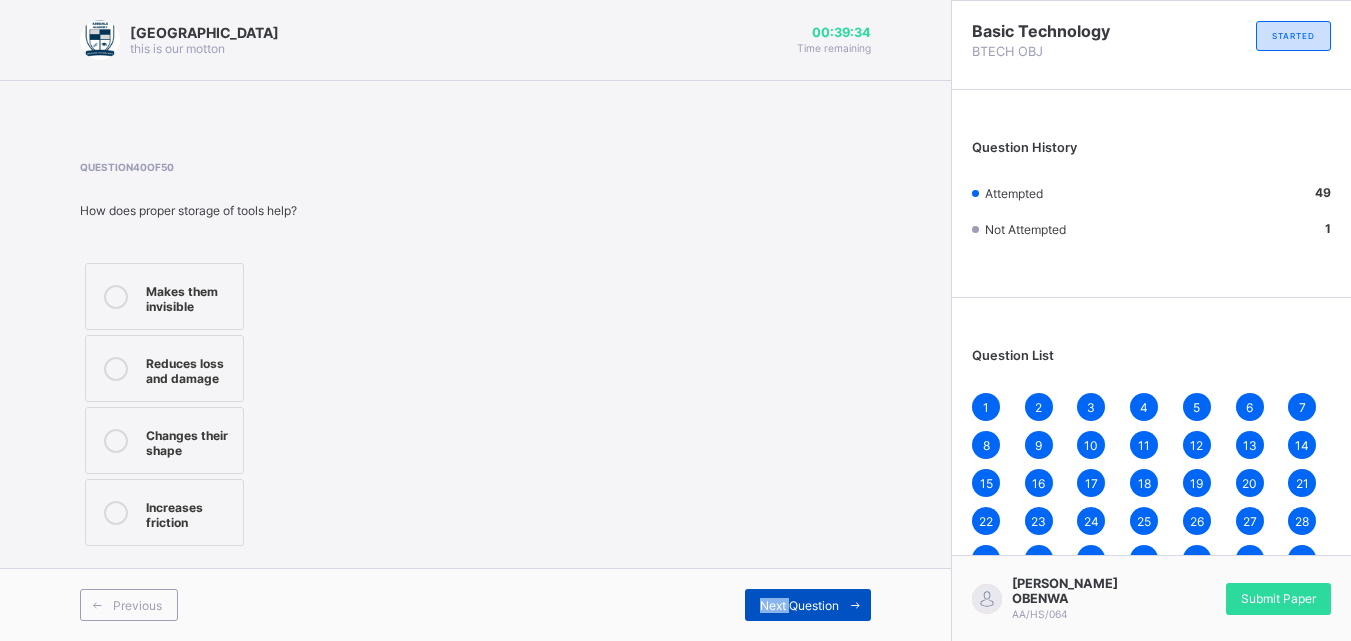 click on "Next Question" at bounding box center (808, 605) 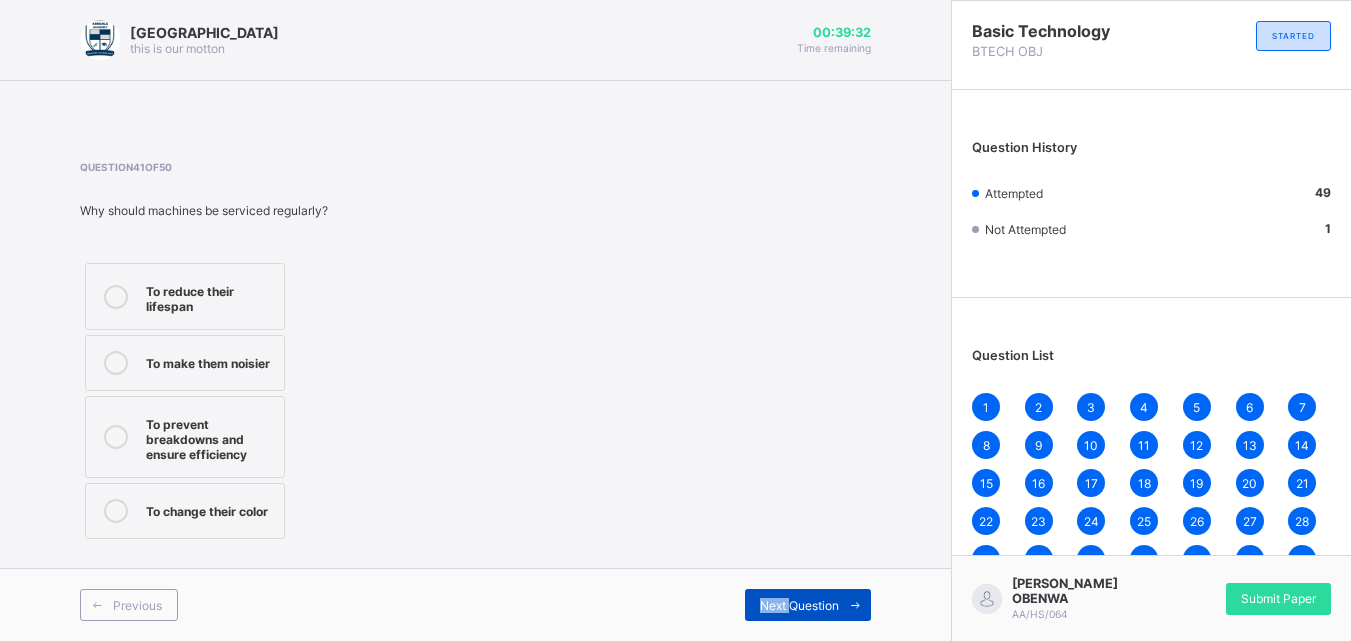 click on "Next Question" at bounding box center (808, 605) 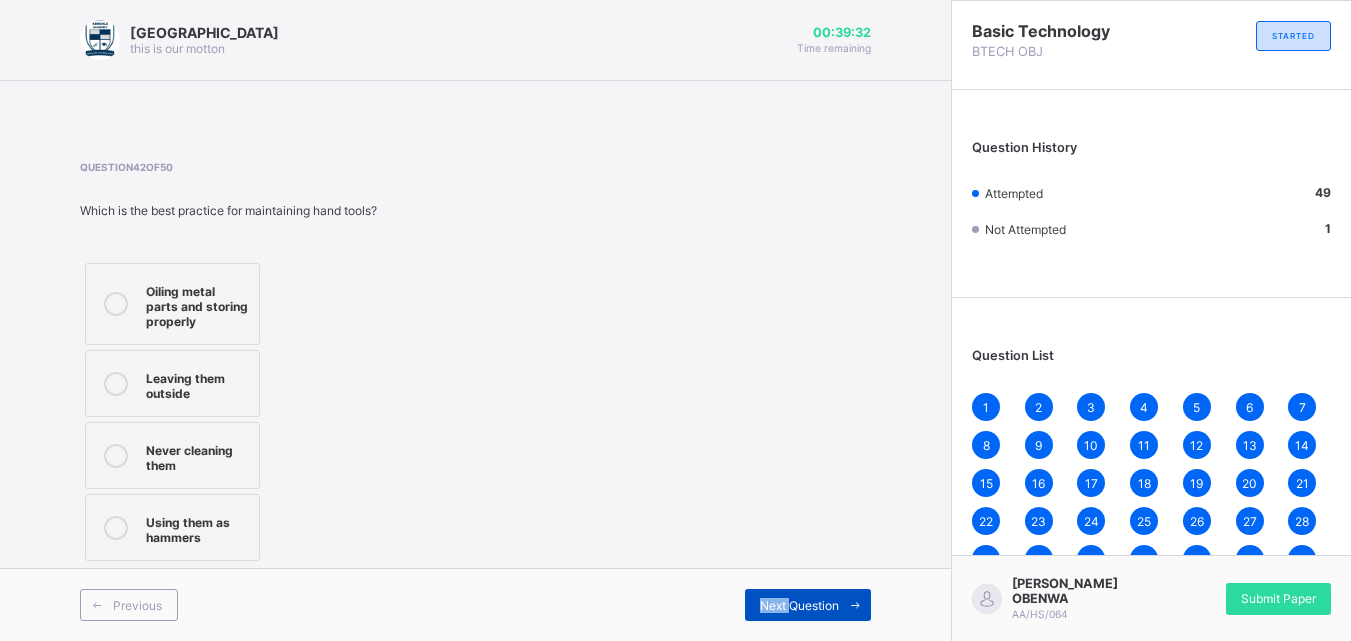 click on "Next Question" at bounding box center [808, 605] 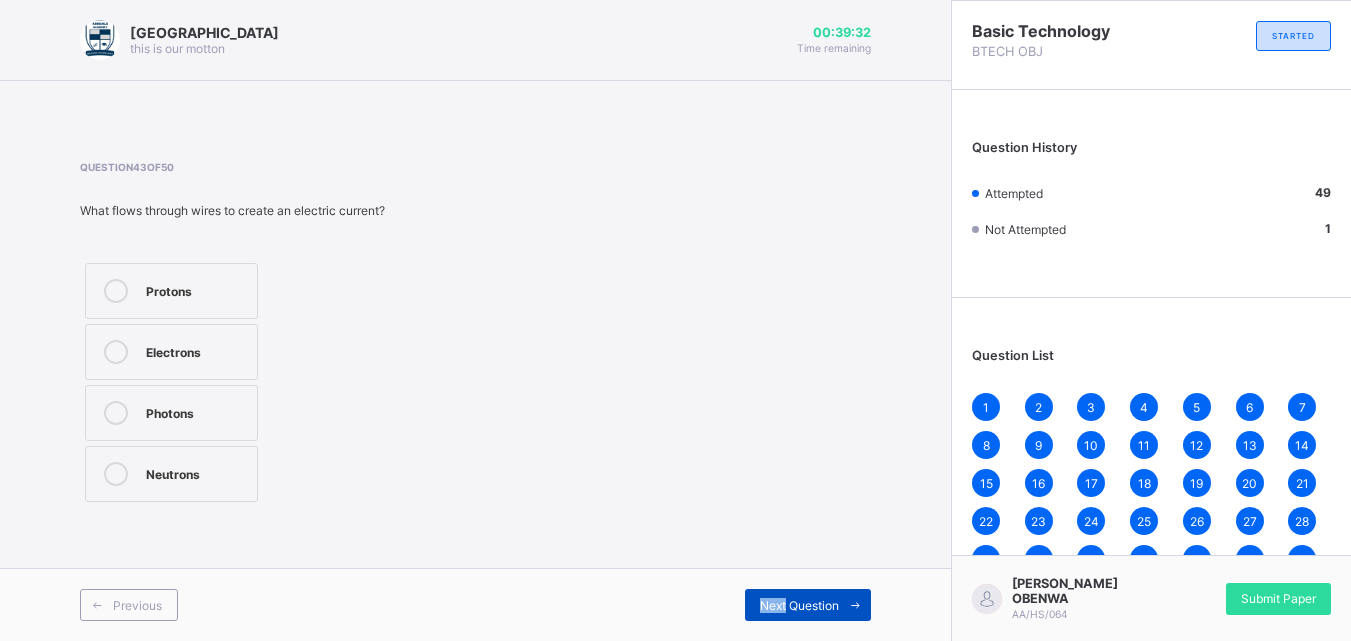 click on "Next Question" at bounding box center (808, 605) 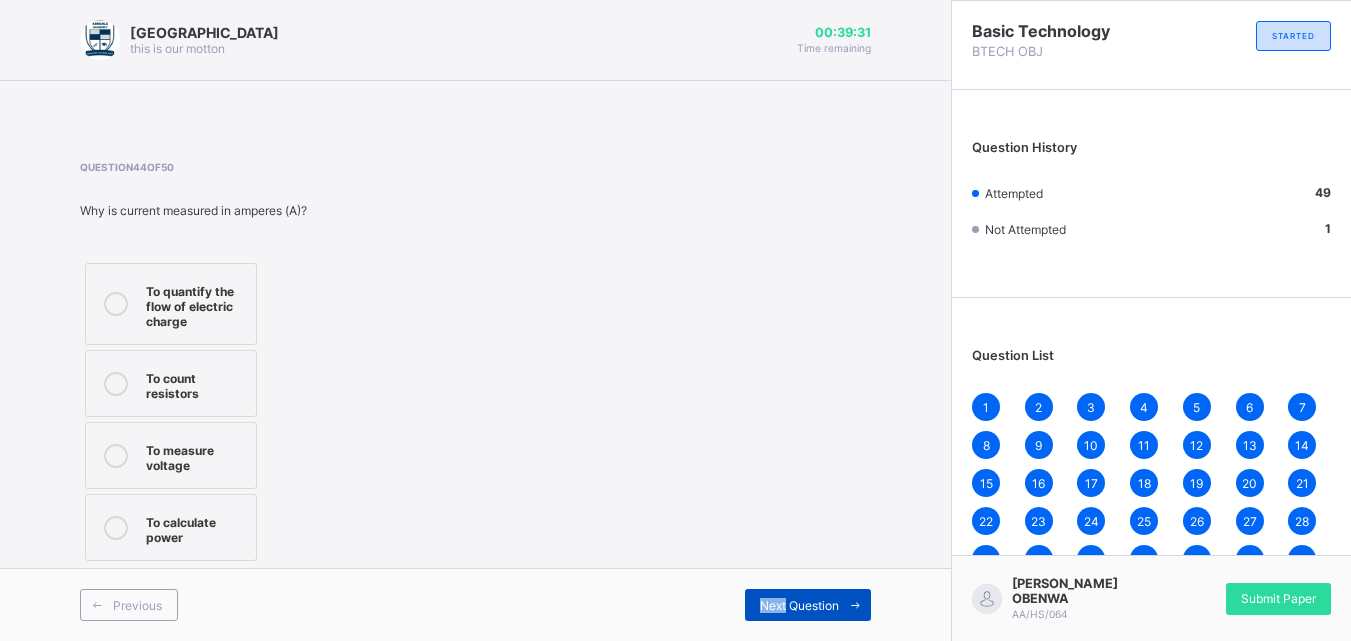 click on "Next Question" at bounding box center [808, 605] 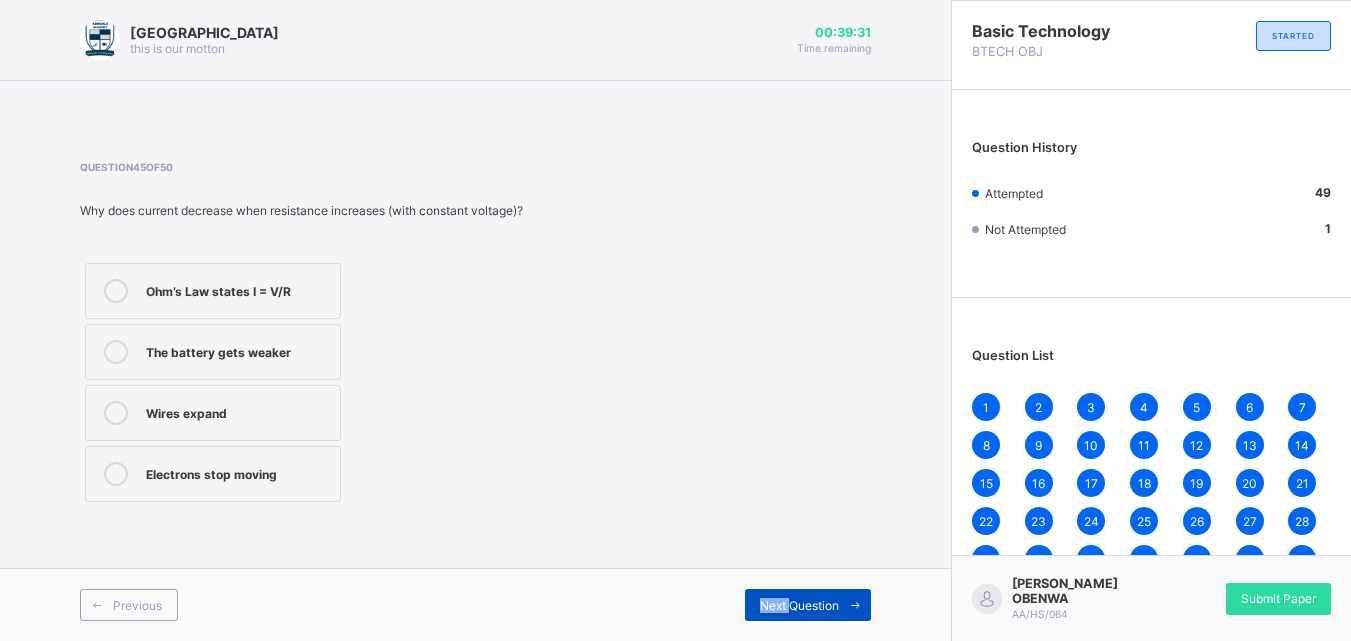click on "Next Question" at bounding box center (808, 605) 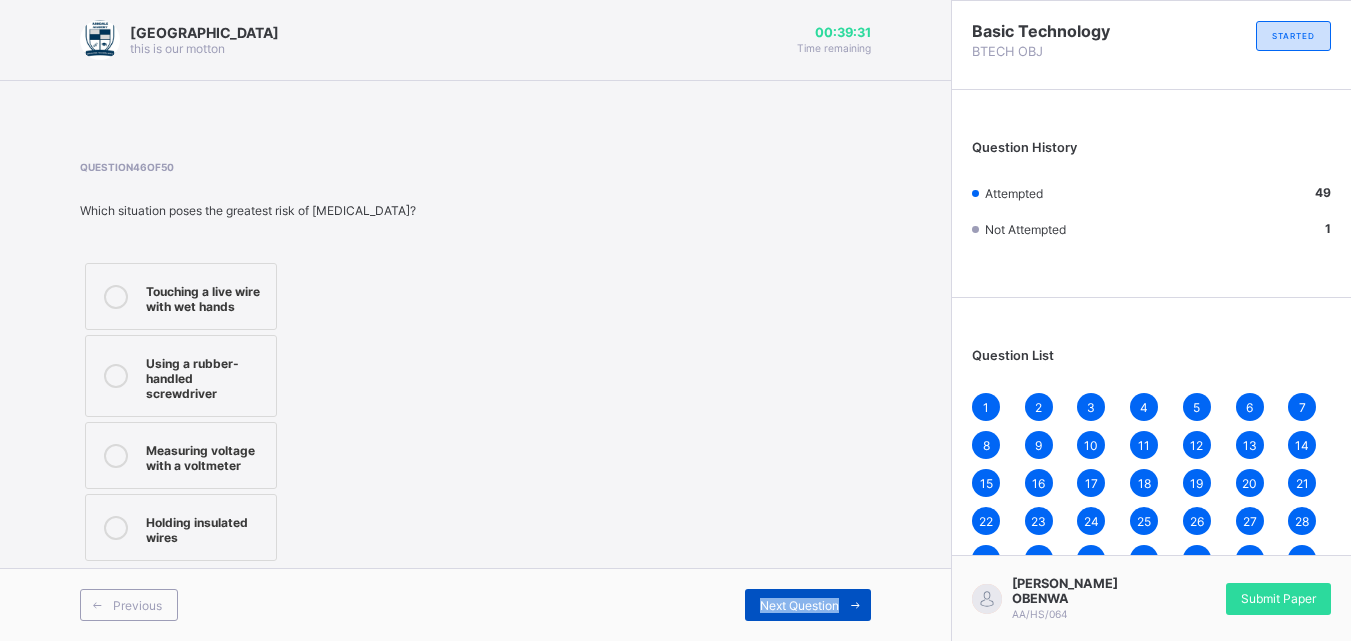 click on "Next Question" at bounding box center [808, 605] 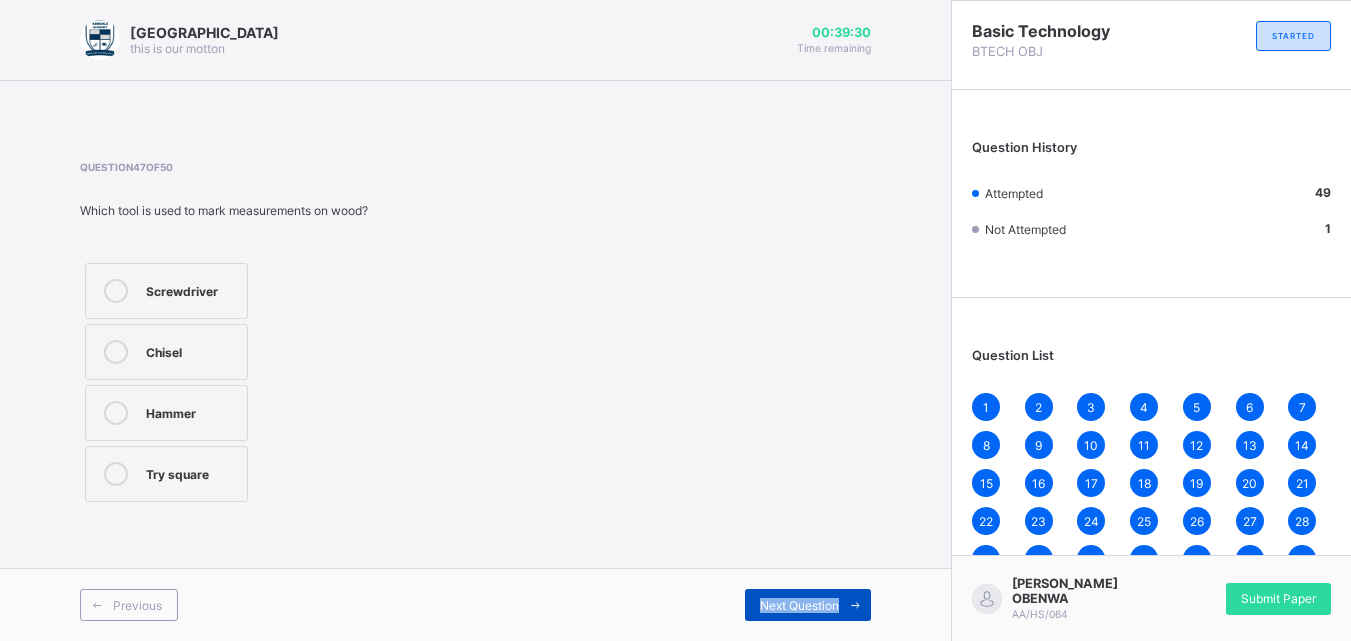 click on "Next Question" at bounding box center [808, 605] 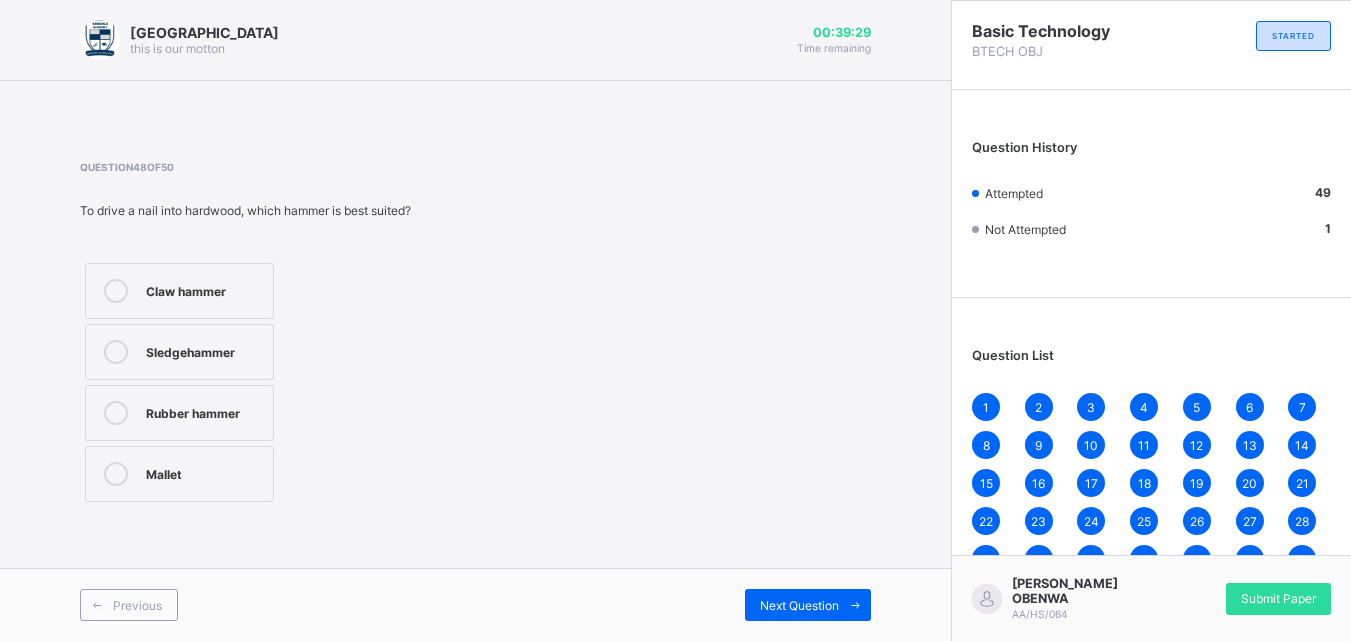 click on "Previous Next Question" at bounding box center (475, 604) 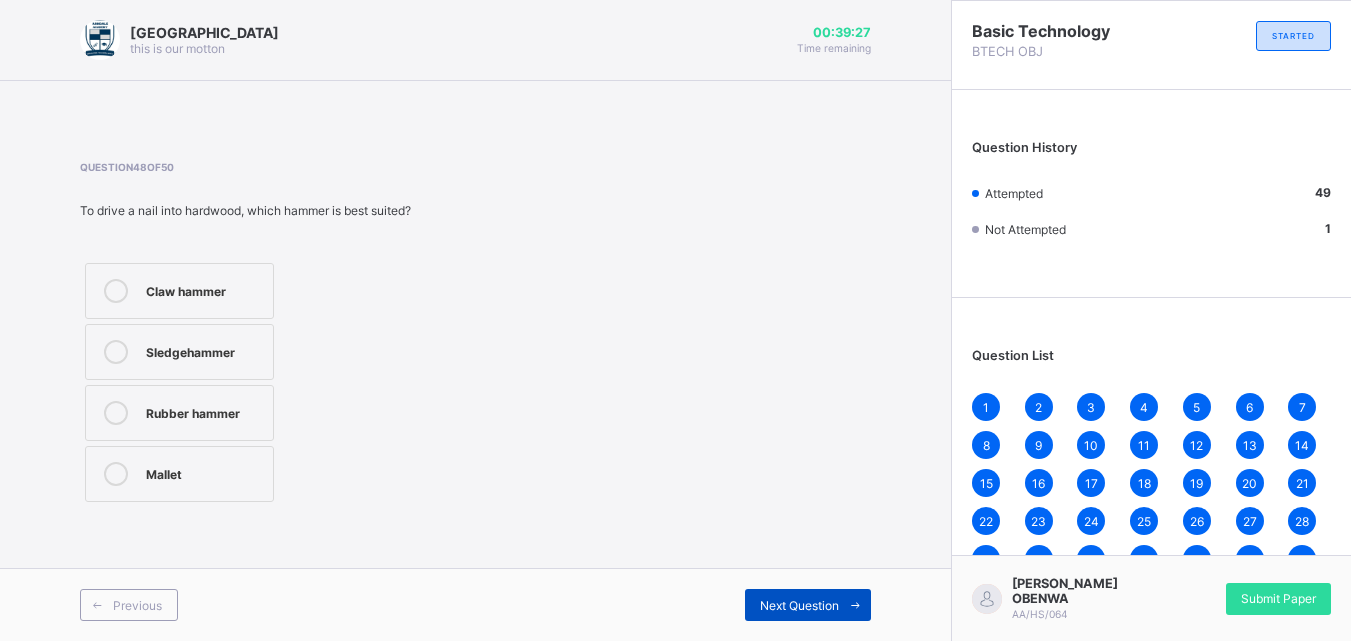 click on "Next Question" at bounding box center (799, 605) 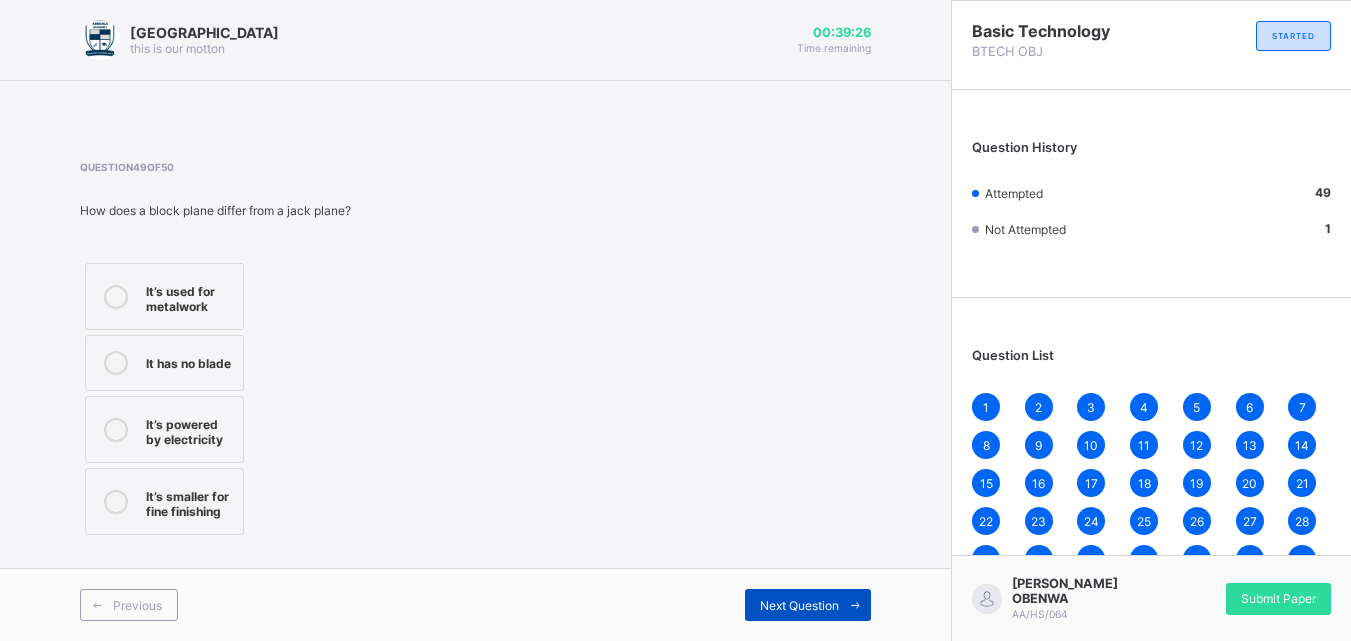 click on "Next Question" at bounding box center (799, 605) 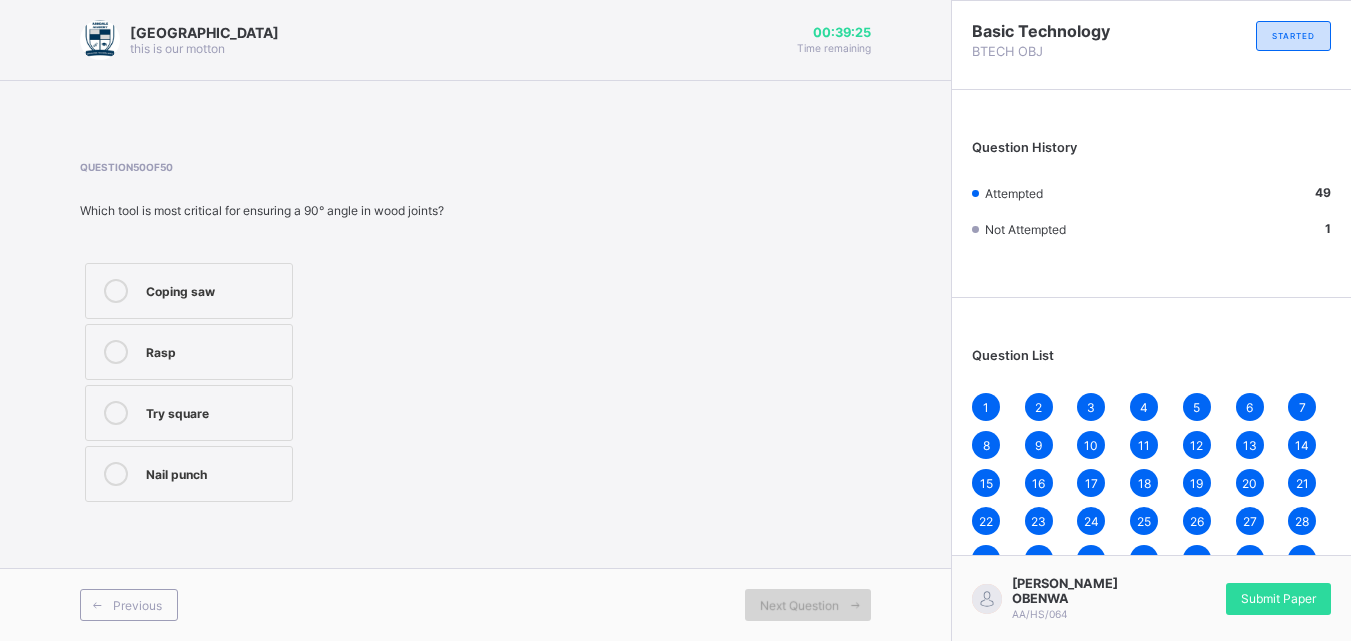 click on "Next Question" at bounding box center (808, 605) 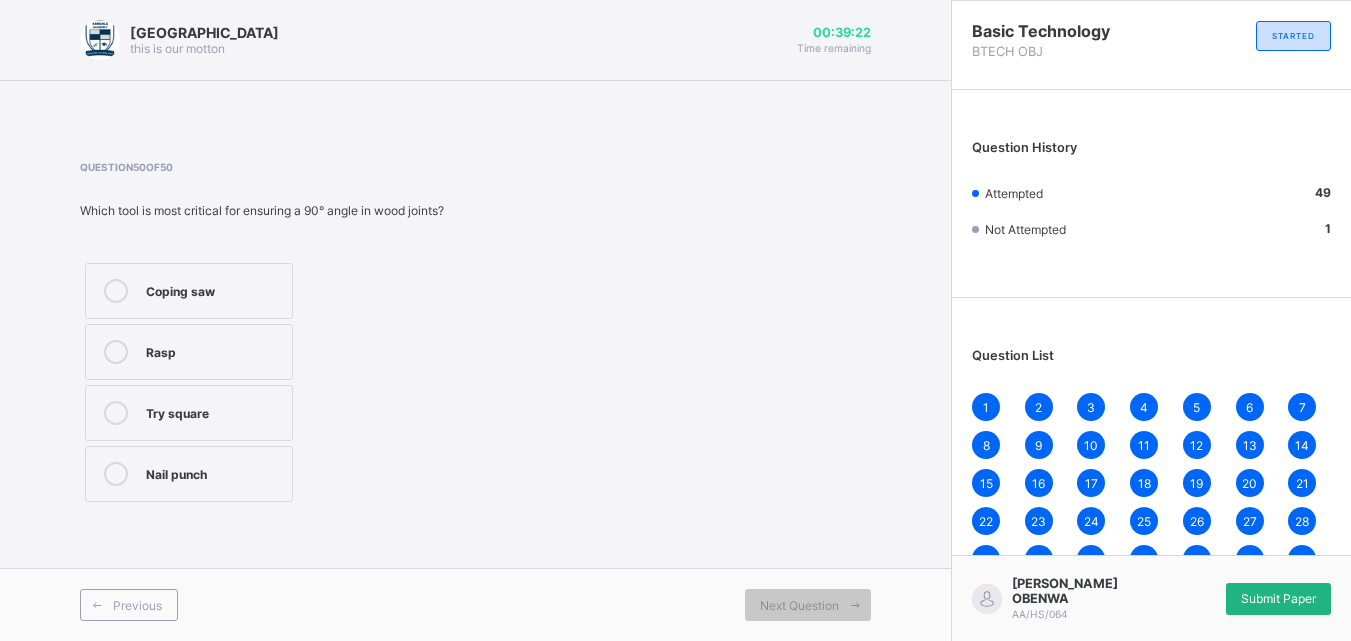 click on "Submit Paper" at bounding box center (1278, 599) 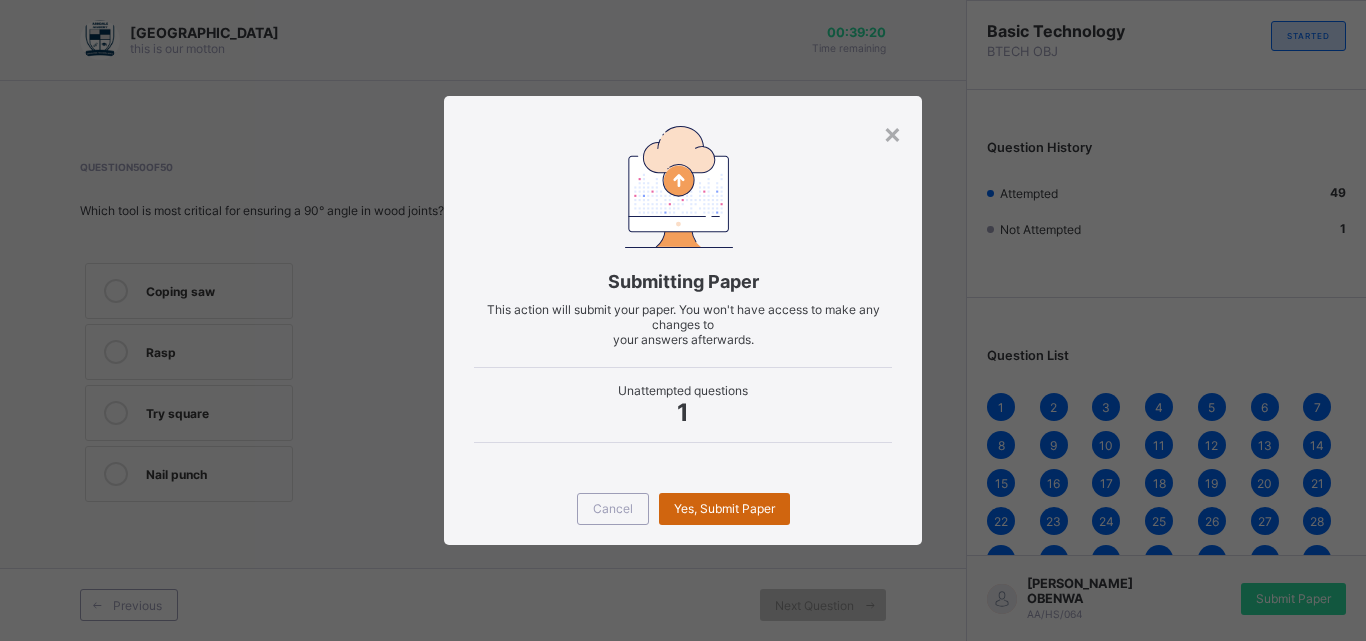 click on "Yes, Submit Paper" at bounding box center [724, 509] 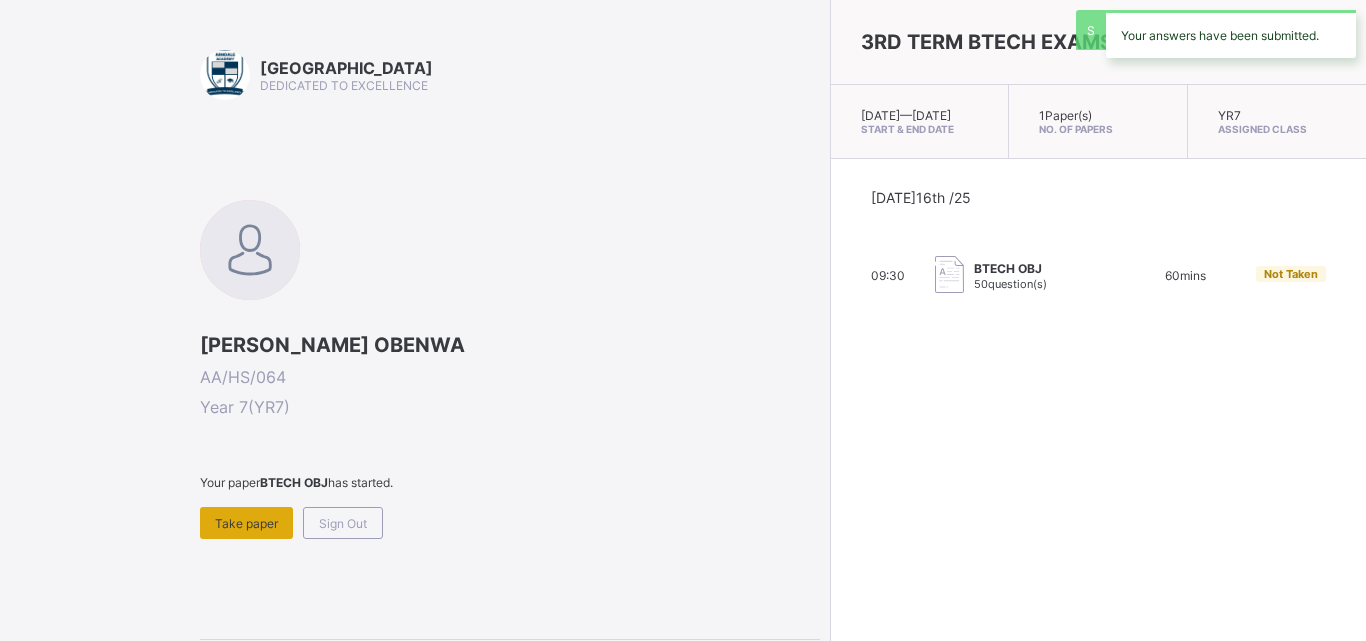 click on "Take paper" at bounding box center [246, 523] 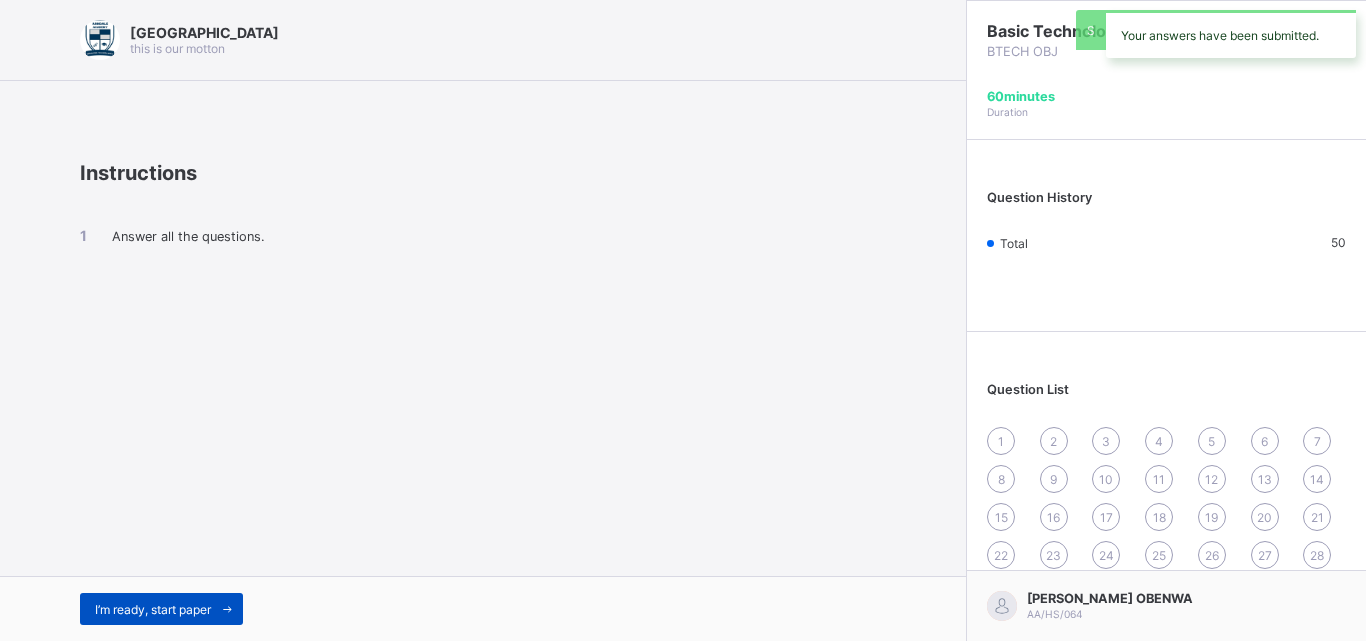 click at bounding box center (227, 609) 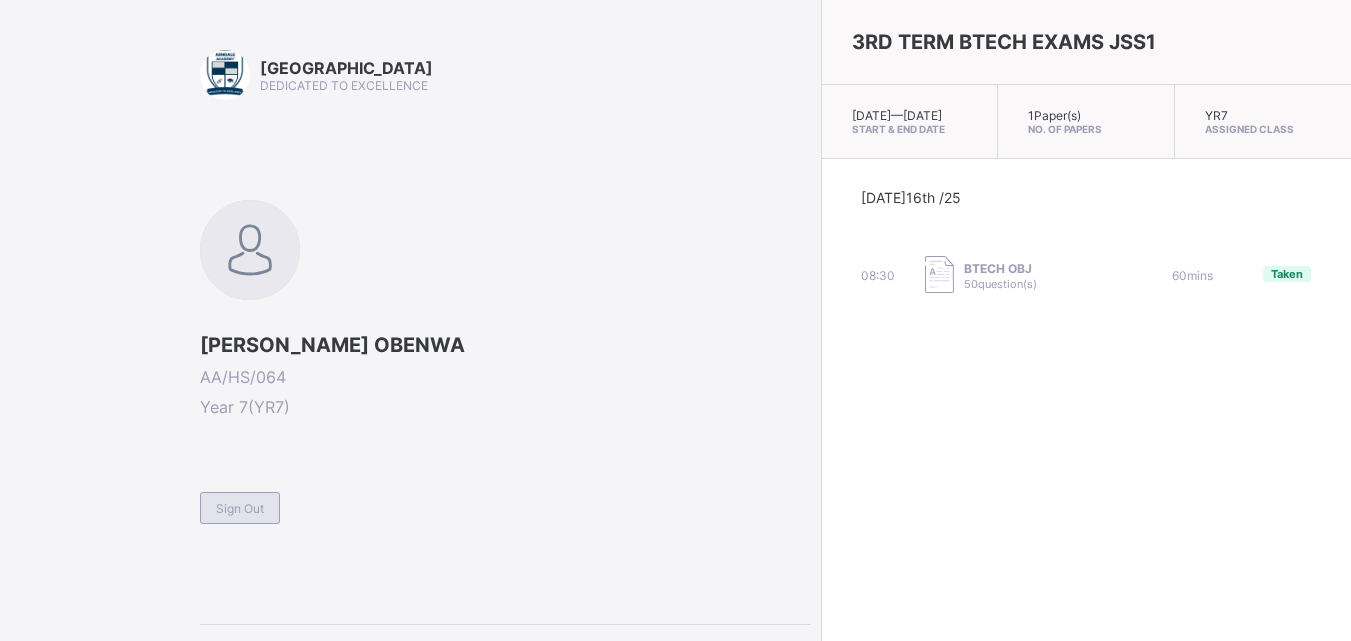 click on "Sign Out" at bounding box center (240, 508) 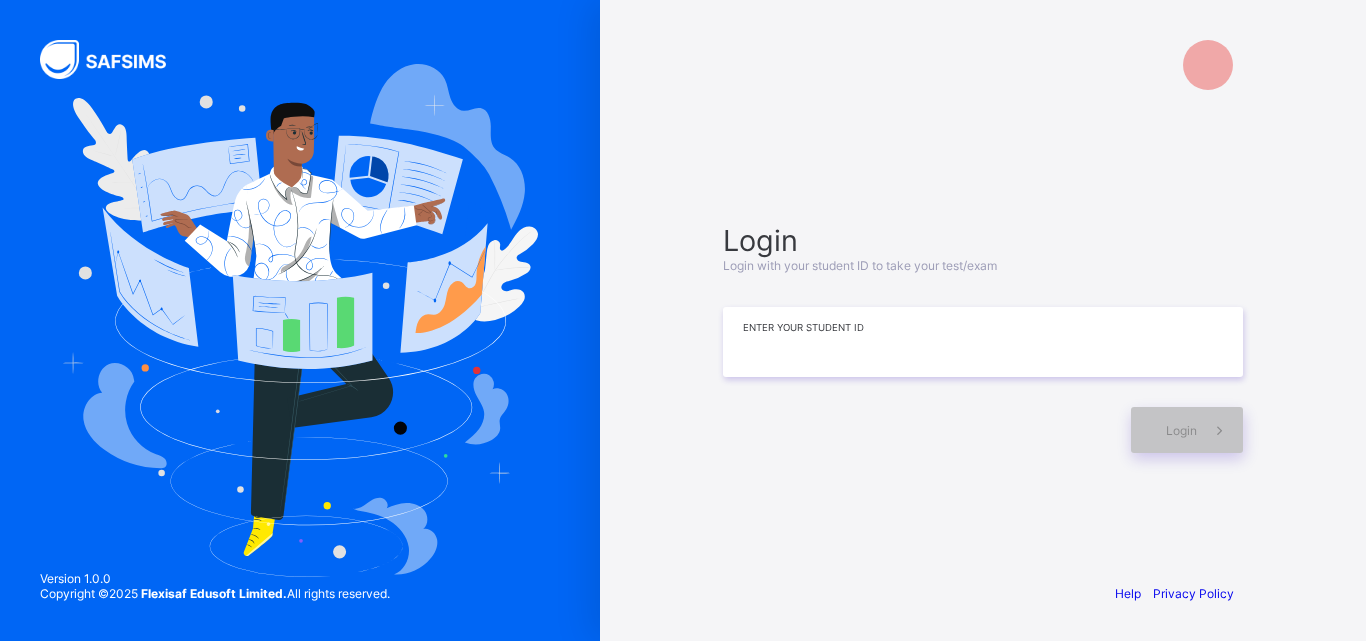 click at bounding box center (983, 342) 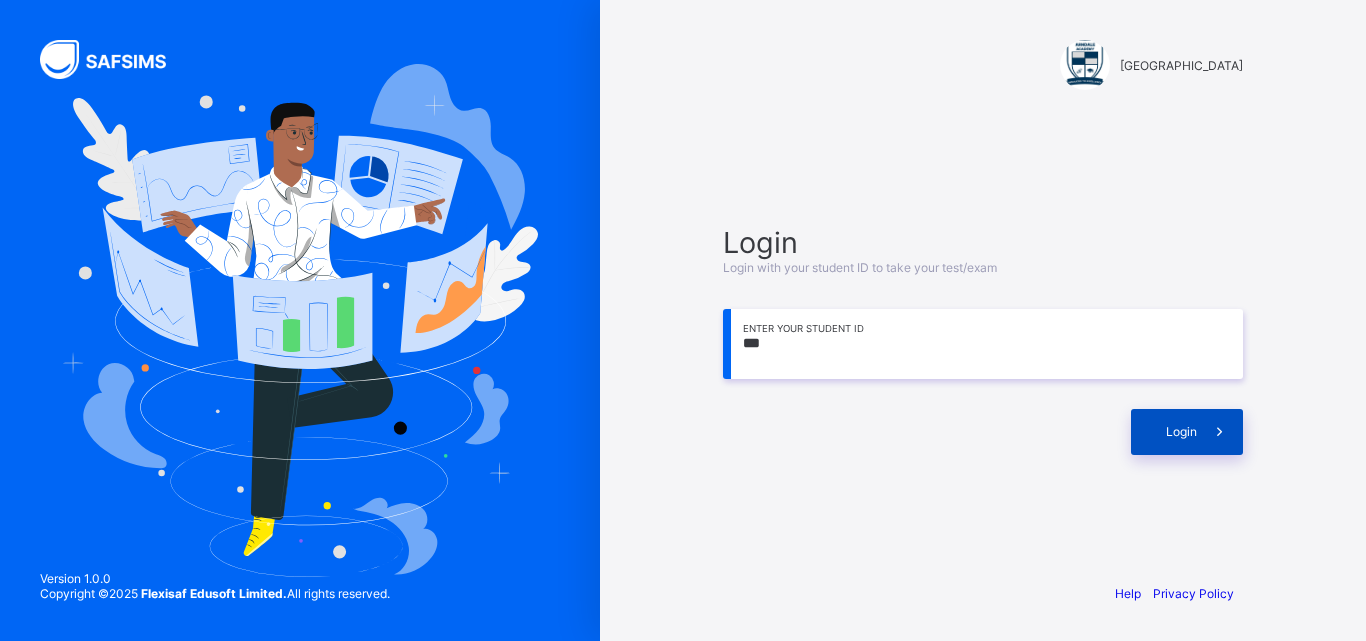 click on "Login" at bounding box center [1181, 431] 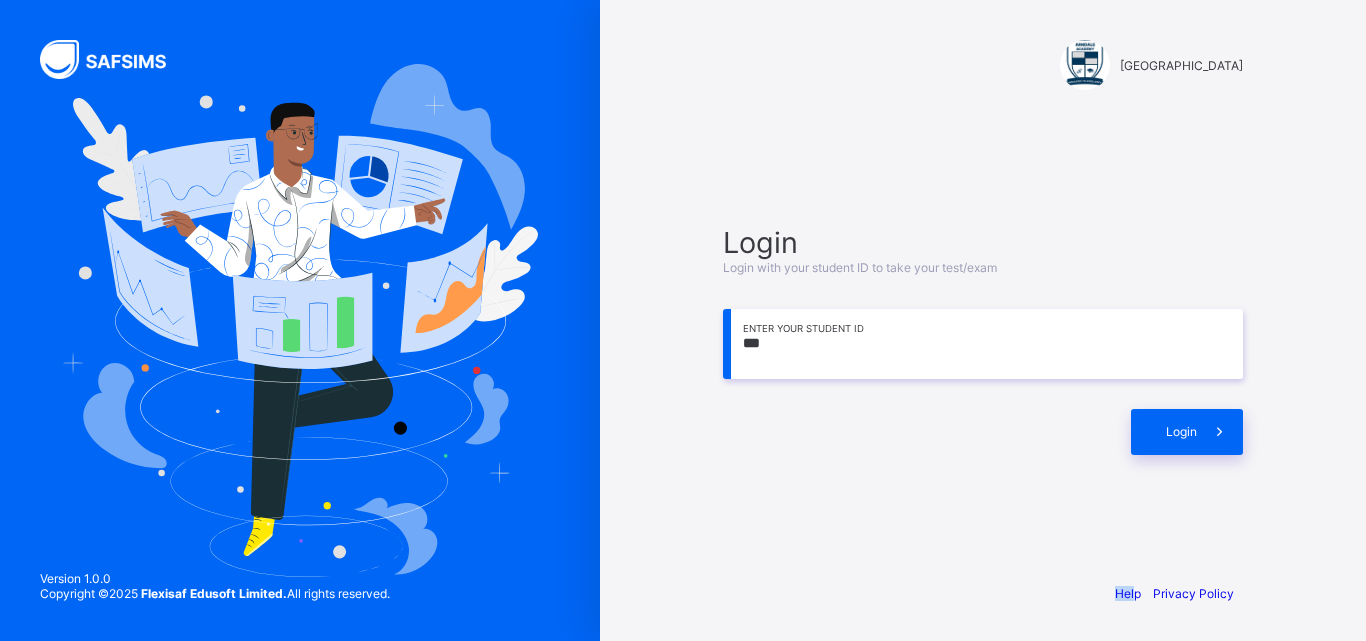 drag, startPoint x: 1132, startPoint y: 680, endPoint x: 1104, endPoint y: 680, distance: 28 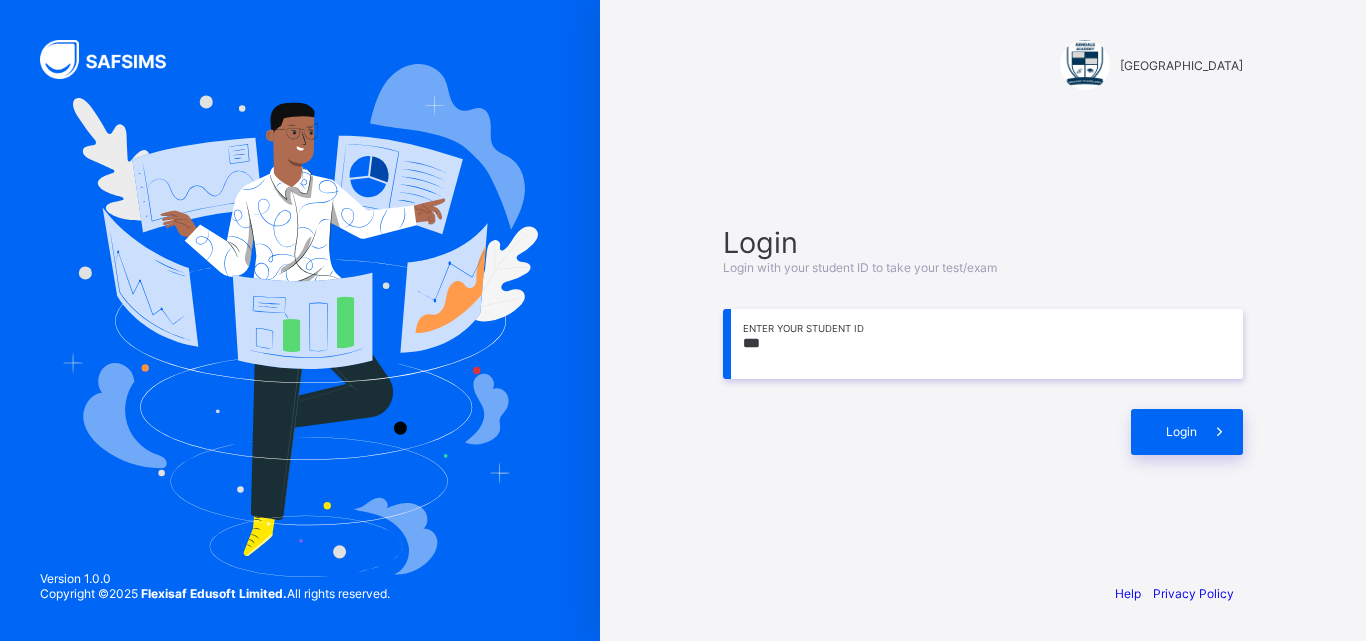 click on "Login Login with your student ID to take your test/exam *** Enter your Student ID Login" at bounding box center [983, 339] 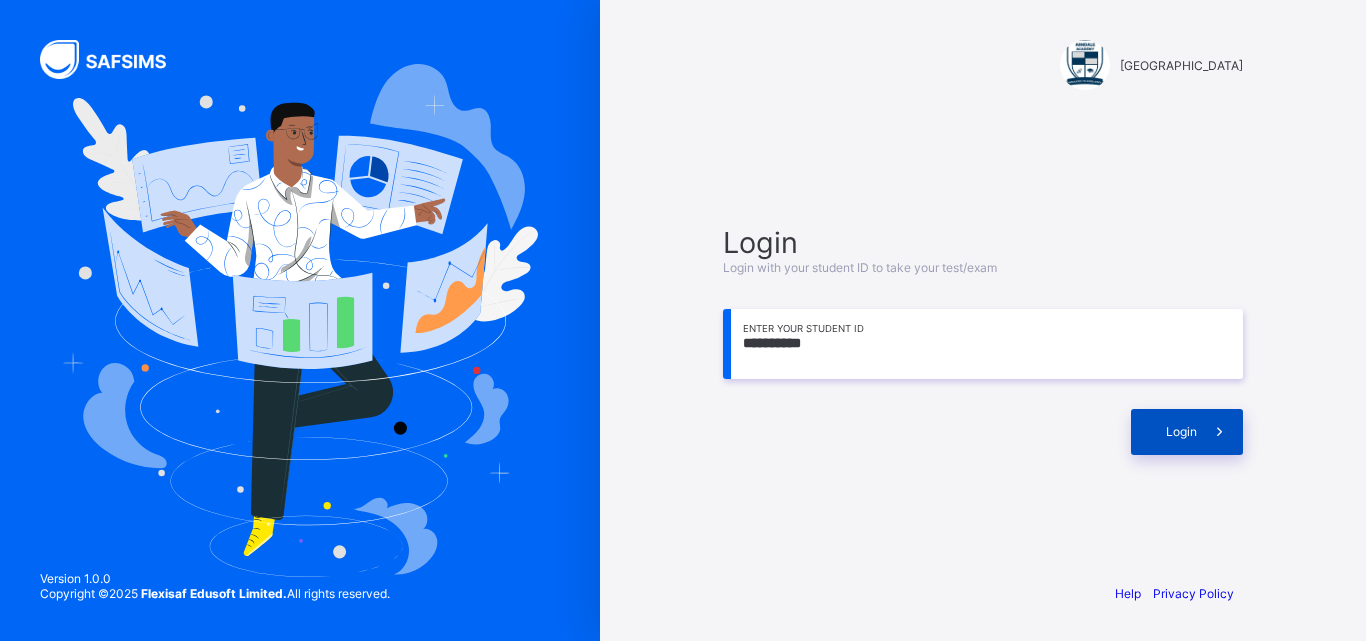 click on "Login" at bounding box center [1187, 432] 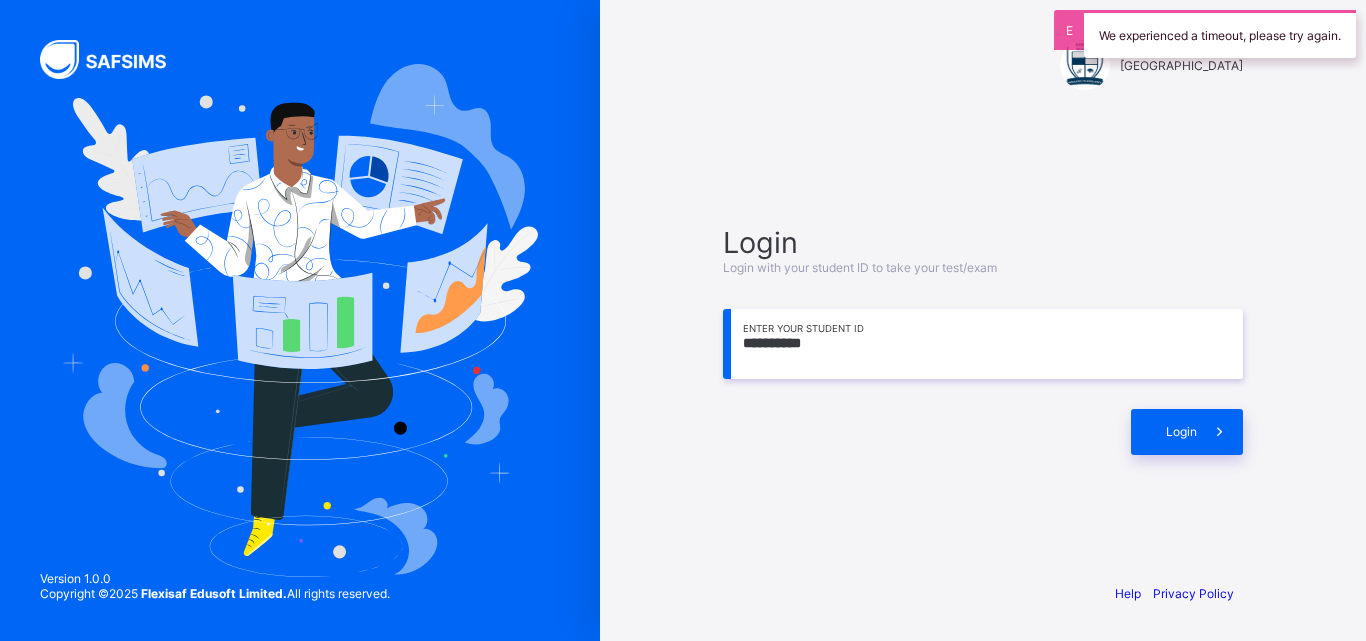 click on "**********" at bounding box center [983, 344] 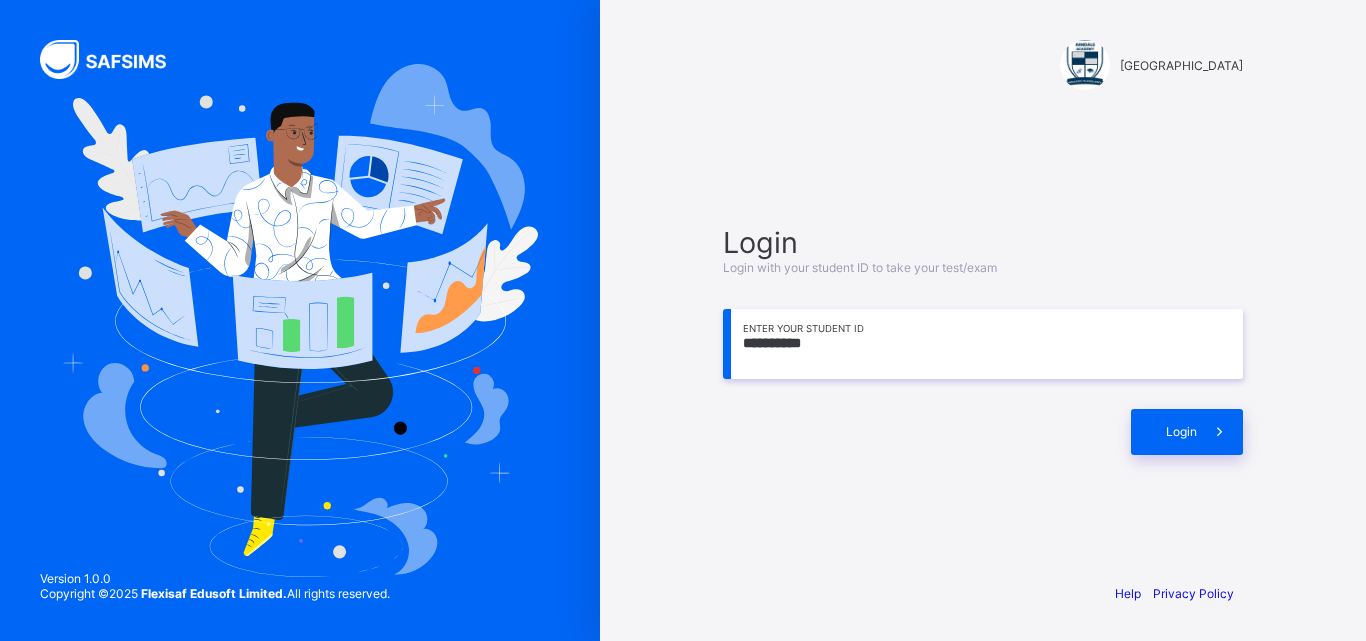 click on "**********" at bounding box center (983, 344) 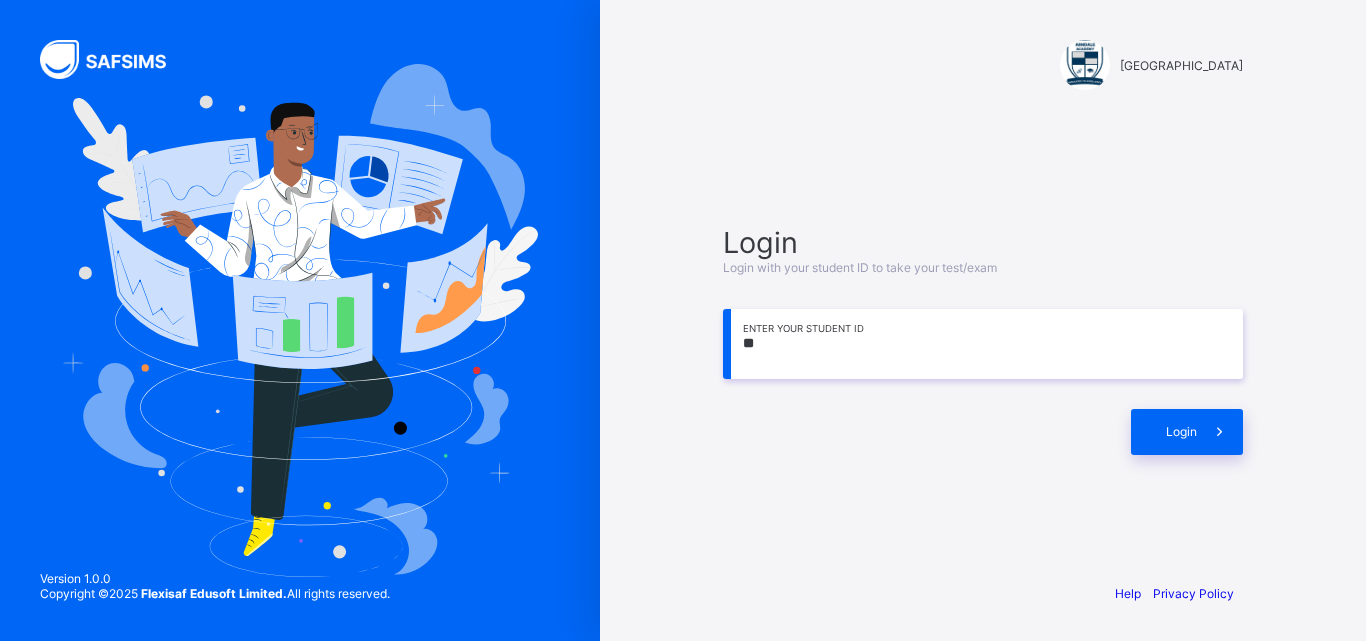 type on "*" 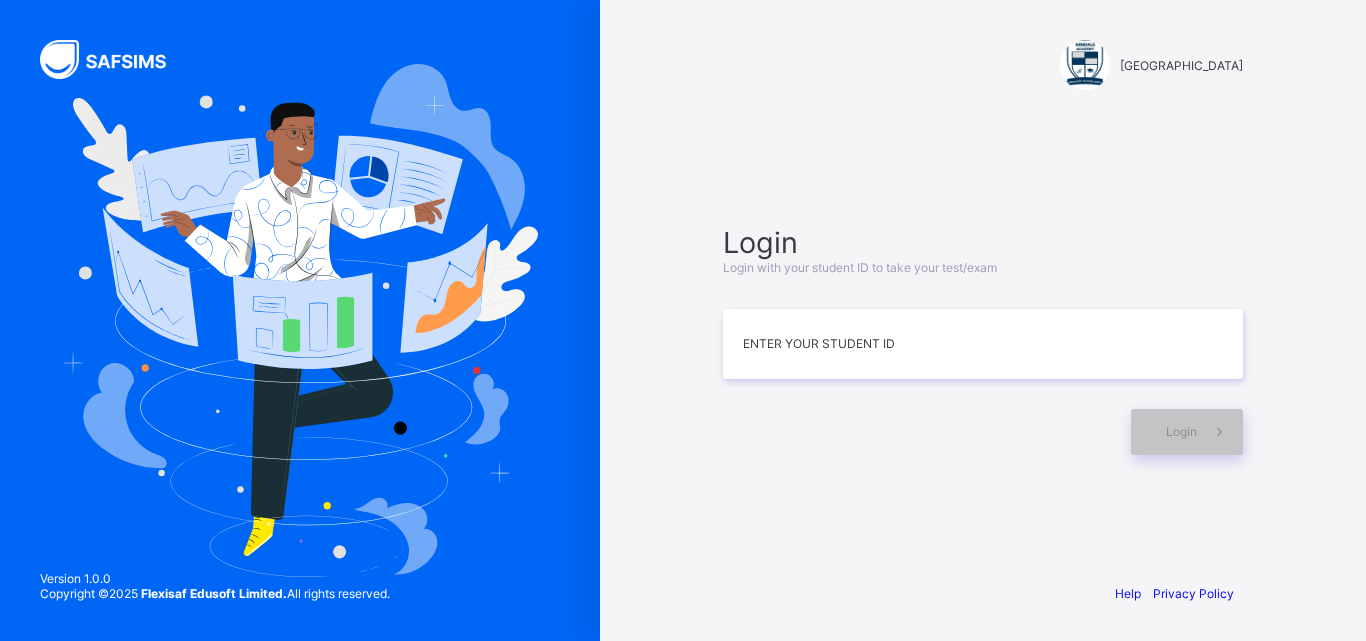 drag, startPoint x: 1365, startPoint y: 237, endPoint x: 1365, endPoint y: 381, distance: 144 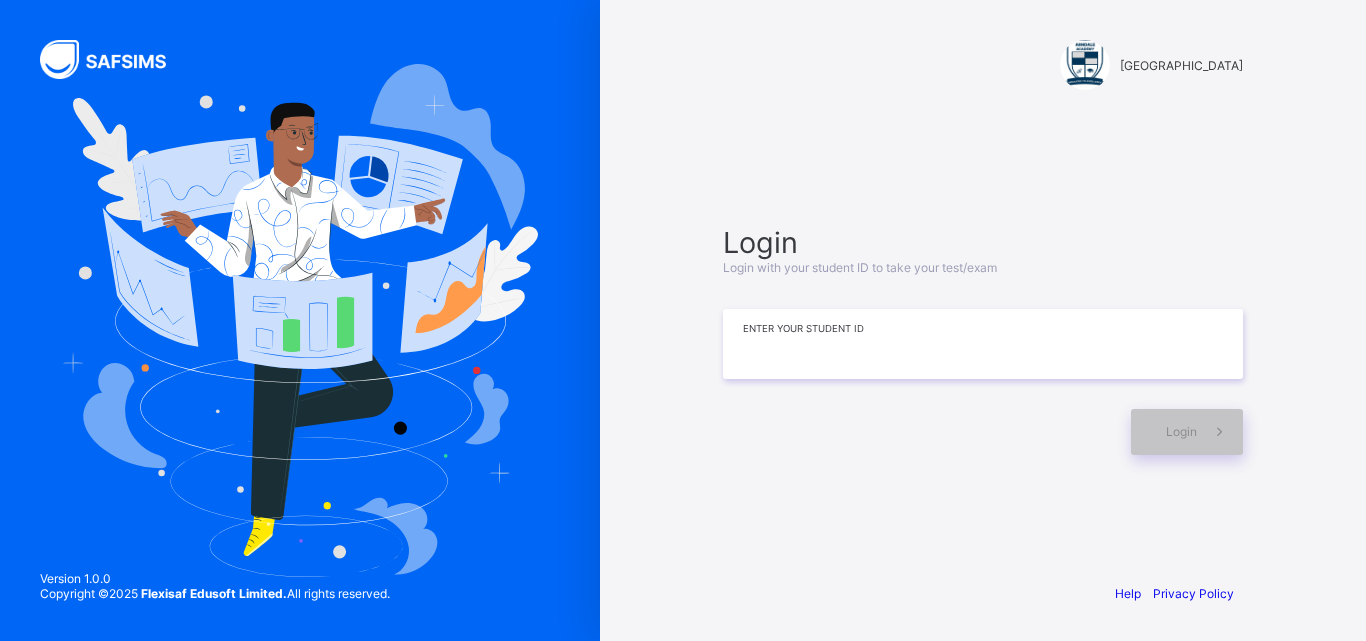 drag, startPoint x: 1365, startPoint y: 381, endPoint x: 853, endPoint y: 366, distance: 512.21967 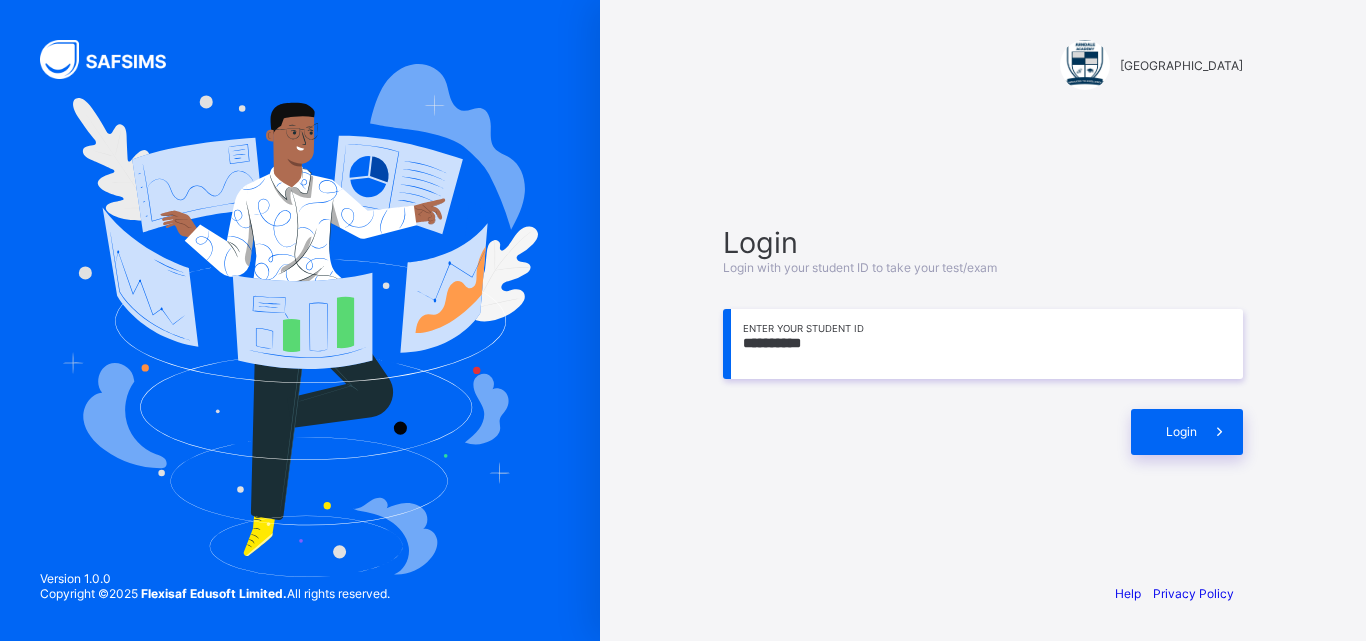 type on "**********" 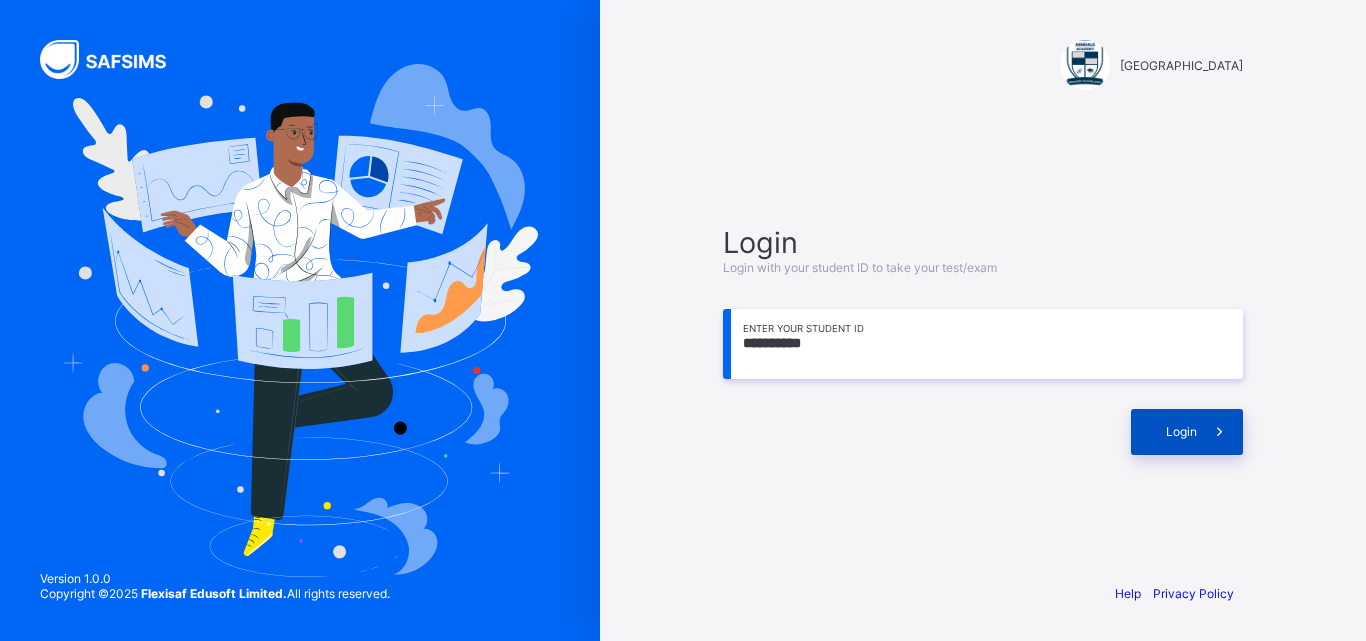 click on "Login" at bounding box center (1181, 431) 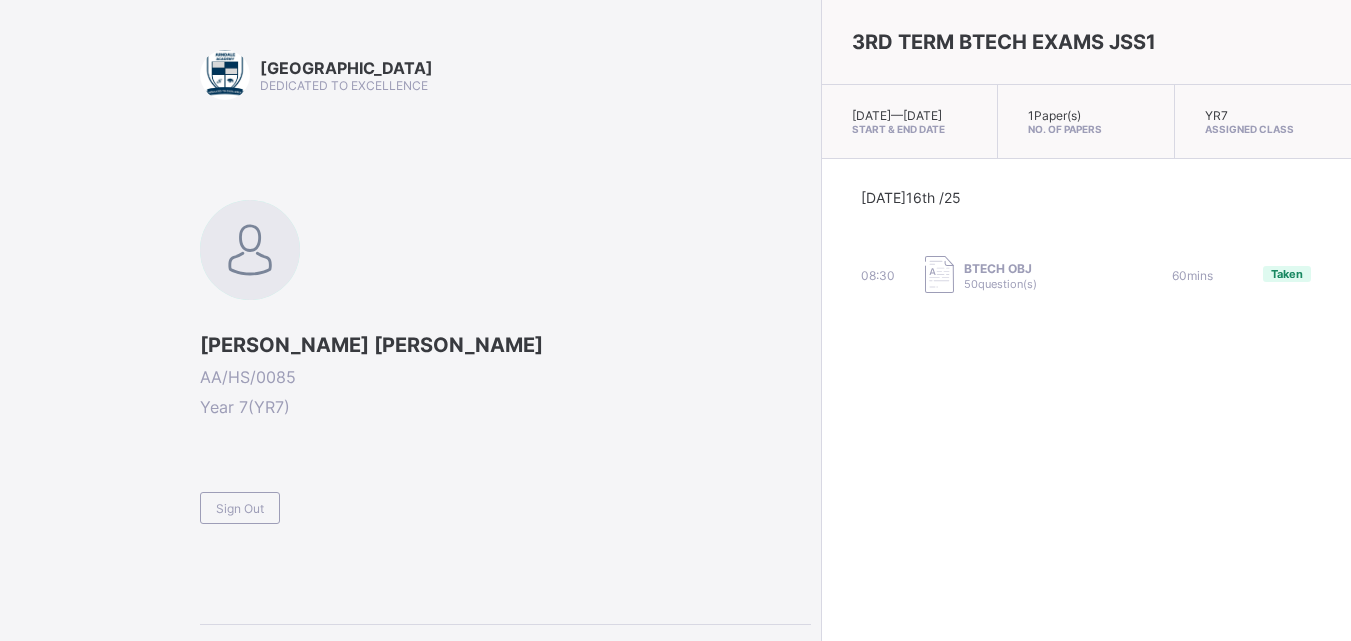scroll, scrollTop: 0, scrollLeft: 0, axis: both 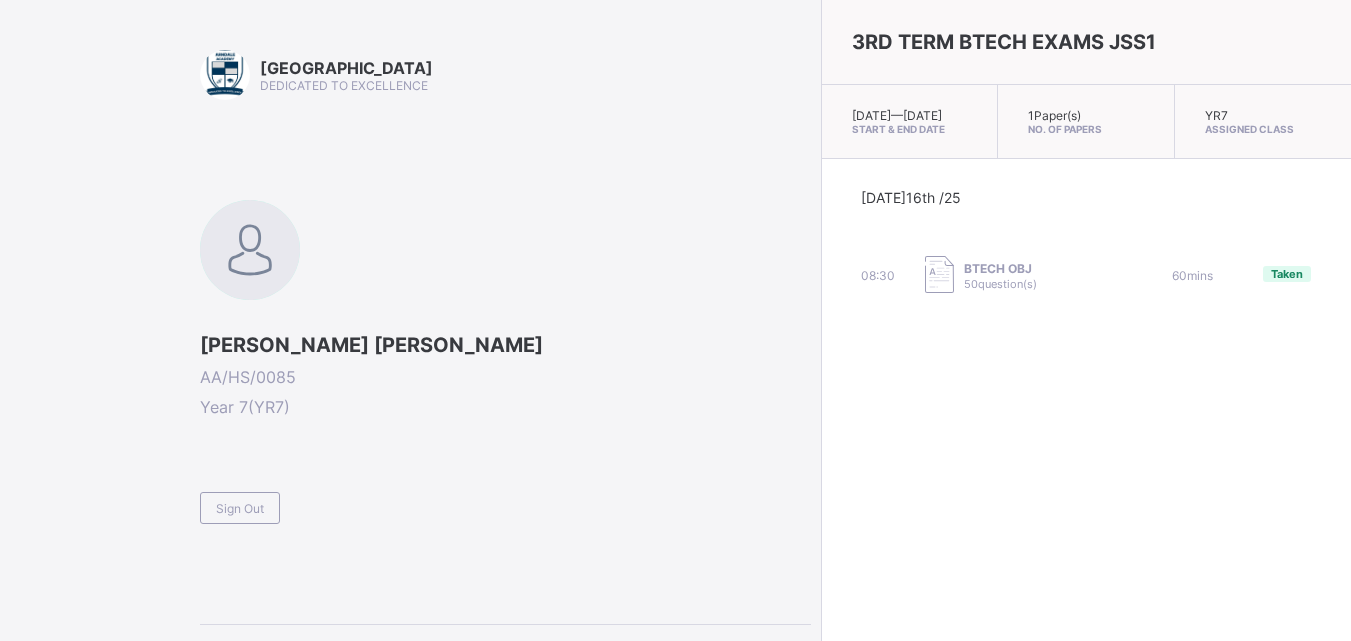 drag, startPoint x: 271, startPoint y: 507, endPoint x: 283, endPoint y: 517, distance: 15.6205 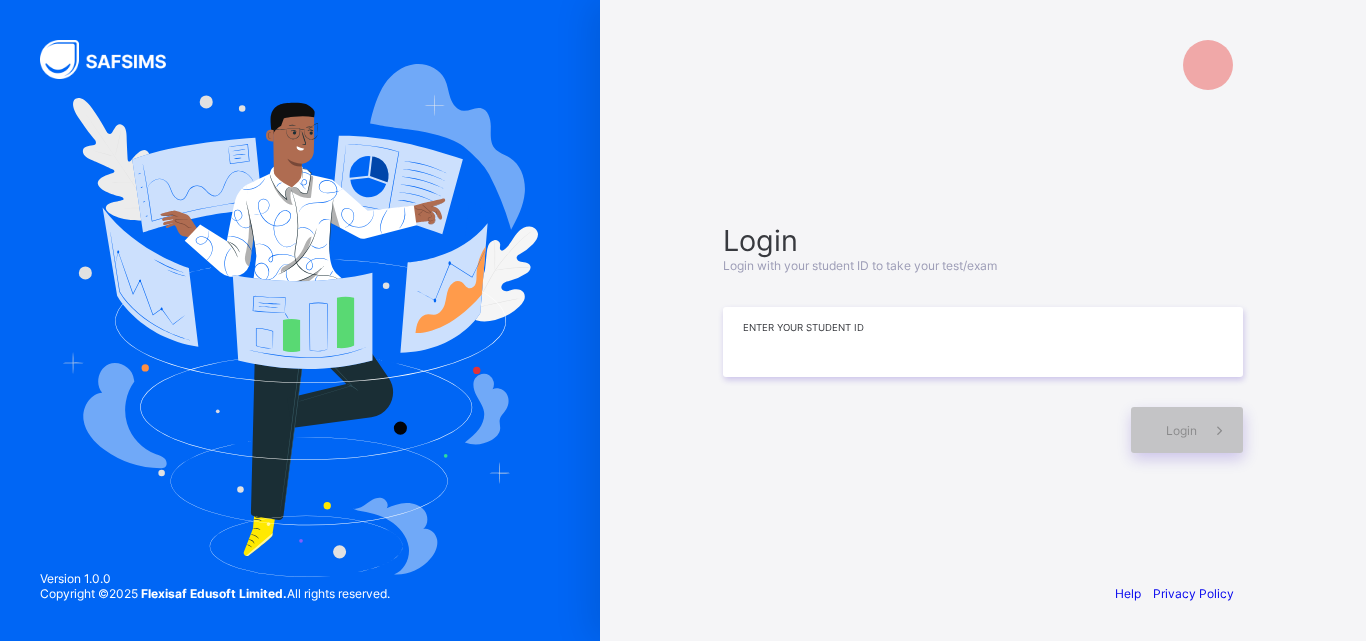 click at bounding box center (983, 342) 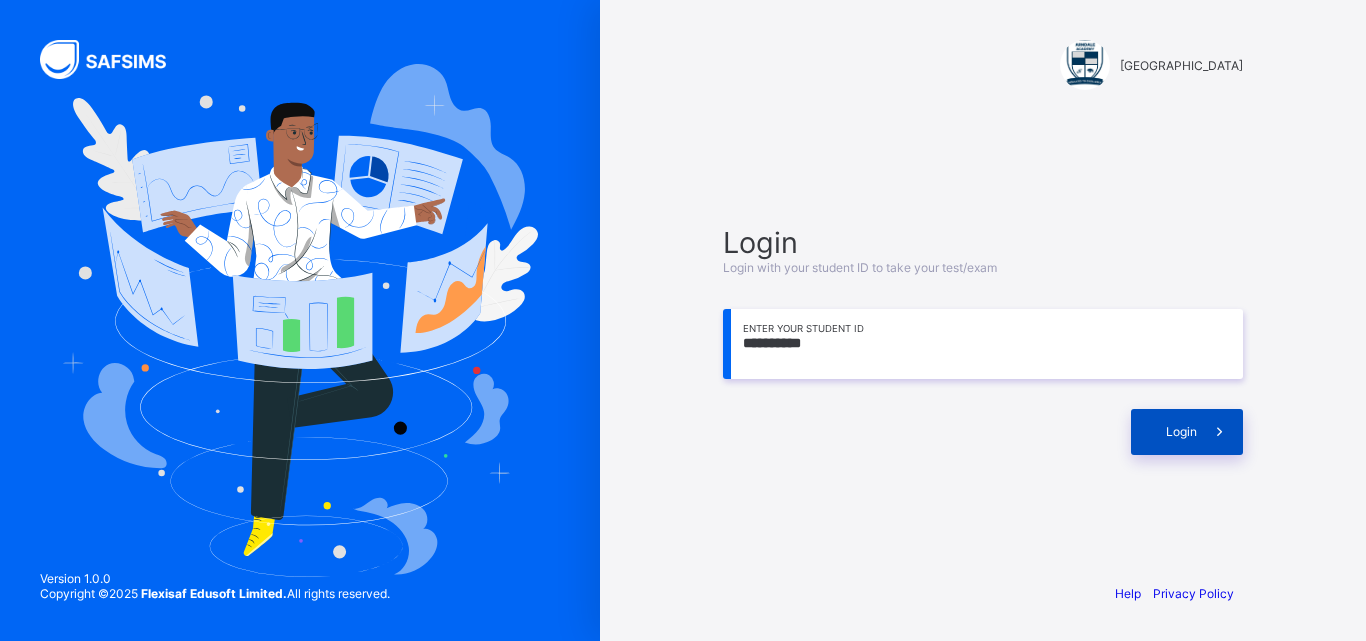 type on "**********" 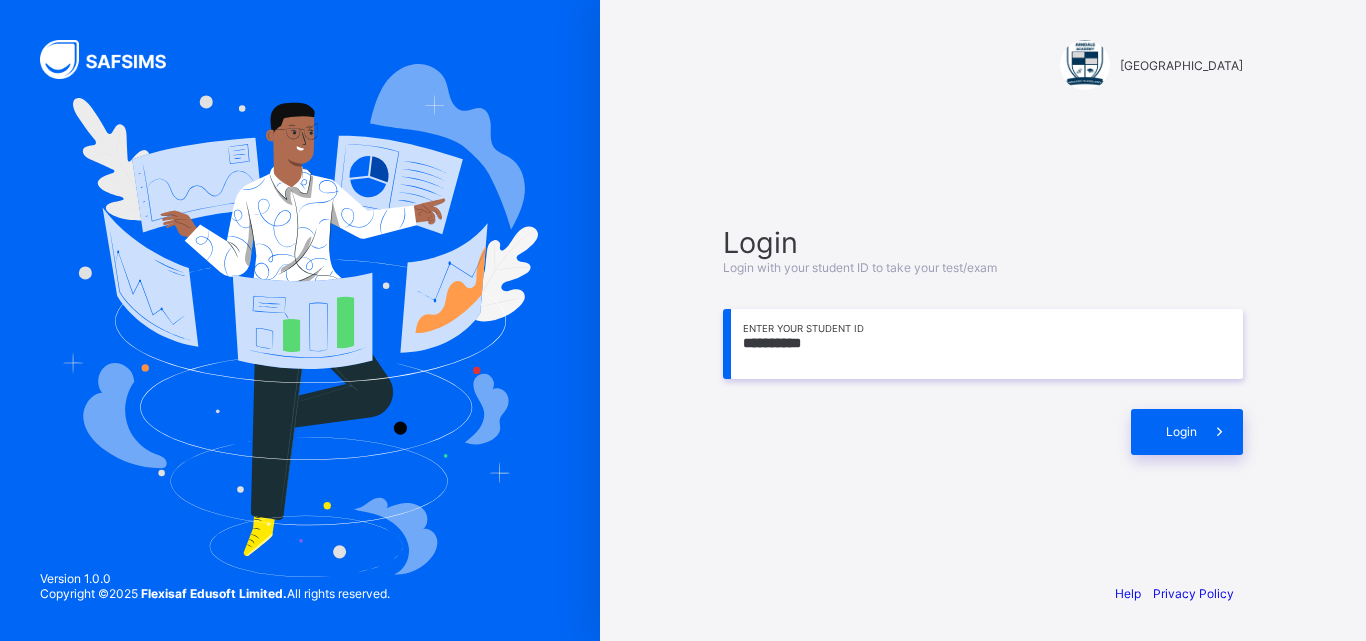 click on "**********" at bounding box center [983, 344] 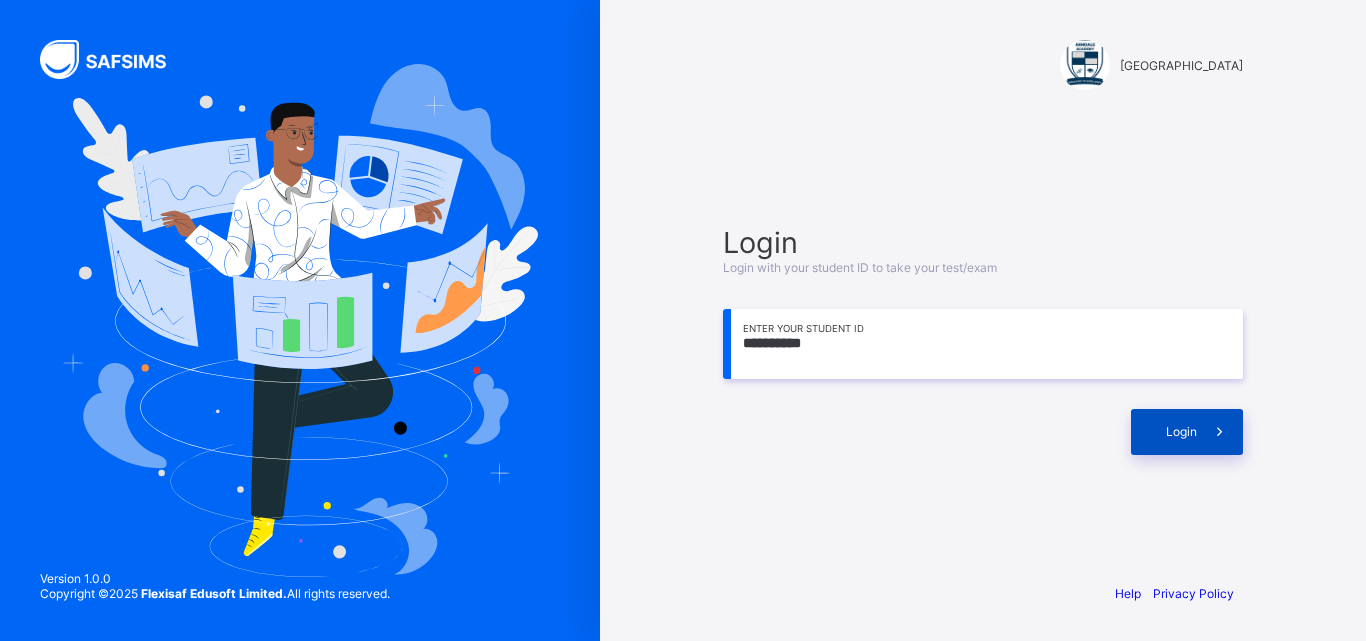 click at bounding box center [1220, 432] 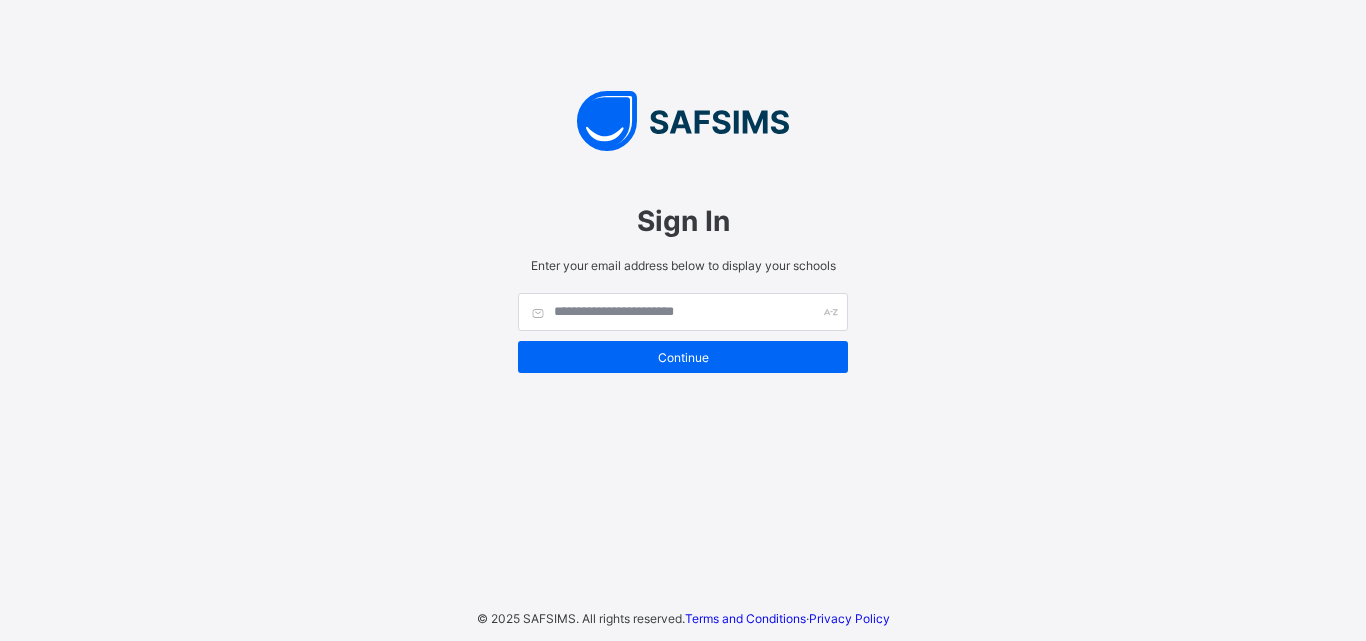 scroll, scrollTop: 0, scrollLeft: 0, axis: both 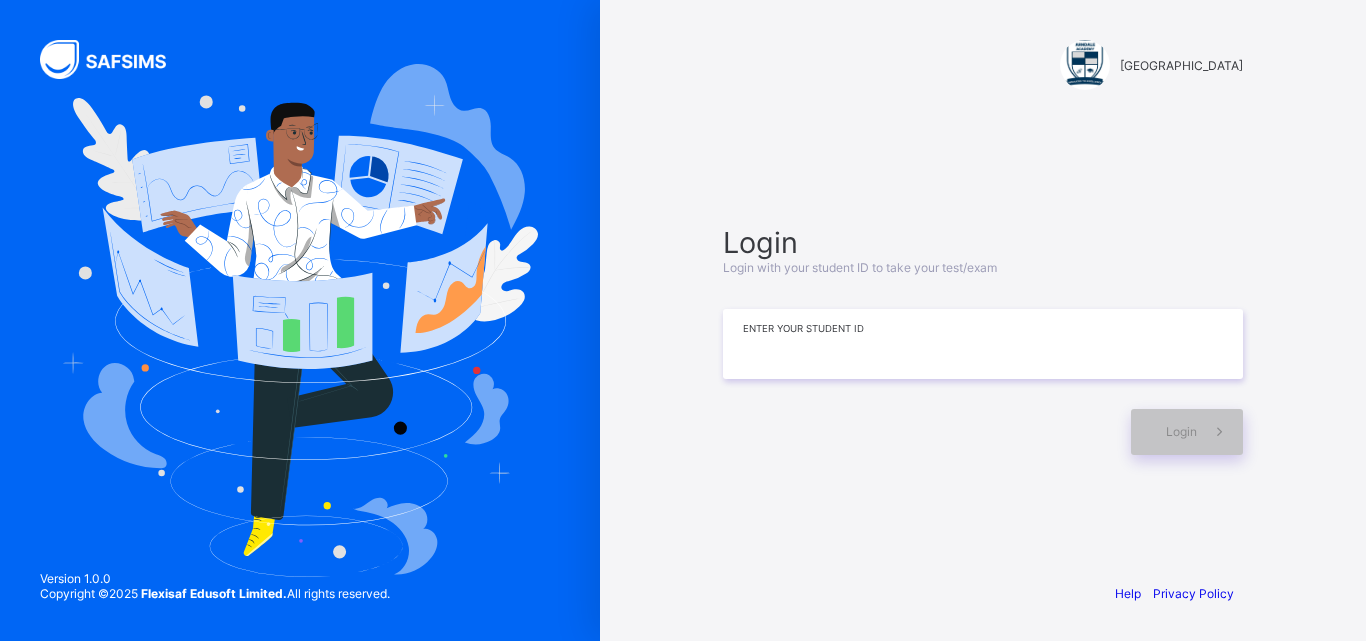 click at bounding box center [983, 344] 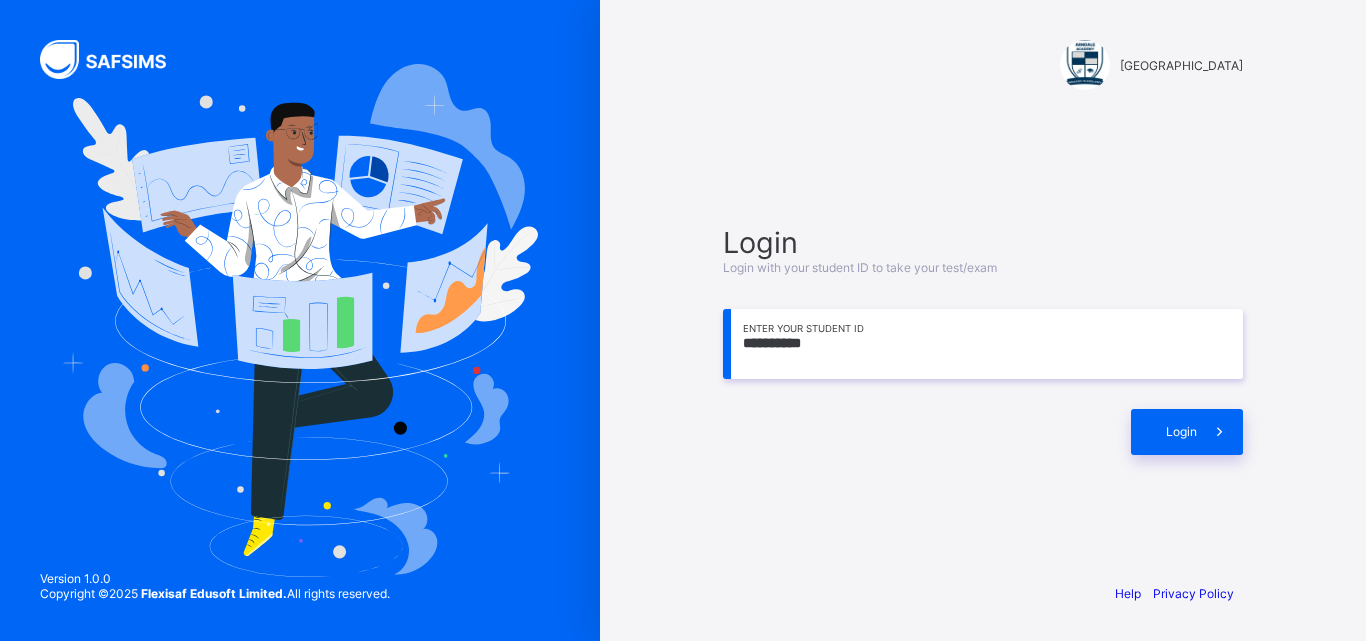 type on "**********" 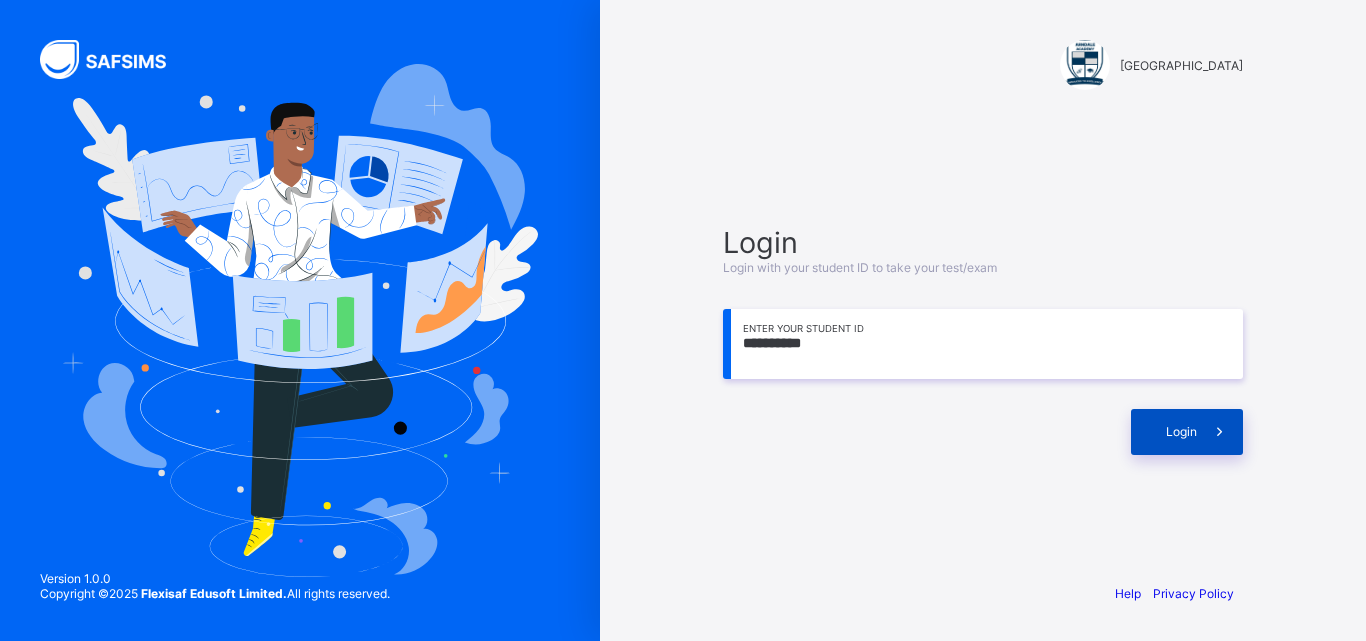 click at bounding box center [1220, 432] 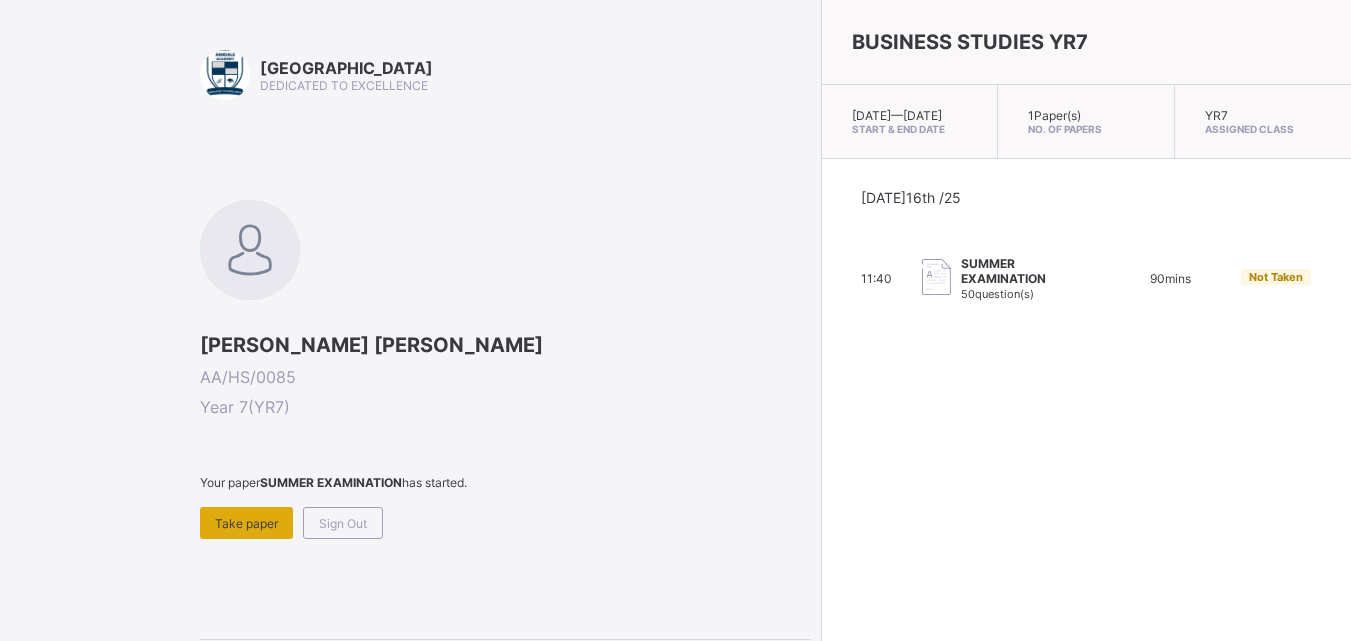 click on "Take paper" at bounding box center (246, 523) 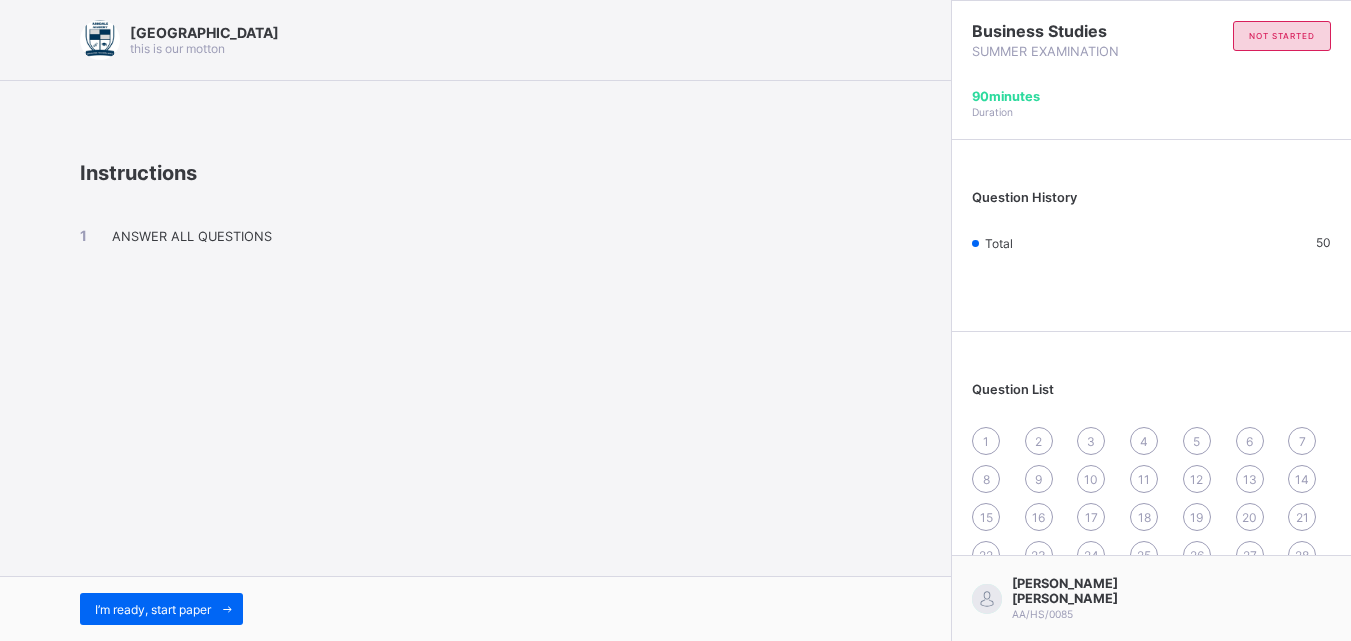 click on "I’m ready, start paper" at bounding box center [475, 608] 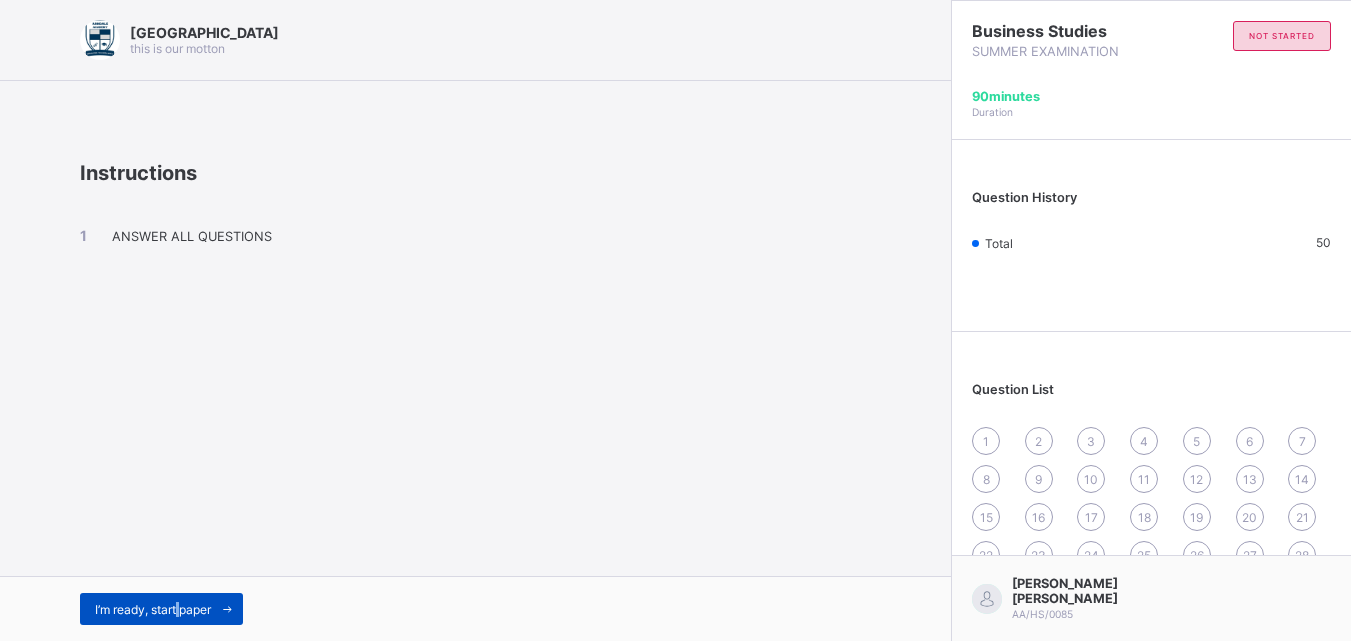 click on "I’m ready, start paper" at bounding box center (161, 609) 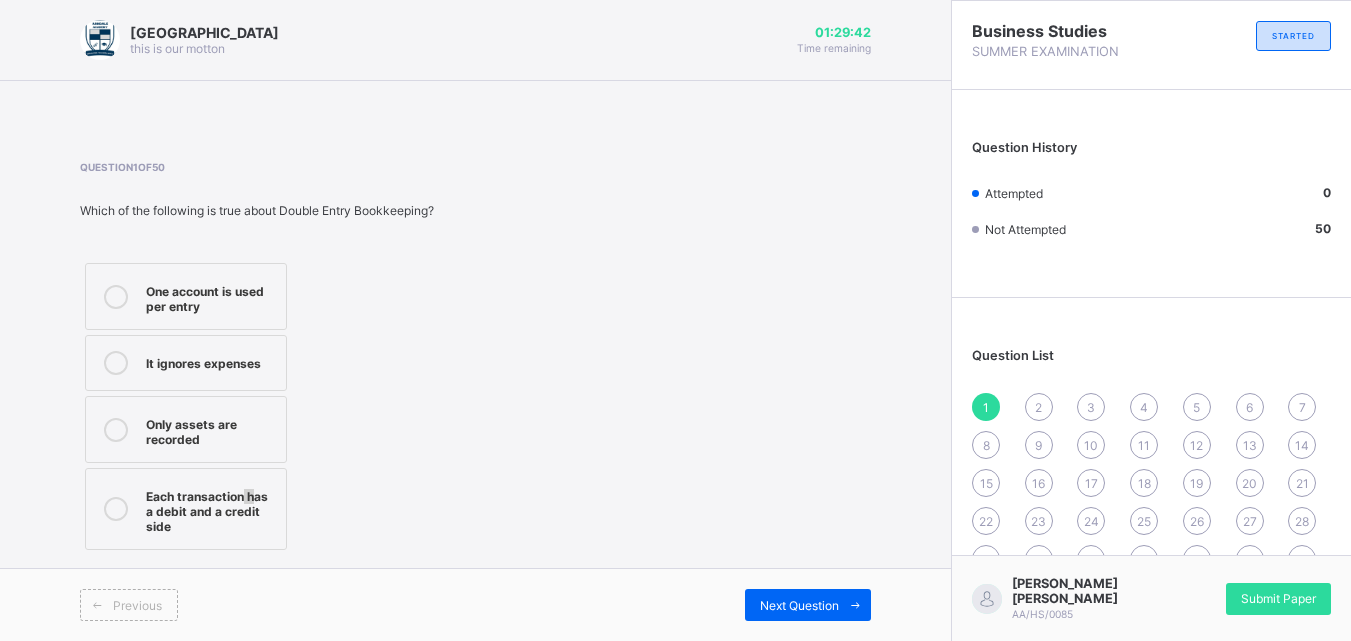 click on "Each transaction has a debit and a credit side" at bounding box center (211, 509) 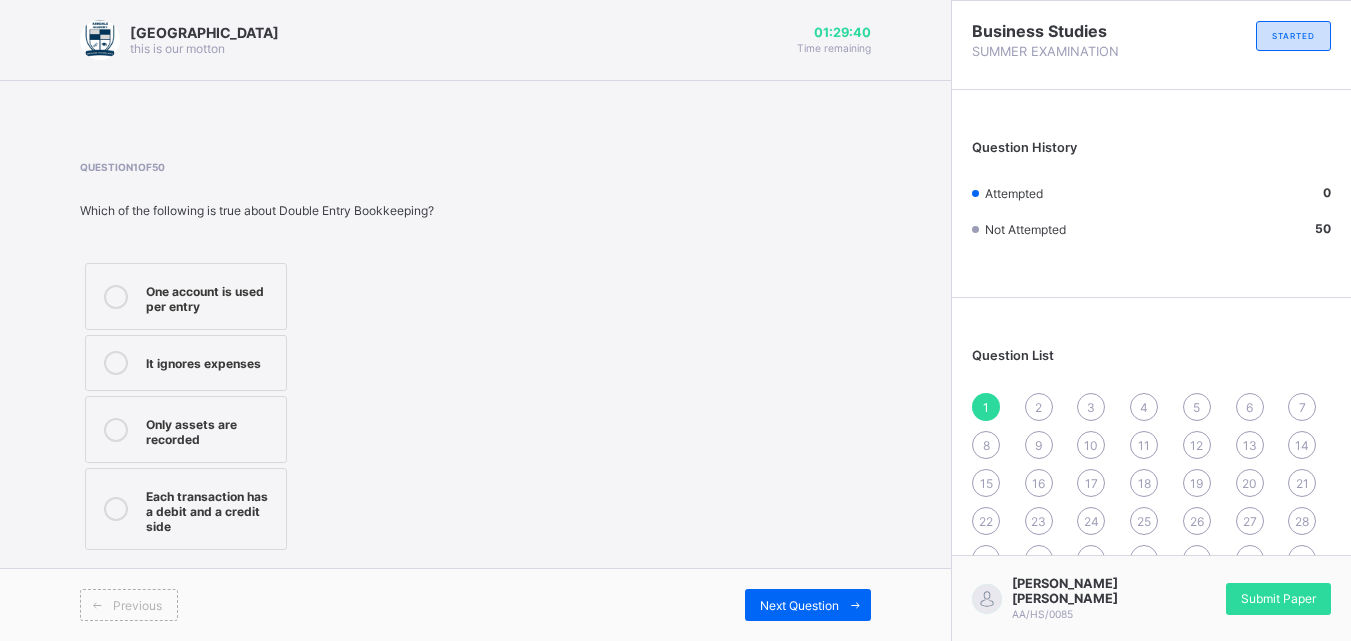 click on "Each transaction has a debit and a credit side" at bounding box center (211, 509) 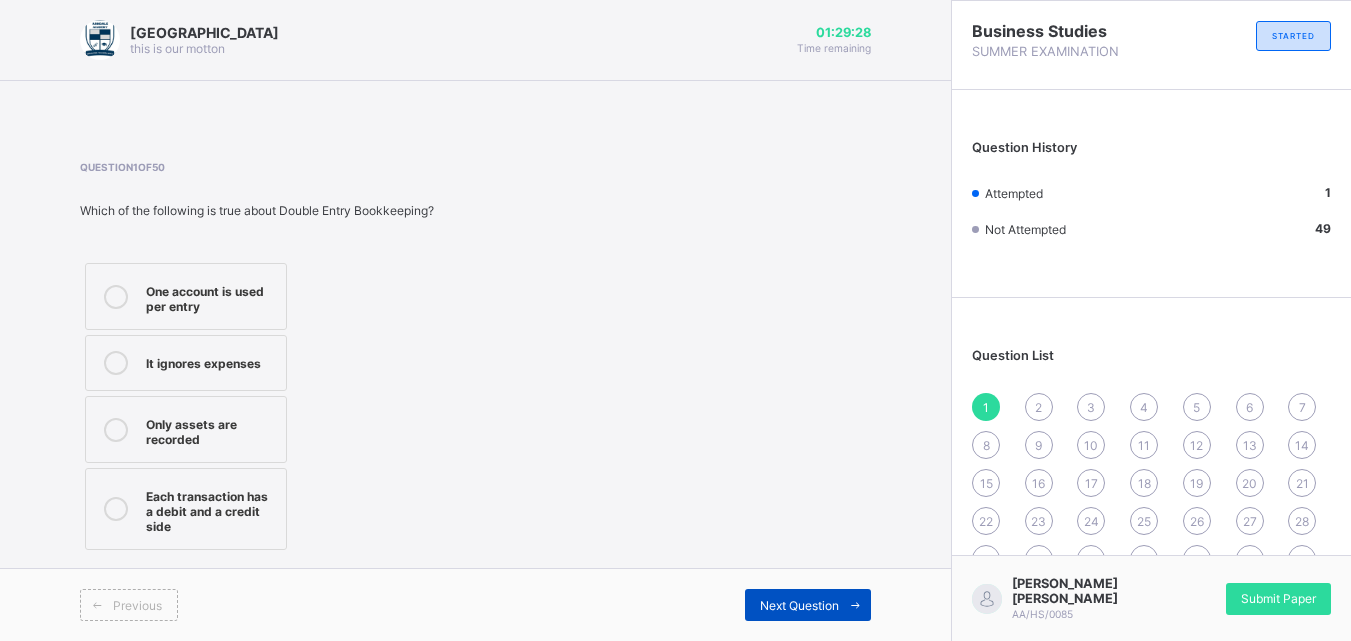 click on "Next Question" at bounding box center [808, 605] 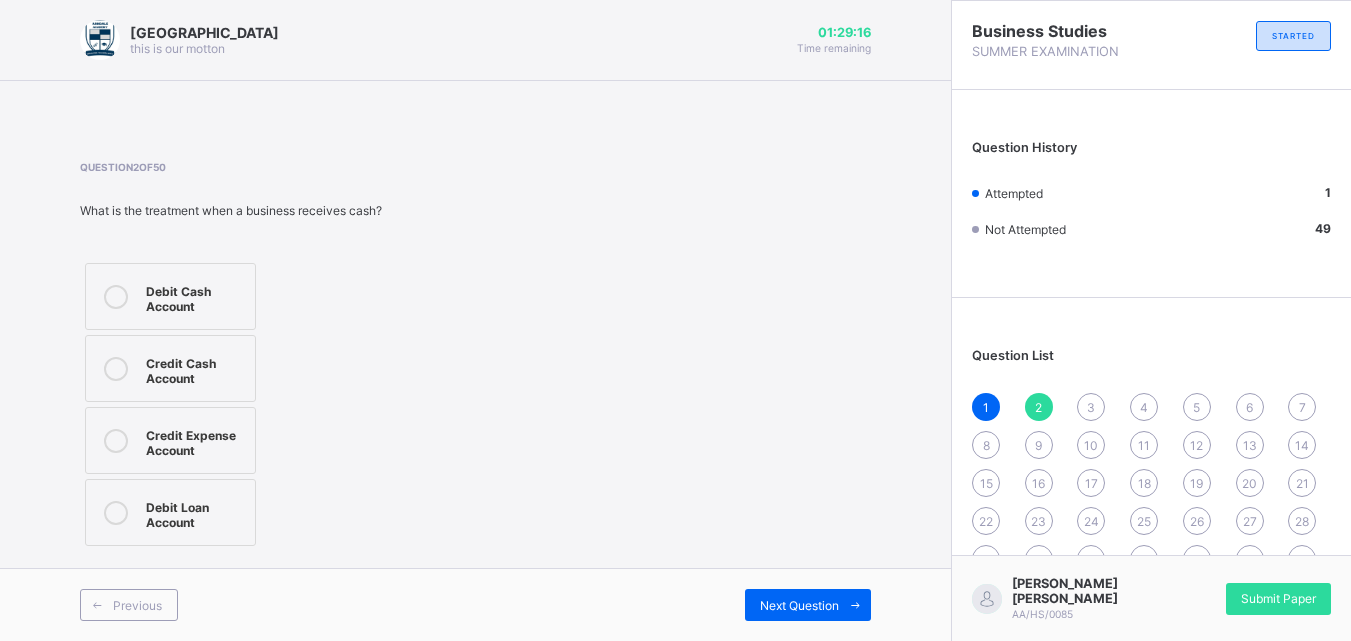 click on "Debit Cash Account Credit Cash Account Credit Expense Account Debit Loan Account" at bounding box center (170, 404) 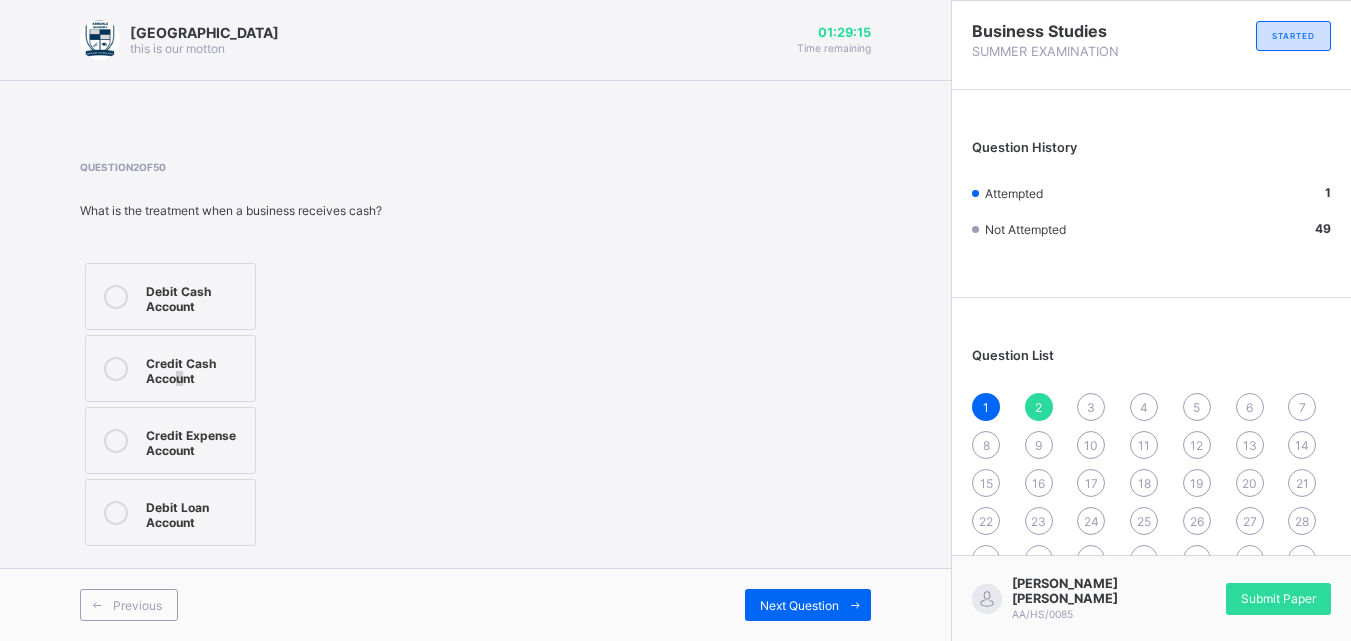 click on "Credit Cash Account" at bounding box center [195, 368] 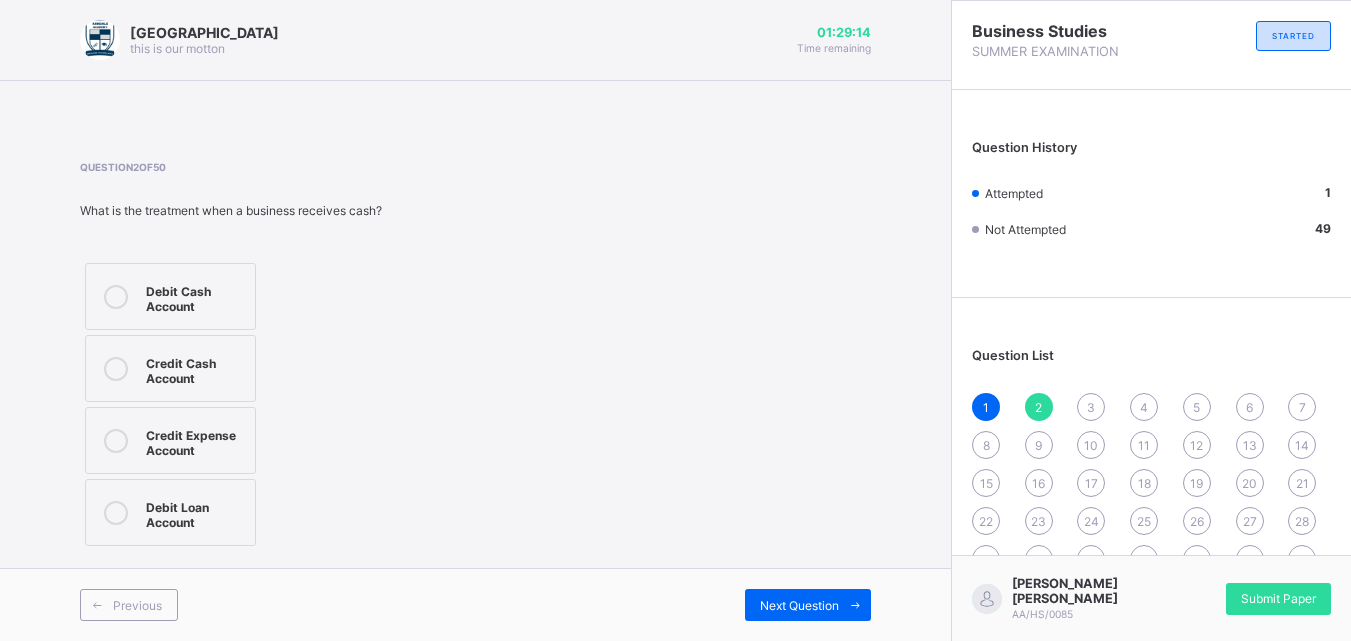 click on "Credit Cash Account" at bounding box center (195, 368) 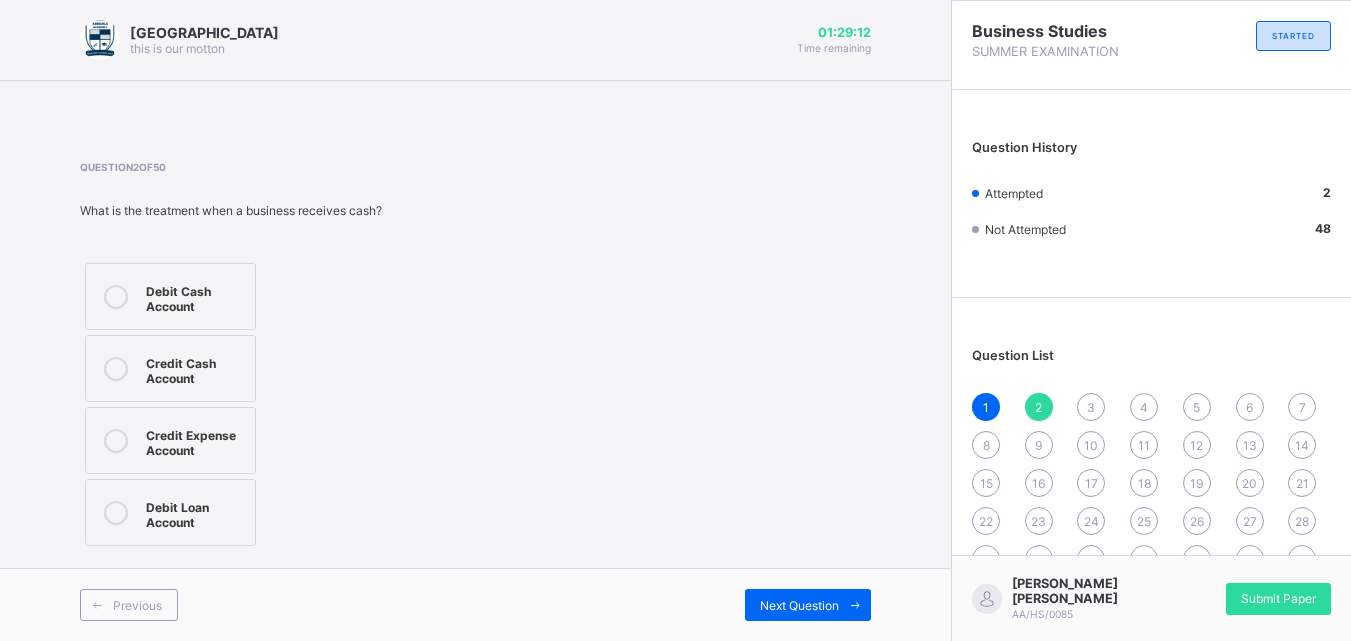 click on "Previous Next Question" at bounding box center [475, 604] 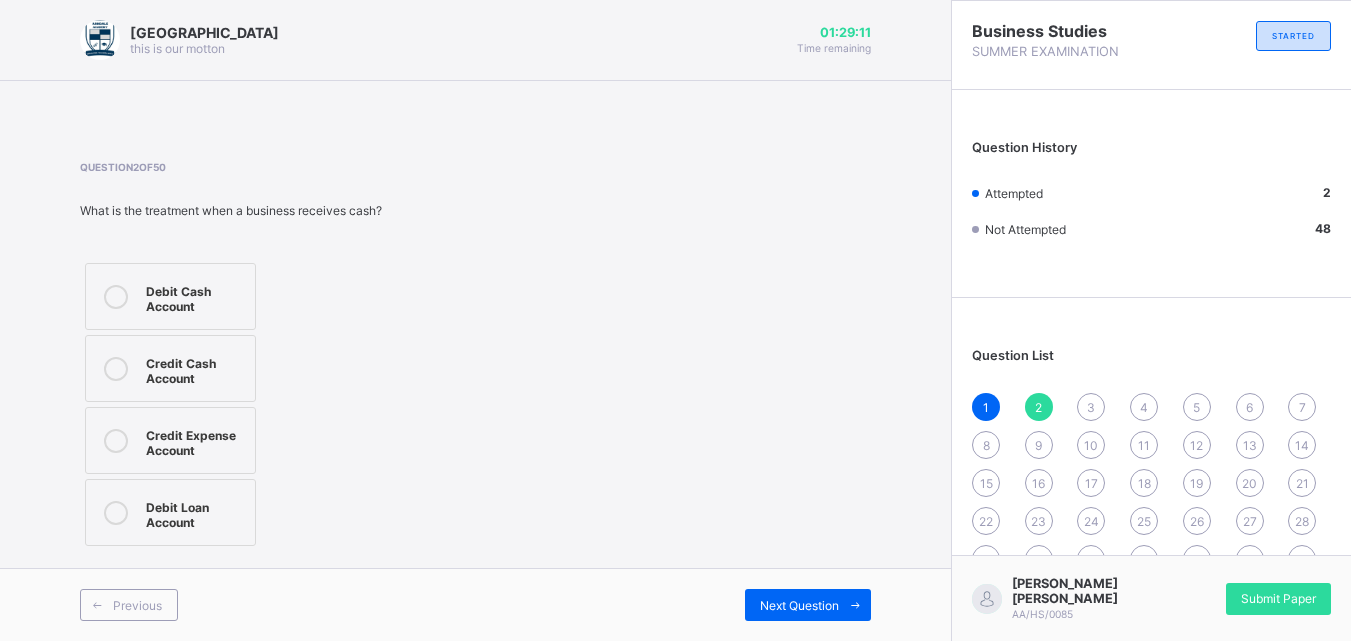 click on "Previous Next Question" at bounding box center [475, 604] 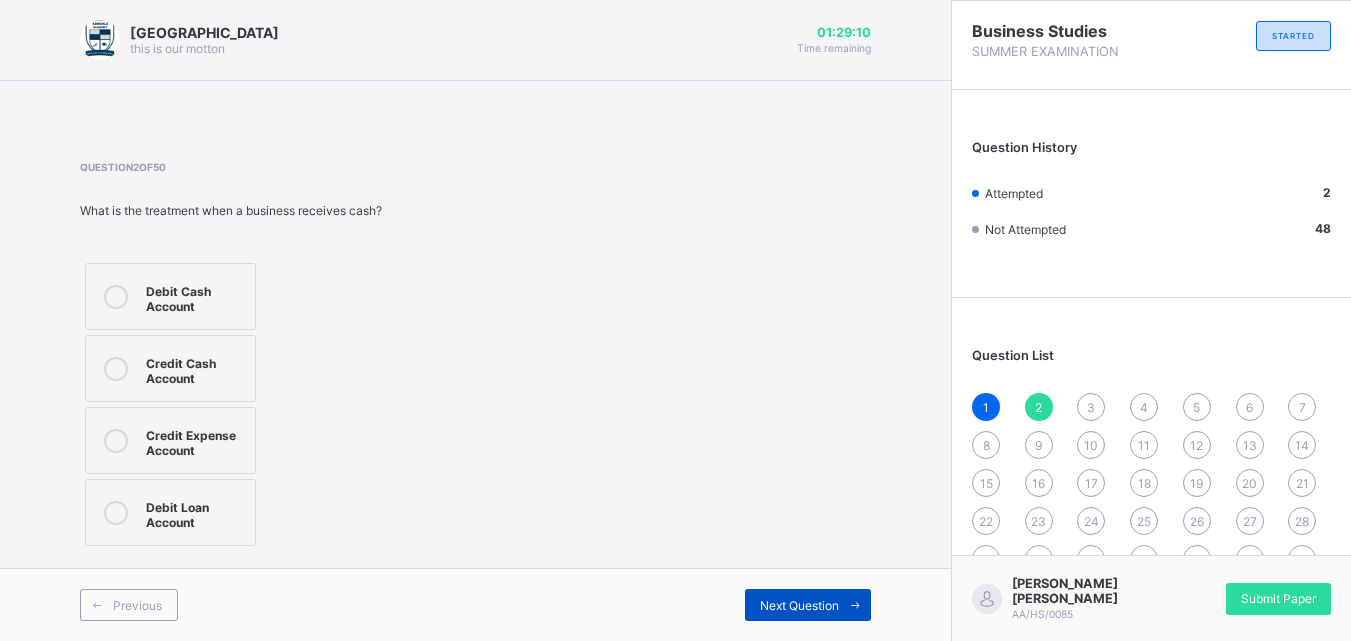 click on "Next Question" at bounding box center (799, 605) 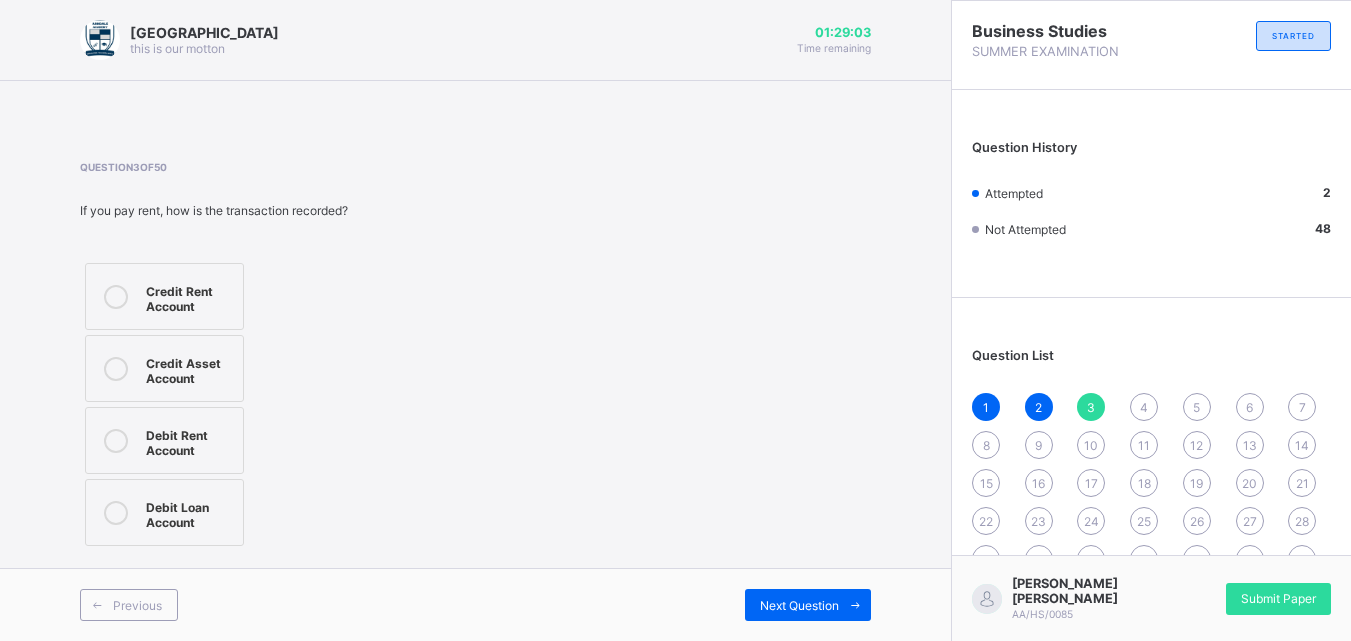 click on "Credit Rent Account" at bounding box center [189, 296] 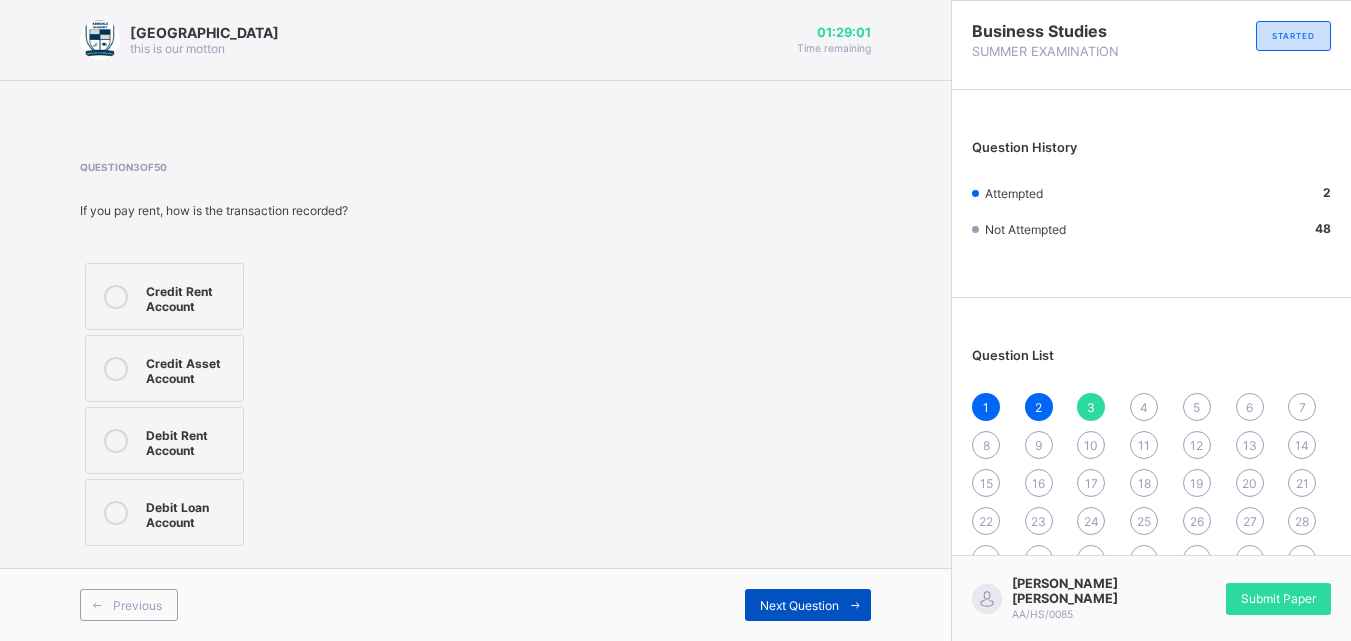 click at bounding box center (855, 605) 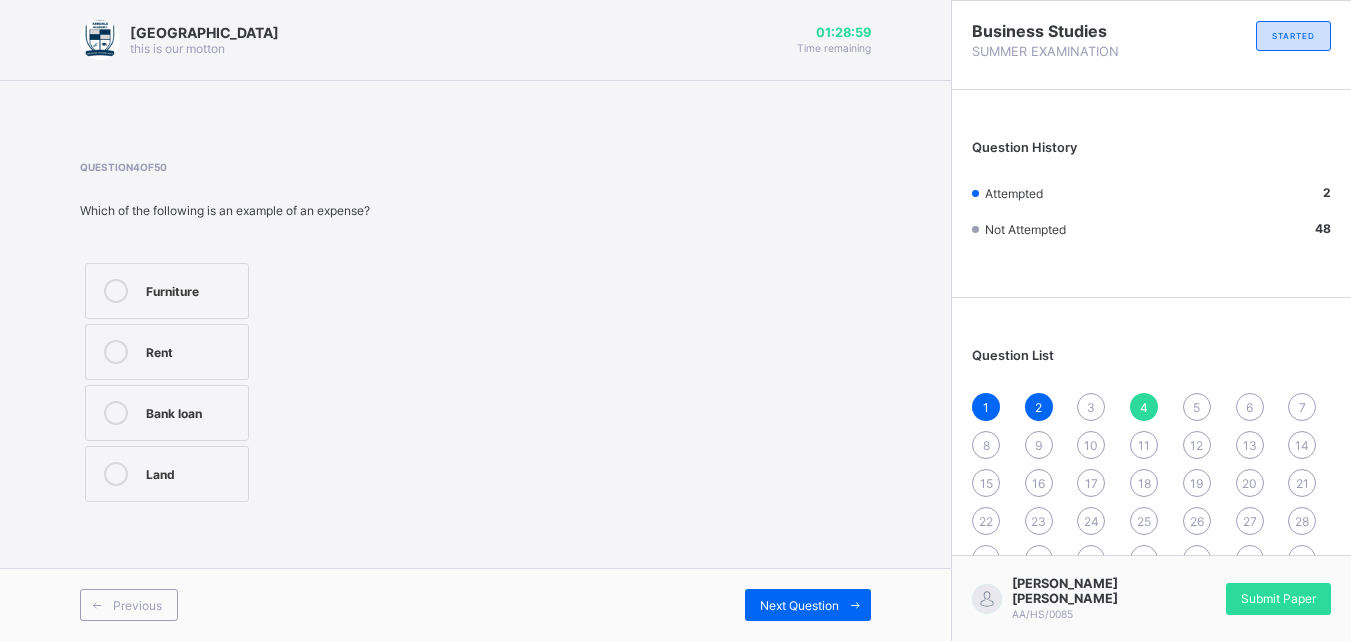 click on "1 2 3 4 5 6 7 8 9 10 11 12 13 14 15 16 17 18 19 20 21 22 23 24 25 26 27 28 29 30 31 32 33 34 35 36 37 38 39 40 41 42 43 44 45 46 47 48 49 50" at bounding box center (1151, 540) 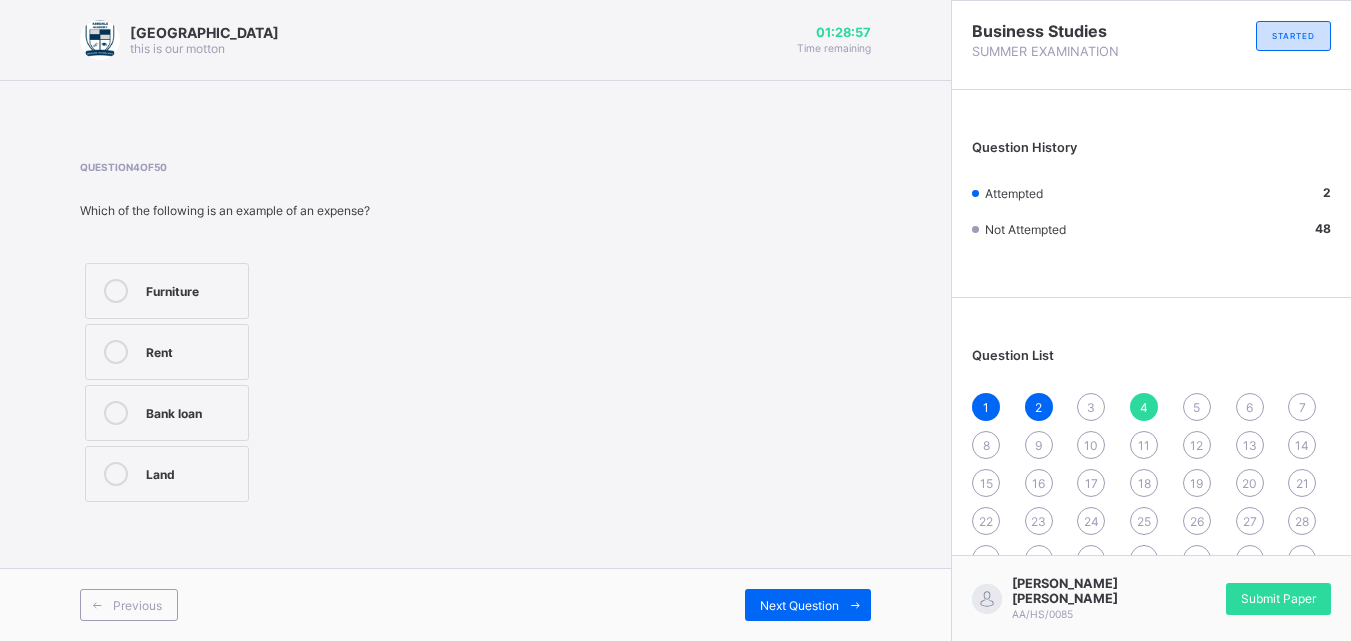 click on "3" at bounding box center [1091, 407] 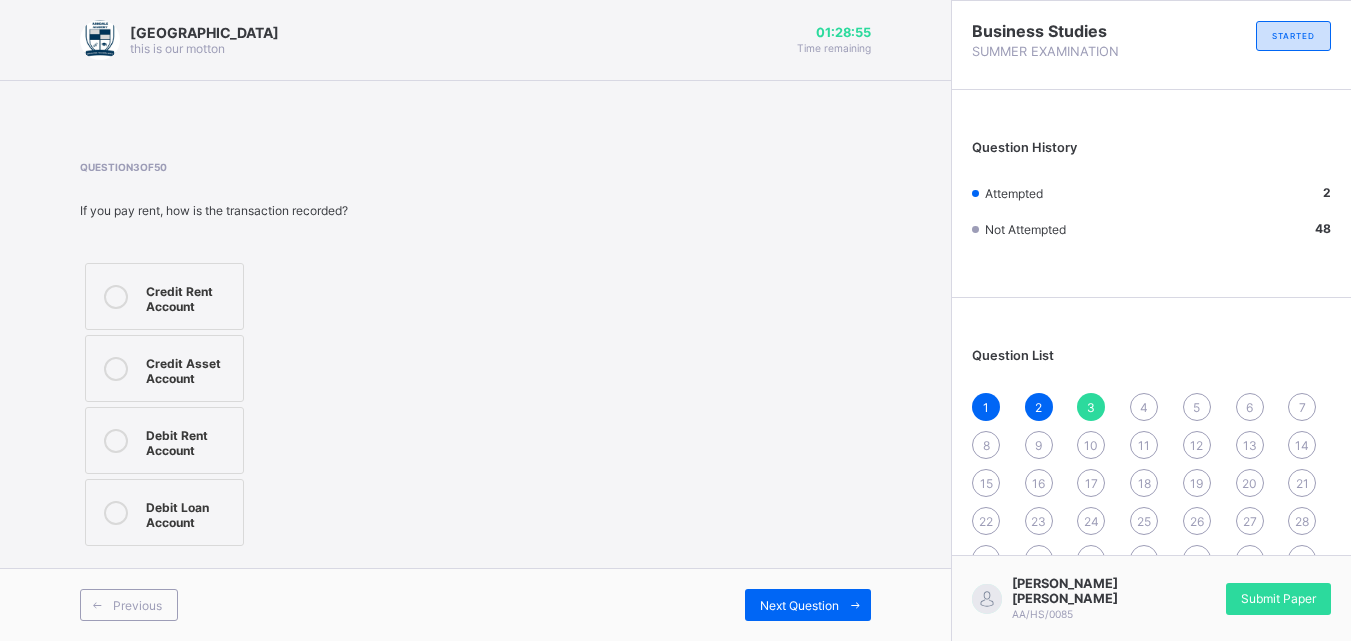 click on "Credit Rent Account" at bounding box center [164, 296] 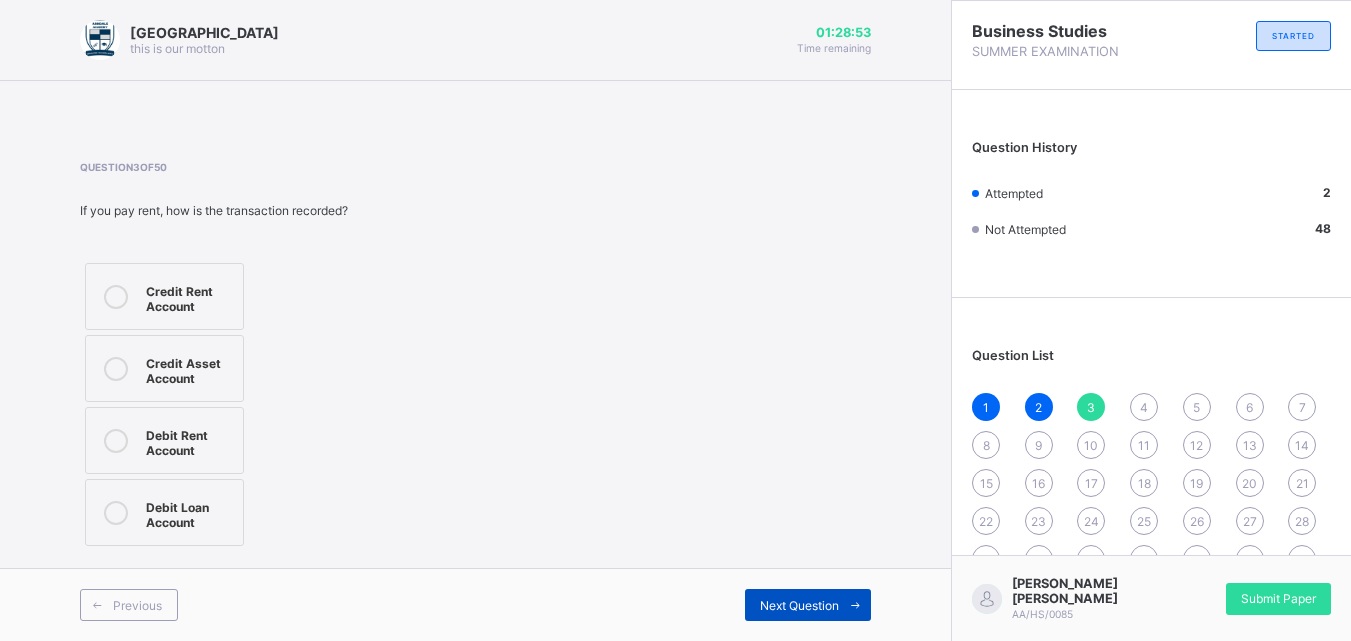 click on "Next Question" at bounding box center [808, 605] 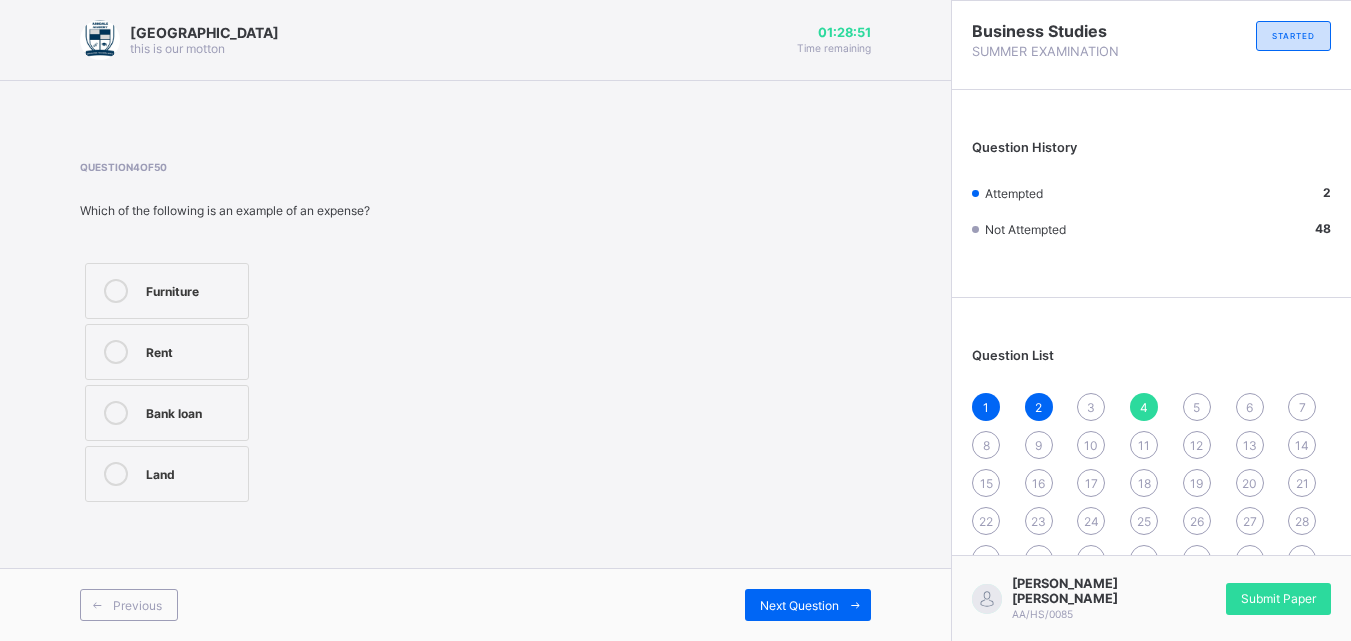 click on "3" at bounding box center (1091, 407) 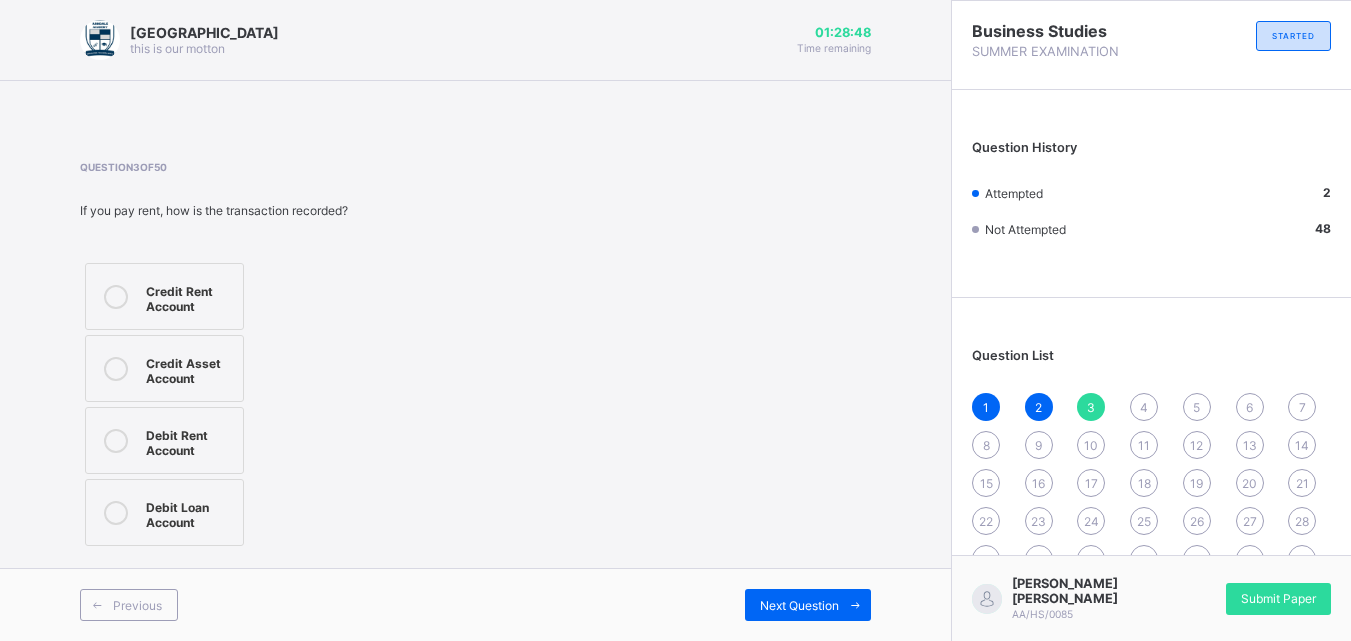 click on "Credit Rent Account" at bounding box center [164, 296] 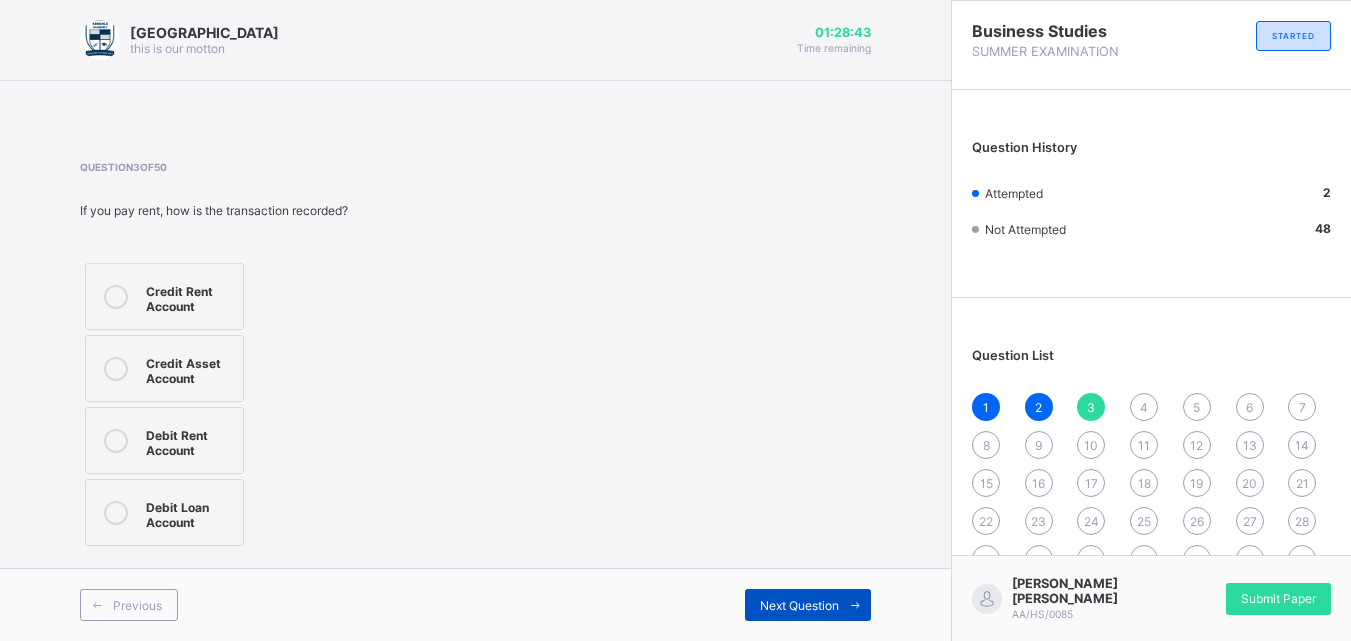 click on "Next Question" at bounding box center [799, 605] 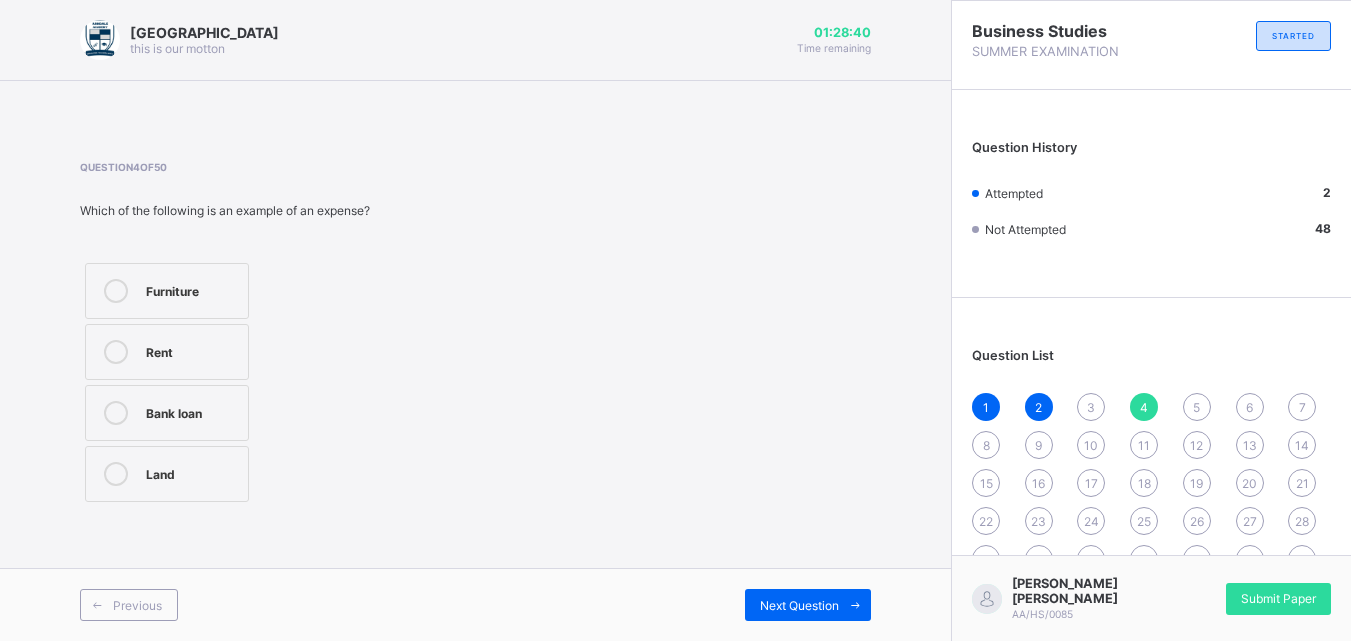 click on "1 2 3 4 5 6 7 8 9 10 11 12 13 14 15 16 17 18 19 20 21 22 23 24 25 26 27 28 29 30 31 32 33 34 35 36 37 38 39 40 41 42 43 44 45 46 47 48 49 50" at bounding box center [1151, 540] 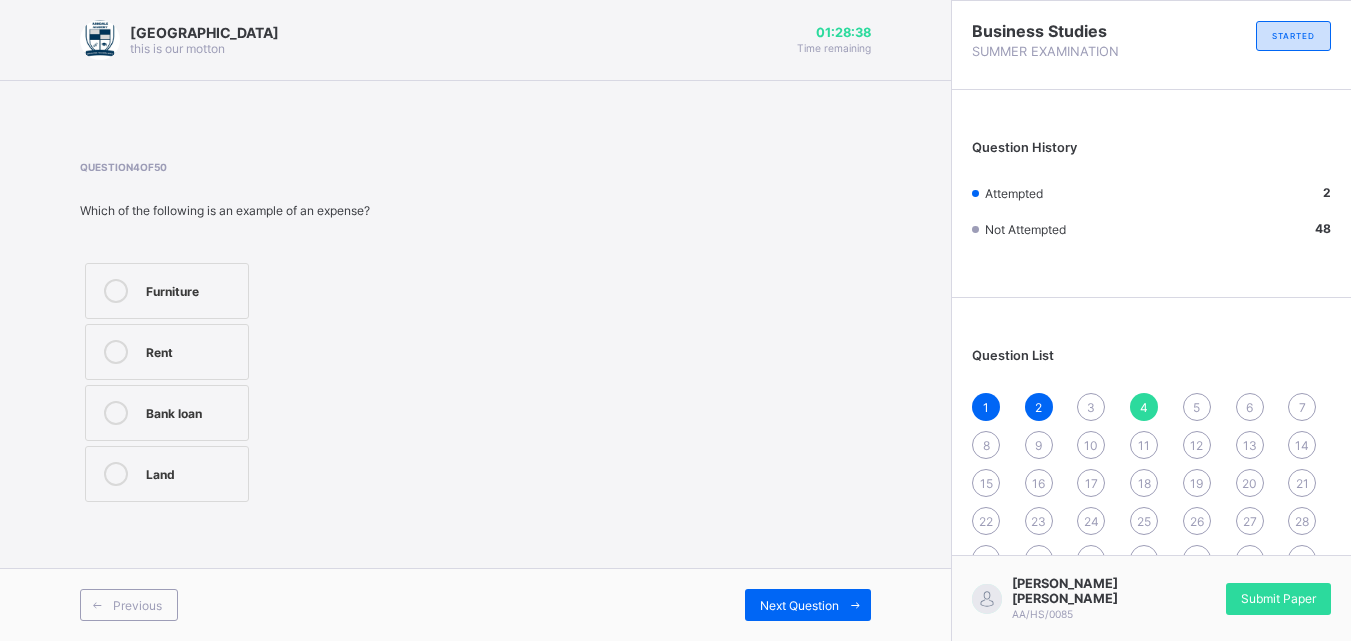 click on "3" at bounding box center [1091, 407] 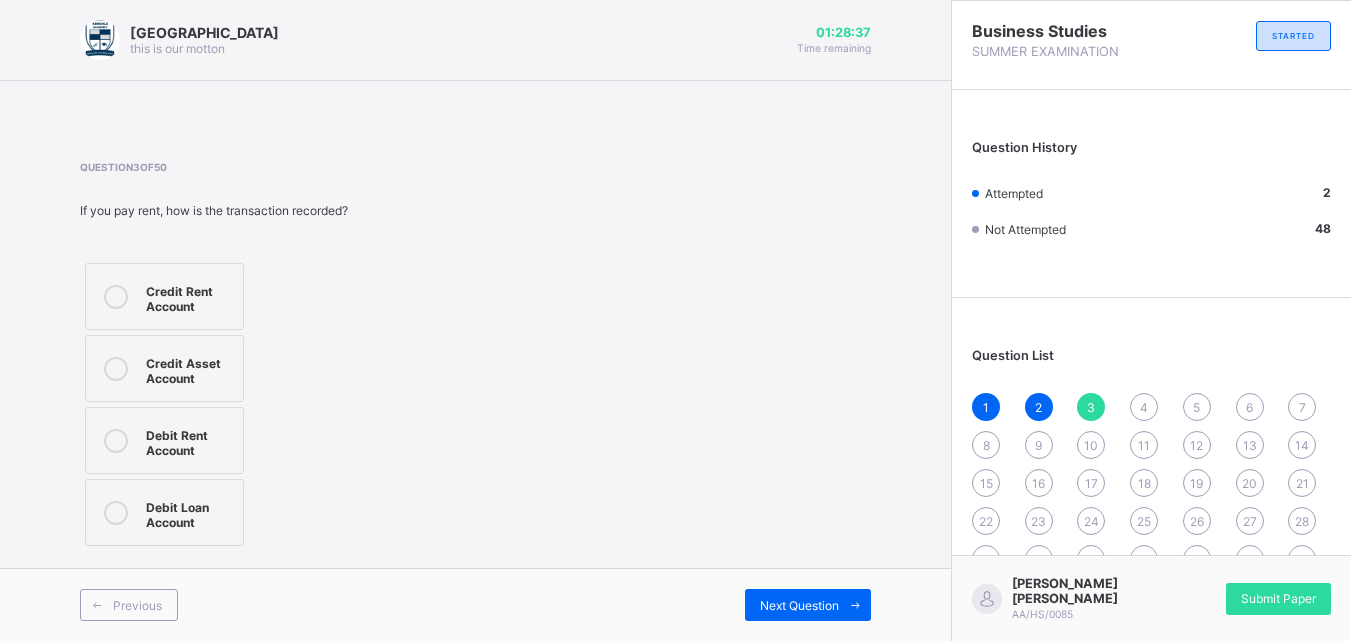 click on "Credit Rent Account" at bounding box center [189, 296] 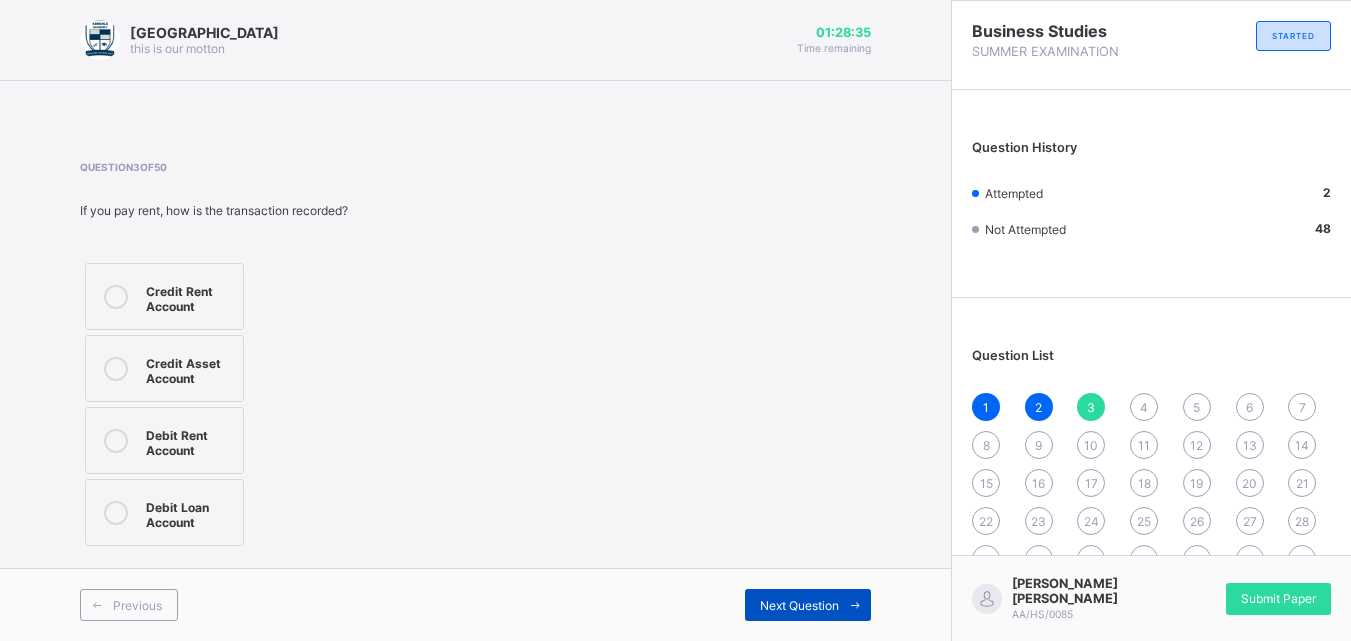 click at bounding box center (855, 605) 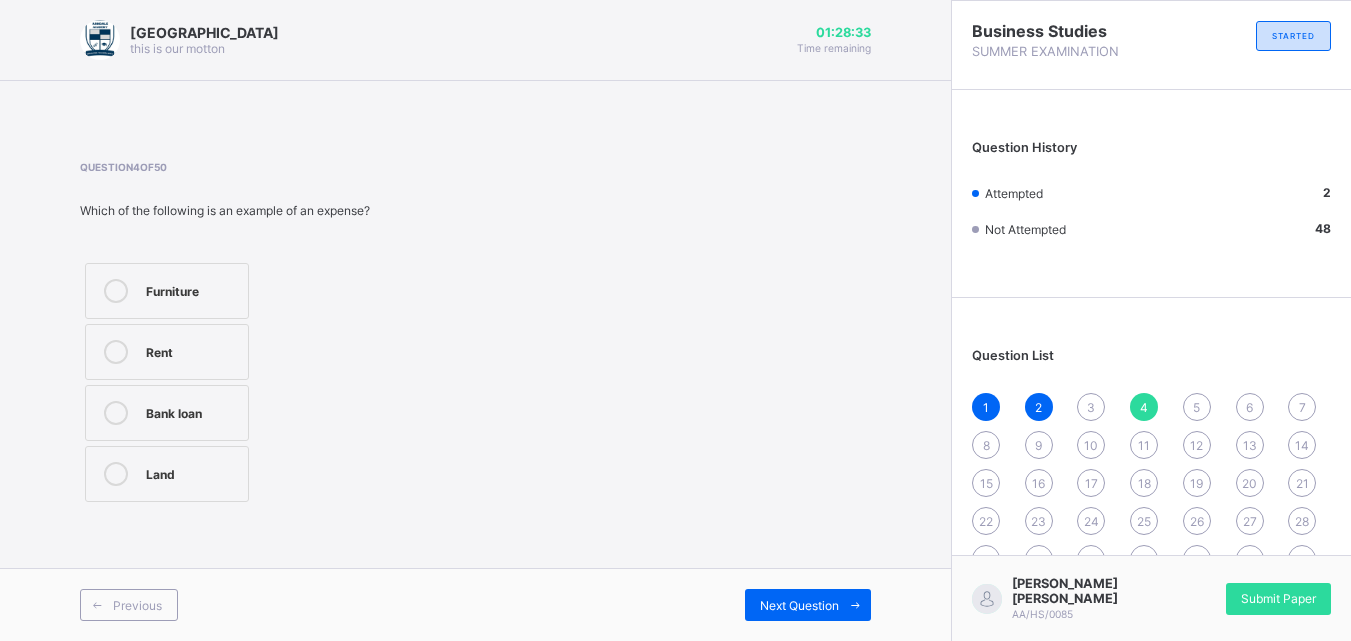 click on "3" at bounding box center [1091, 407] 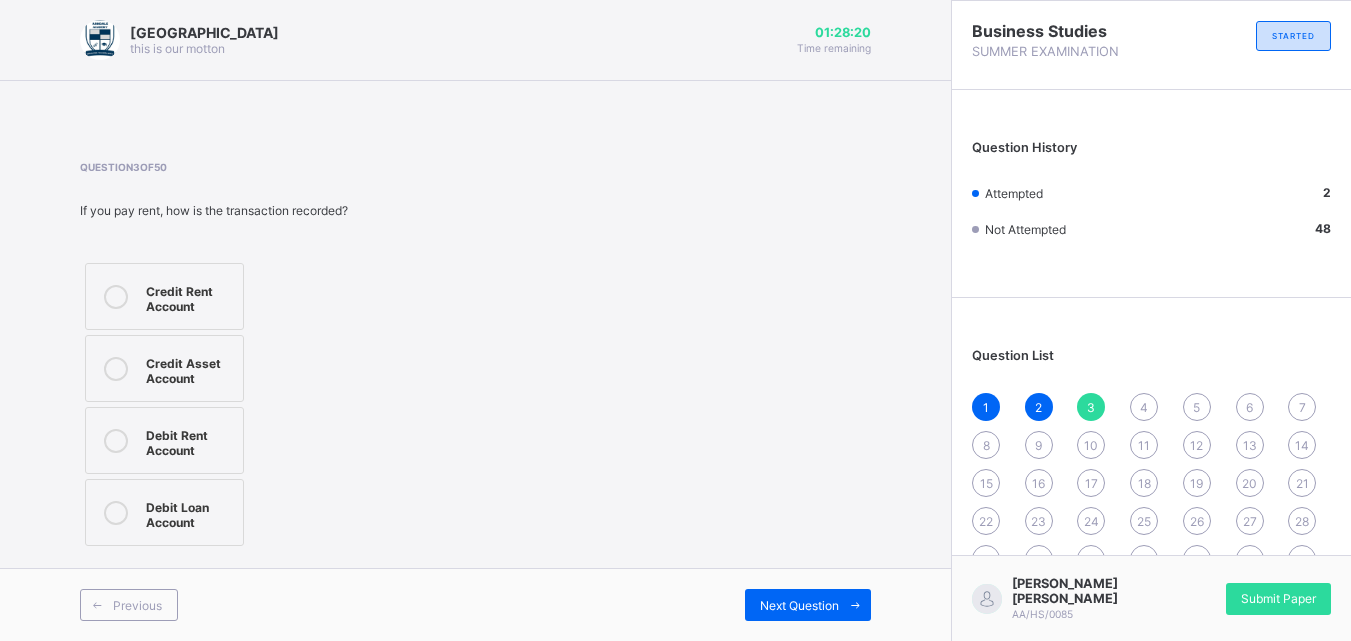 click on "Credit Rent Account" at bounding box center [189, 296] 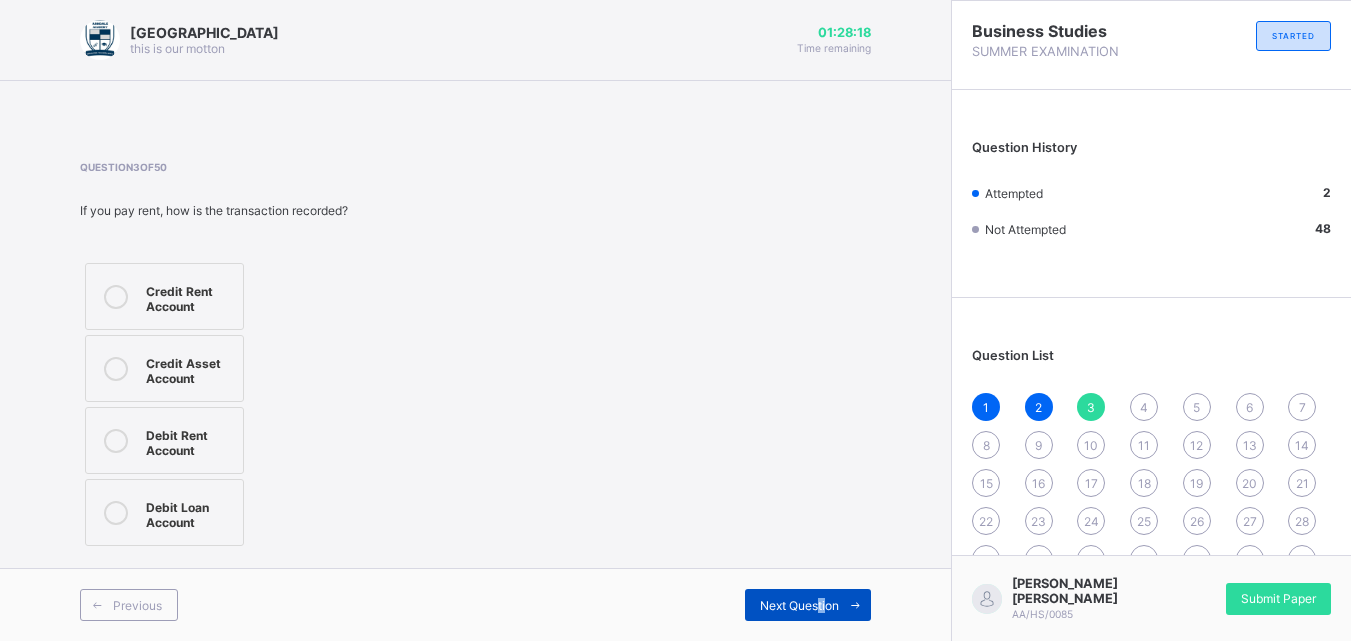 click on "Next Question" at bounding box center (799, 605) 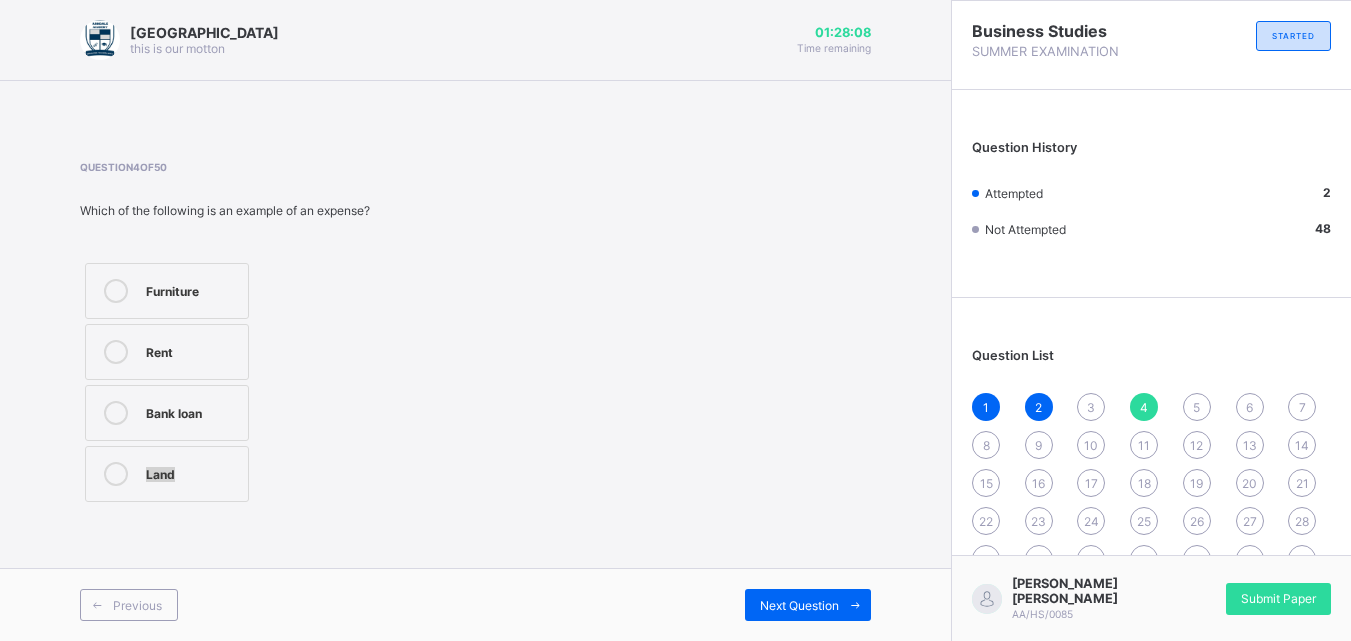 drag, startPoint x: 702, startPoint y: 21, endPoint x: 756, endPoint y: 468, distance: 450.24994 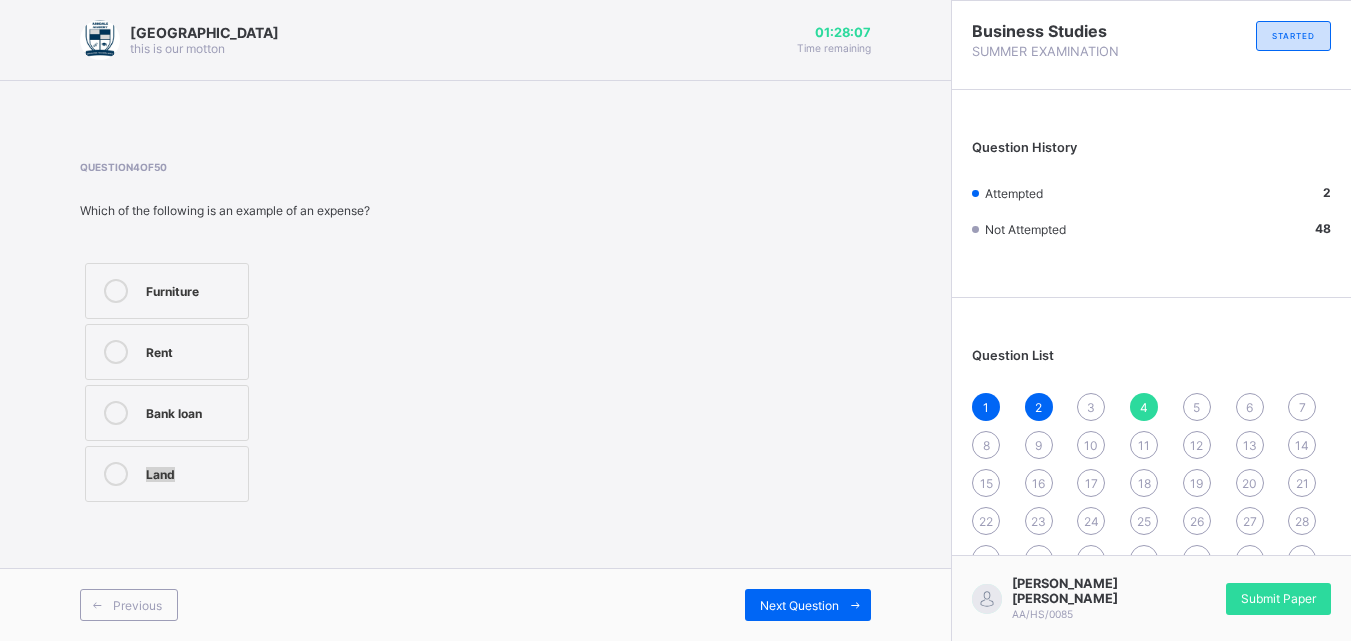 click on "Question  4  of  50 Which of the following is an example of an expense? Furniture Rent Bank loan Land" at bounding box center (475, 334) 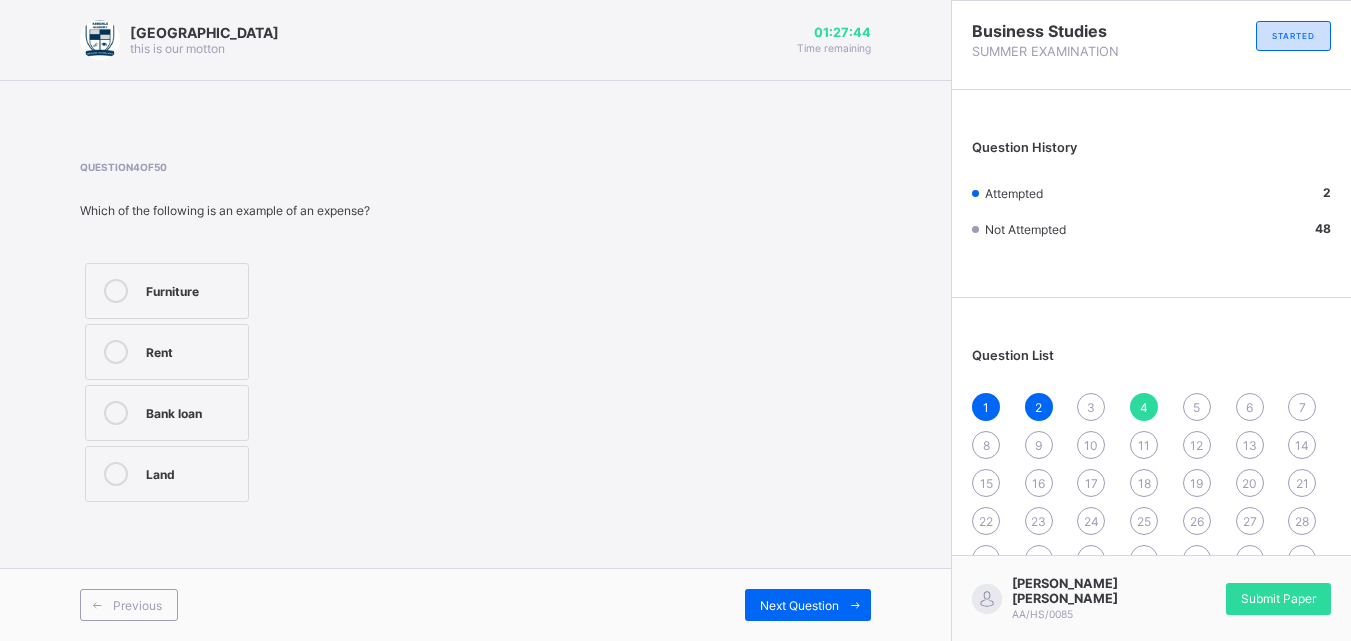 drag, startPoint x: 758, startPoint y: 218, endPoint x: 758, endPoint y: 237, distance: 19 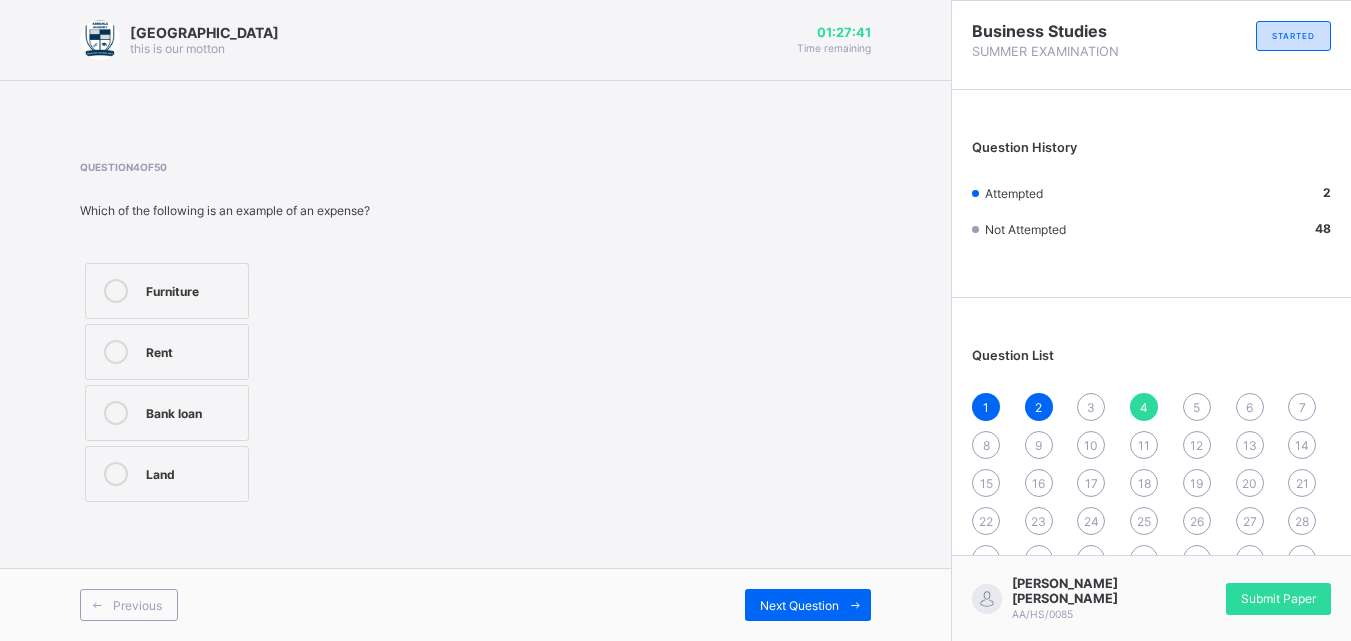 drag, startPoint x: 1095, startPoint y: 407, endPoint x: 1104, endPoint y: 399, distance: 12.0415945 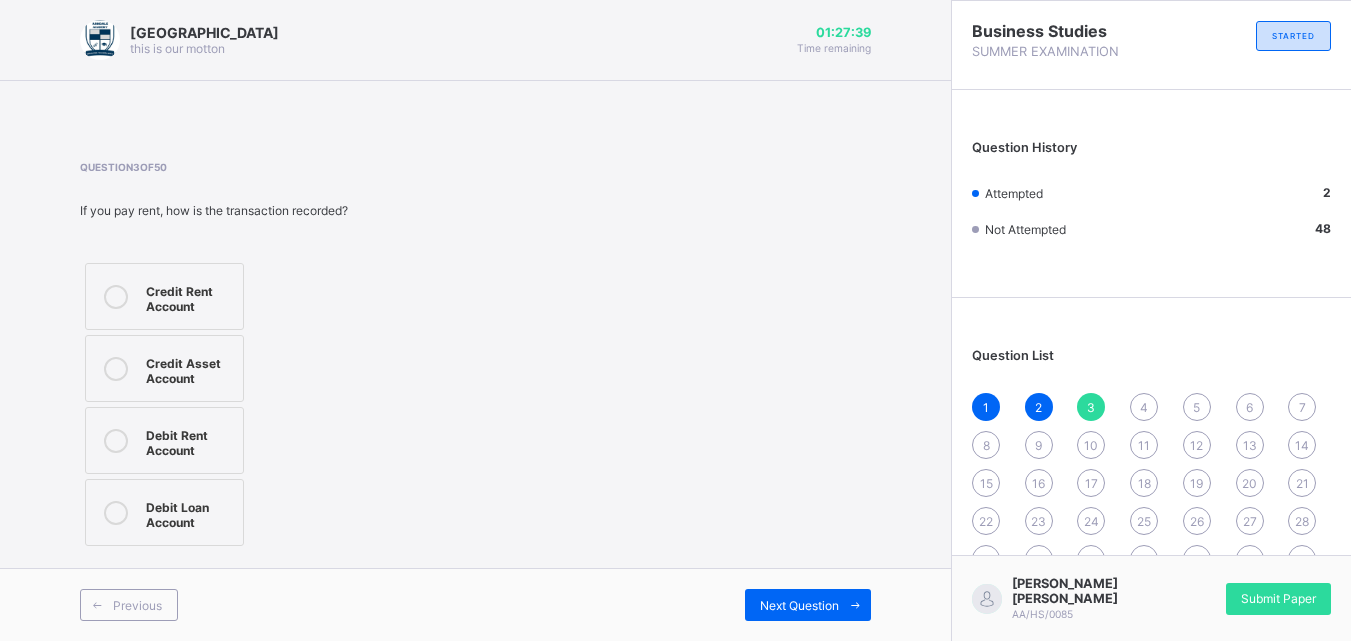 click on "Credit Rent Account" at bounding box center (189, 296) 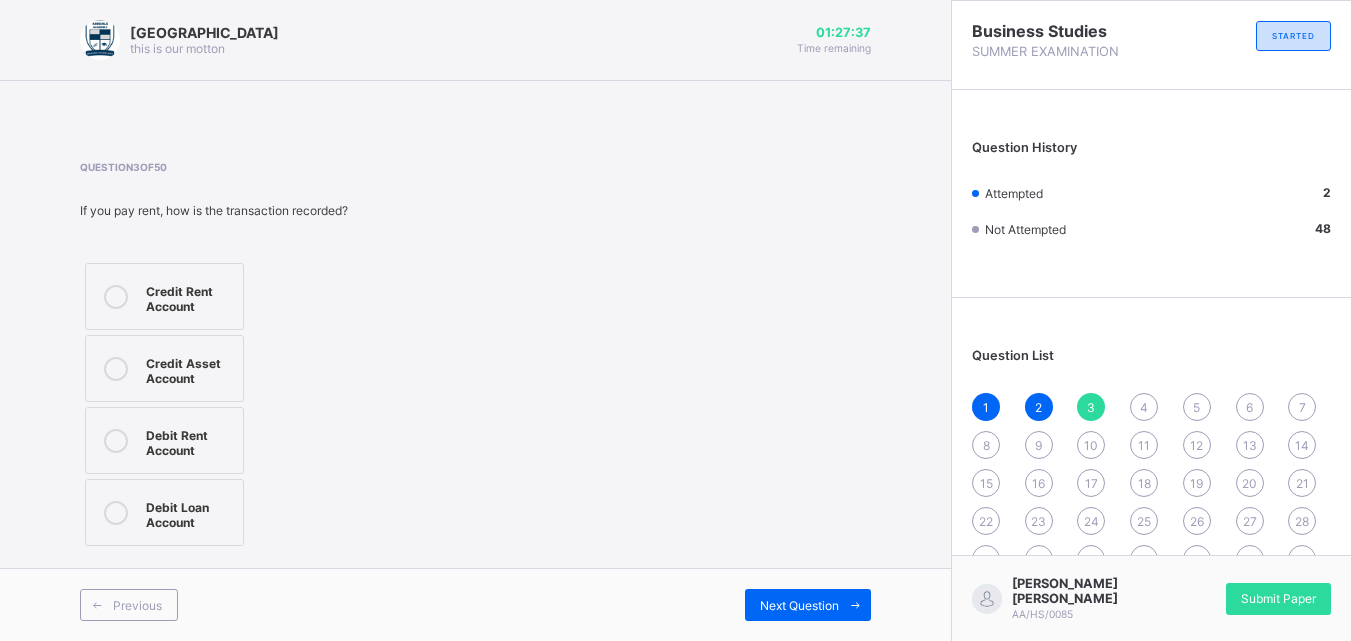 click on "4" at bounding box center (1144, 407) 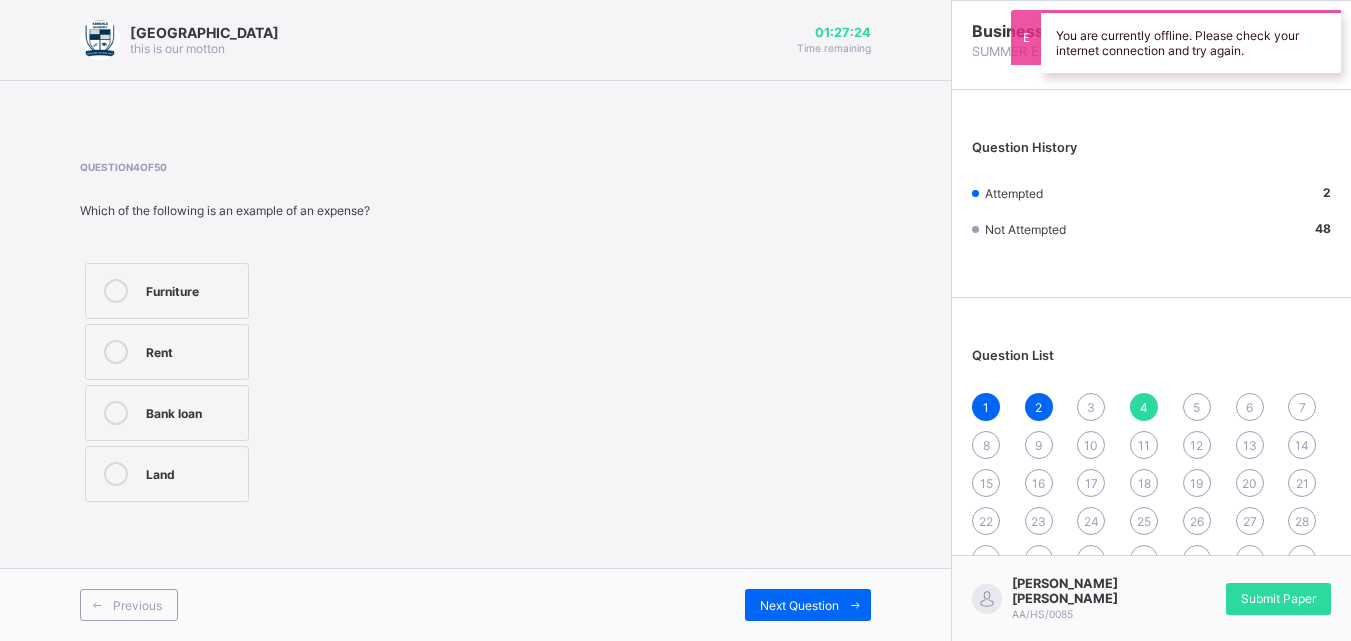 click on "3" at bounding box center (1091, 407) 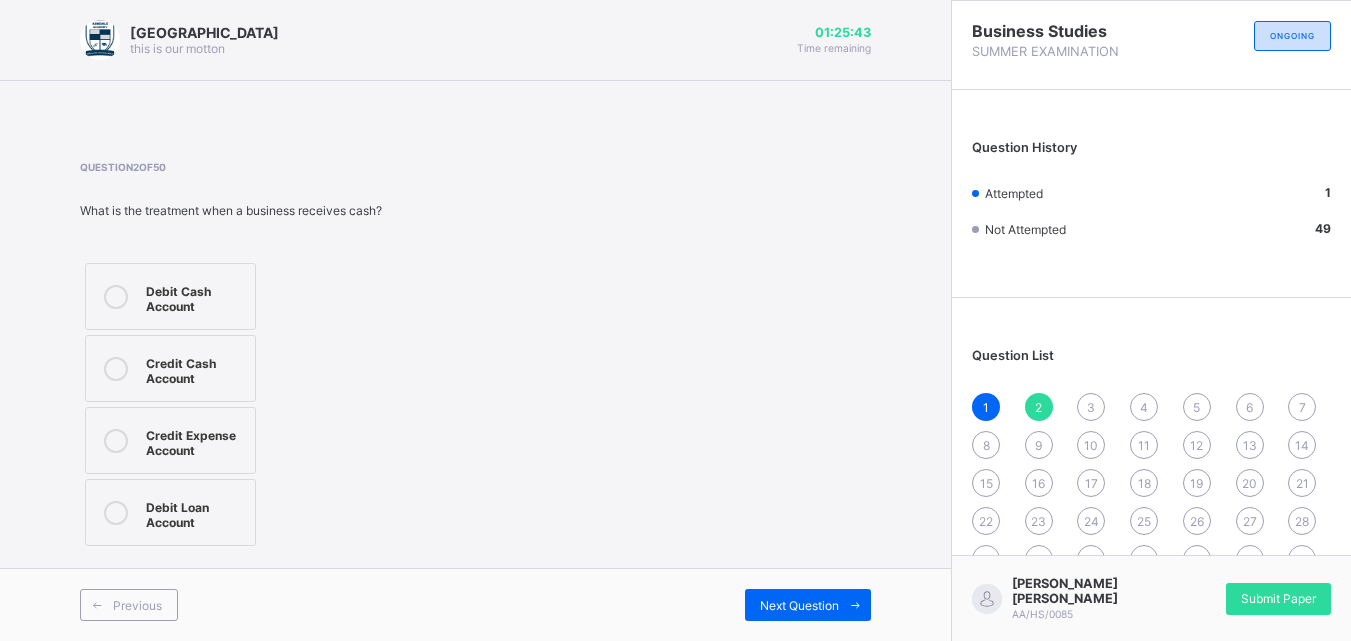 scroll, scrollTop: 0, scrollLeft: 0, axis: both 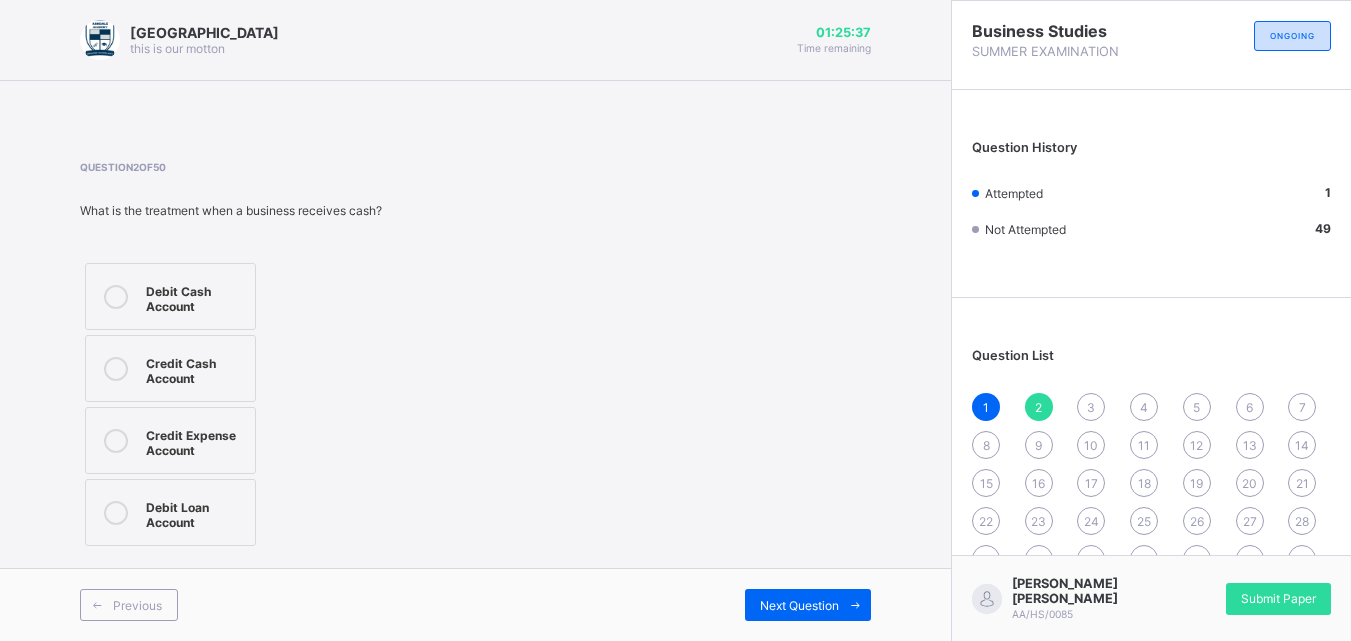 click on "Credit Cash Account" at bounding box center [195, 368] 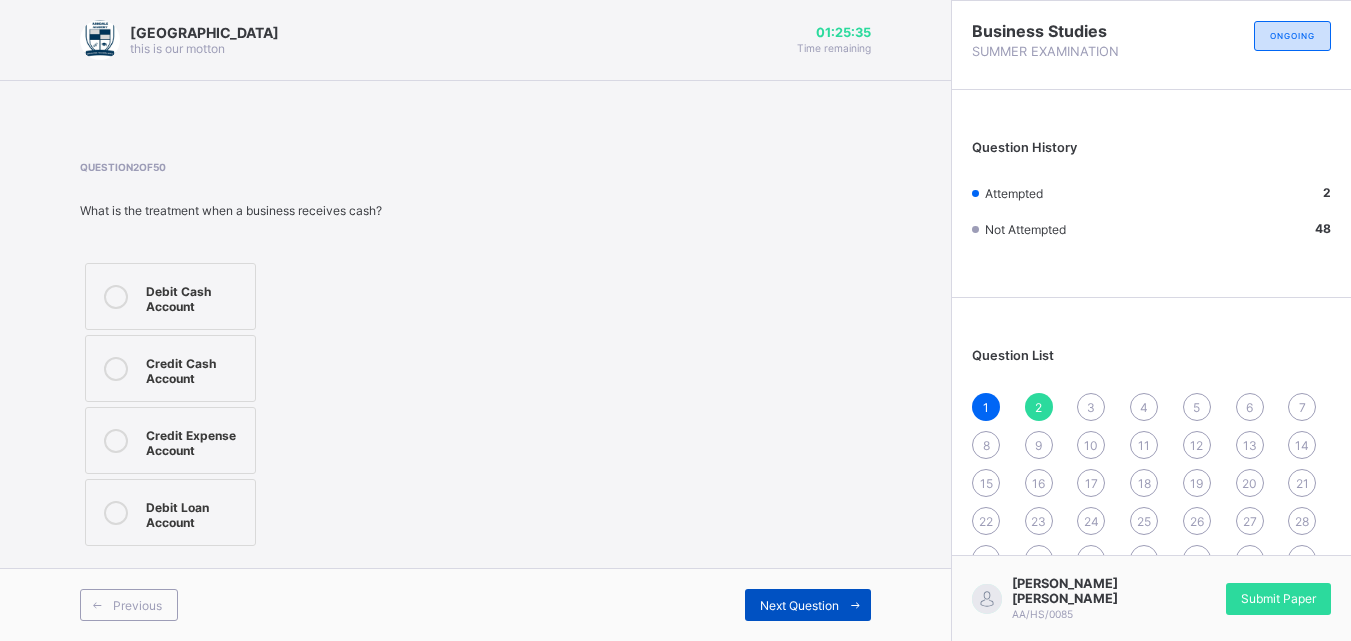 click on "Next Question" at bounding box center (808, 605) 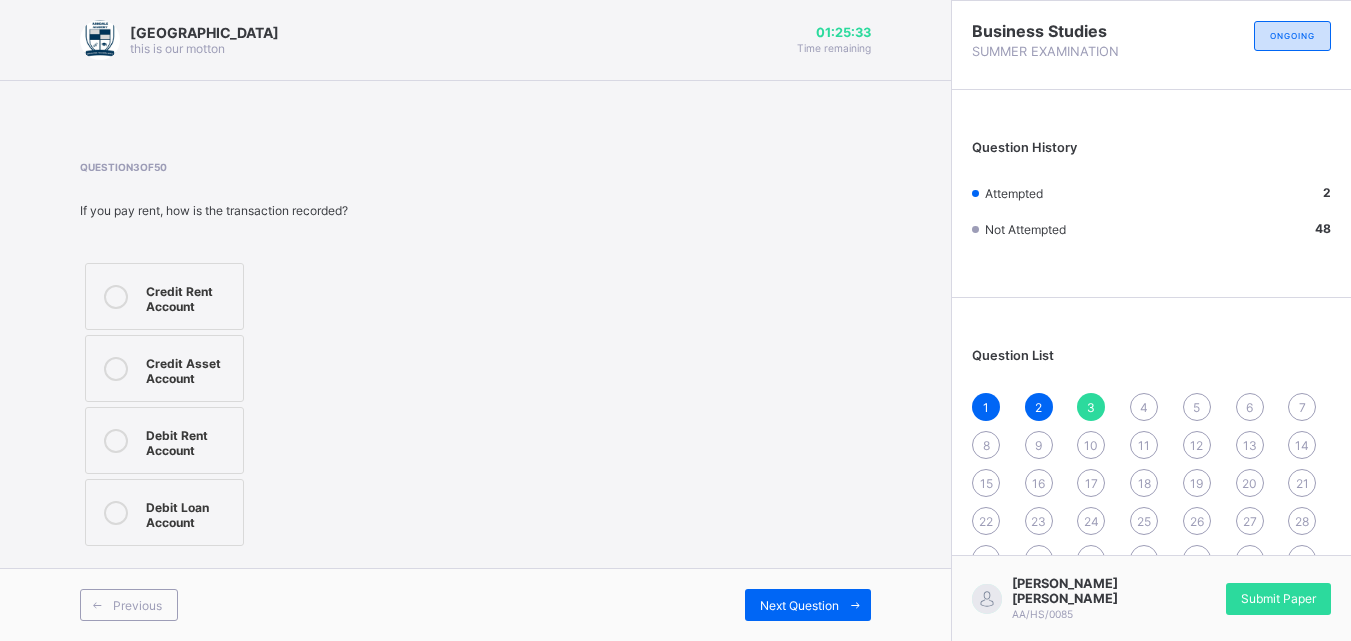 drag, startPoint x: 154, startPoint y: 287, endPoint x: 217, endPoint y: 304, distance: 65.25335 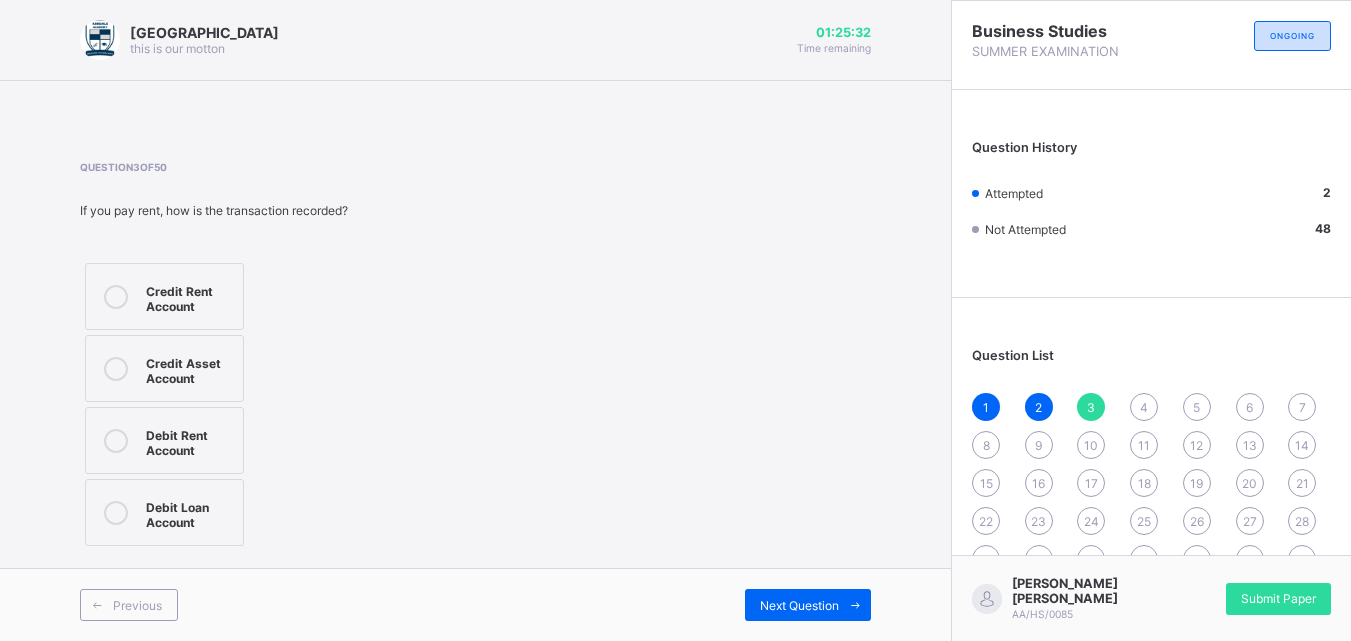 click on "Credit Asset Account" at bounding box center (164, 368) 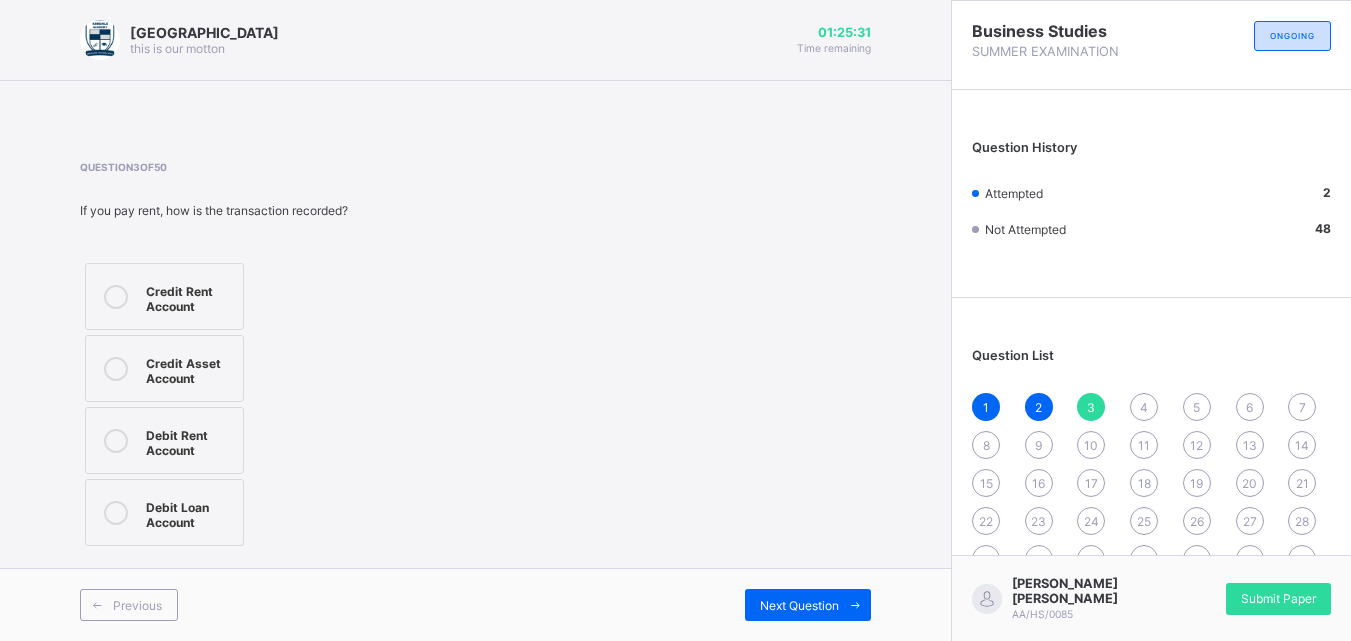 click on "Credit Rent Account" at bounding box center [189, 296] 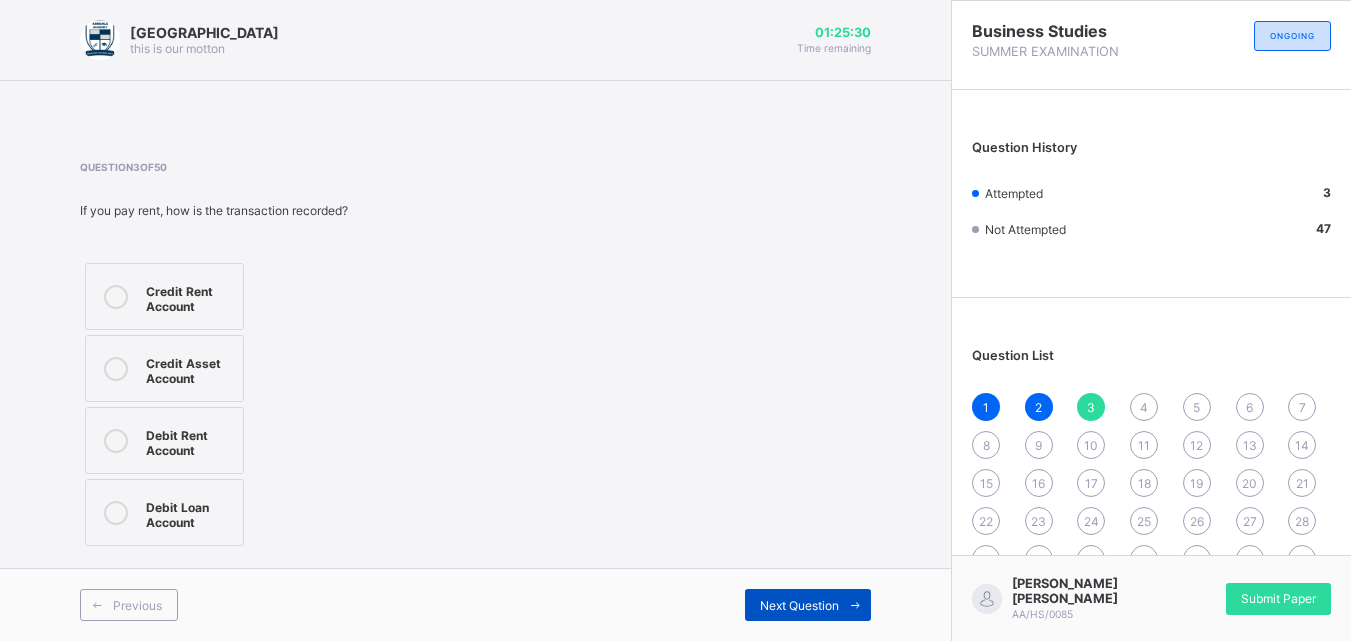 click on "Next Question" at bounding box center [799, 605] 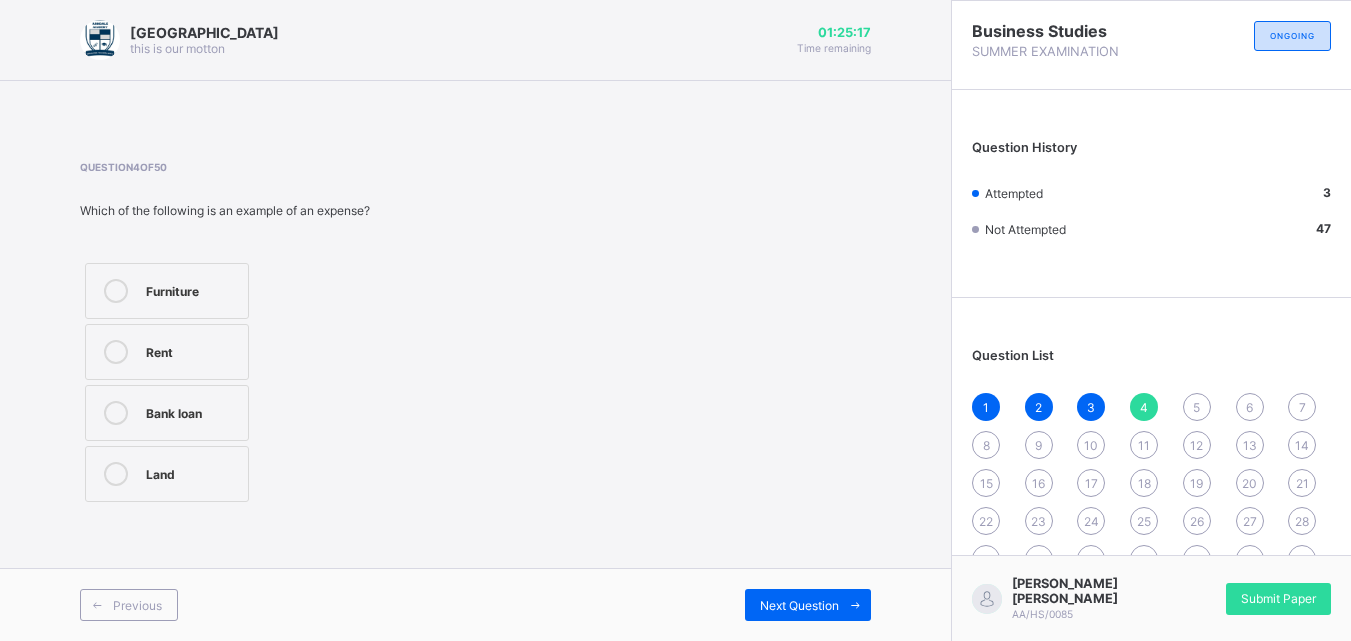 click on "Bank loan" at bounding box center (192, 411) 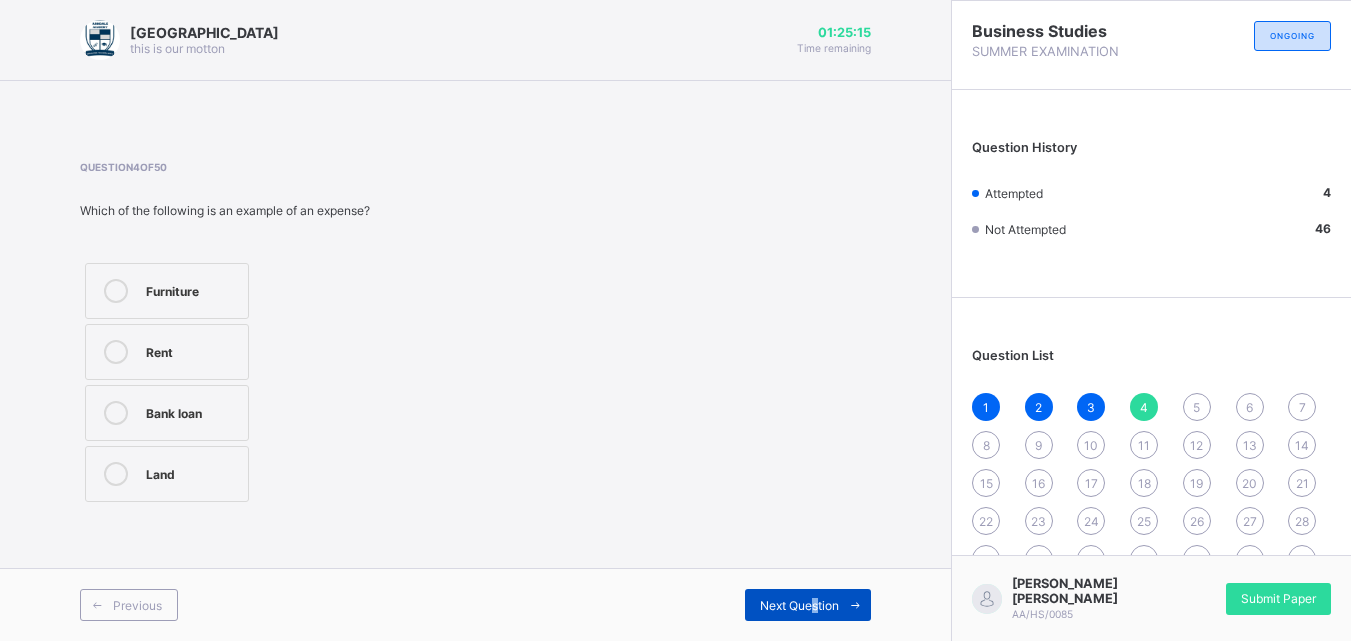 click on "Next Question" at bounding box center [799, 605] 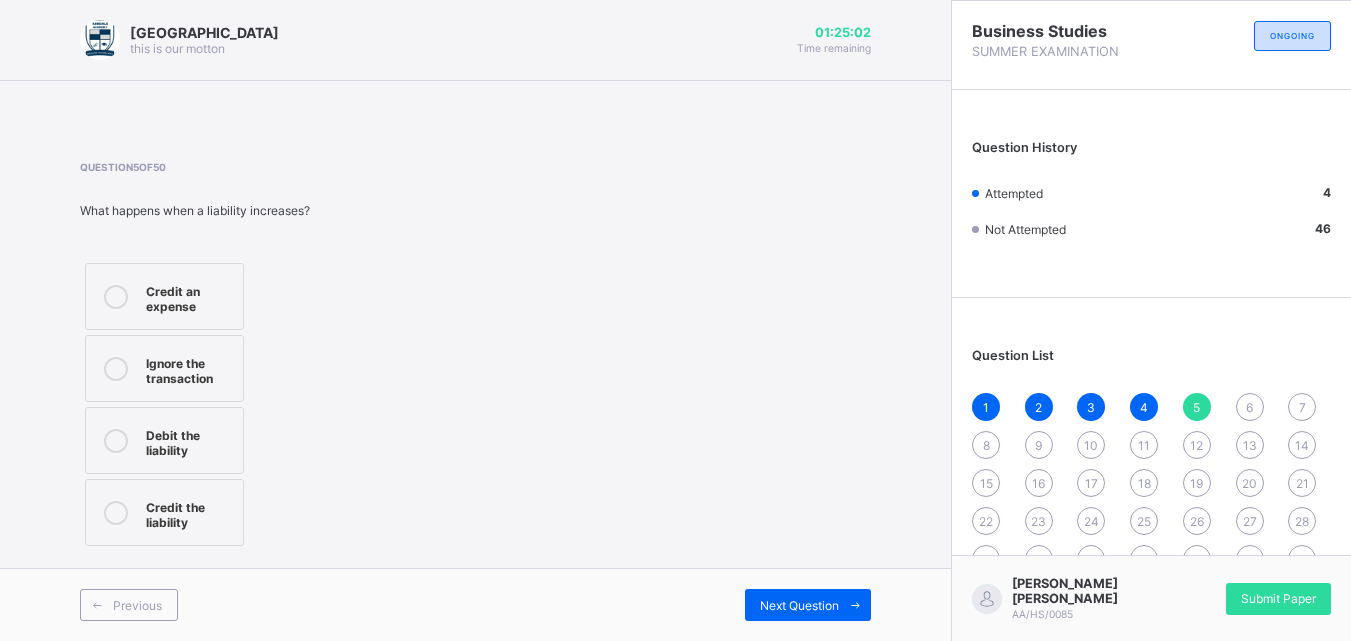 click on "Credit the liability" at bounding box center (189, 512) 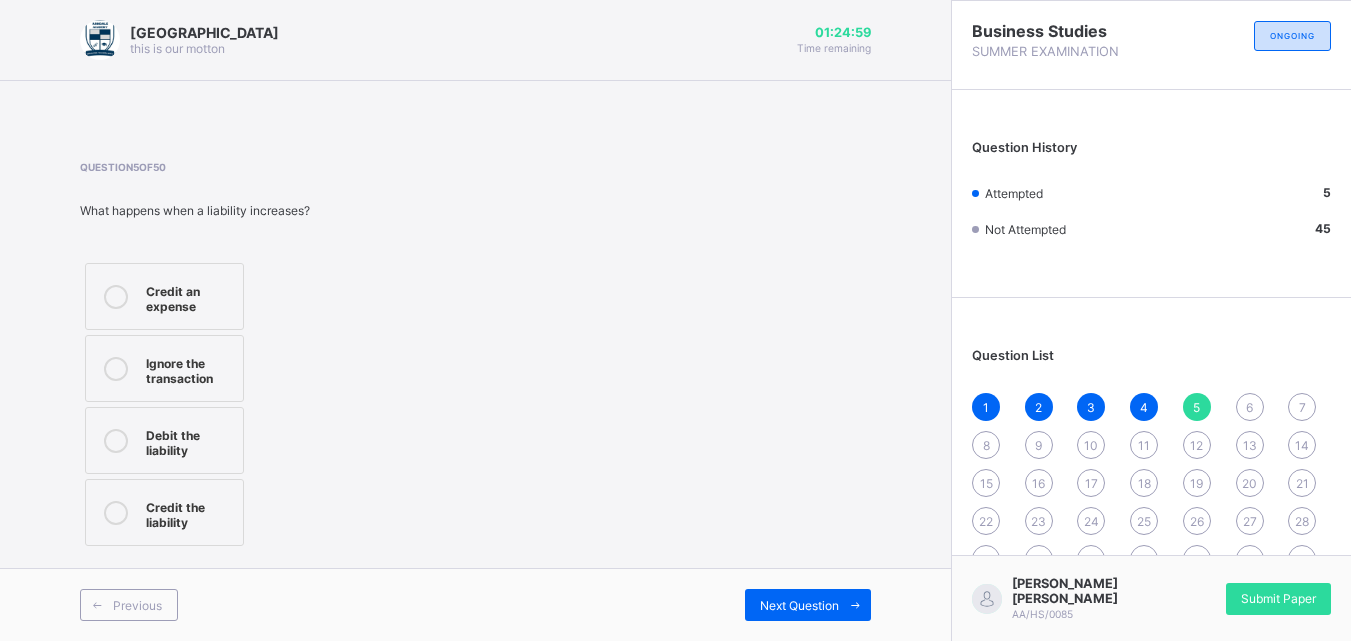 click on "Previous Next Question" at bounding box center [475, 604] 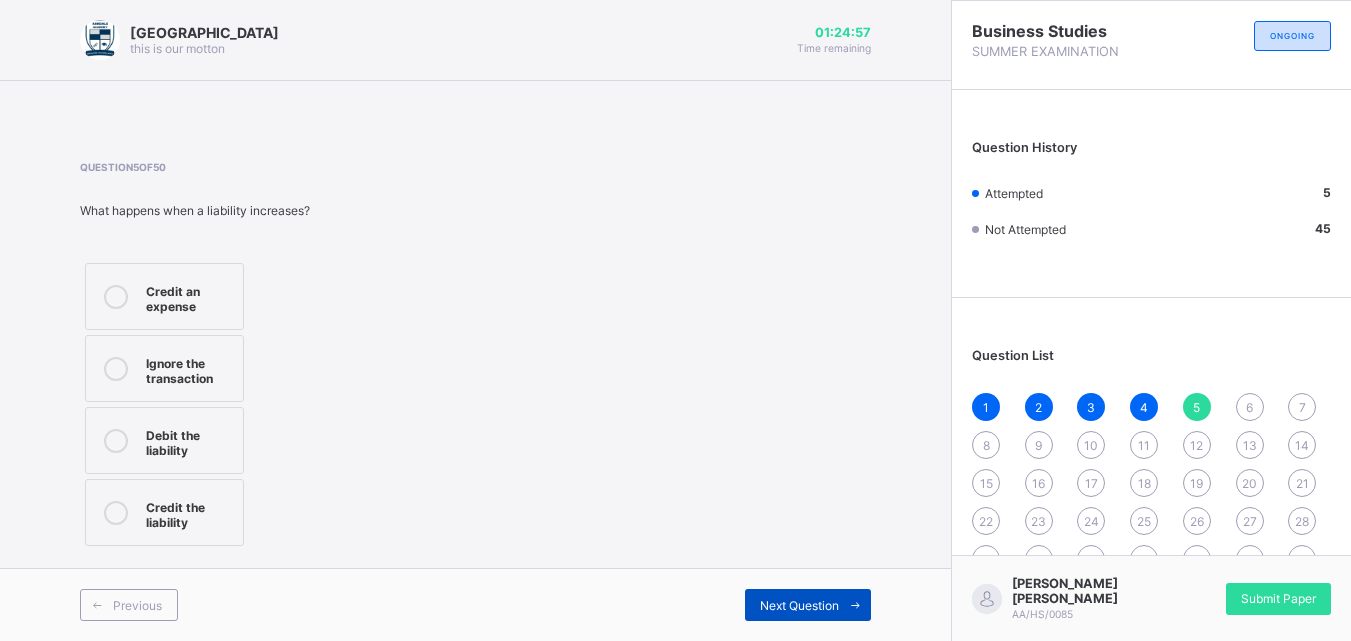 click at bounding box center [855, 605] 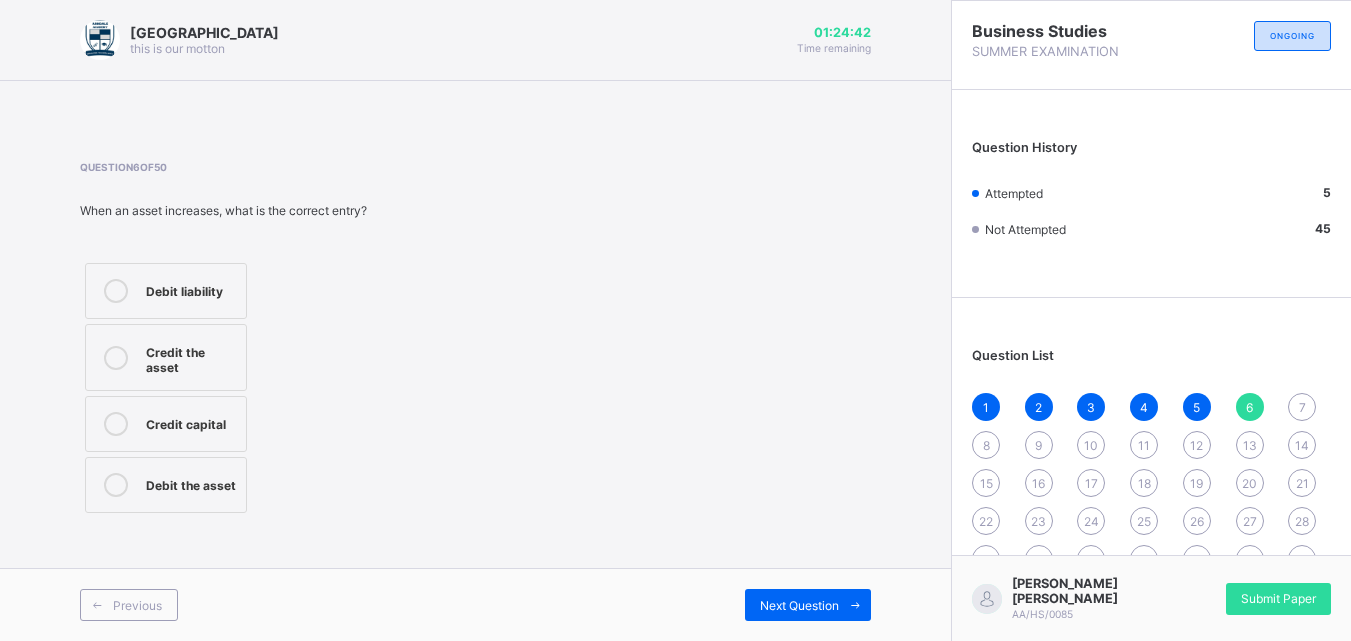 drag, startPoint x: 135, startPoint y: 341, endPoint x: 122, endPoint y: 339, distance: 13.152946 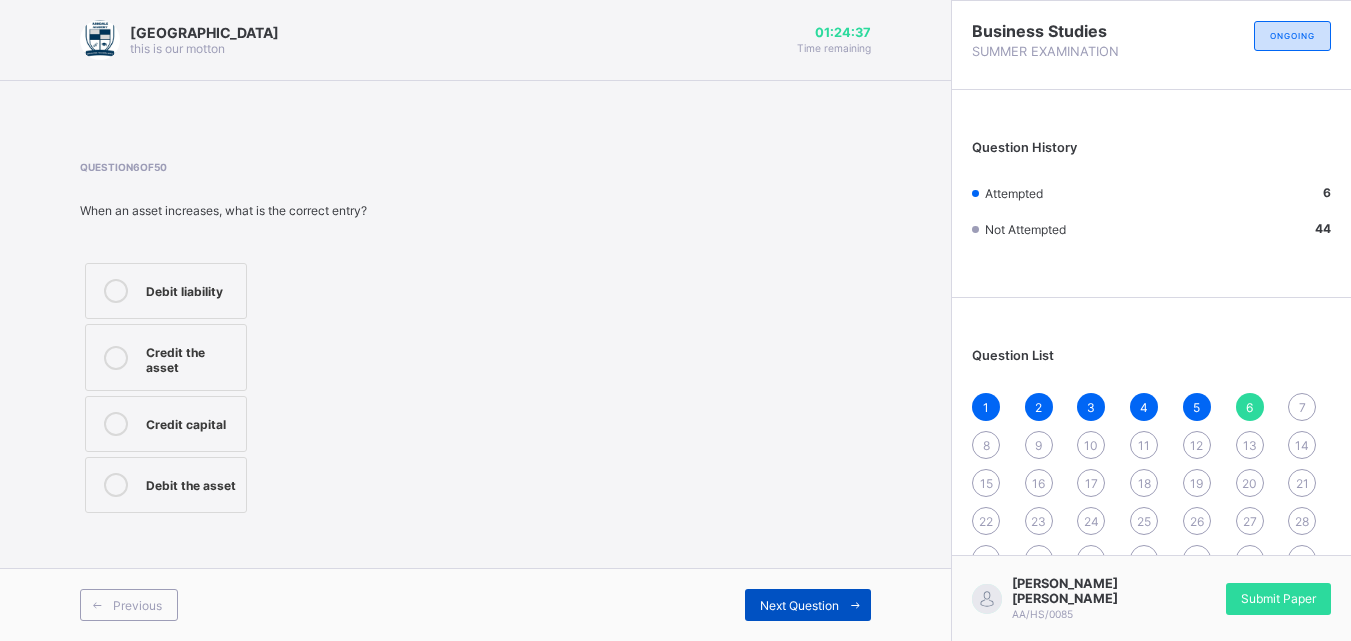 click on "Next Question" at bounding box center [808, 605] 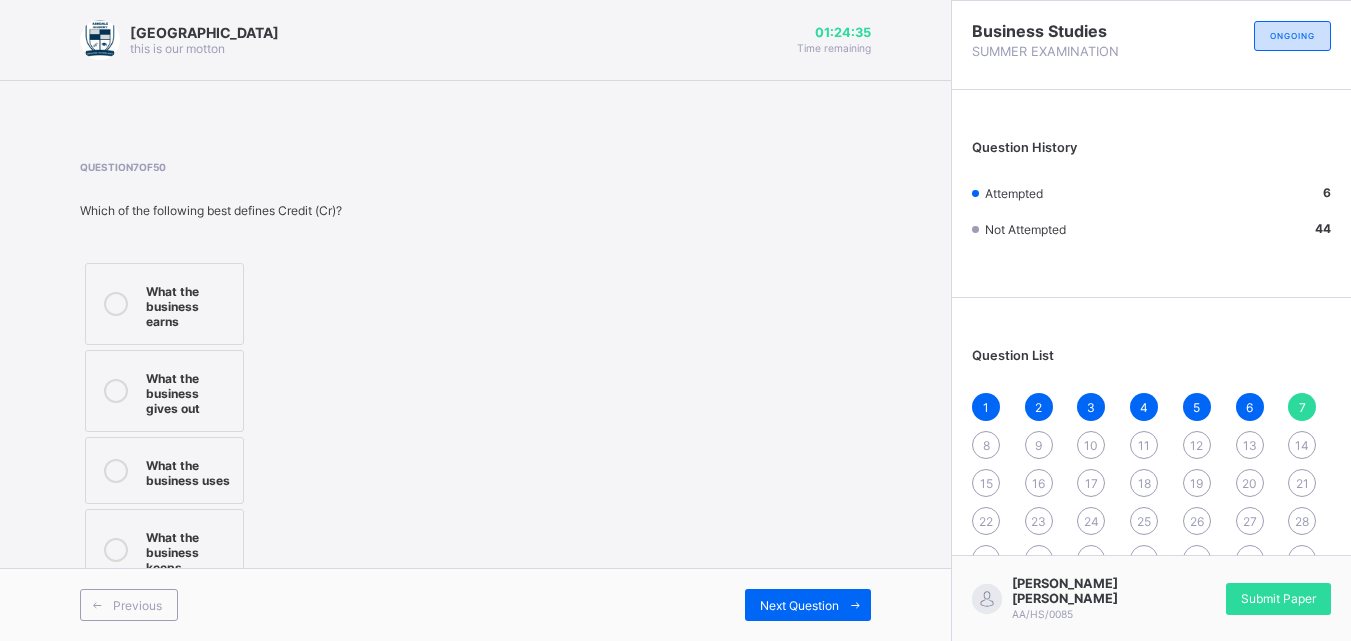 click on "What the business gives out" at bounding box center [164, 391] 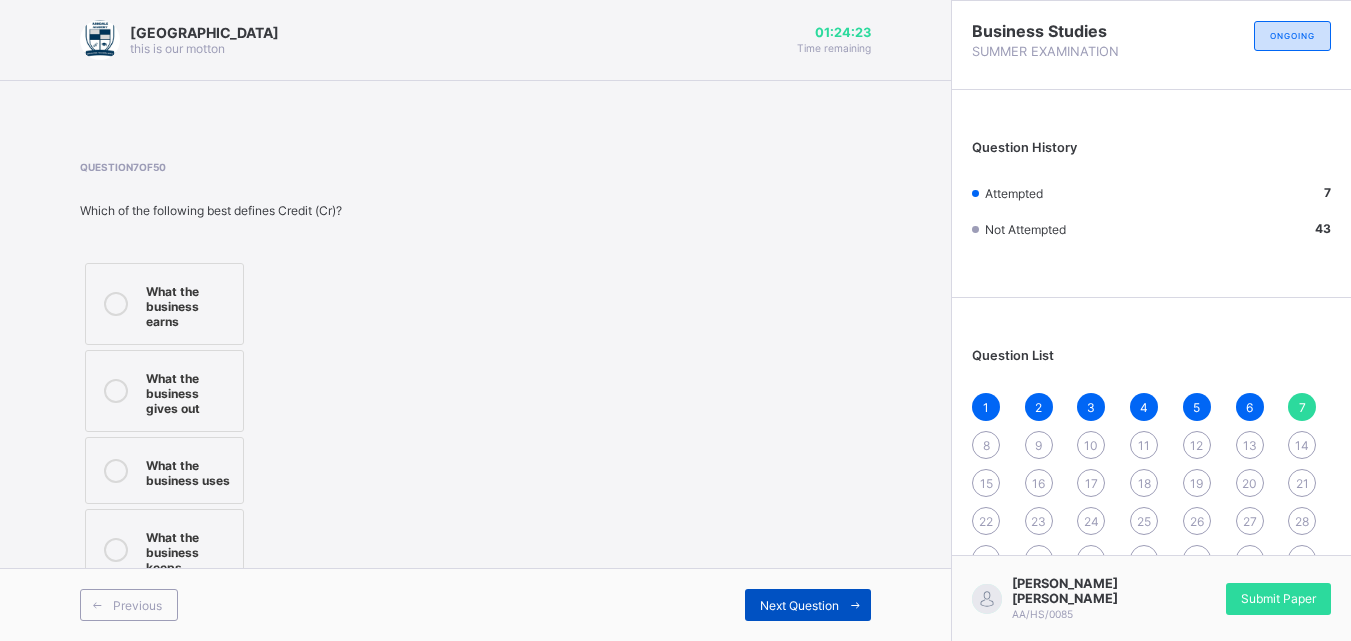 click on "Next Question" at bounding box center [808, 605] 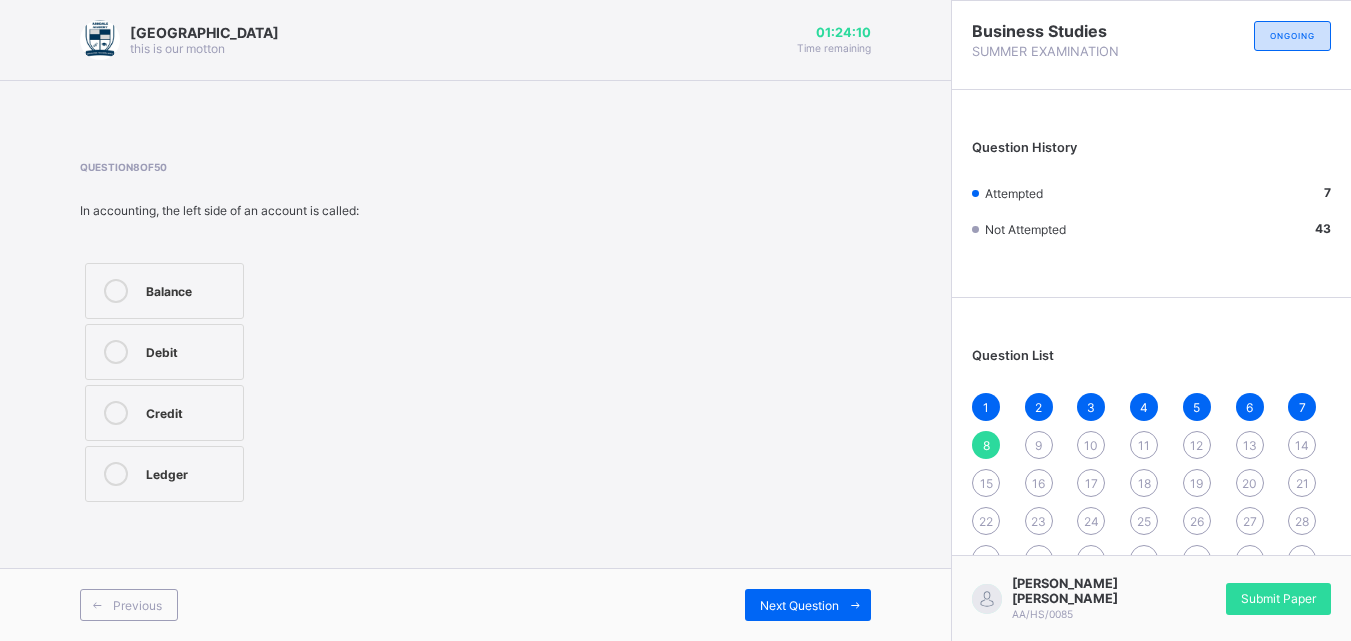 click on "Credit" at bounding box center [164, 413] 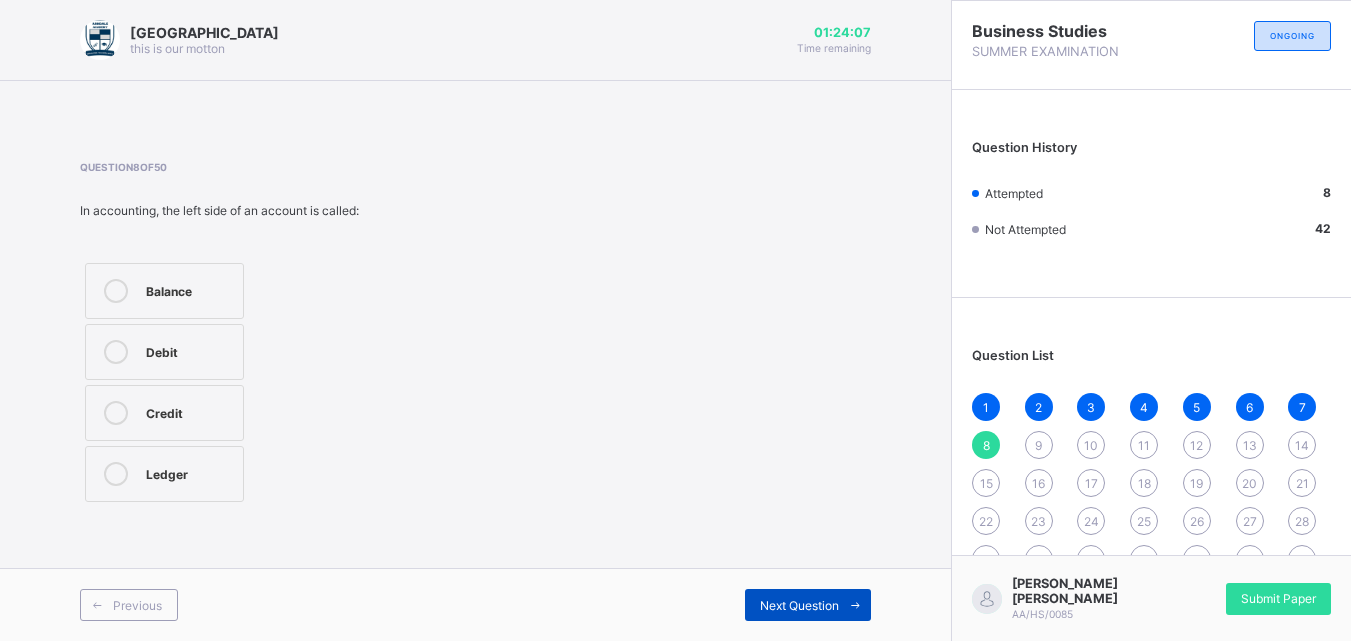 drag, startPoint x: 859, startPoint y: 606, endPoint x: 872, endPoint y: 592, distance: 19.104973 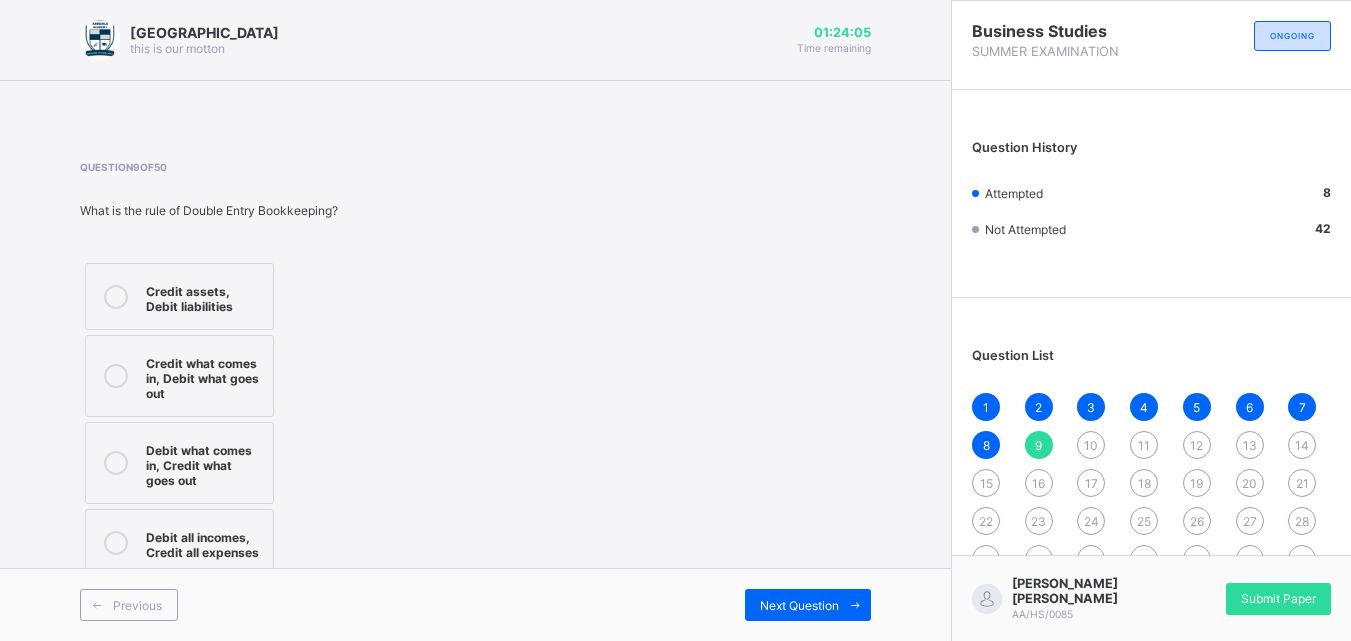 click on "Debit what comes in, Credit what goes out" at bounding box center (204, 463) 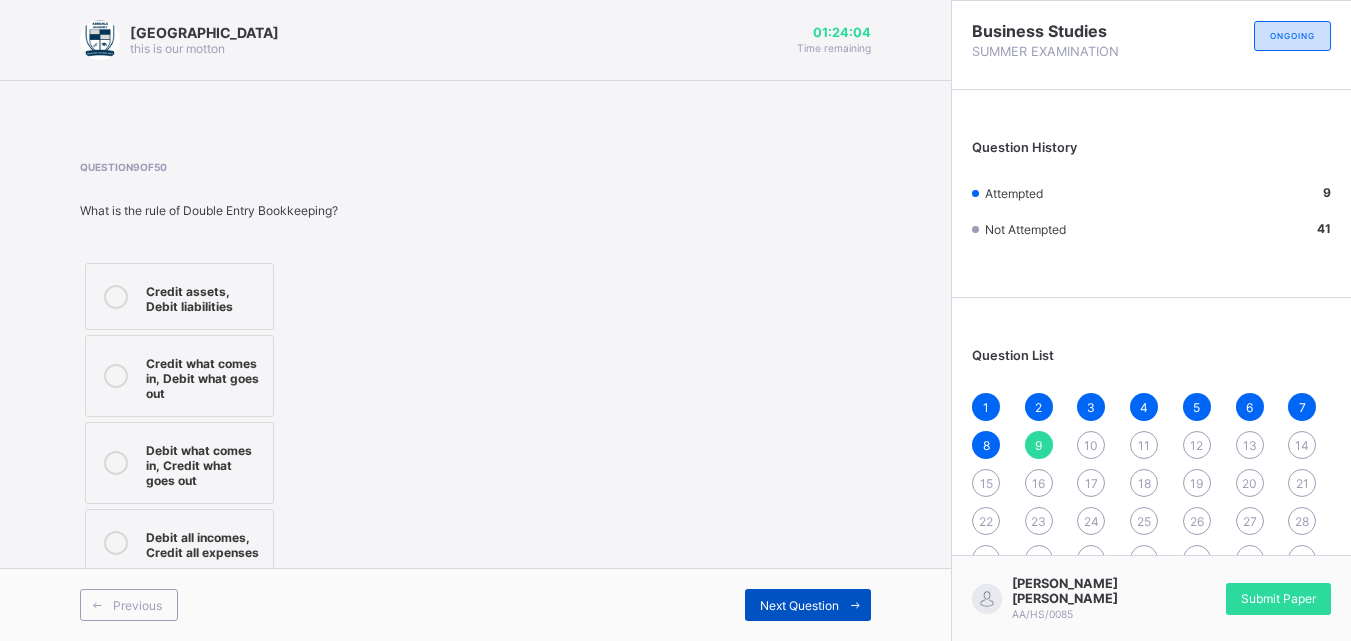 click on "Next Question" at bounding box center [808, 605] 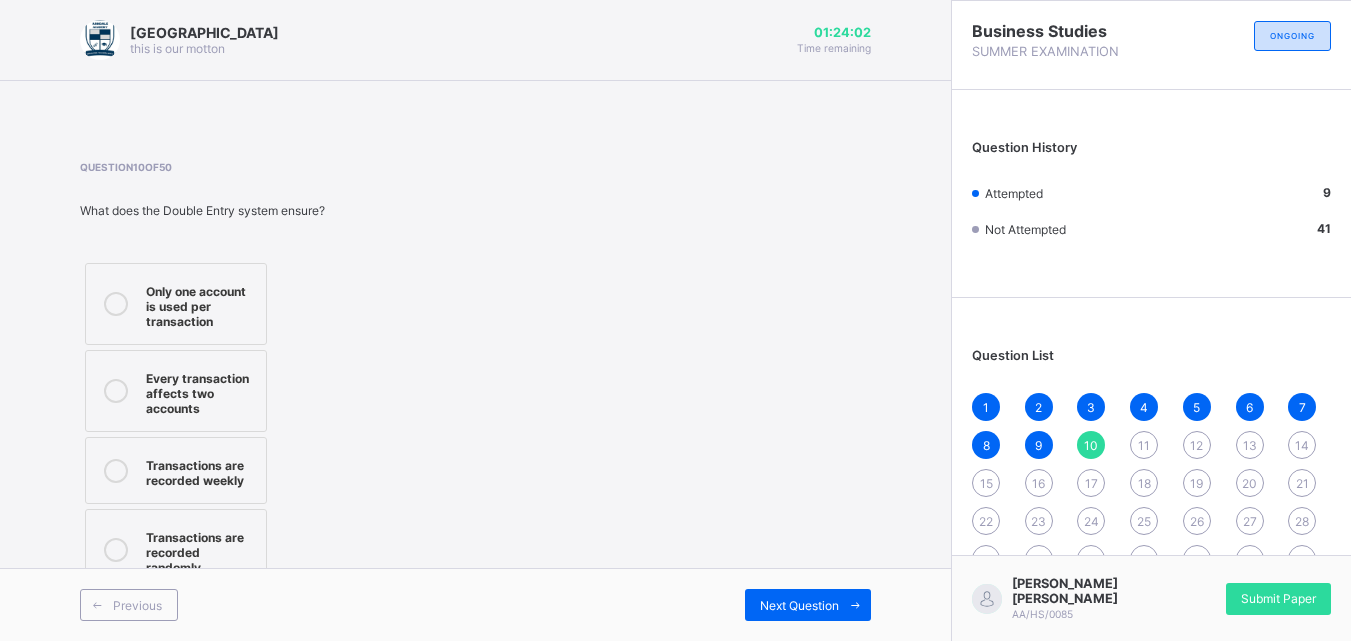 scroll, scrollTop: 66, scrollLeft: 0, axis: vertical 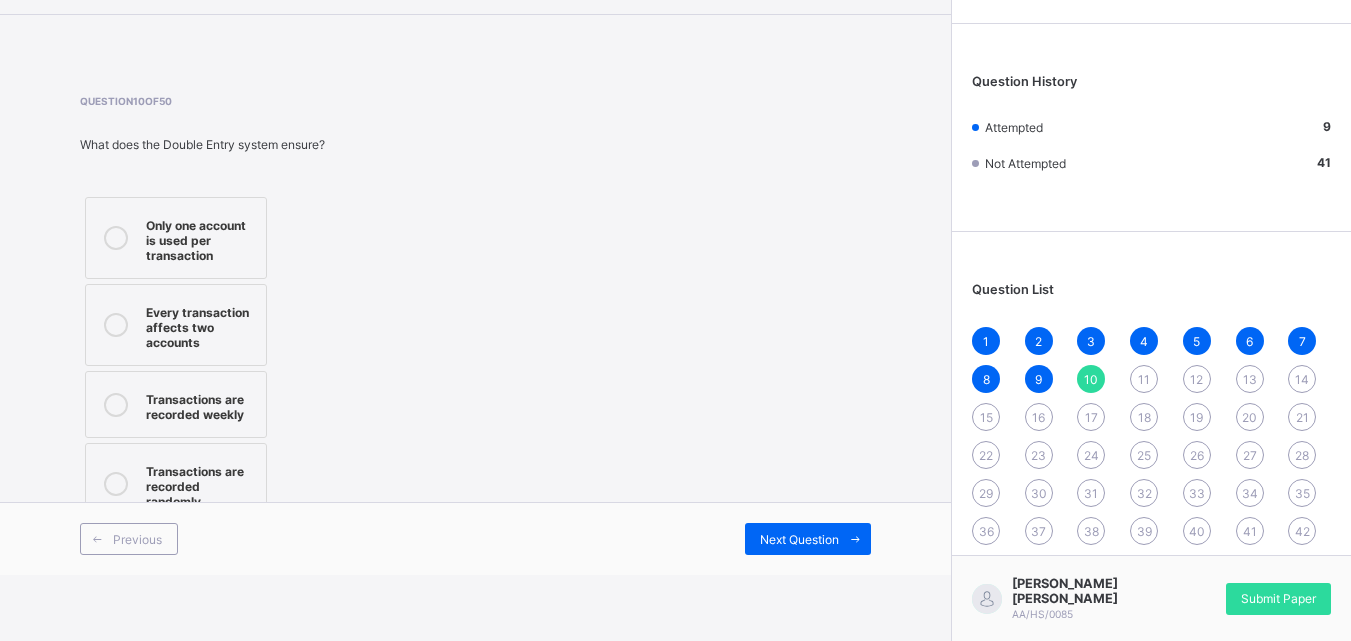 click on "Only one account is used per transaction" at bounding box center (201, 238) 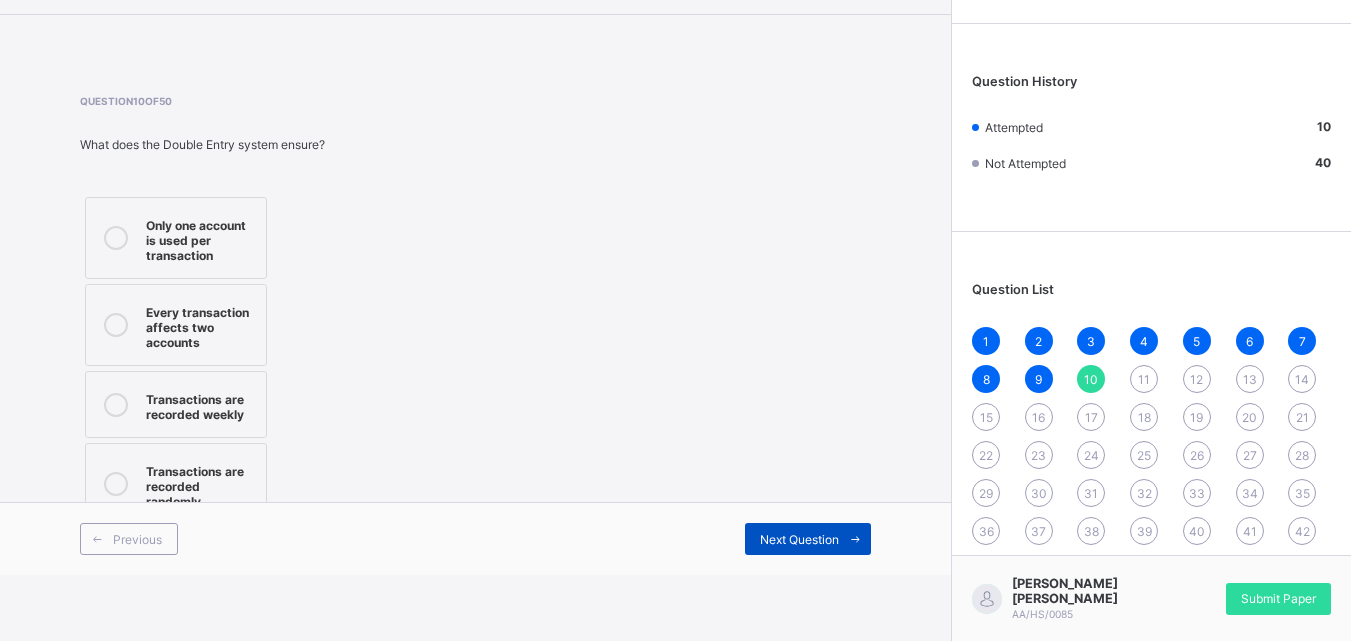 click on "Next Question" at bounding box center (808, 539) 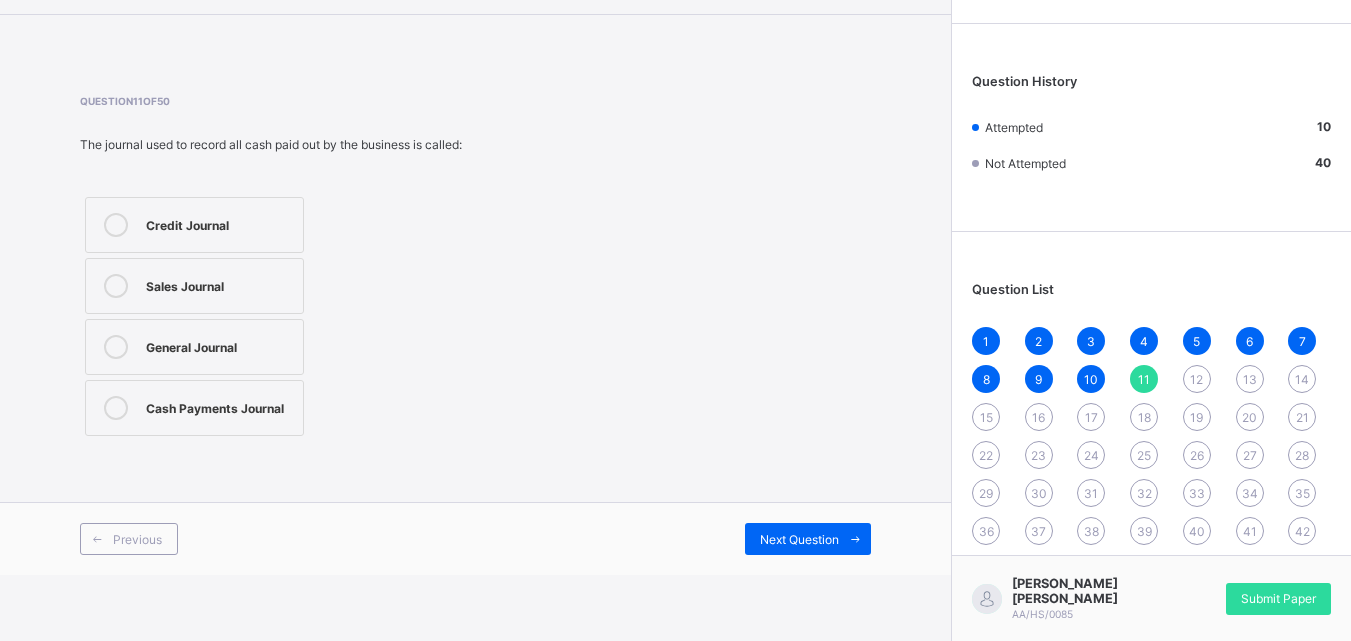 click on "Cash Payments Journal" at bounding box center (194, 408) 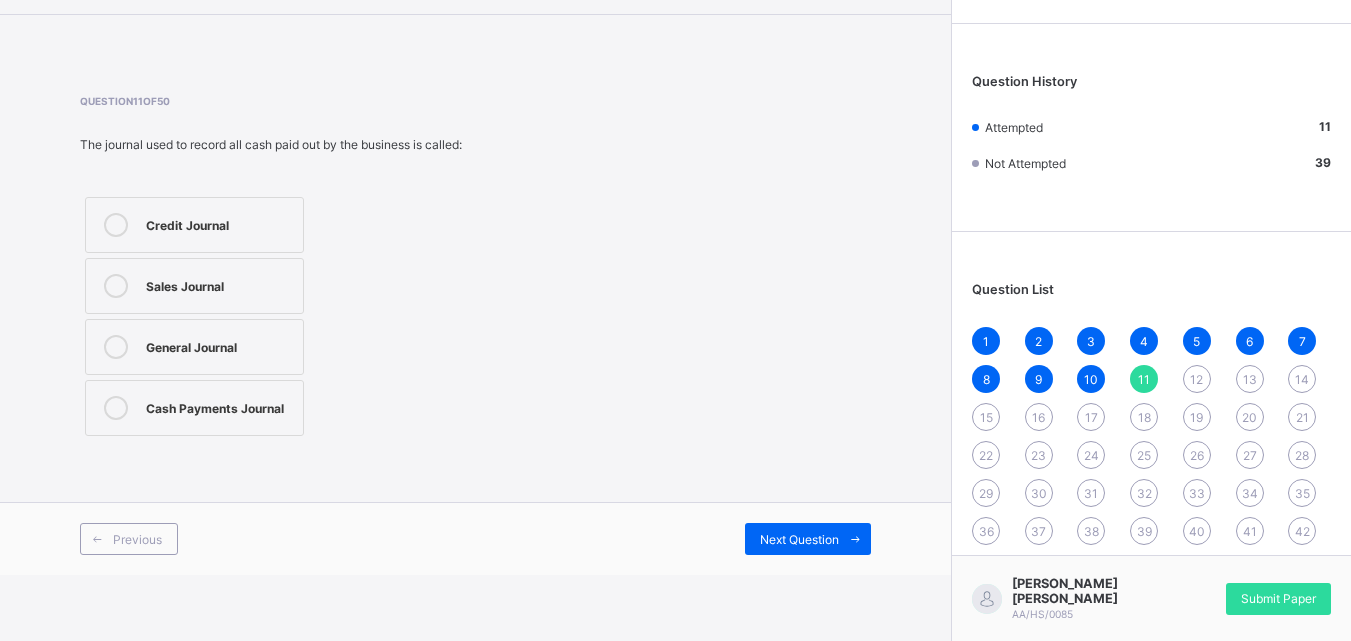 click on "Previous Next Question" at bounding box center (475, 538) 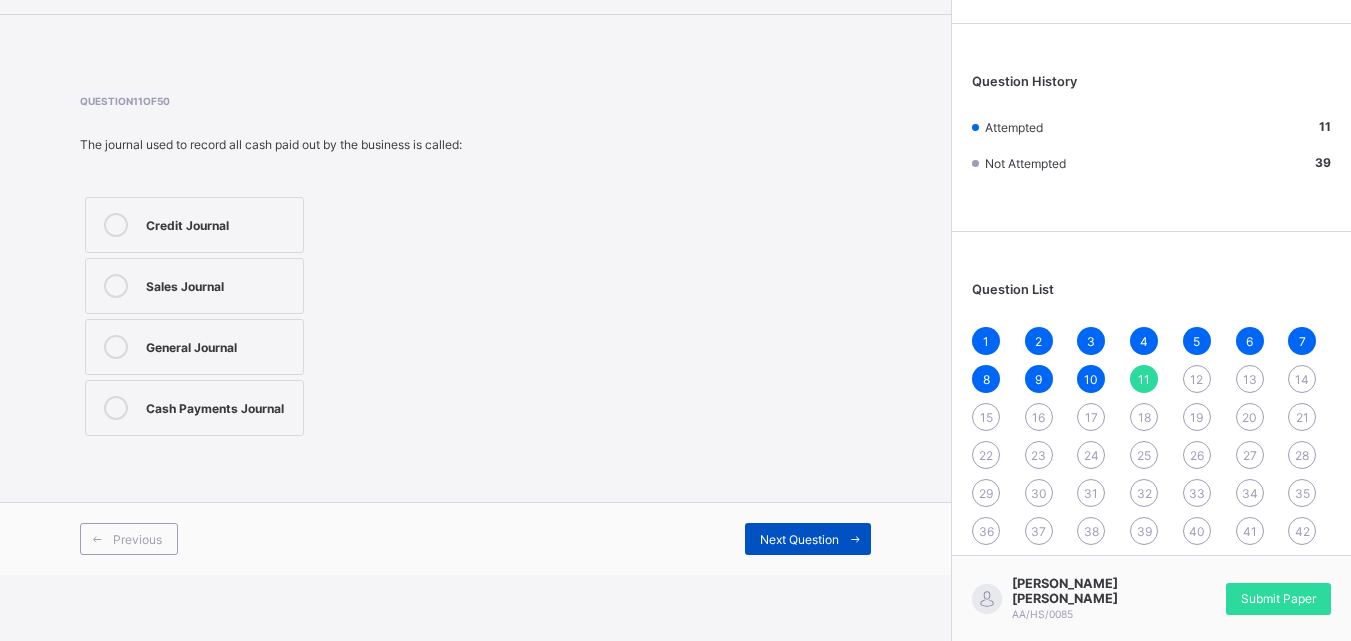 click on "Next Question" at bounding box center (808, 539) 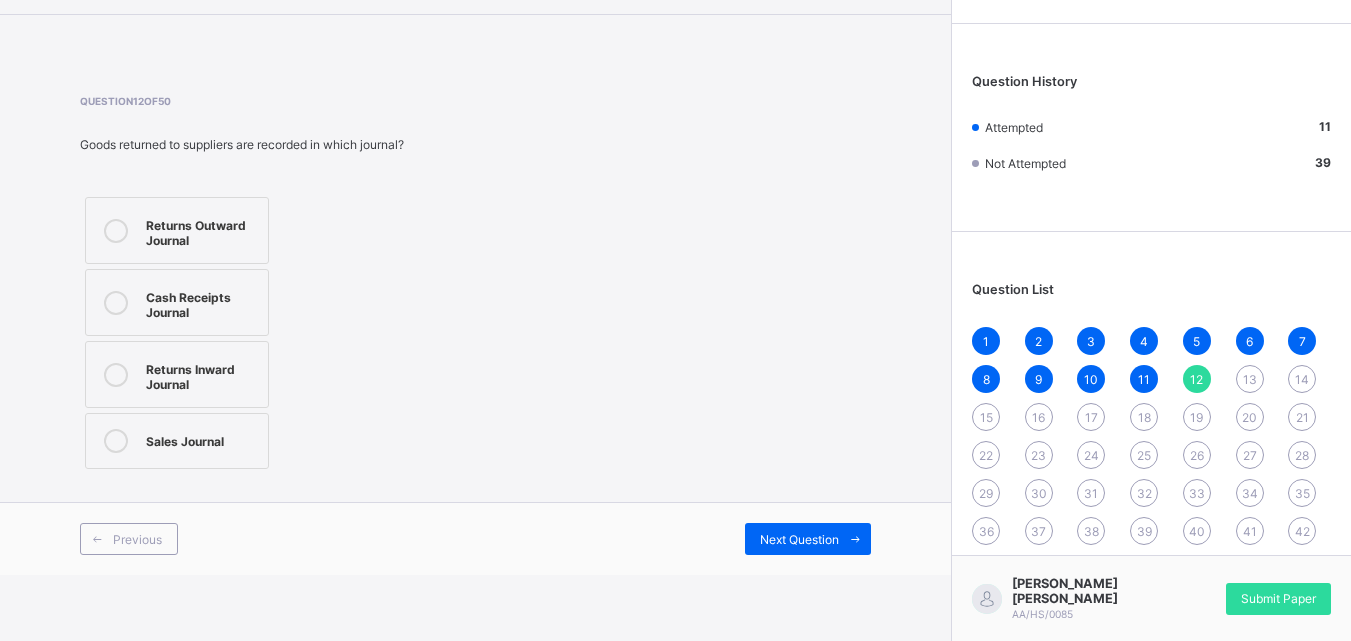 click on "Sales Journal" at bounding box center [177, 441] 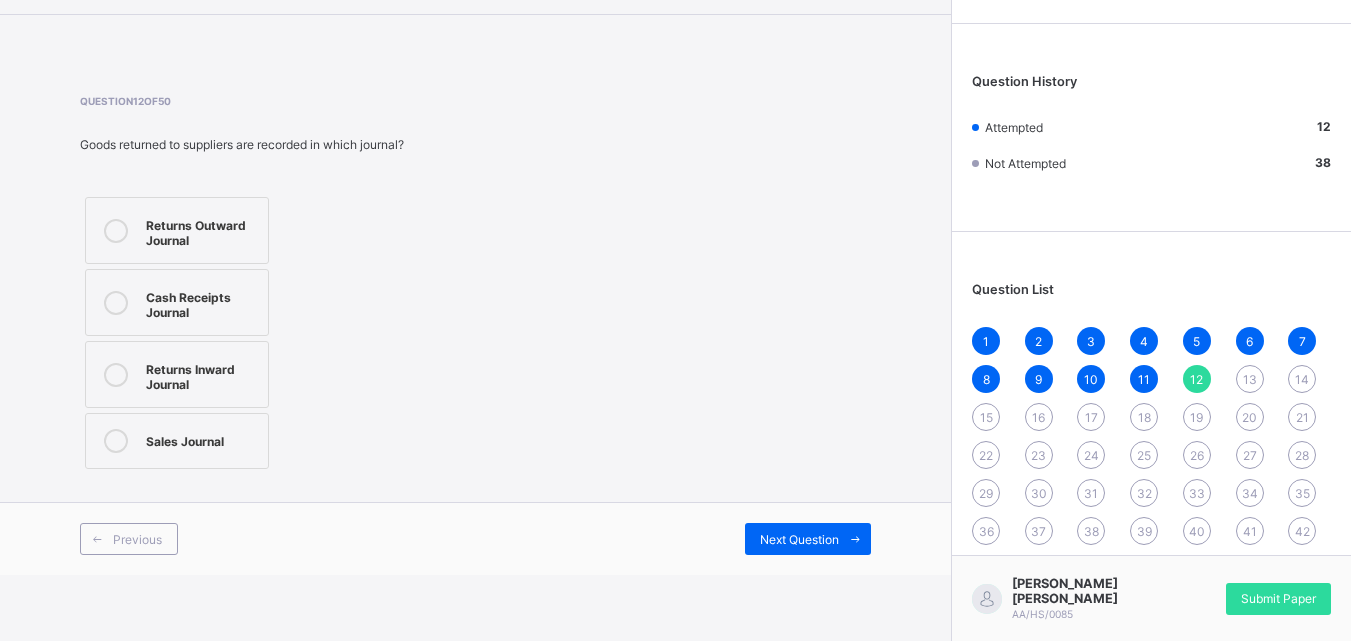 click on "Returns Inward Journal" at bounding box center [202, 374] 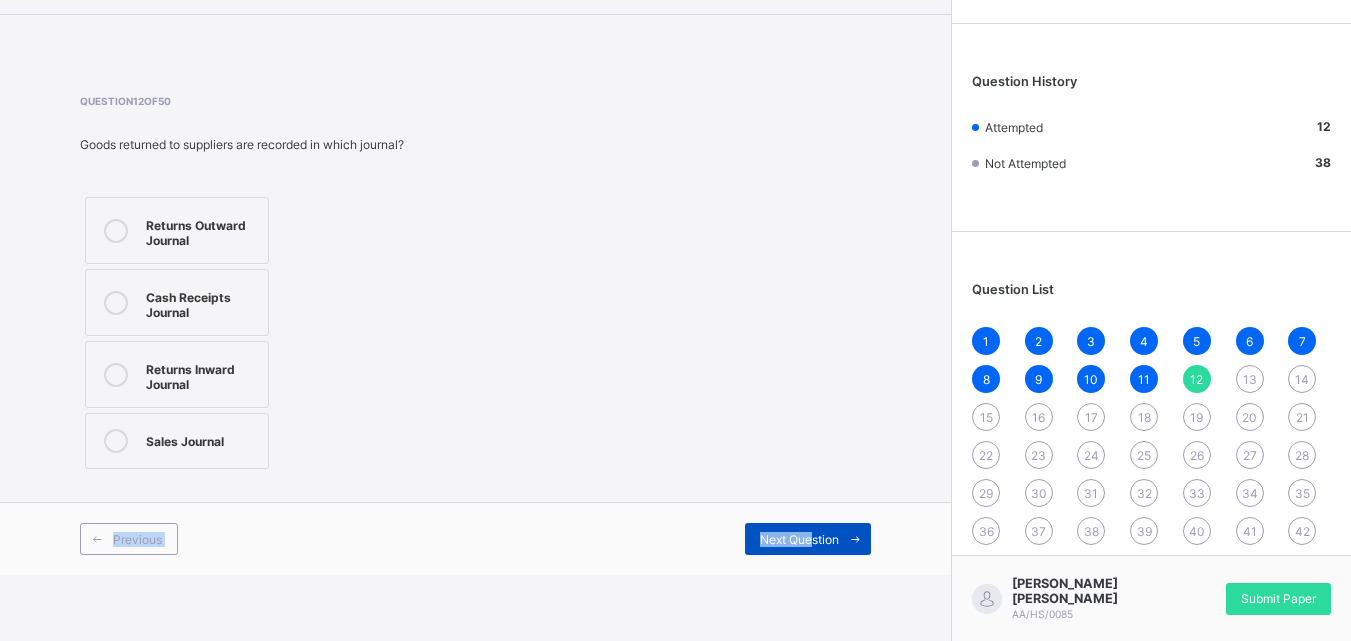 click on "Next Question" at bounding box center [799, 539] 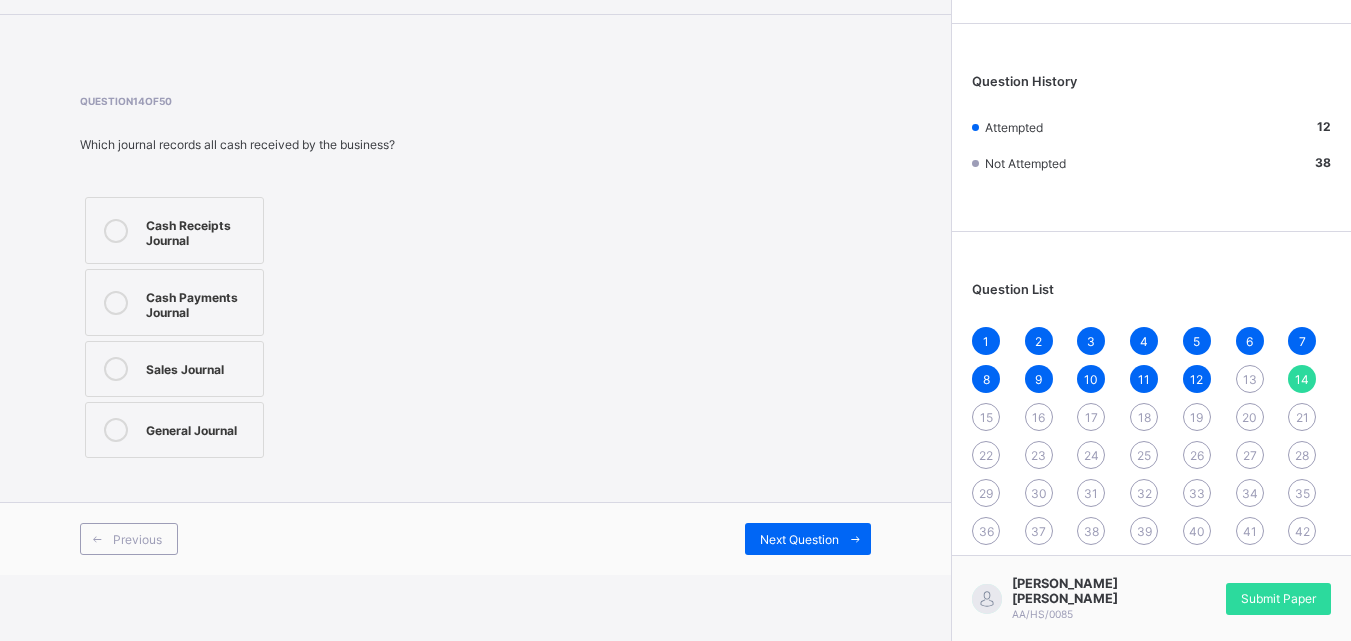 click on "Cash Payments Journal" at bounding box center (199, 302) 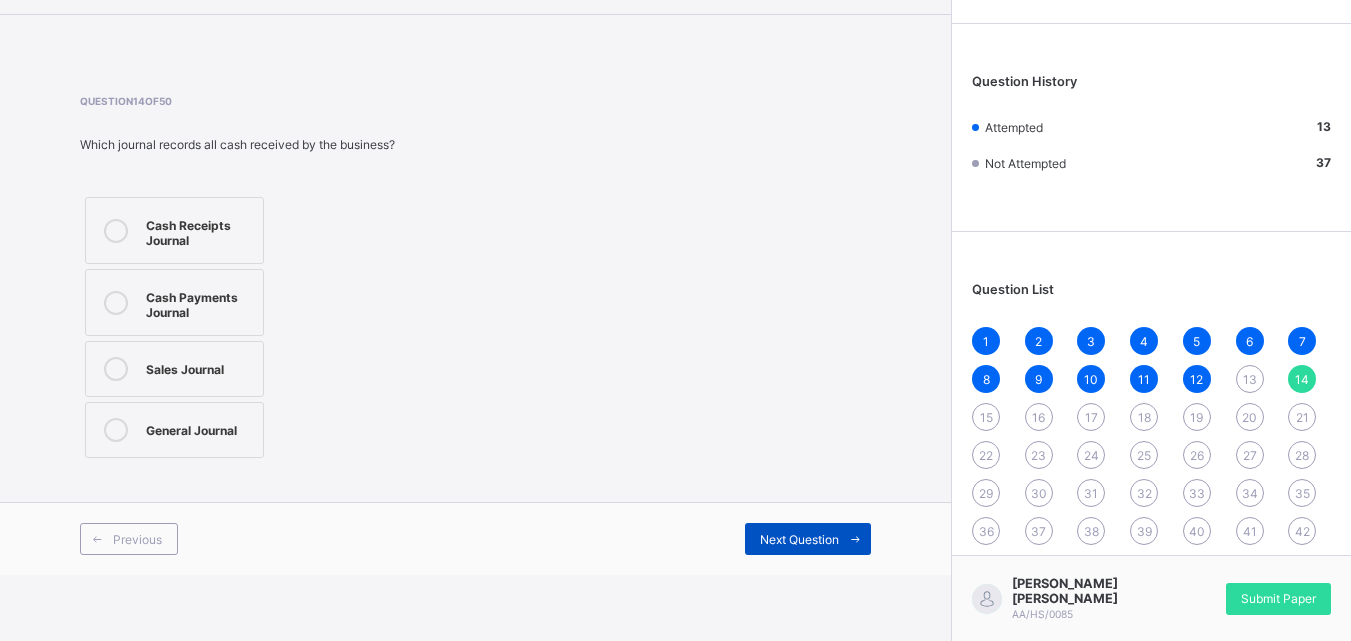 click on "Next Question" at bounding box center [799, 539] 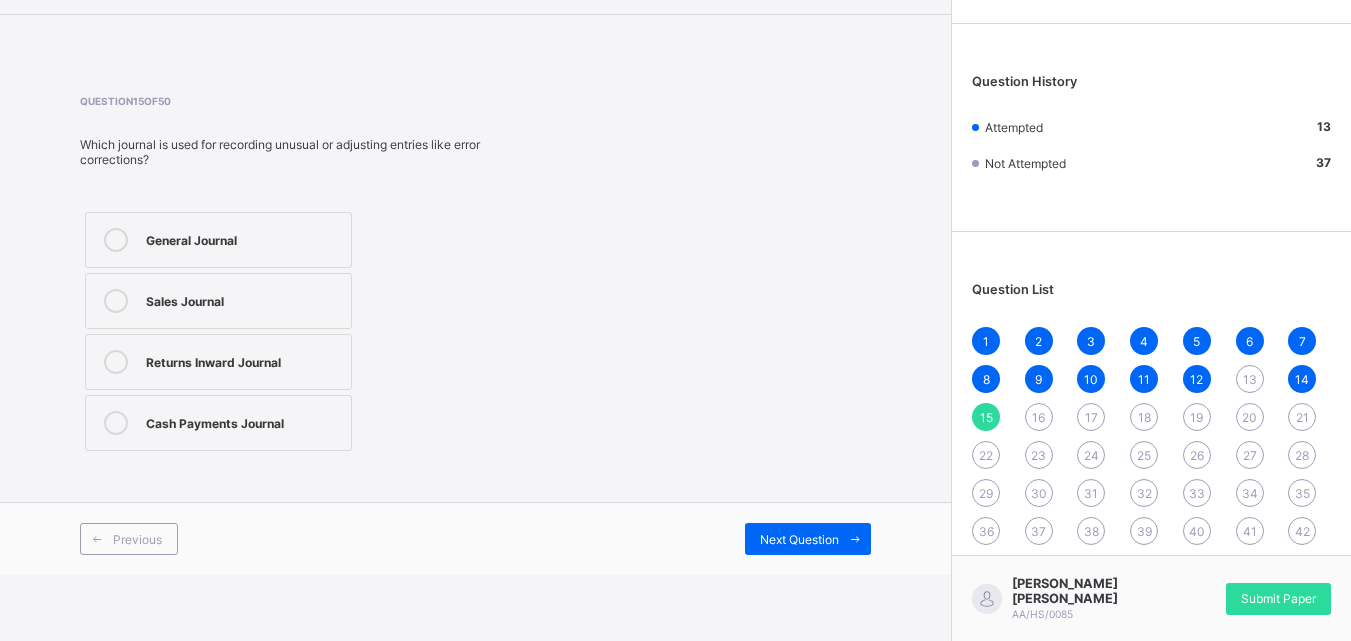 drag, startPoint x: 292, startPoint y: 349, endPoint x: 286, endPoint y: 378, distance: 29.614185 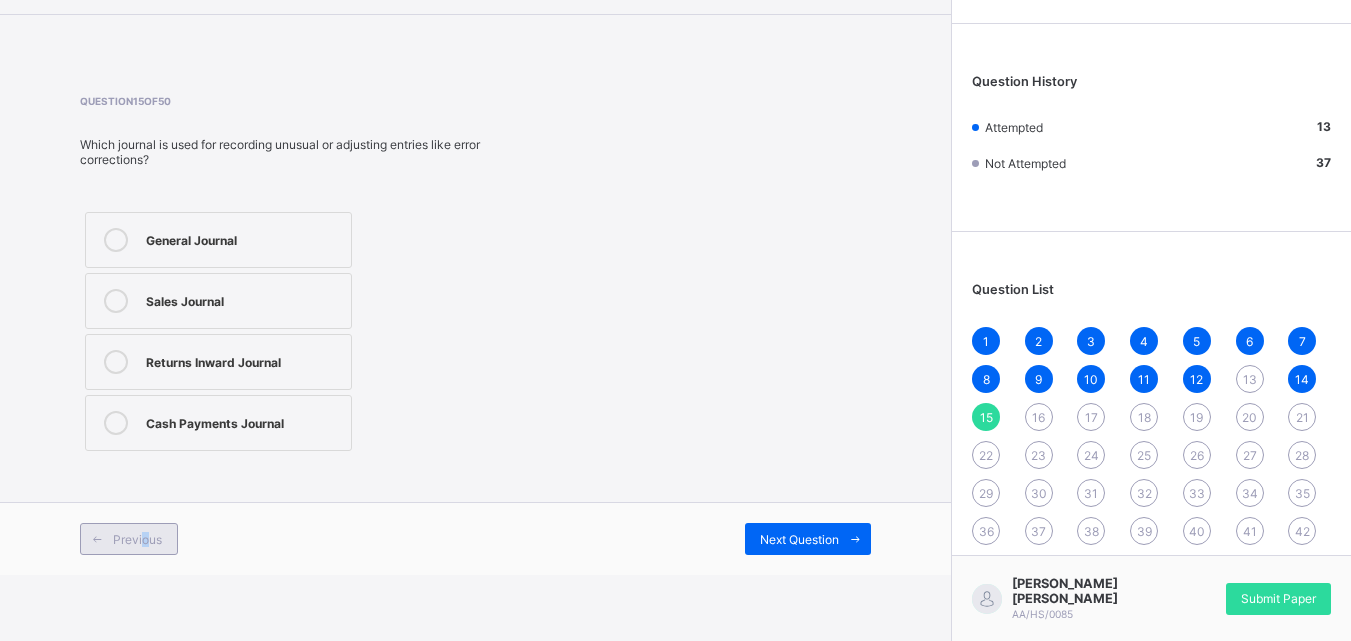 click on "Previous" at bounding box center (129, 539) 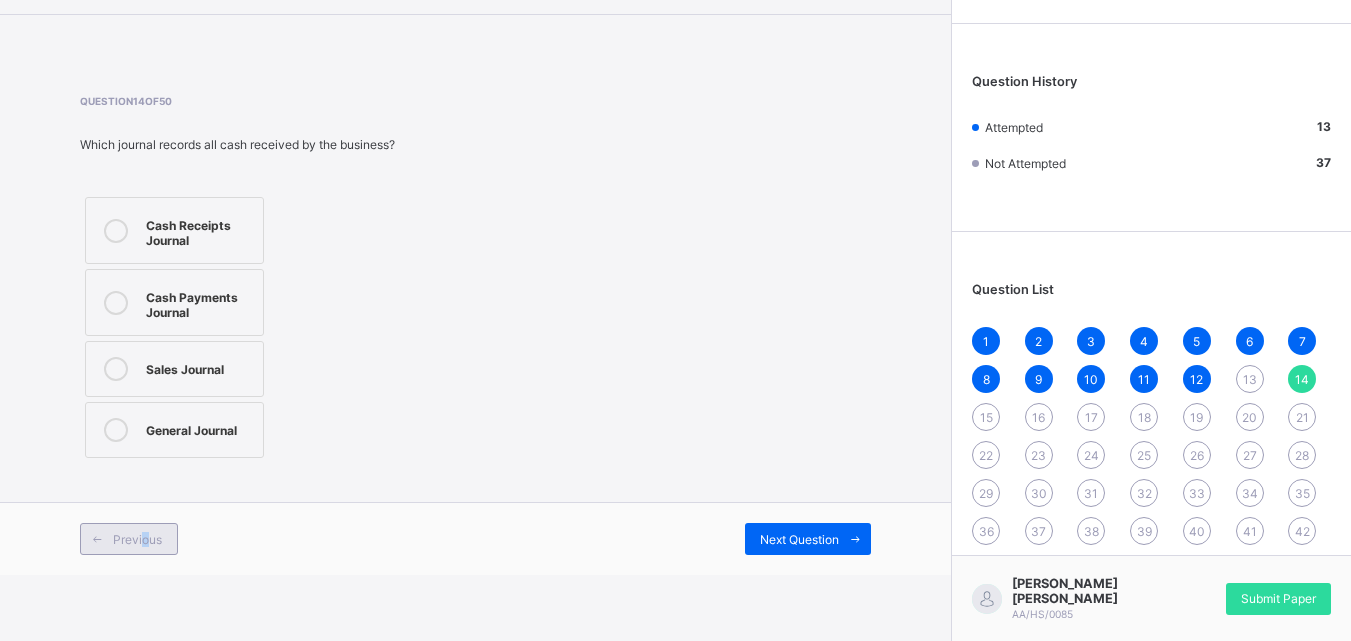 click on "Previous" at bounding box center (129, 539) 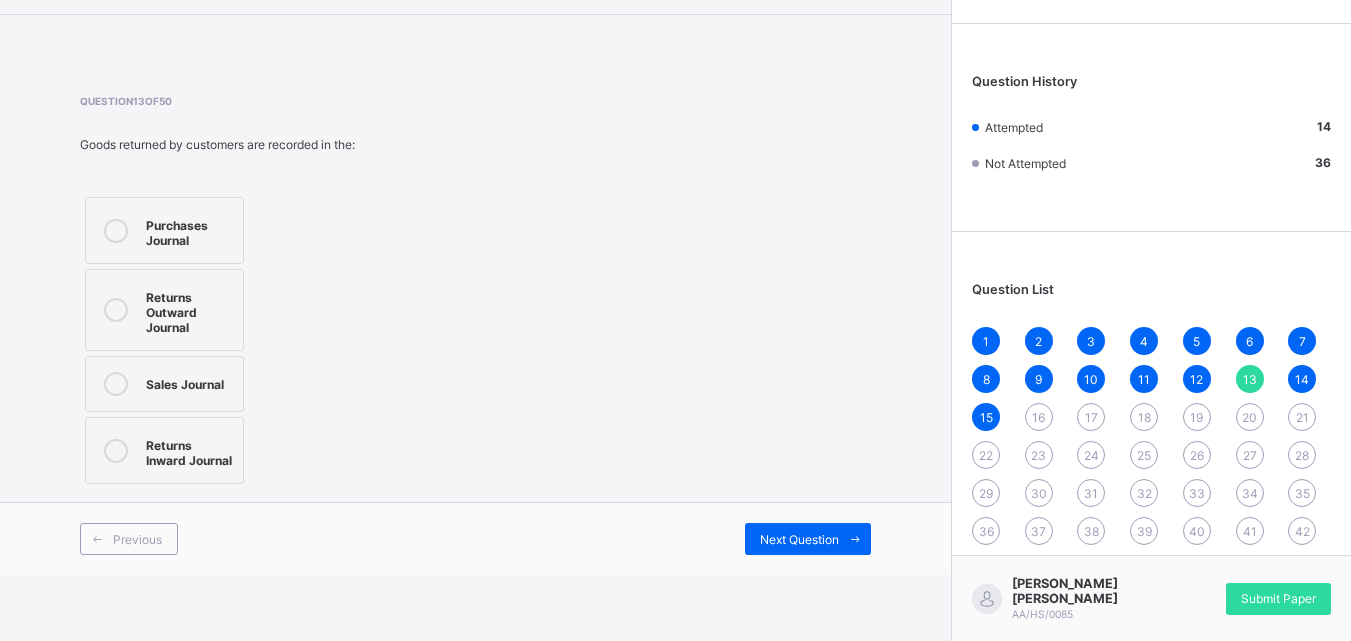 click on "Returns Outward Journal" at bounding box center (189, 310) 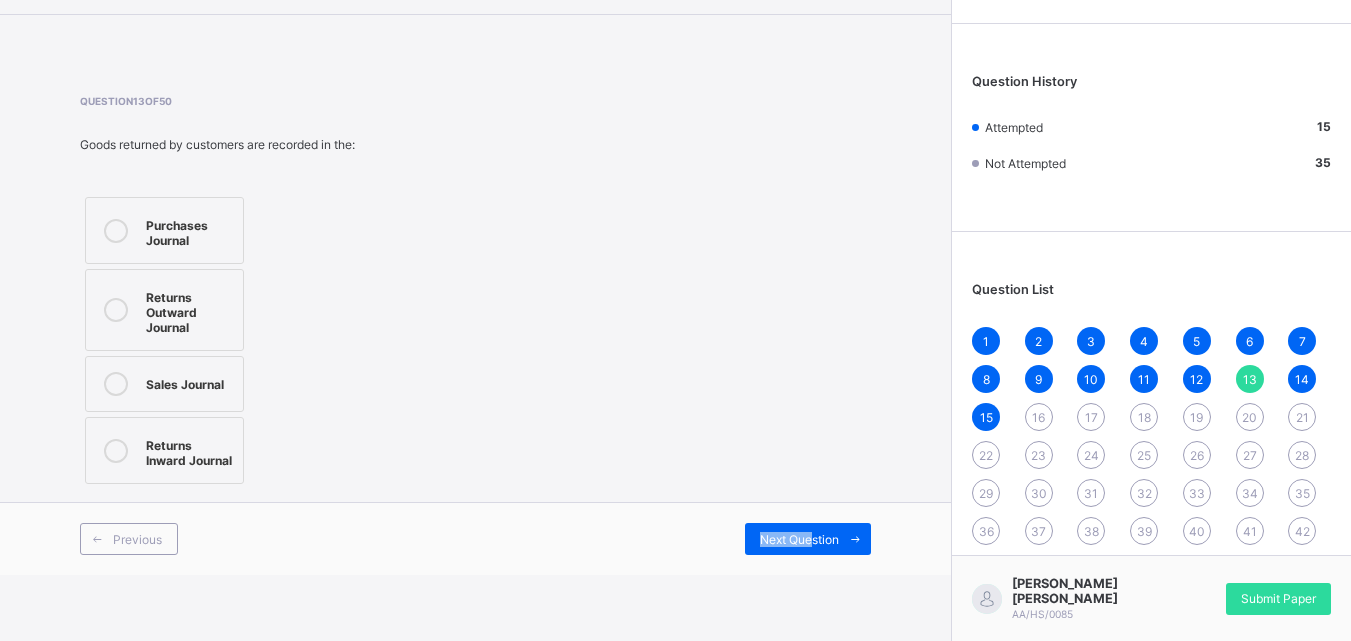 click on "Previous Next Question" at bounding box center (475, 538) 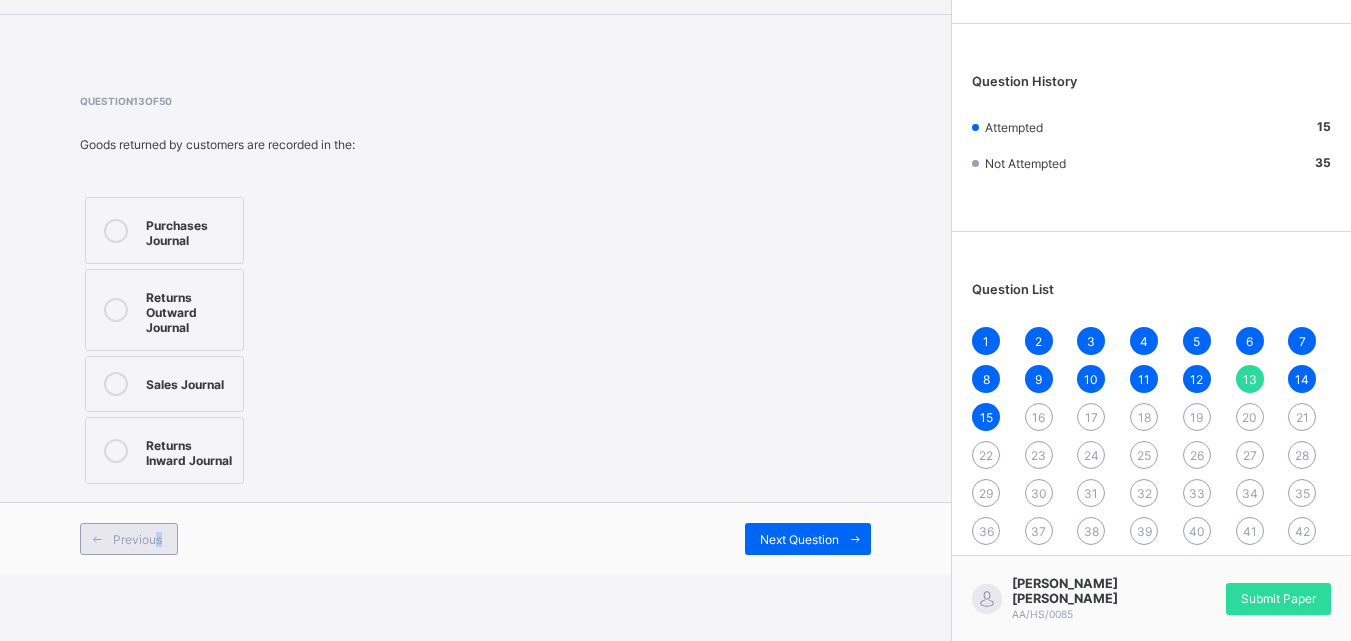 click on "Previous" at bounding box center (129, 539) 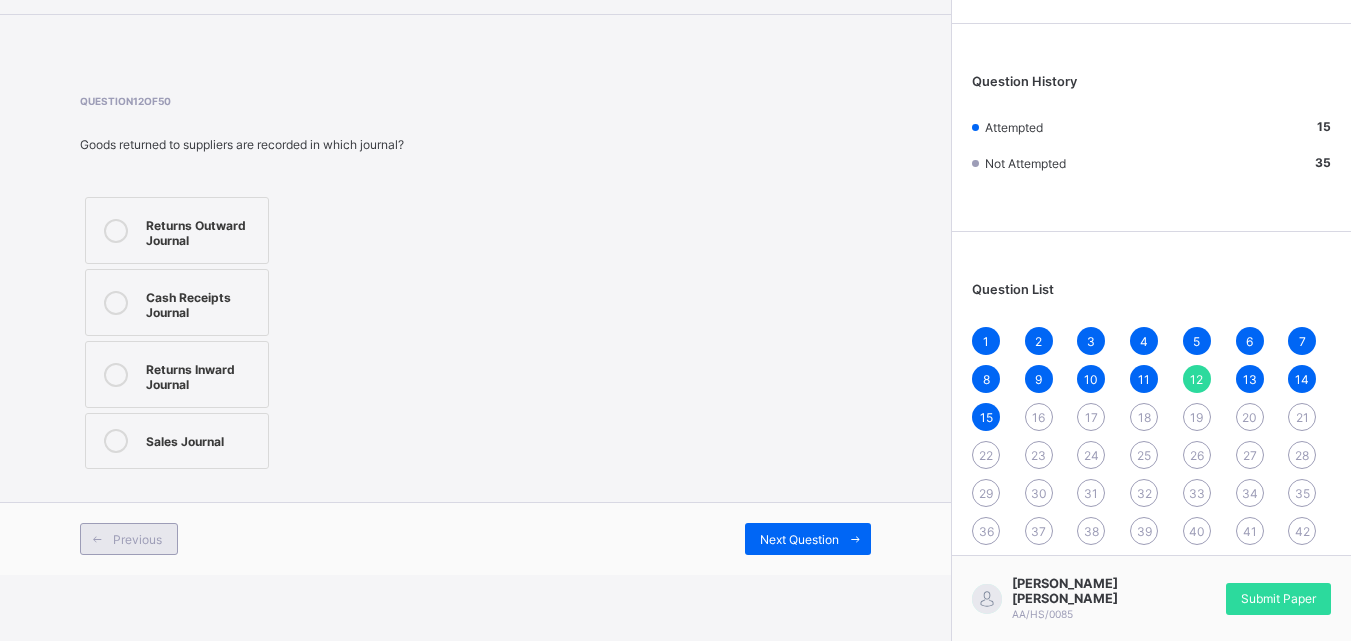 drag, startPoint x: 84, startPoint y: 536, endPoint x: 111, endPoint y: 529, distance: 27.89265 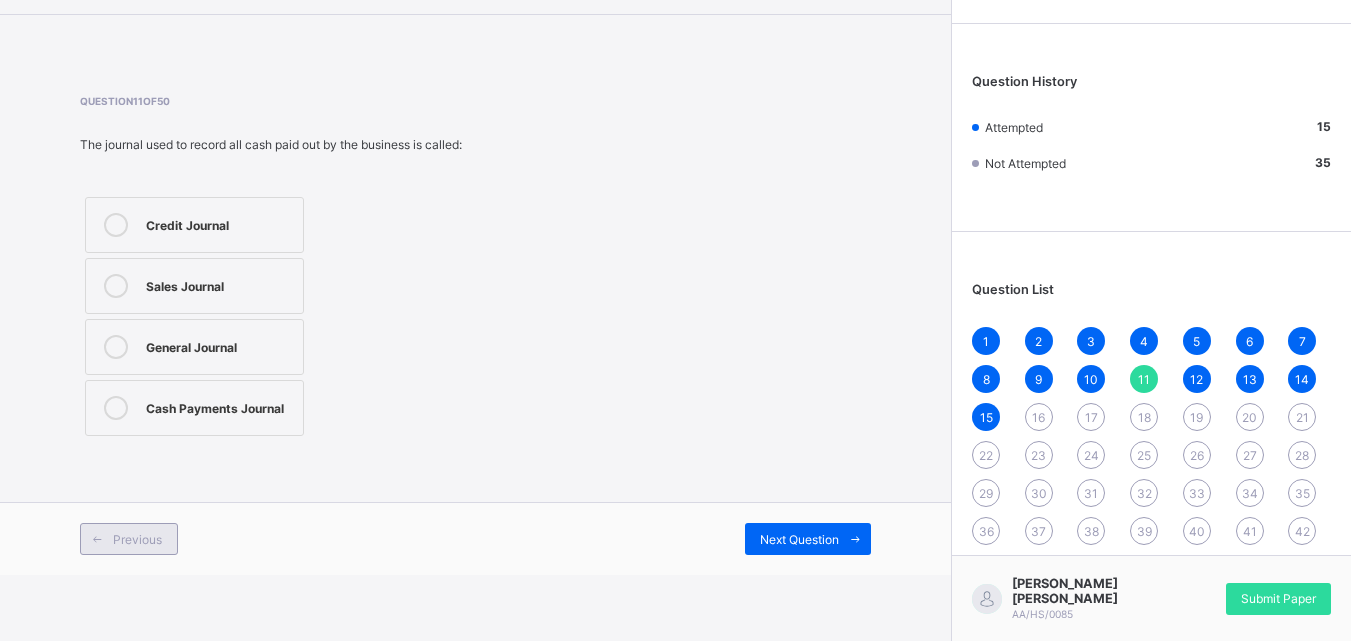 click on "Previous" at bounding box center [137, 539] 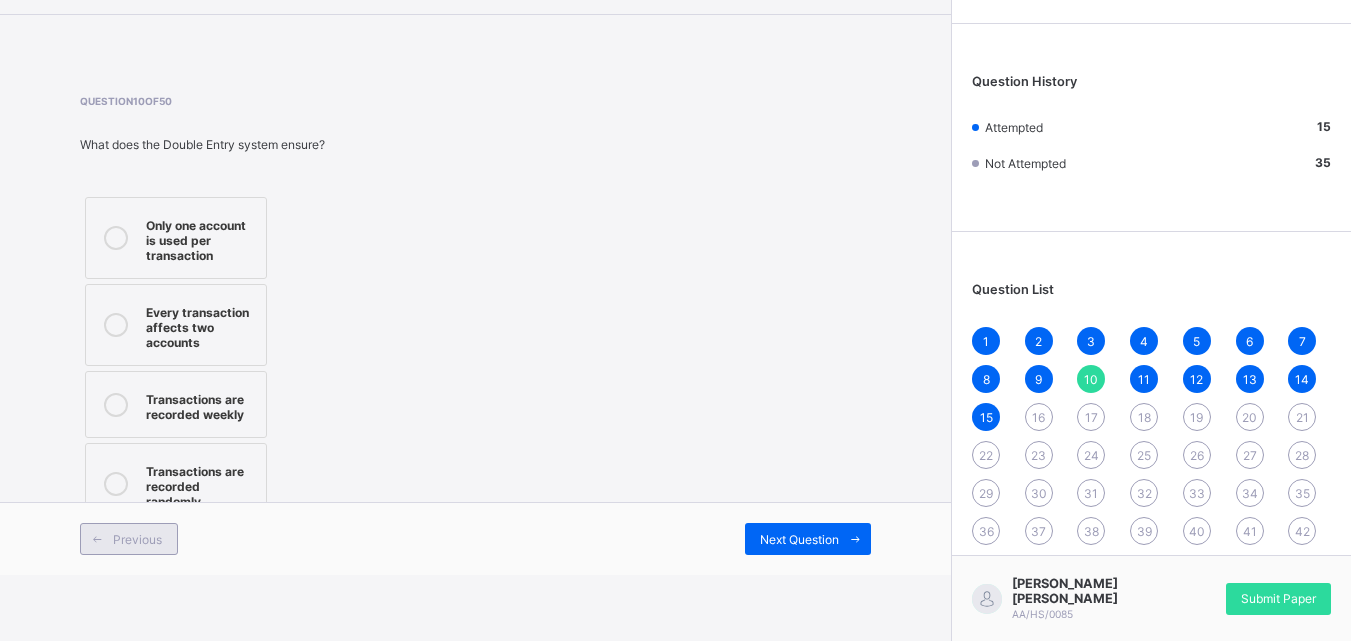 click on "Previous" at bounding box center [129, 539] 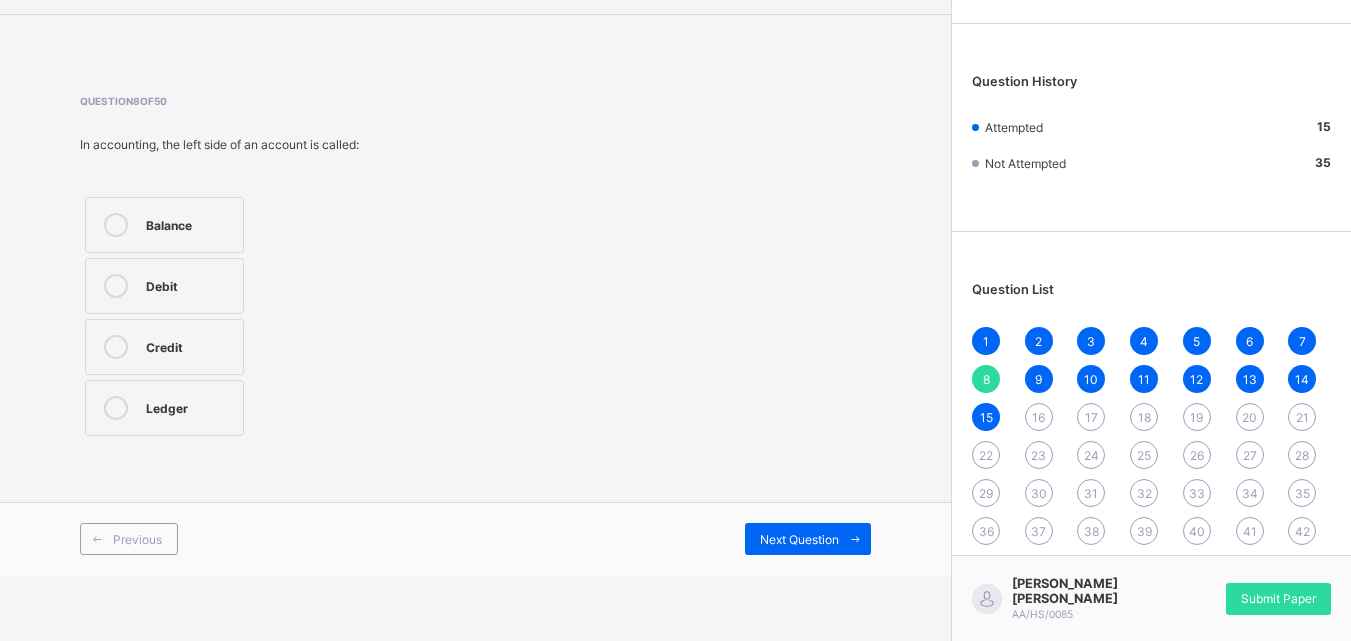 drag, startPoint x: 107, startPoint y: 513, endPoint x: 115, endPoint y: 522, distance: 12.0415945 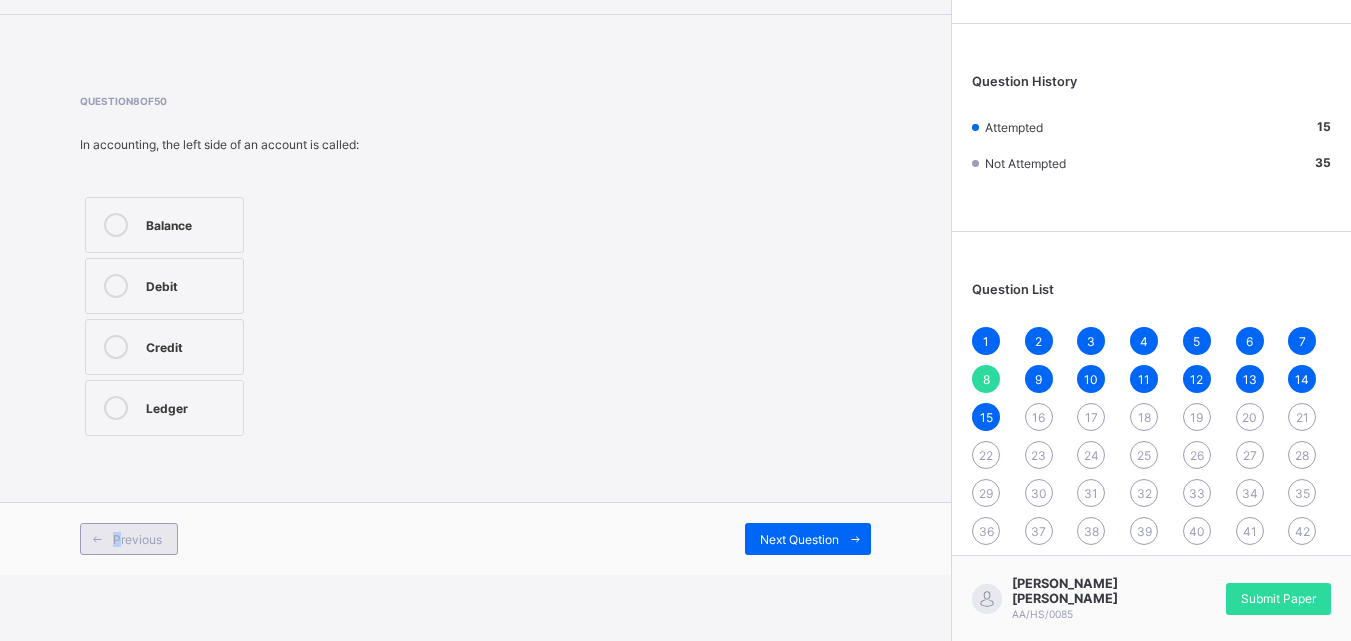 drag, startPoint x: 121, startPoint y: 528, endPoint x: 115, endPoint y: 547, distance: 19.924858 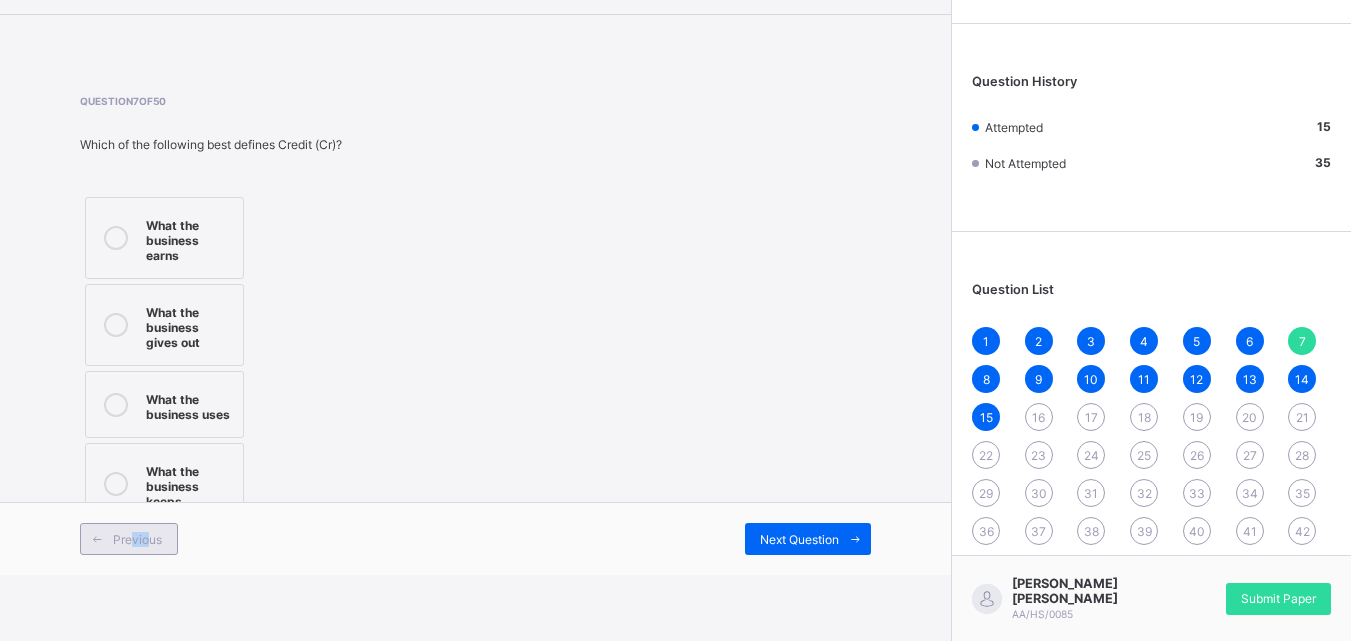 drag, startPoint x: 129, startPoint y: 542, endPoint x: 146, endPoint y: 543, distance: 17.029387 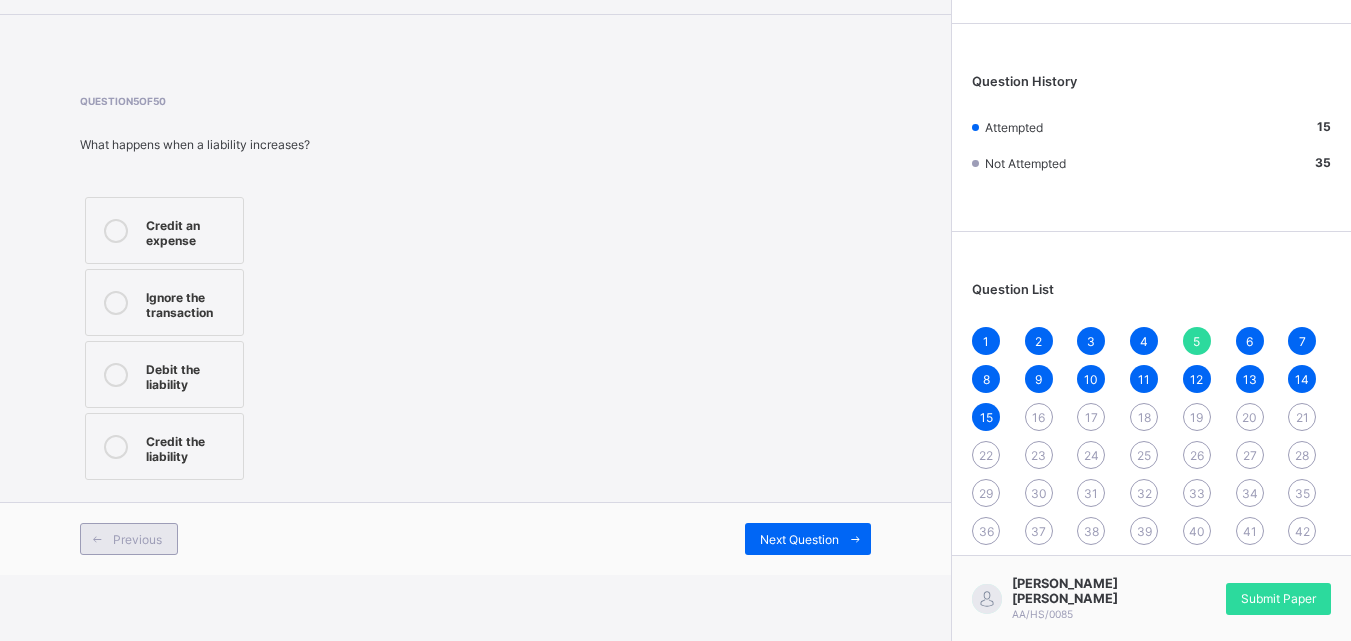 click on "Previous" at bounding box center [137, 539] 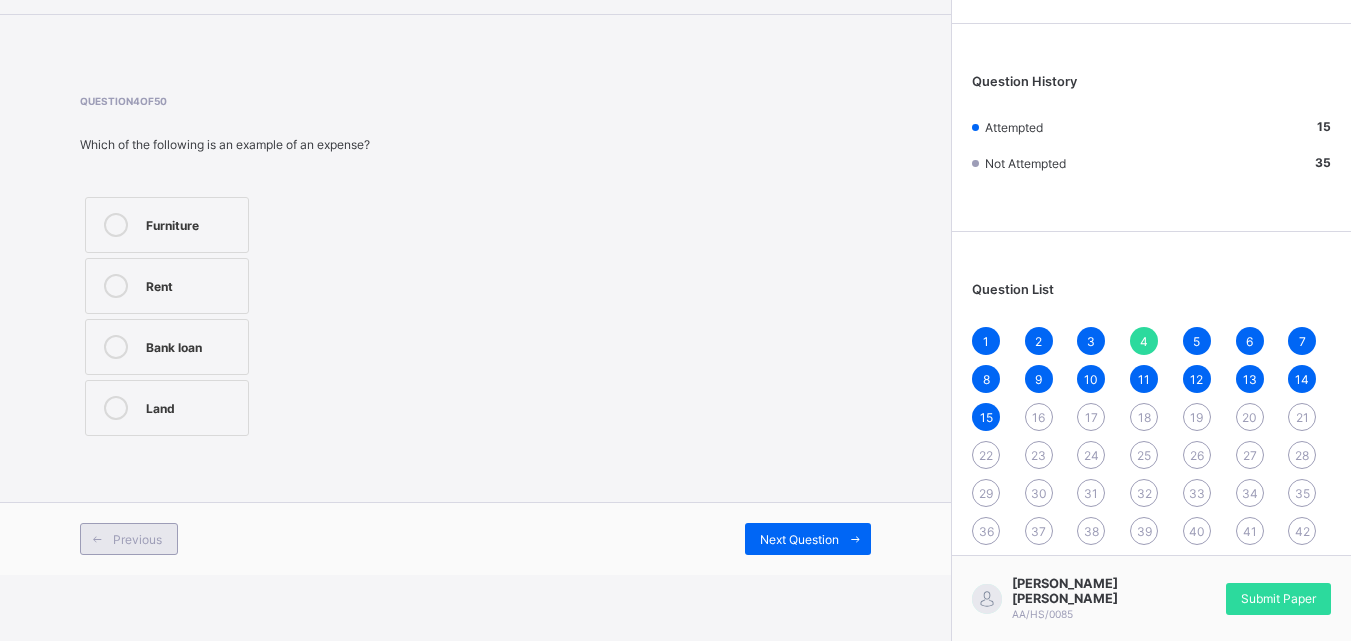 click on "Previous" at bounding box center (137, 539) 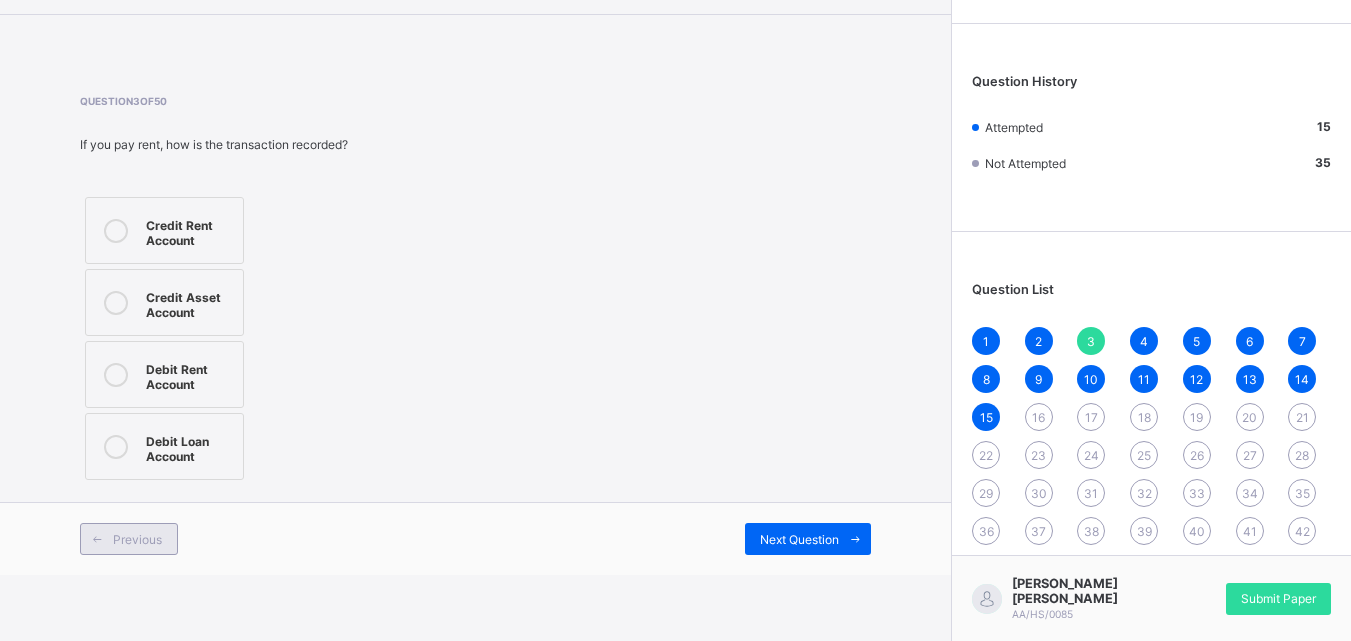 click on "Previous" at bounding box center [137, 539] 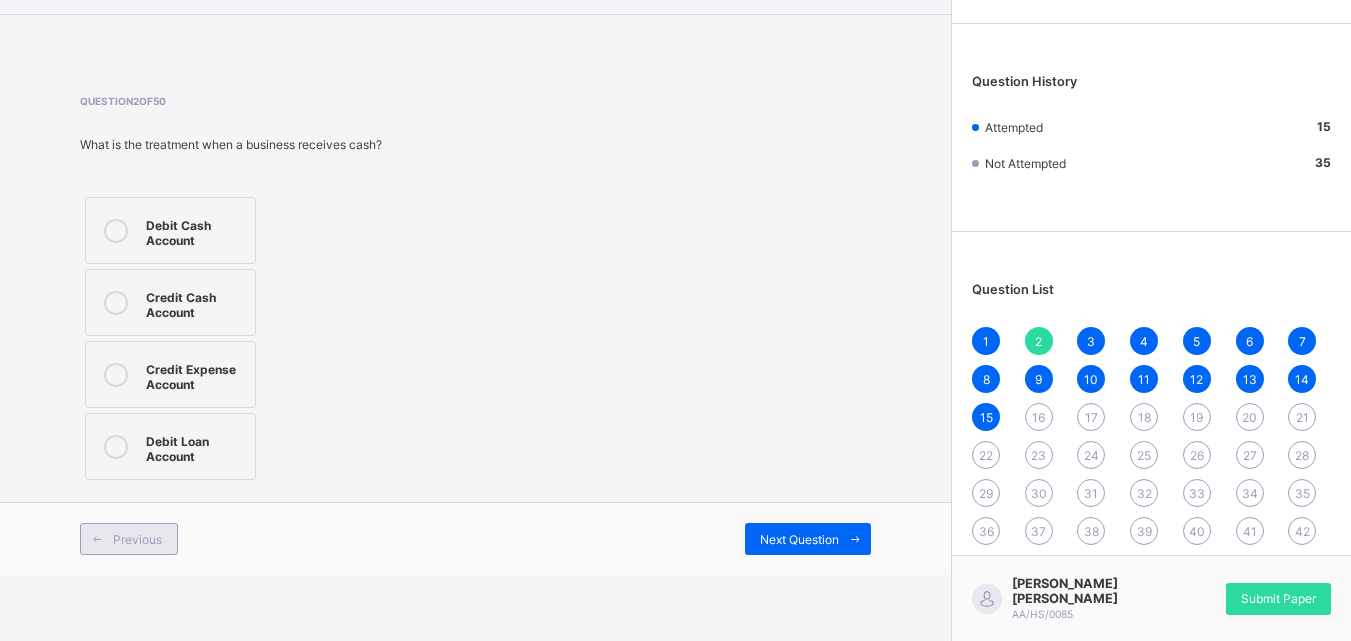 click on "Previous" at bounding box center [137, 539] 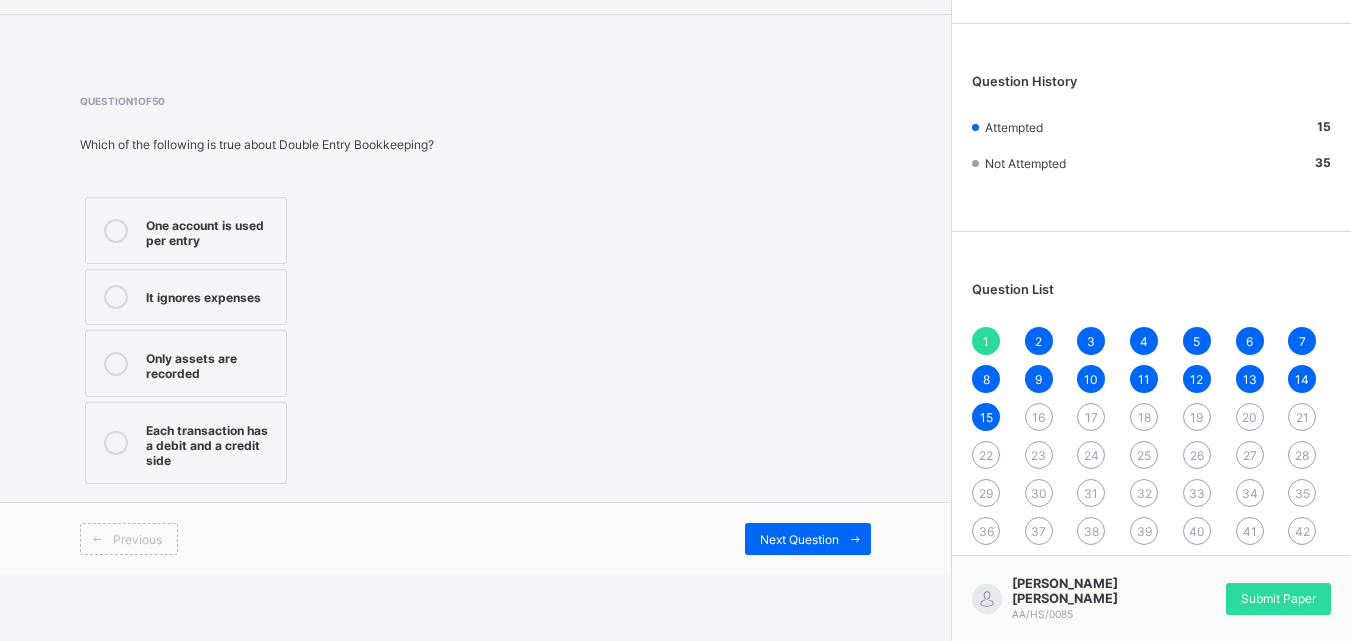 drag, startPoint x: 165, startPoint y: 518, endPoint x: 118, endPoint y: 532, distance: 49.0408 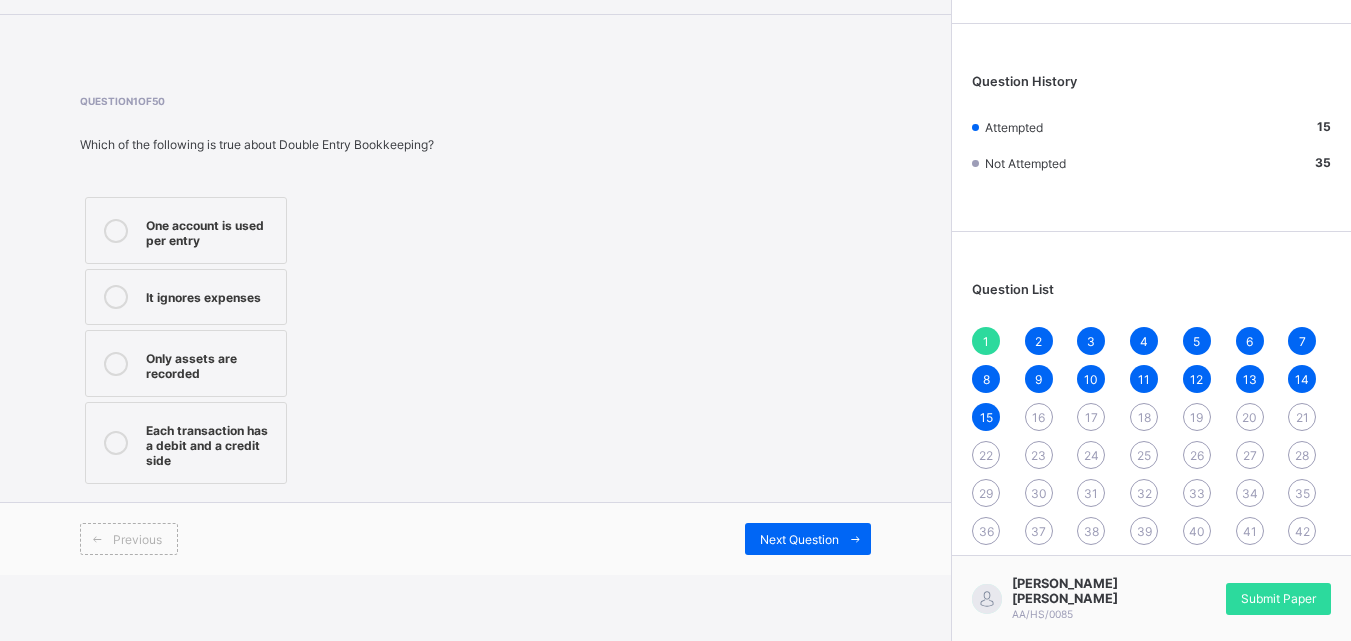 click on "16" at bounding box center [1039, 417] 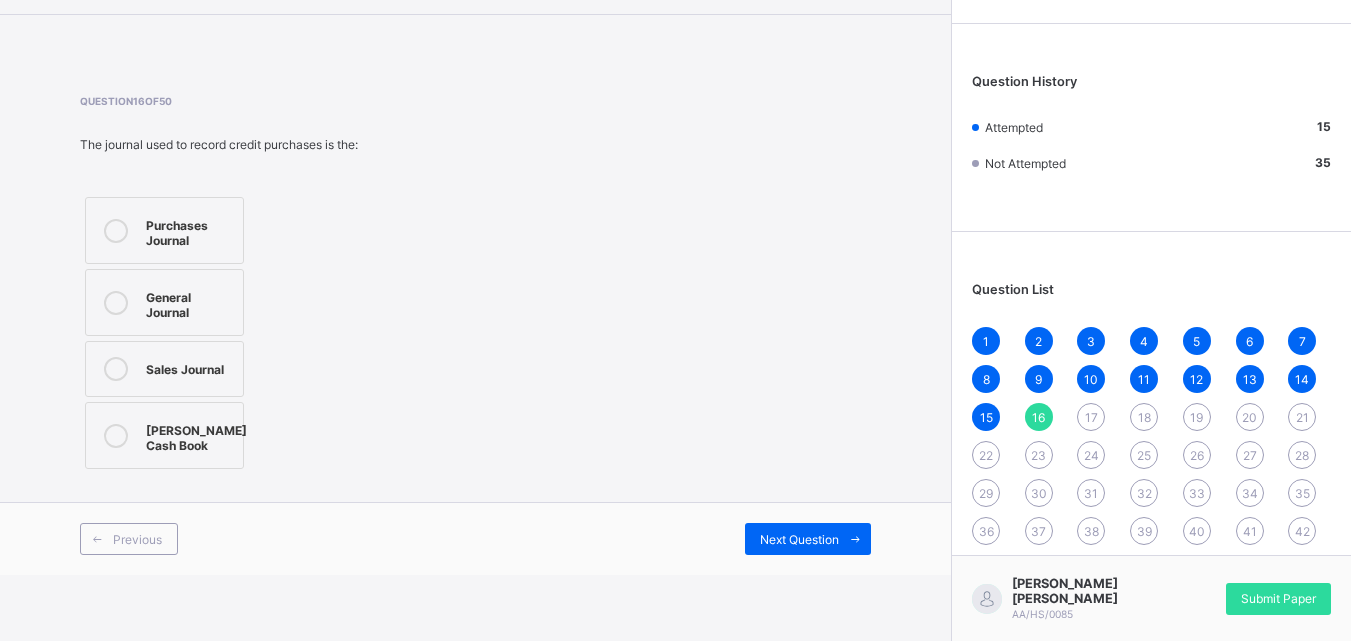 click on "Purchases Journal" at bounding box center (189, 230) 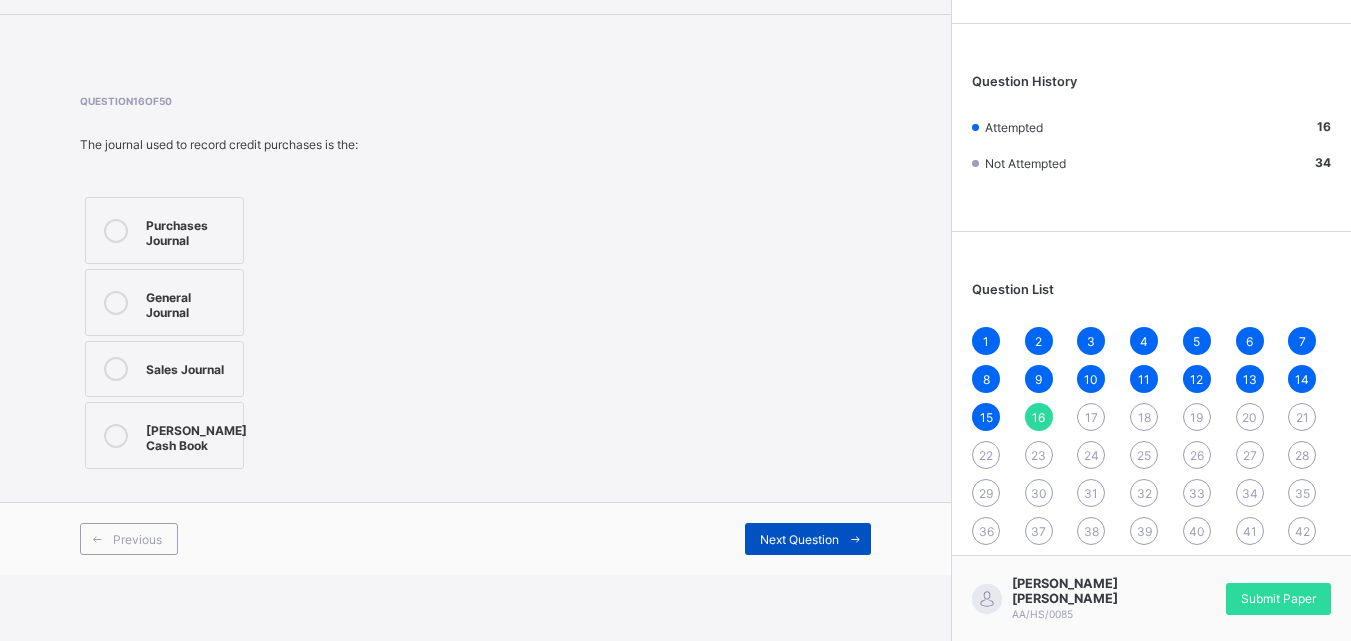 drag, startPoint x: 865, startPoint y: 537, endPoint x: 851, endPoint y: 529, distance: 16.124516 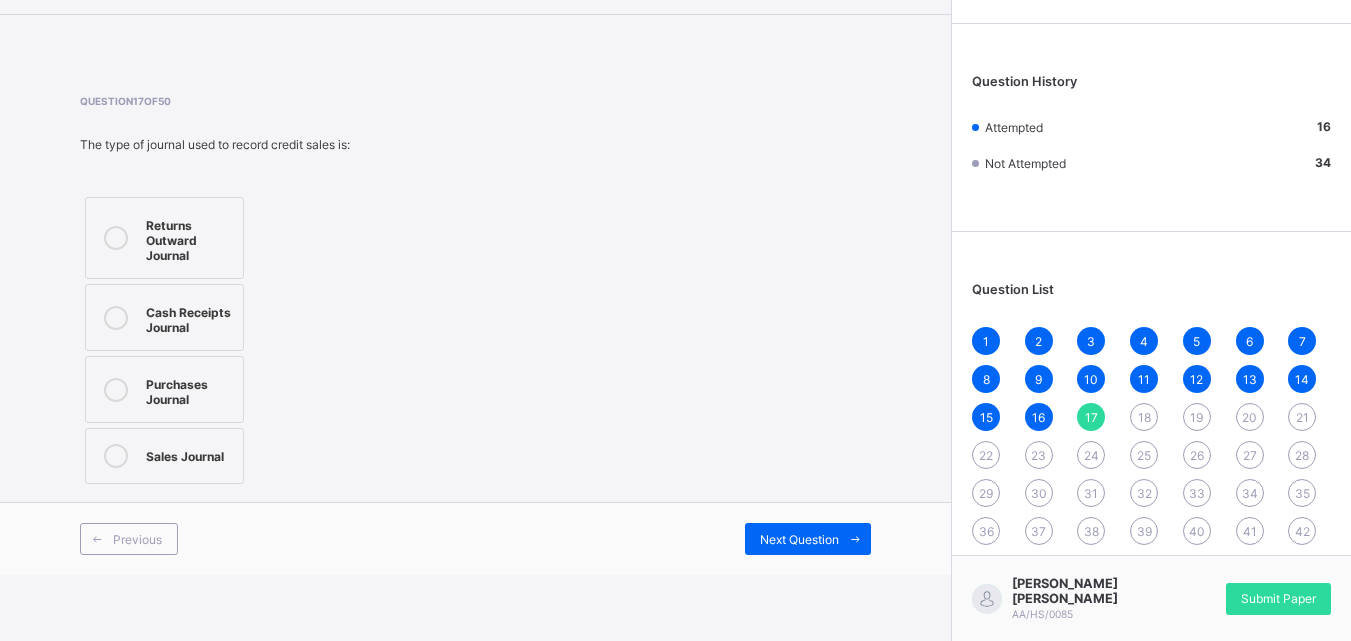 click on "Returns Outward Journal" at bounding box center [189, 238] 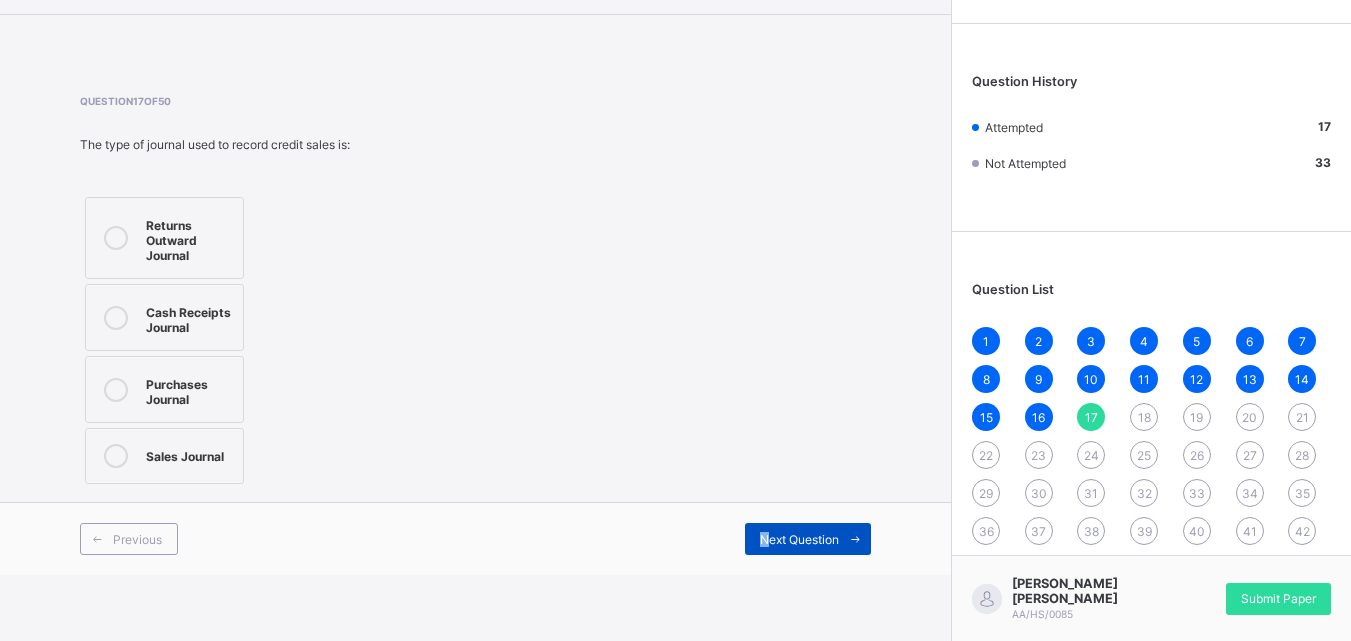 drag, startPoint x: 804, startPoint y: 514, endPoint x: 773, endPoint y: 536, distance: 38.013157 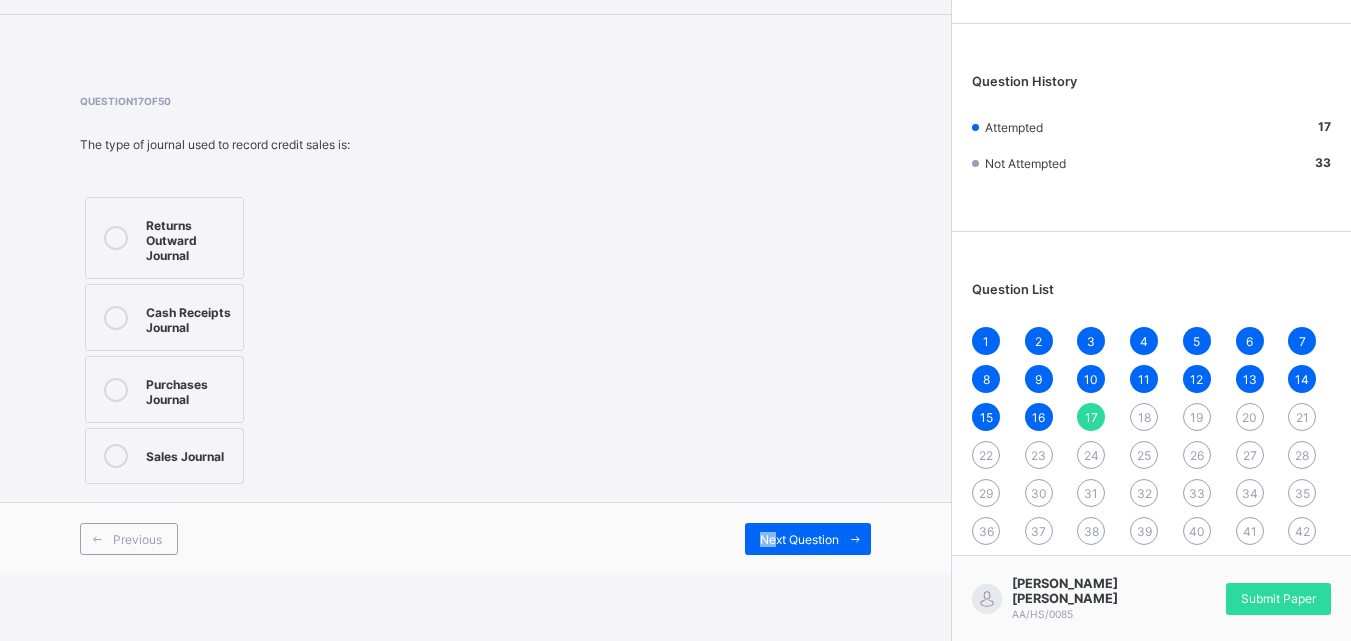 click on "Previous Next Question" at bounding box center (475, 538) 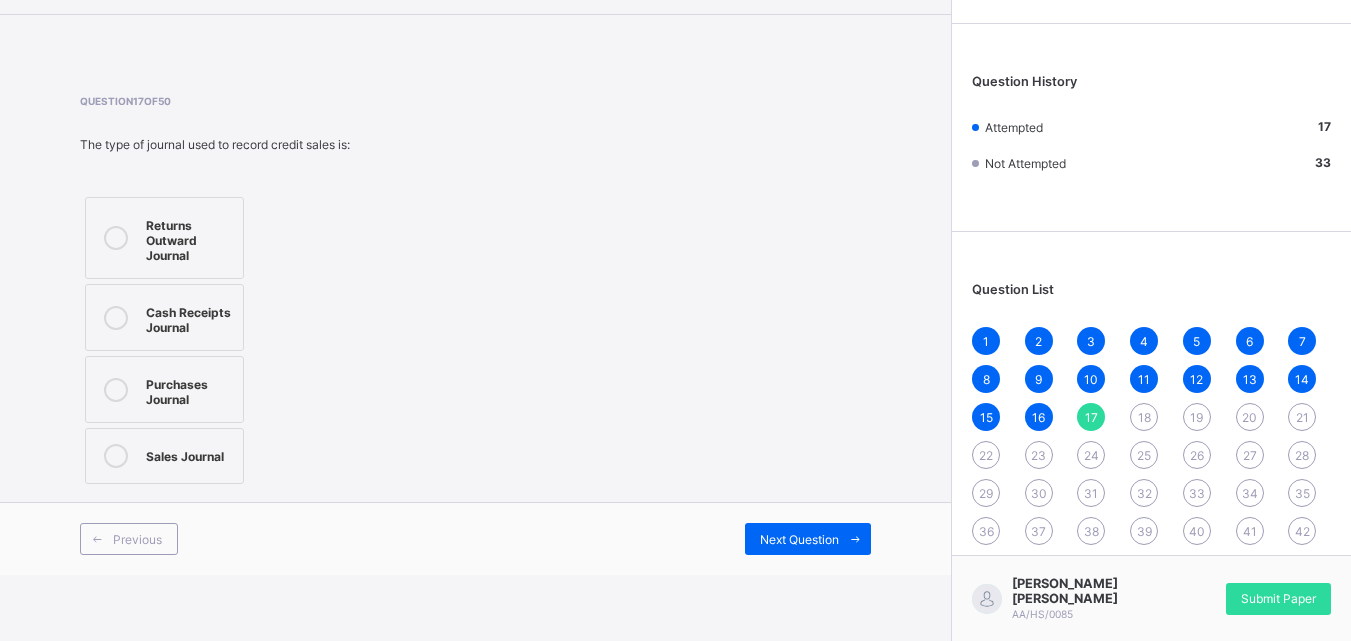 drag, startPoint x: 783, startPoint y: 510, endPoint x: 798, endPoint y: 508, distance: 15.132746 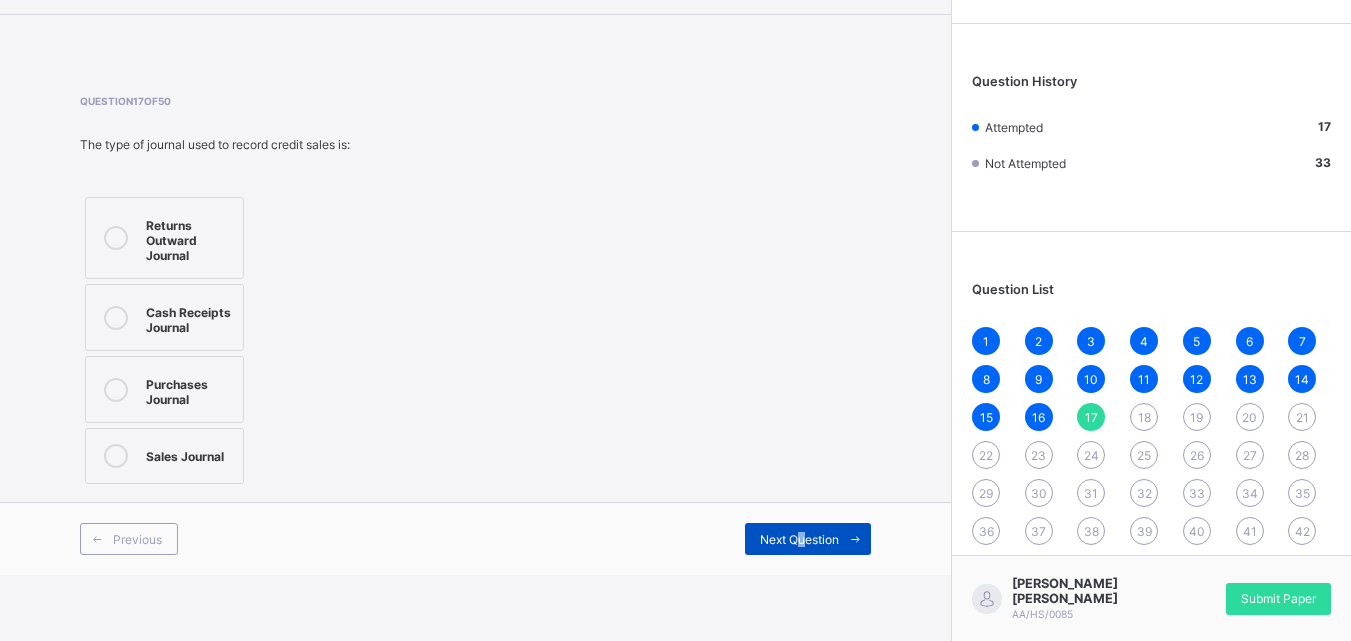 drag, startPoint x: 819, startPoint y: 540, endPoint x: 804, endPoint y: 532, distance: 17 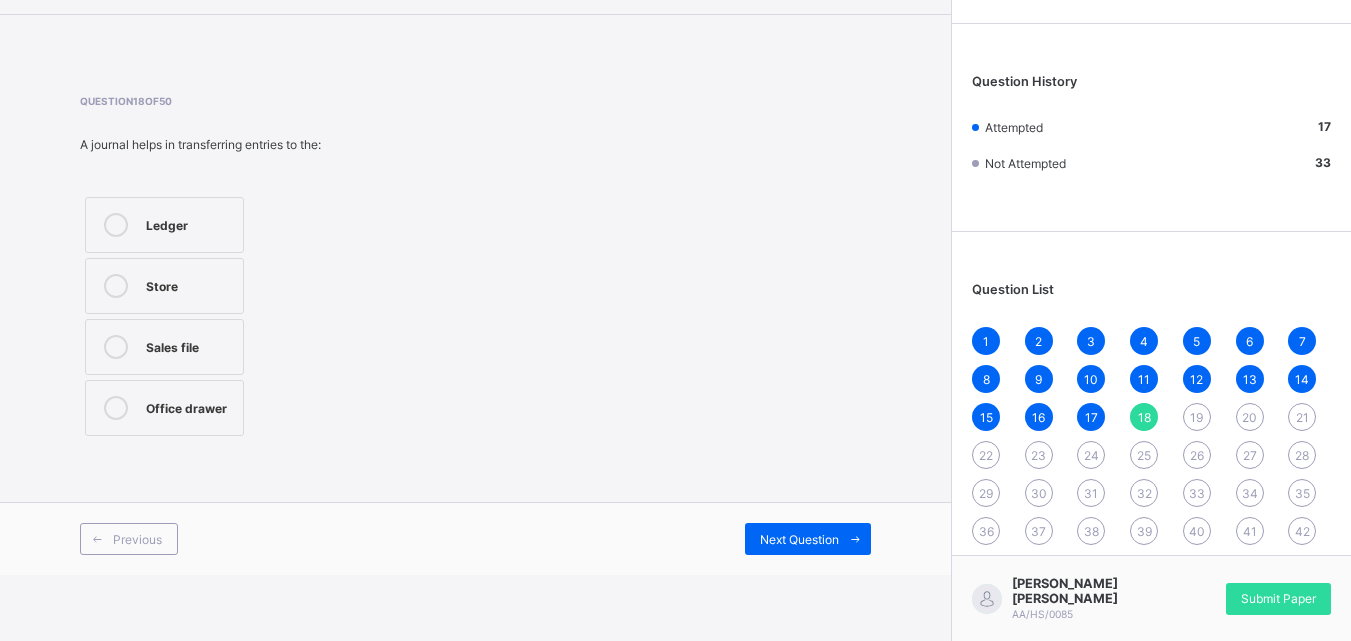click on "Ledger" at bounding box center [189, 223] 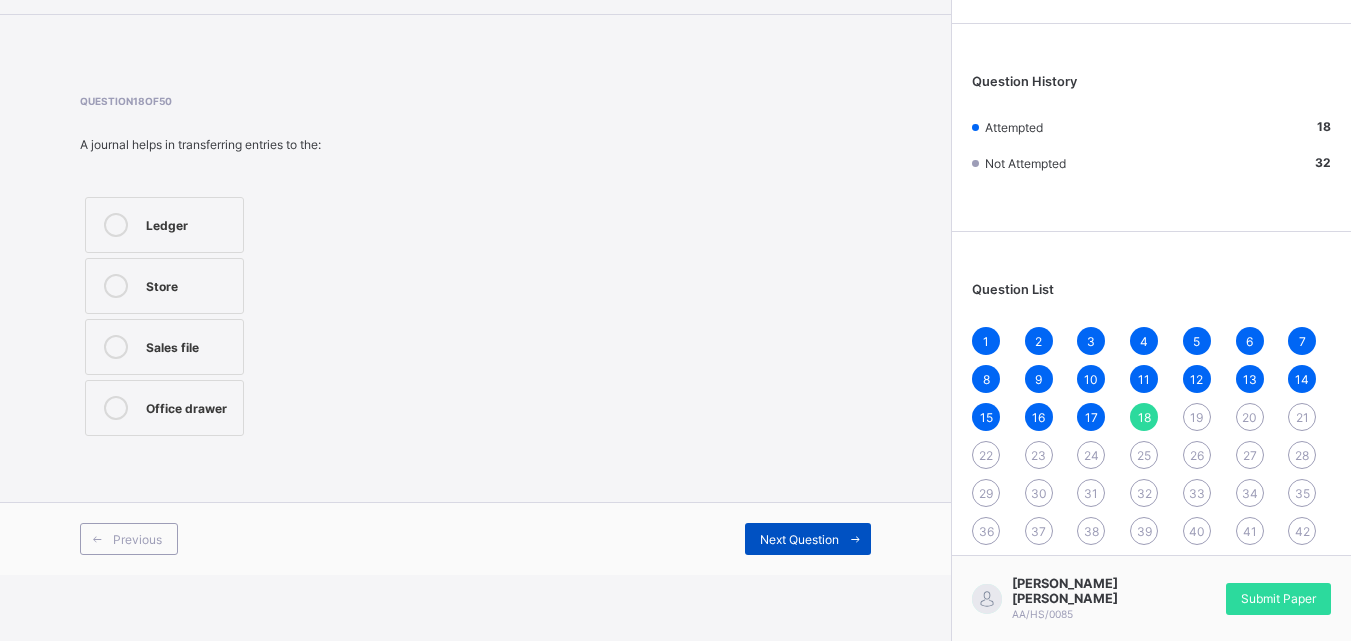 click on "Next Question" at bounding box center [808, 539] 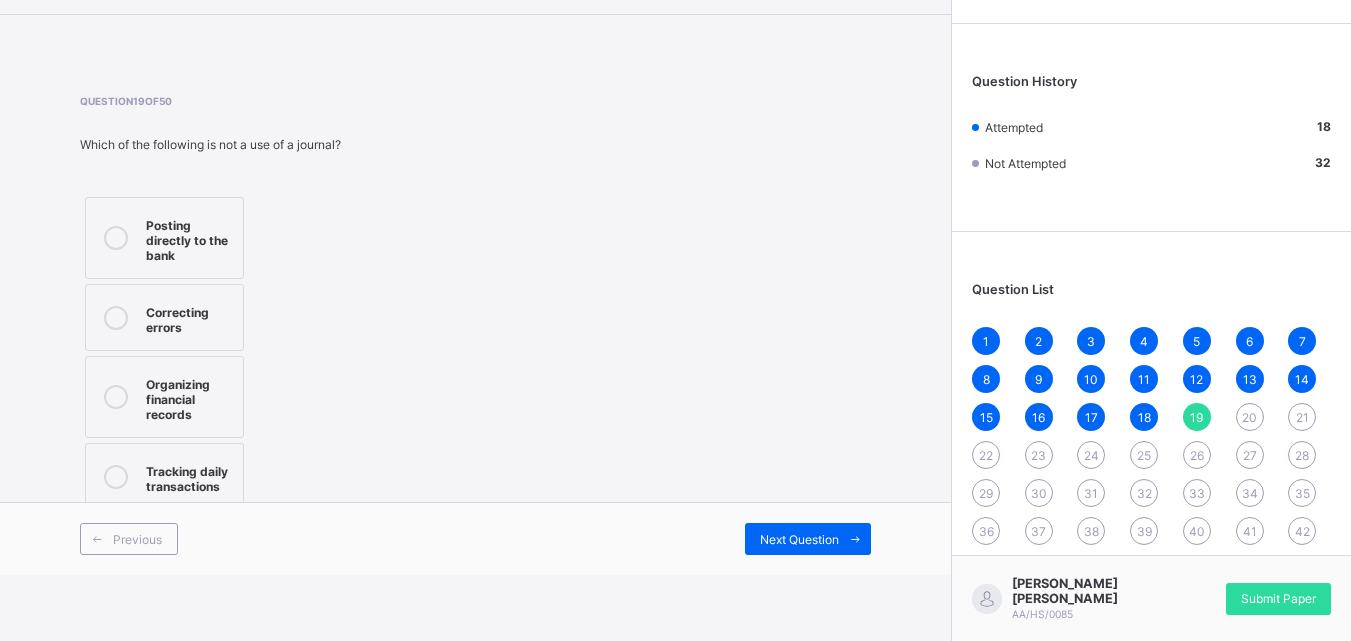 click on "Organizing financial records" at bounding box center [164, 397] 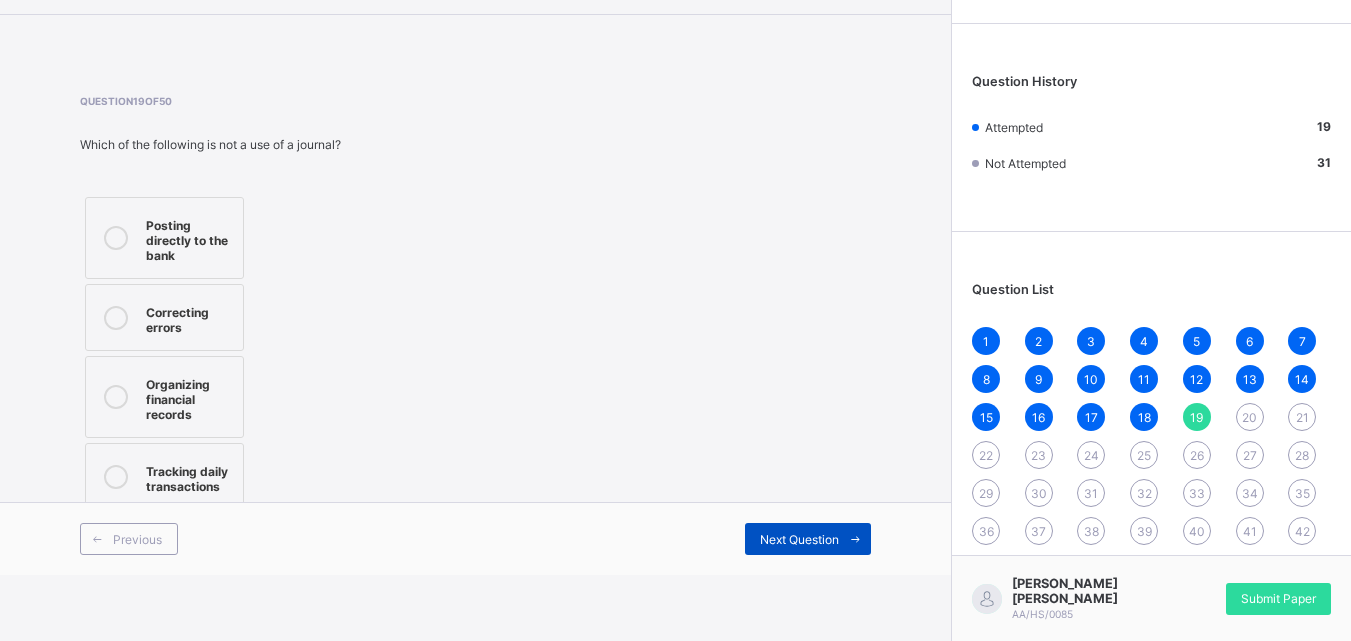 click on "Next Question" at bounding box center [808, 539] 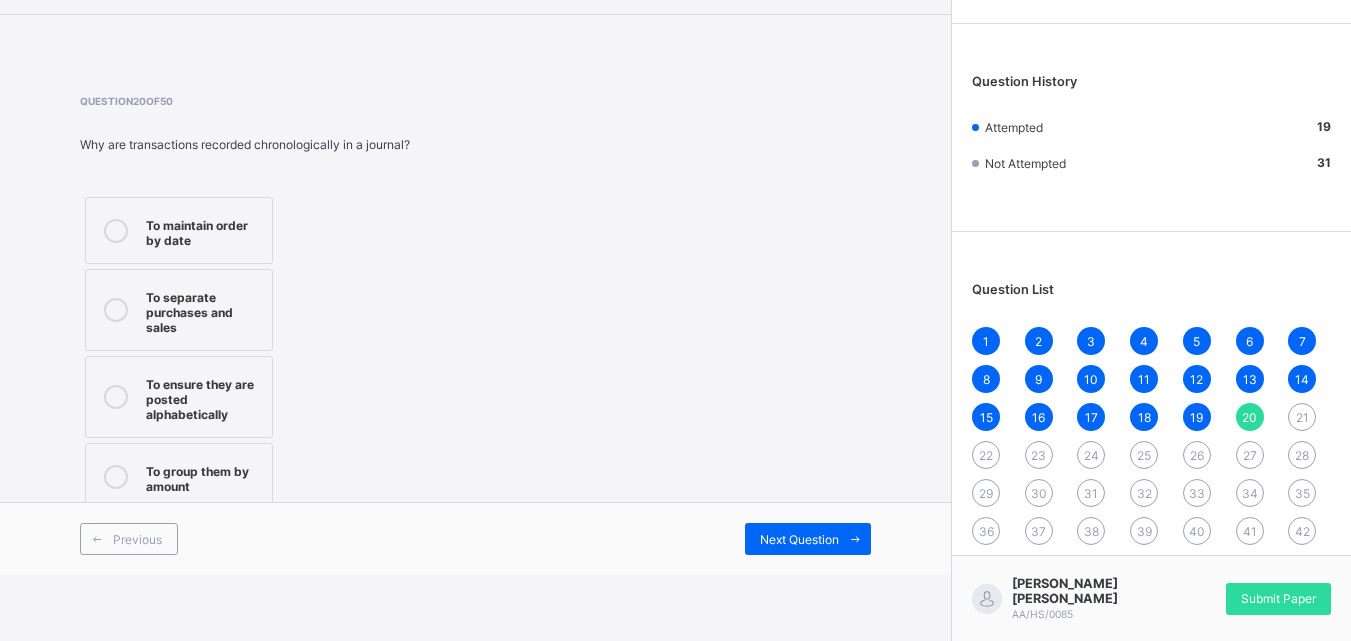 click on "To separate purchases and sales" at bounding box center [204, 310] 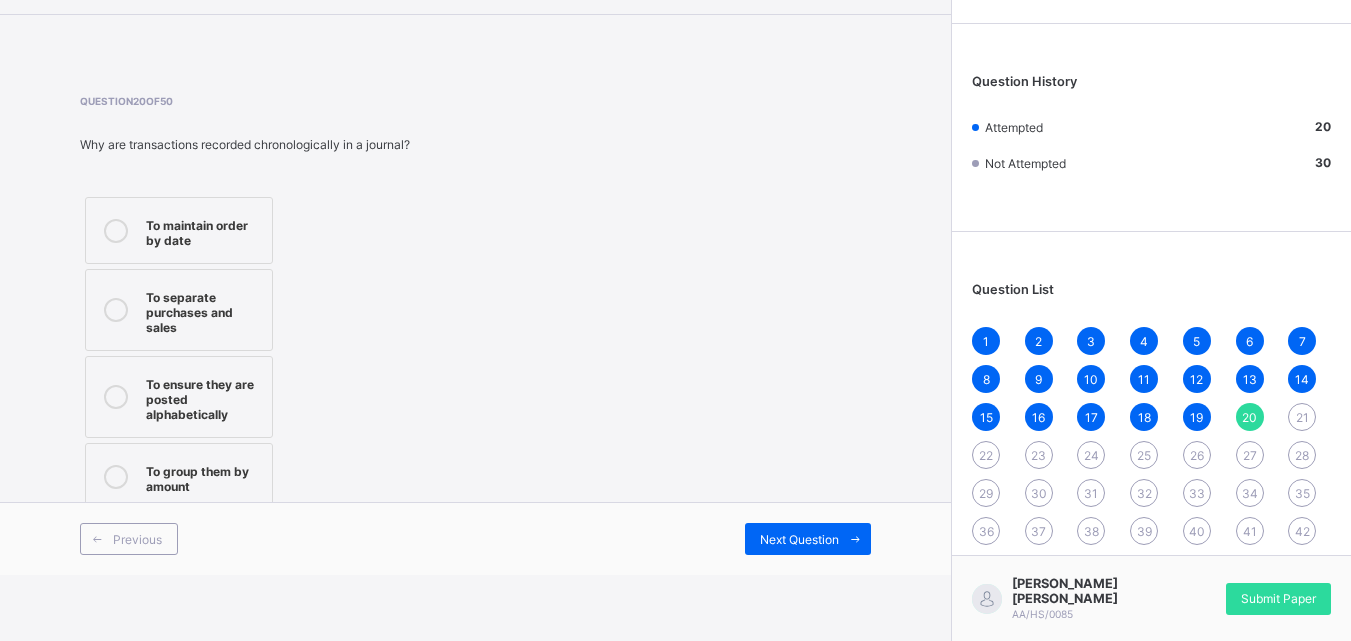 click on "Previous Next Question" at bounding box center [475, 538] 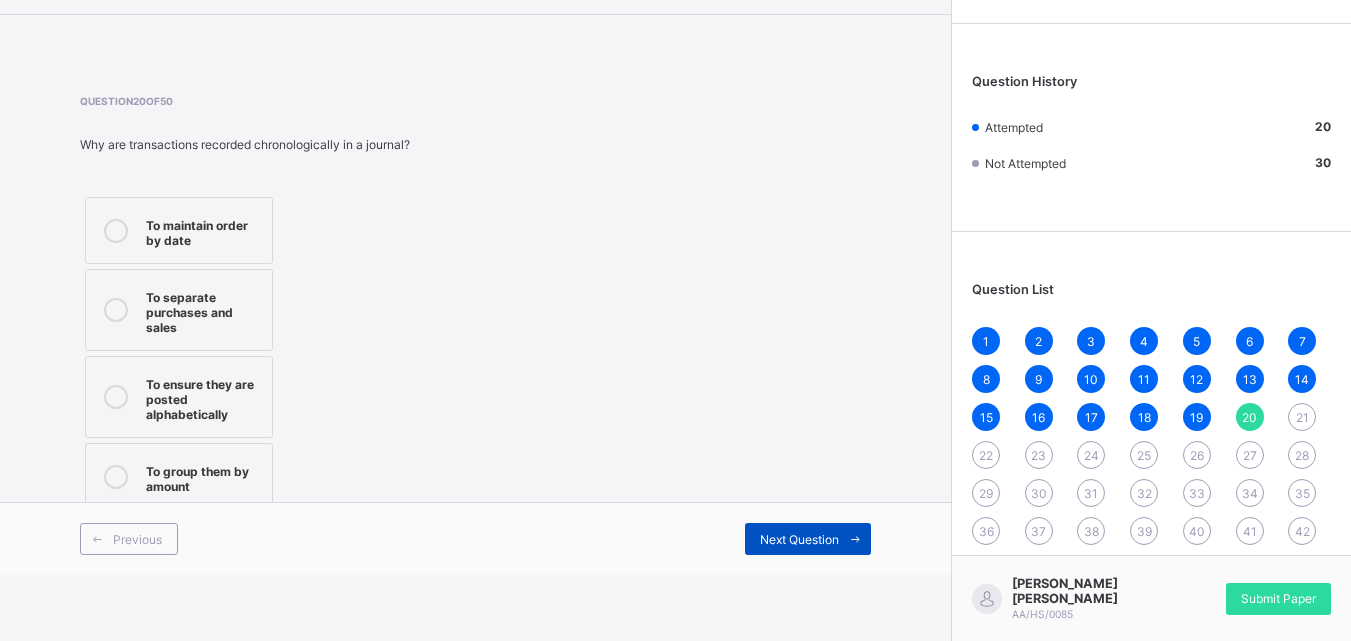 click at bounding box center [855, 539] 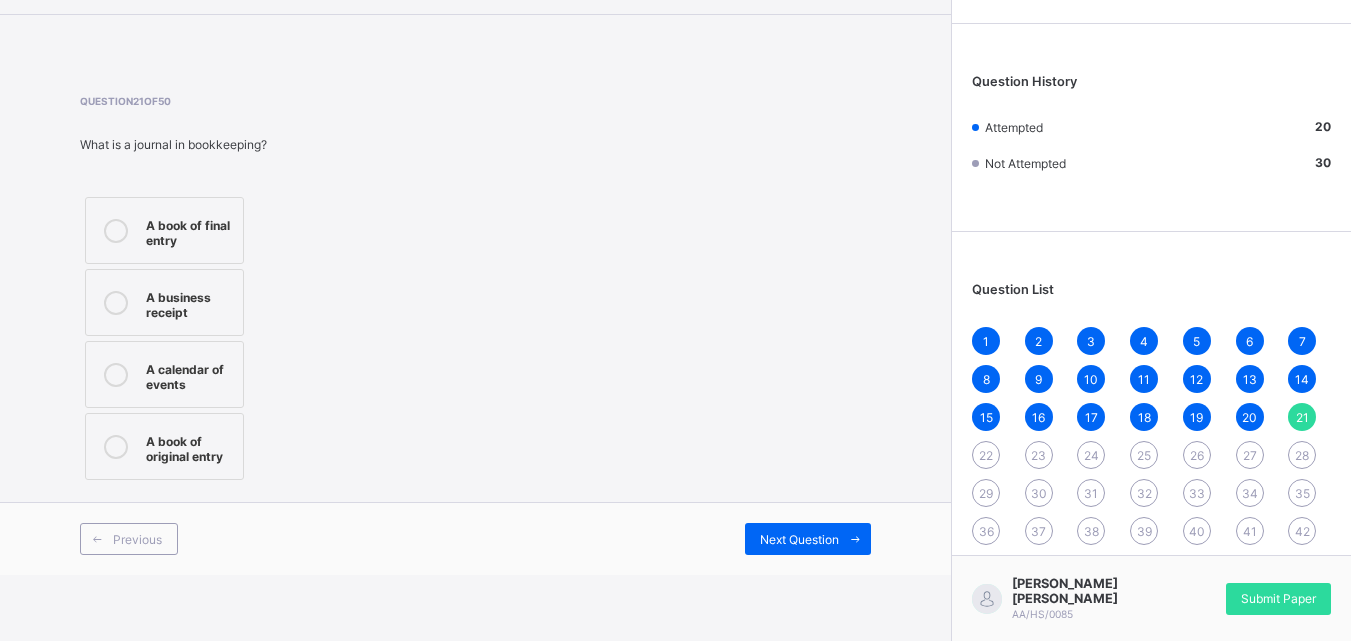 click on "A book of original entry" at bounding box center [164, 446] 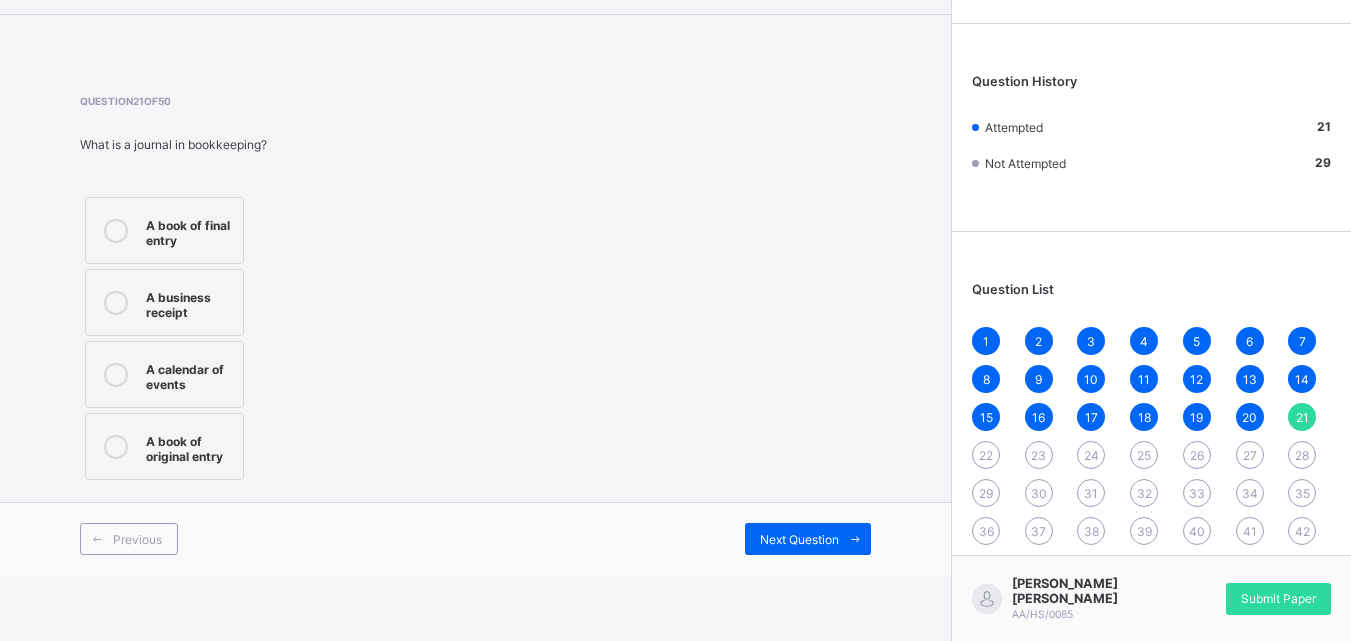 click on "Previous Next Question" at bounding box center (475, 538) 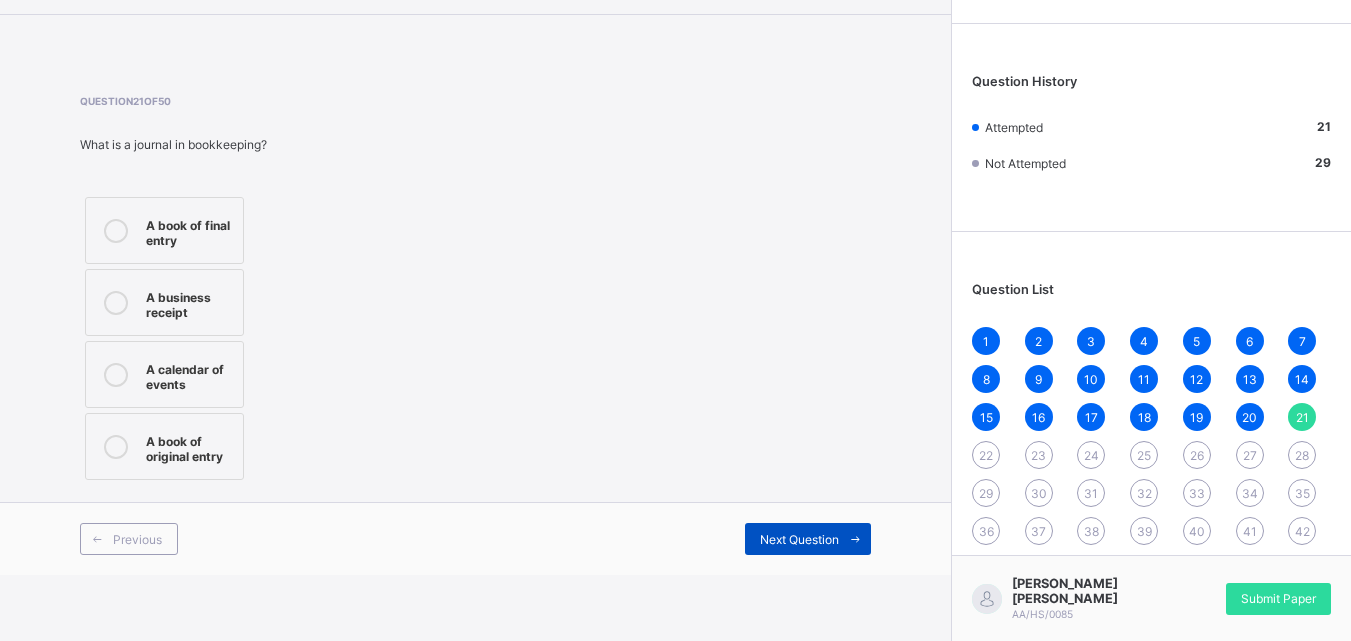 click at bounding box center [855, 539] 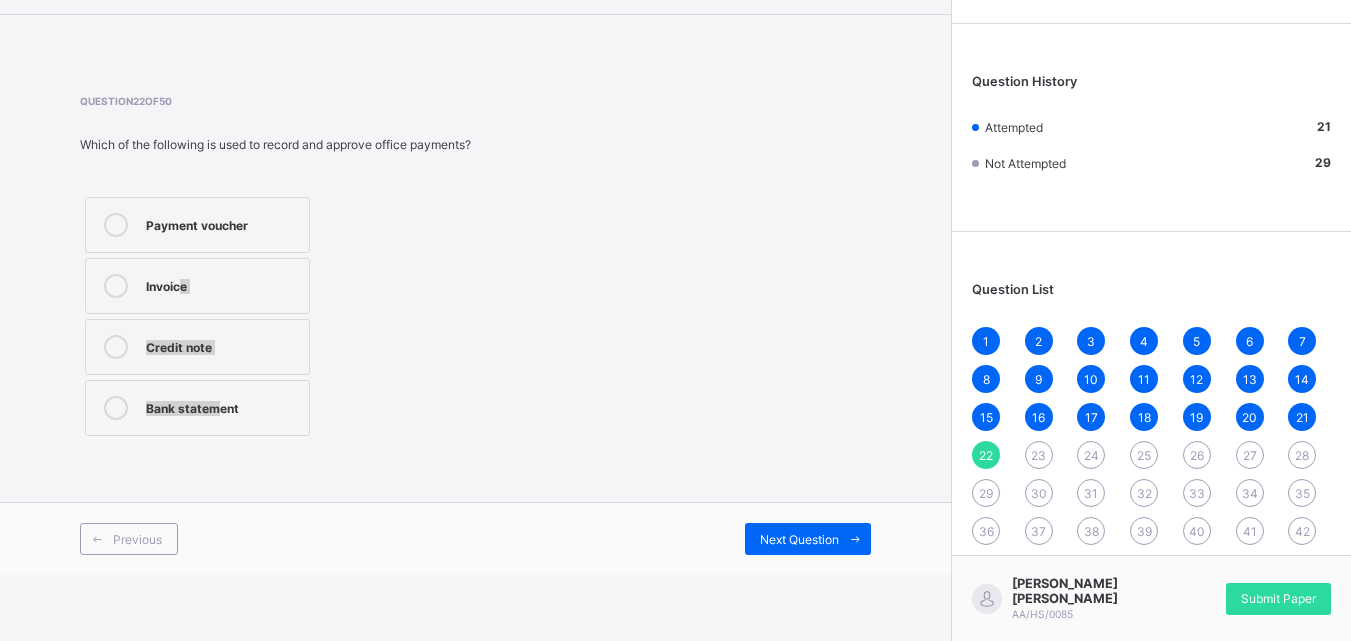 drag, startPoint x: 185, startPoint y: 324, endPoint x: 222, endPoint y: 476, distance: 156.43849 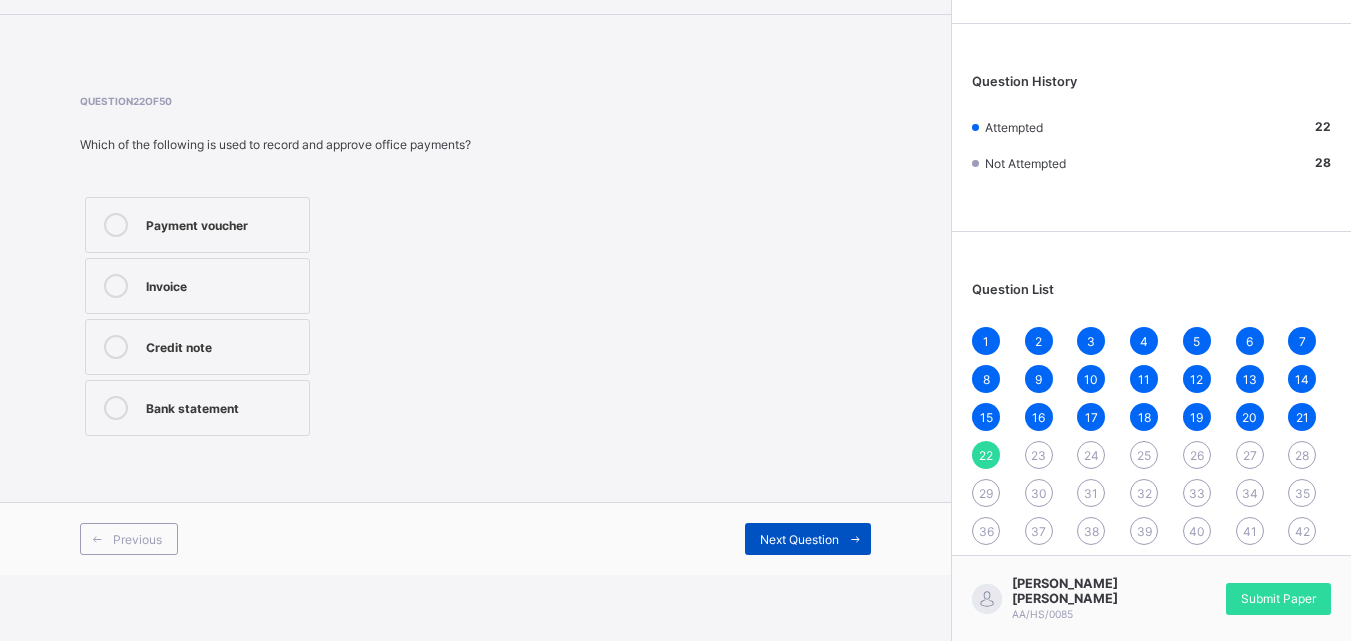 click on "Next Question" at bounding box center (799, 539) 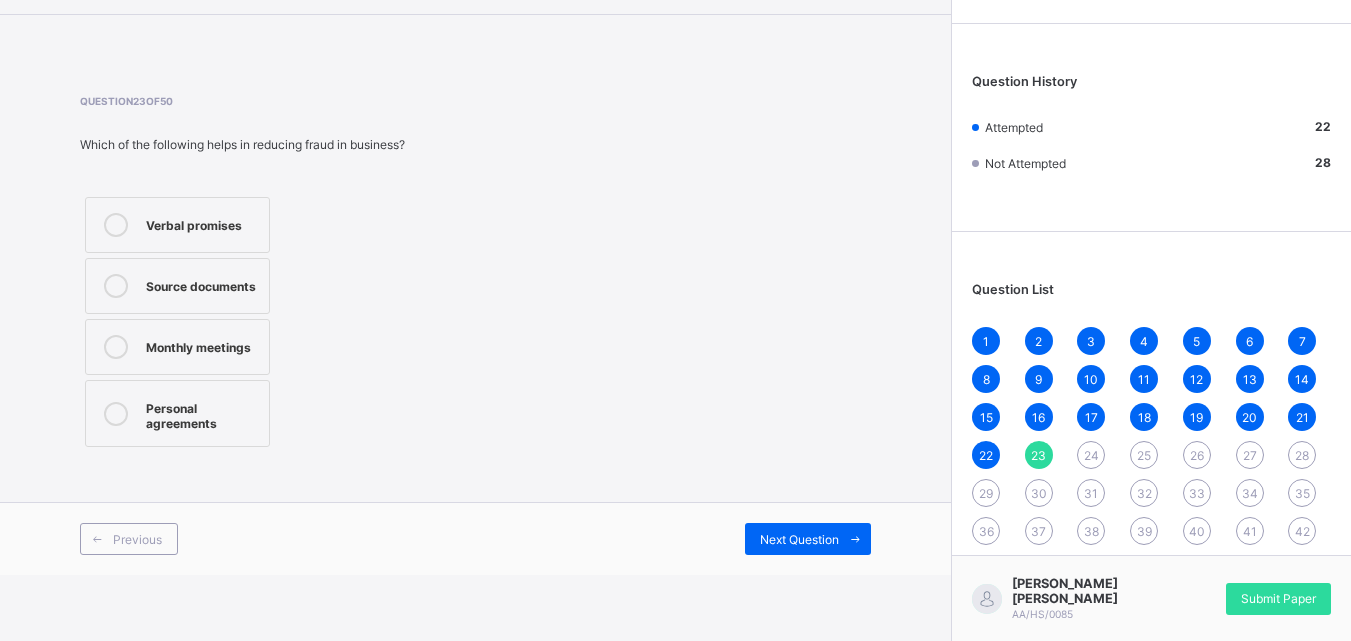 click on "Personal agreements" at bounding box center [202, 413] 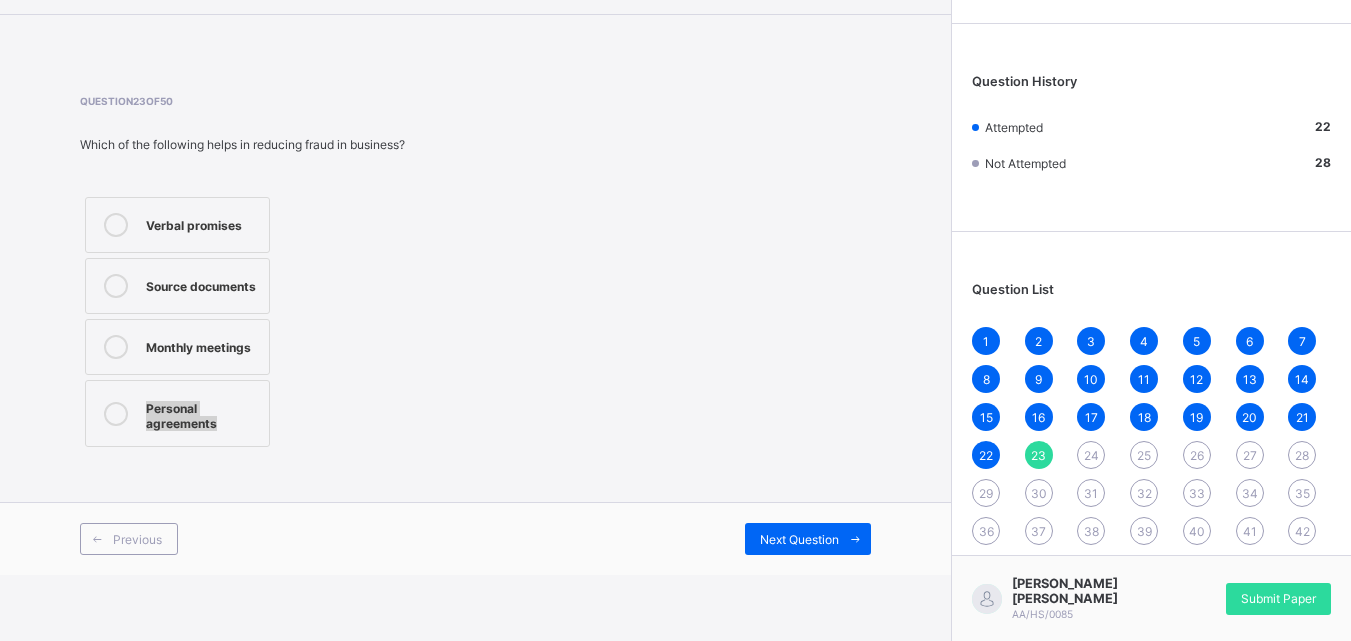 drag, startPoint x: 228, startPoint y: 405, endPoint x: 245, endPoint y: 405, distance: 17 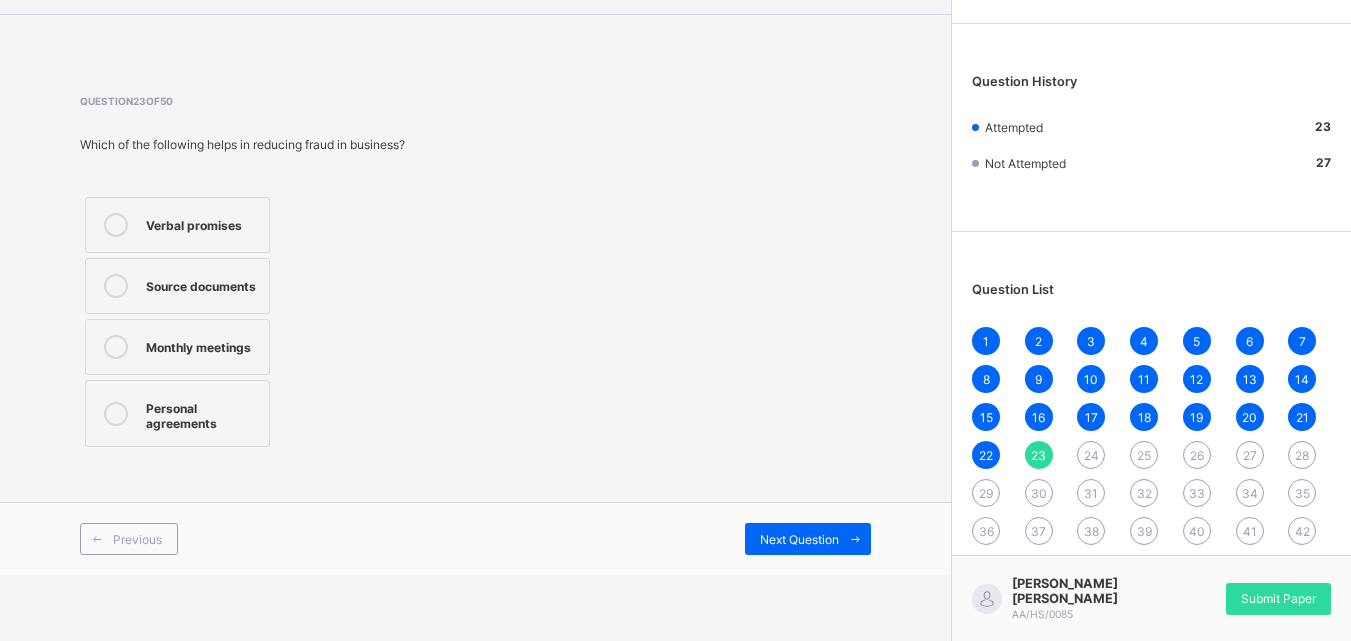 click on "Next Question" at bounding box center [808, 539] 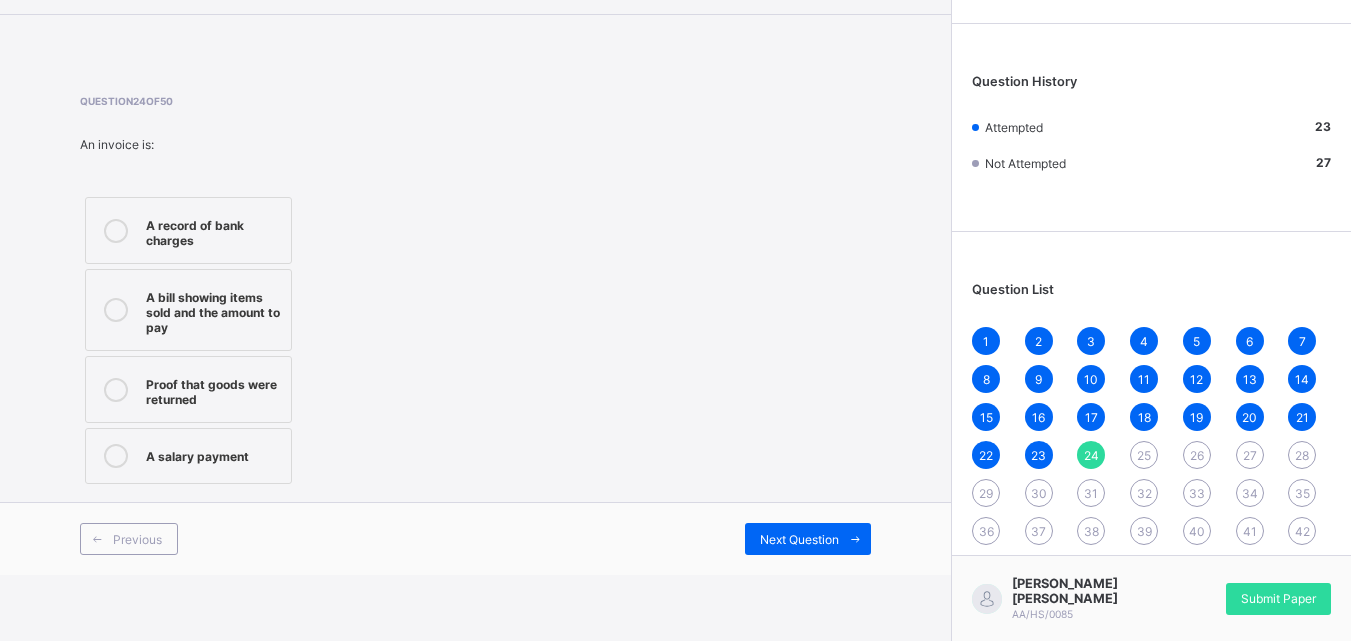 click on "A bill showing items sold and the amount to pay" at bounding box center [213, 310] 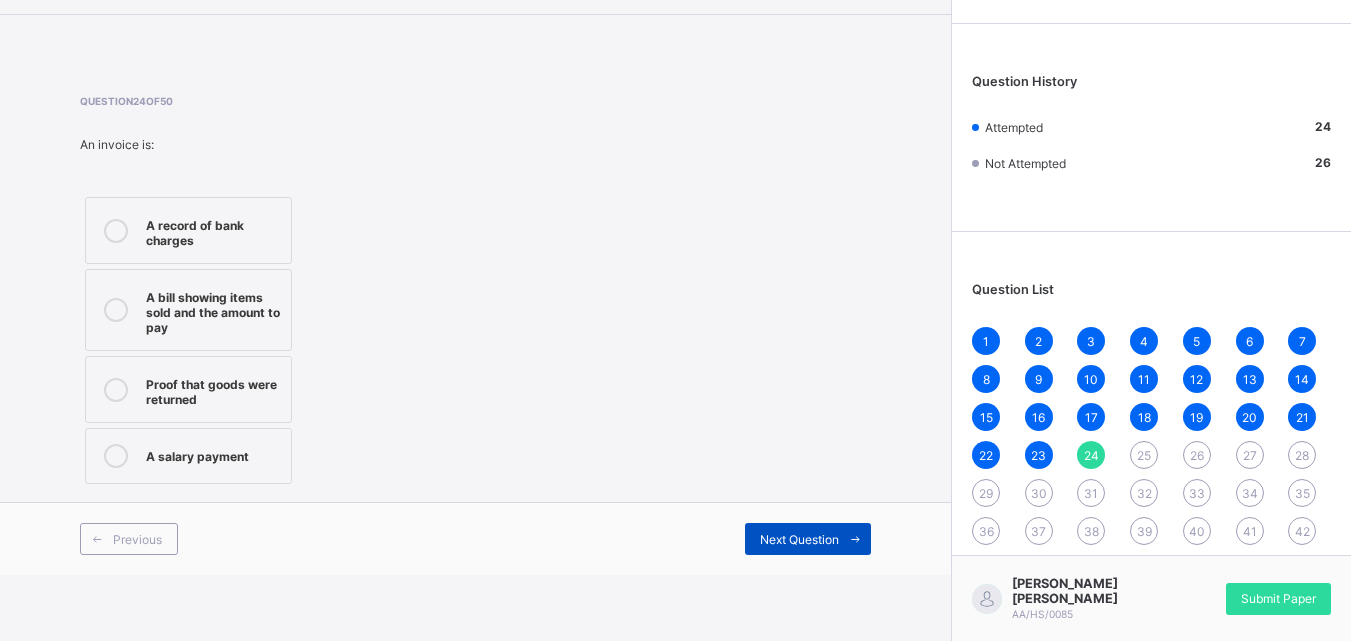 click on "Next Question" at bounding box center [799, 539] 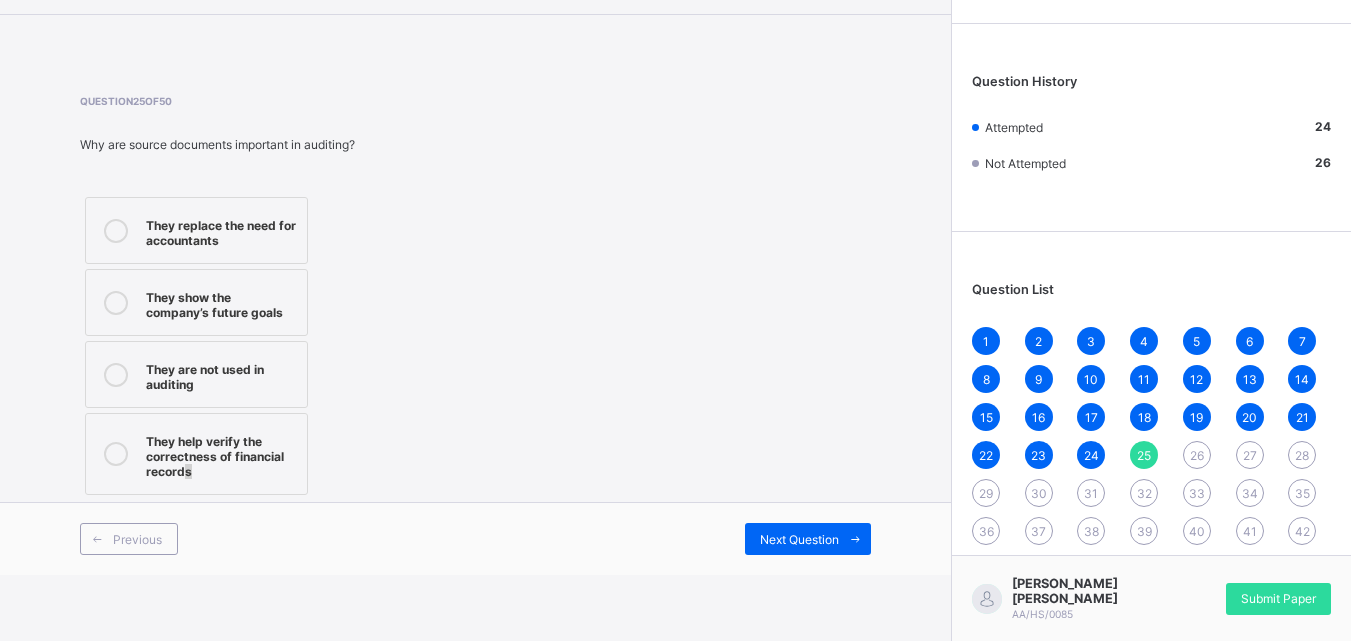 click on "They help verify the correctness of financial records" at bounding box center (221, 454) 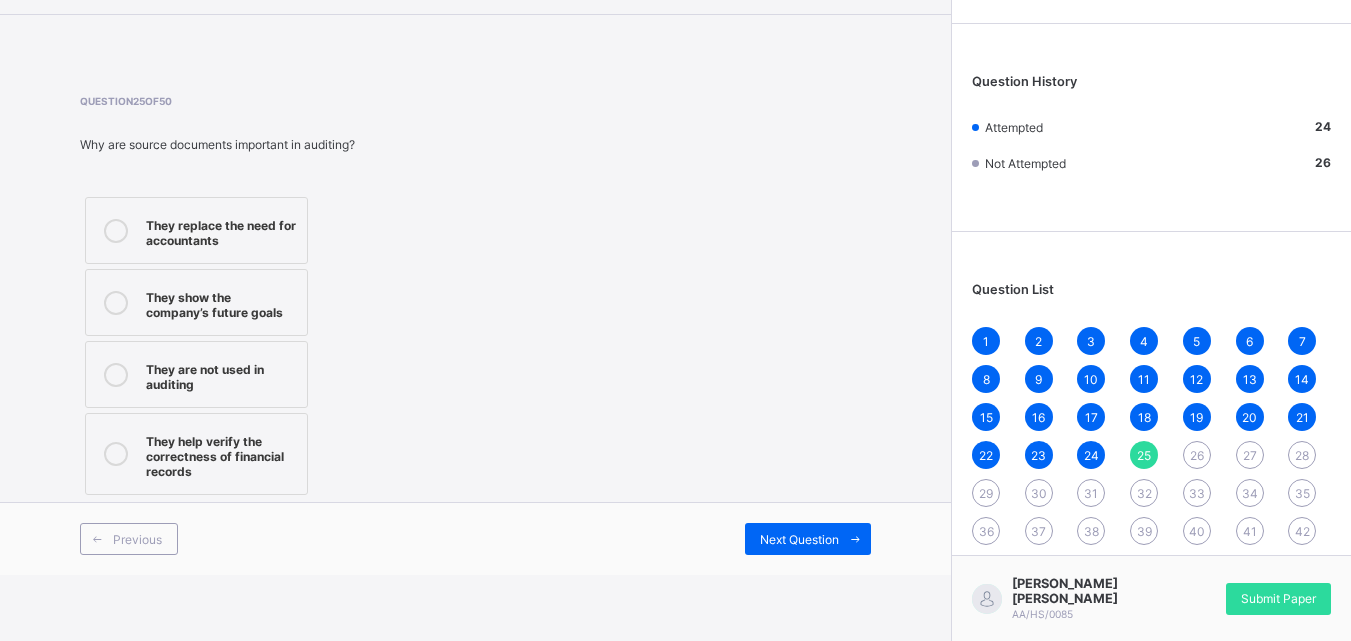 click at bounding box center [116, 454] 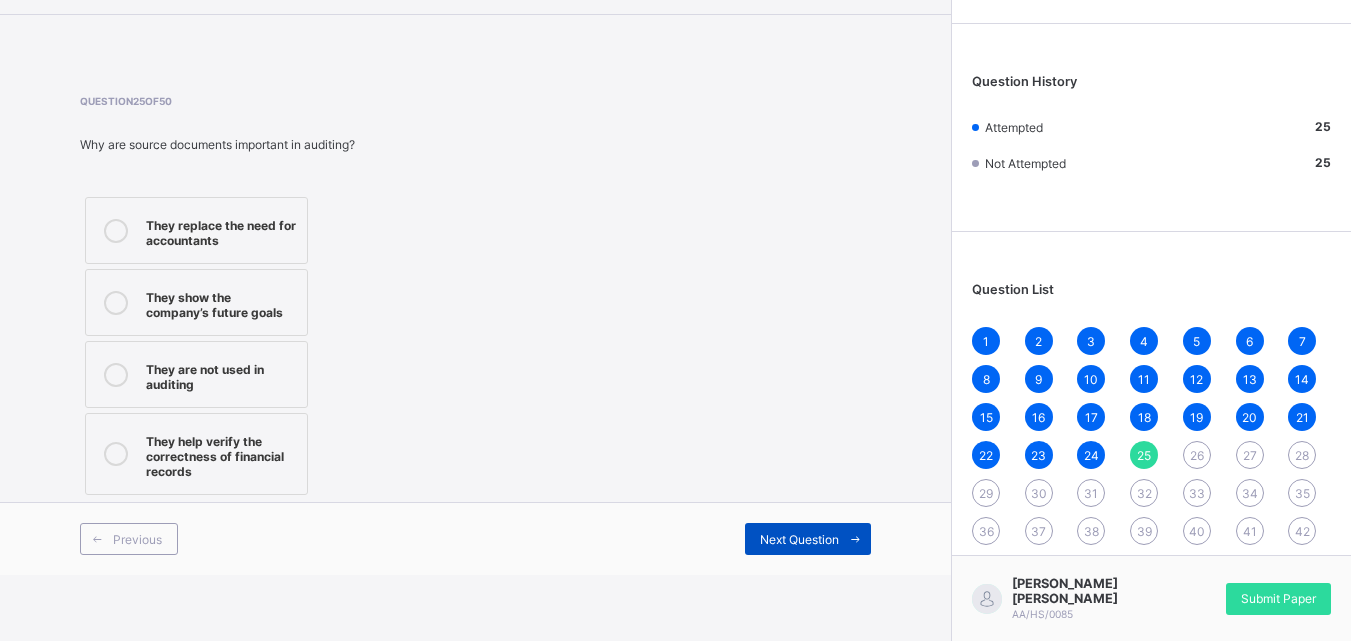 click on "Next Question" at bounding box center [799, 539] 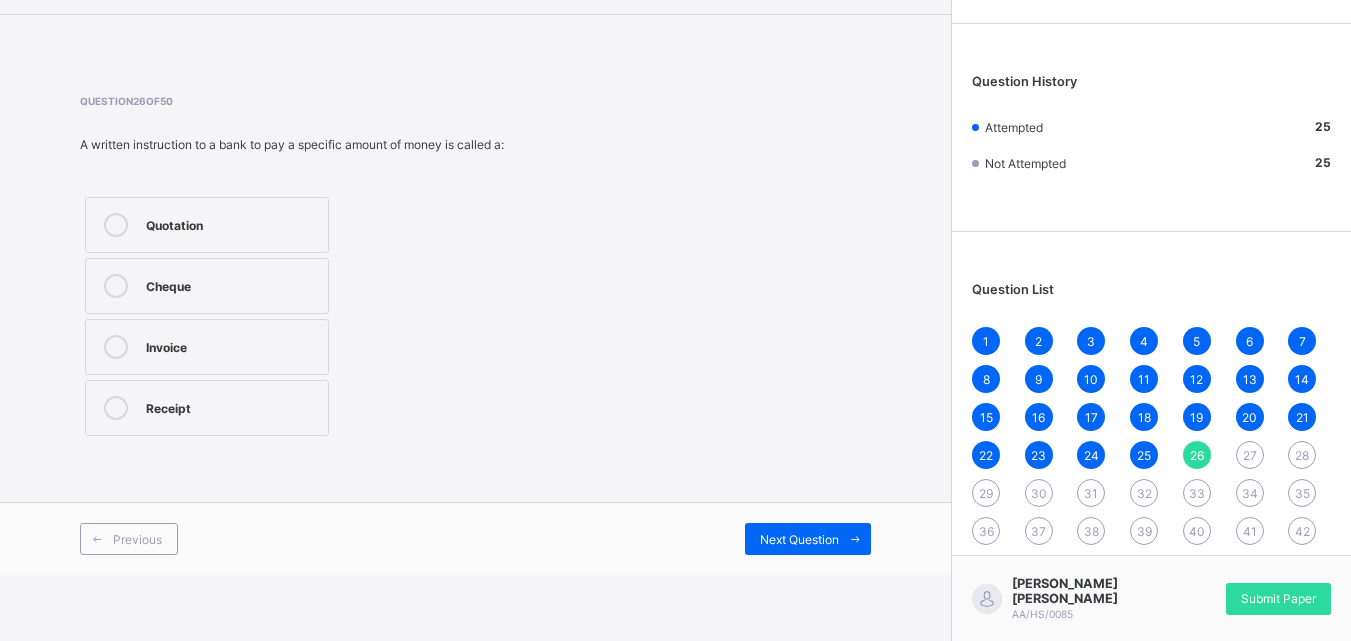 click on "Receipt" at bounding box center (207, 408) 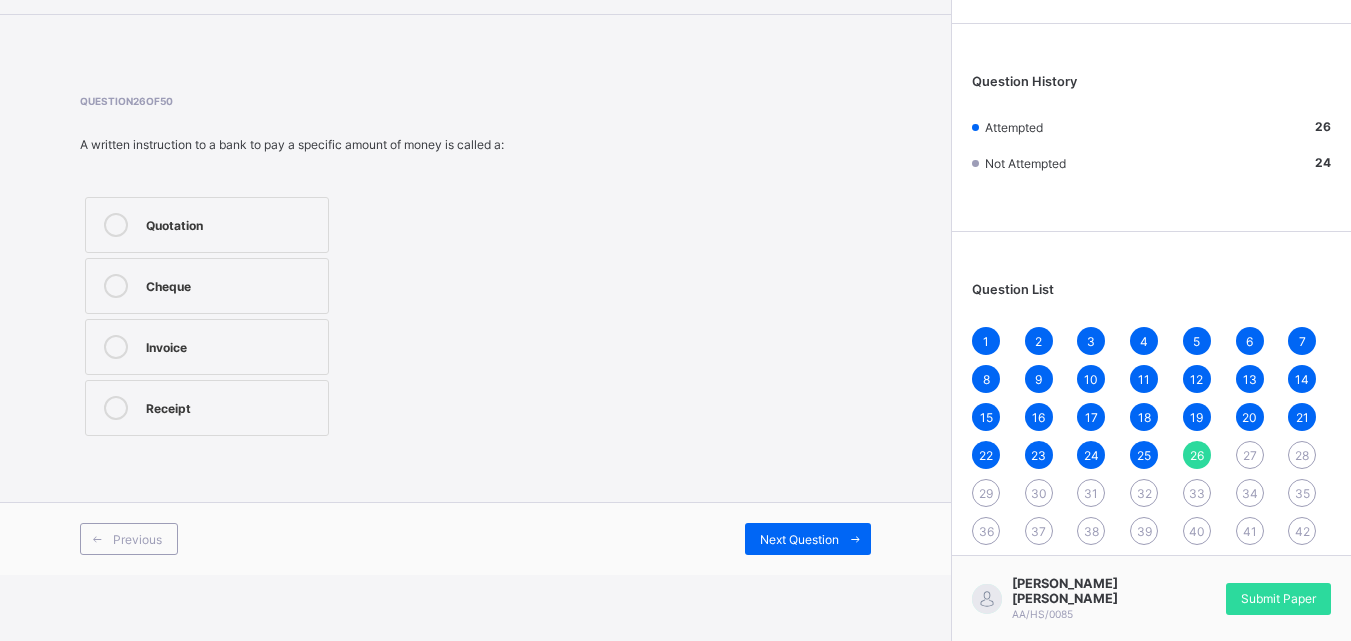 click on "Quotation" at bounding box center (232, 223) 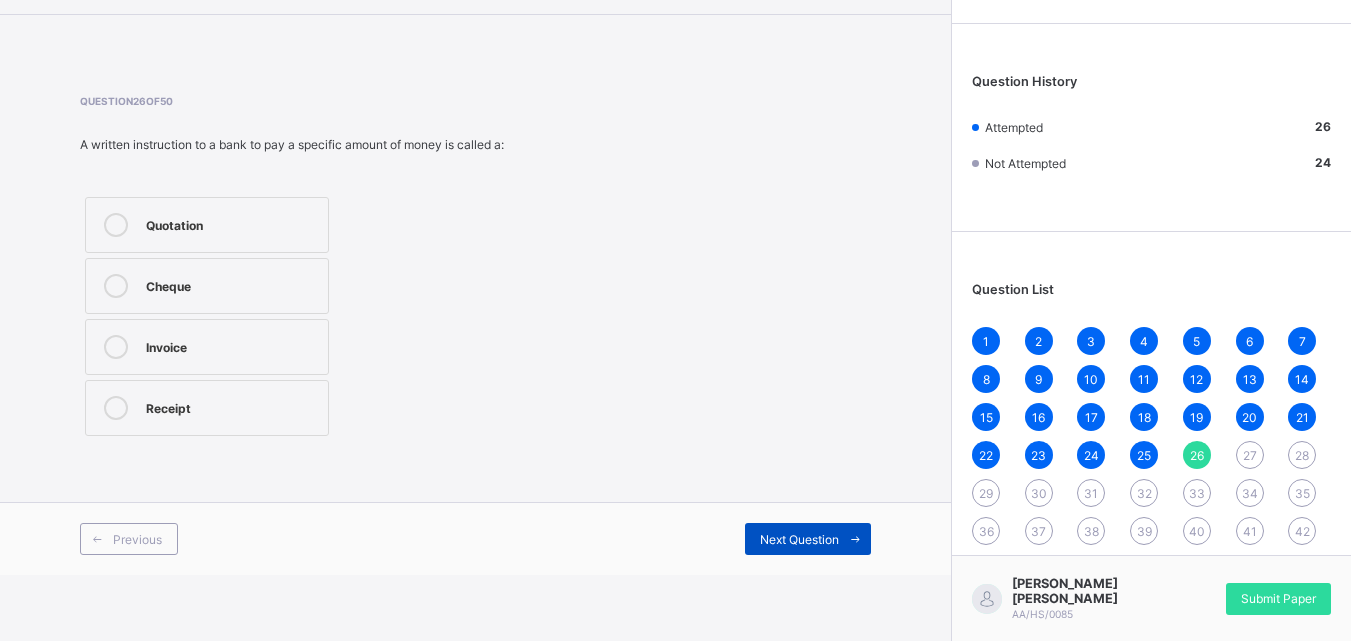 click on "Next Question" at bounding box center (799, 539) 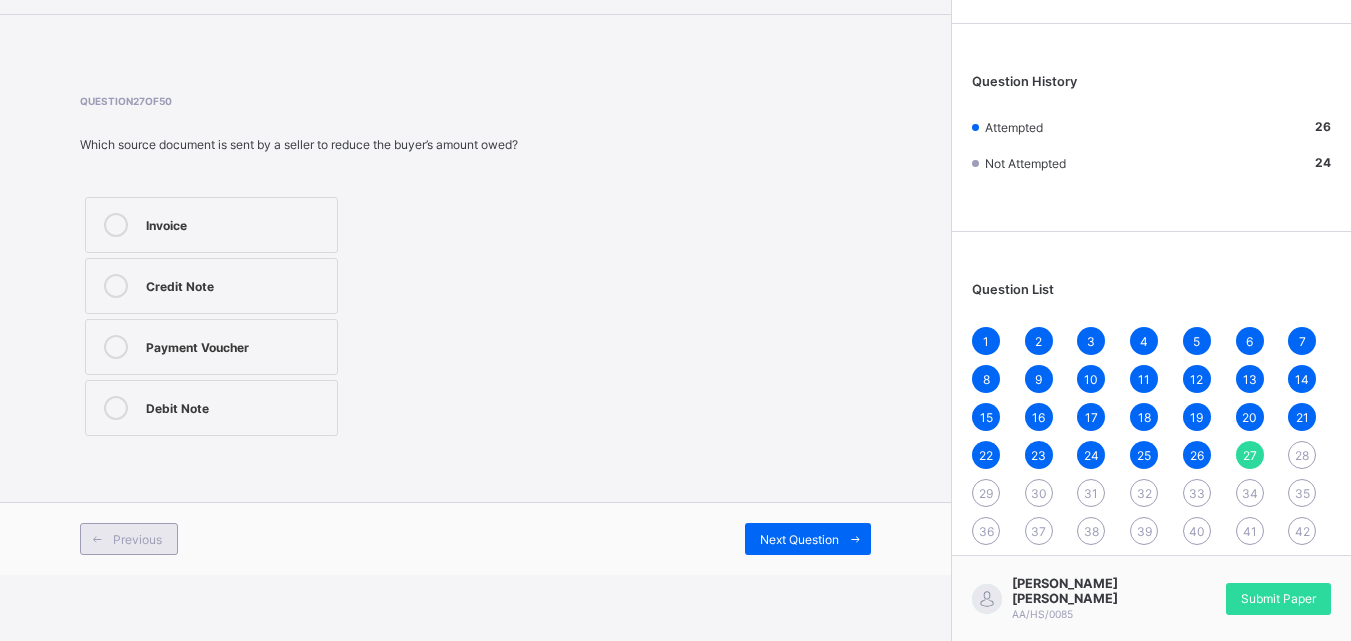 click on "Previous" at bounding box center [137, 539] 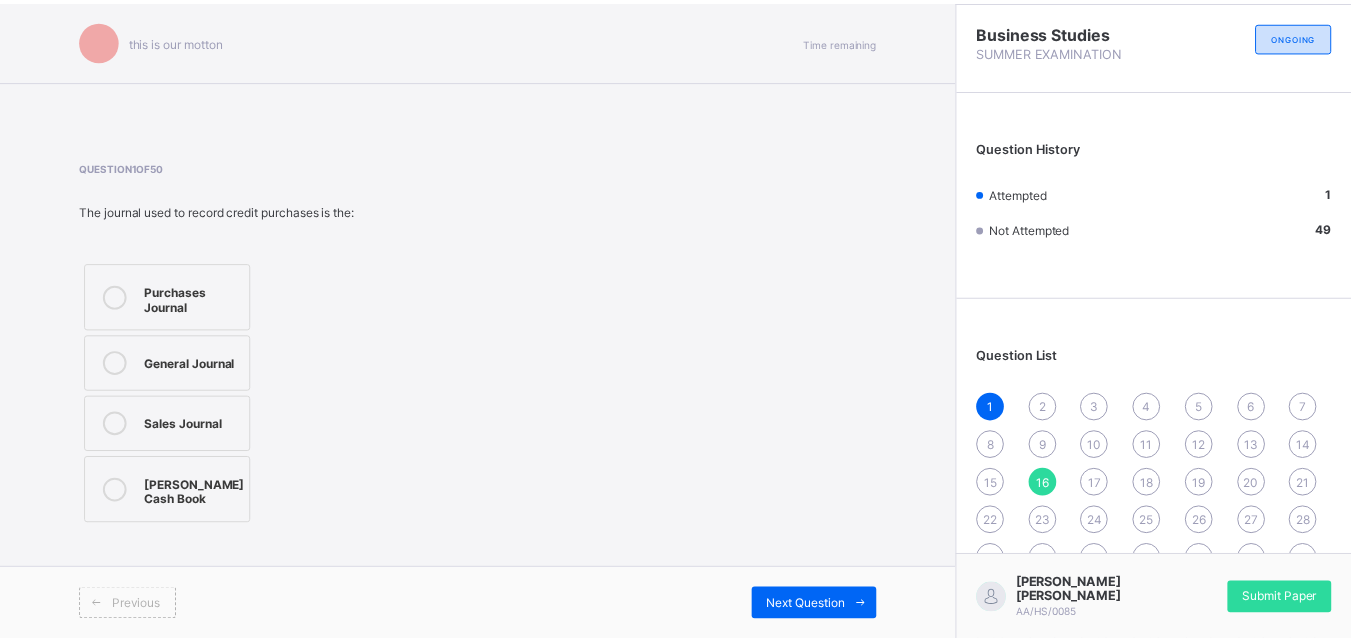 scroll, scrollTop: 0, scrollLeft: 0, axis: both 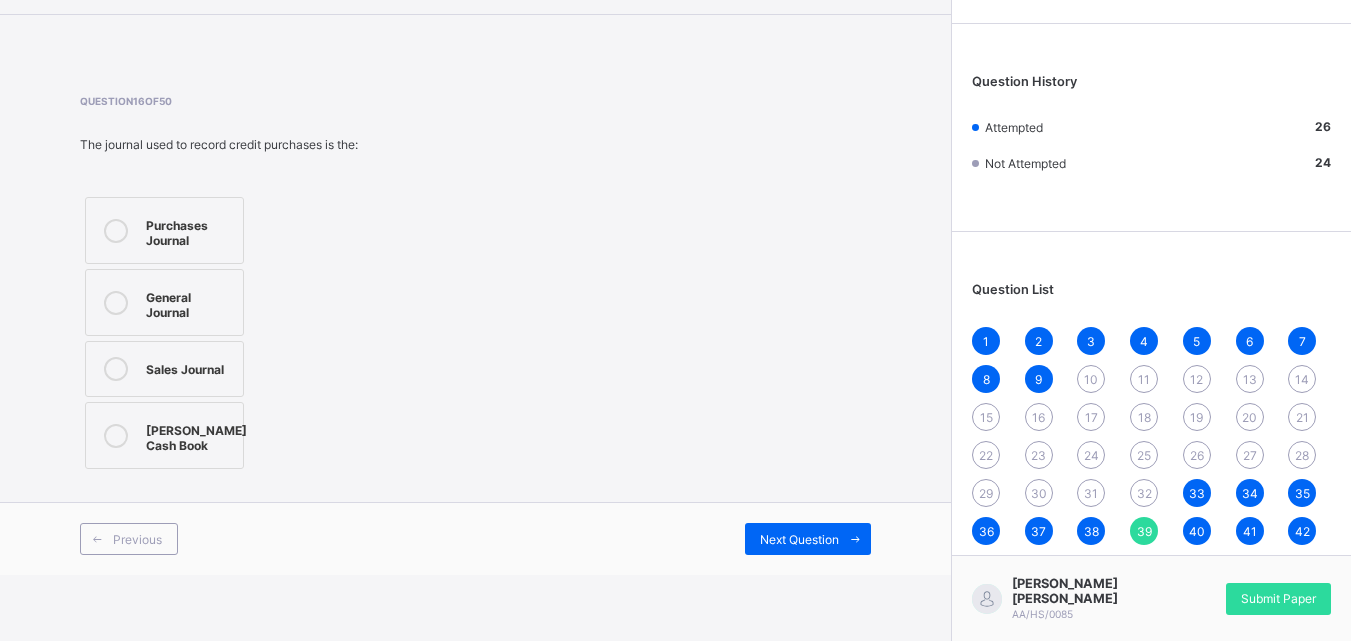 click on "10" at bounding box center [1091, 379] 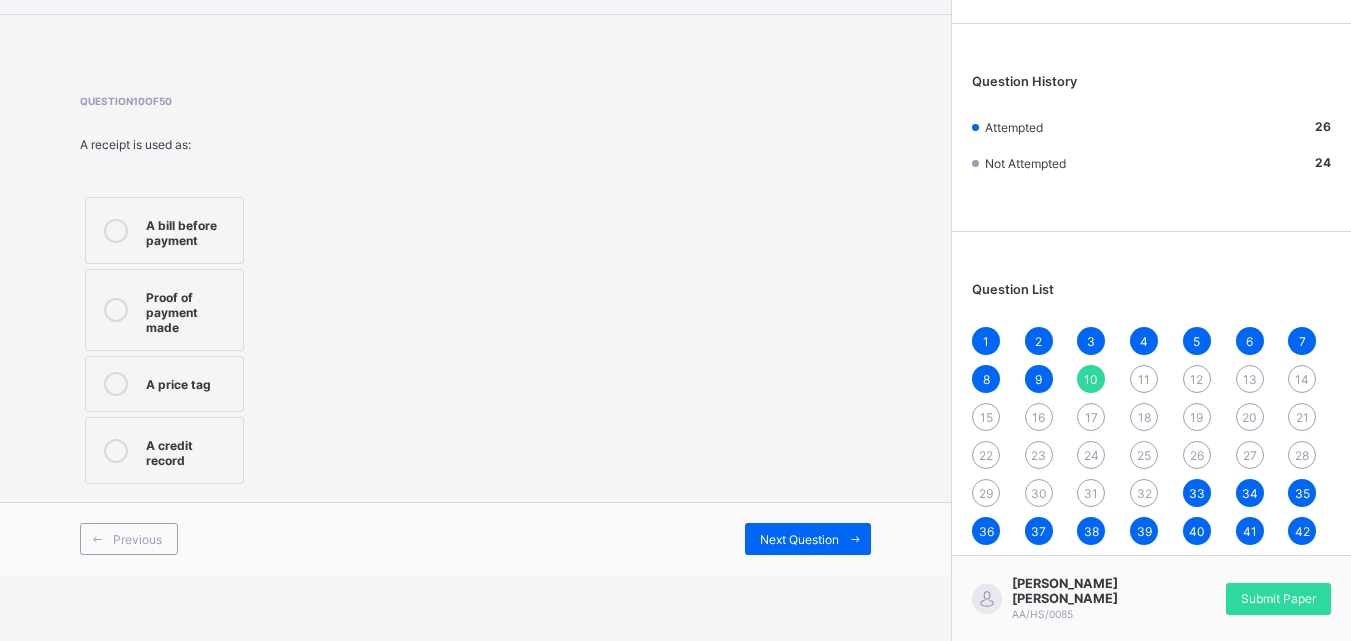 click on "Proof of payment made" at bounding box center (189, 310) 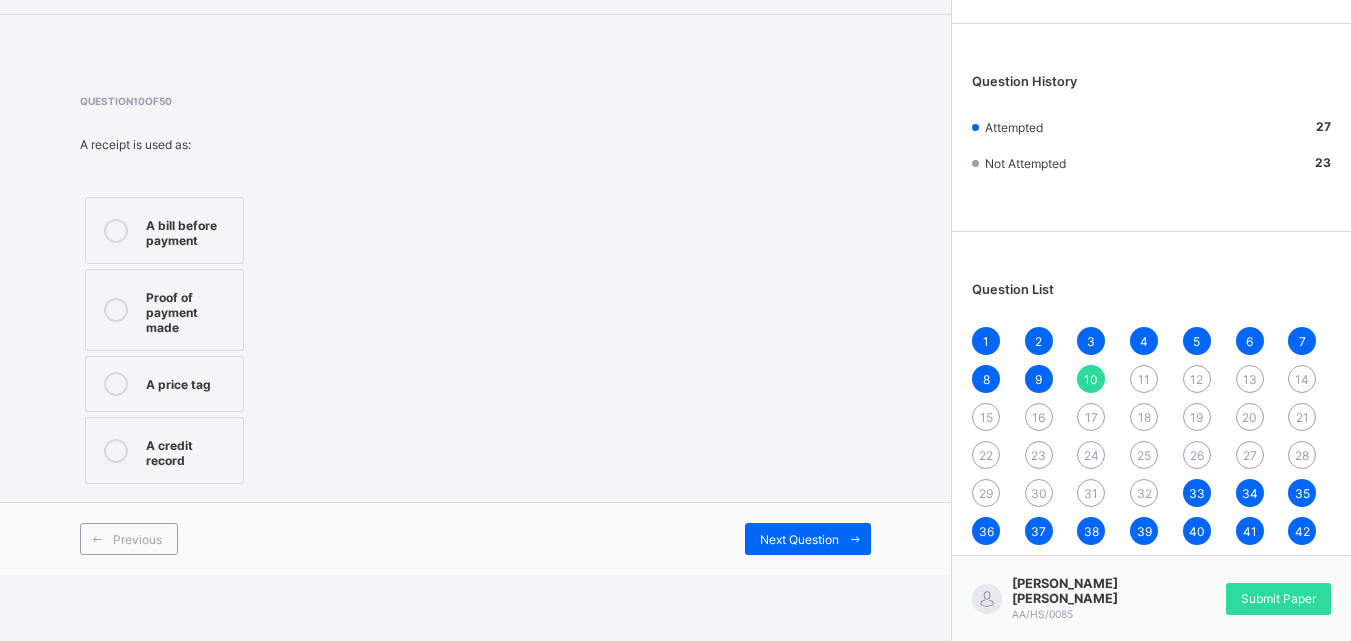 click on "1 2 3 4 5 6 7 8 9 10 11 12 13 14 15 16 17 18 19 20 21 22 23 24 25 26 27 28 29 30 31 32 33 34 35 36 37 38 39 40 41 42 43 44 45 46 47 48 49 50" at bounding box center [1151, 474] 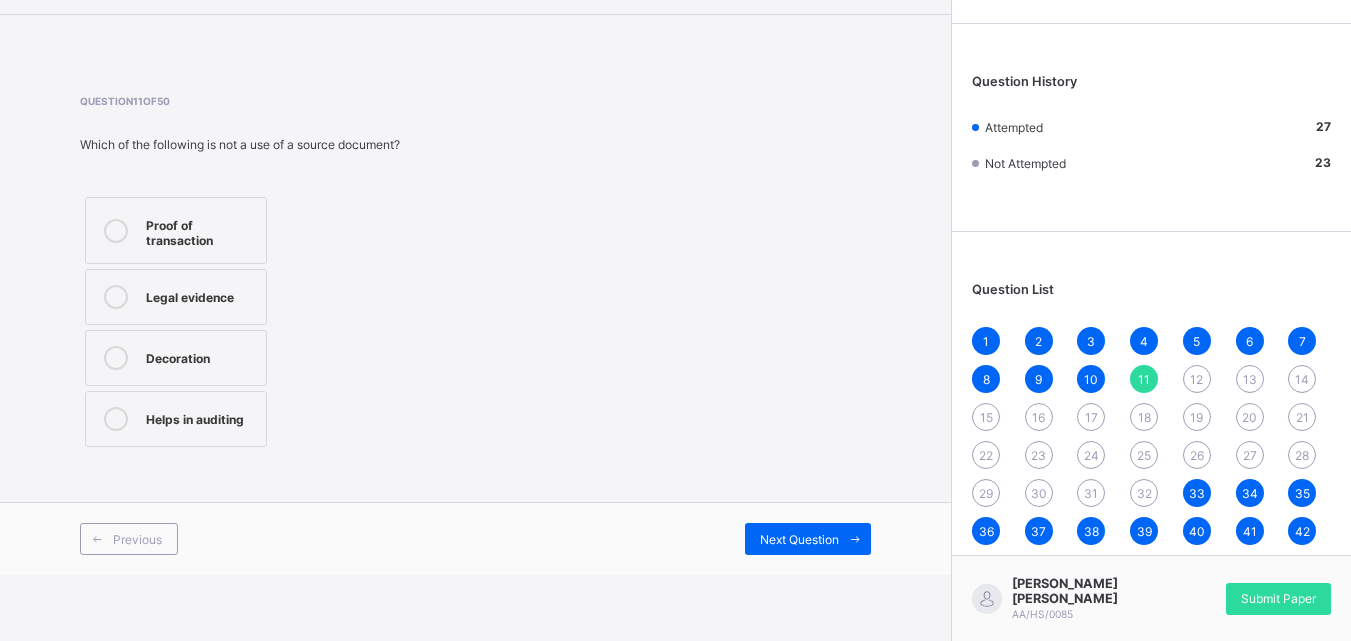 click on "Proof of transaction" at bounding box center [201, 230] 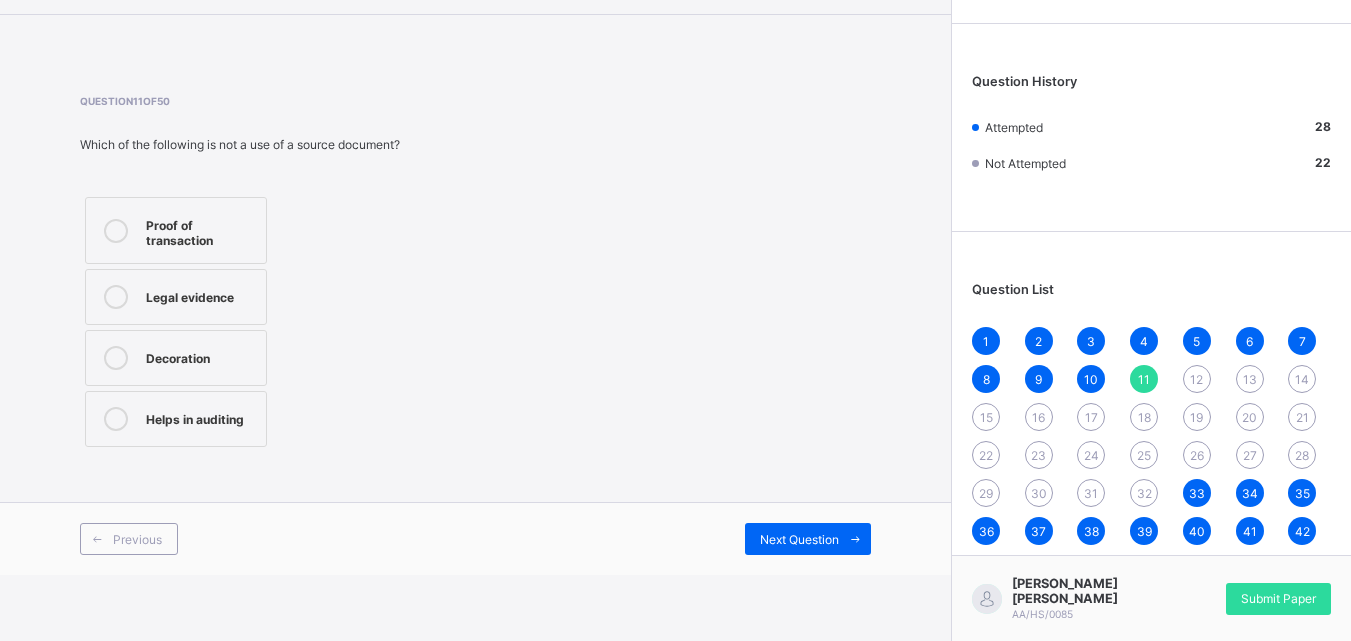 drag, startPoint x: 187, startPoint y: 295, endPoint x: 202, endPoint y: 314, distance: 24.207438 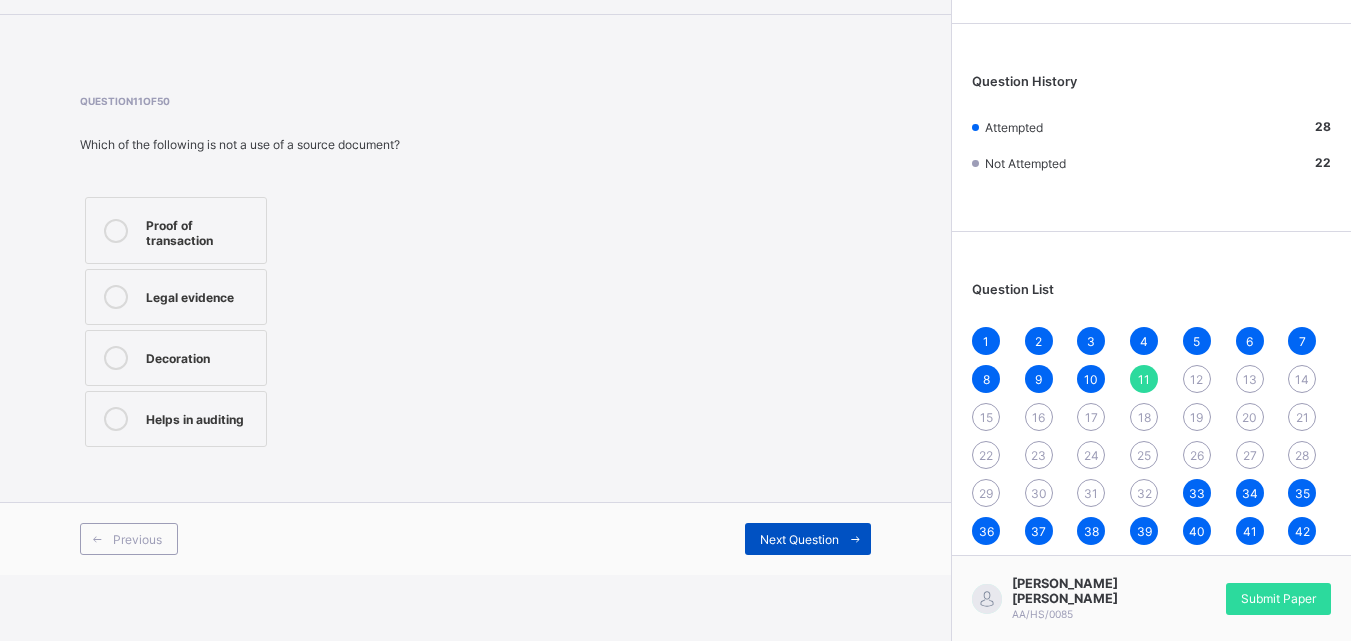 click on "Next Question" at bounding box center (799, 539) 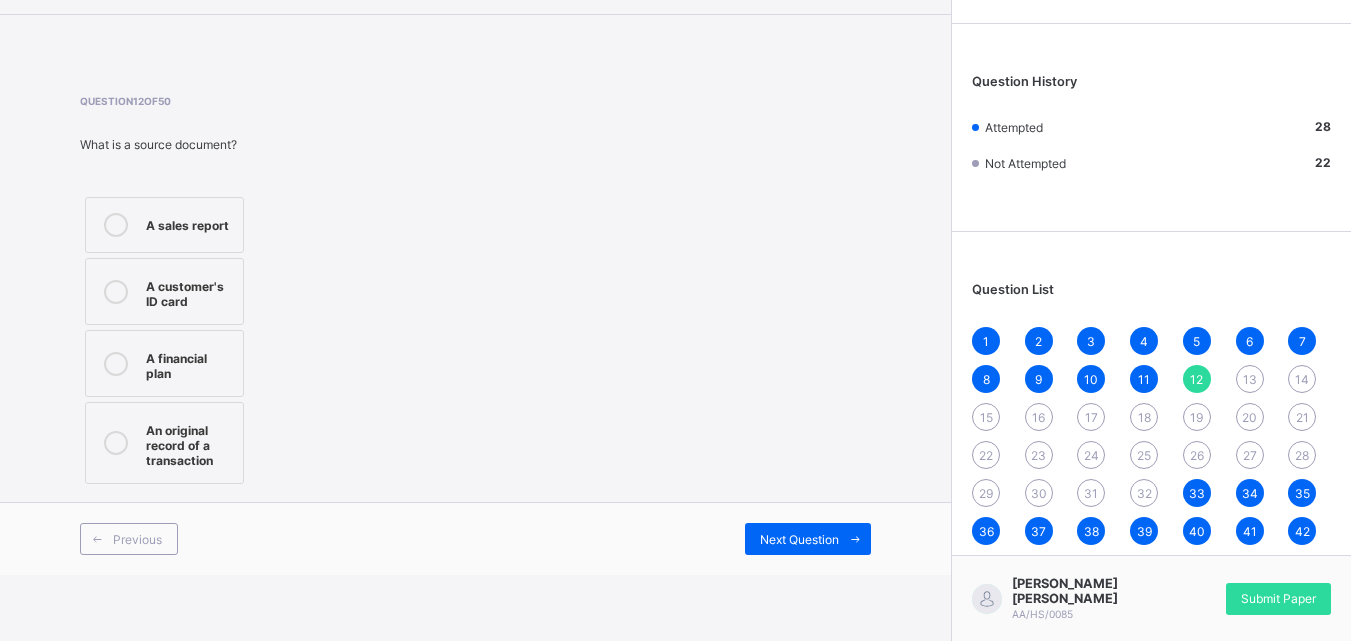 click on "An original record of a transaction" at bounding box center [189, 443] 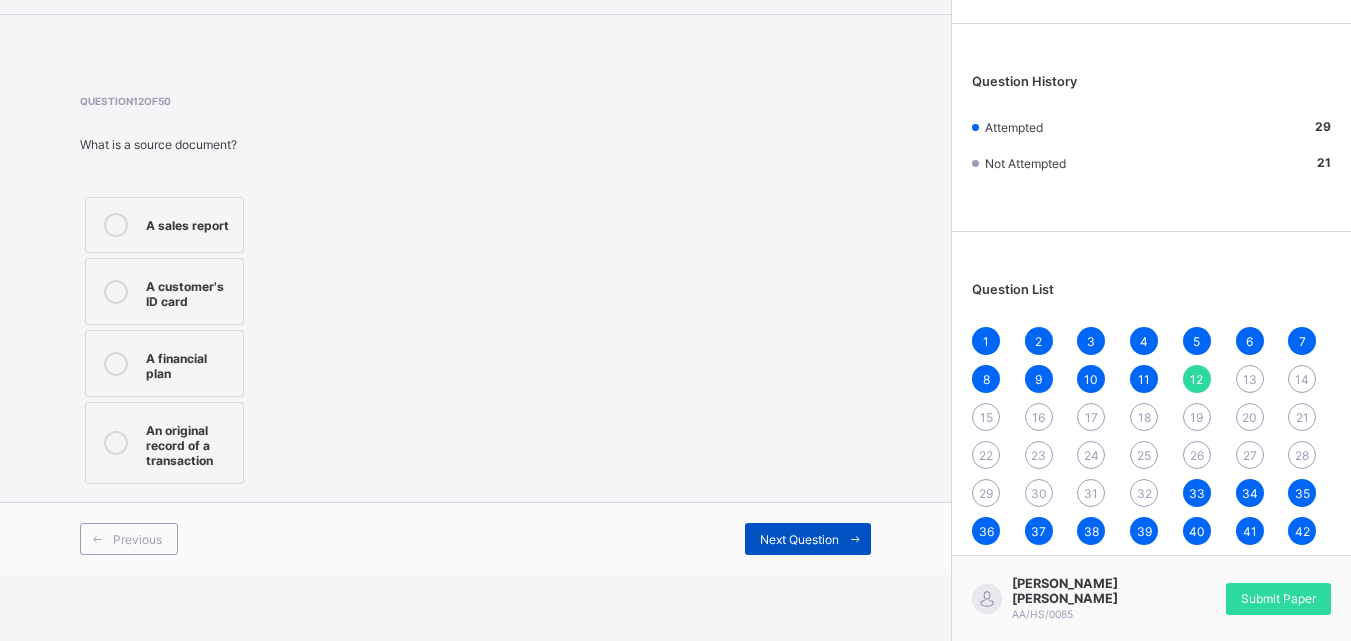 click on "Next Question" at bounding box center [808, 539] 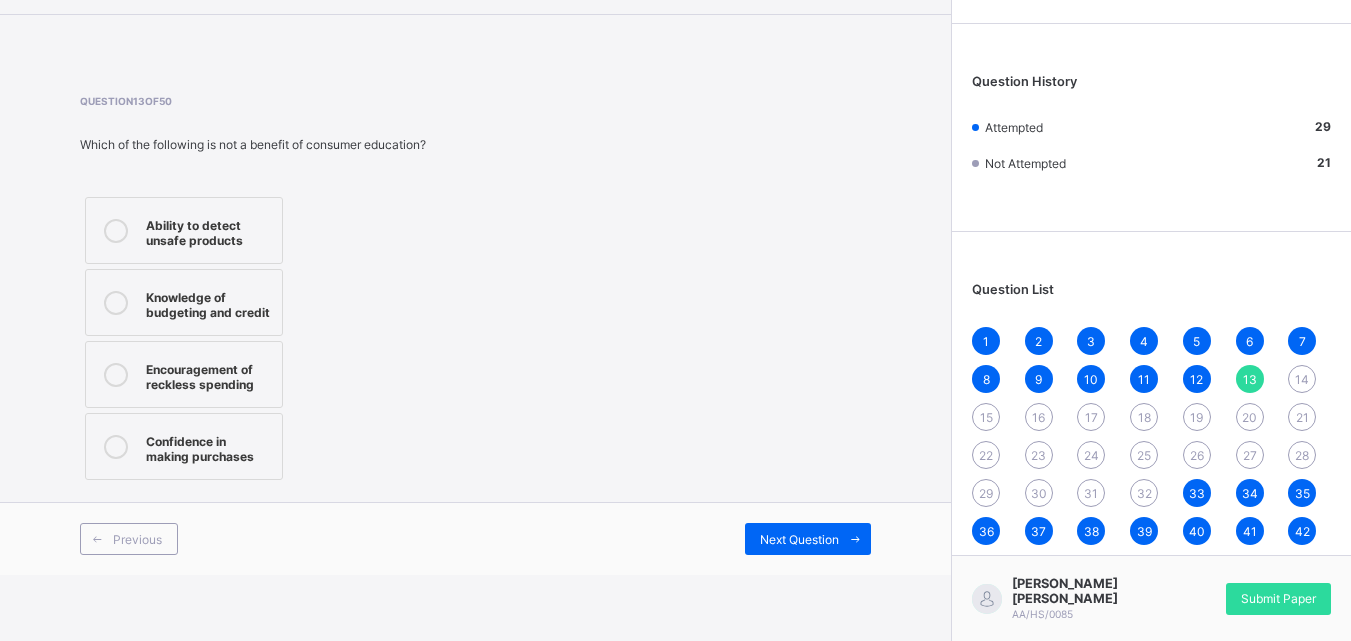click on "Knowledge of budgeting and credit" at bounding box center [209, 302] 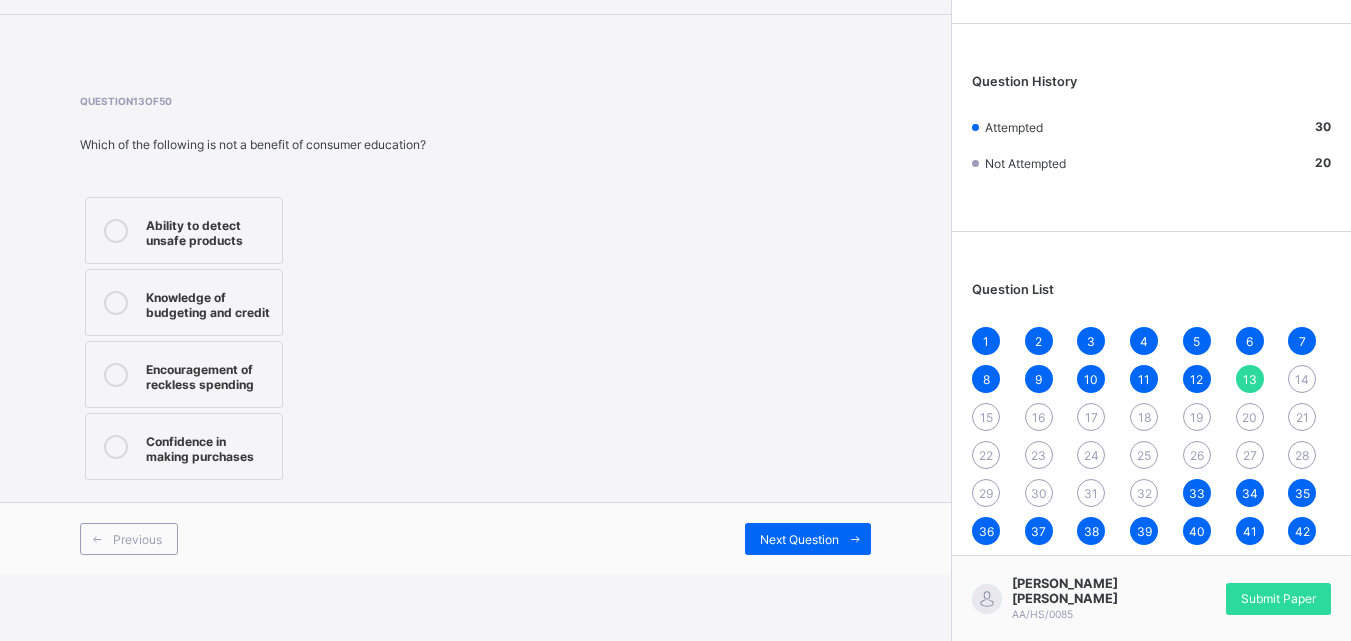 click on "Encouragement of reckless spending" at bounding box center (209, 374) 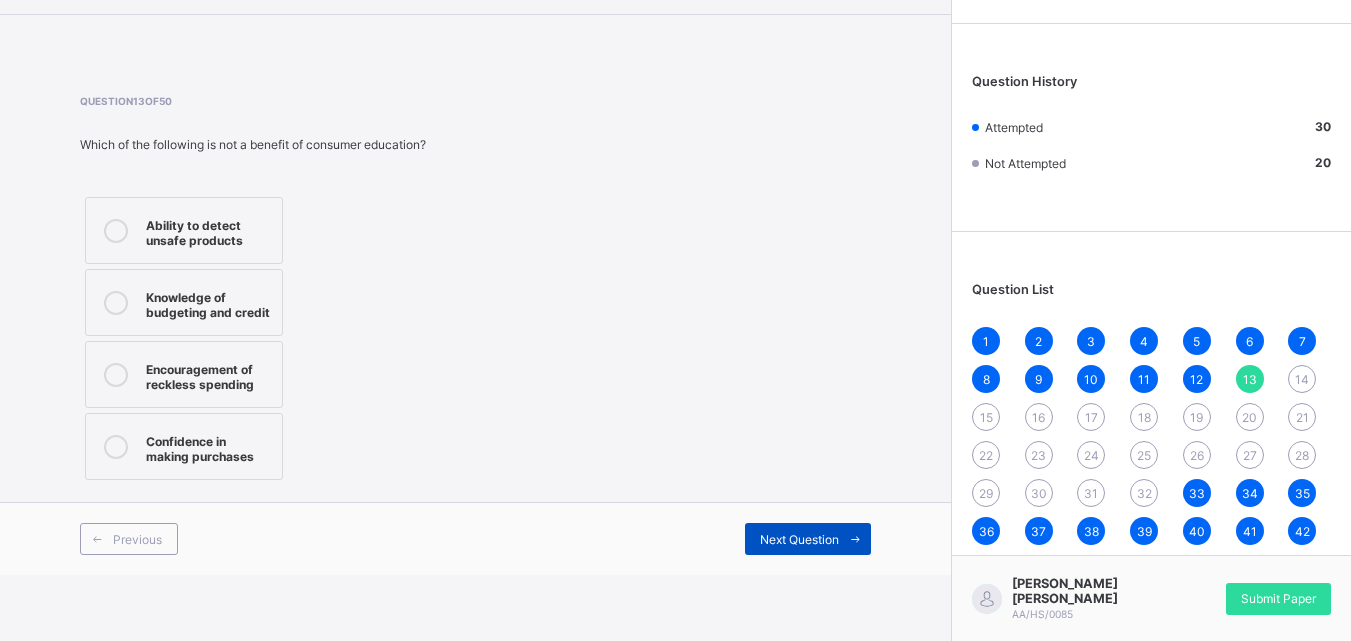 click at bounding box center (855, 539) 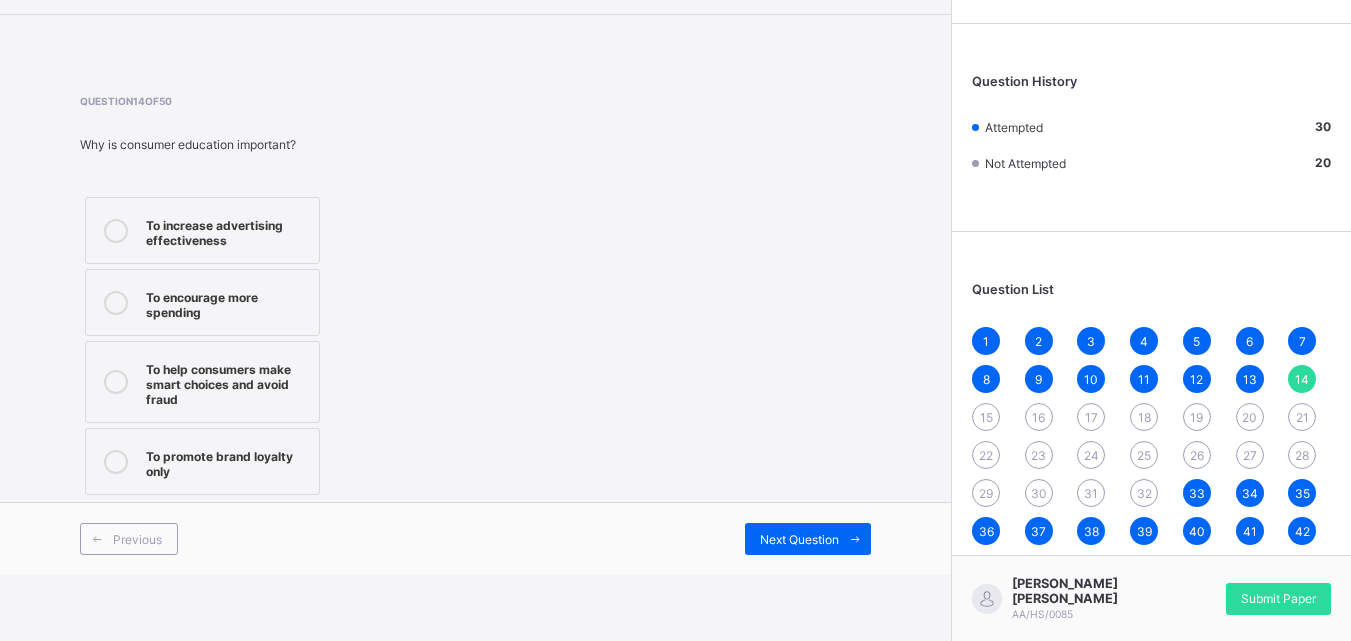 click on "To help consumers make smart choices and avoid fraud" at bounding box center (227, 382) 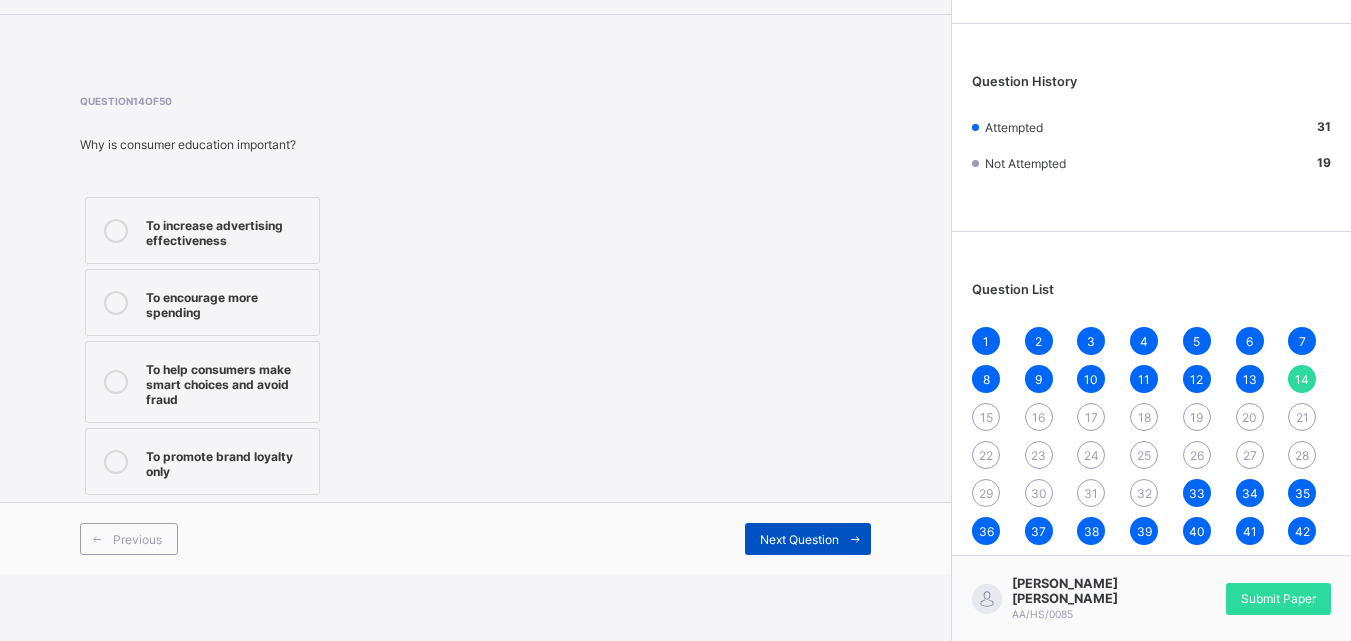 drag, startPoint x: 773, startPoint y: 535, endPoint x: 782, endPoint y: 540, distance: 10.29563 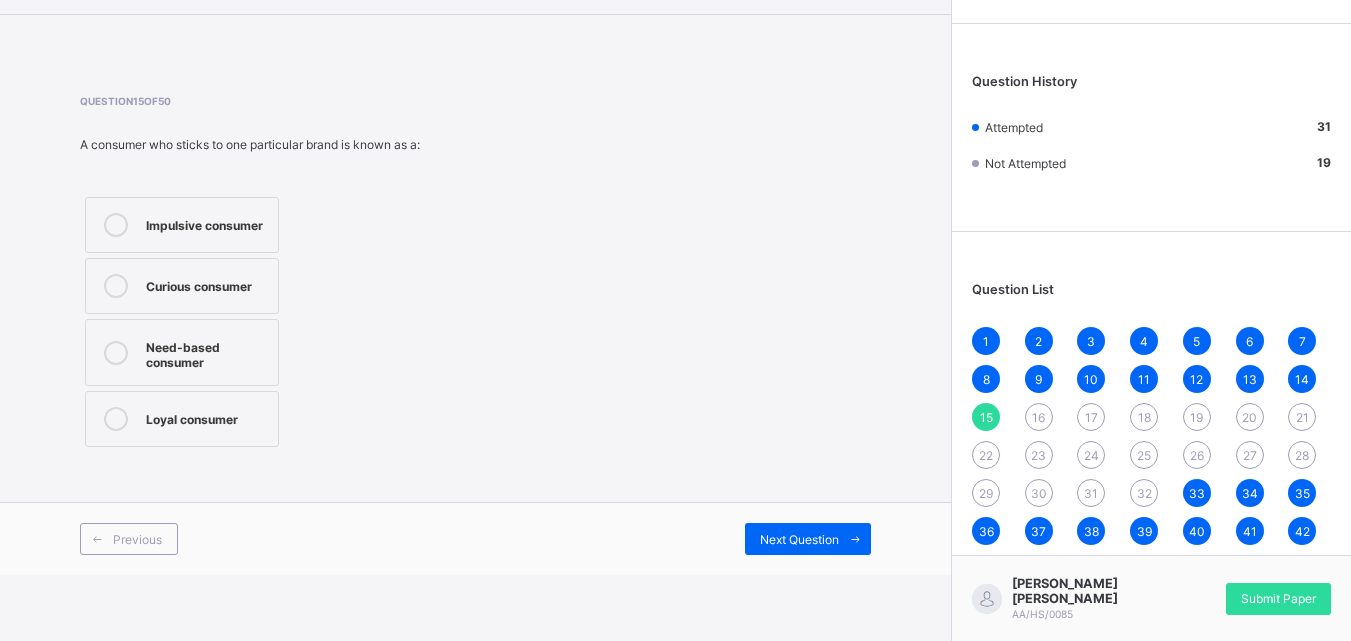 click on "Need-based consumer" at bounding box center (182, 352) 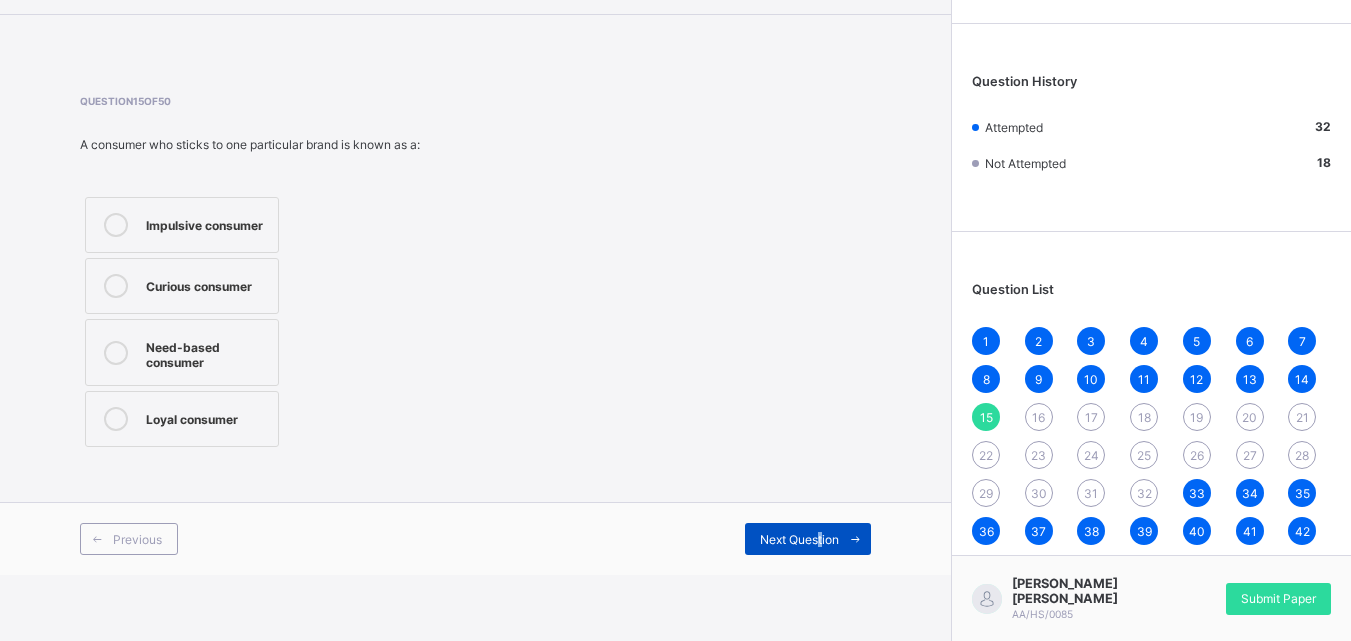 drag, startPoint x: 835, startPoint y: 538, endPoint x: 847, endPoint y: 531, distance: 13.892444 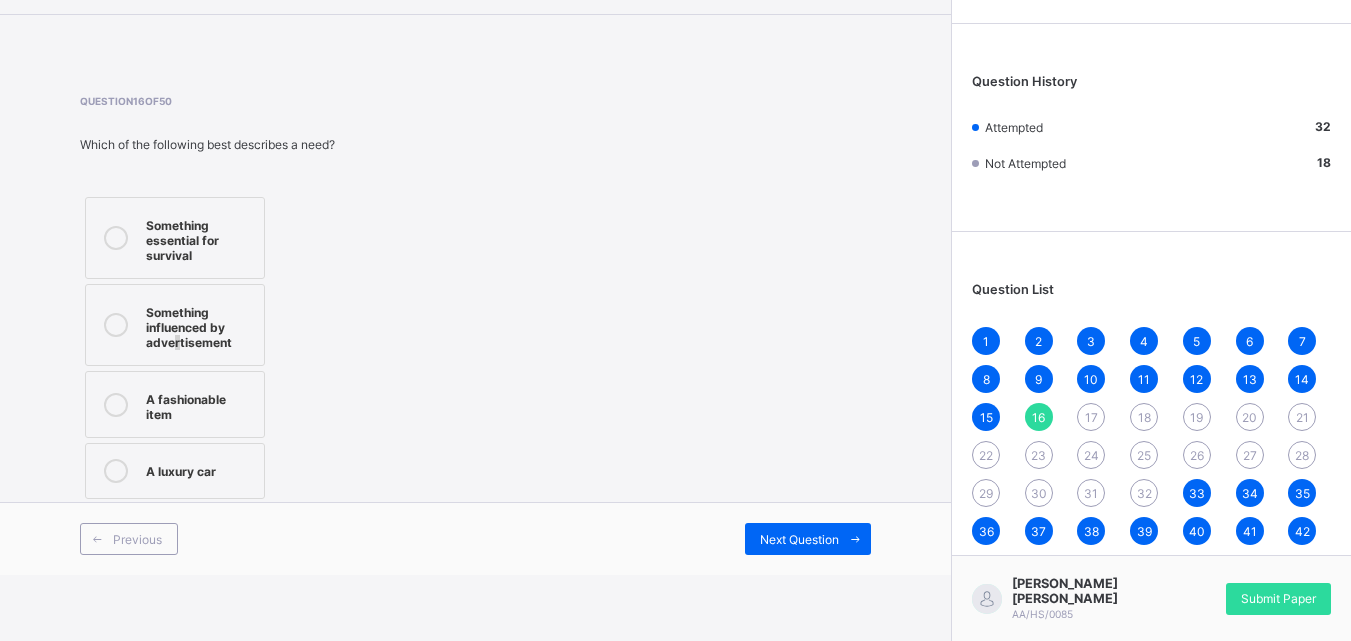 click on "Something influenced by advertisement" at bounding box center (200, 325) 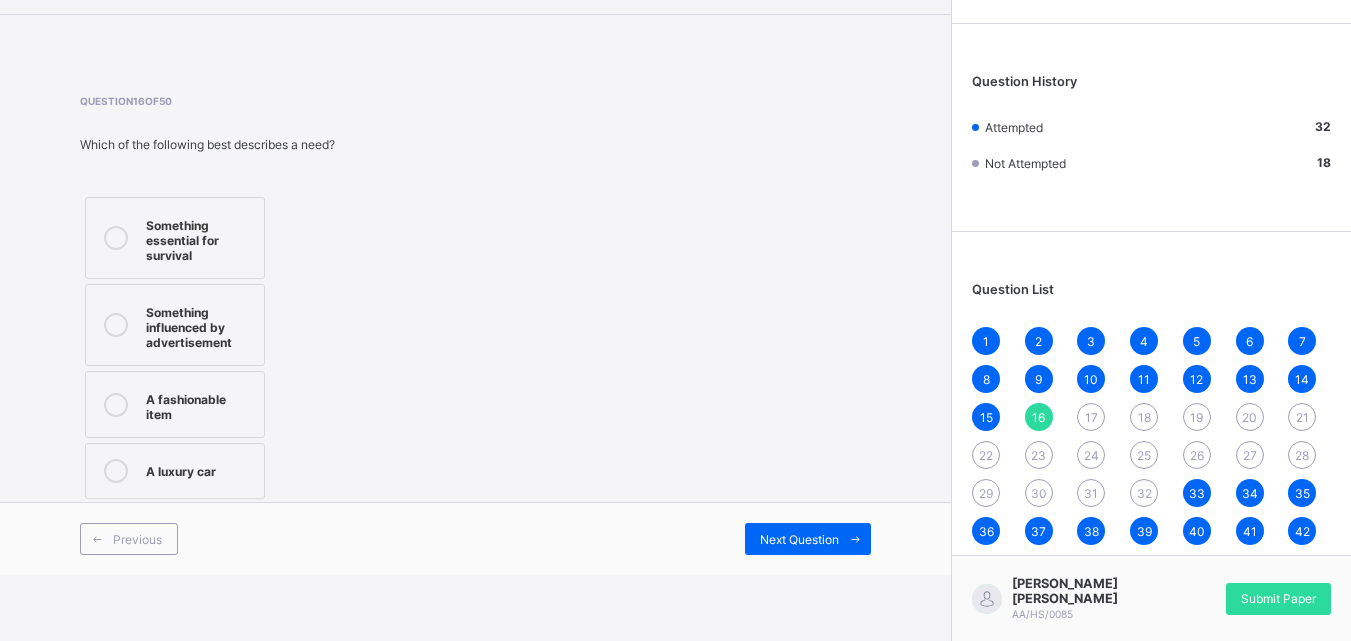 click on "Something influenced by advertisement" at bounding box center [175, 325] 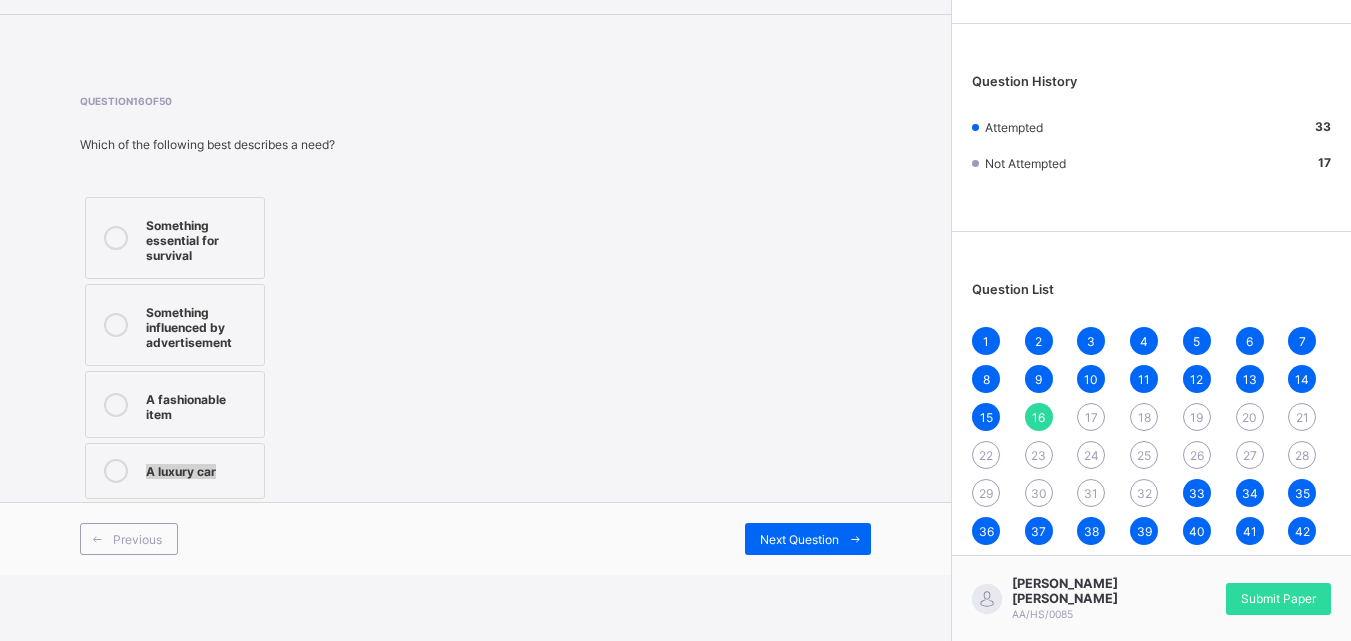 drag, startPoint x: 182, startPoint y: 376, endPoint x: 391, endPoint y: 439, distance: 218.2888 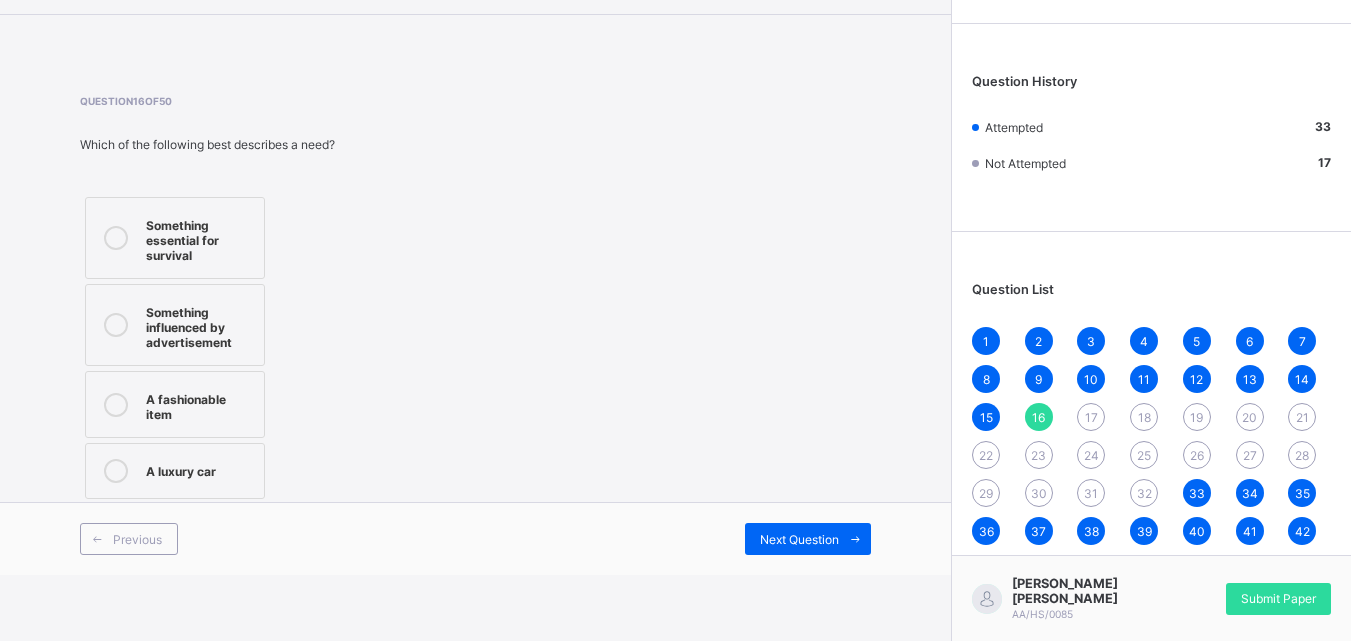 drag, startPoint x: 151, startPoint y: 238, endPoint x: 182, endPoint y: 240, distance: 31.06445 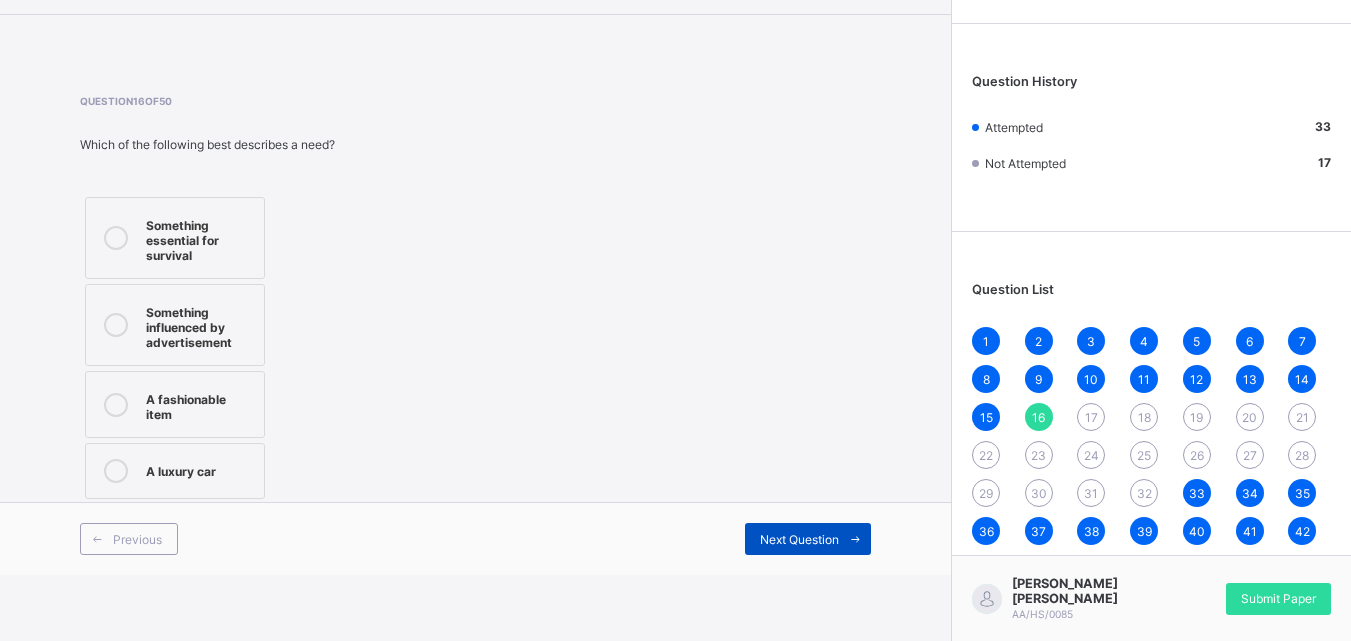 click on "Next Question" at bounding box center [799, 539] 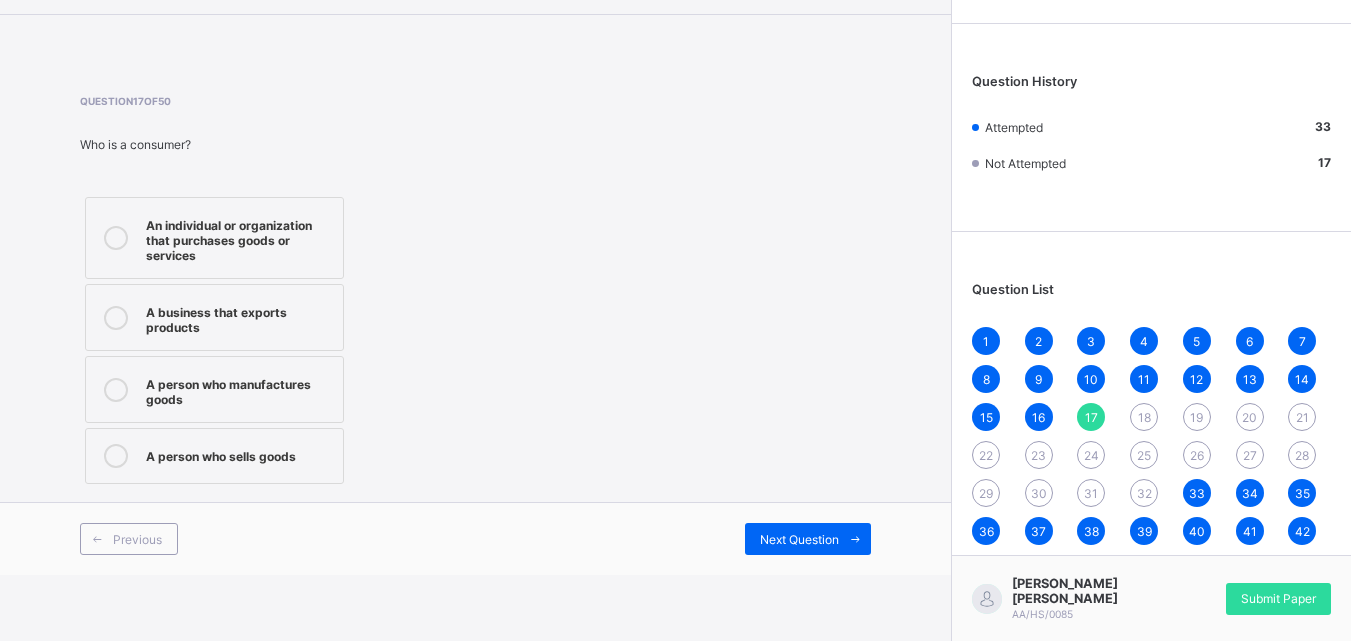 click on "An individual or organization that purchases goods or services" at bounding box center [239, 238] 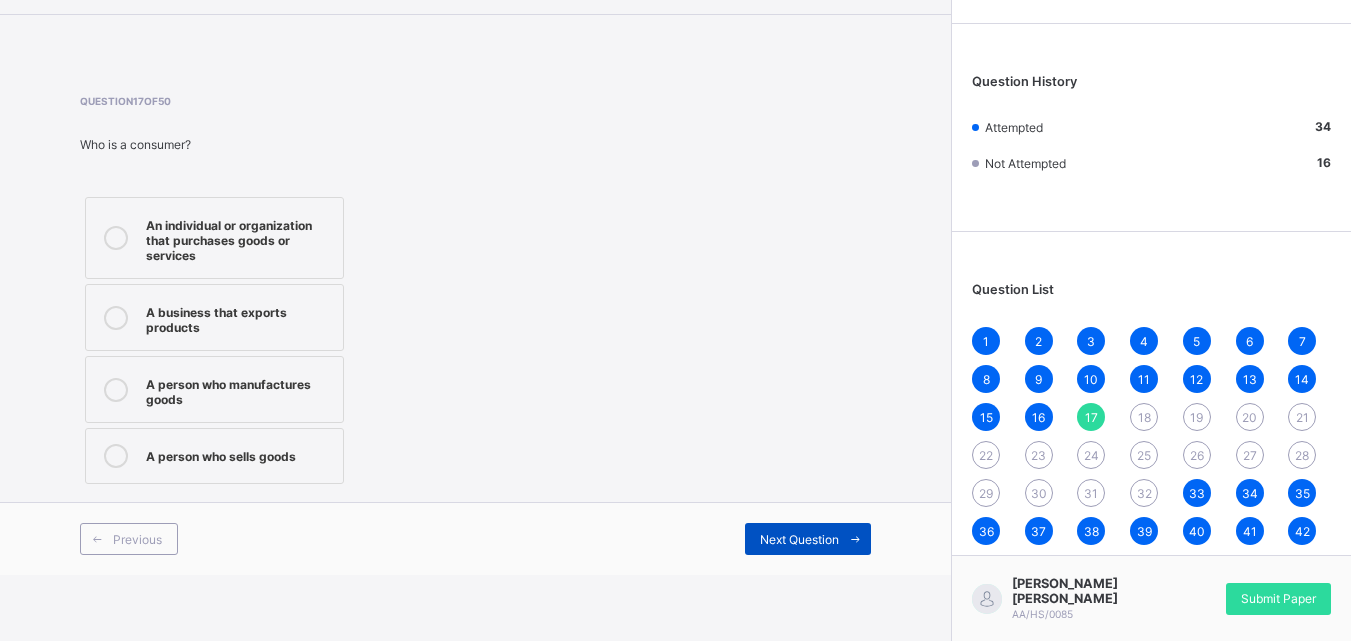 click on "Next Question" at bounding box center (799, 539) 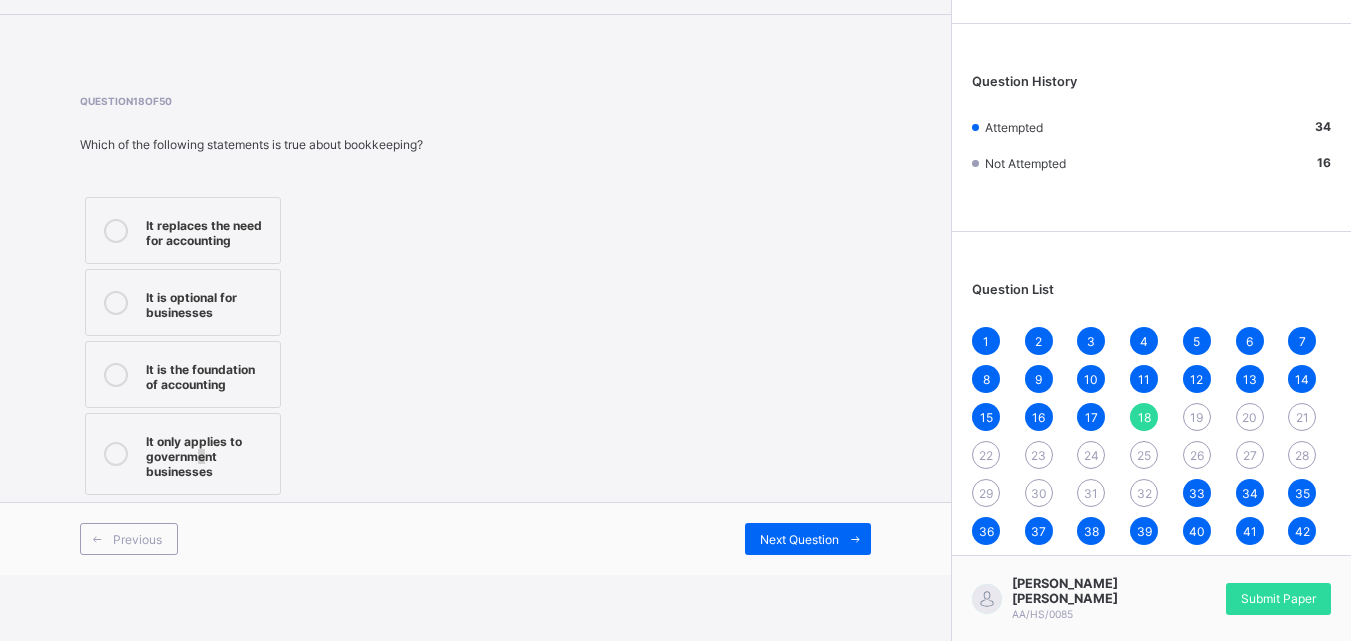 drag, startPoint x: 202, startPoint y: 460, endPoint x: 244, endPoint y: 511, distance: 66.068146 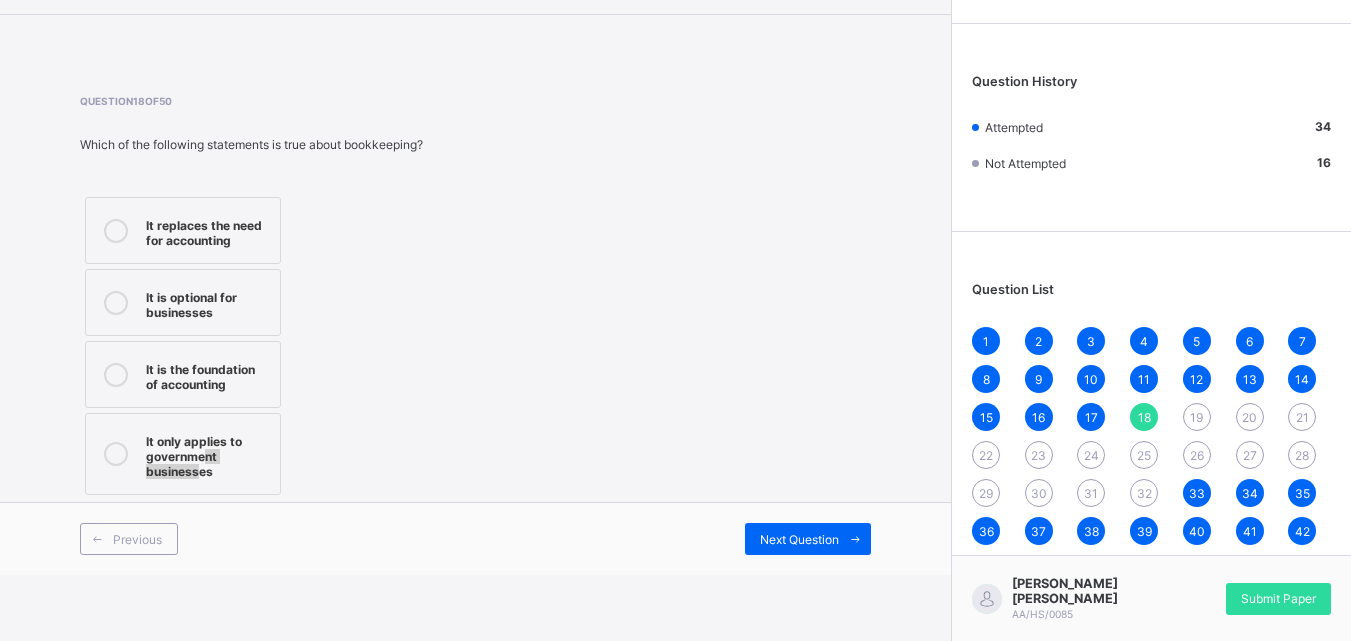 click on "It only applies to government businesses" at bounding box center (208, 454) 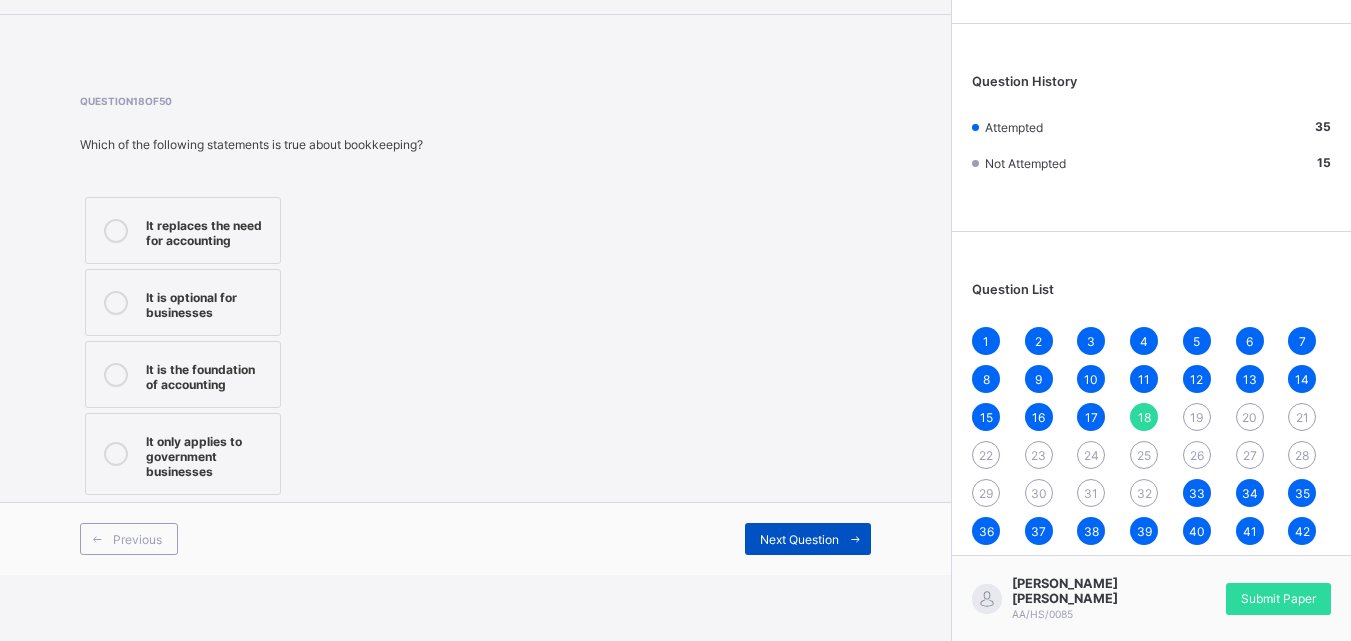 click on "Next Question" at bounding box center (808, 539) 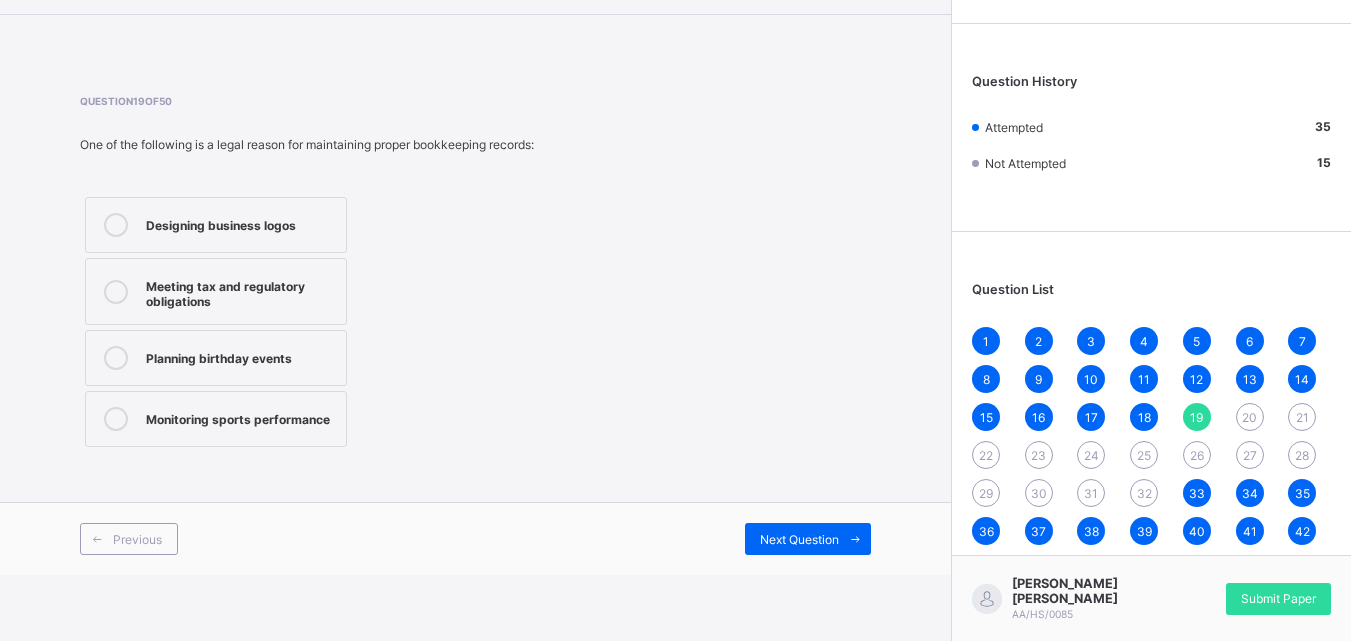 click on "Meeting tax and regulatory obligations" at bounding box center (216, 291) 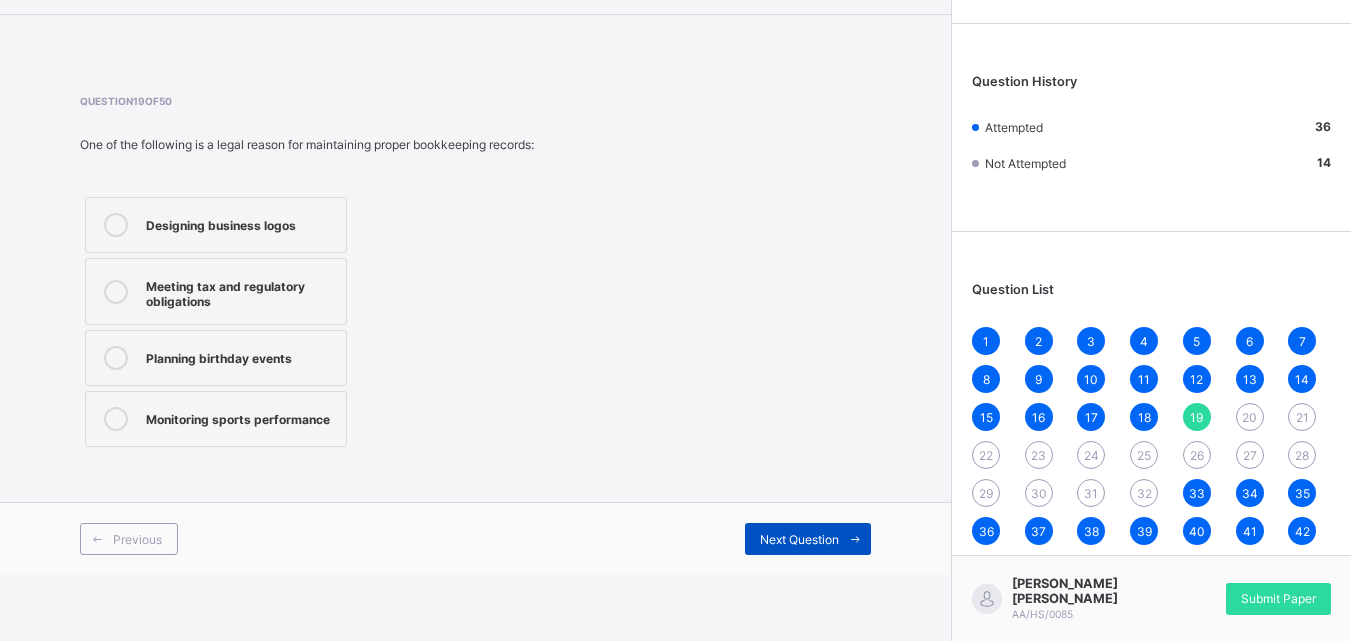 click on "Next Question" at bounding box center (799, 539) 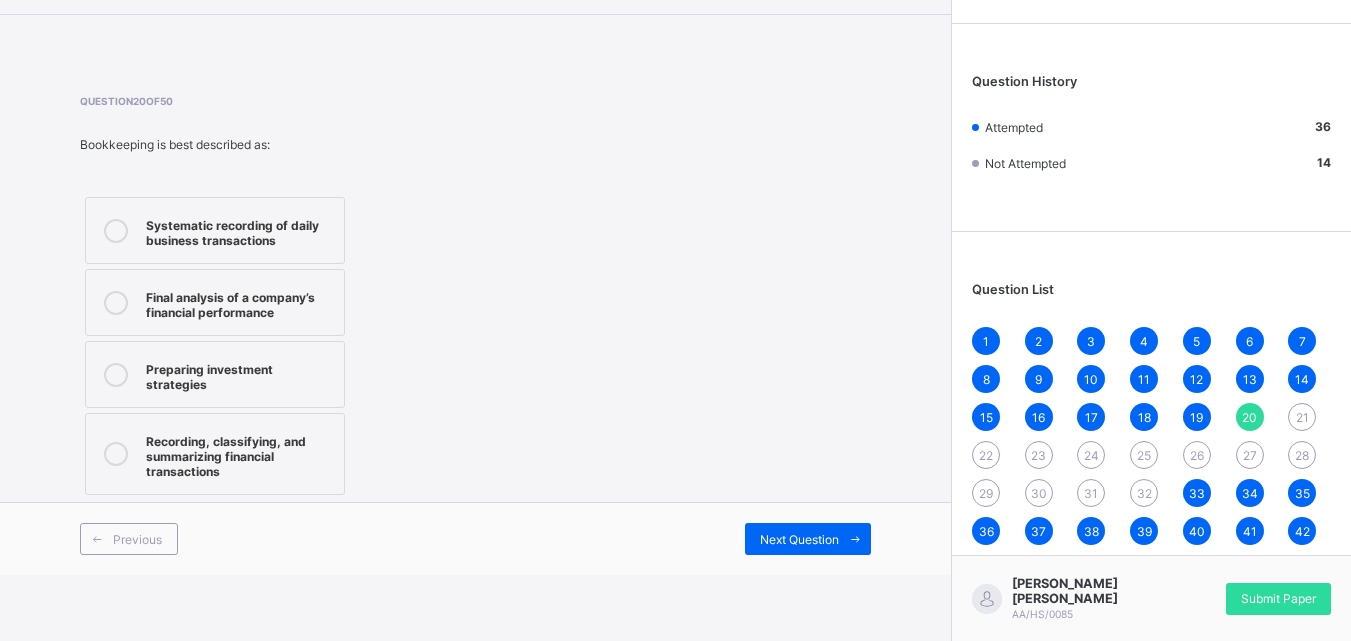click at bounding box center [116, 454] 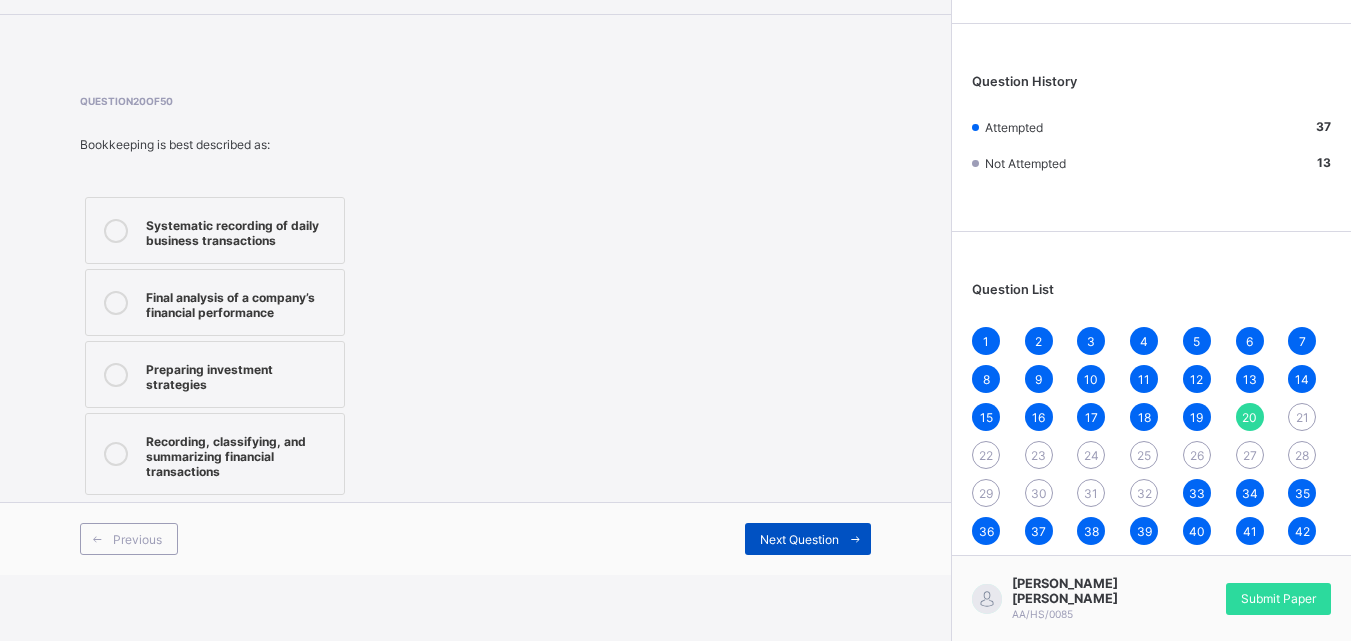 click at bounding box center [855, 539] 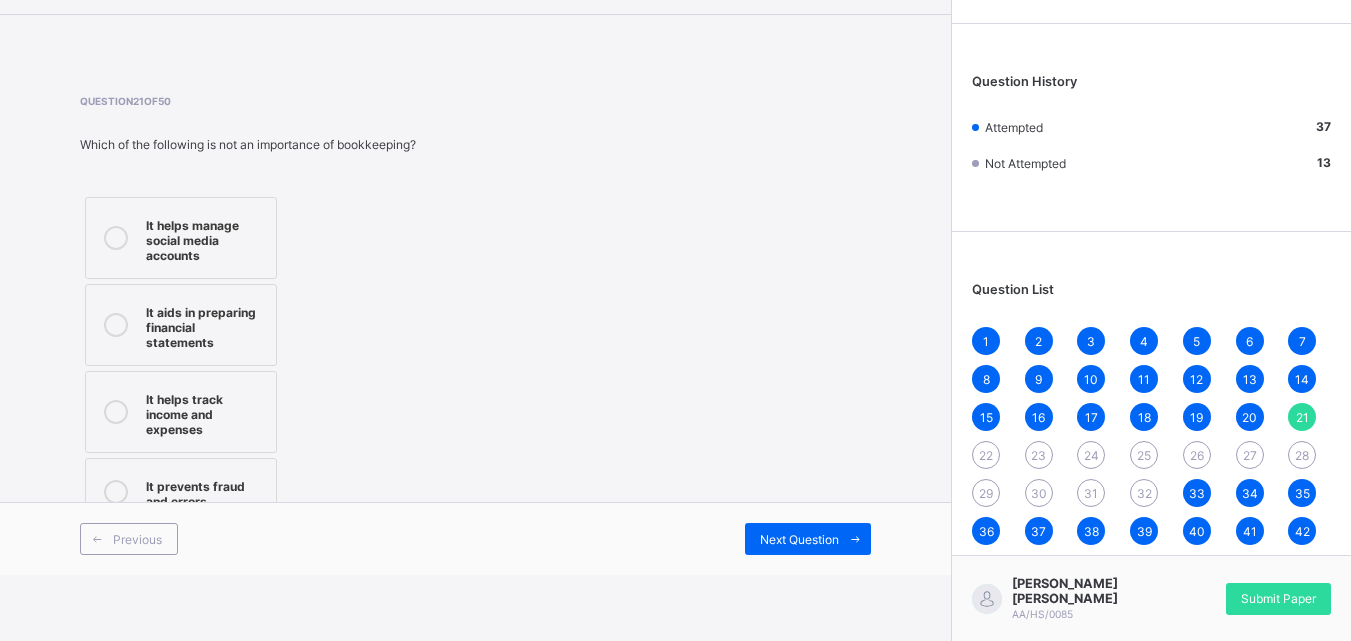 click on "It helps manage social media accounts" at bounding box center (206, 238) 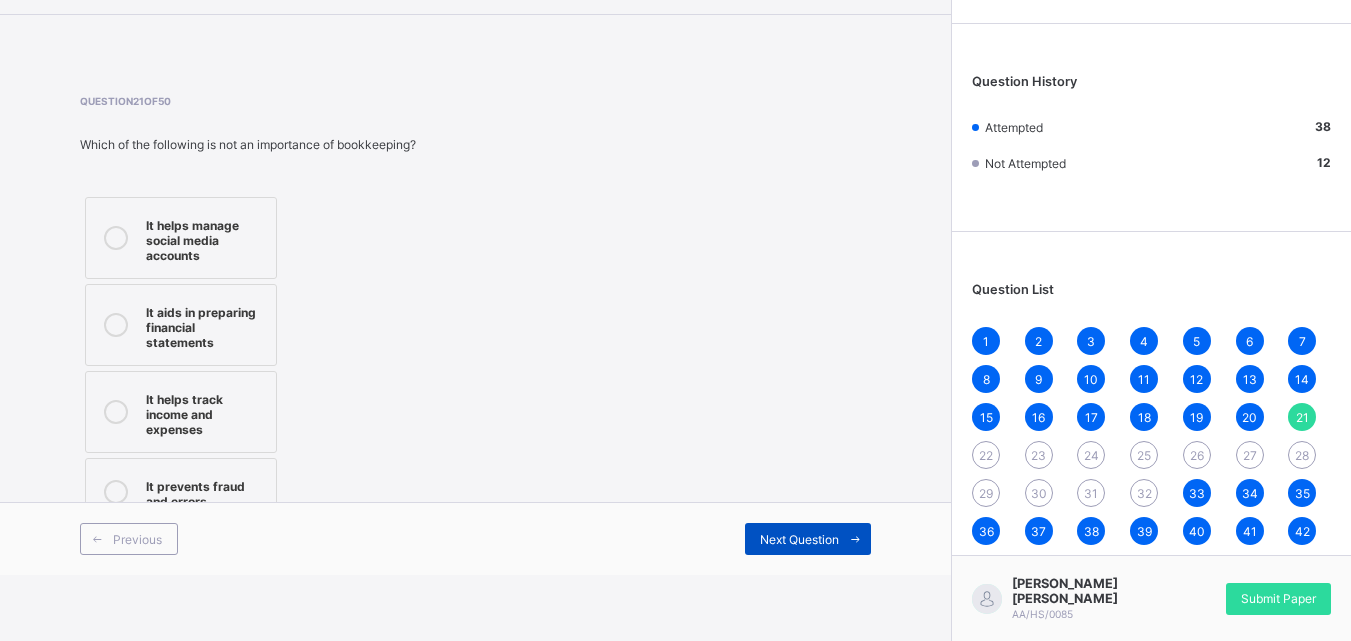 click on "Next Question" at bounding box center [808, 539] 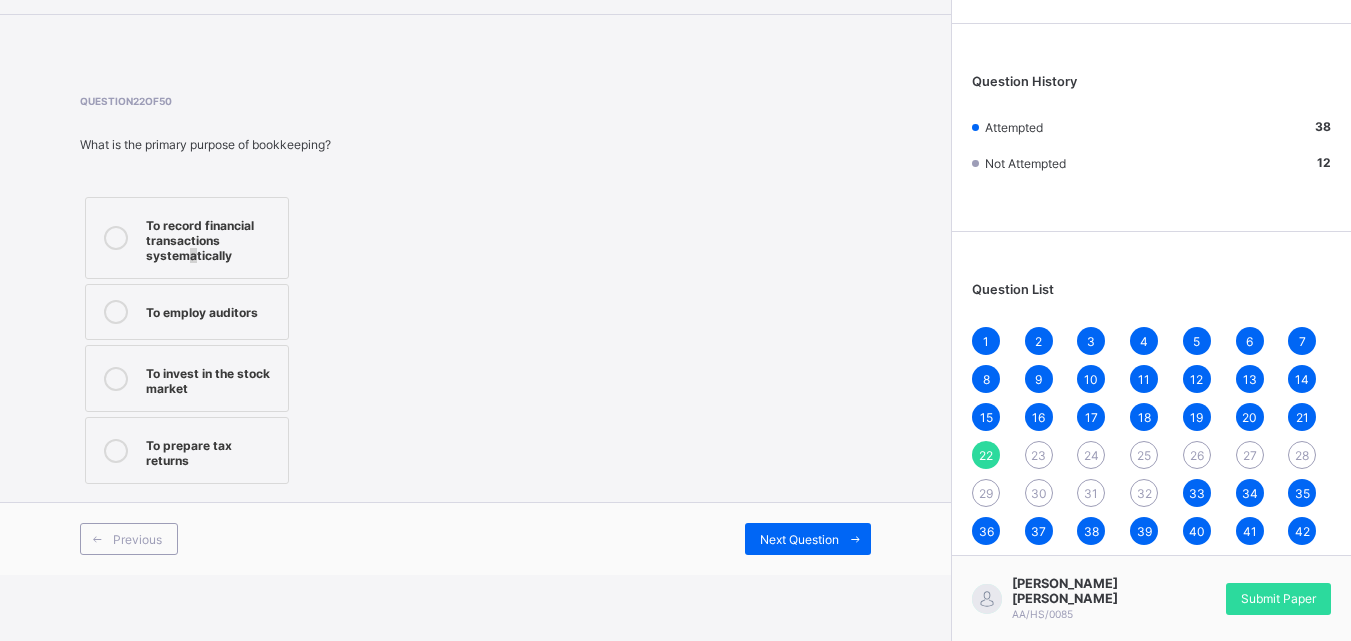 click on "To record financial transactions systematically" at bounding box center [187, 238] 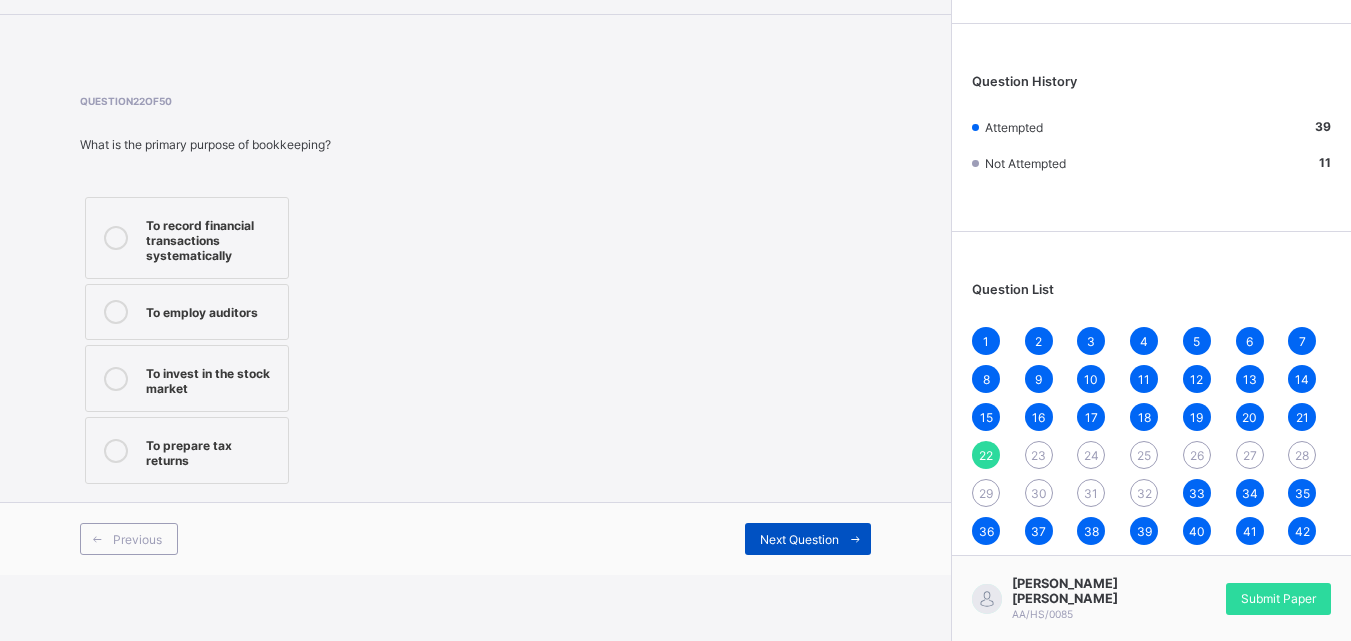 click at bounding box center [855, 539] 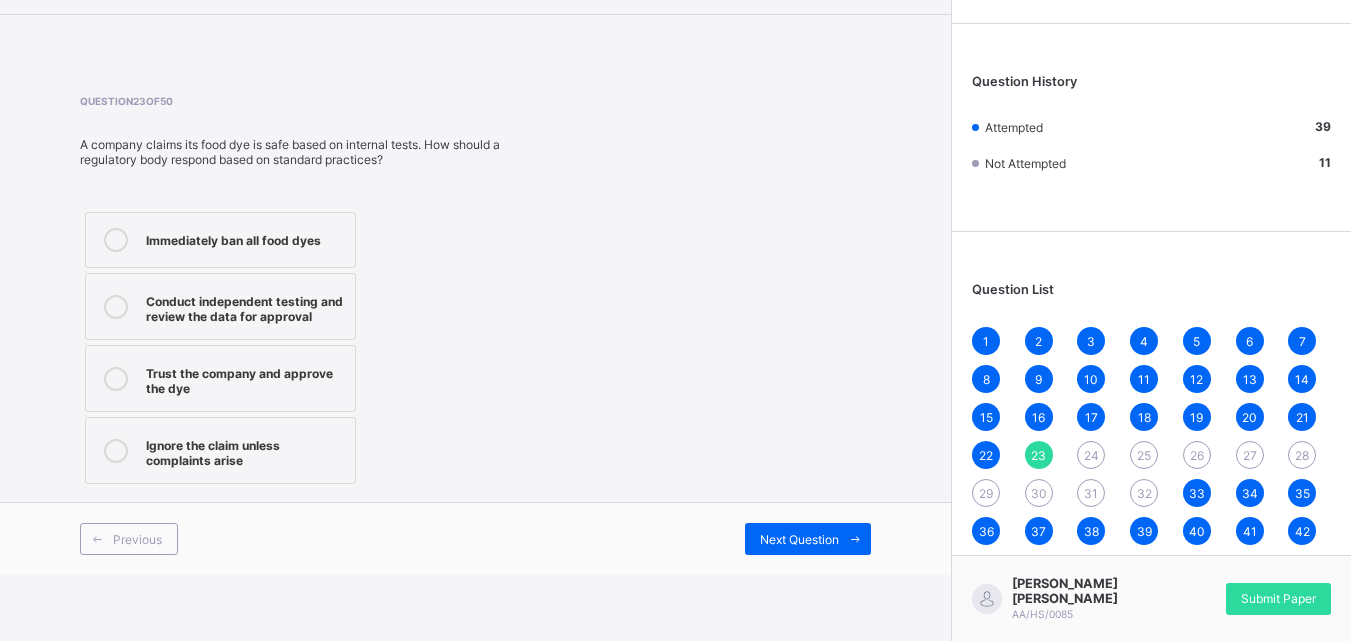 click on "Conduct independent testing and review the data for approval" at bounding box center (245, 306) 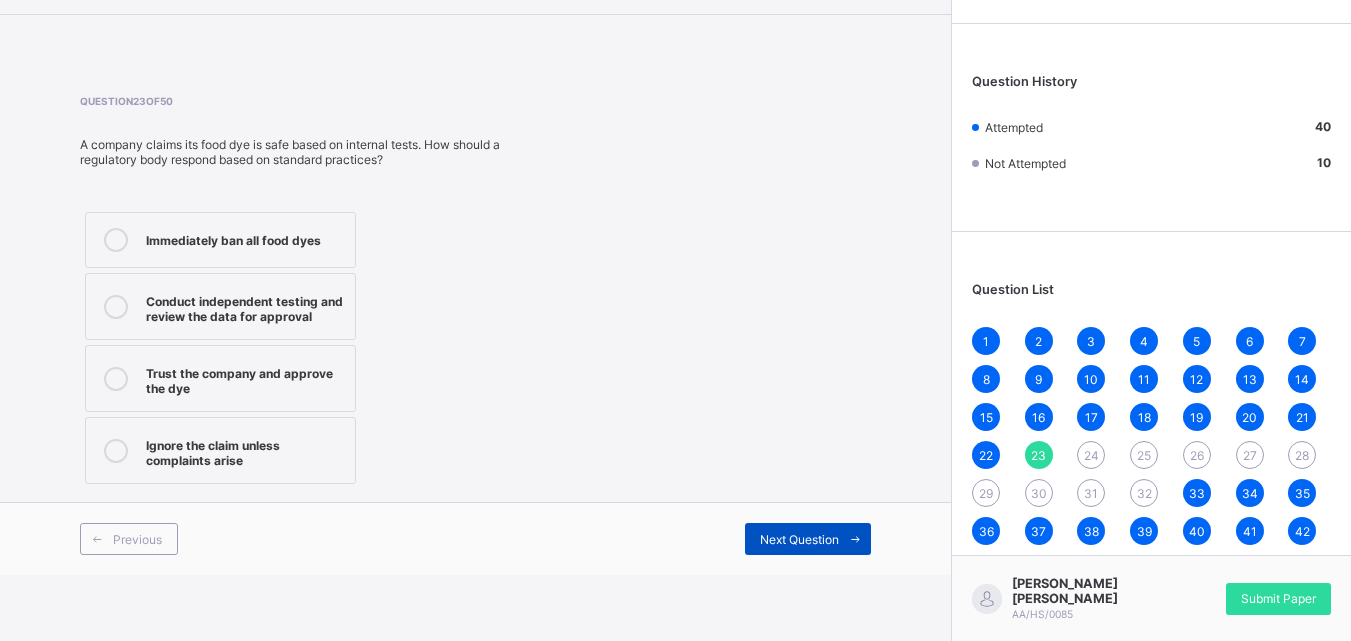 click on "Next Question" at bounding box center [808, 539] 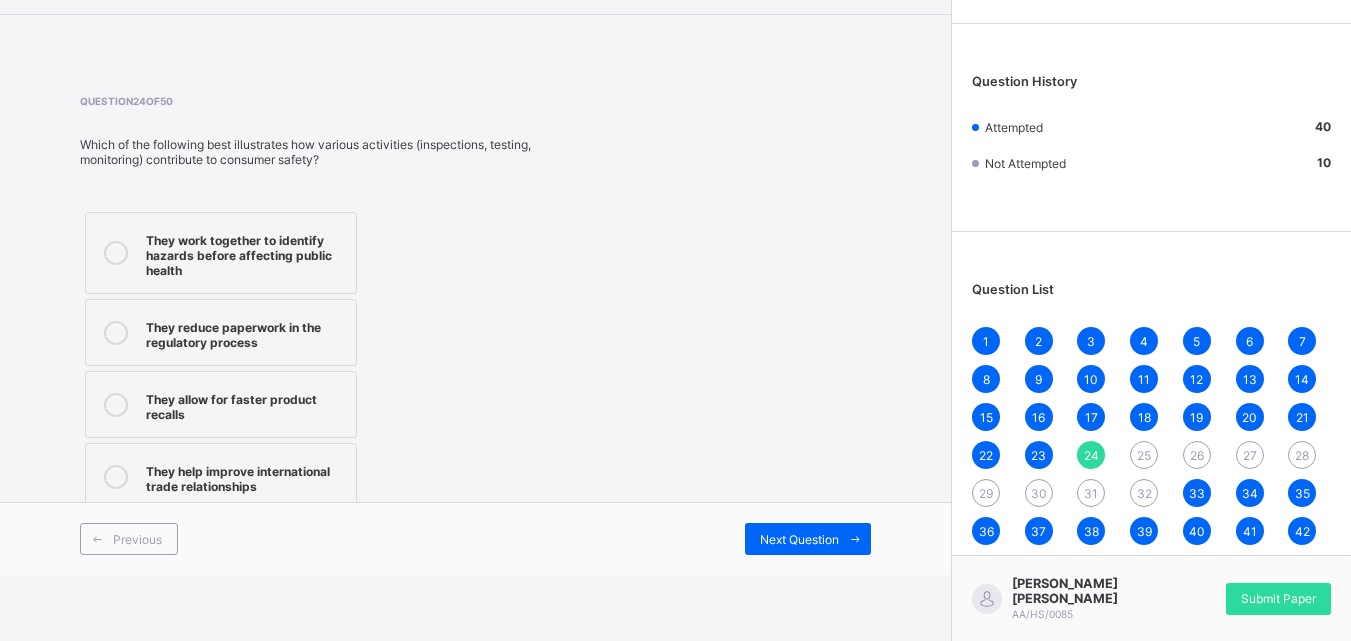 click on "They work together to identify hazards before affecting public health" at bounding box center (246, 253) 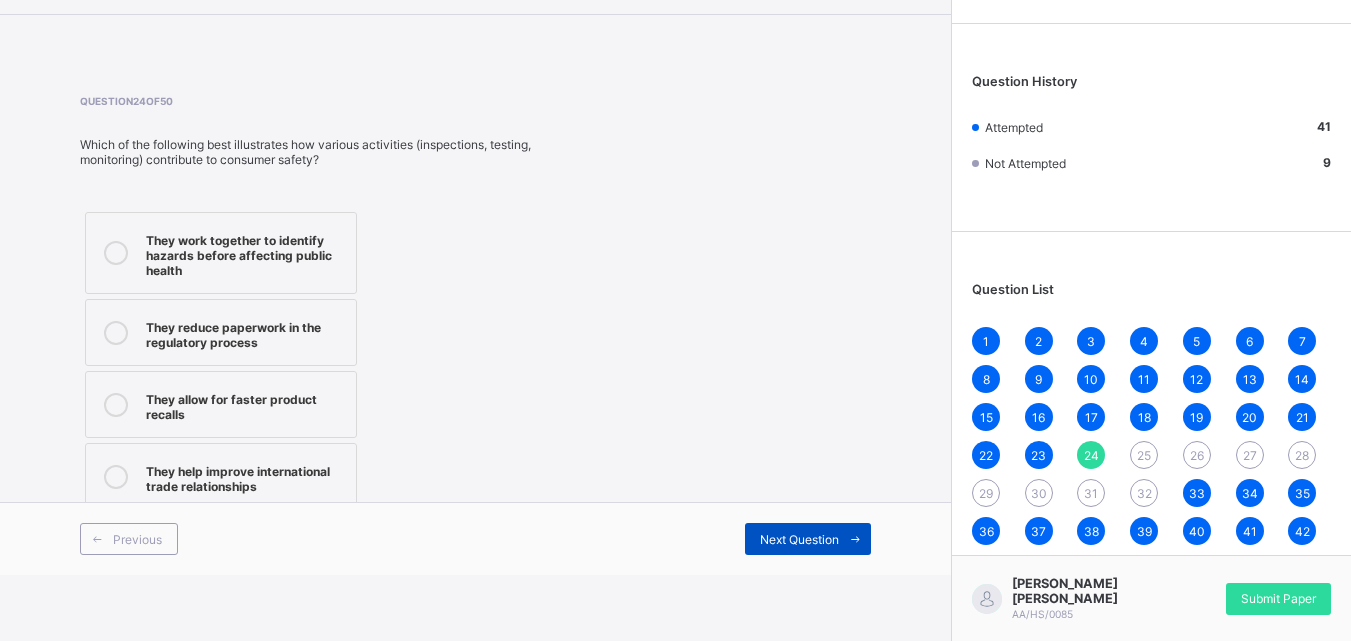 click at bounding box center (855, 539) 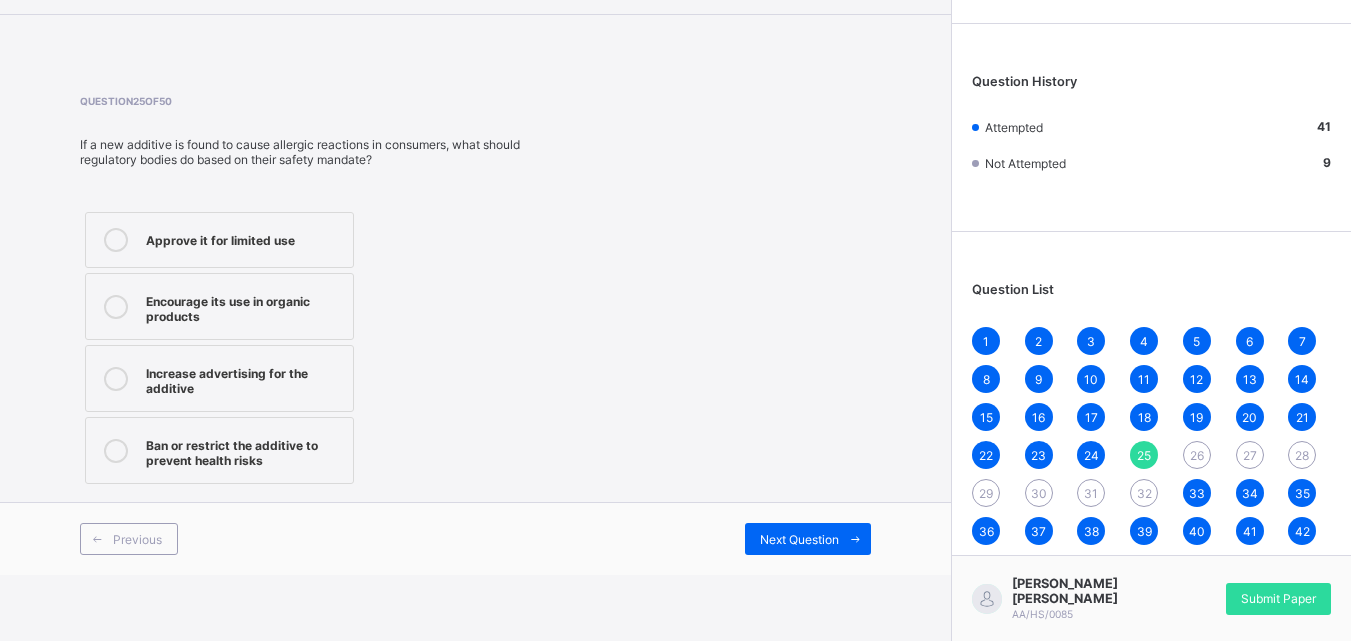 click on "Ban or restrict the additive to prevent health risks" at bounding box center (244, 450) 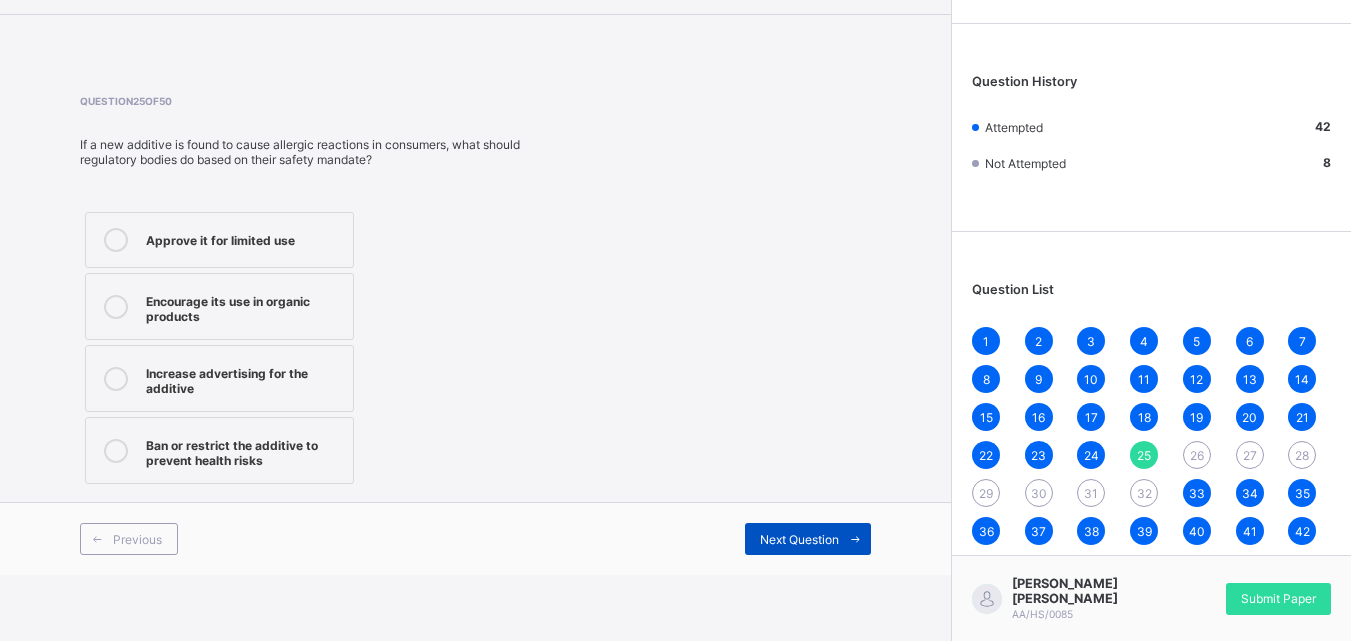 click at bounding box center (855, 539) 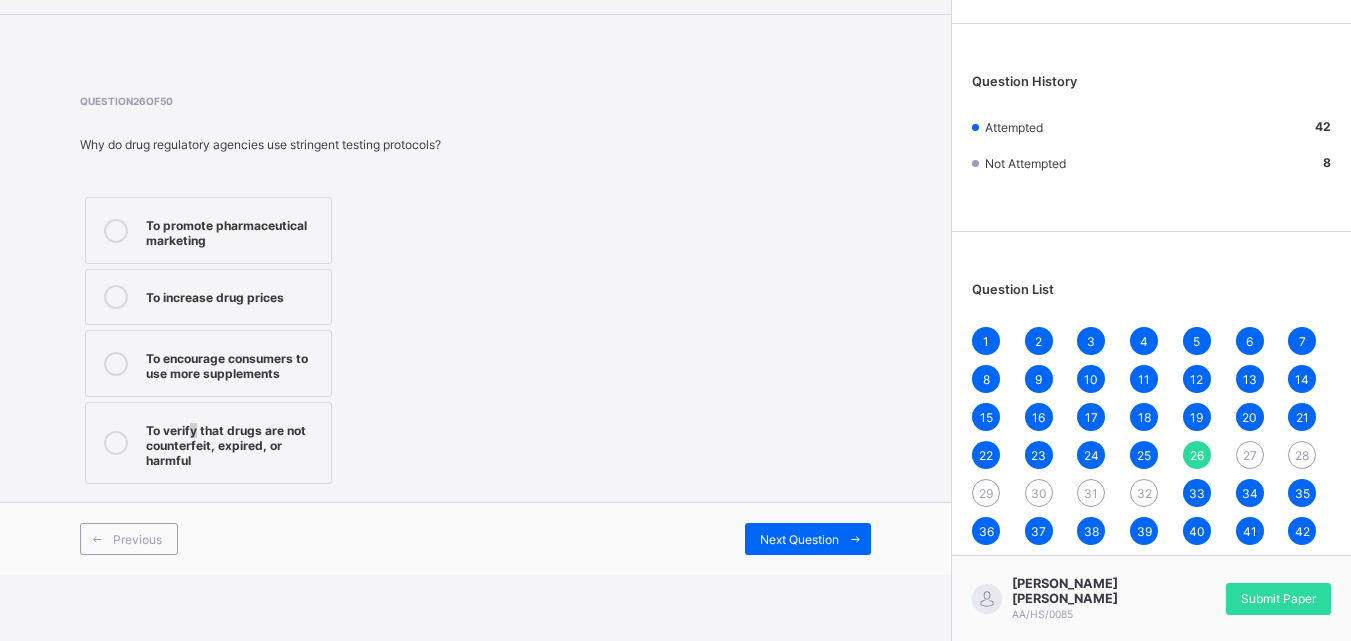 click on "To verify that drugs are not counterfeit, expired, or harmful" at bounding box center [208, 443] 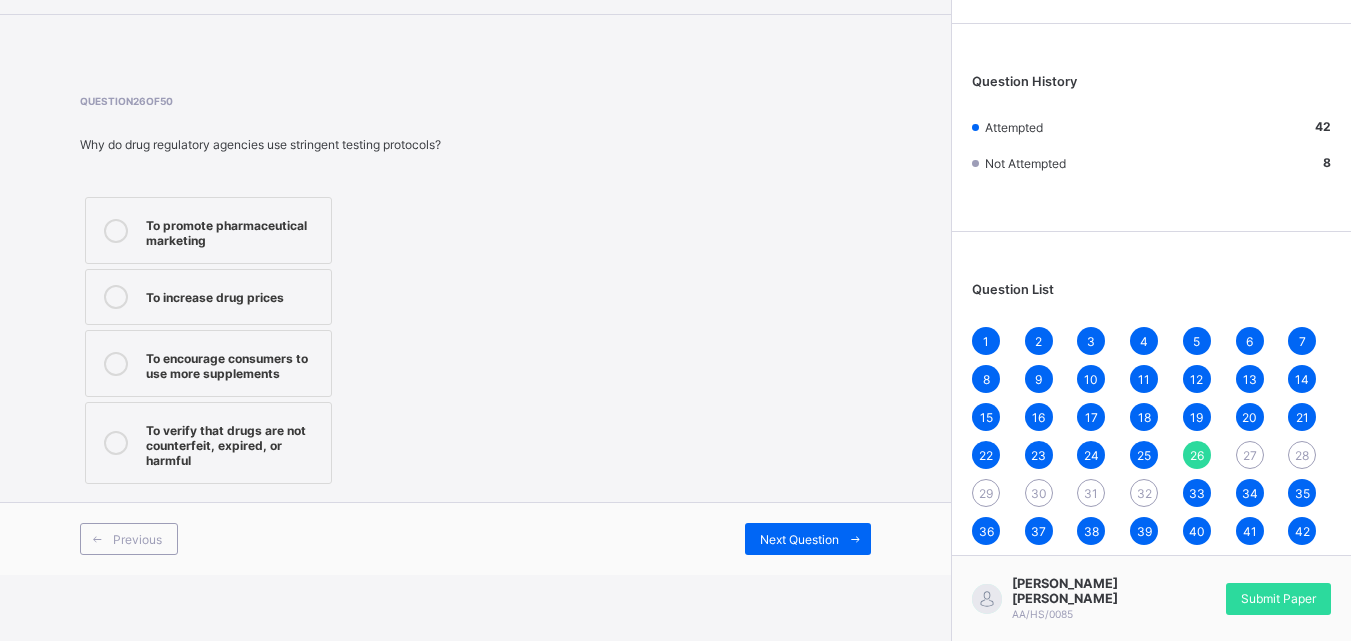 drag, startPoint x: 303, startPoint y: 477, endPoint x: 303, endPoint y: 466, distance: 11 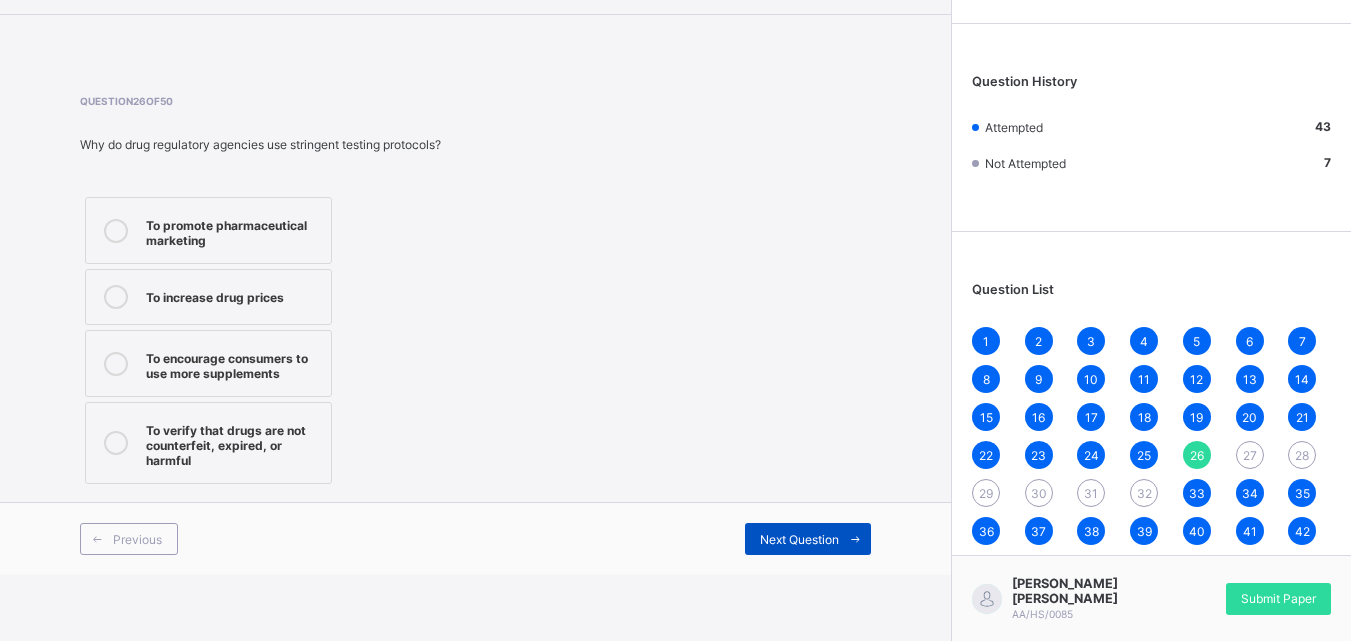 click on "Next Question" at bounding box center (799, 539) 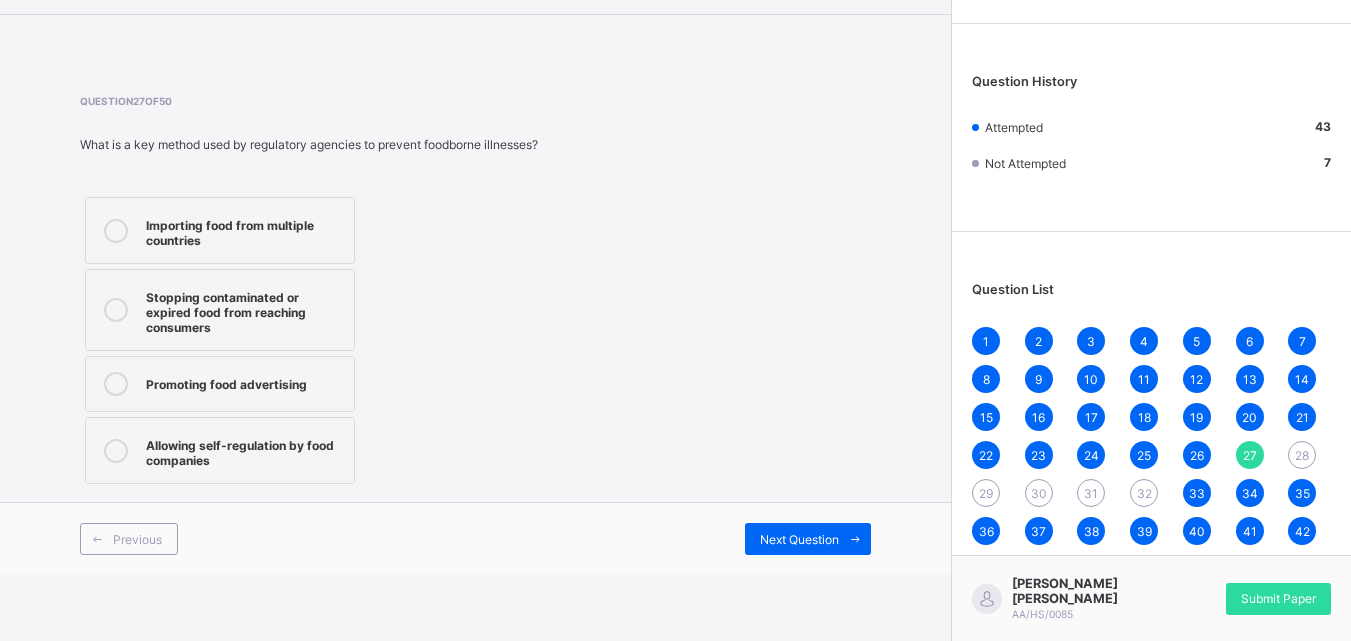 drag, startPoint x: 330, startPoint y: 280, endPoint x: 374, endPoint y: 329, distance: 65.8559 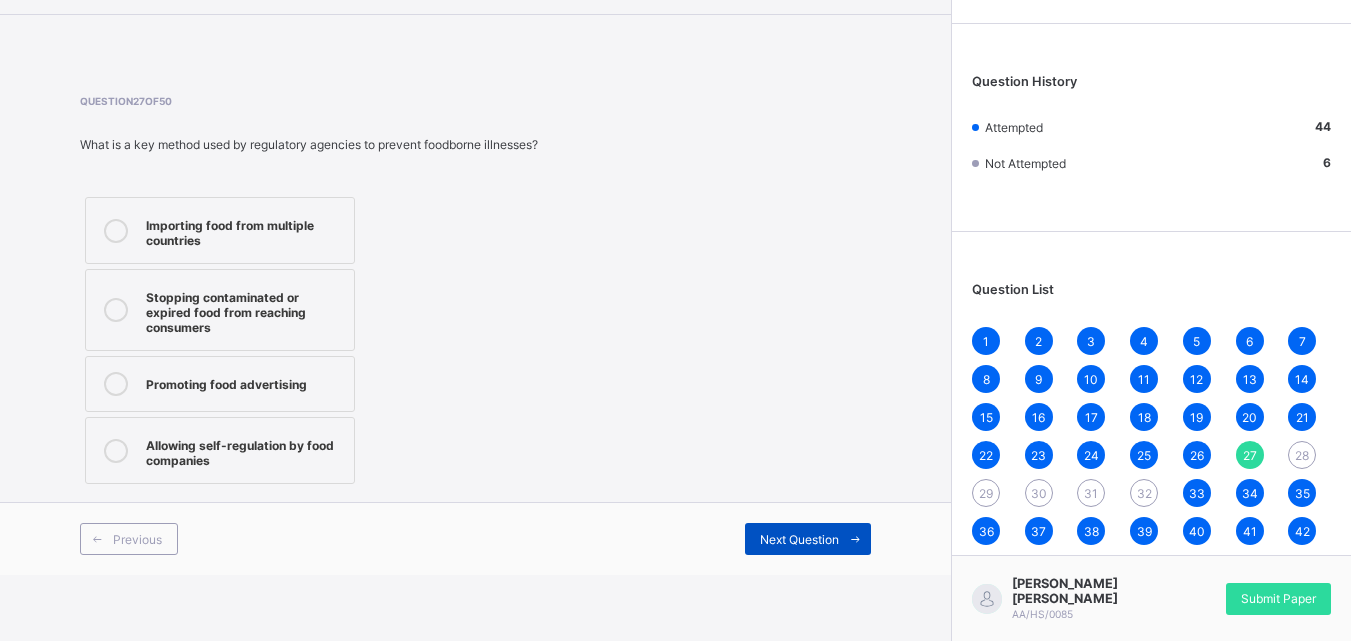 click on "Next Question" at bounding box center (799, 539) 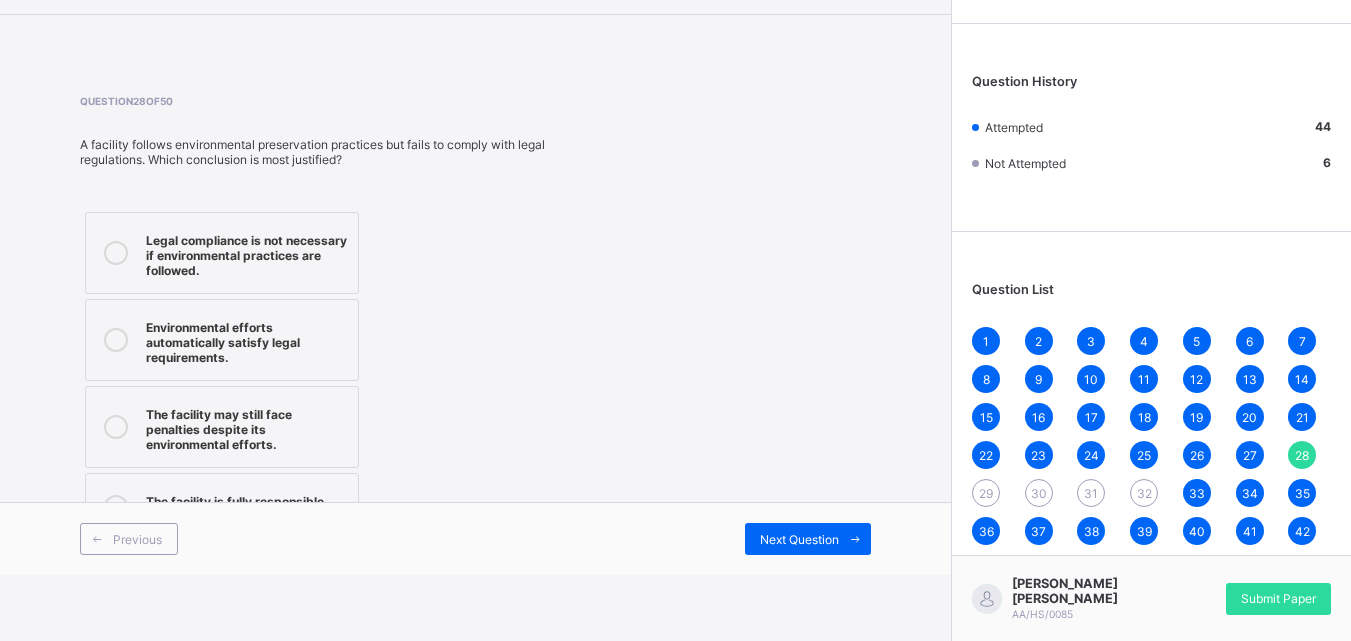 click on "Environmental efforts automatically satisfy legal requirements." at bounding box center [247, 340] 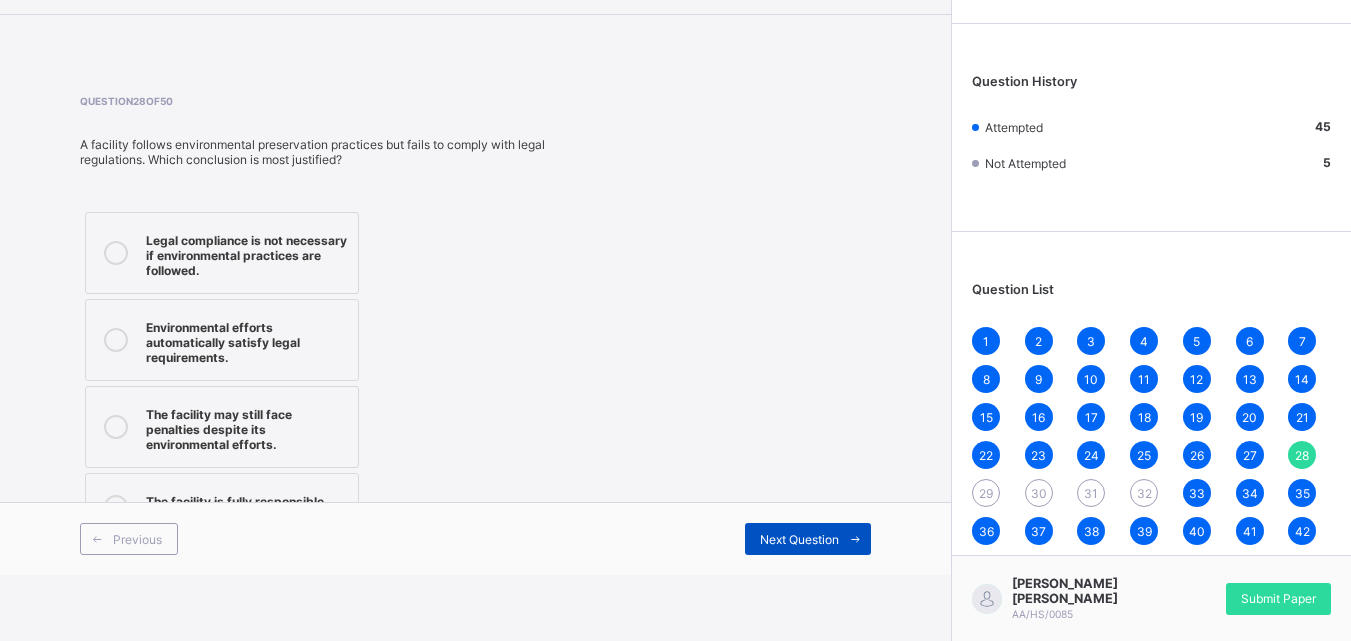 click on "Next Question" at bounding box center [808, 539] 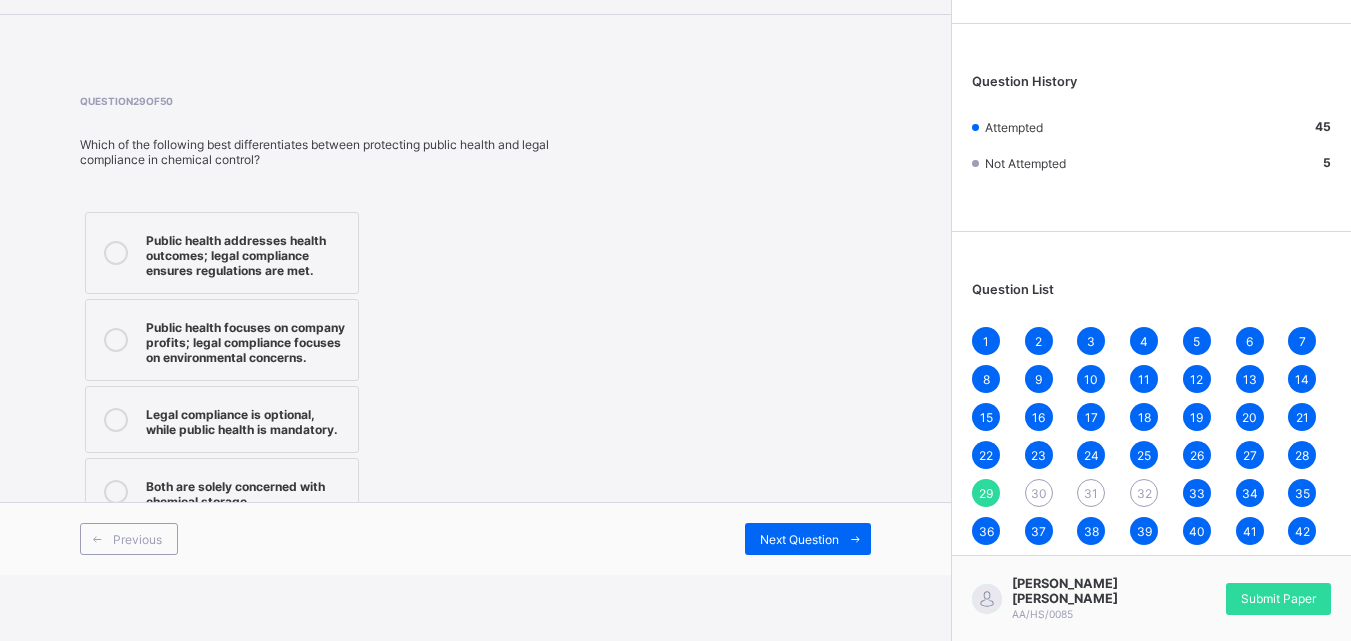 click on "Public health focuses on company profits; legal compliance focuses on environmental concerns." at bounding box center [222, 340] 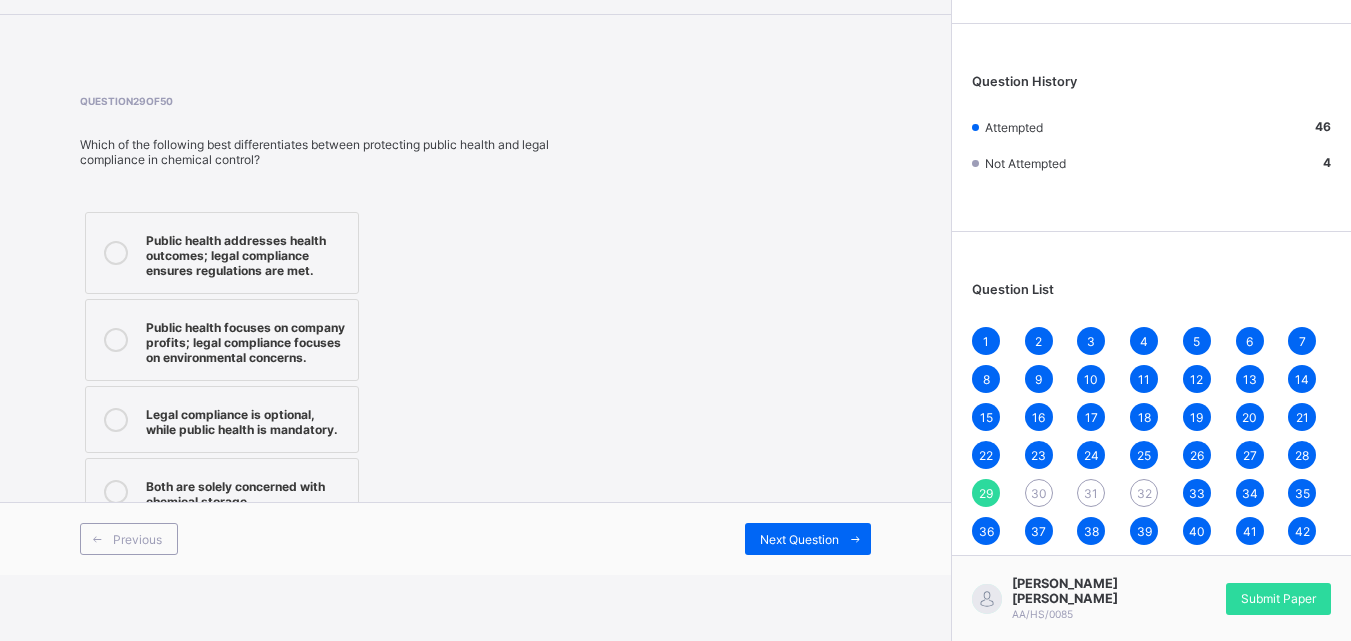 click on "Public health addresses health outcomes; legal compliance ensures regulations are met." at bounding box center (247, 253) 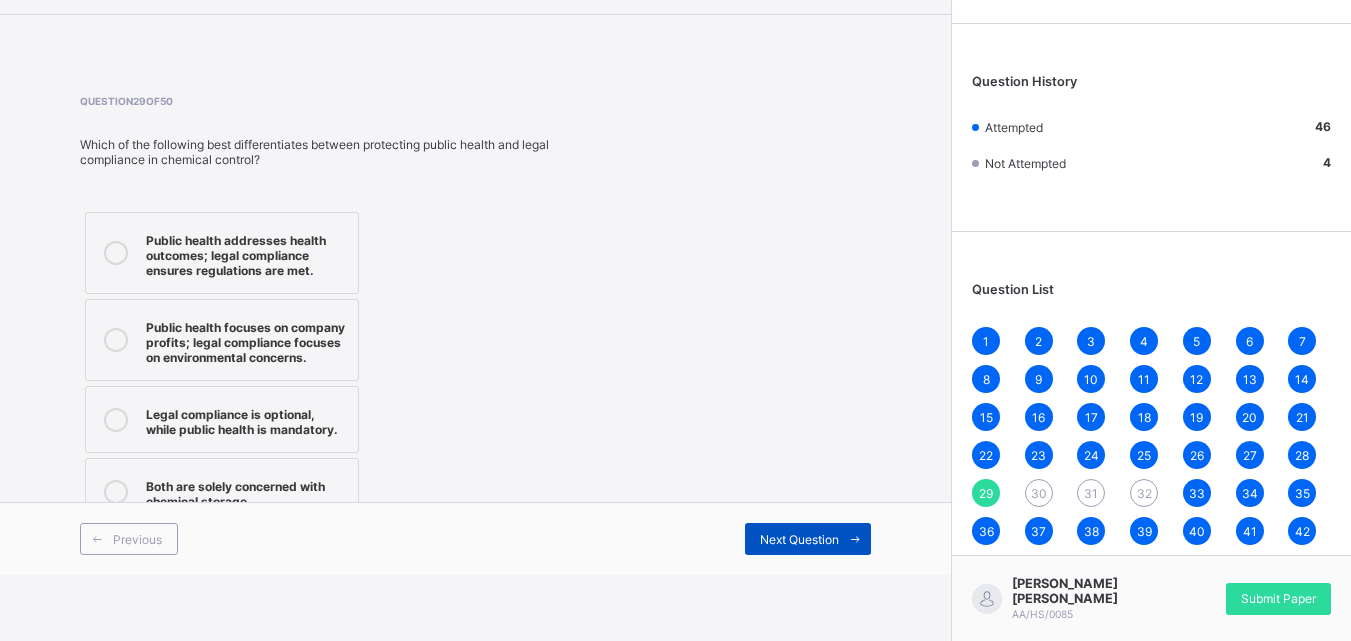 drag, startPoint x: 822, startPoint y: 550, endPoint x: 821, endPoint y: 538, distance: 12.0415945 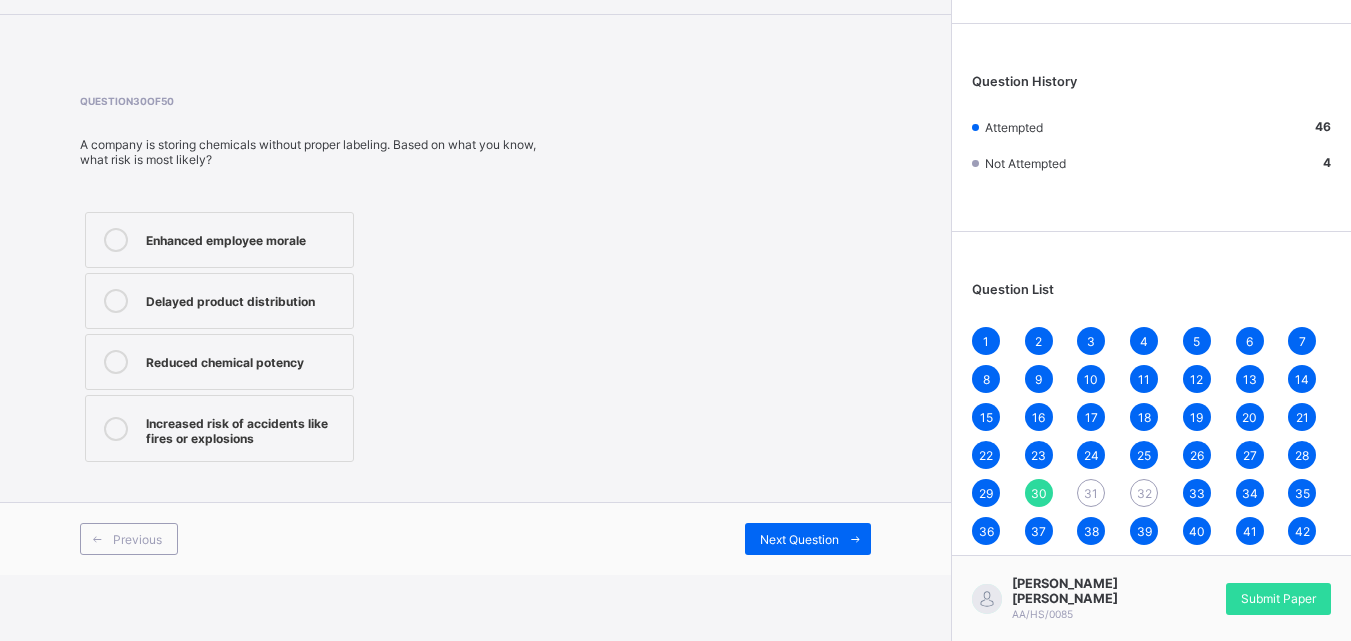 click on "Increased risk of accidents like fires or explosions" at bounding box center (244, 428) 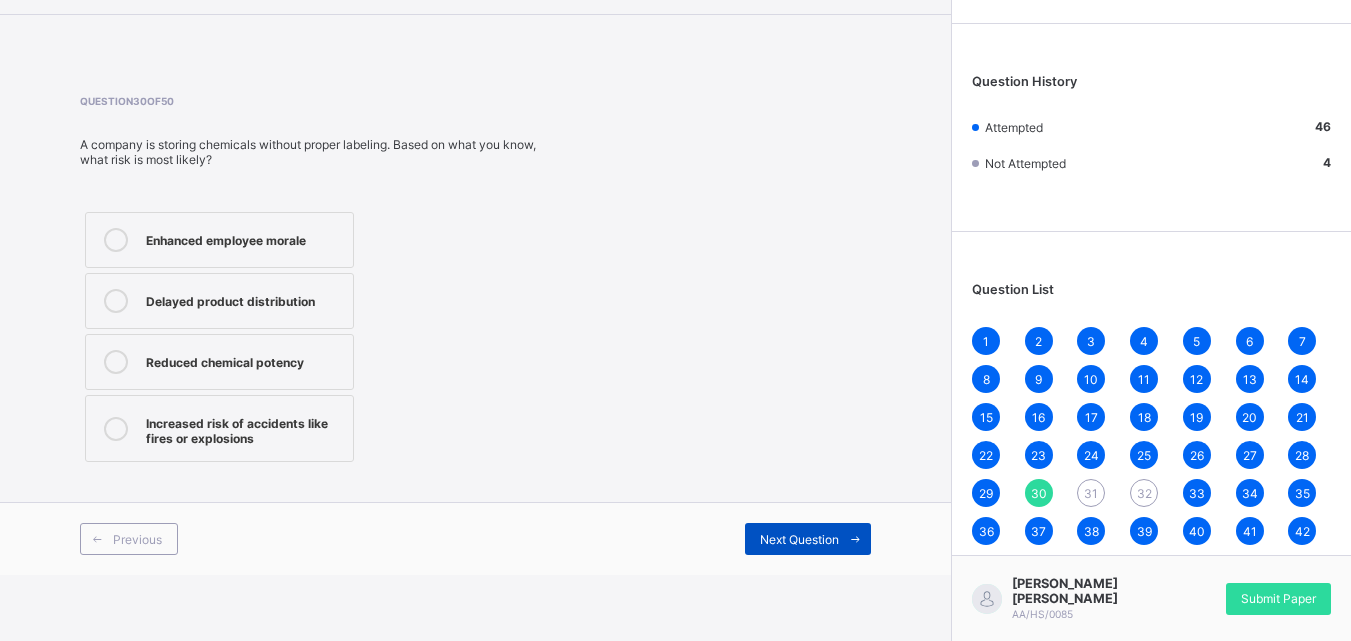 drag, startPoint x: 822, startPoint y: 540, endPoint x: 823, endPoint y: 530, distance: 10.049875 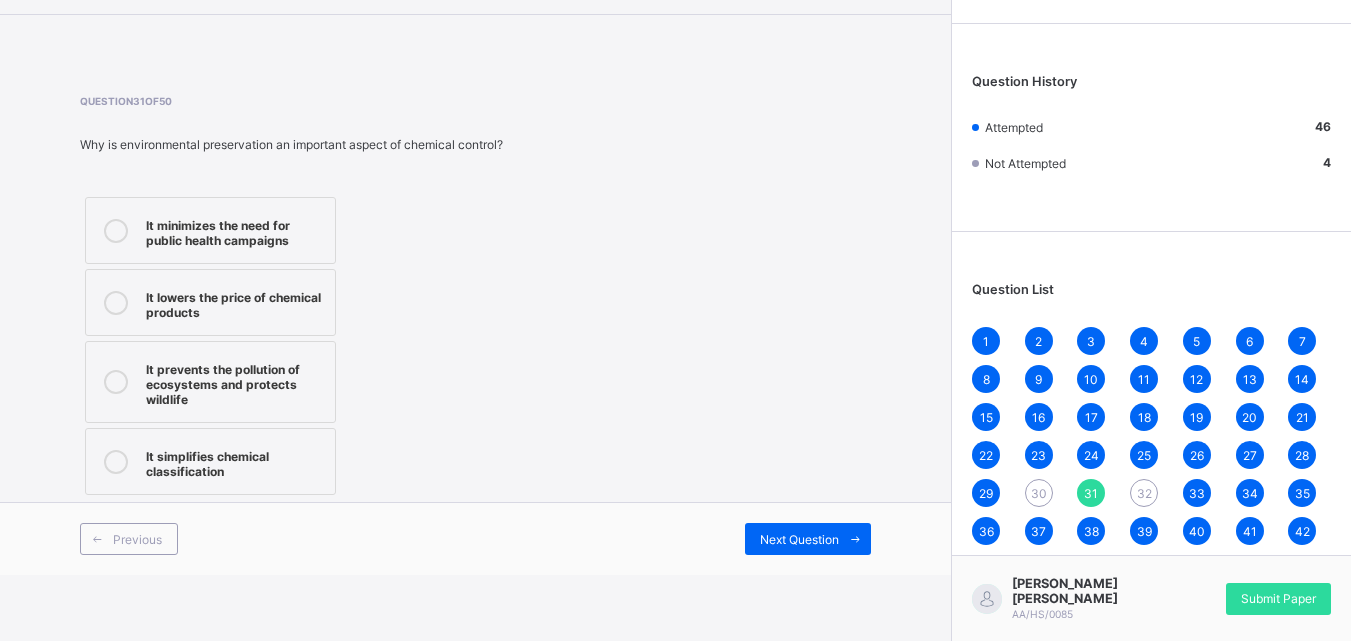 click on "It prevents the pollution of ecosystems and protects wildlife" at bounding box center [235, 382] 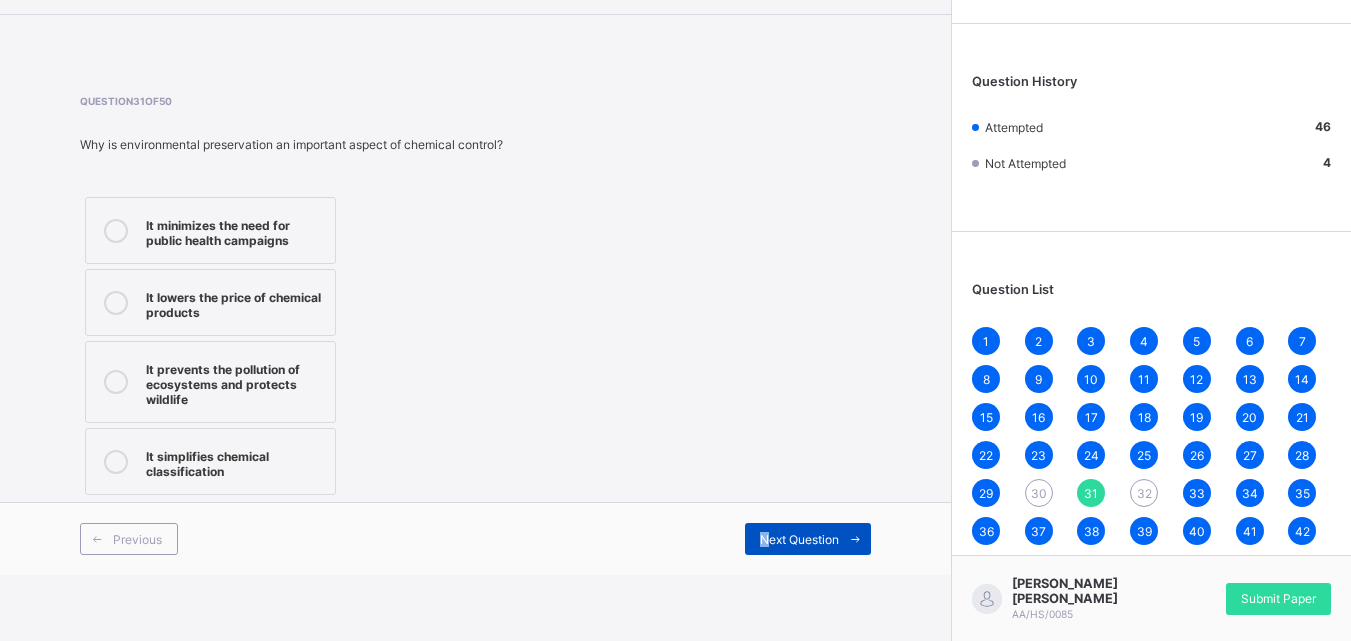 click on "Previous Next Question" at bounding box center (475, 538) 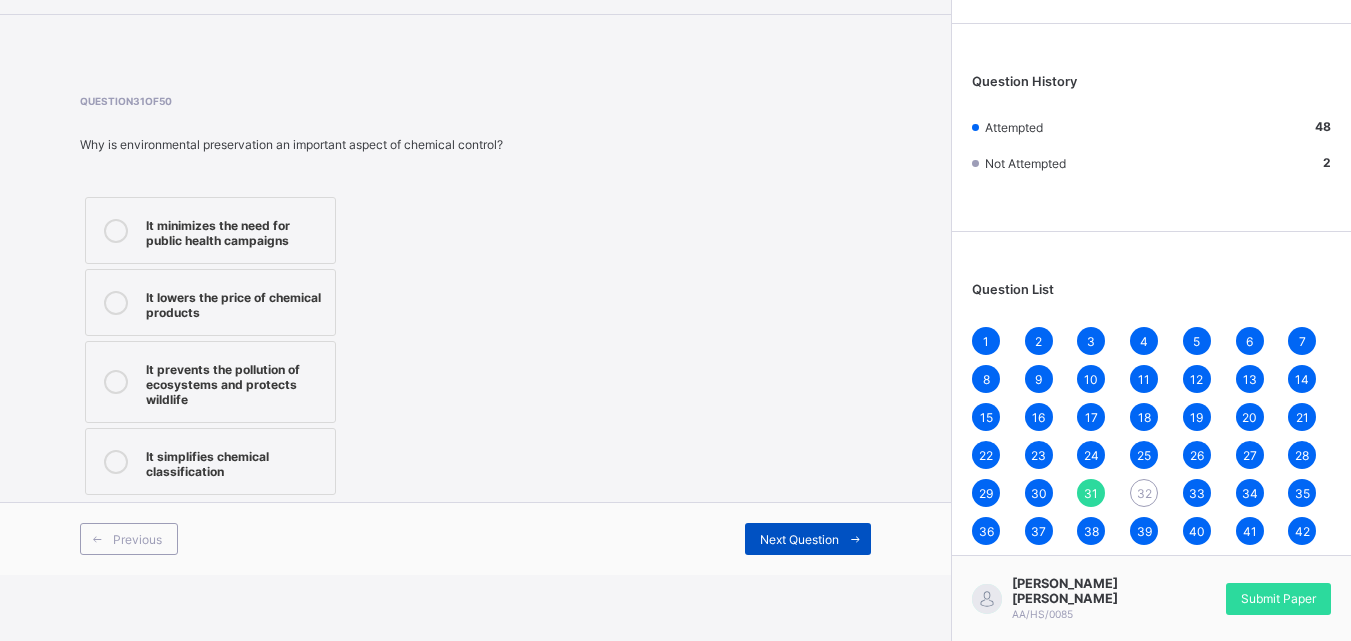 click on "Next Question" at bounding box center (808, 539) 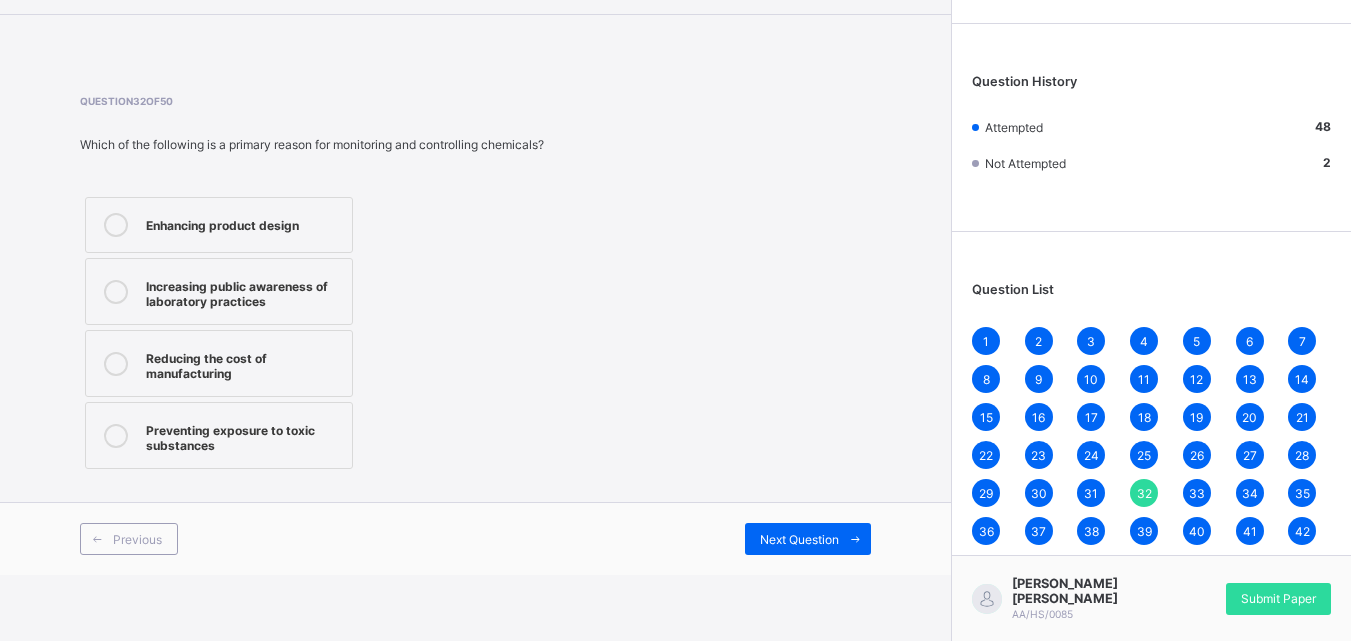click on "Increasing public awareness of laboratory practices" at bounding box center (244, 291) 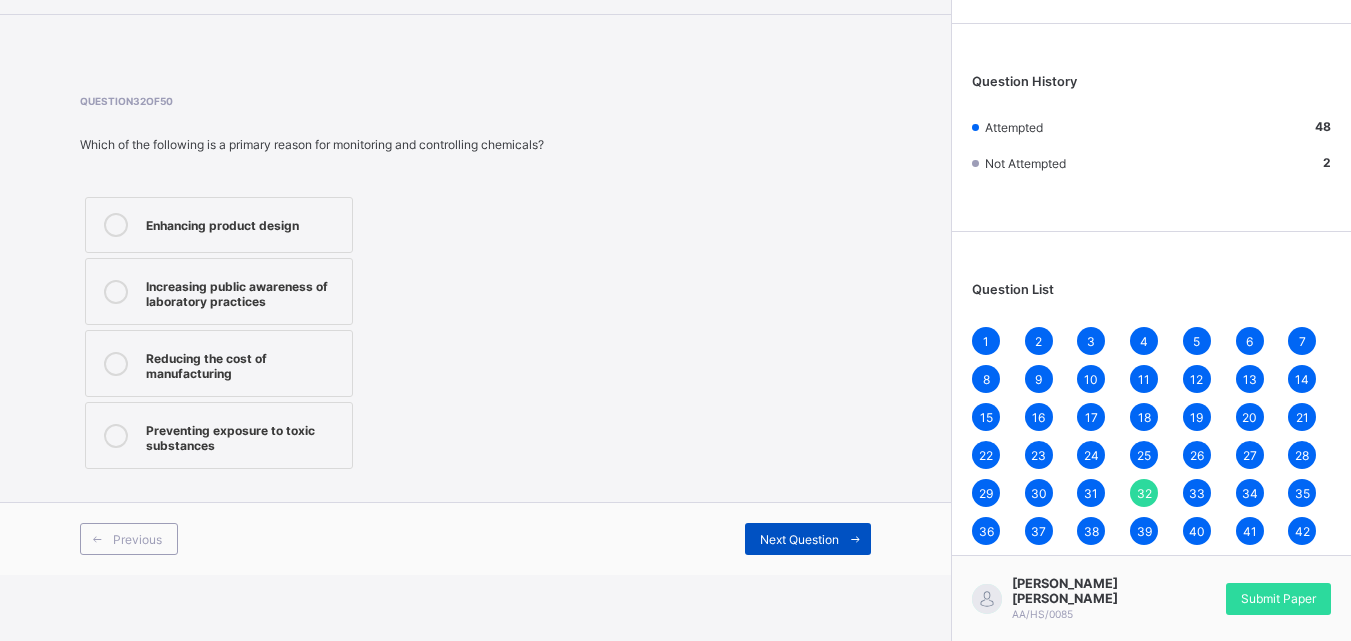 click at bounding box center (855, 539) 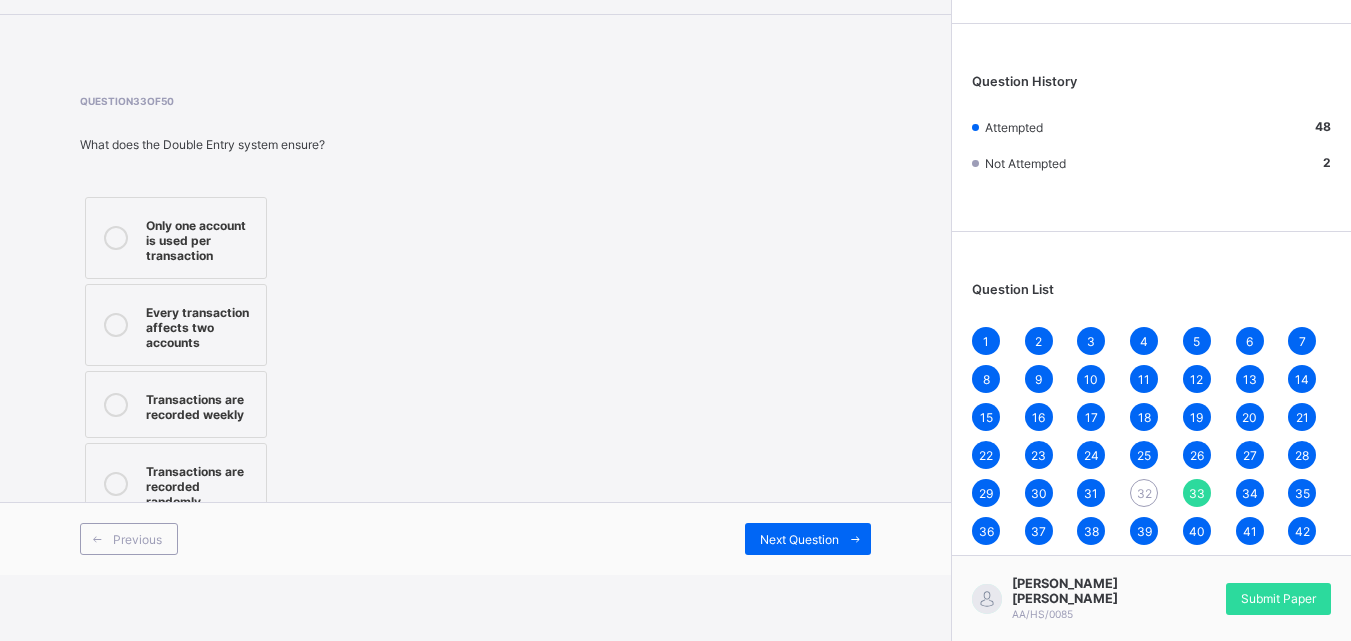 click on "32" at bounding box center (1144, 493) 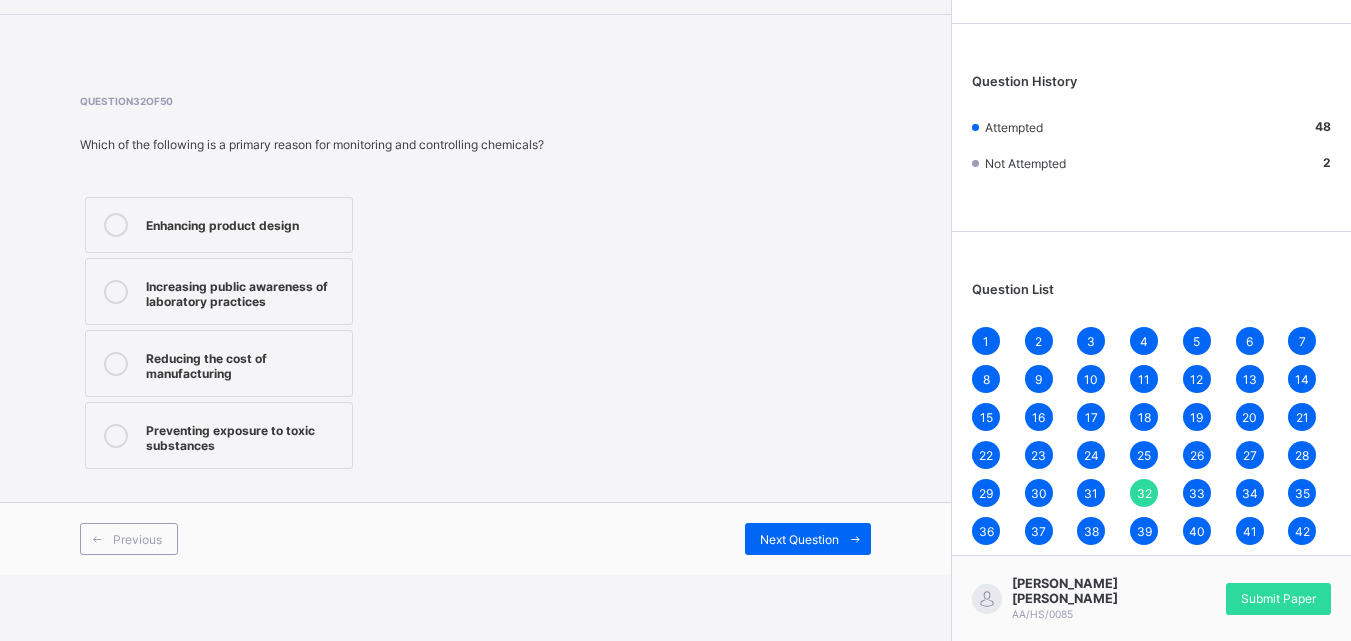 click on "Increasing public awareness of laboratory practices" at bounding box center [219, 291] 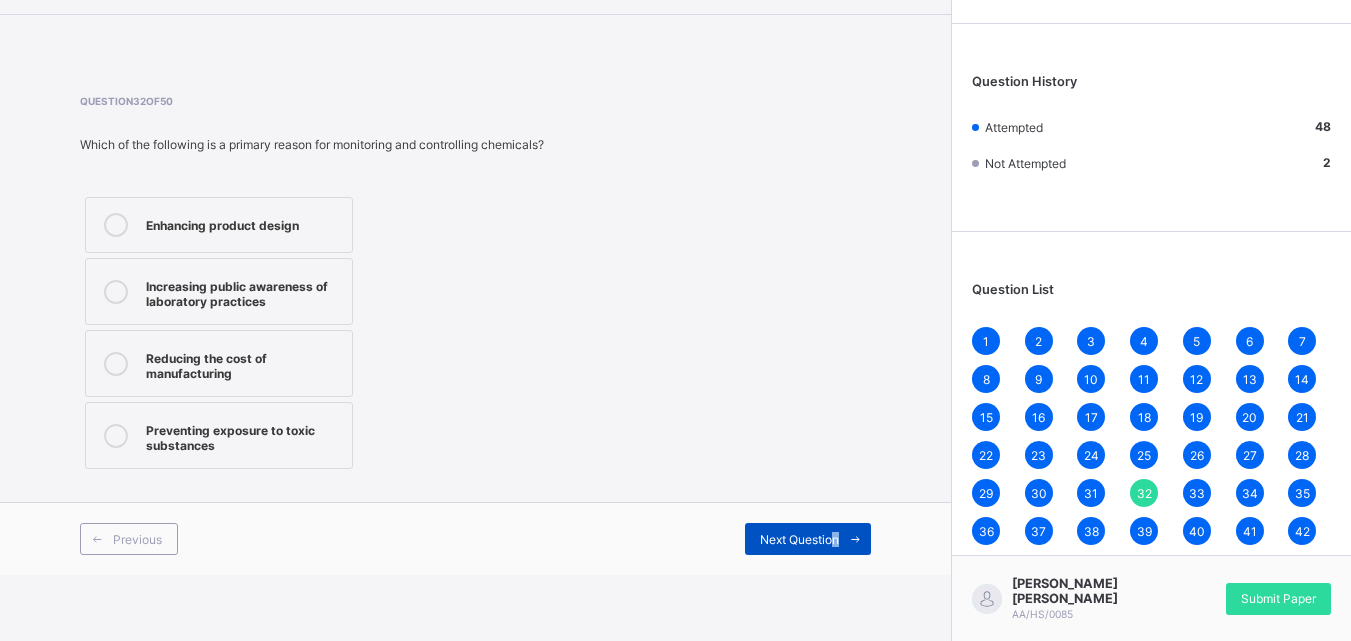 click on "Next Question" at bounding box center (808, 539) 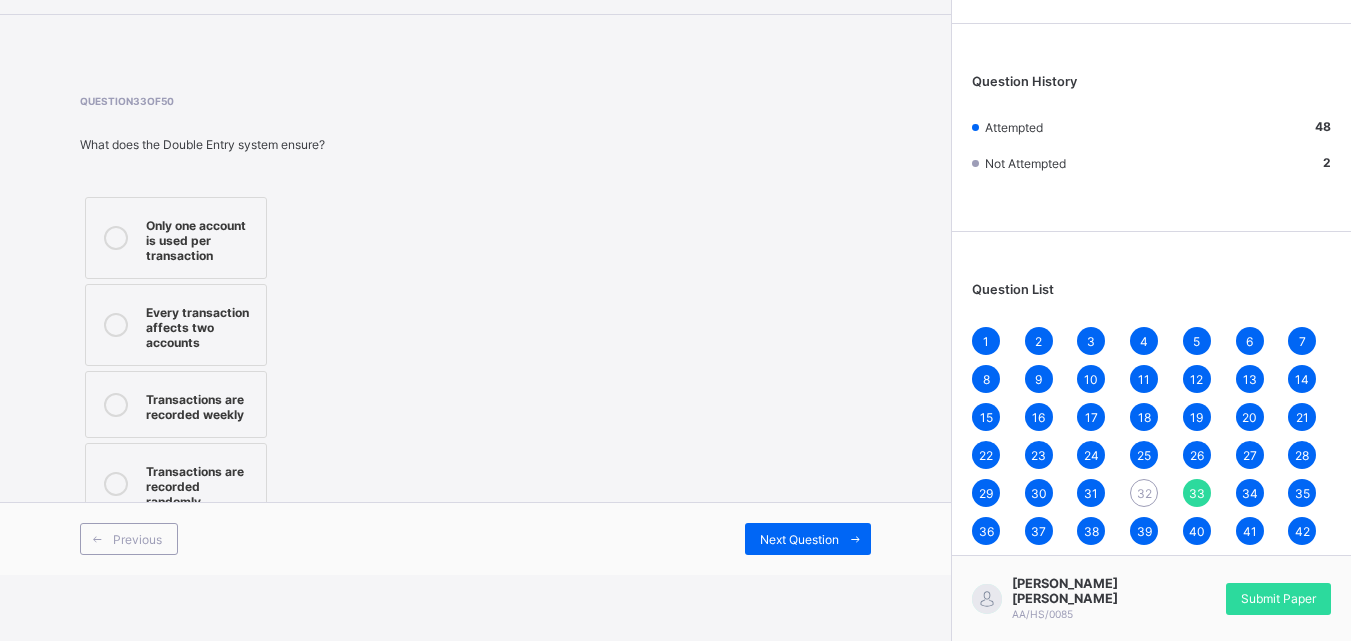 click on "32" at bounding box center [1144, 493] 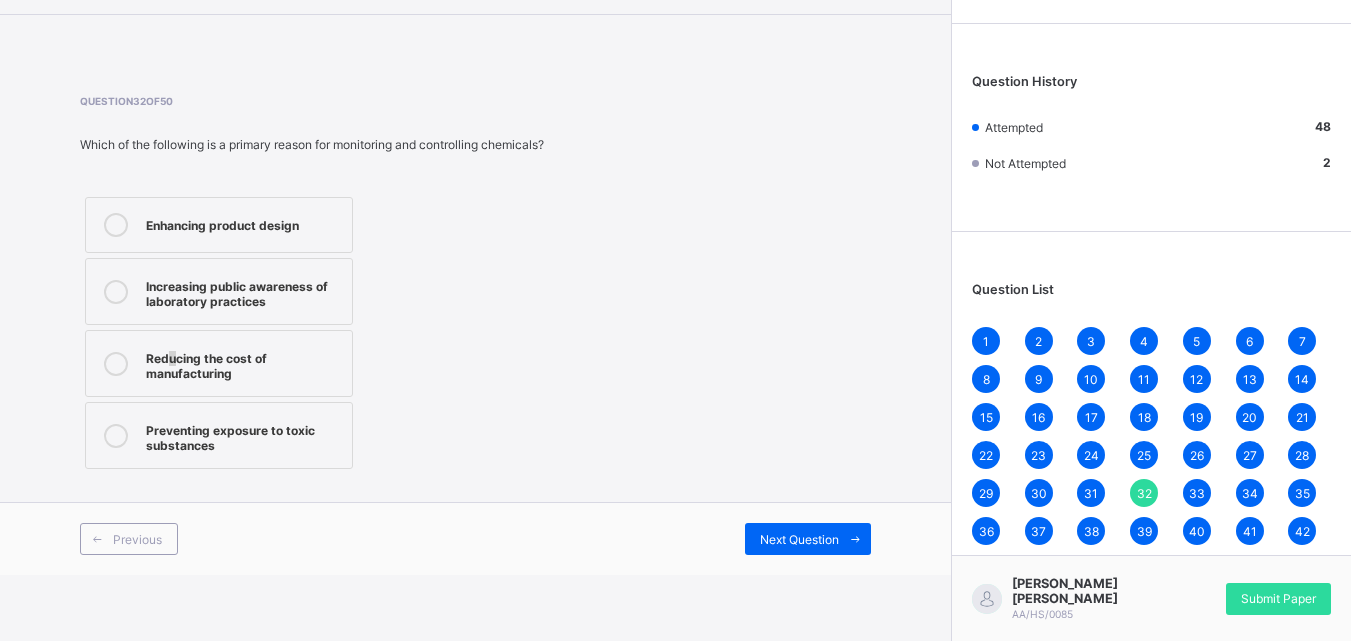 click on "Reducing the cost of manufacturing" at bounding box center (244, 363) 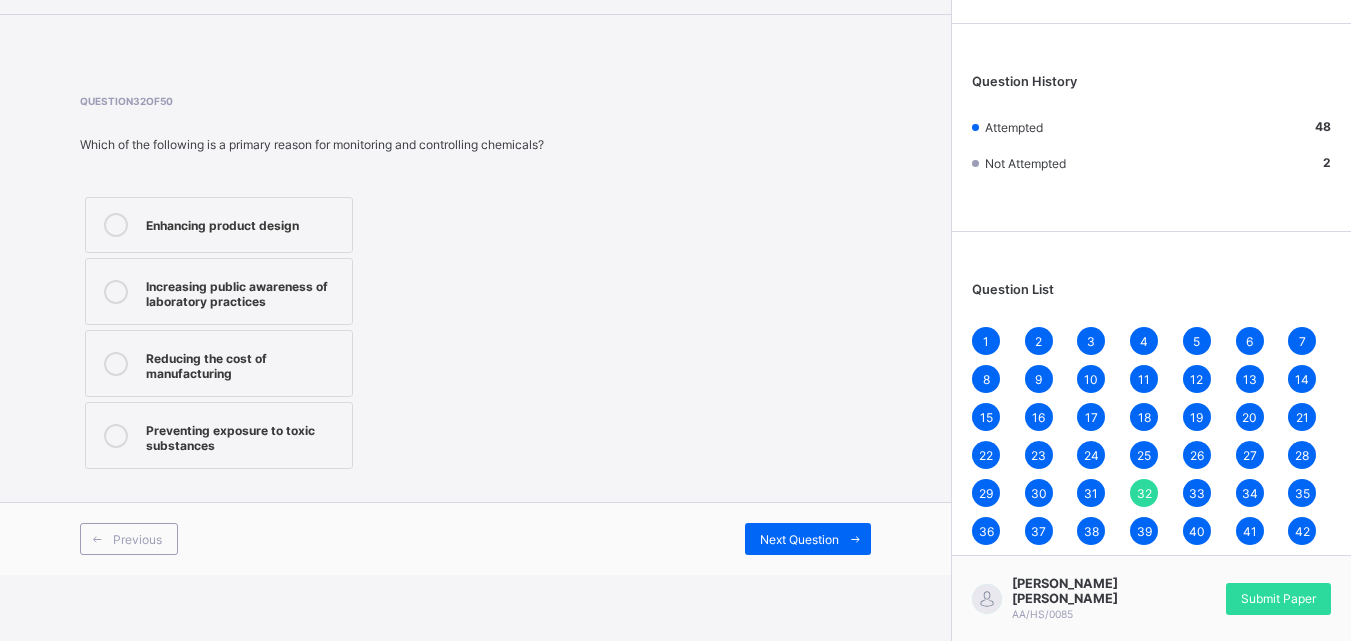 click on "Preventing exposure to toxic substances" at bounding box center (219, 435) 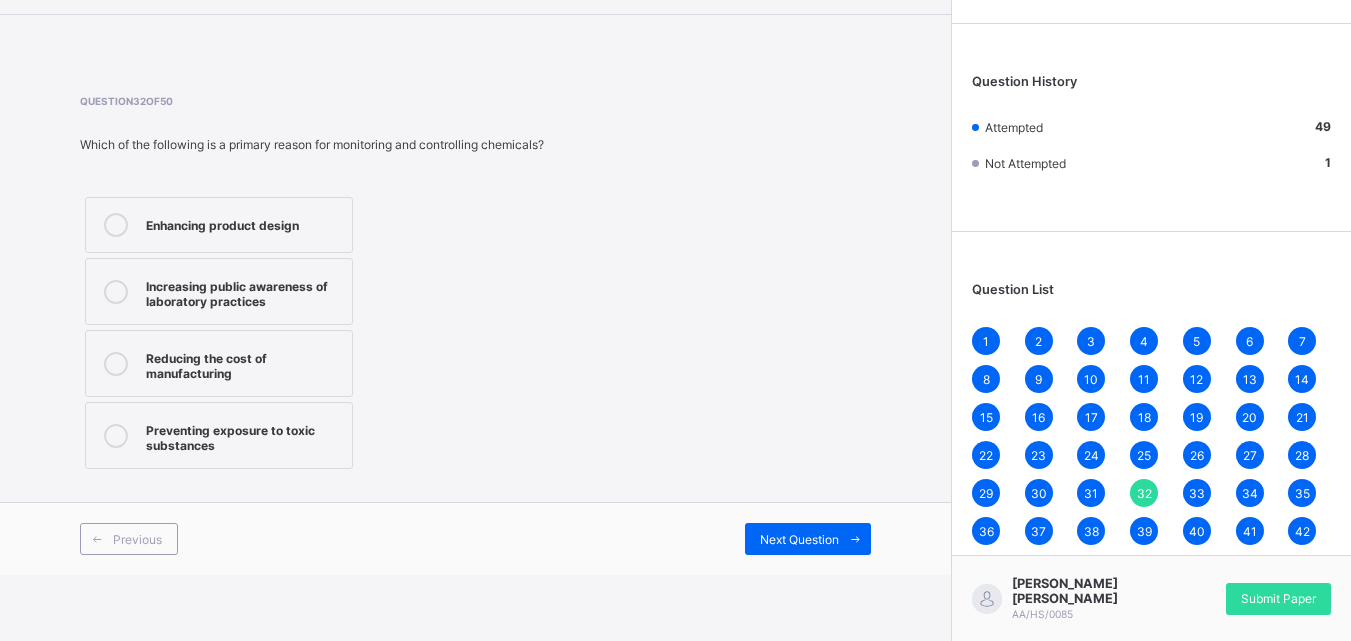 click on "Increasing public awareness of laboratory practices" at bounding box center [244, 291] 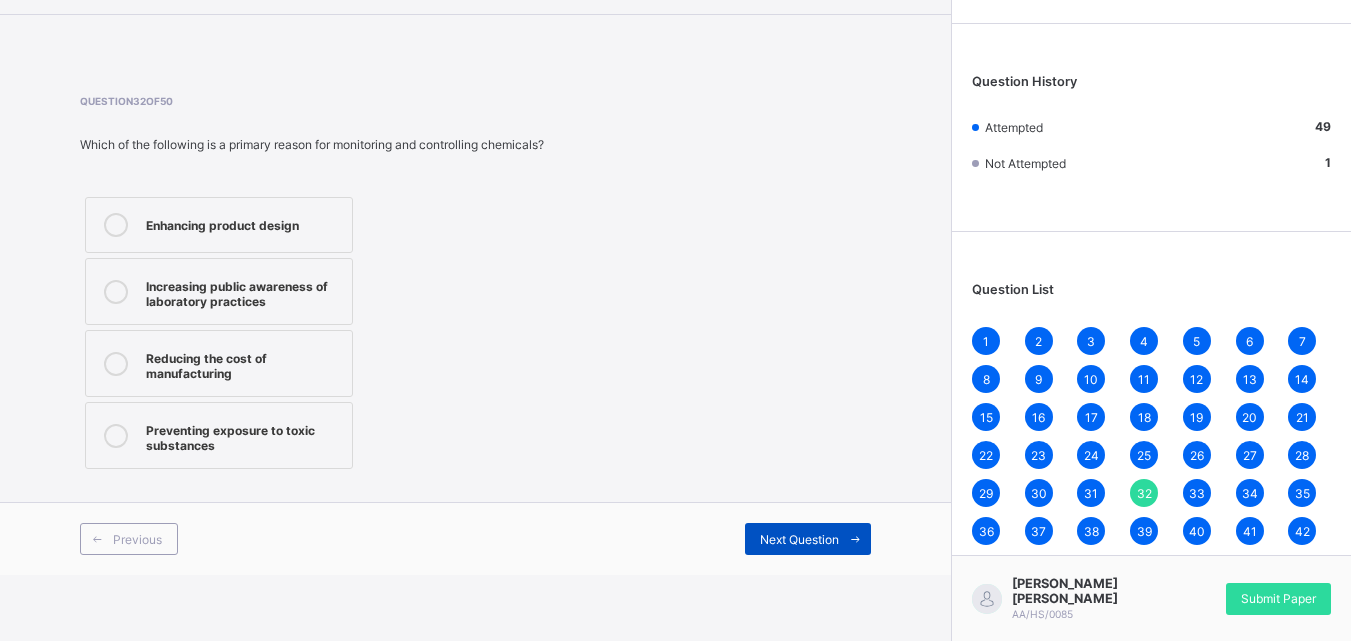 click on "Next Question" at bounding box center (799, 539) 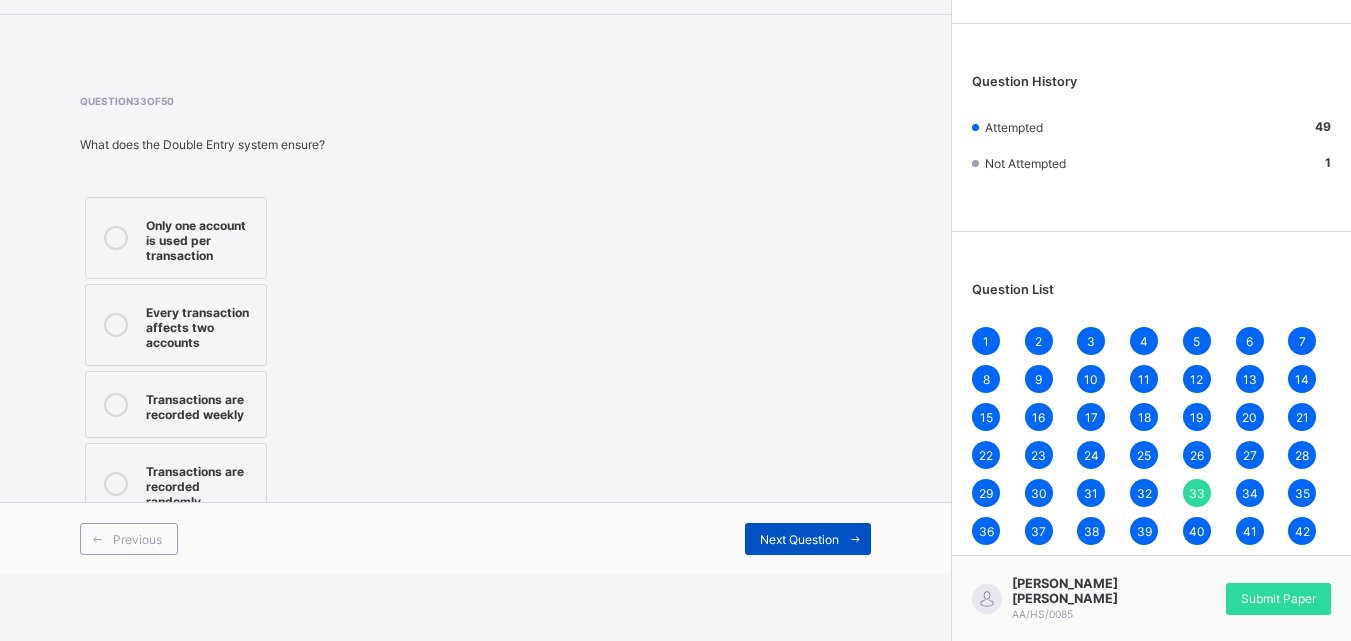 click at bounding box center (855, 539) 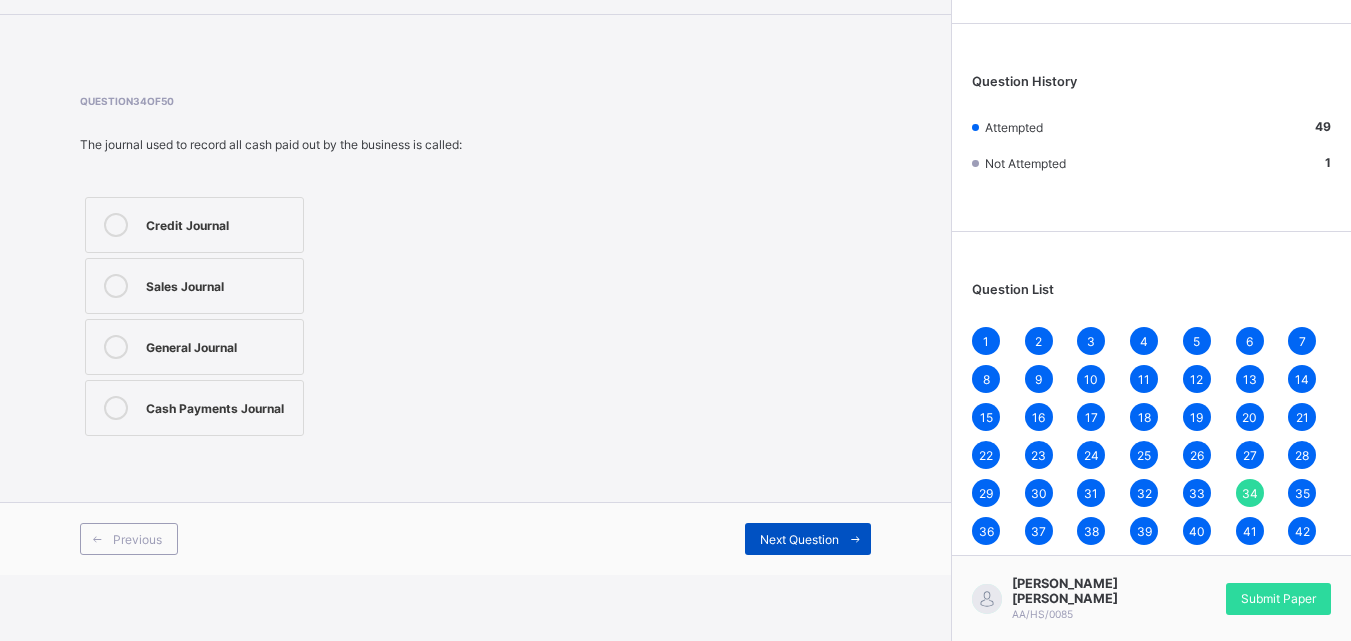 click at bounding box center [855, 539] 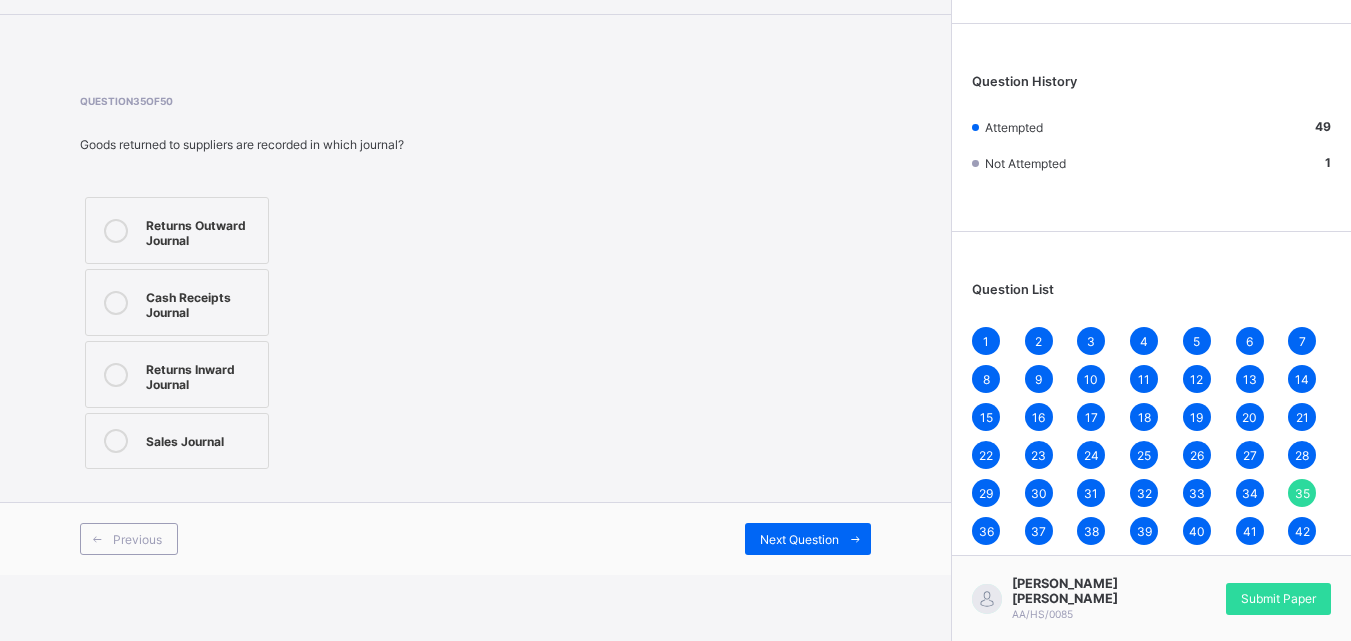 click on "Previous Next Question" at bounding box center (475, 538) 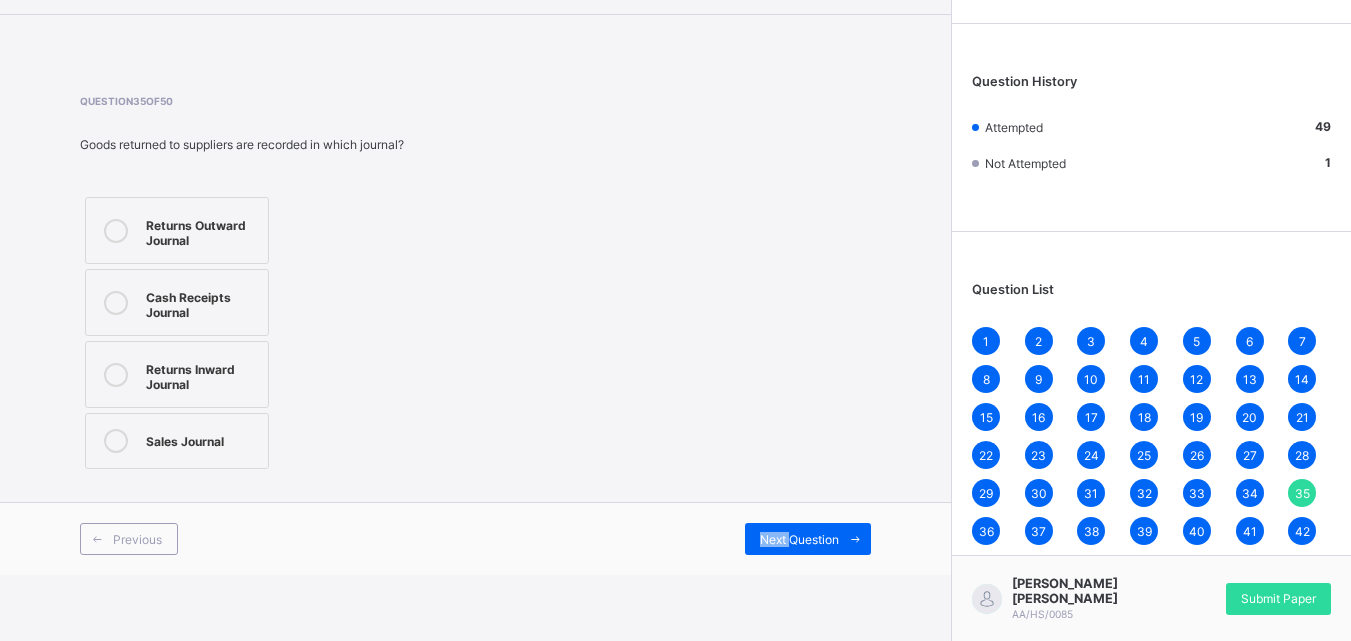 click on "Previous Next Question" at bounding box center (475, 538) 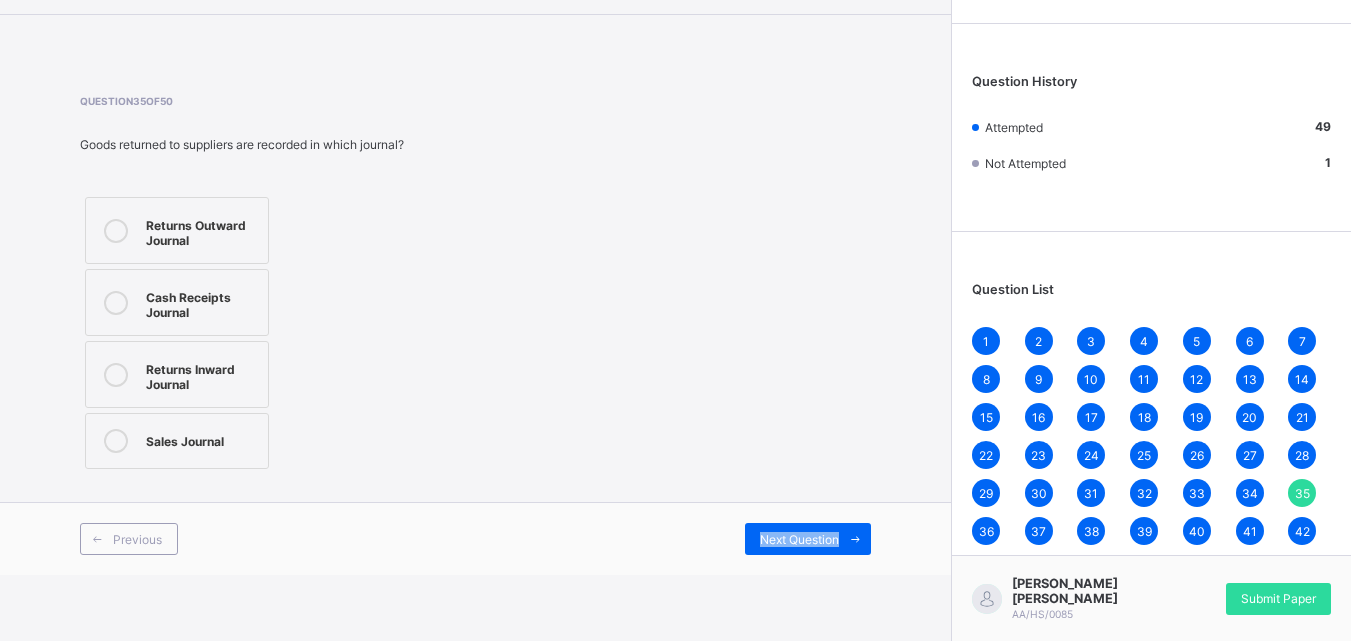 click on "Previous Next Question" at bounding box center [475, 538] 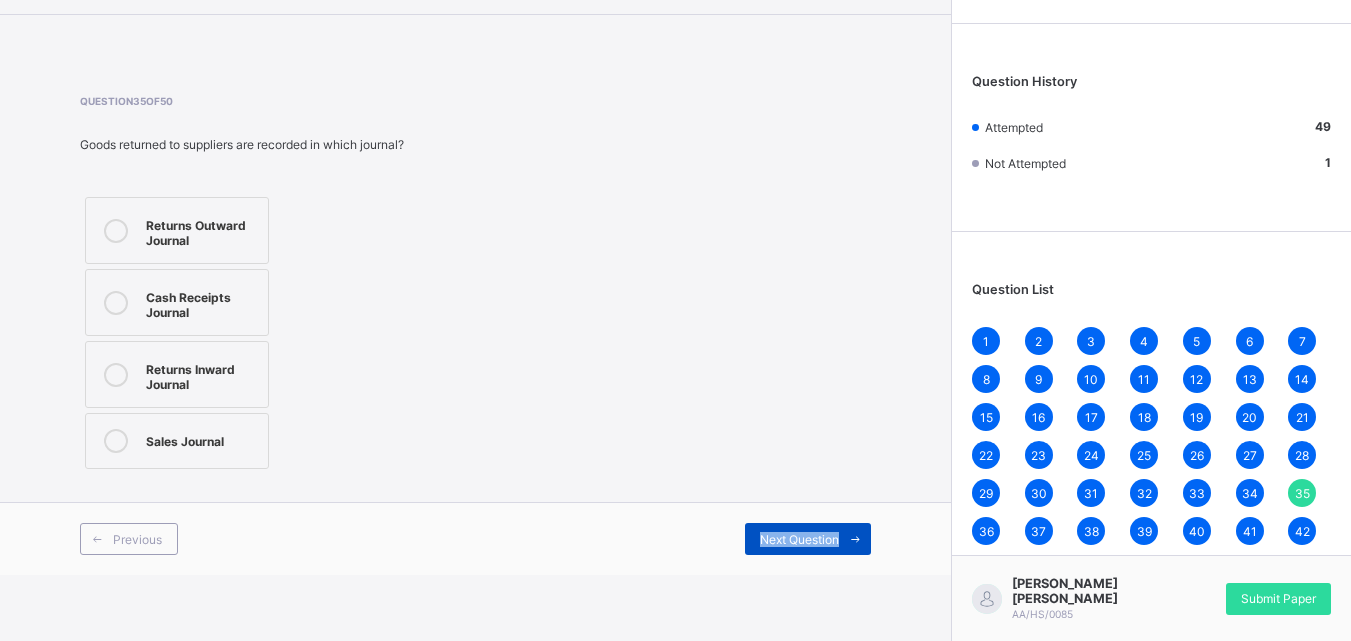 click on "Next Question" at bounding box center [799, 539] 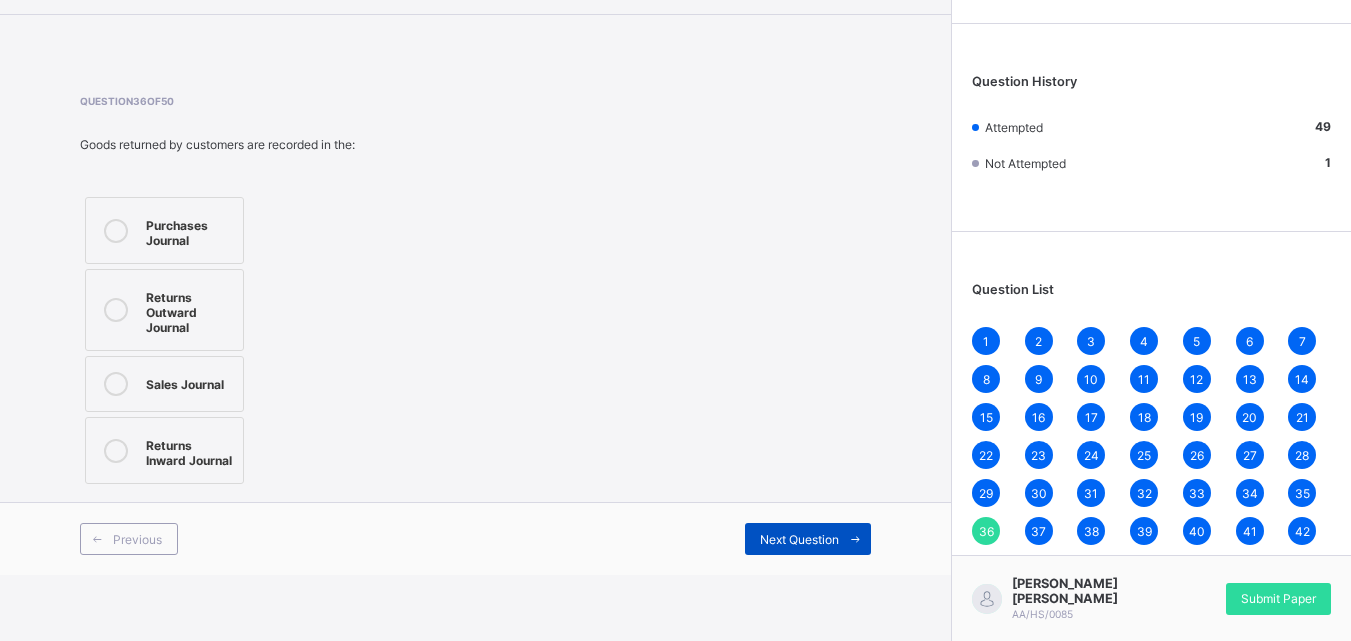 click on "Next Question" at bounding box center [799, 539] 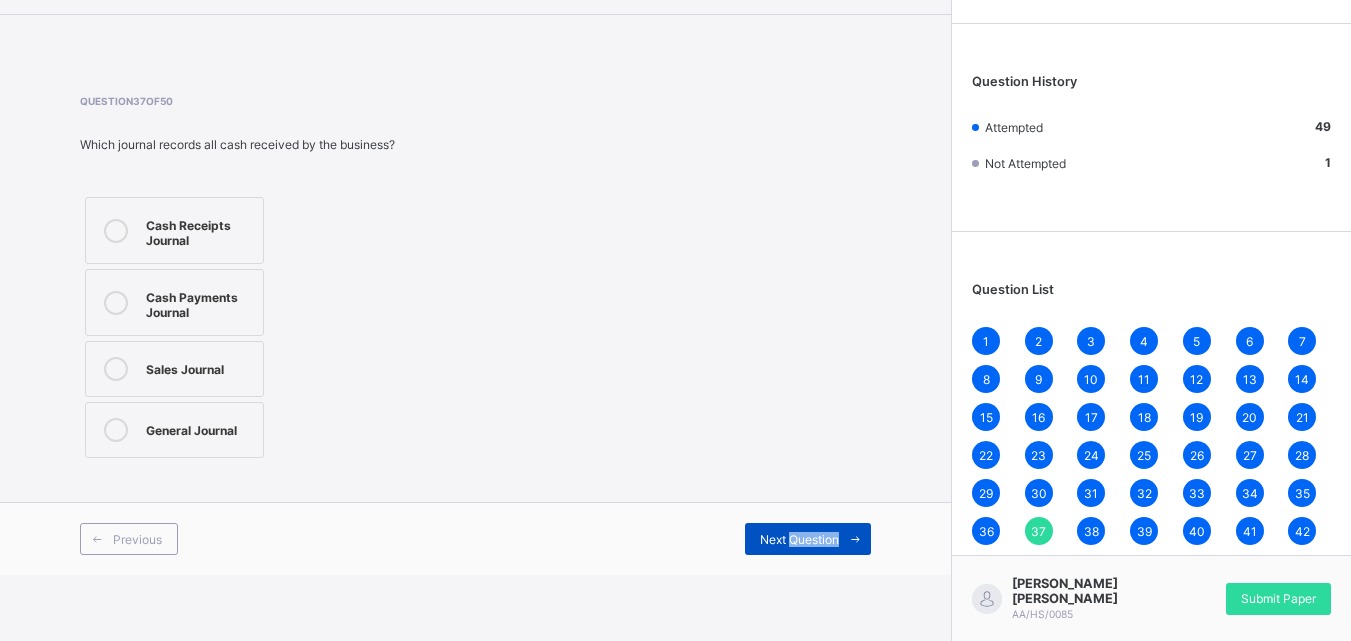 click on "Next Question" at bounding box center [799, 539] 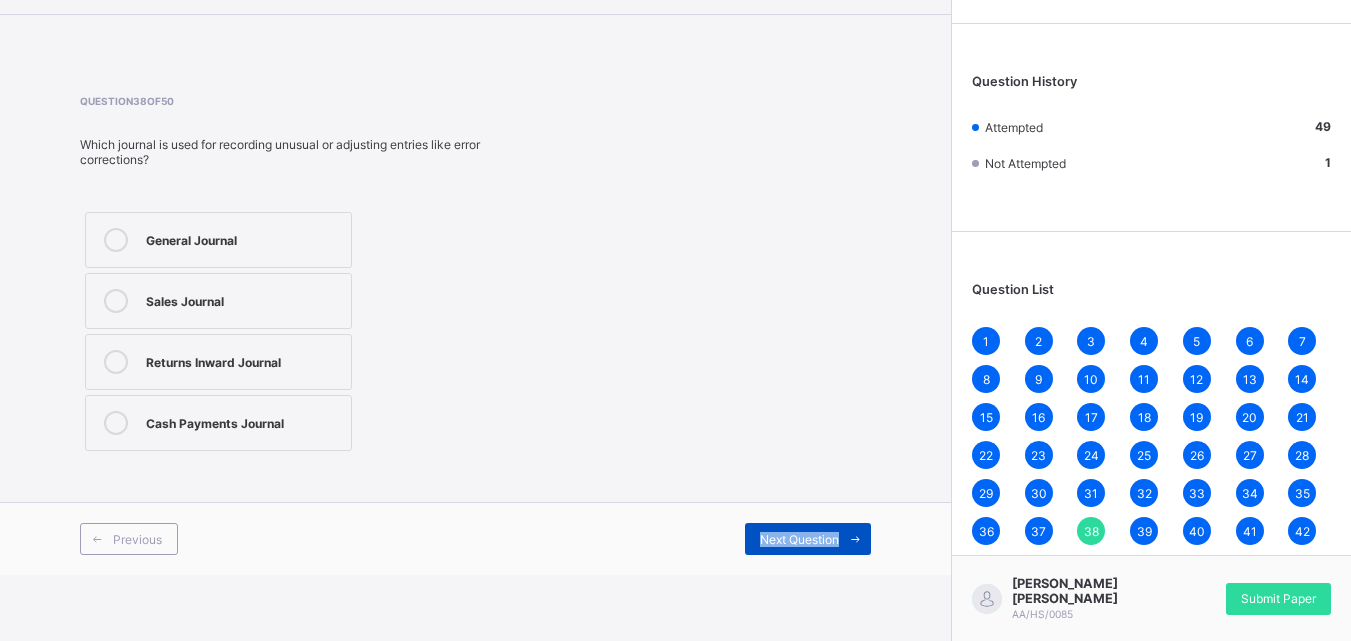 click on "Next Question" at bounding box center [799, 539] 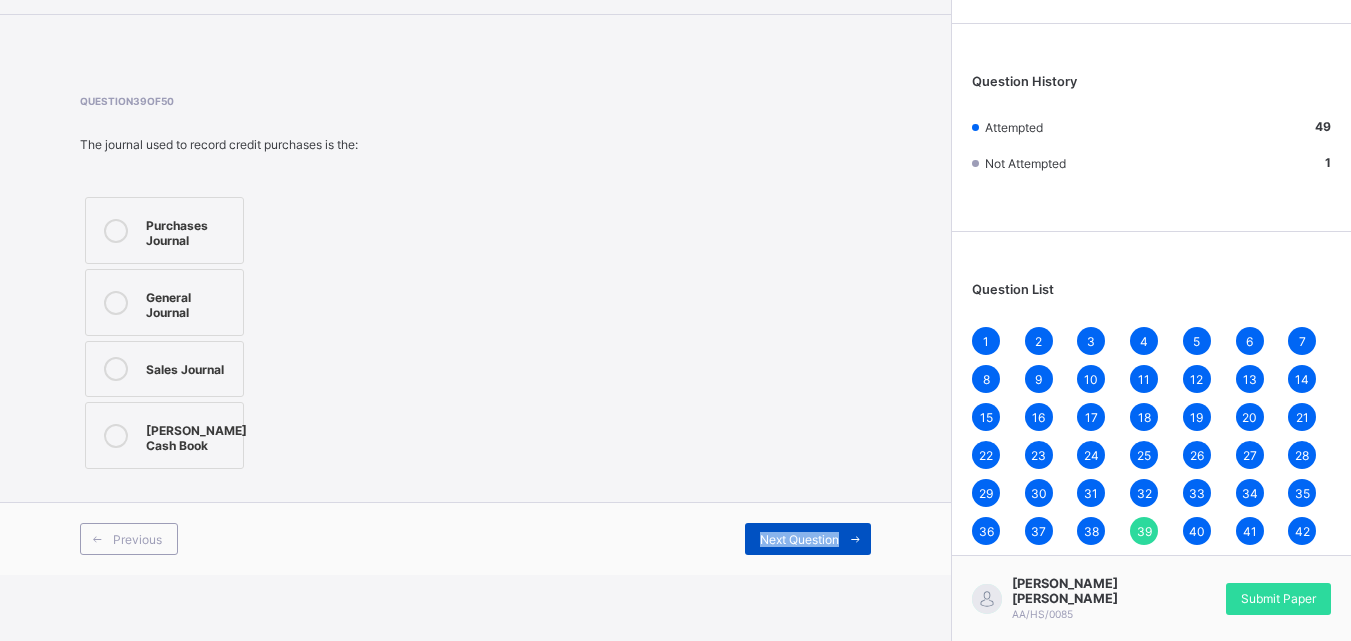 click on "Next Question" at bounding box center (799, 539) 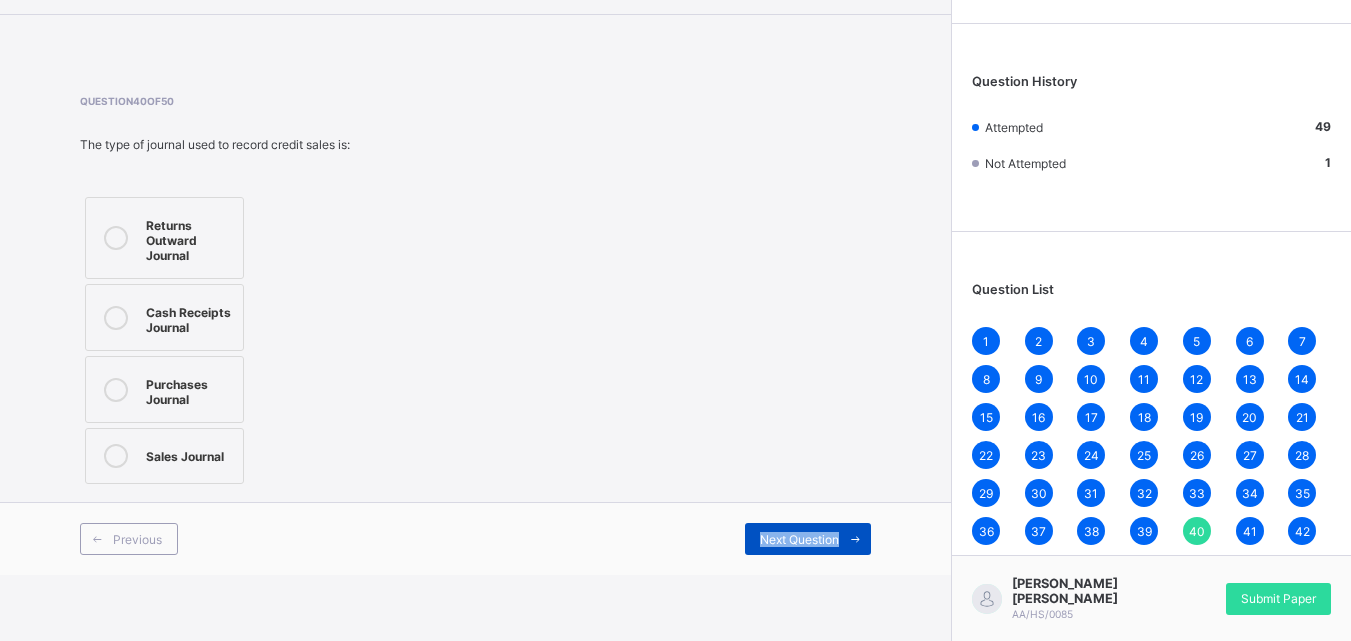 click on "Next Question" at bounding box center [799, 539] 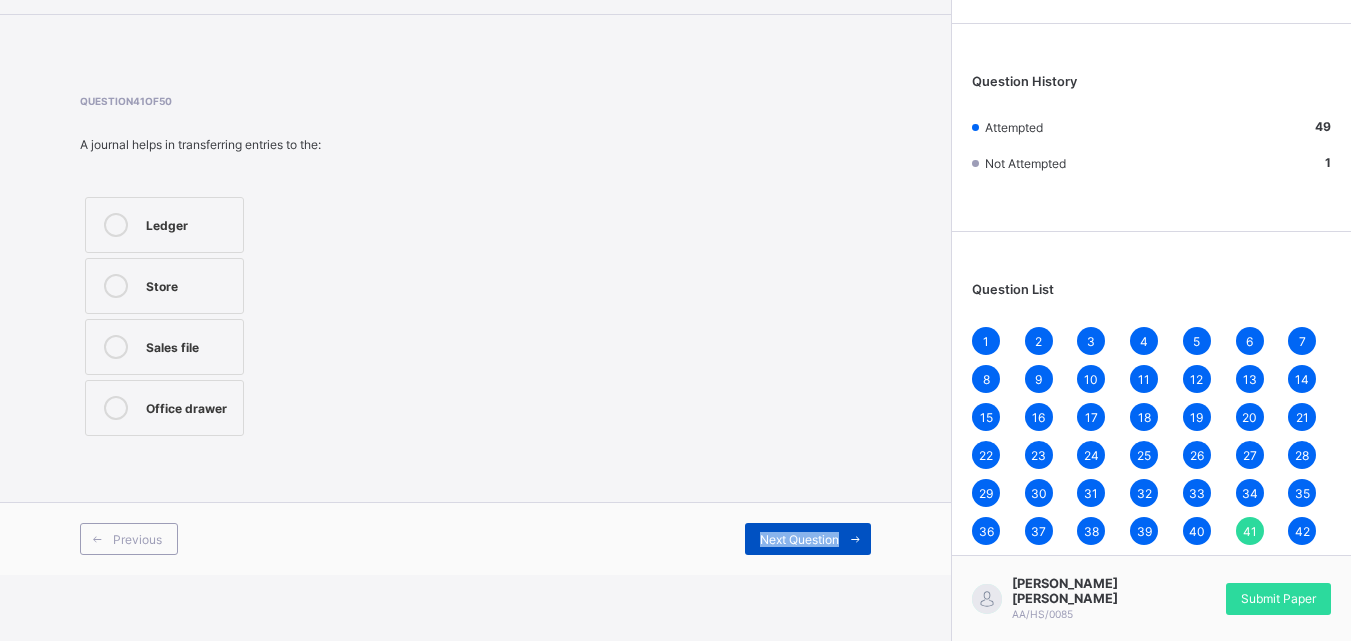 click on "Next Question" at bounding box center [799, 539] 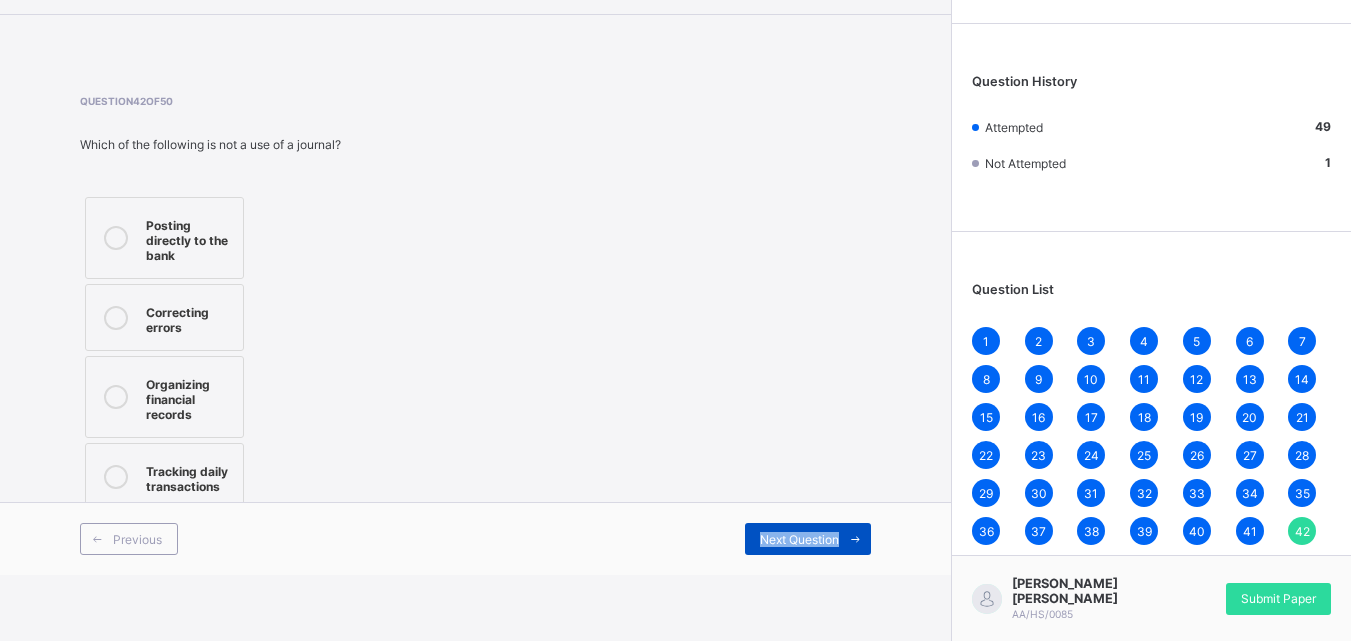 click on "Next Question" at bounding box center [799, 539] 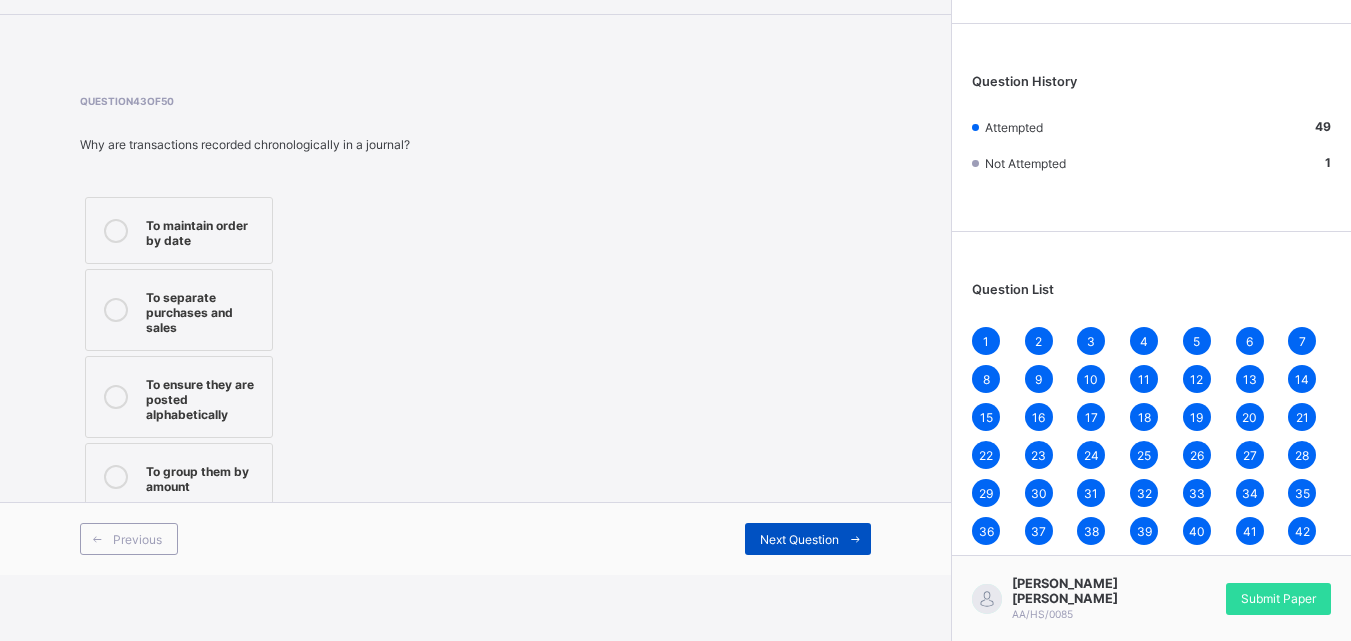 click on "Next Question" at bounding box center [808, 539] 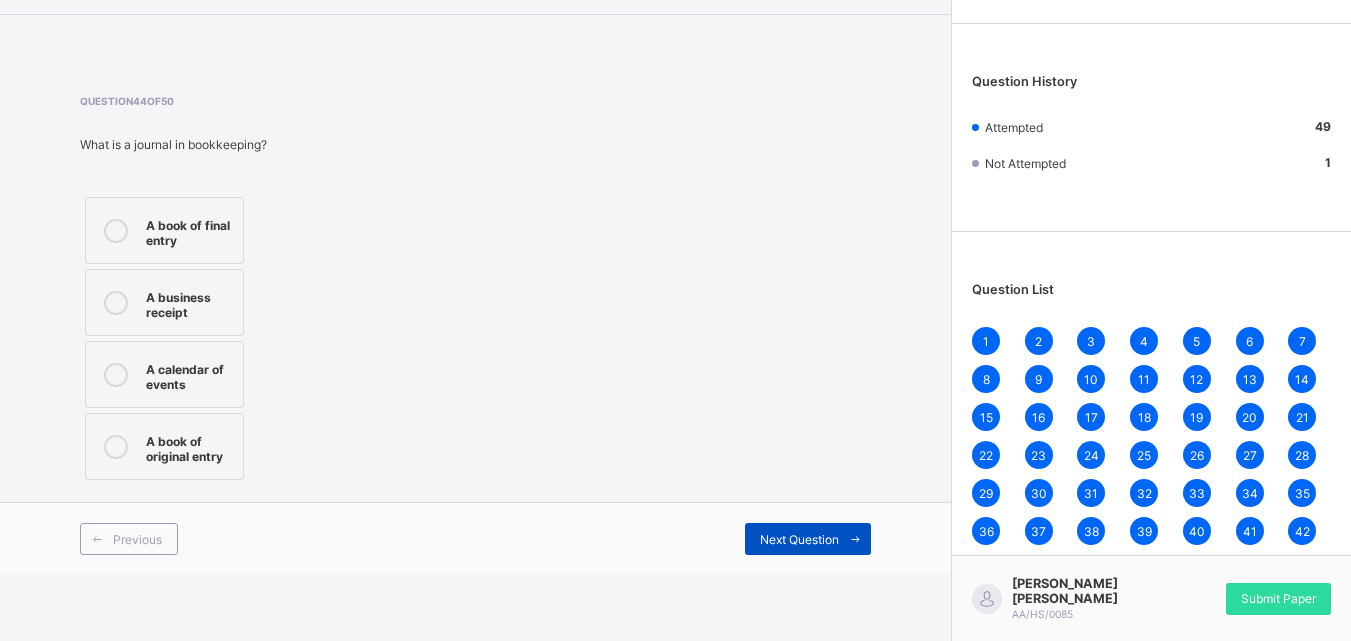 click on "Next Question" at bounding box center (808, 539) 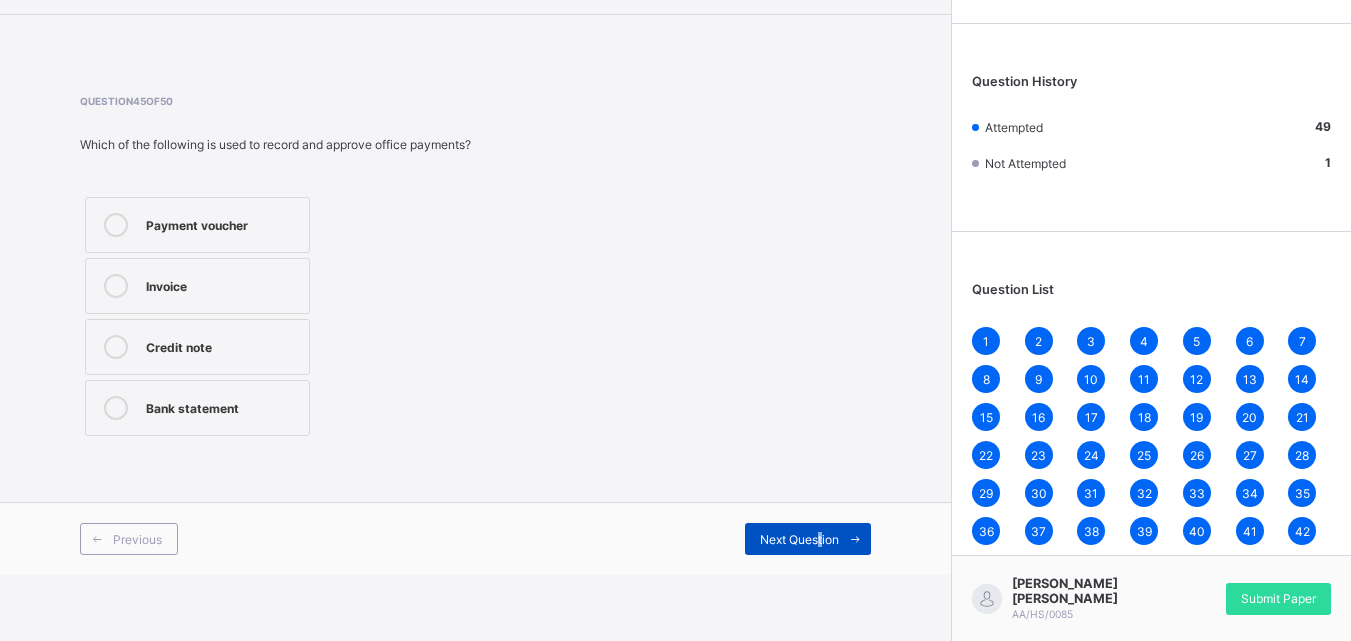 click on "Next Question" at bounding box center [808, 539] 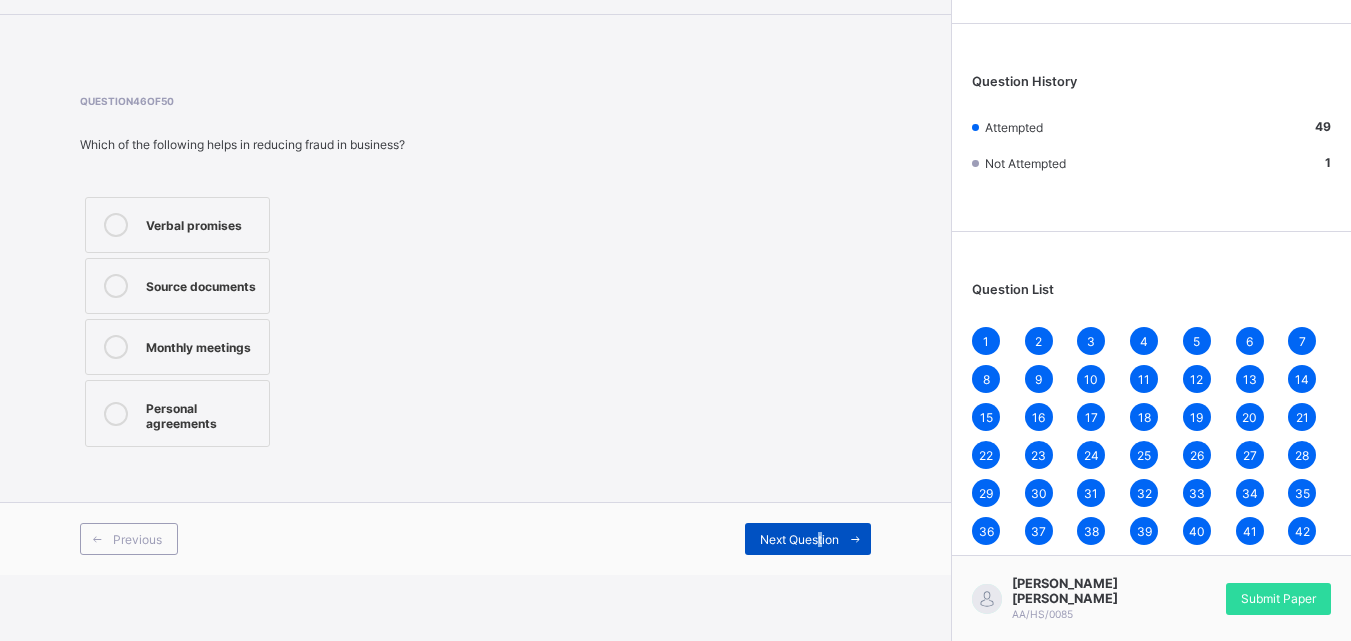 click on "Next Question" at bounding box center [808, 539] 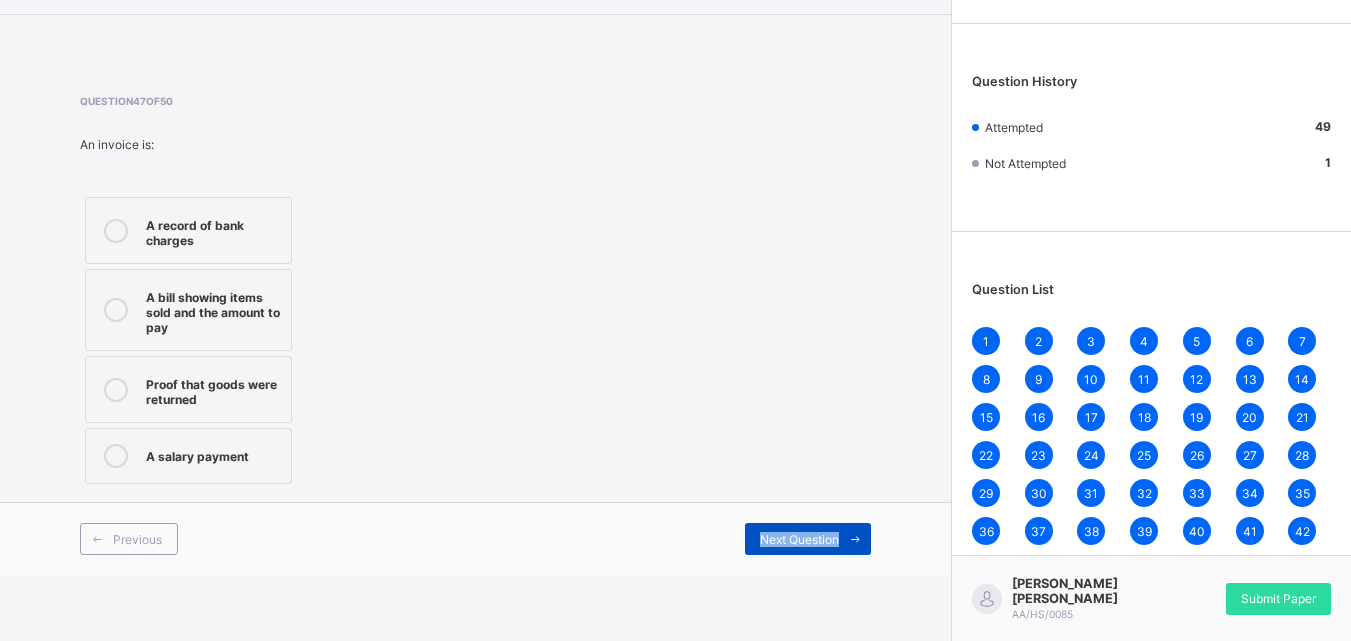 click on "Next Question" at bounding box center [808, 539] 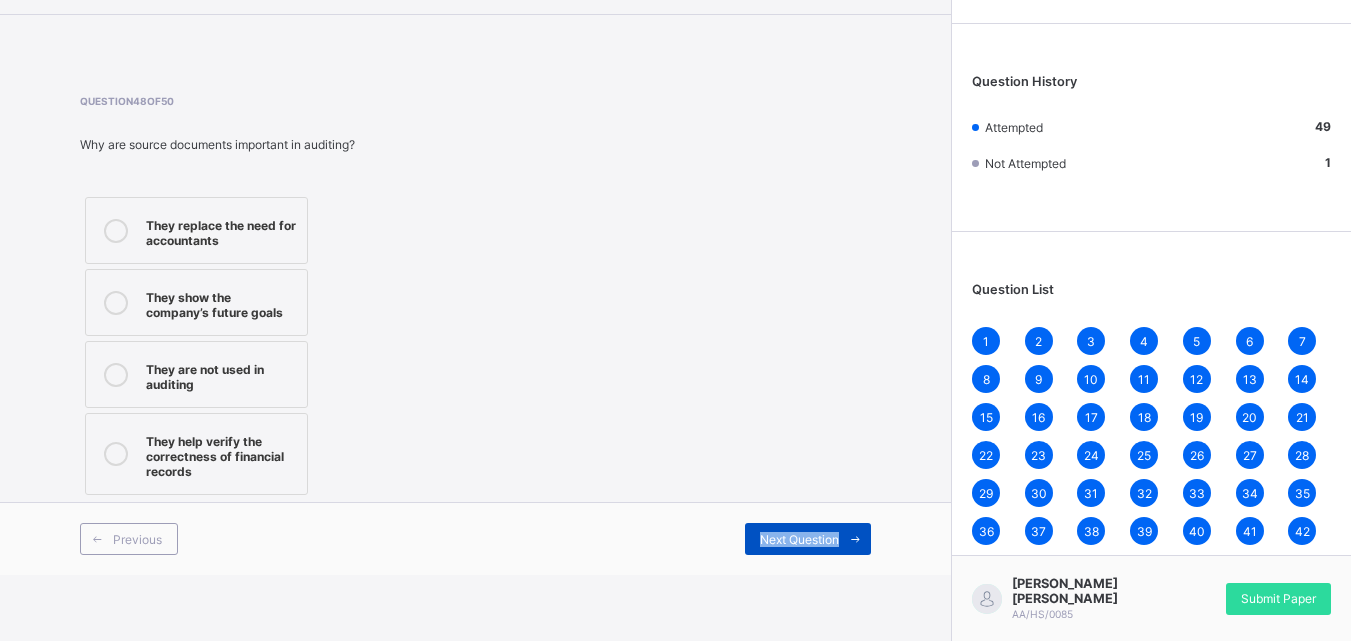 click on "Next Question" at bounding box center [808, 539] 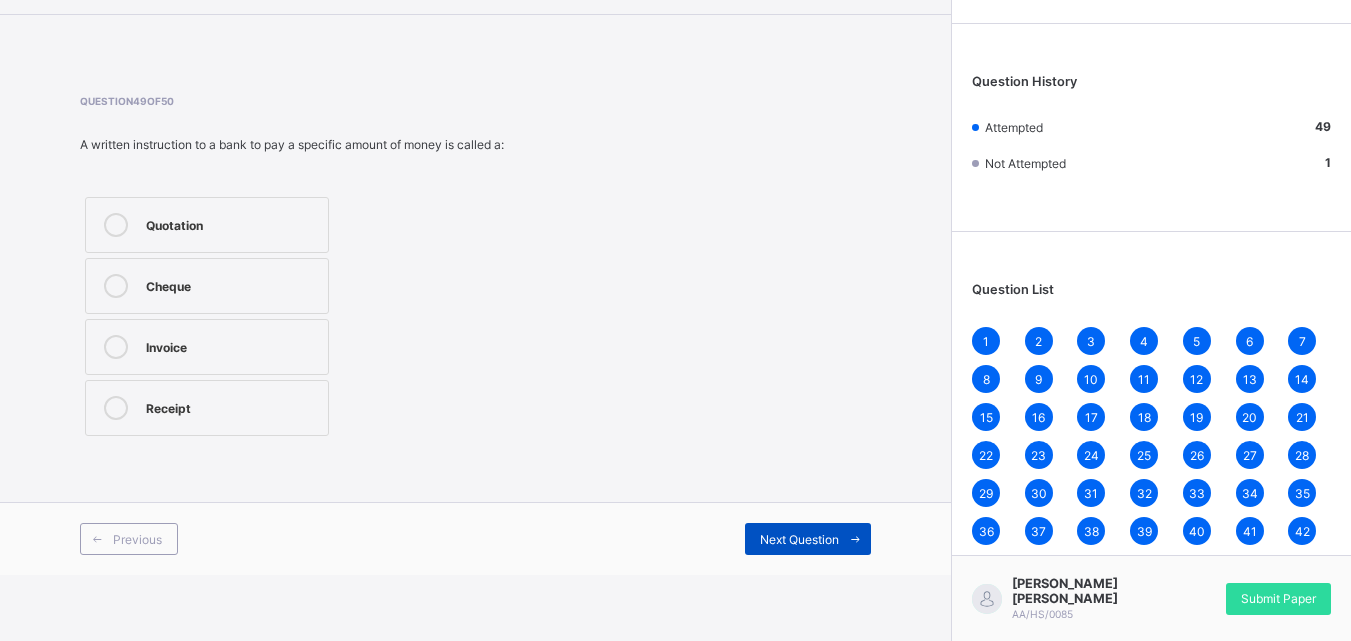 click on "Next Question" at bounding box center [808, 539] 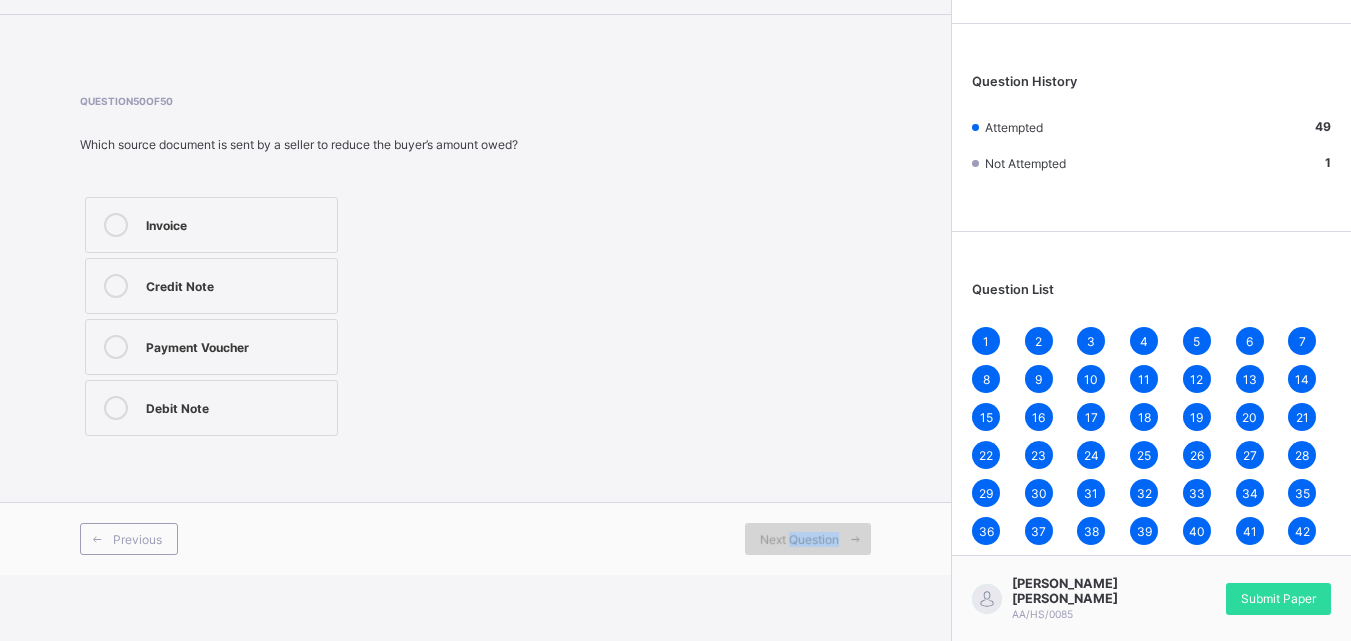 click on "Next Question" at bounding box center [808, 539] 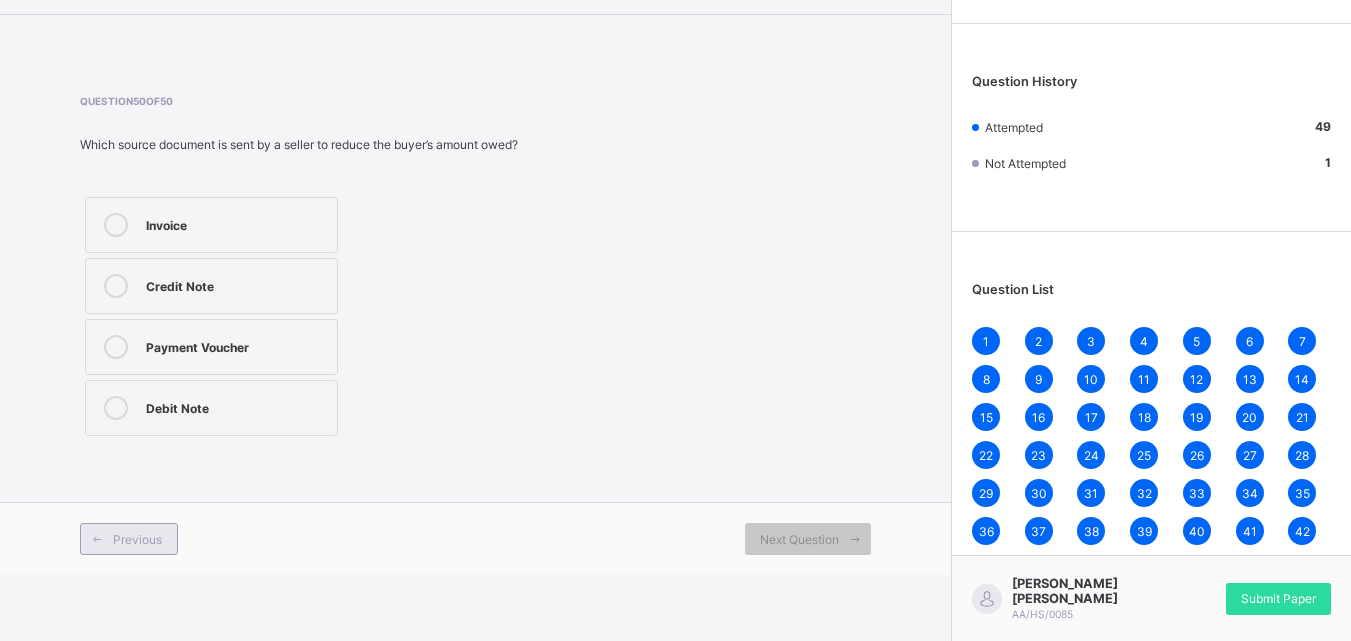 click on "Previous" at bounding box center [129, 539] 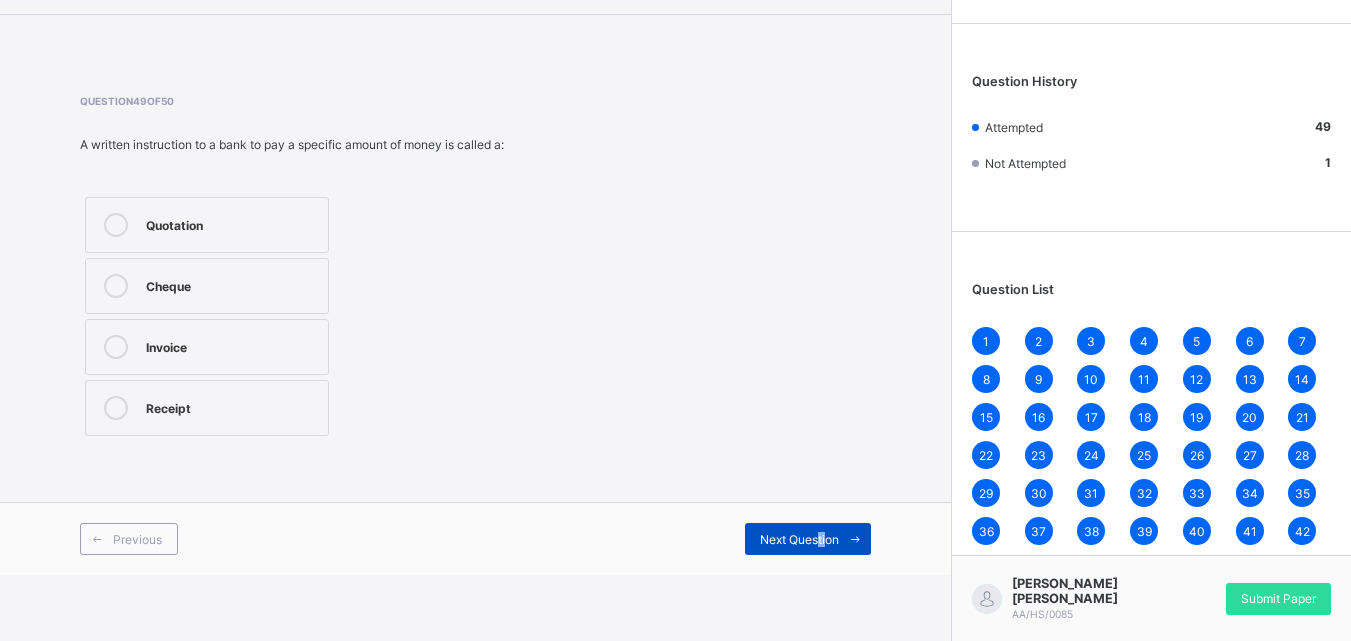 click on "Next Question" at bounding box center [799, 539] 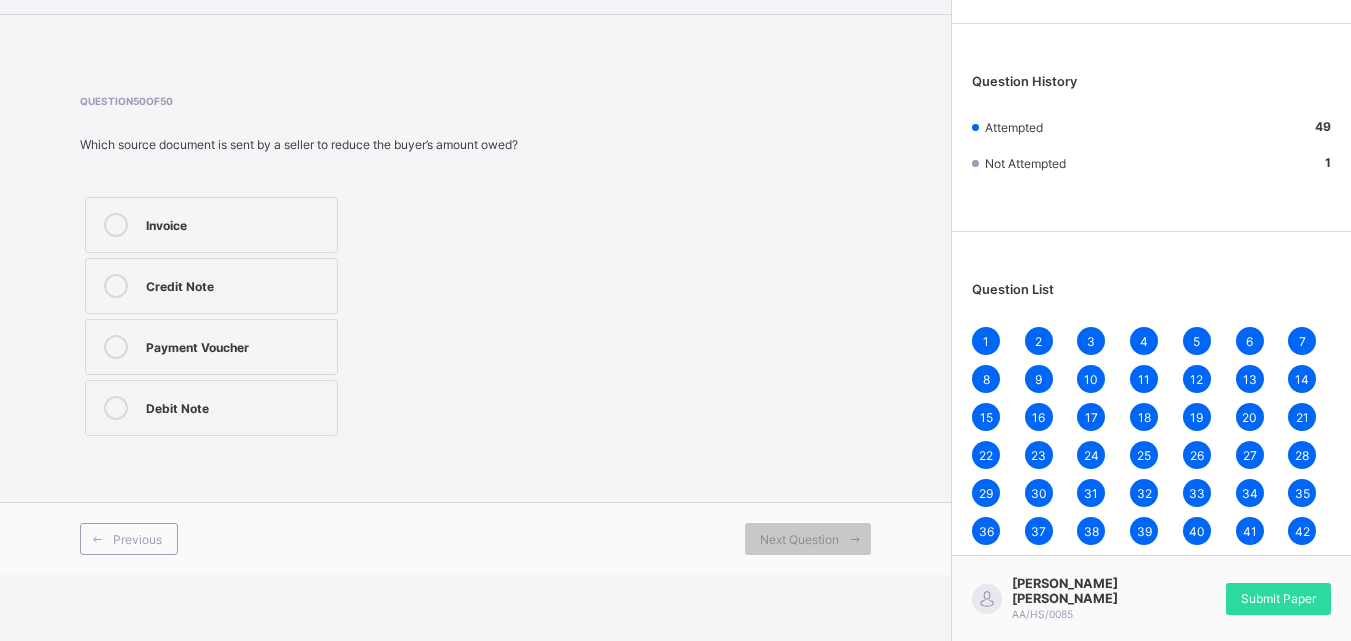 click on "Credit Note" at bounding box center [236, 284] 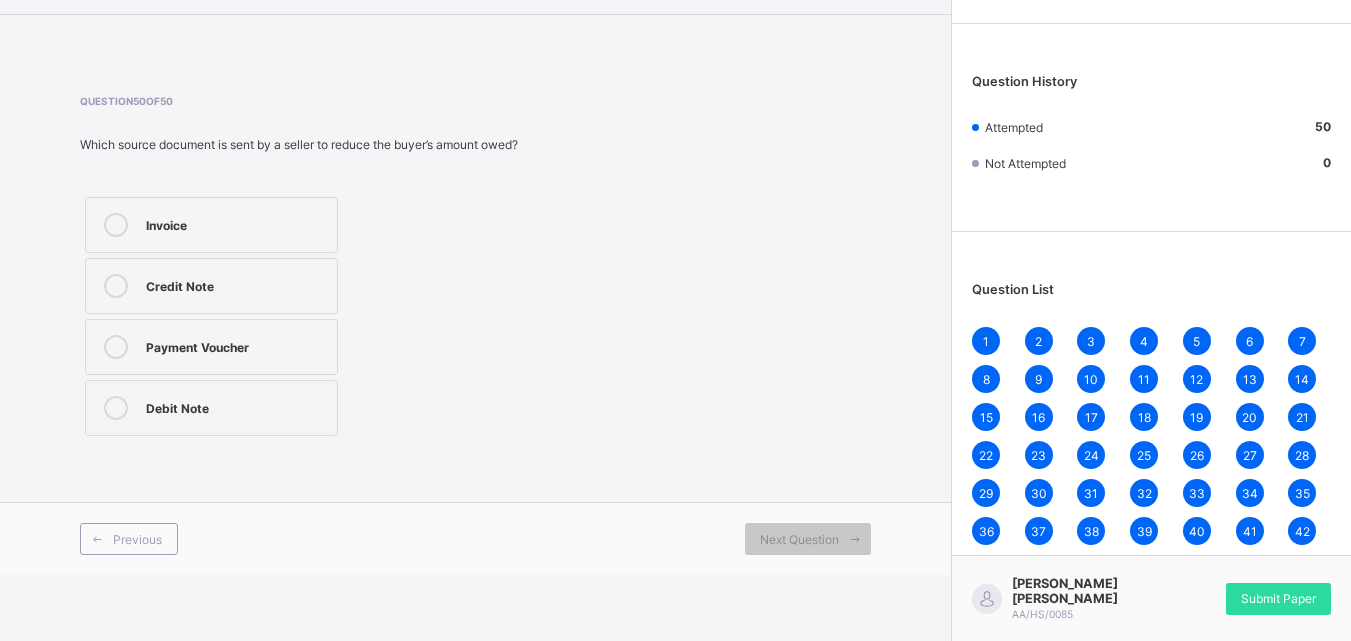 click on "Payment Voucher" at bounding box center (236, 345) 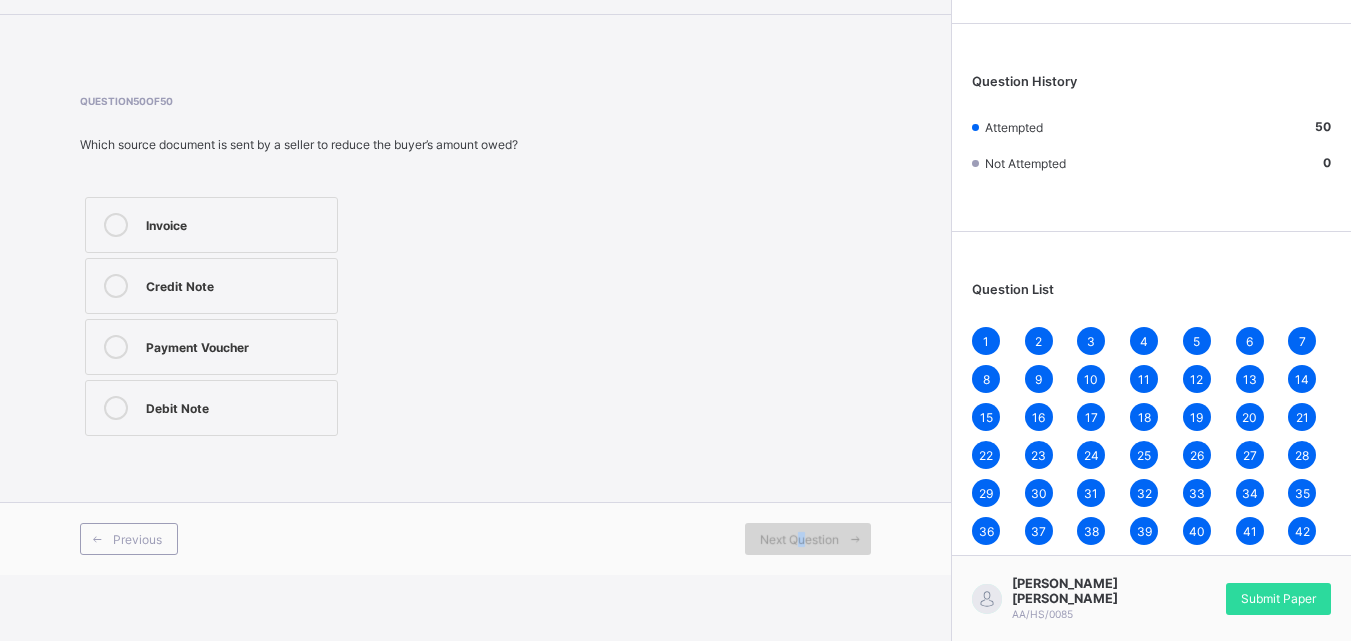click on "Next Question" at bounding box center [799, 539] 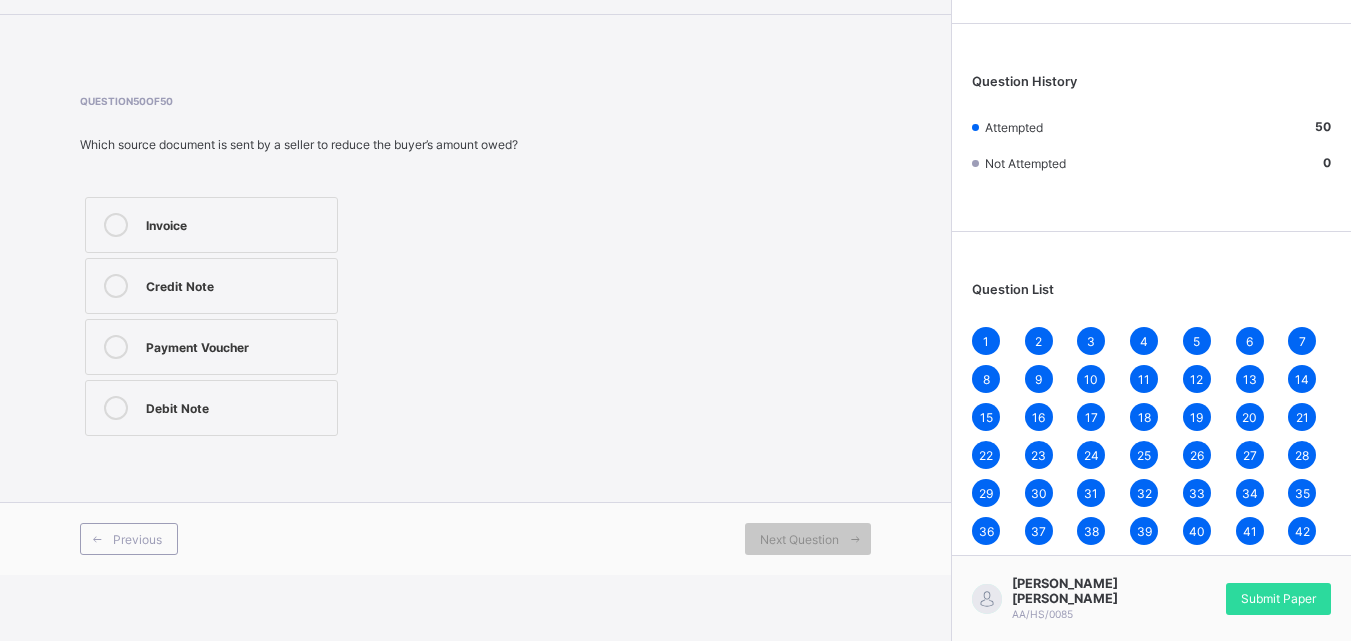 click on "Debit Note" at bounding box center (211, 408) 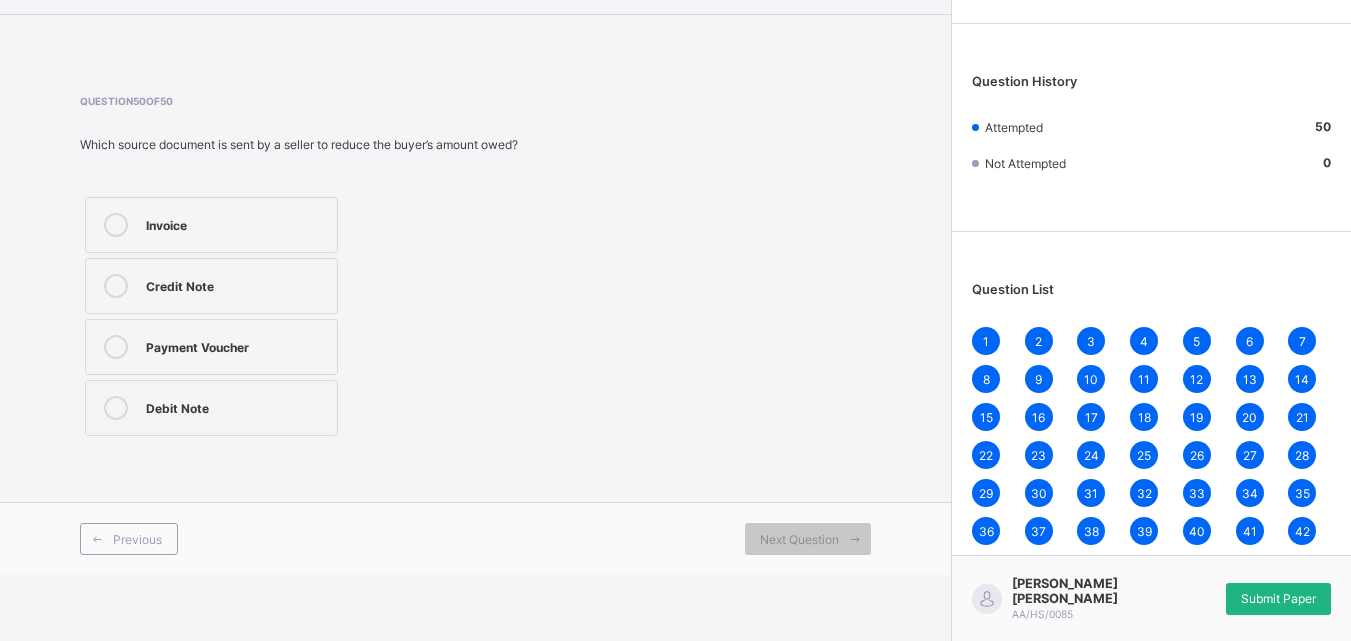 click on "Submit Paper" at bounding box center (1278, 598) 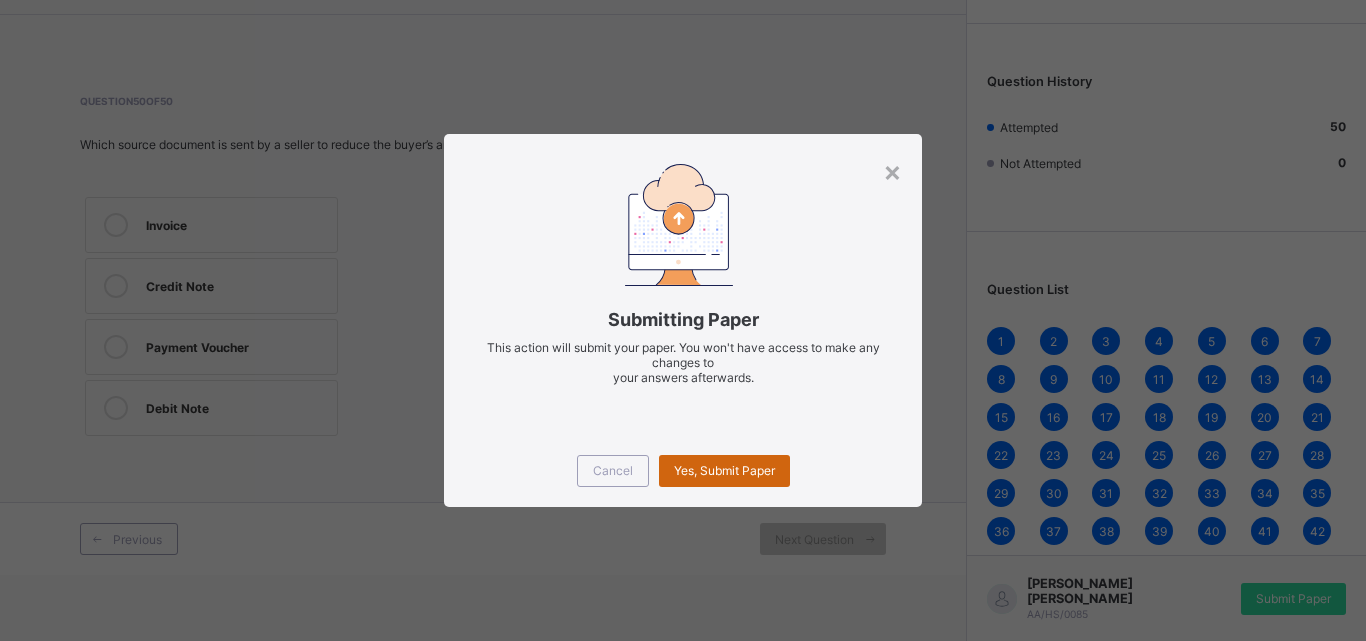click on "Yes, Submit Paper" at bounding box center [724, 471] 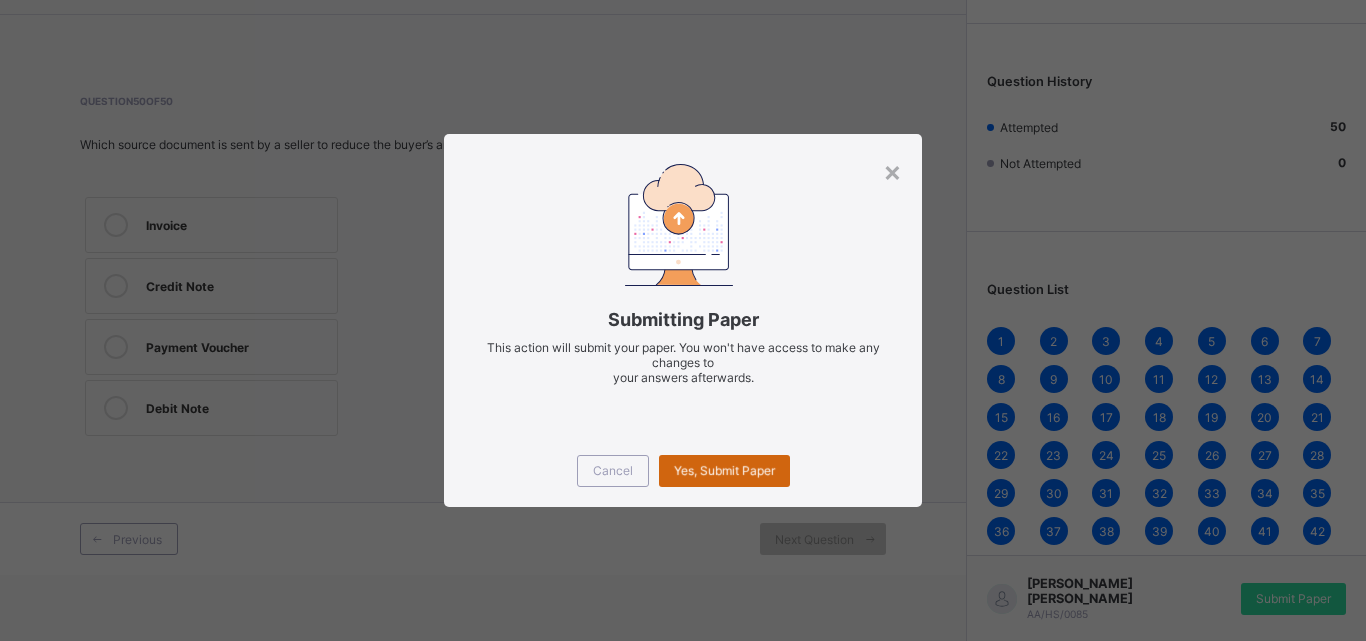 click on "Yes, Submit Paper" at bounding box center (724, 471) 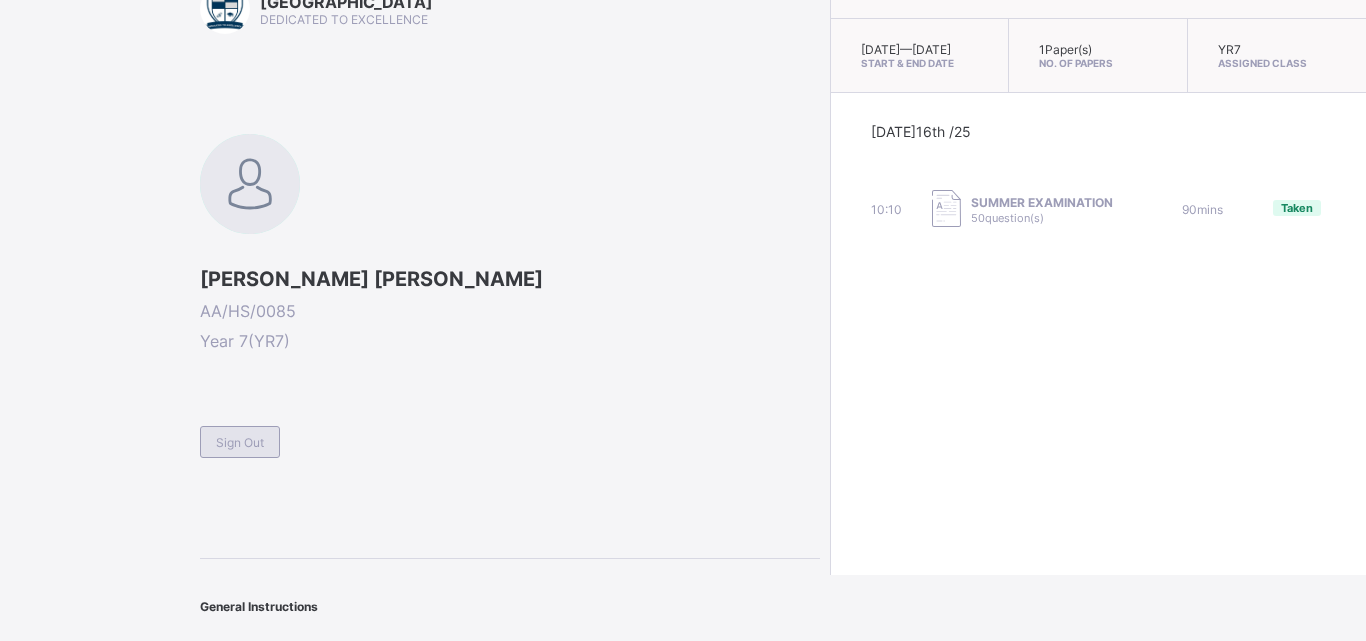 drag, startPoint x: 1348, startPoint y: 1, endPoint x: 229, endPoint y: 444, distance: 1203.499 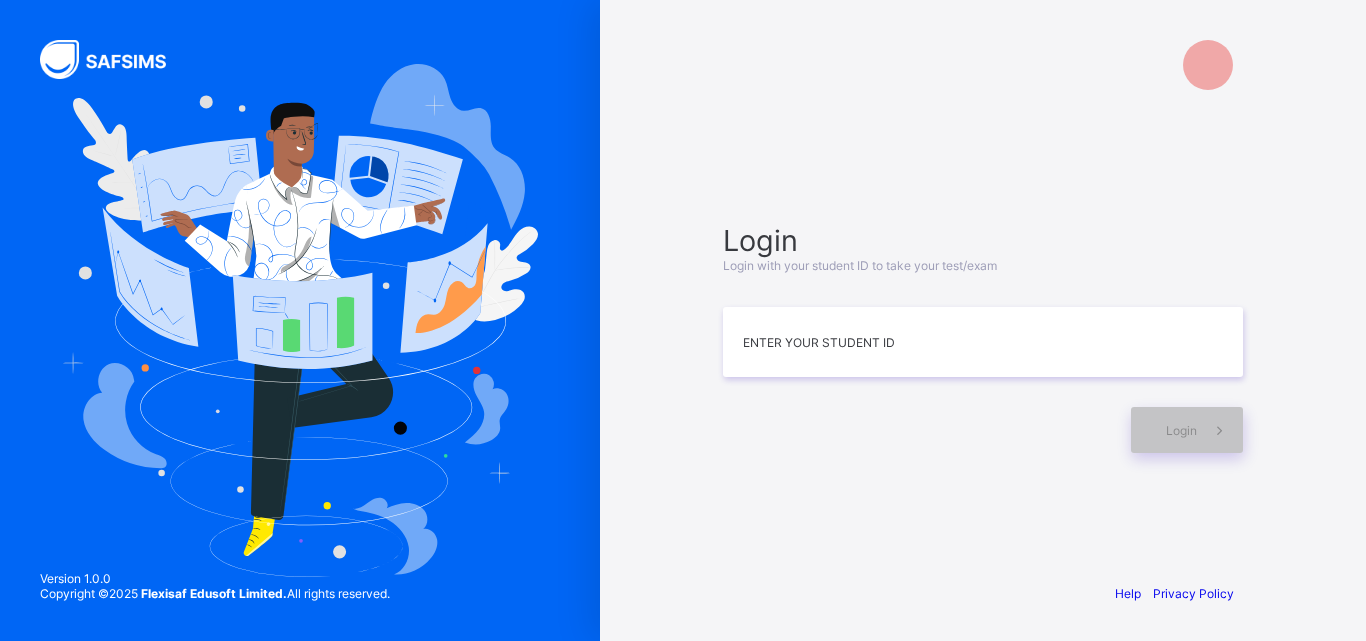 scroll, scrollTop: 0, scrollLeft: 0, axis: both 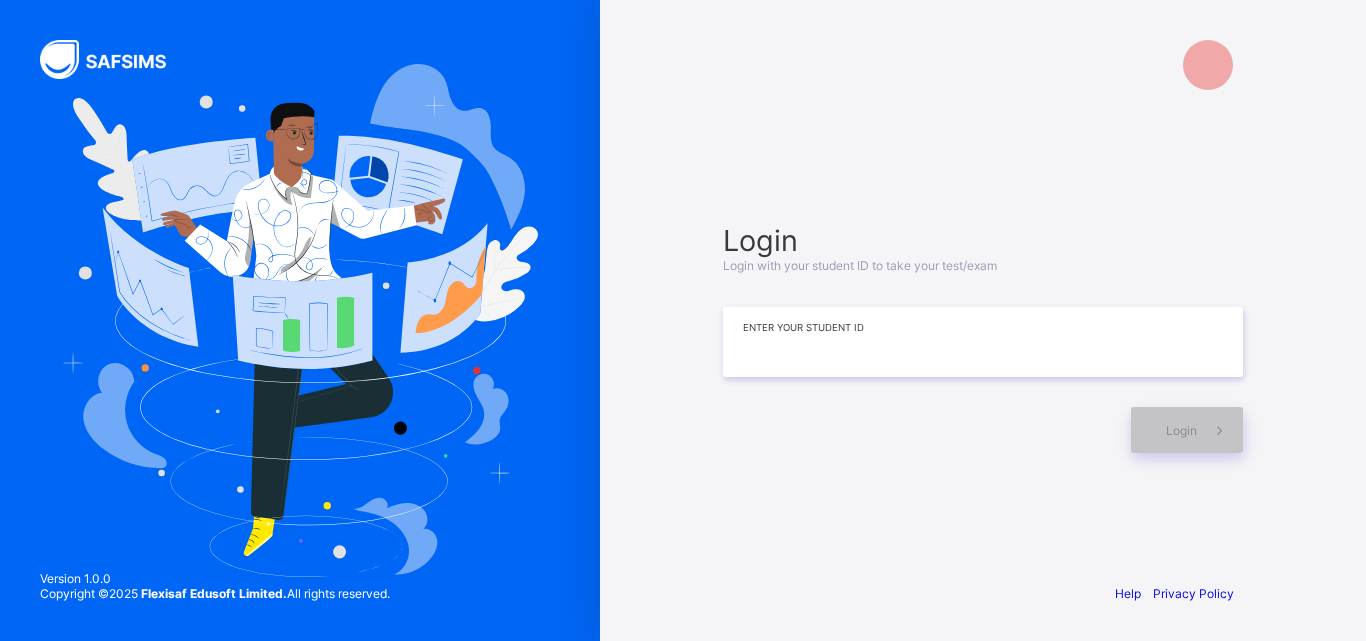 click at bounding box center (983, 342) 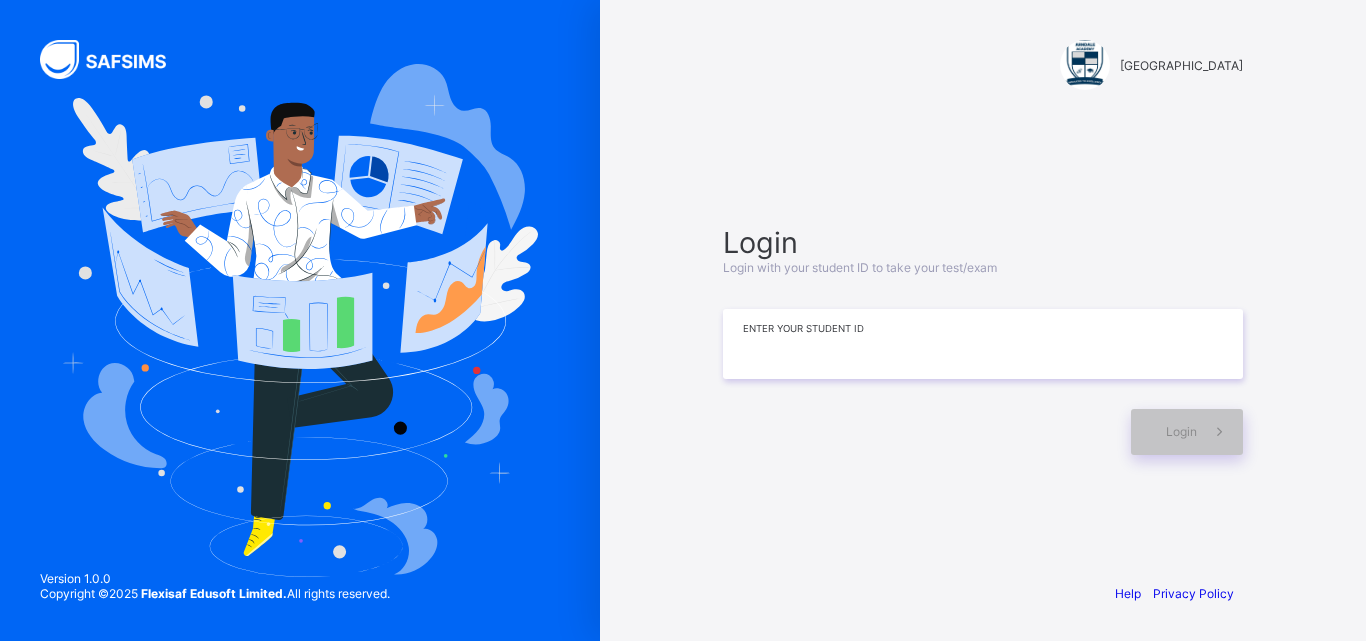 click on "Login Login with your student ID to take your test/exam Enter your Student ID Login" at bounding box center (983, 340) 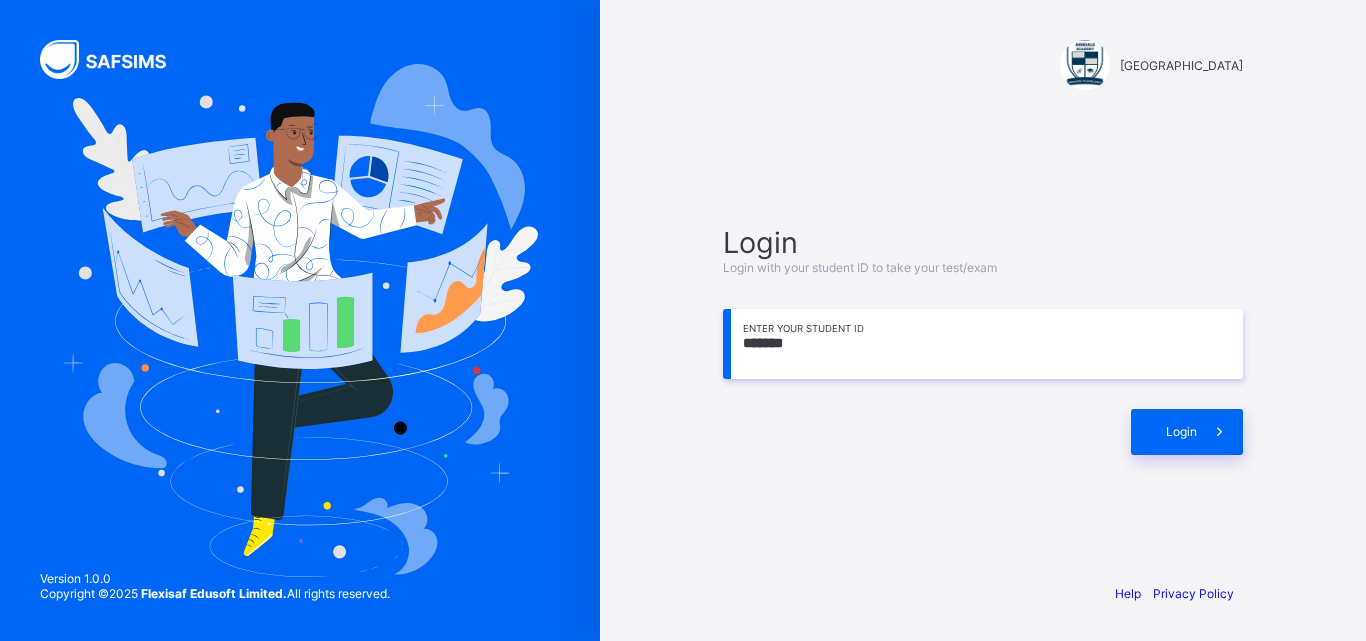 drag, startPoint x: 645, startPoint y: 399, endPoint x: 657, endPoint y: 390, distance: 15 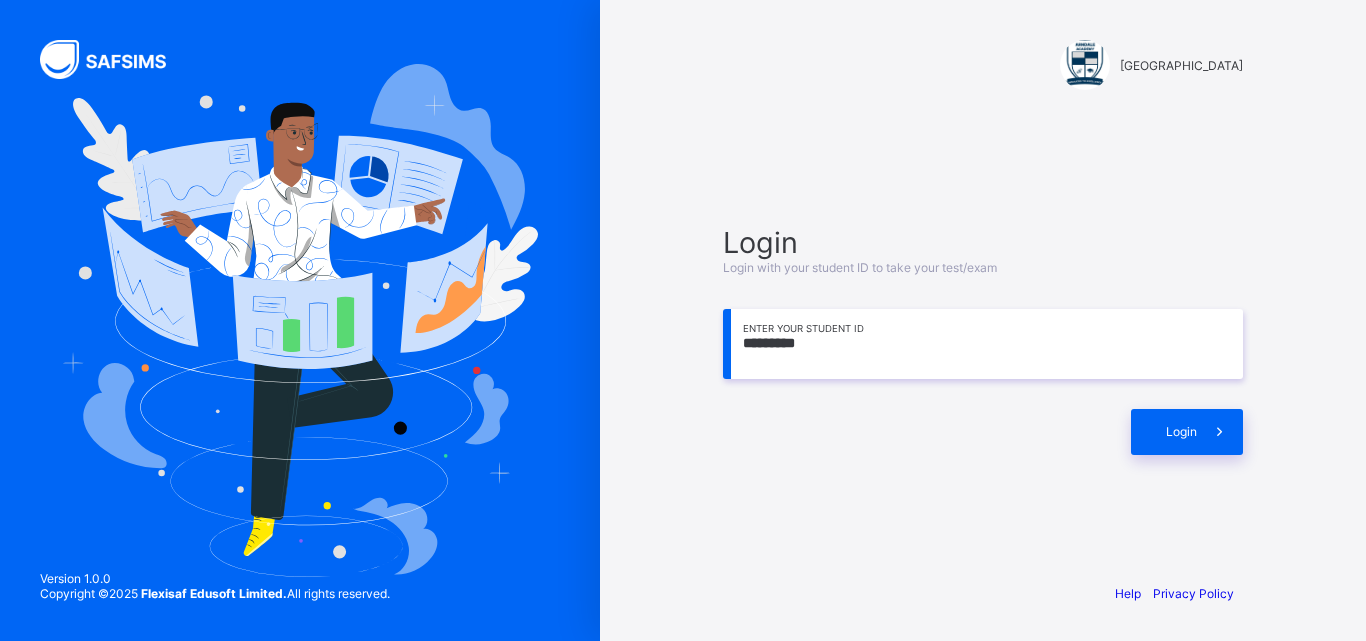 type on "*********" 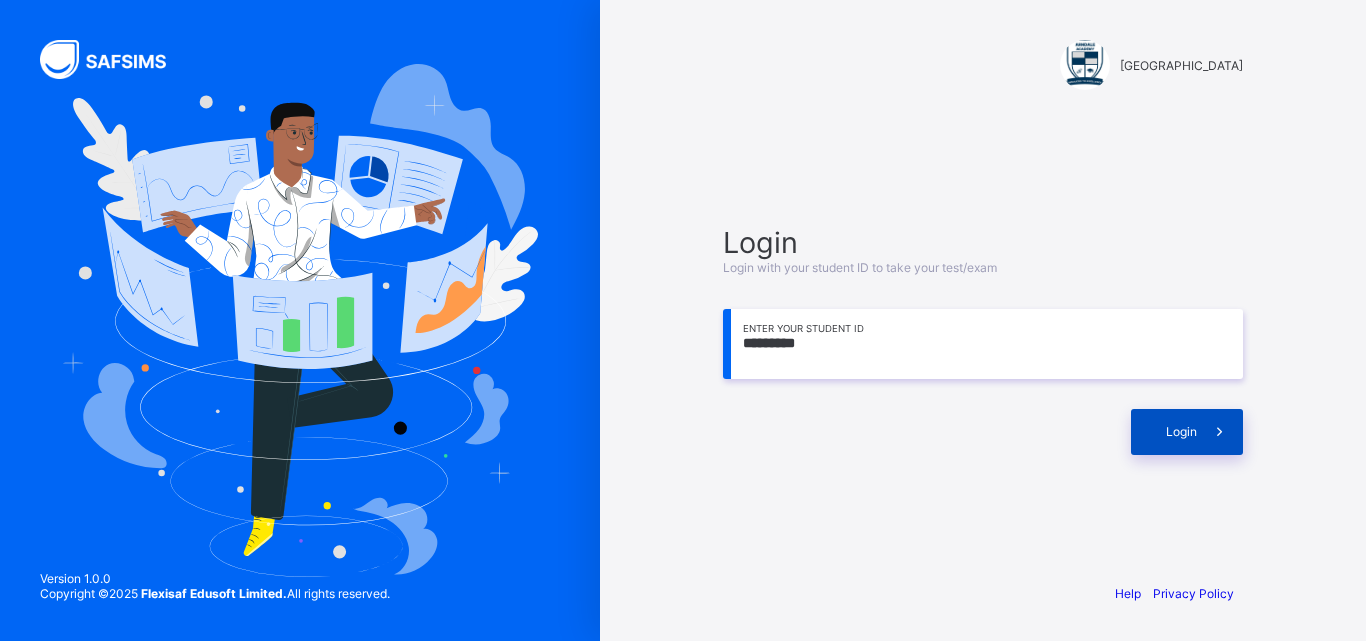 click on "Login" at bounding box center (1187, 432) 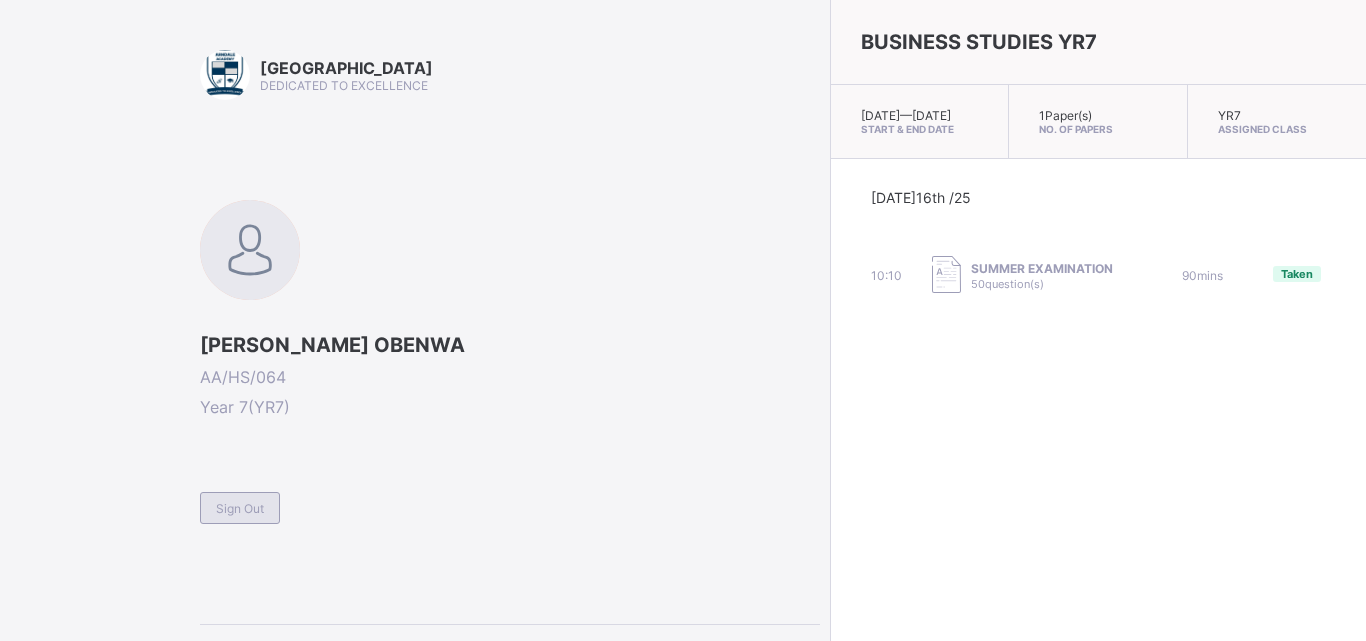 click on "Sign Out" at bounding box center (240, 508) 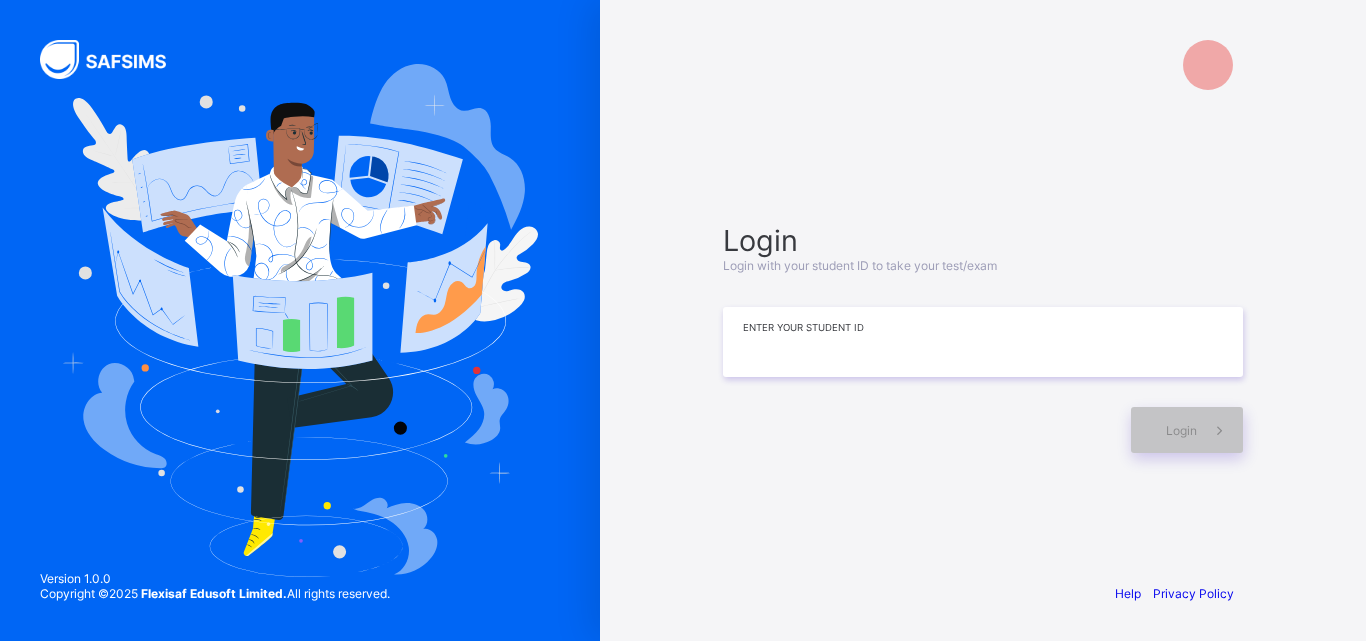 click at bounding box center (983, 342) 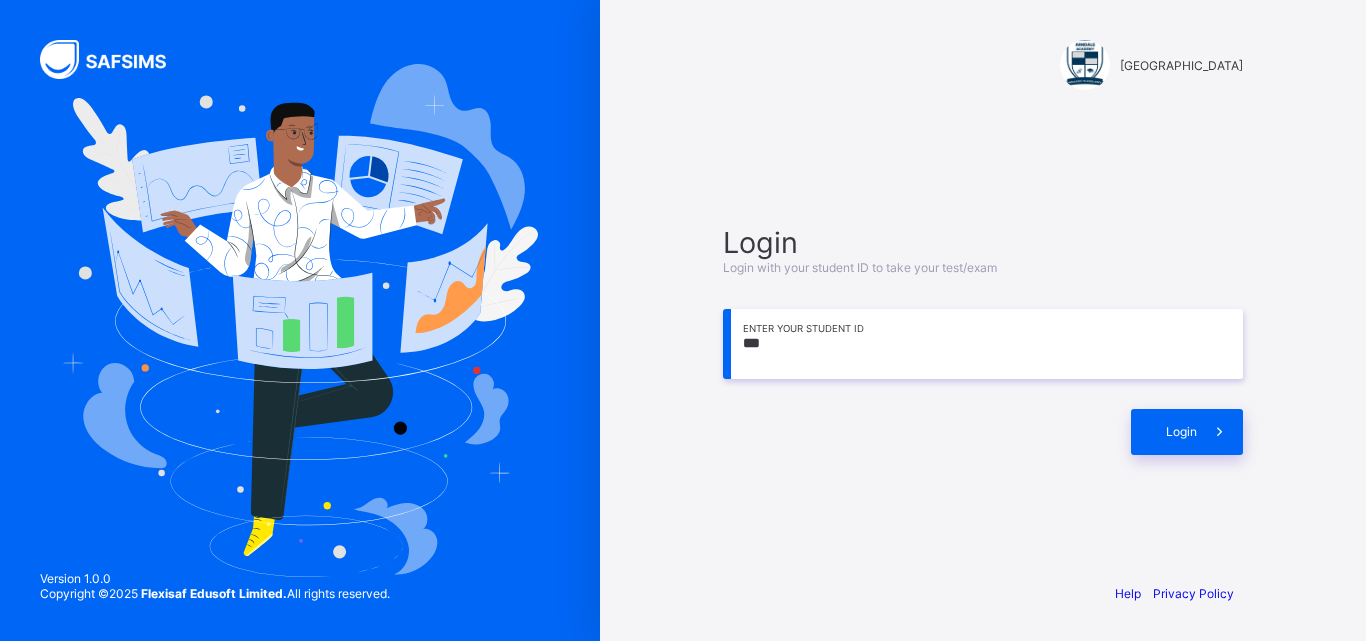 click on "***" at bounding box center (983, 344) 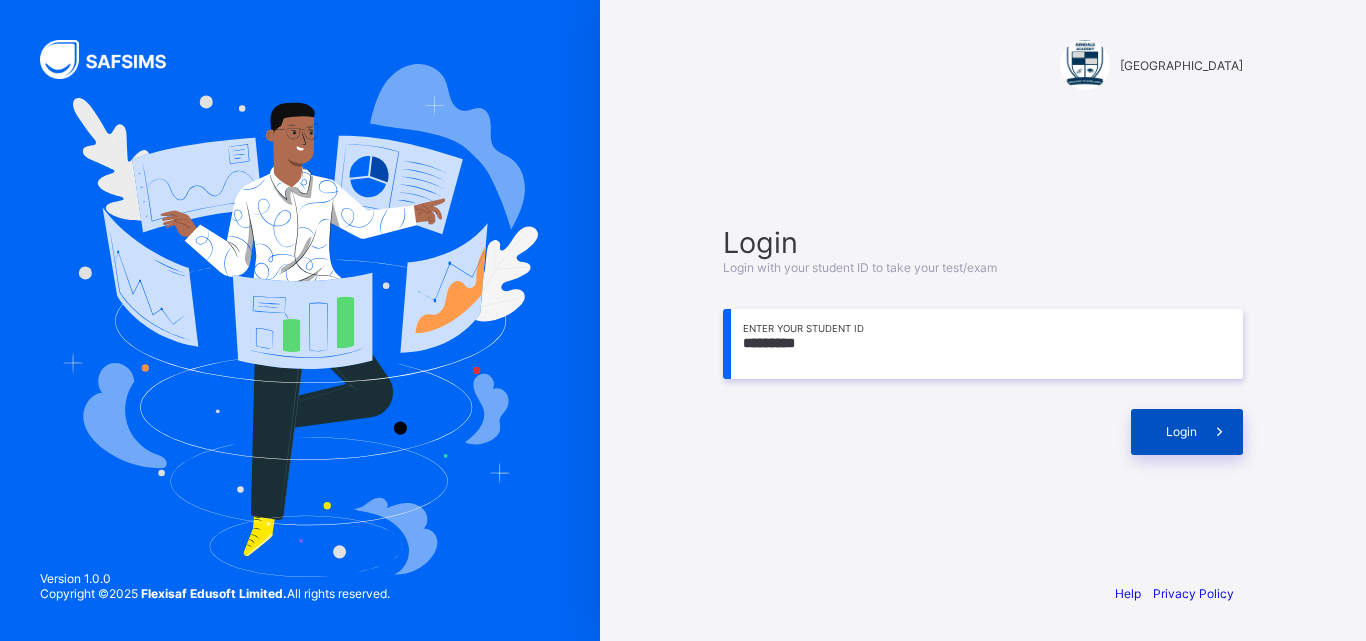 type on "*********" 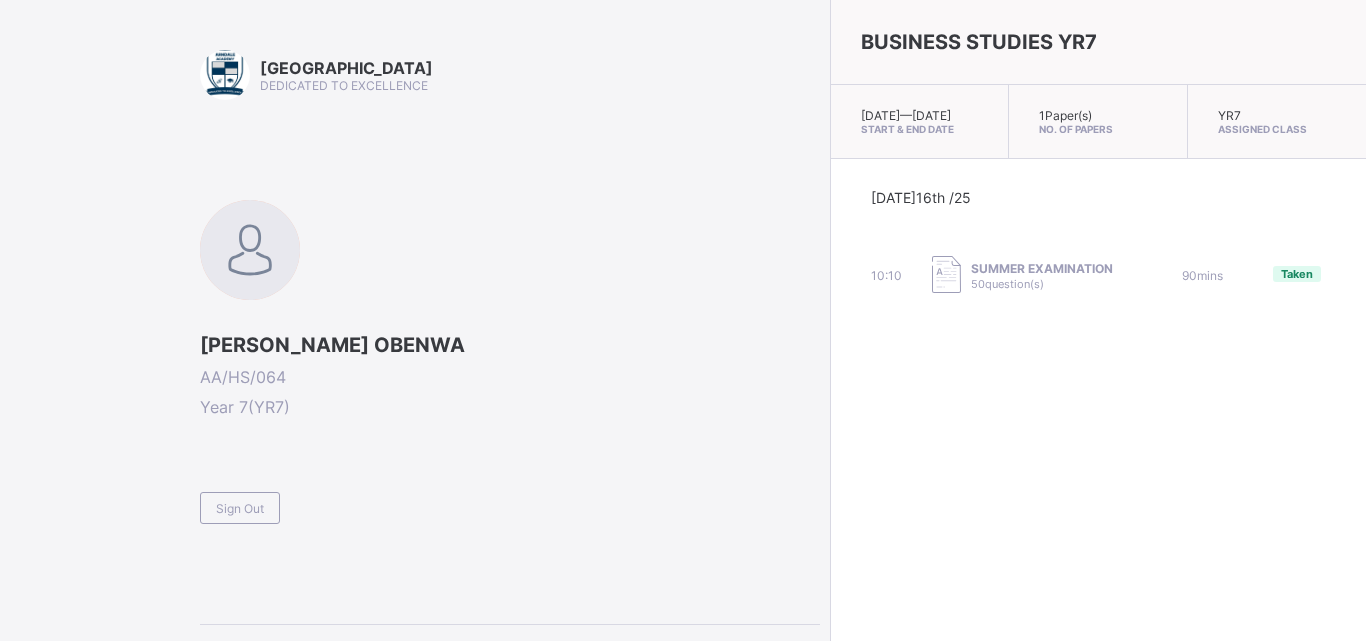 click on "Taken" at bounding box center [1297, 274] 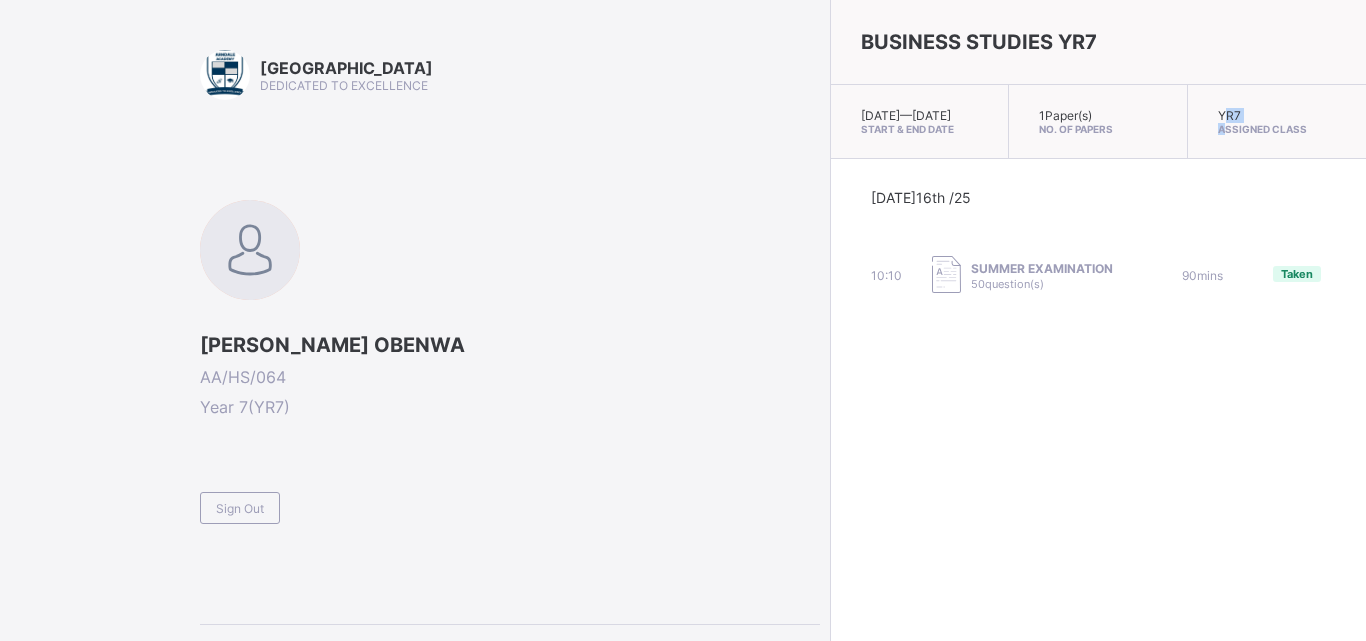 drag, startPoint x: 1169, startPoint y: 131, endPoint x: 1175, endPoint y: 101, distance: 30.594116 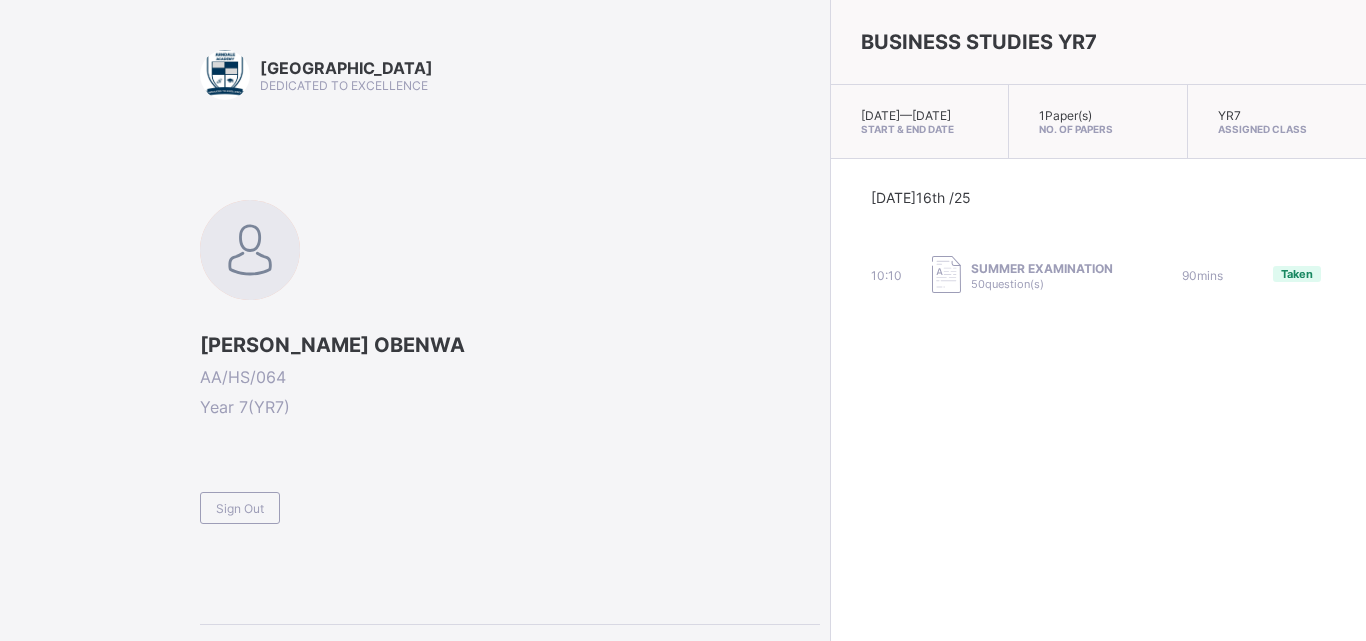 drag, startPoint x: 1041, startPoint y: 116, endPoint x: 1152, endPoint y: 104, distance: 111.64677 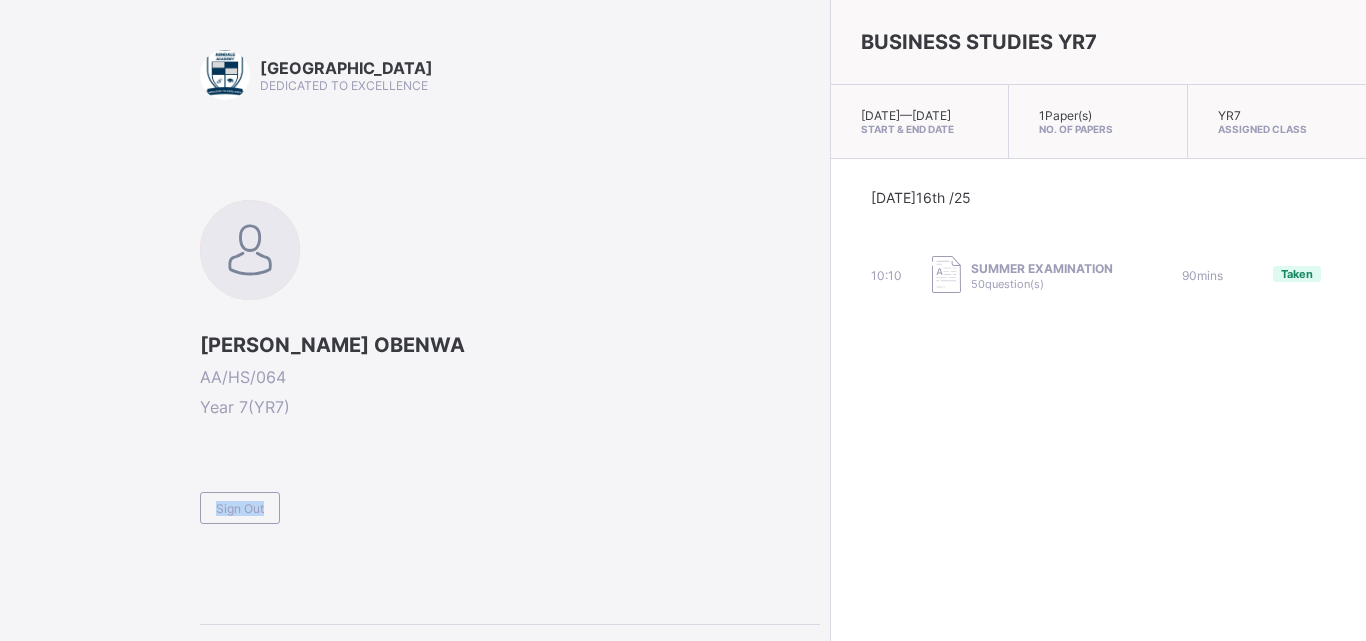 drag, startPoint x: 177, startPoint y: 552, endPoint x: 221, endPoint y: 479, distance: 85.23497 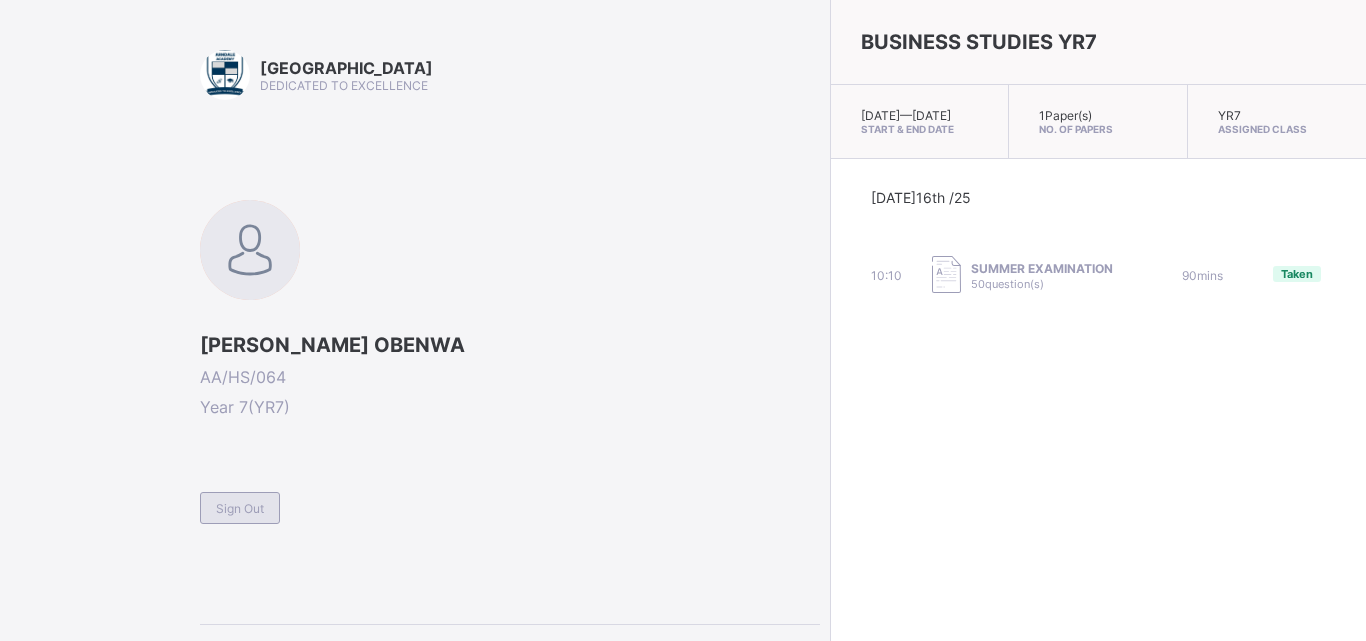 drag, startPoint x: 243, startPoint y: 527, endPoint x: 252, endPoint y: 517, distance: 13.453624 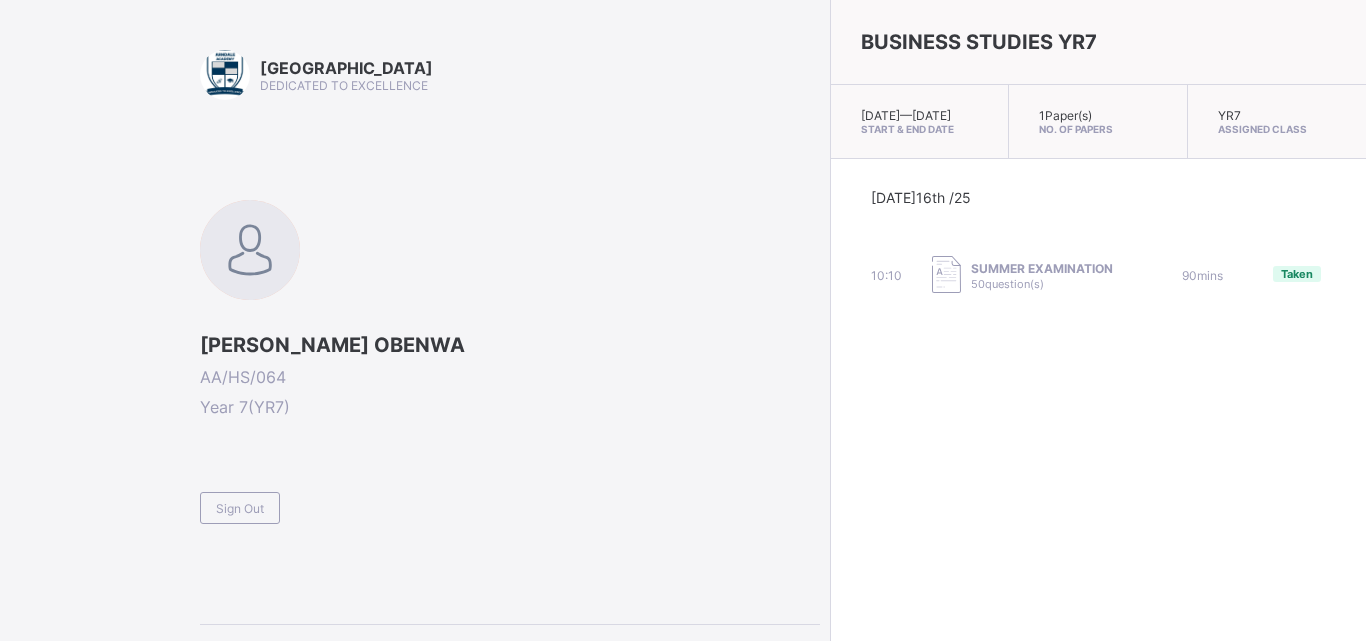 click on "Sign Out" at bounding box center [240, 508] 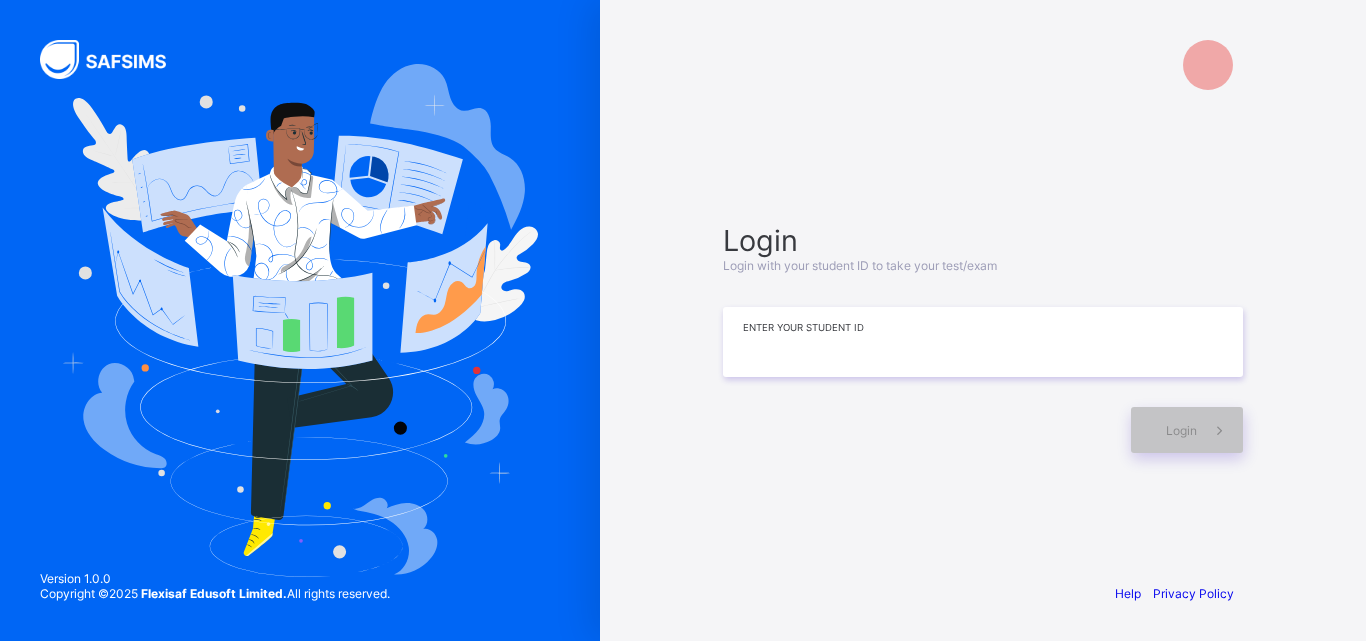 click at bounding box center [983, 342] 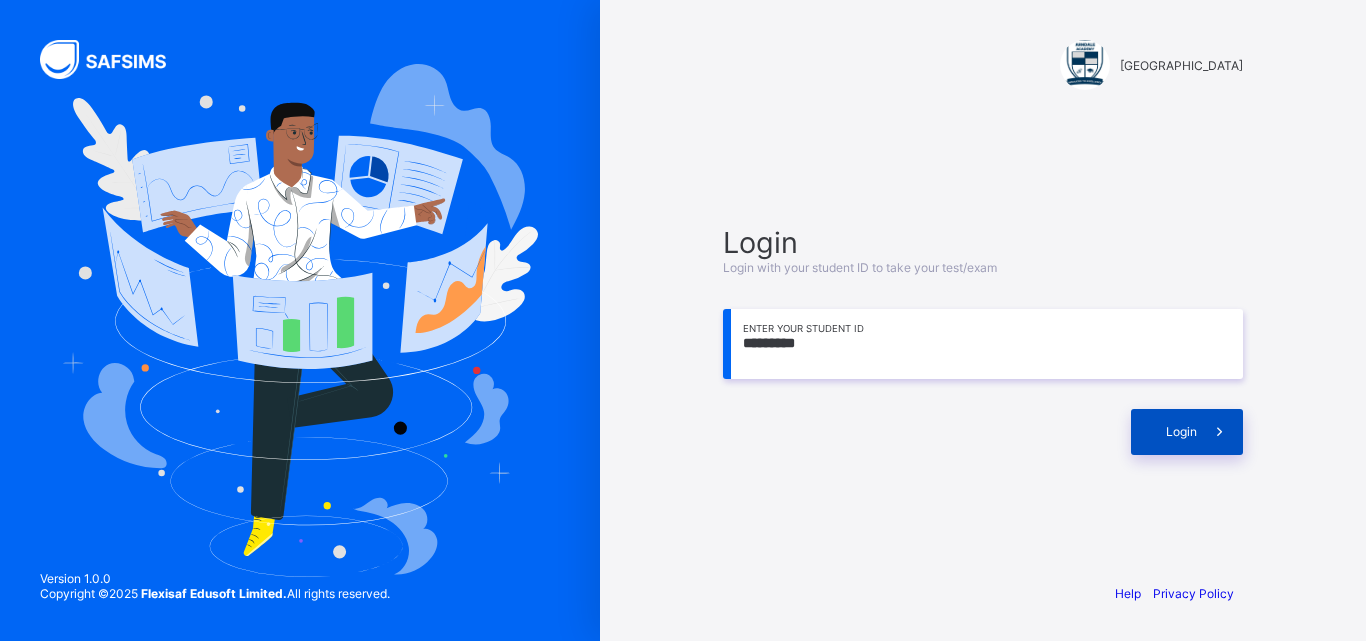 type on "*********" 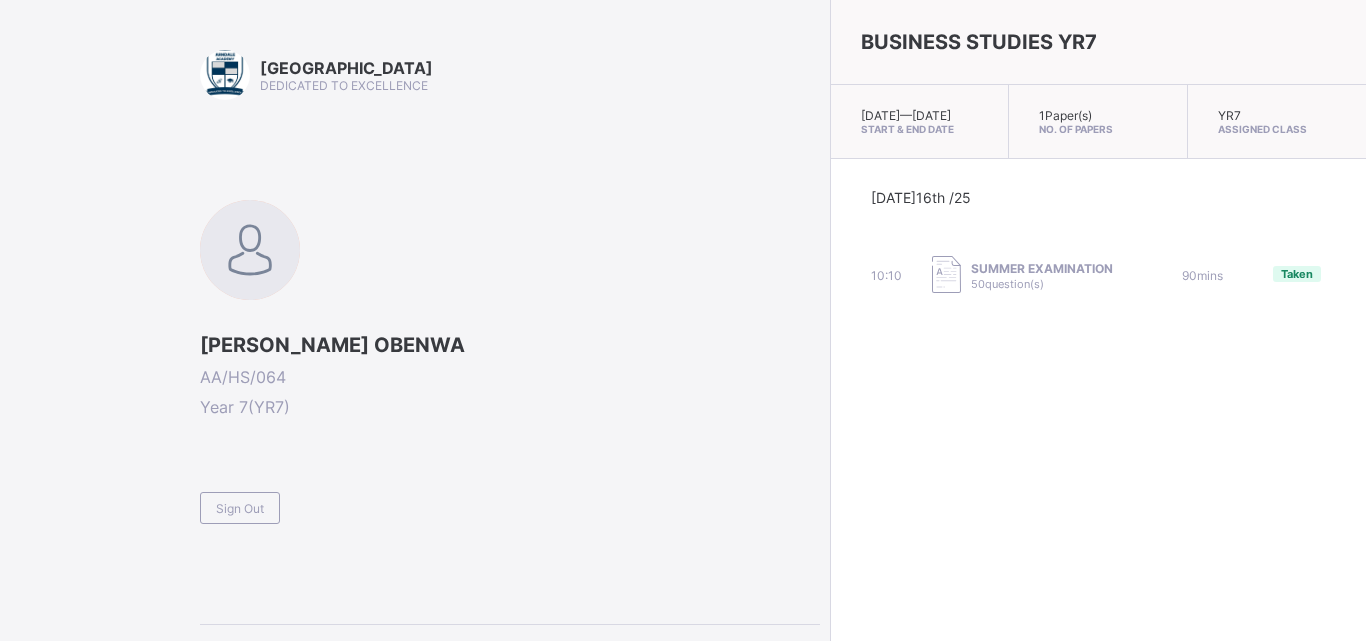 drag, startPoint x: 1338, startPoint y: 211, endPoint x: 1365, endPoint y: 178, distance: 42.638012 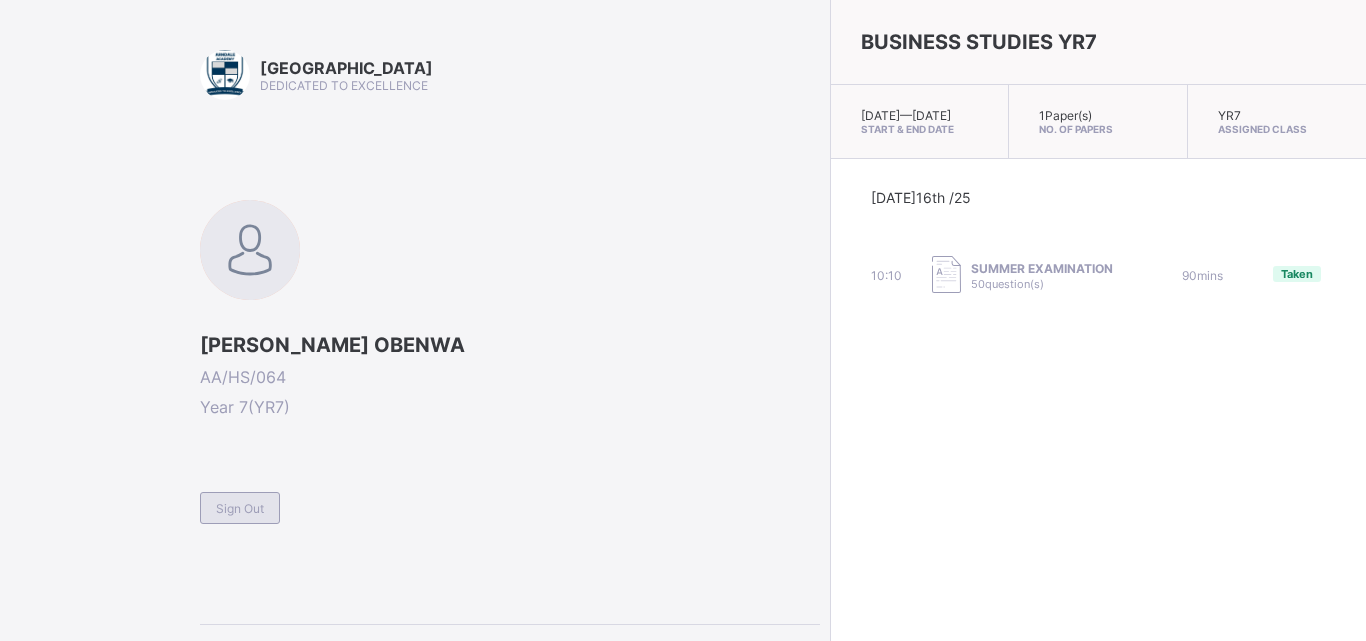 click on "Sign Out" at bounding box center (240, 508) 